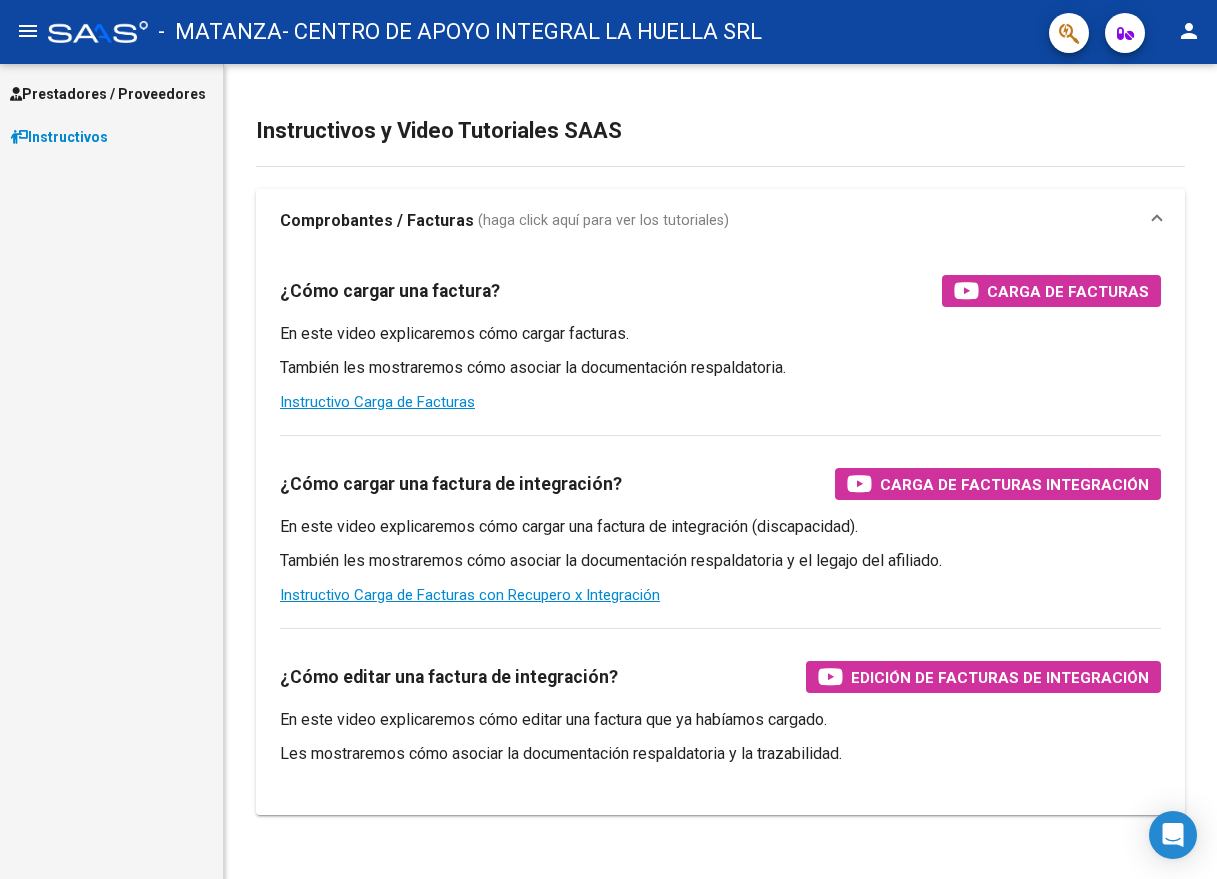 scroll, scrollTop: 0, scrollLeft: 0, axis: both 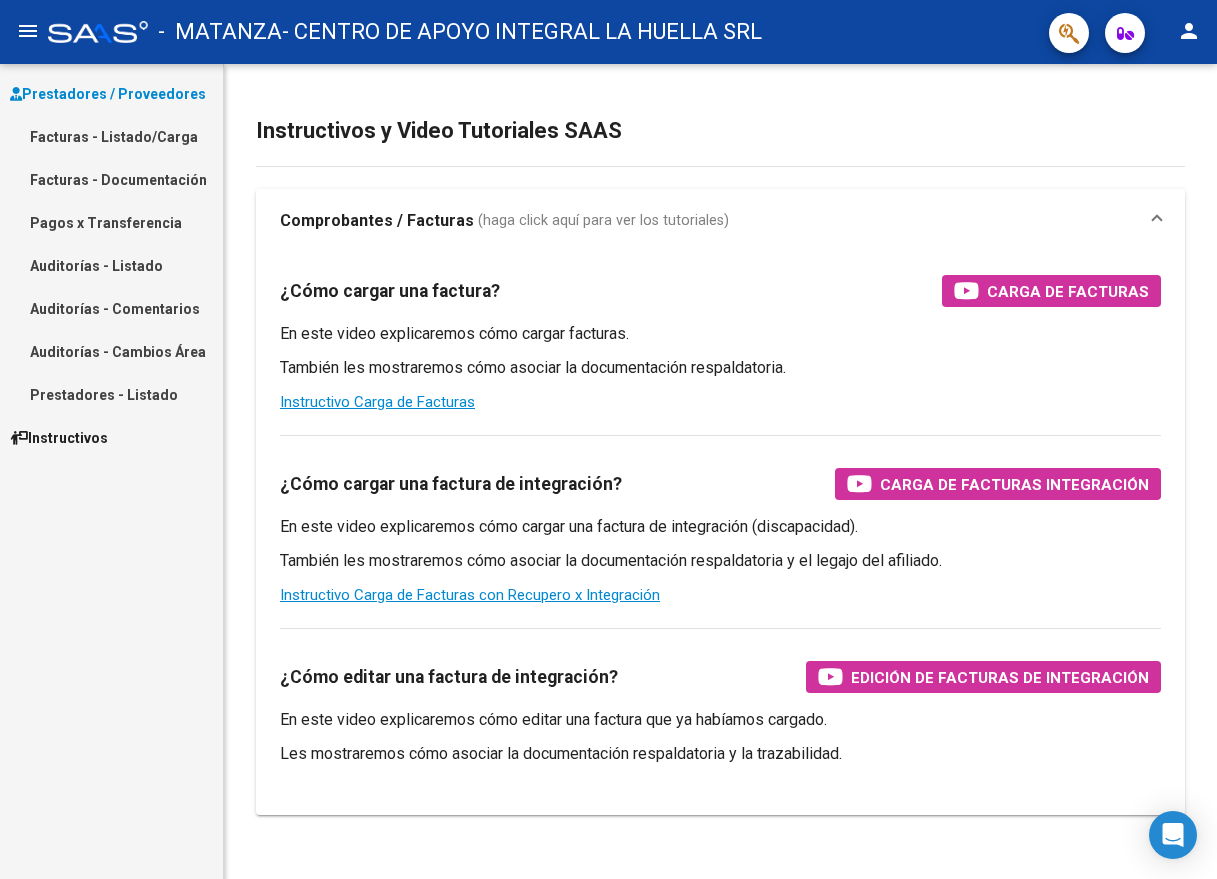 click on "Facturas - Listado/Carga" at bounding box center (111, 136) 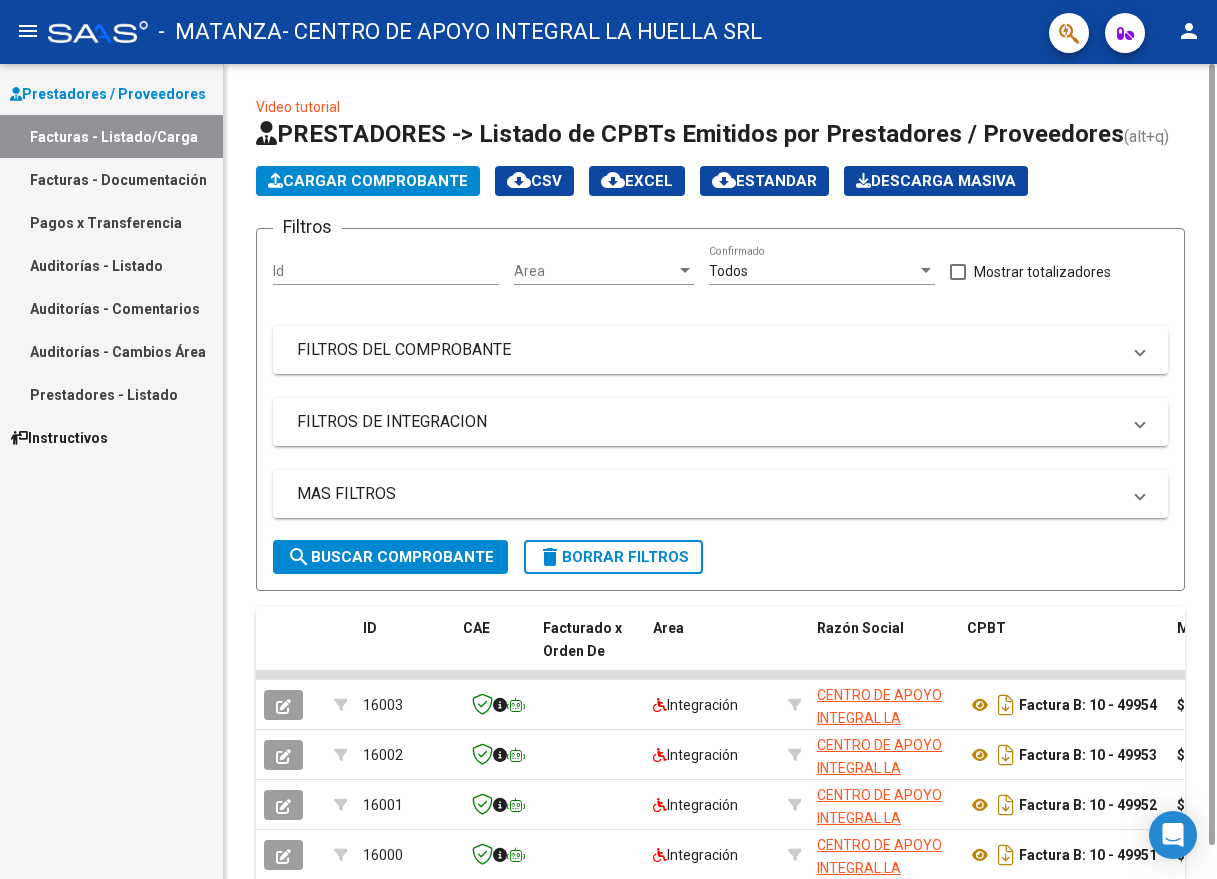 click on "Cargar Comprobante" 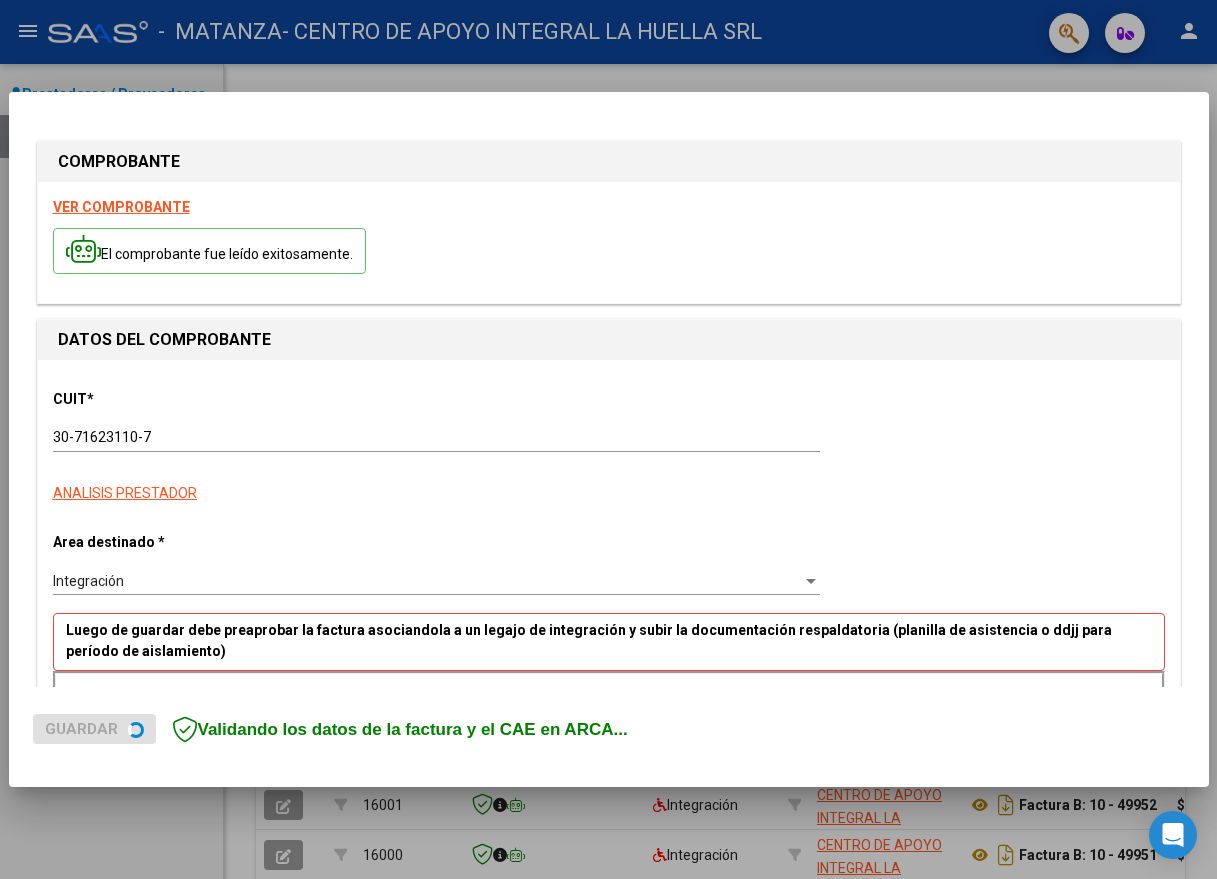 scroll, scrollTop: 200, scrollLeft: 0, axis: vertical 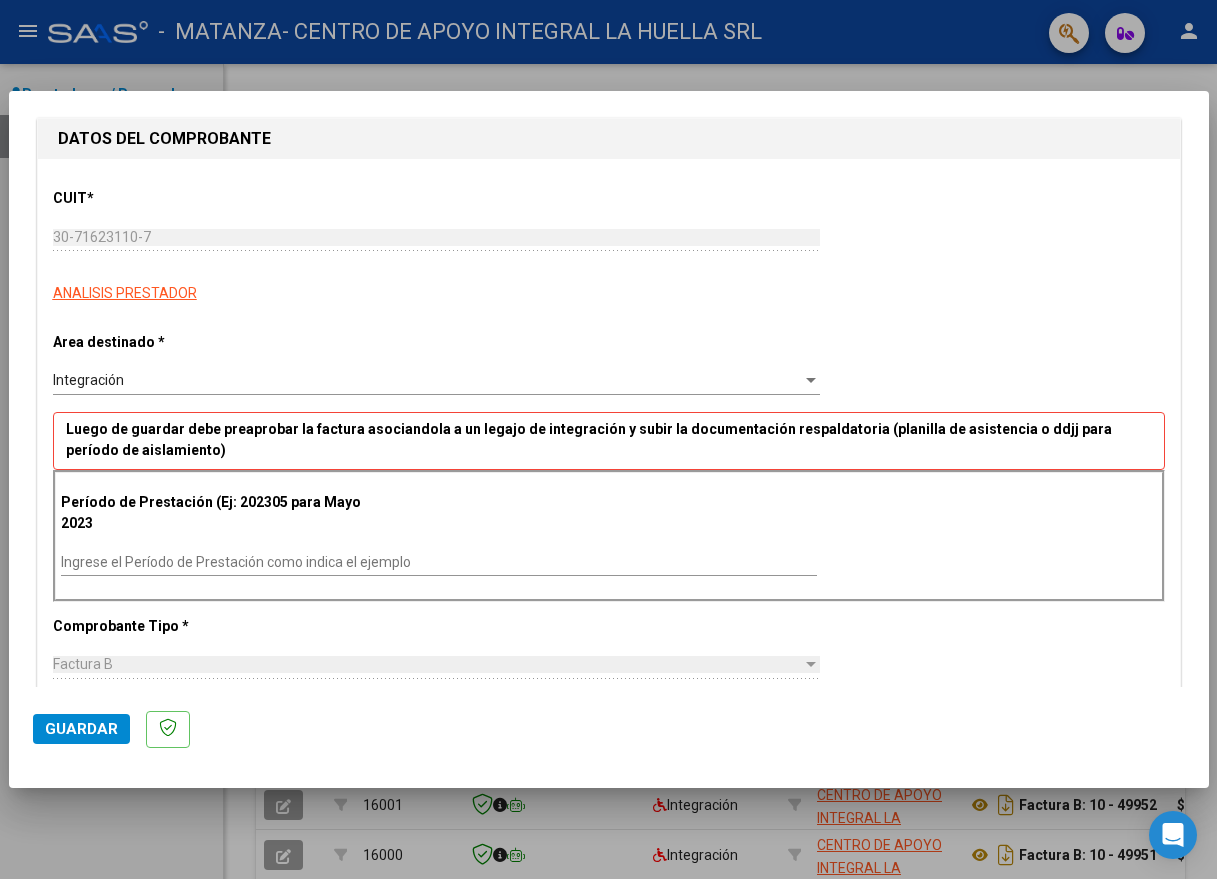 click on "Ingrese el Período de Prestación como indica el ejemplo" at bounding box center (439, 562) 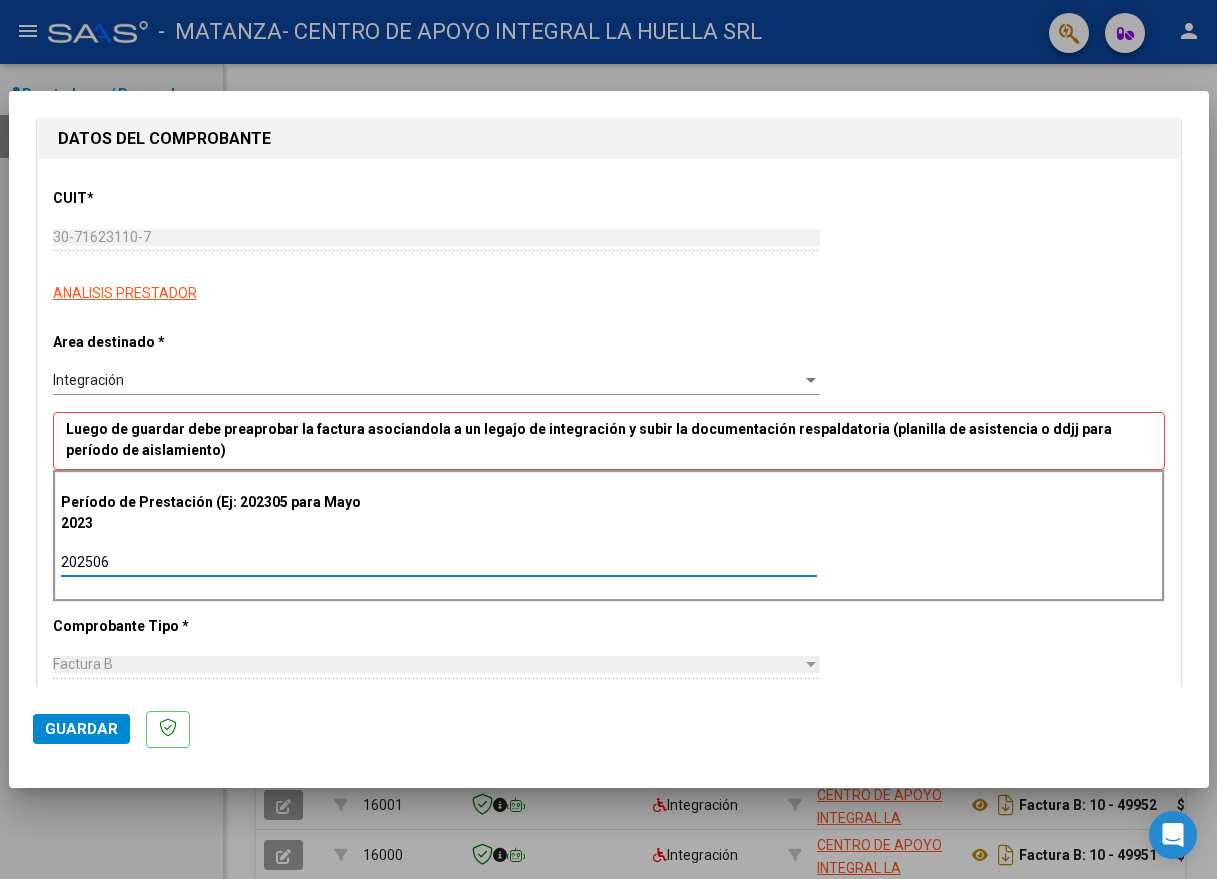 type on "202506" 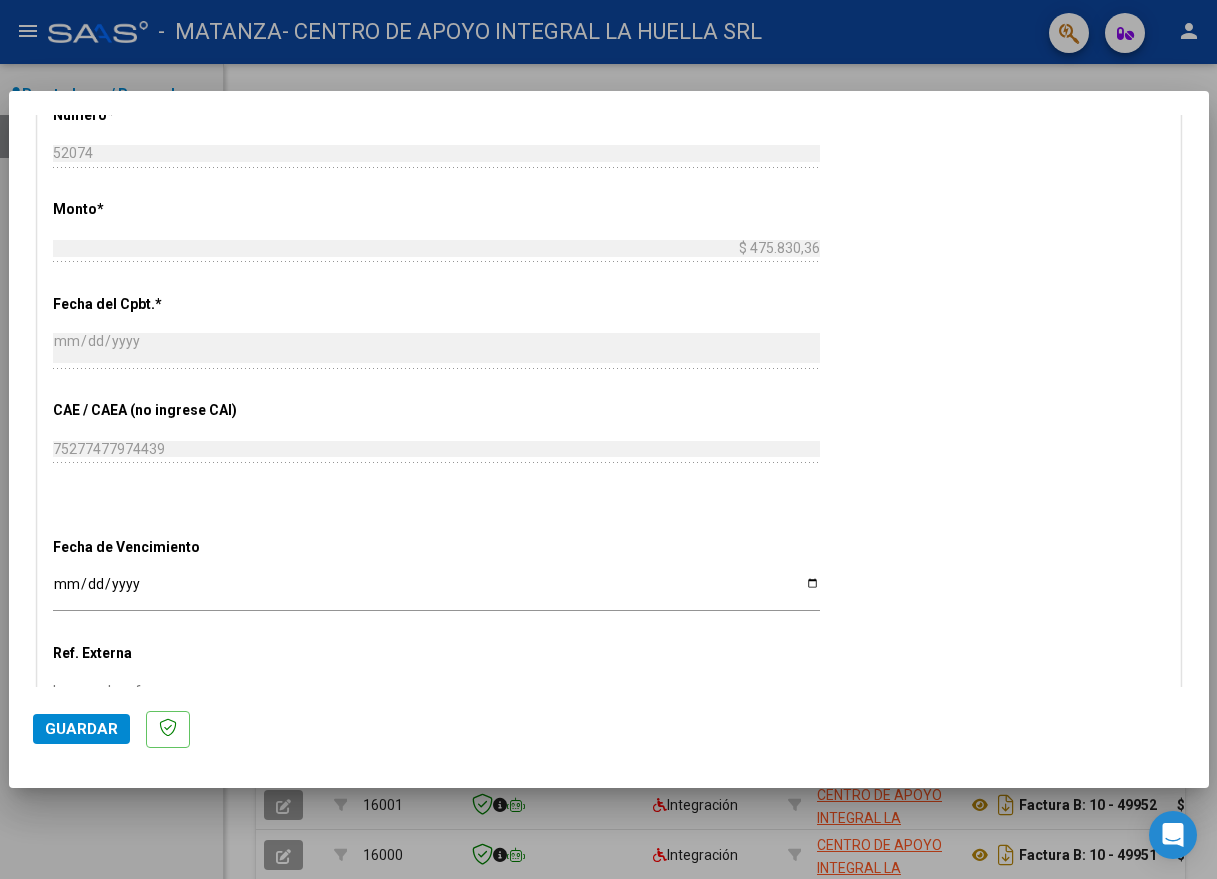 scroll, scrollTop: 1091, scrollLeft: 0, axis: vertical 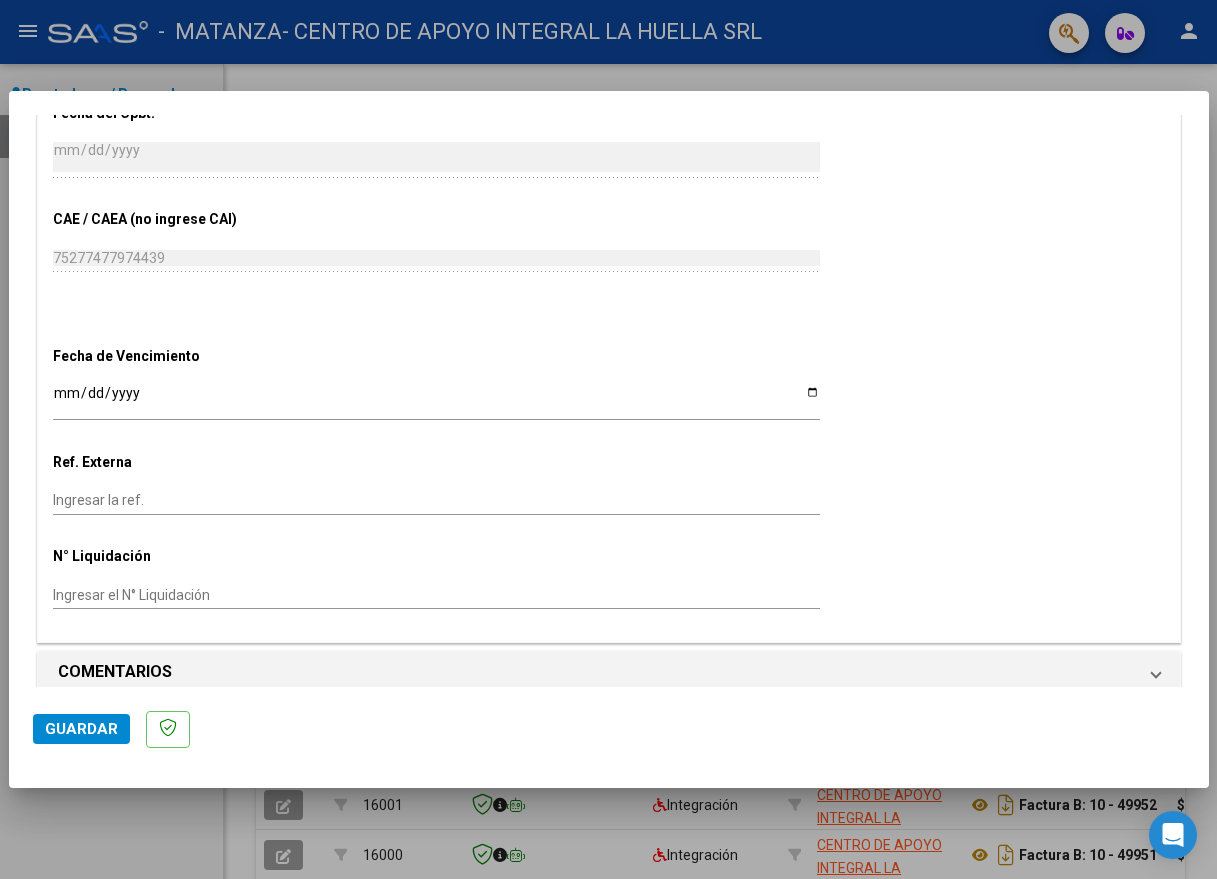click on "Ingresar la fecha" at bounding box center [436, 400] 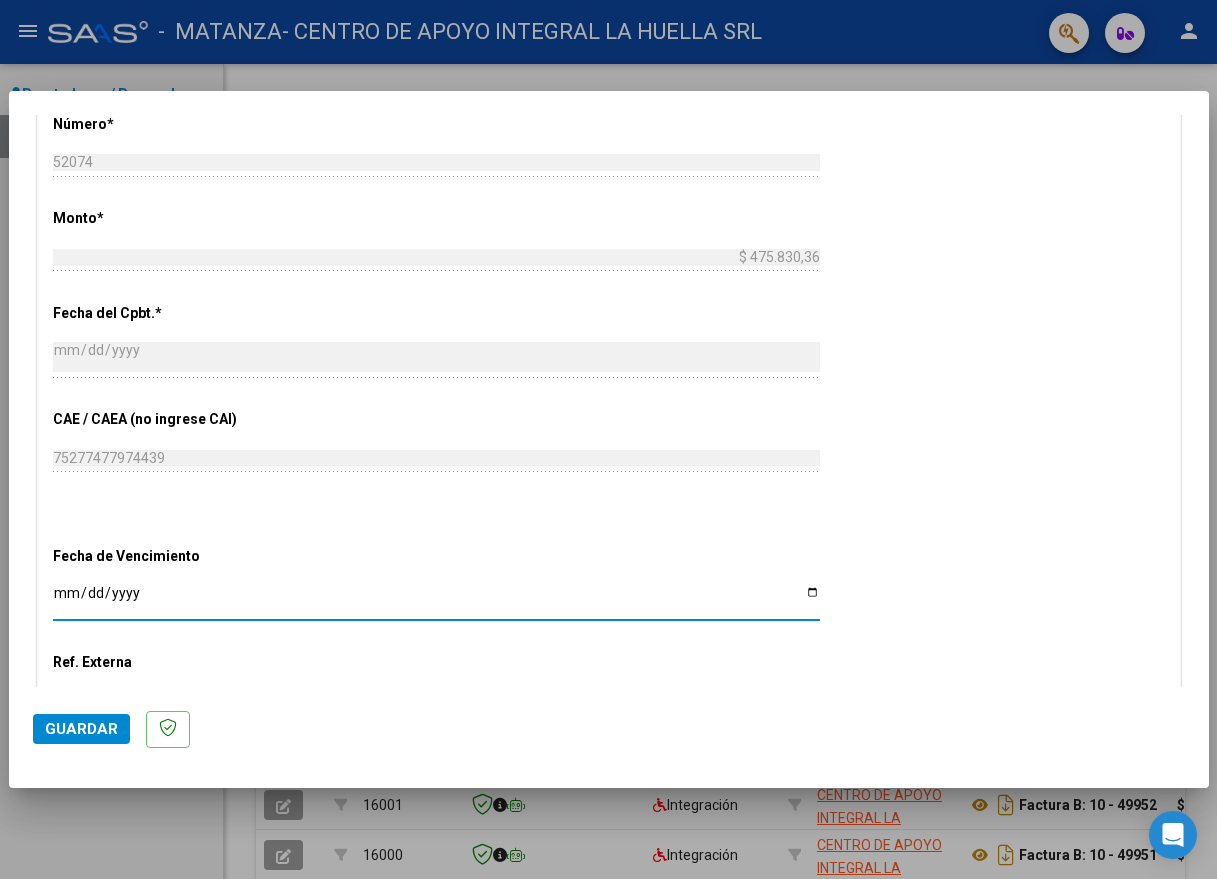 scroll, scrollTop: 991, scrollLeft: 0, axis: vertical 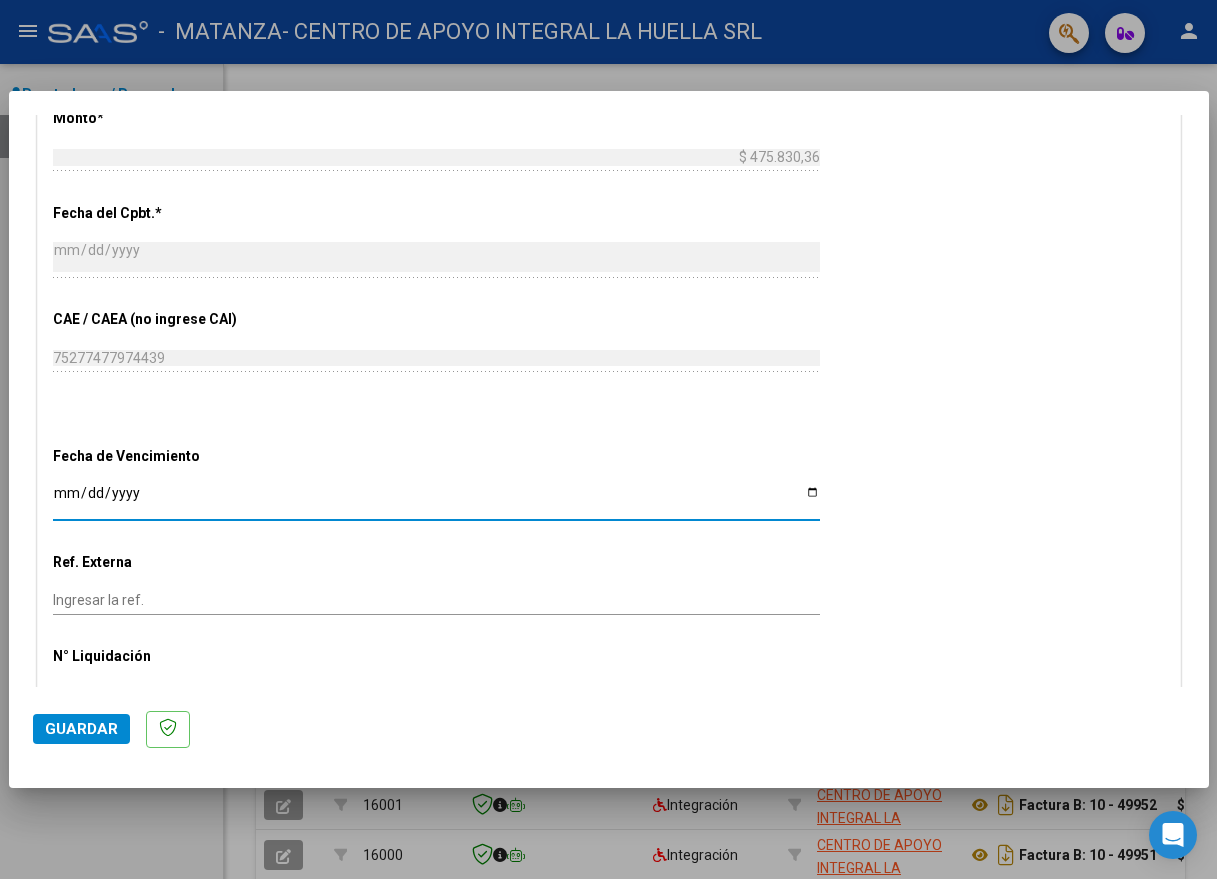 click on "Ingresar la fecha" at bounding box center [436, 500] 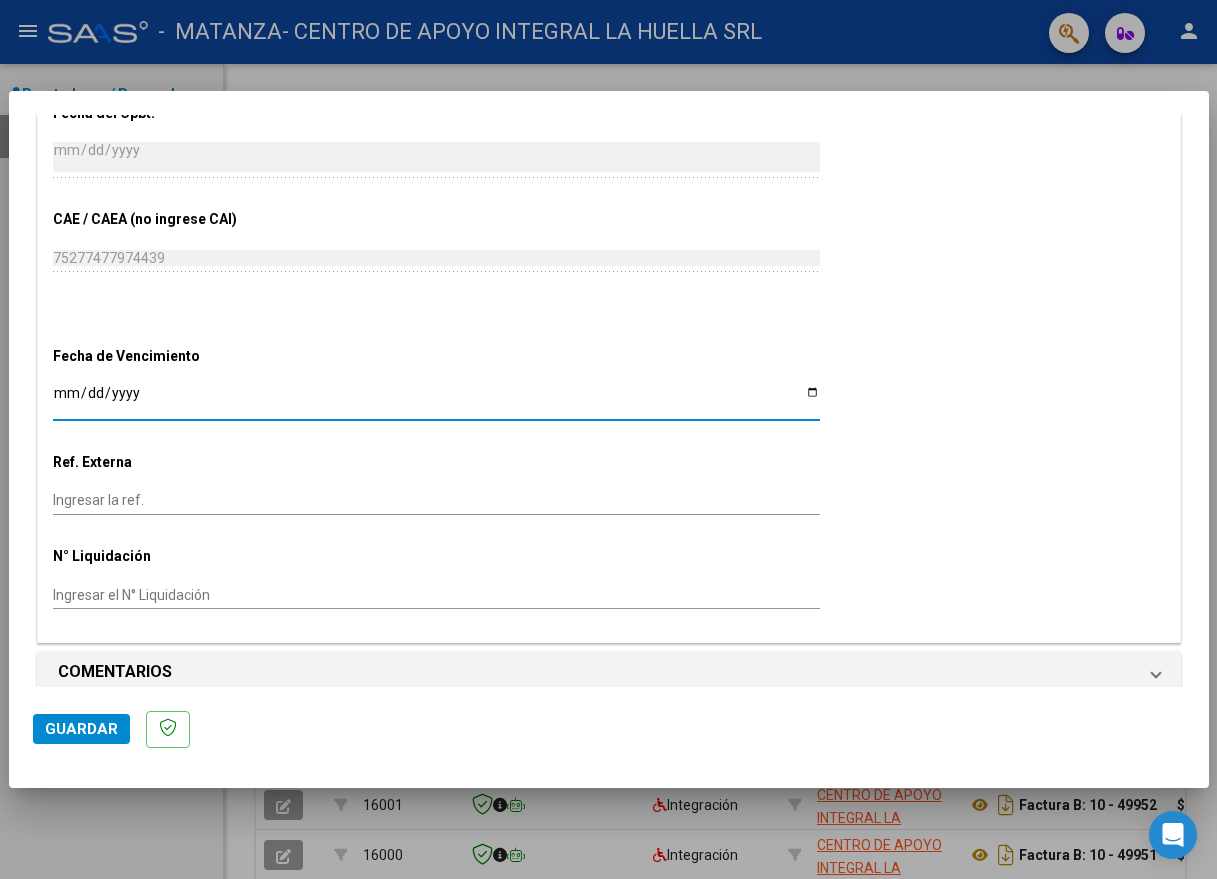 click on "Guardar" 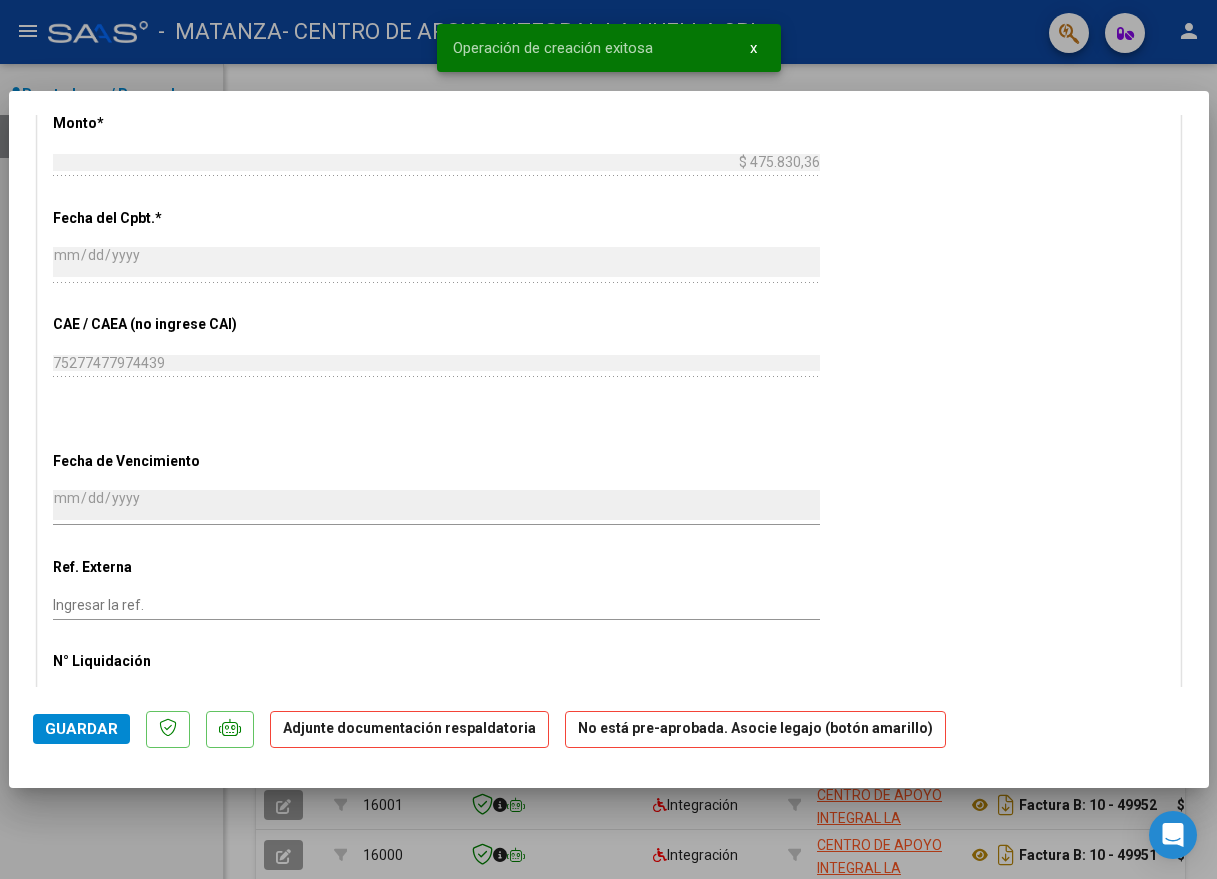scroll, scrollTop: 1300, scrollLeft: 0, axis: vertical 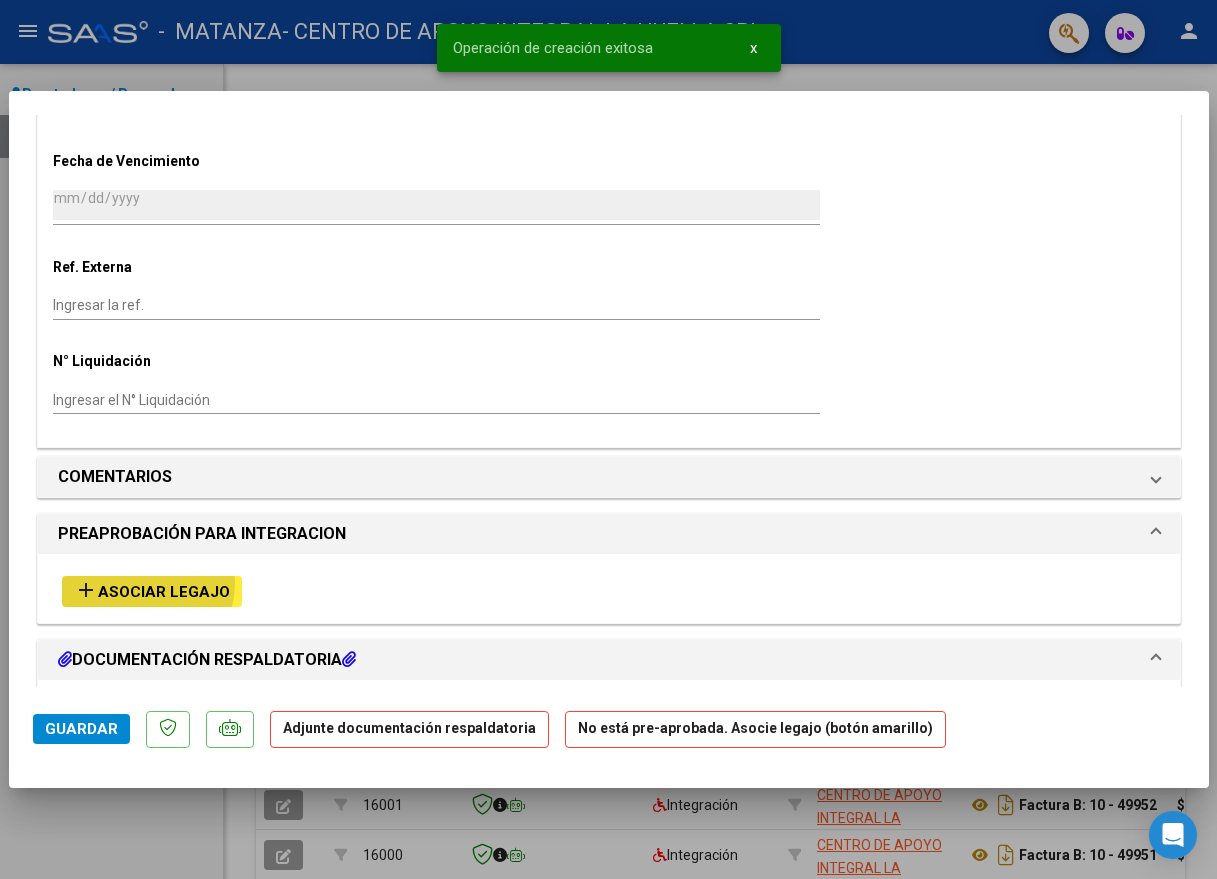 click on "Asociar Legajo" at bounding box center [164, 592] 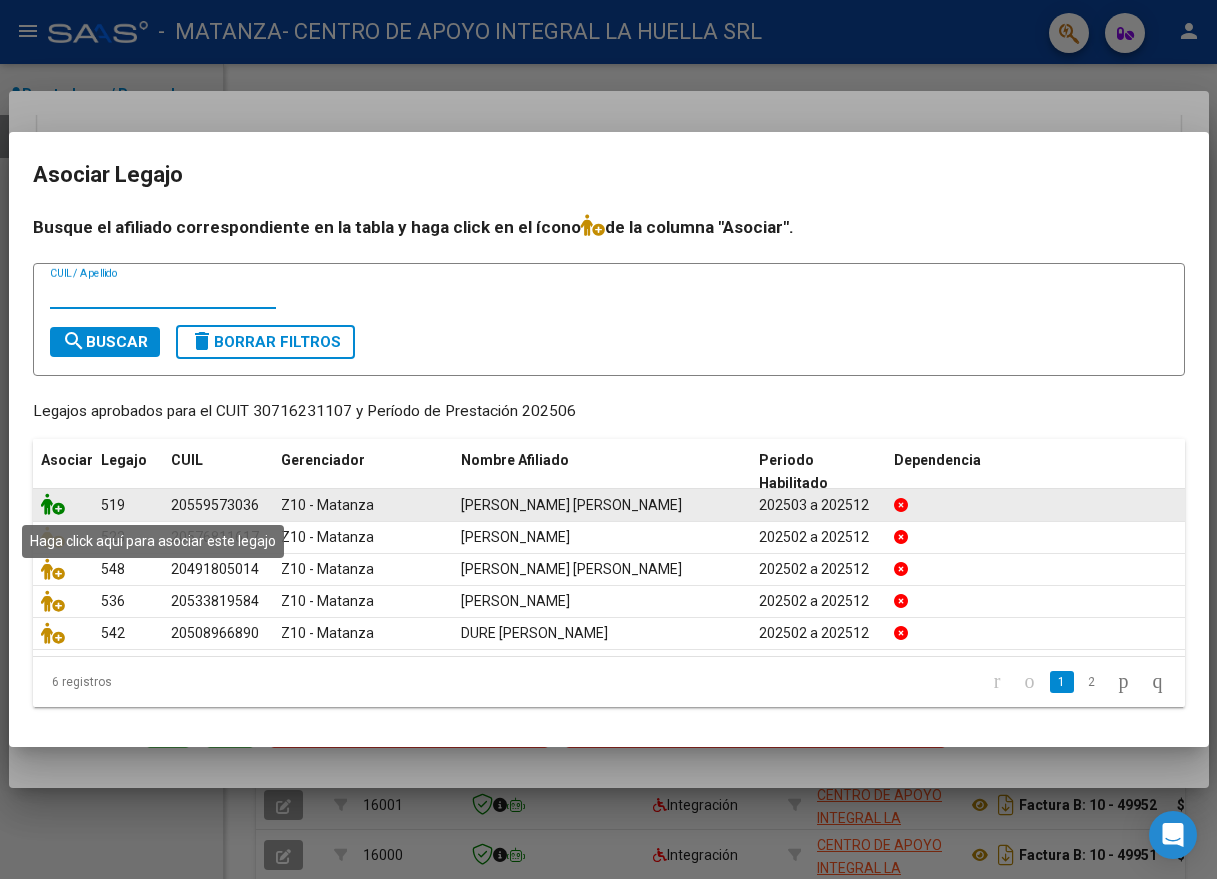click 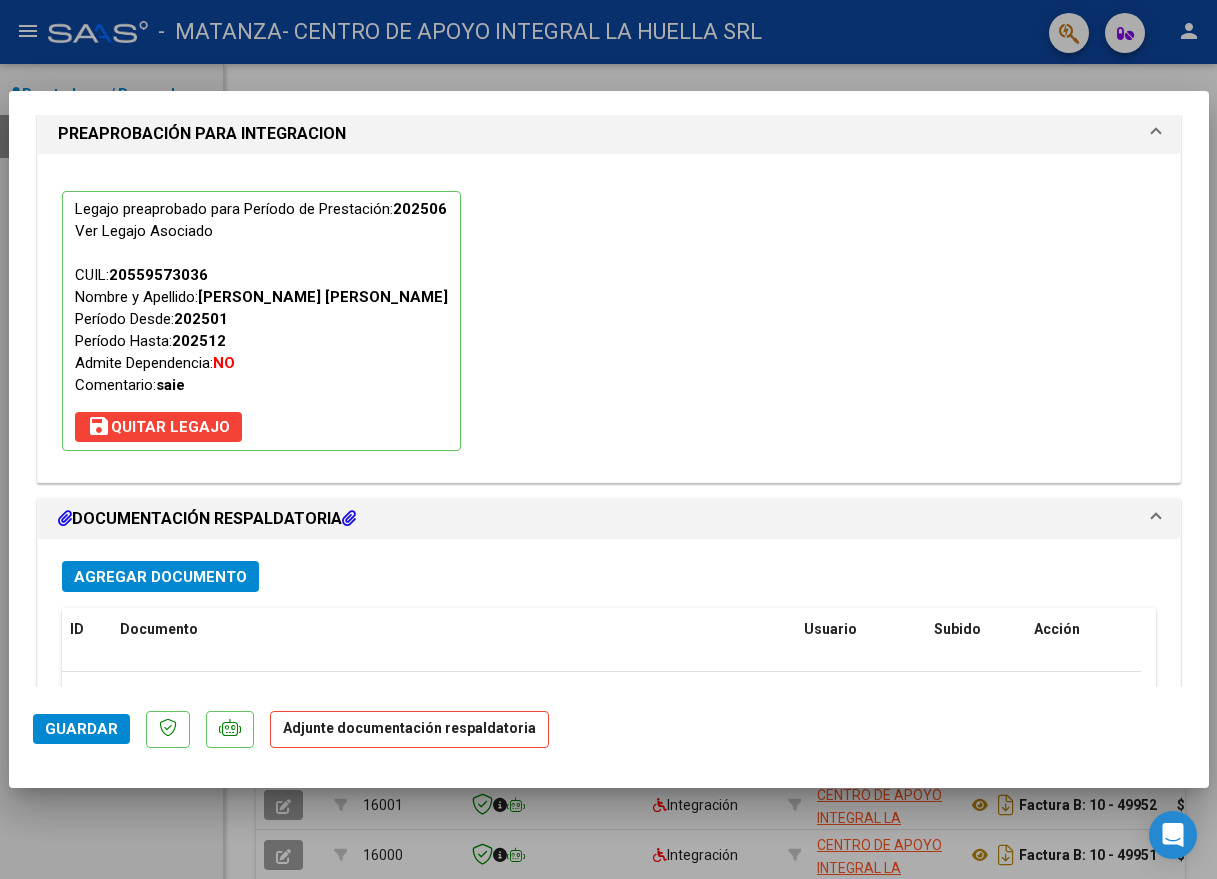scroll, scrollTop: 1849, scrollLeft: 0, axis: vertical 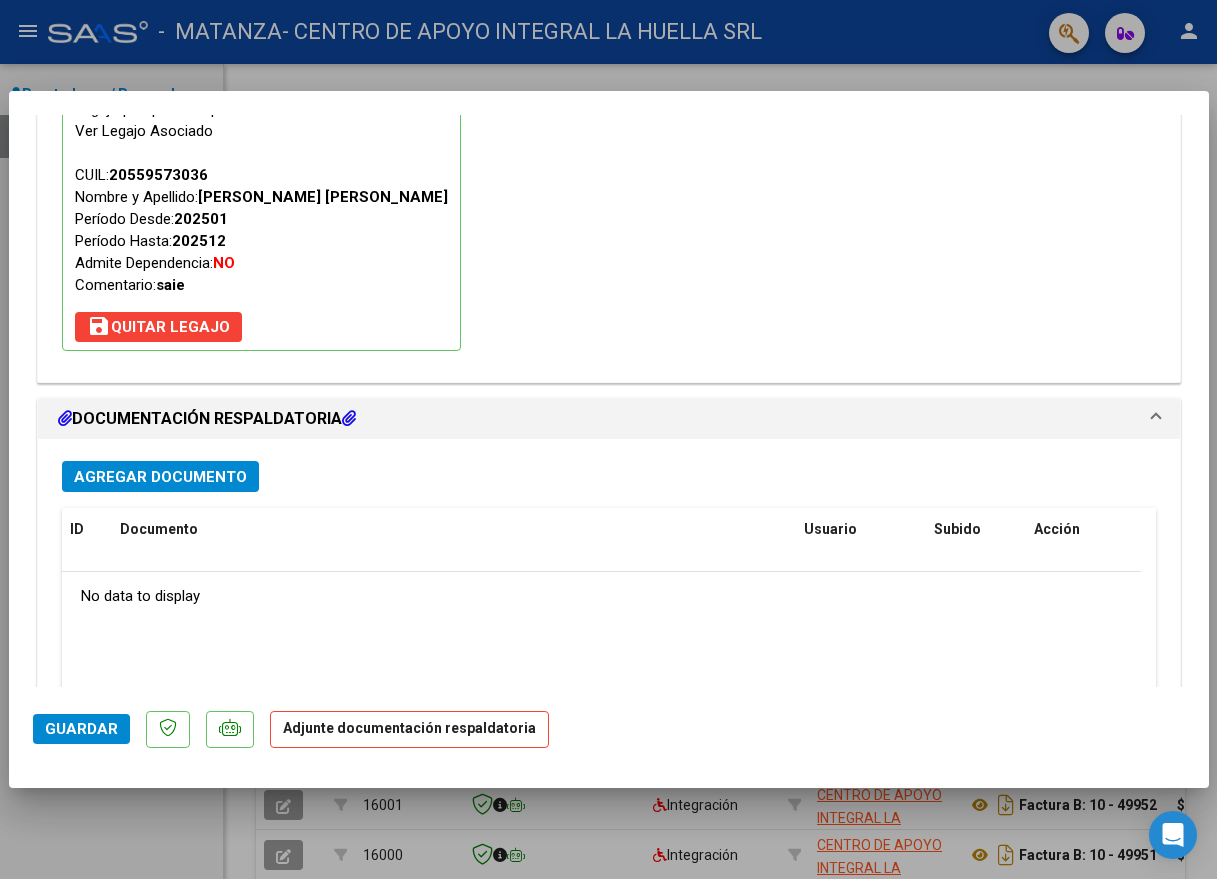 click on "Agregar Documento" at bounding box center (160, 477) 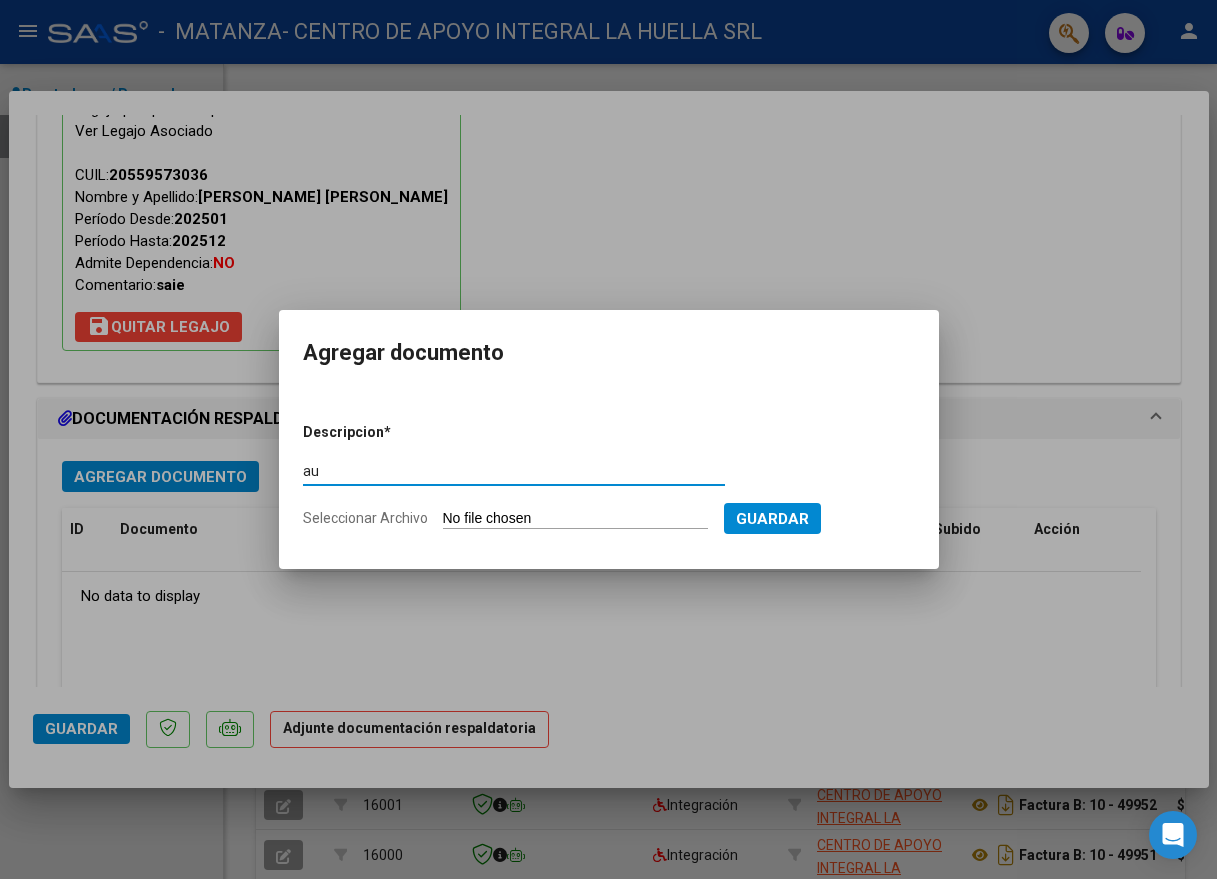 type on "a" 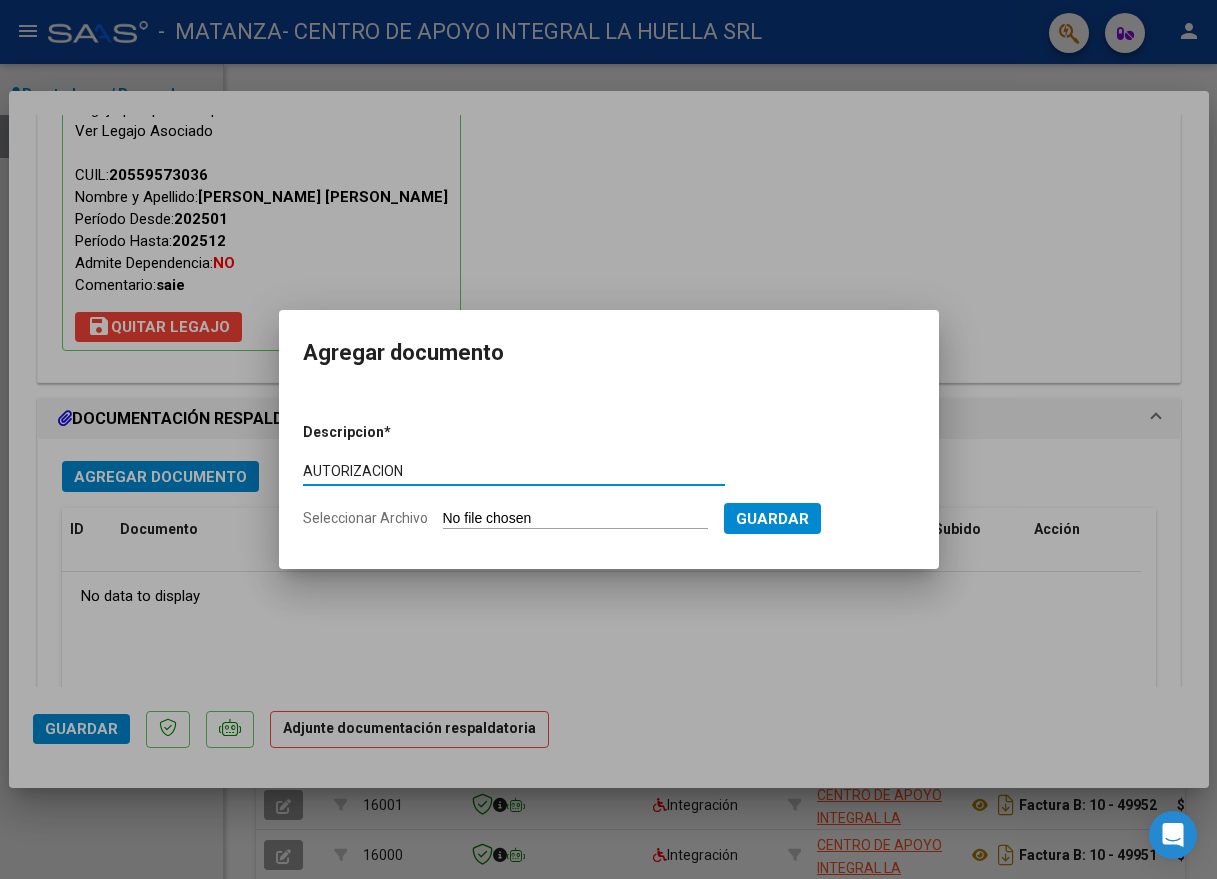 type on "AUTORIZACION" 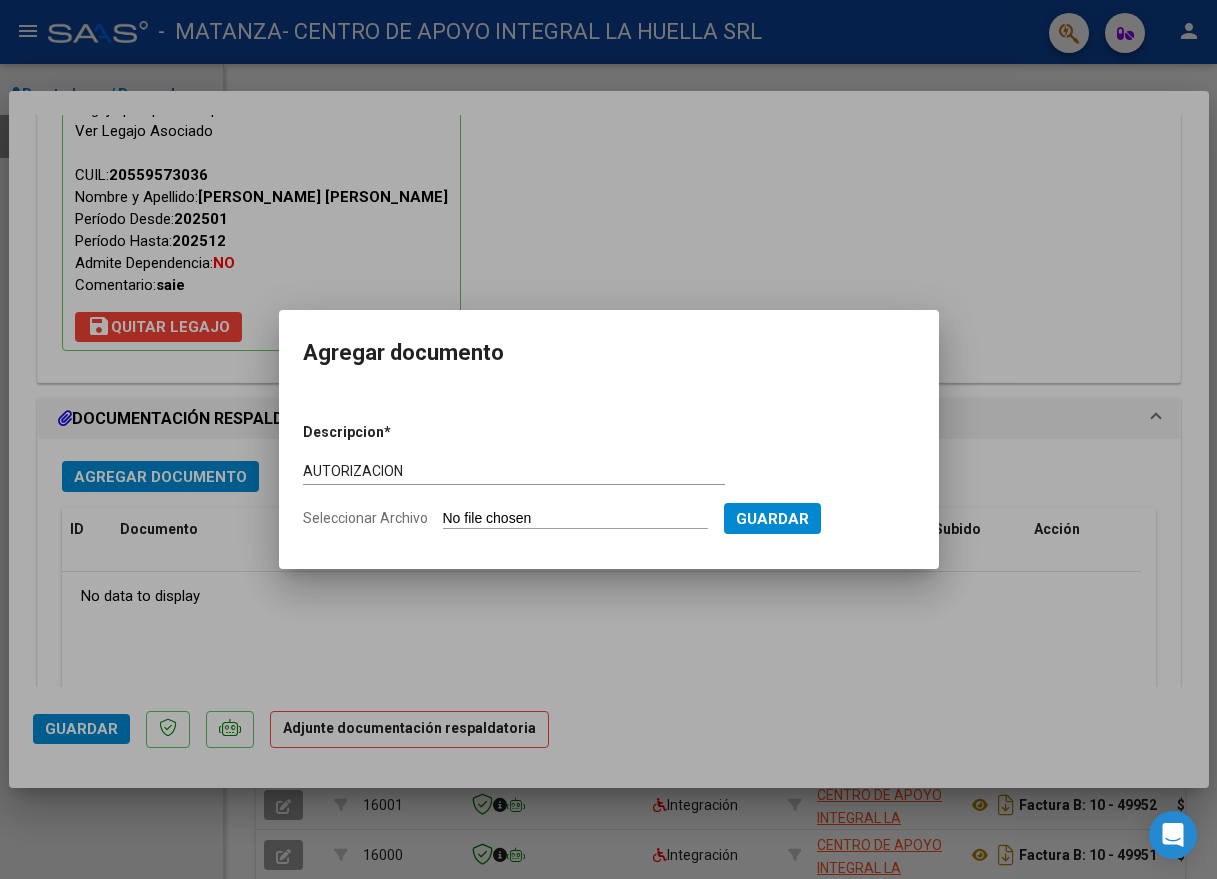 type on "C:\fakepath\[PERSON_NAME] [PERSON_NAME] AUTORIZACION SAIE 2025.pdf" 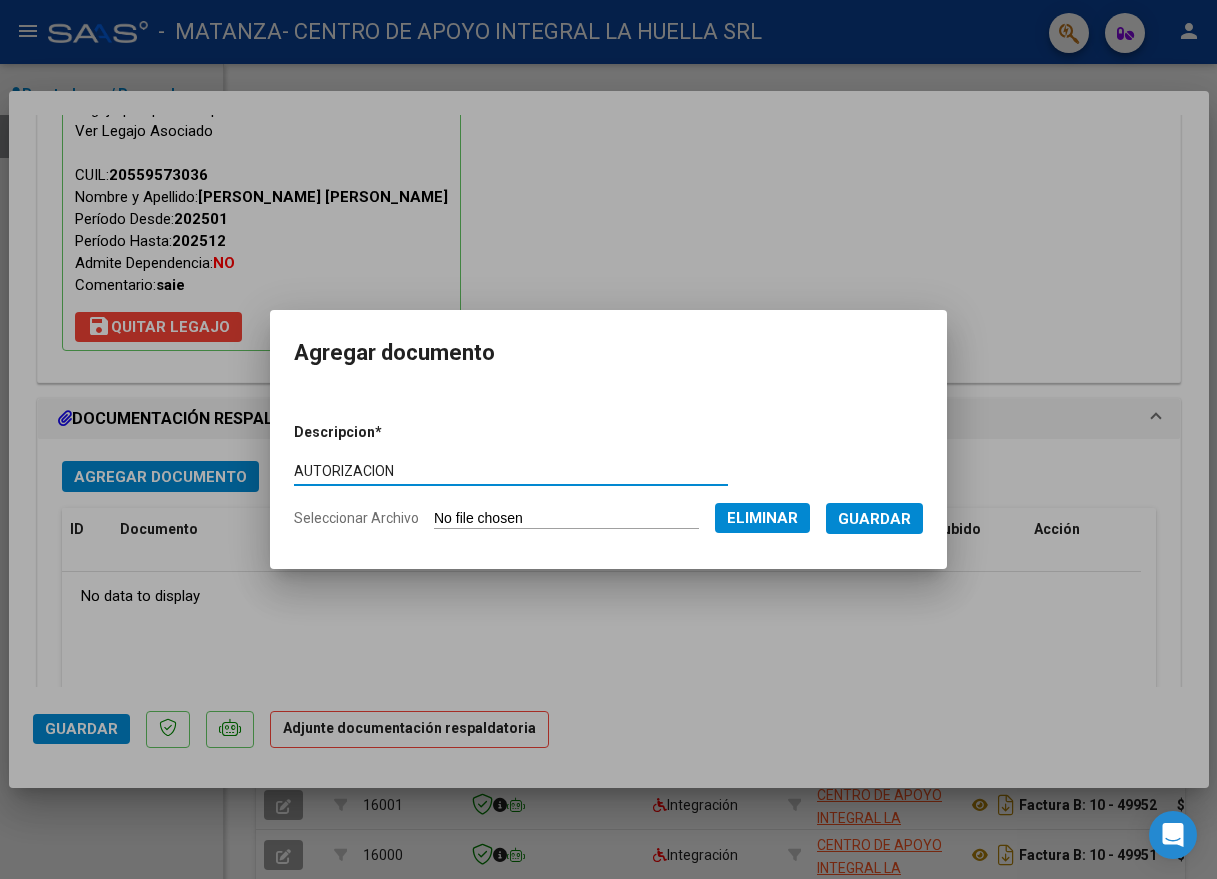click on "Guardar" at bounding box center (874, 519) 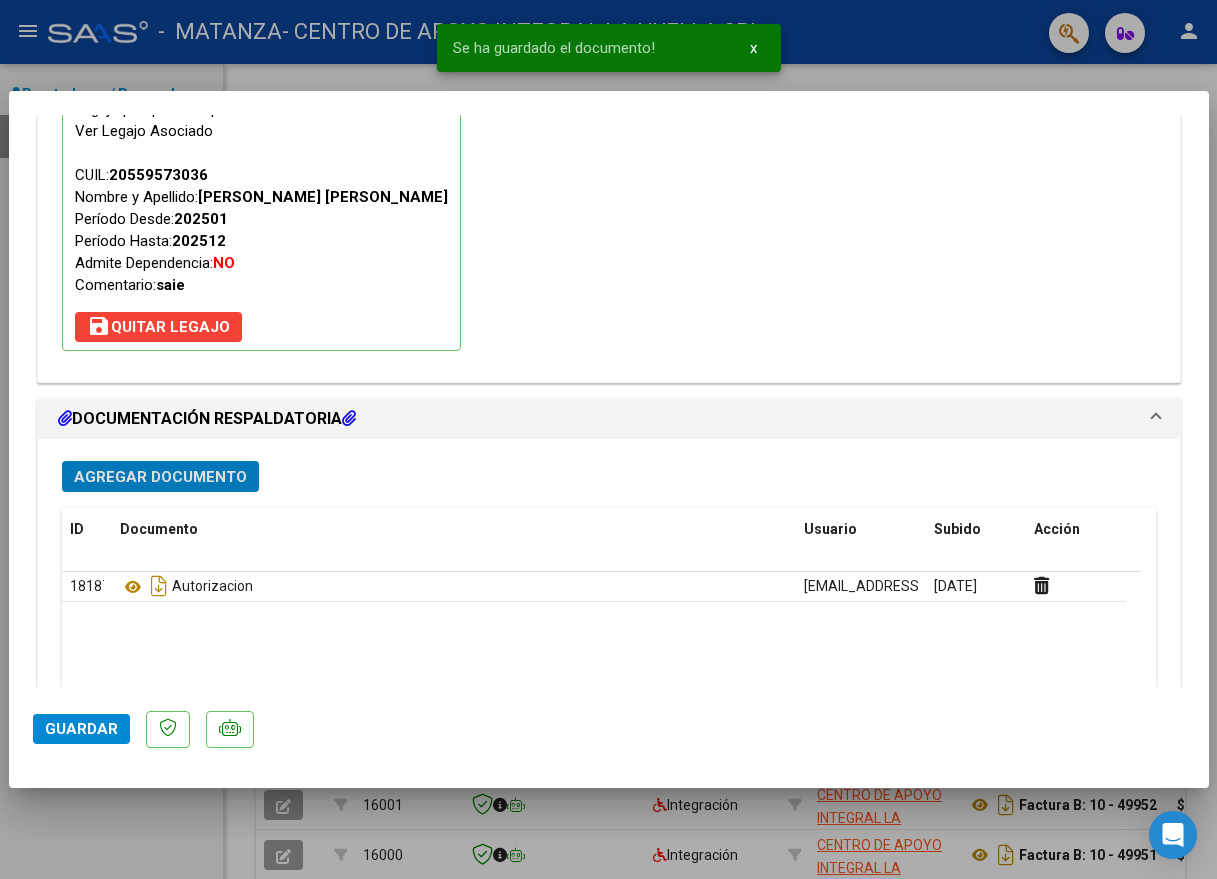 click on "Agregar Documento" at bounding box center [160, 477] 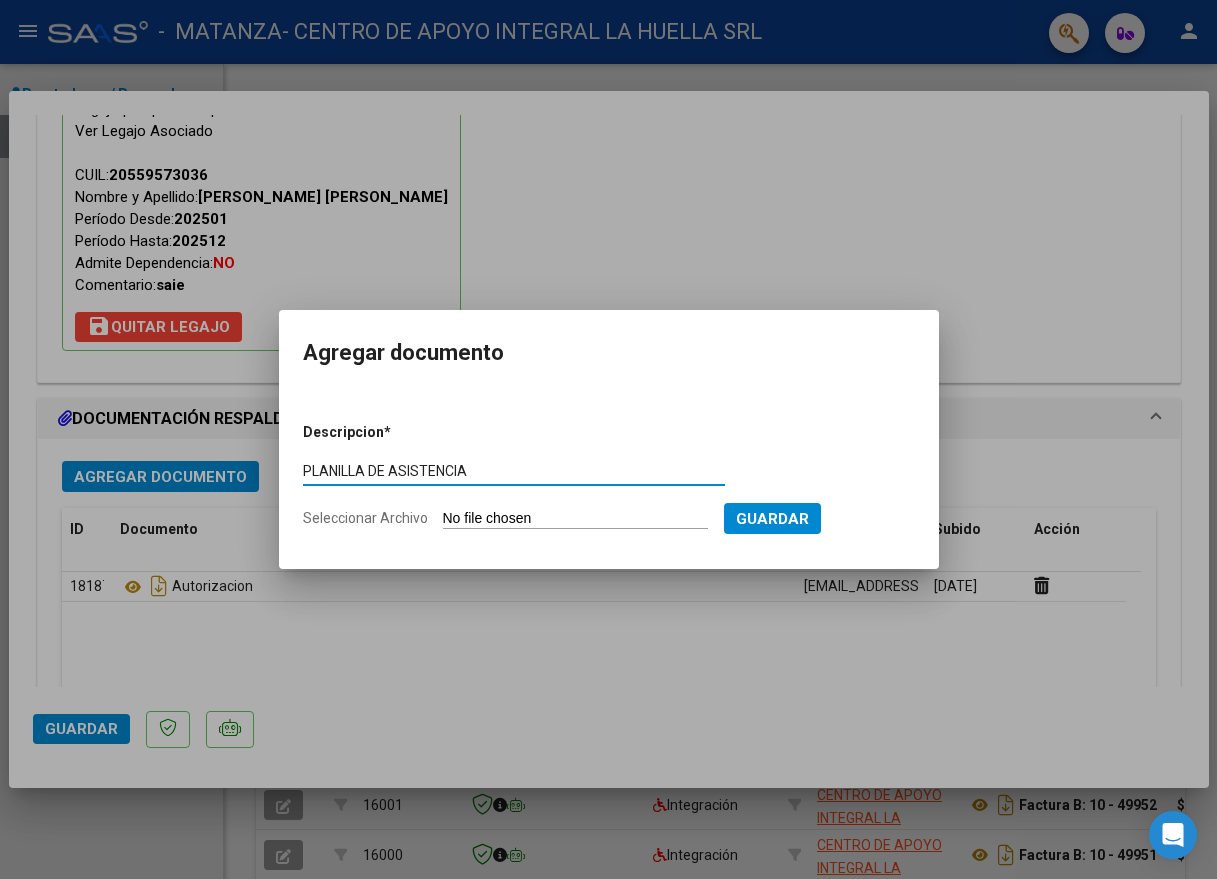 type on "PLANILLA DE ASISTENCIA" 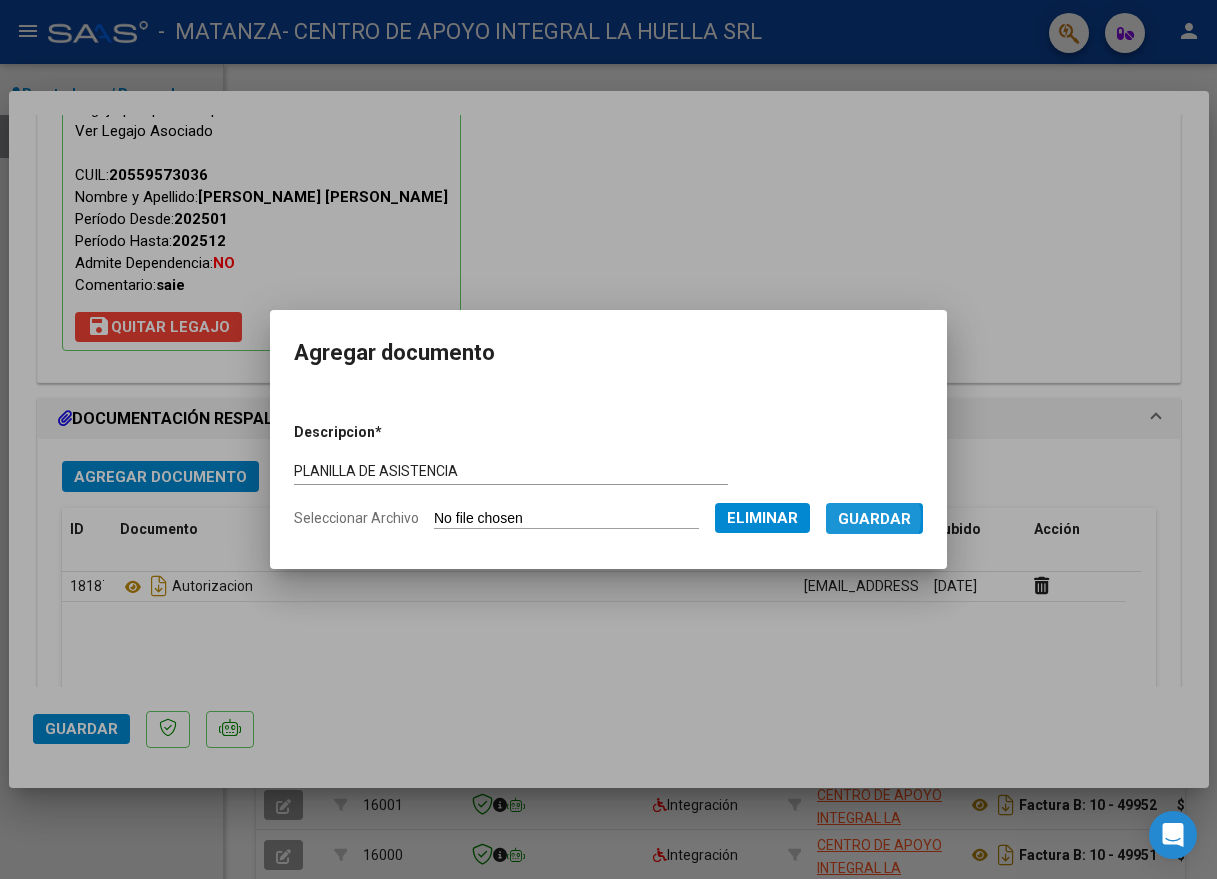 click on "Guardar" at bounding box center (874, 519) 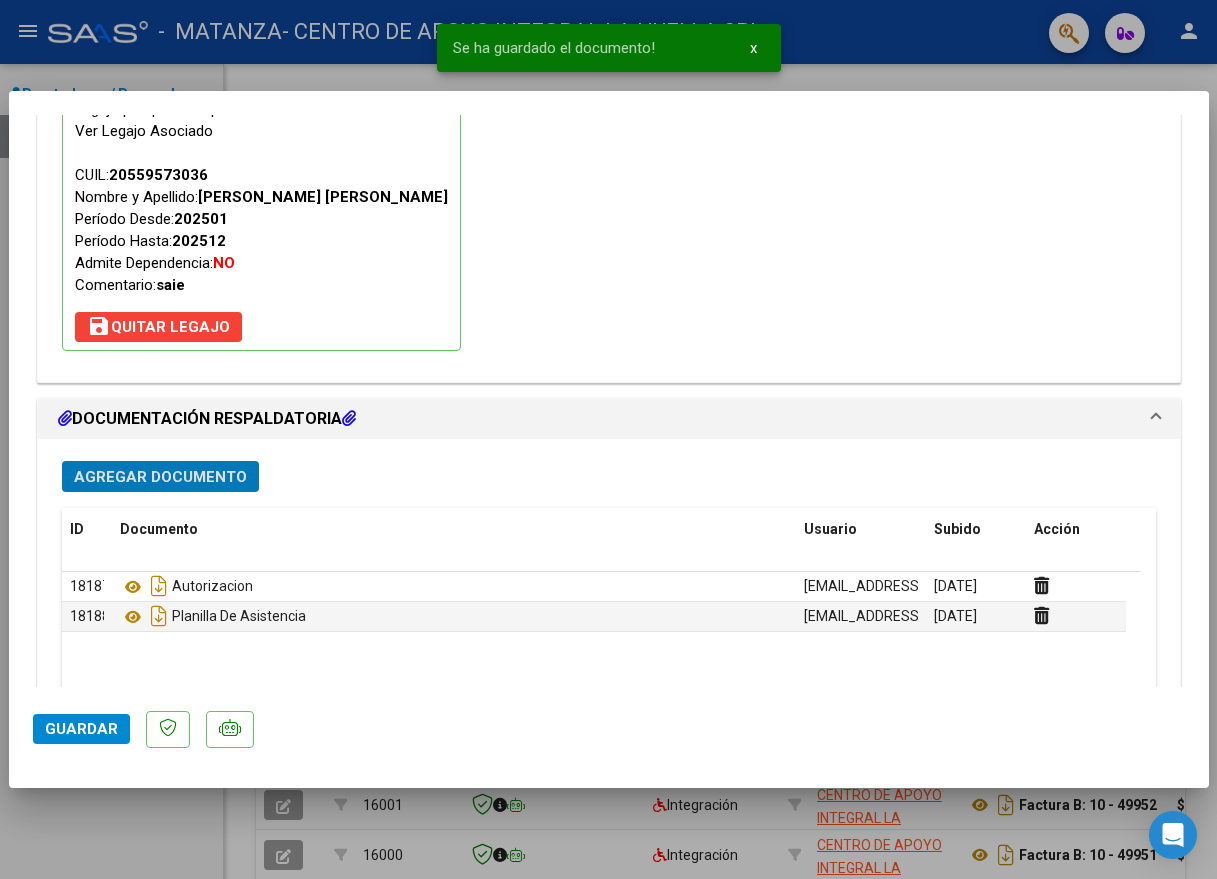 click on "Agregar Documento" at bounding box center (160, 477) 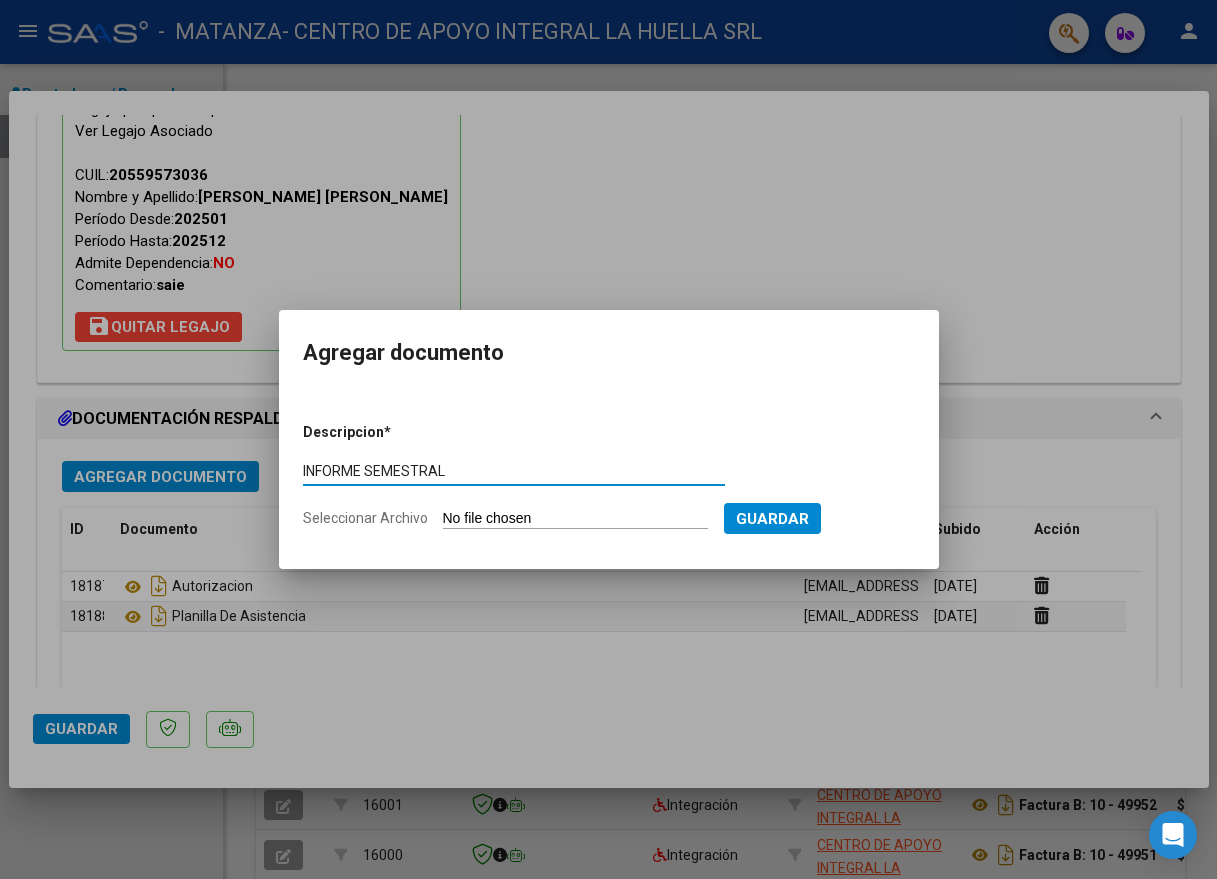 type on "INFORME SEMESTRAL" 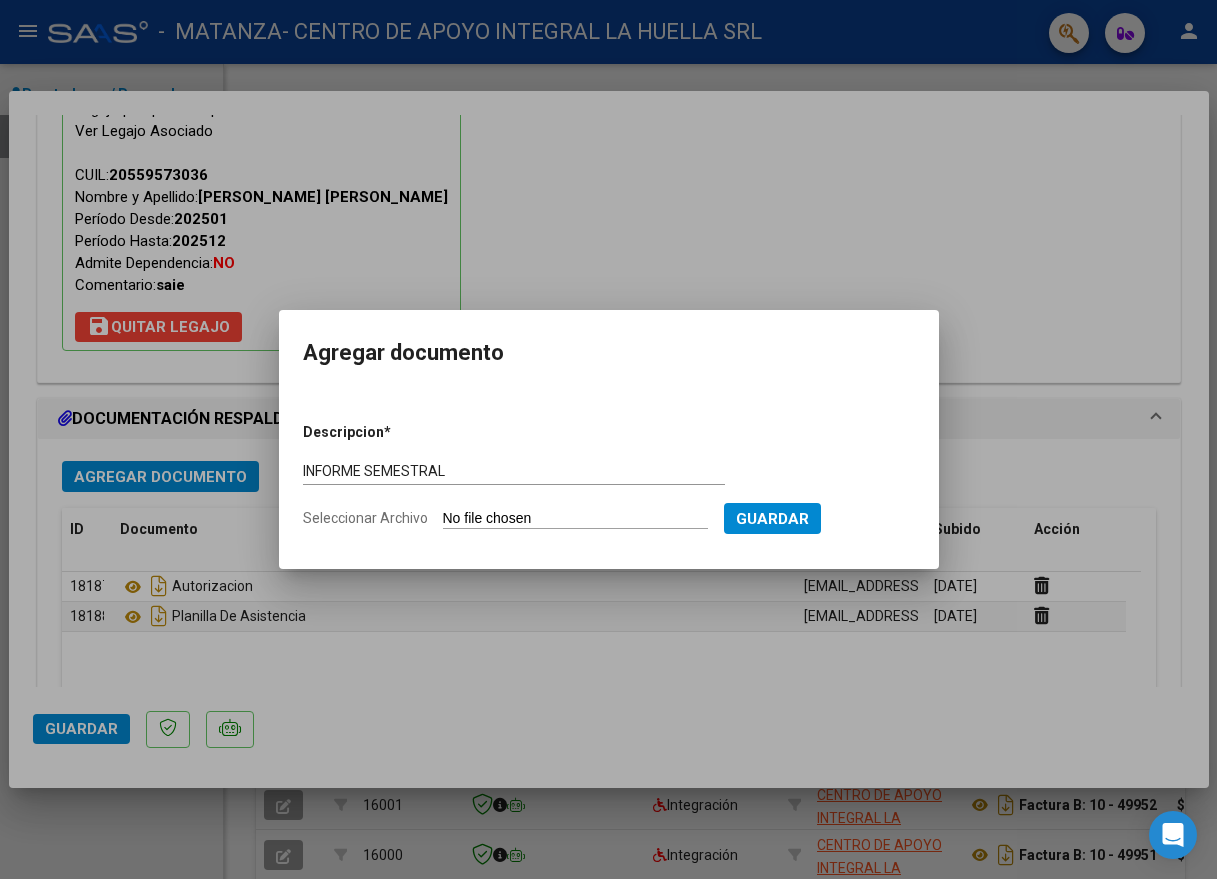 type on "C:\fakepath\[PERSON_NAME] [PERSON_NAME] INFORME SEMESTRAL S OSPMLM.pdf" 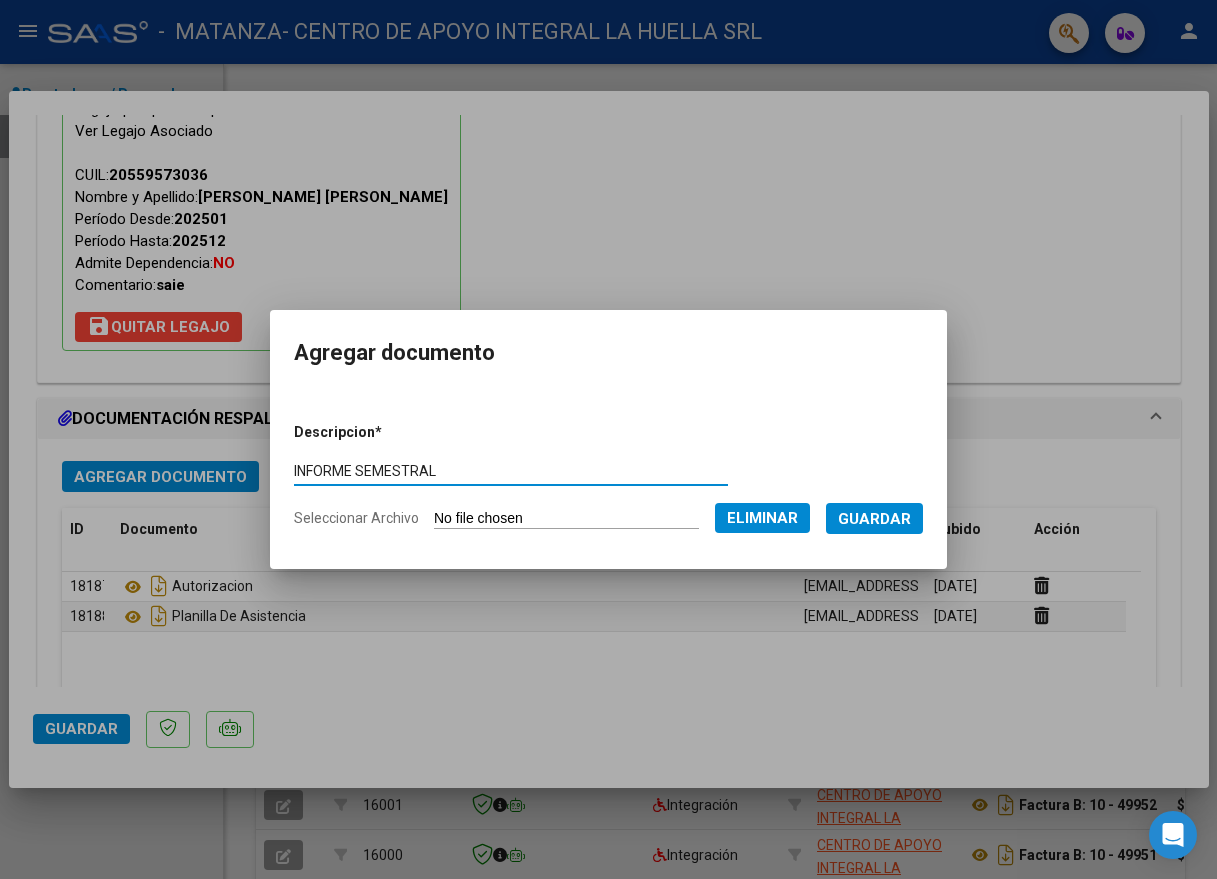 click on "Descripcion  *   INFORME SEMESTRAL Escriba aquí una descripcion  Seleccionar Archivo Eliminar Guardar" at bounding box center [608, 476] 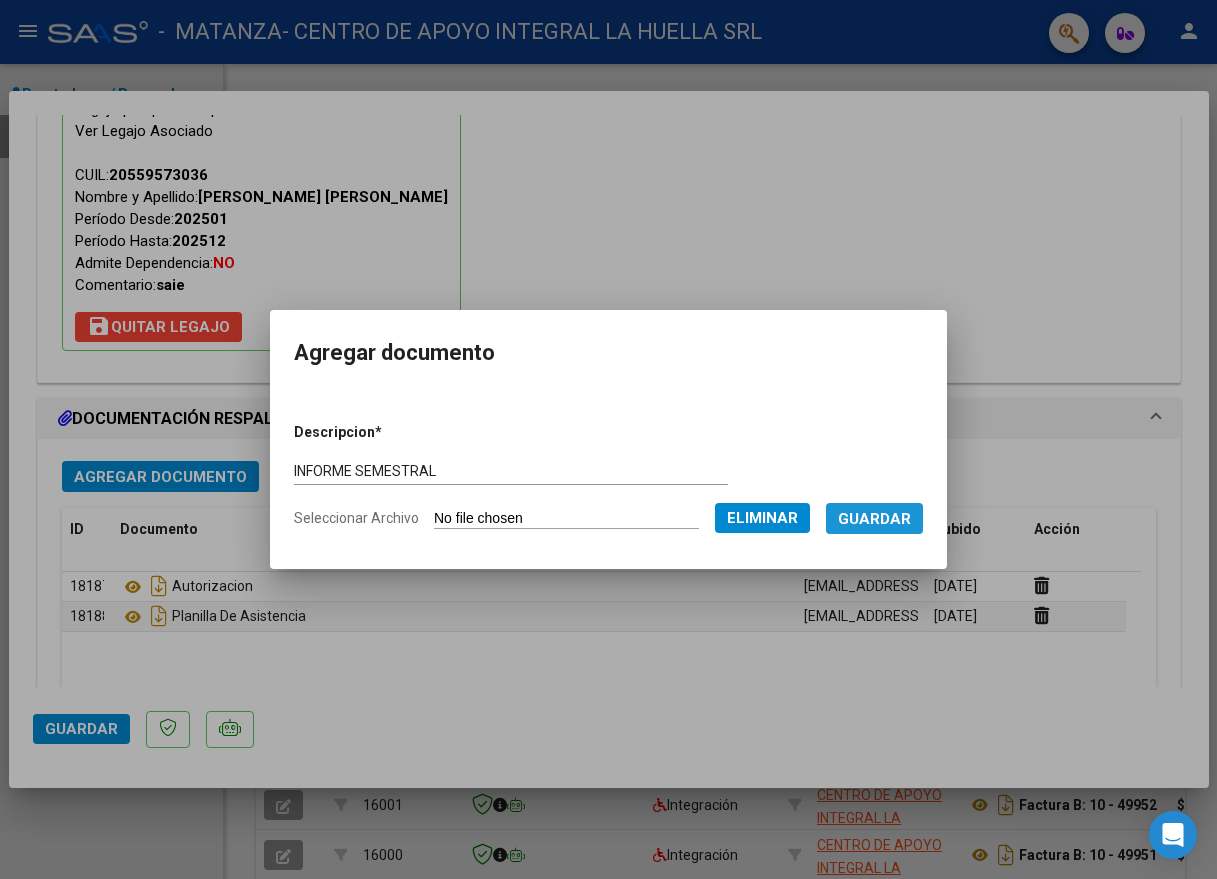click on "Guardar" at bounding box center (874, 519) 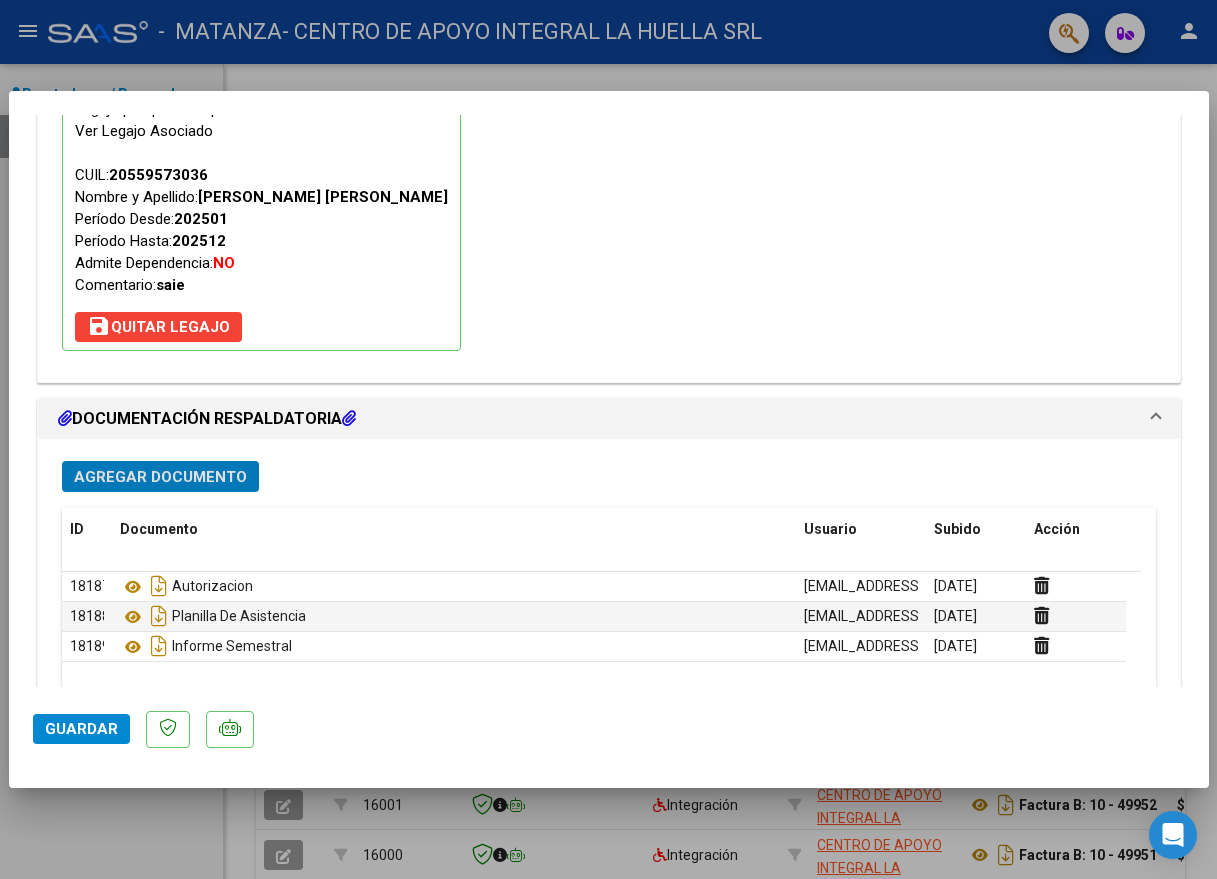 click on "Guardar" 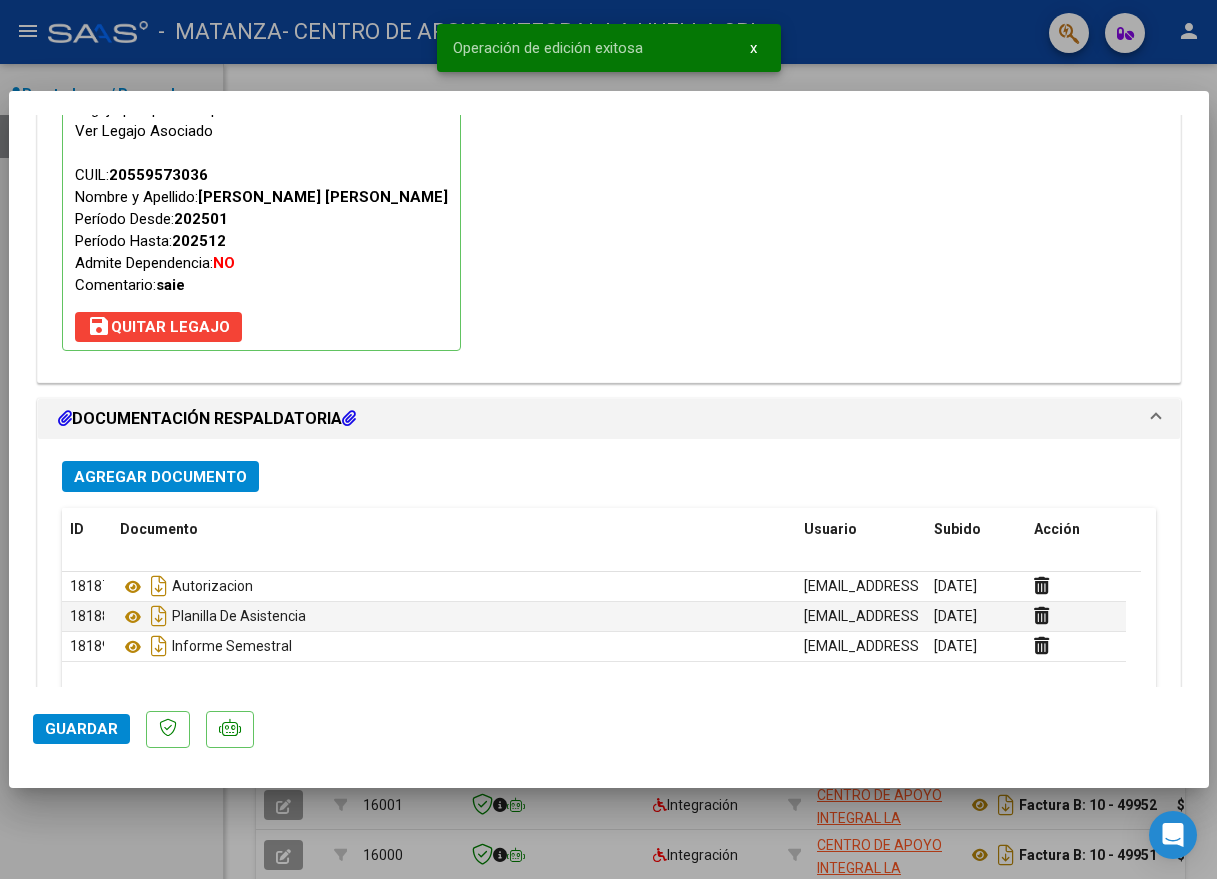 click on "Guardar" 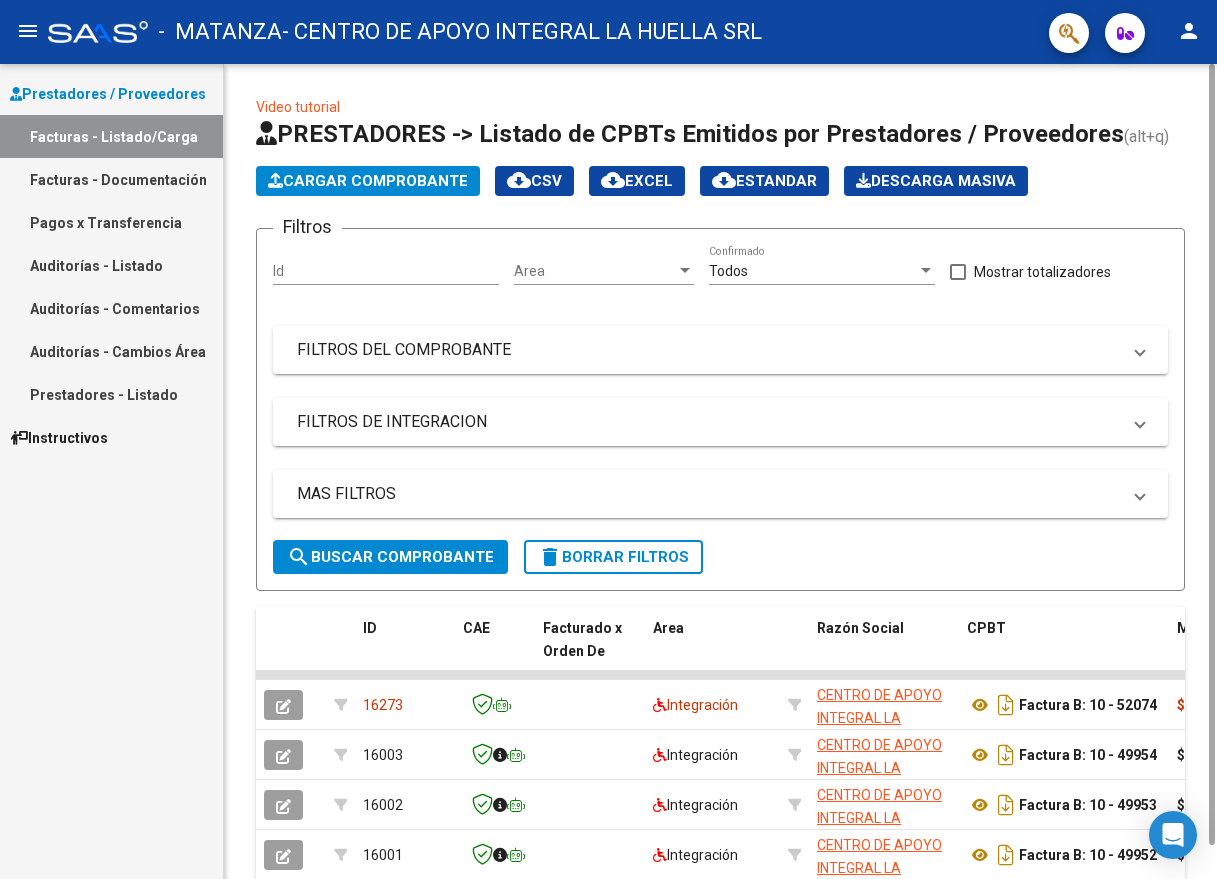 click on "Cargar Comprobante" 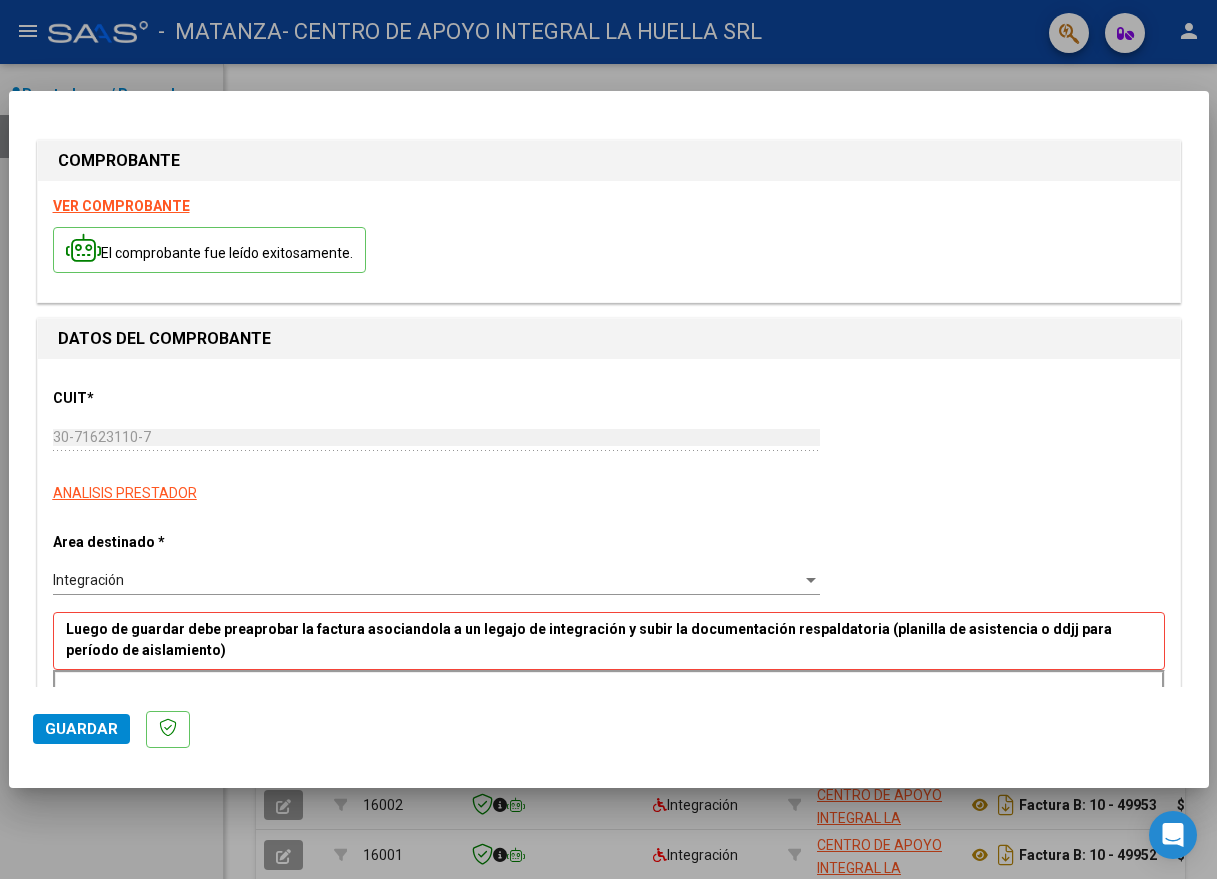 scroll, scrollTop: 300, scrollLeft: 0, axis: vertical 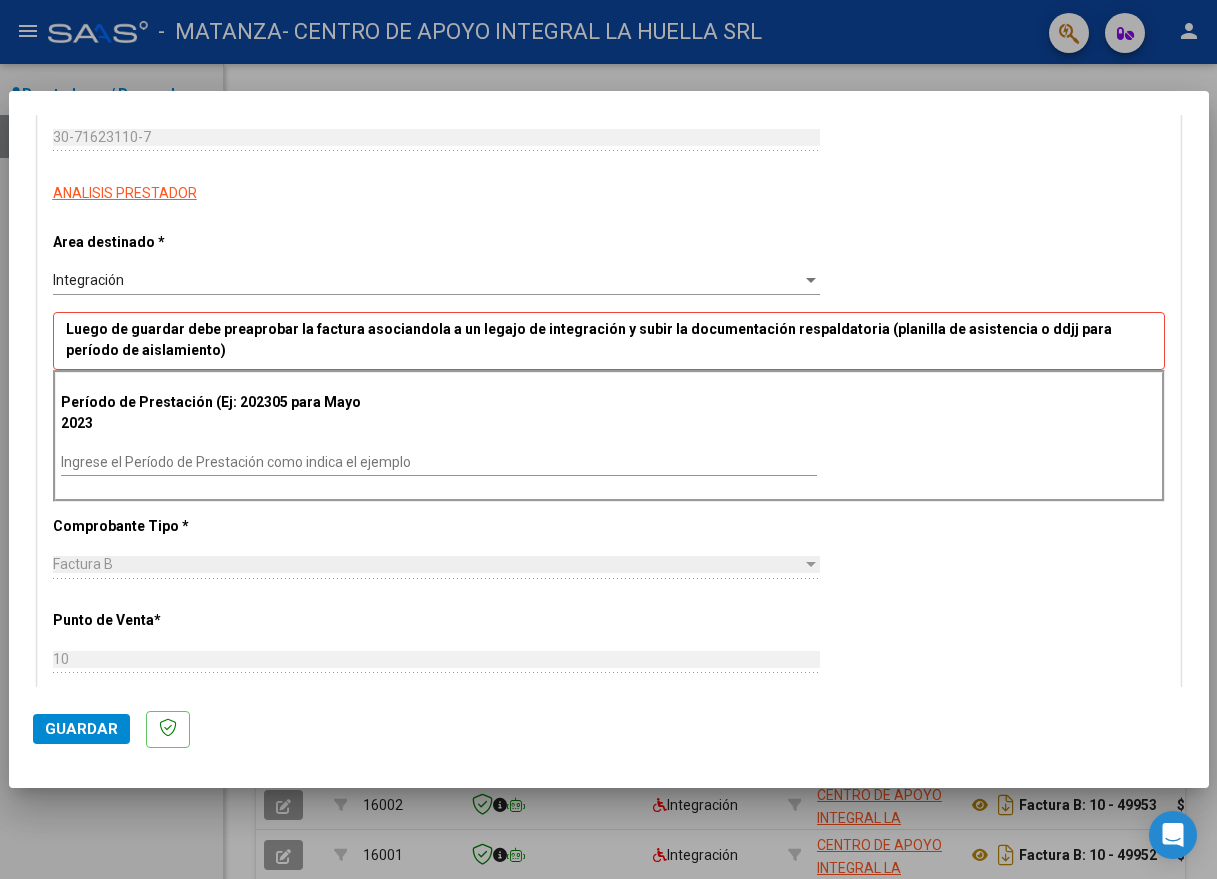 click on "Ingrese el Período de Prestación como indica el ejemplo" at bounding box center (439, 470) 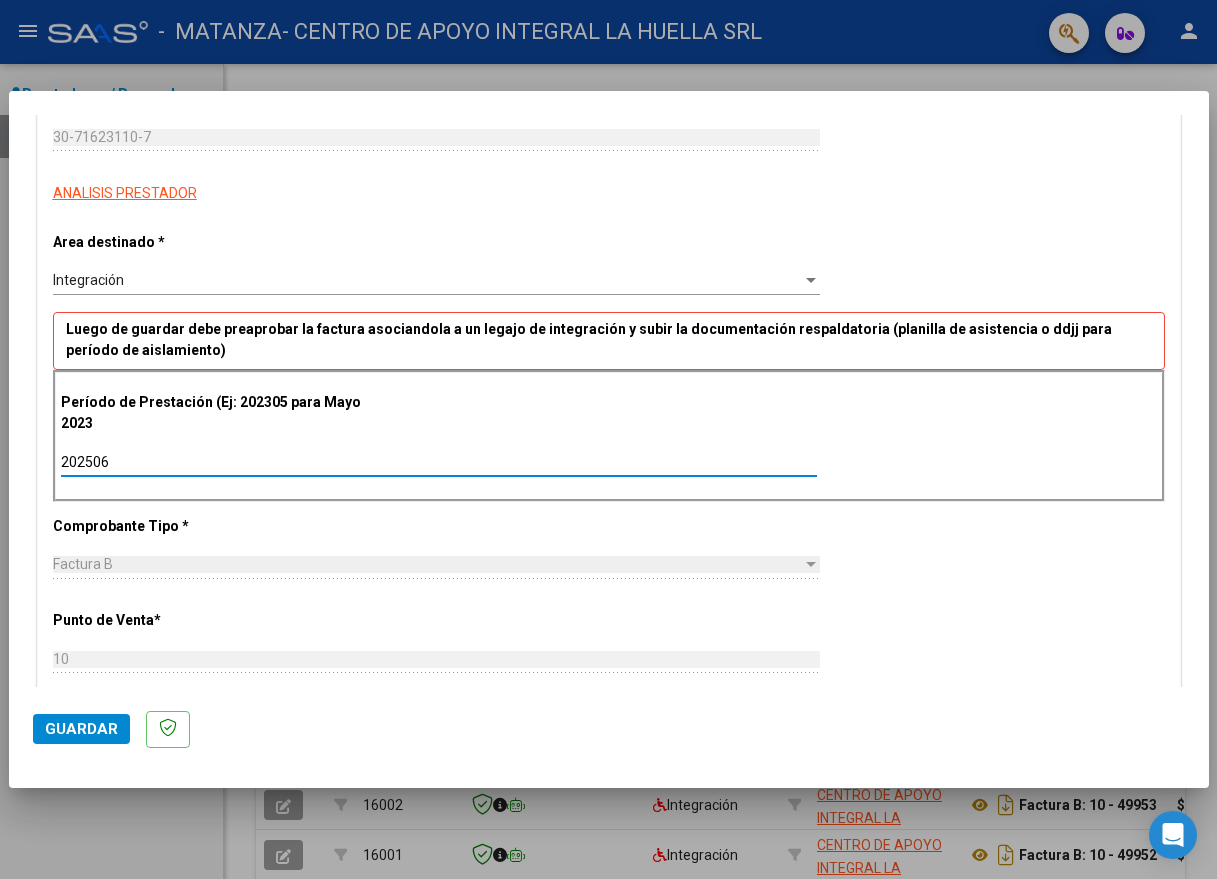 type on "202506" 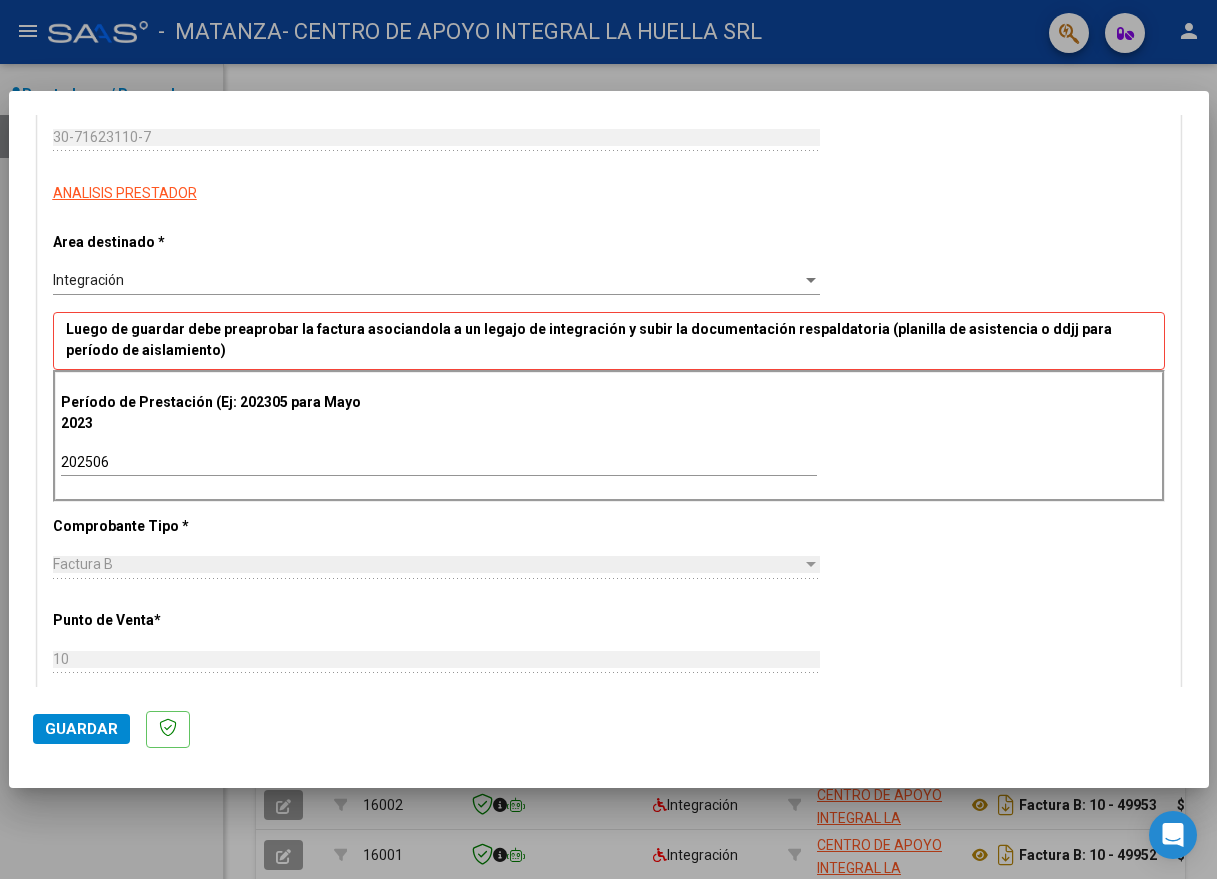 click on "CUIT  *   30-71623110-7 Ingresar CUIT  ANALISIS PRESTADOR  Area destinado * Integración Seleccionar Area Luego de guardar debe preaprobar la factura asociandola a un legajo de integración y subir la documentación respaldatoria (planilla de asistencia o ddjj para período de aislamiento)  Período de Prestación (Ej: 202305 para [DATE]    202506 Ingrese el Período de Prestación como indica el ejemplo   Comprobante Tipo * Factura B Seleccionar Tipo Punto de Venta  *   10 Ingresar el Nro.  Número  *   52075 Ingresar el Nro.  Monto  *   $ 475.830,36 Ingresar el monto  [GEOGRAPHIC_DATA].  *   [DATE] Ingresar la fecha  CAE / CAEA (no ingrese CAI)    75277478196102 Ingresar el CAE o CAEA (no ingrese CAI)  Fecha de Vencimiento    Ingresar la fecha  Ref. Externa    Ingresar la ref.  N° Liquidación    Ingresar el N° Liquidación" at bounding box center (609, 745) 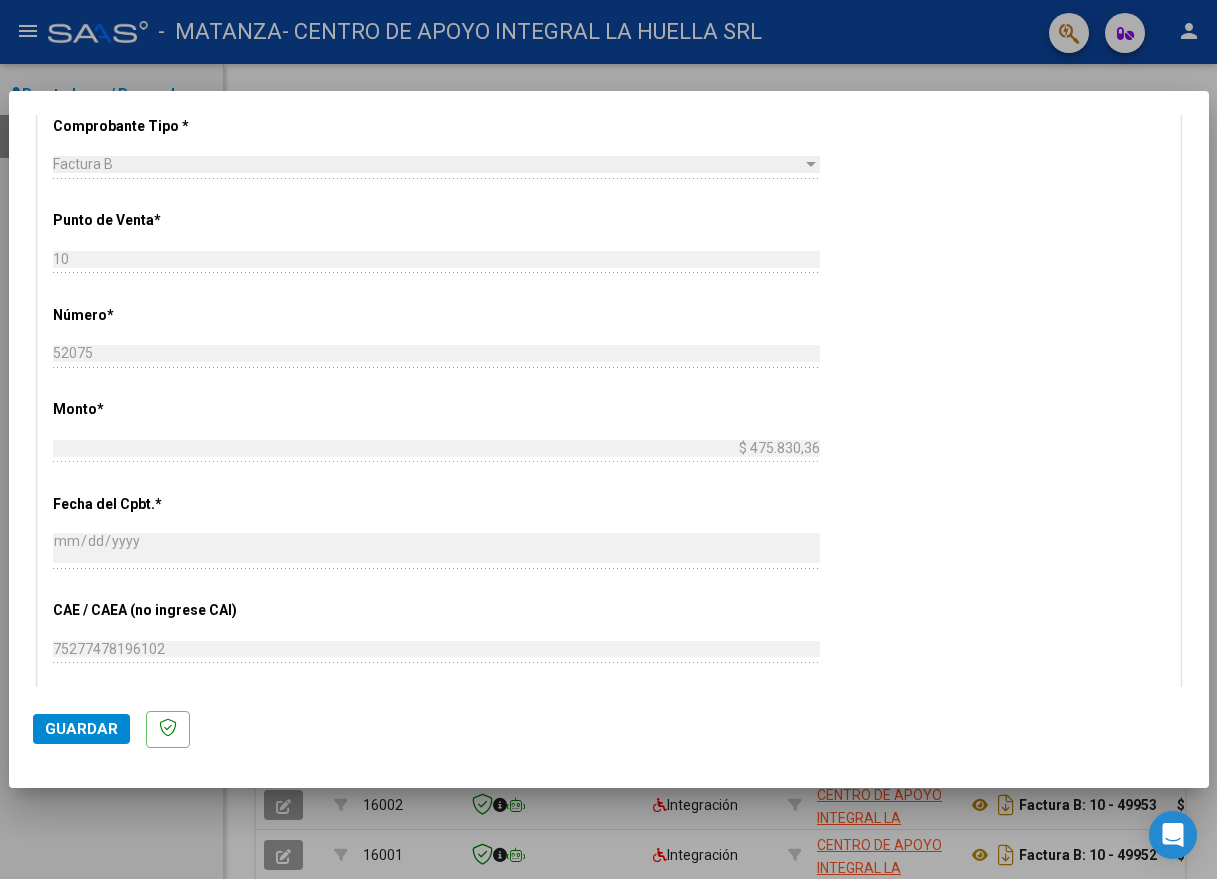 scroll, scrollTop: 1000, scrollLeft: 0, axis: vertical 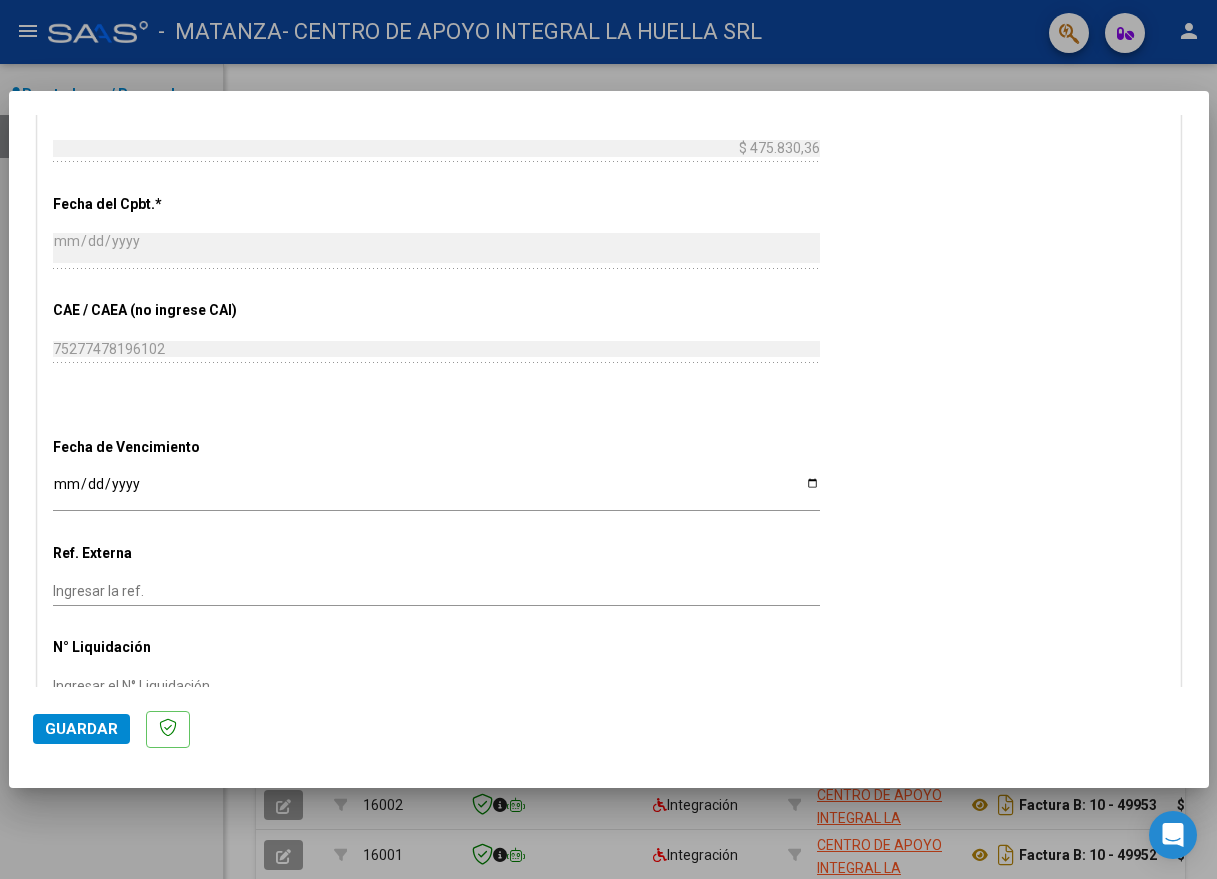 click on "Ingresar la fecha" at bounding box center (436, 491) 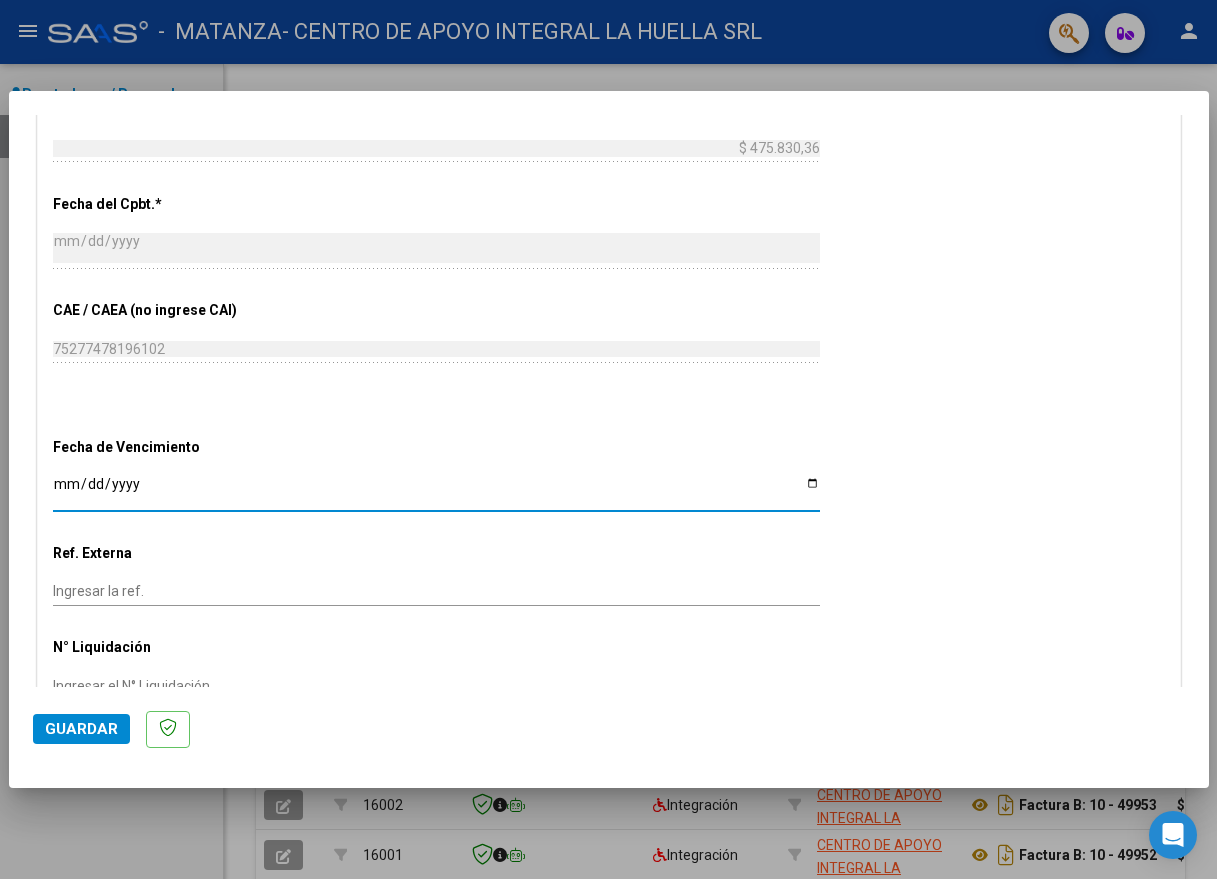 type on "[DATE]" 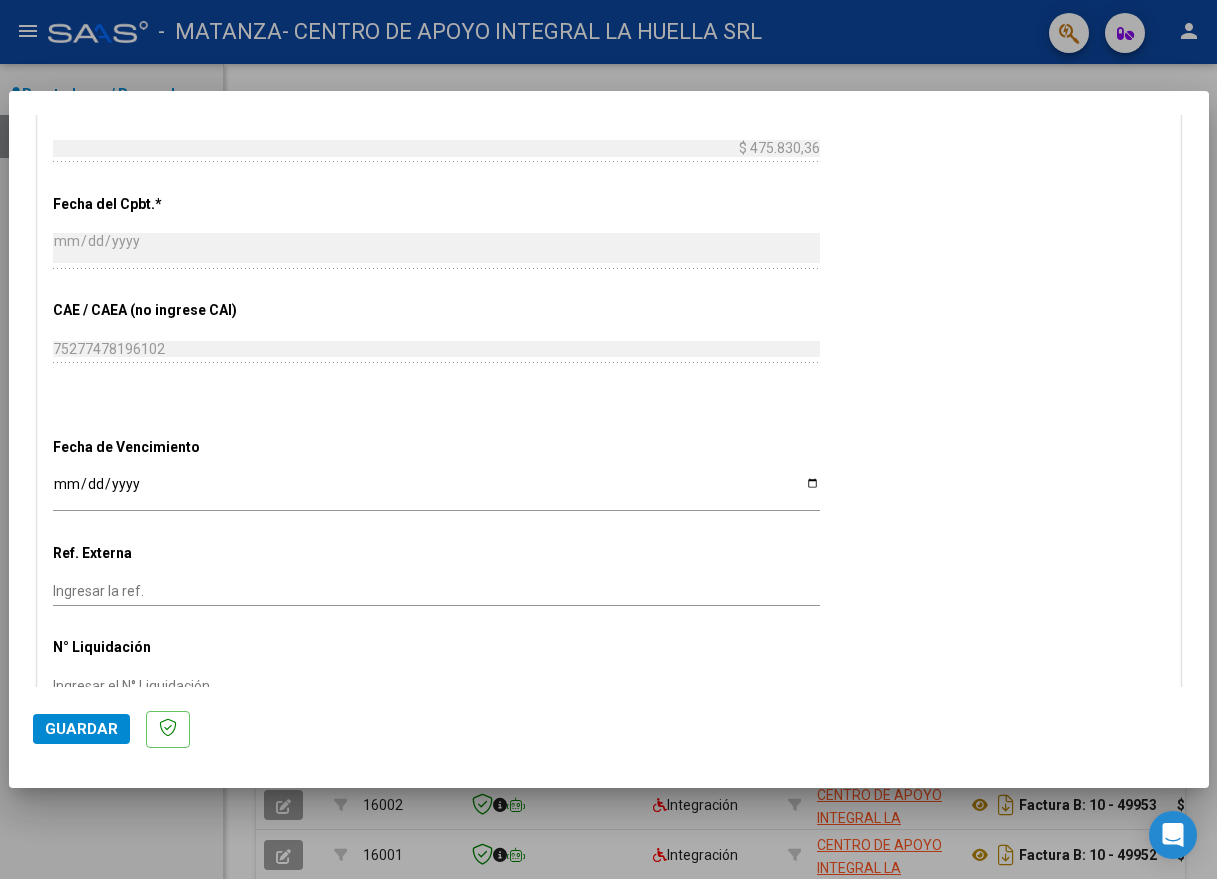 click on "CUIT  *   30-71623110-7 Ingresar CUIT  ANALISIS PRESTADOR  Area destinado * Integración Seleccionar Area Luego de guardar debe preaprobar la factura asociandola a un legajo de integración y subir la documentación respaldatoria (planilla de asistencia o ddjj para período de aislamiento)  Período de Prestación (Ej: 202305 para [DATE]    202506 Ingrese el Período de Prestación como indica el ejemplo   Comprobante Tipo * Factura B Seleccionar Tipo Punto de Venta  *   10 Ingresar el Nro.  Número  *   52075 Ingresar el Nro.  Monto  *   $ 475.830,36 Ingresar el monto  [GEOGRAPHIC_DATA].  *   [DATE] Ingresar la fecha  CAE / CAEA (no ingrese CAI)    75277478196102 Ingresar el CAE o CAEA (no ingrese CAI)  Fecha de Vencimiento    [DATE] Ingresar la fecha  Ref. Externa    Ingresar la ref.  N° Liquidación    Ingresar el N° Liquidación" at bounding box center [609, 45] 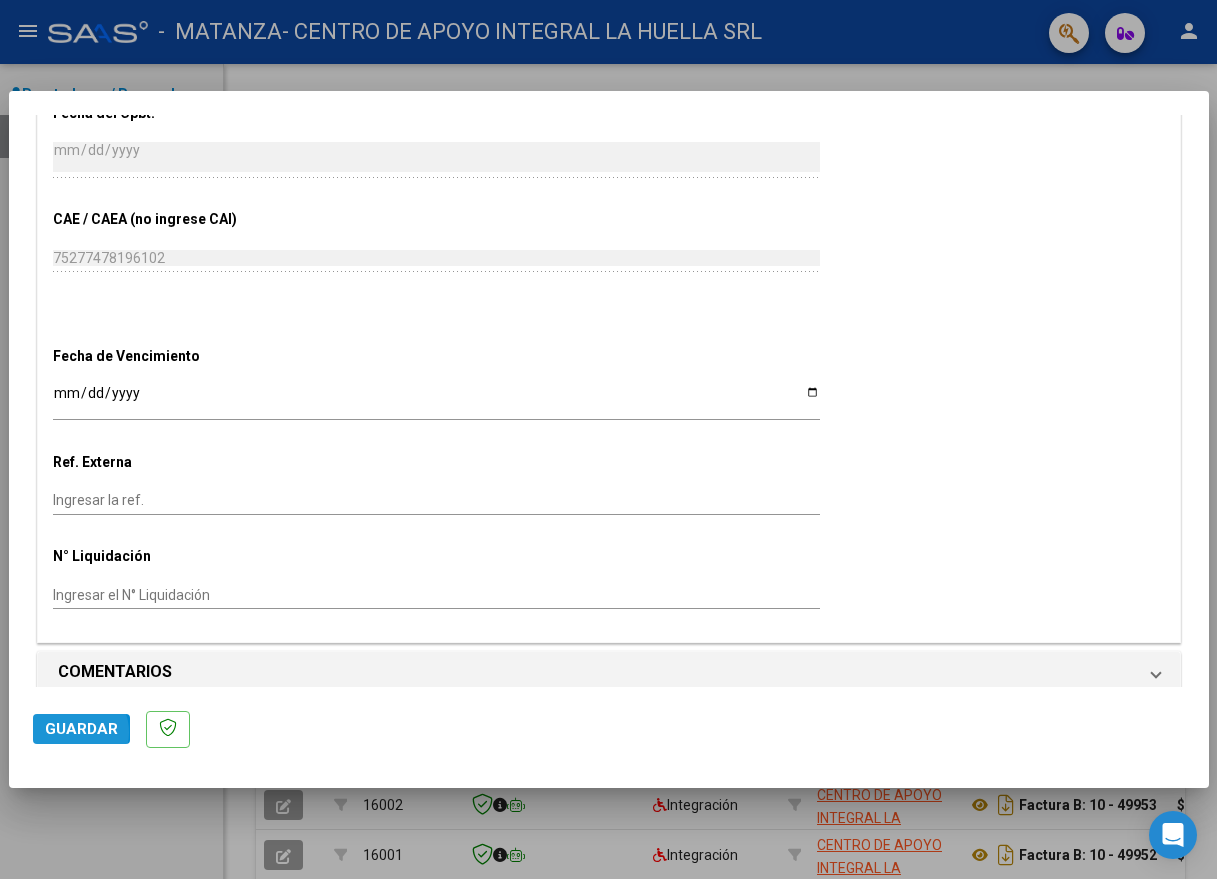 click on "Guardar" 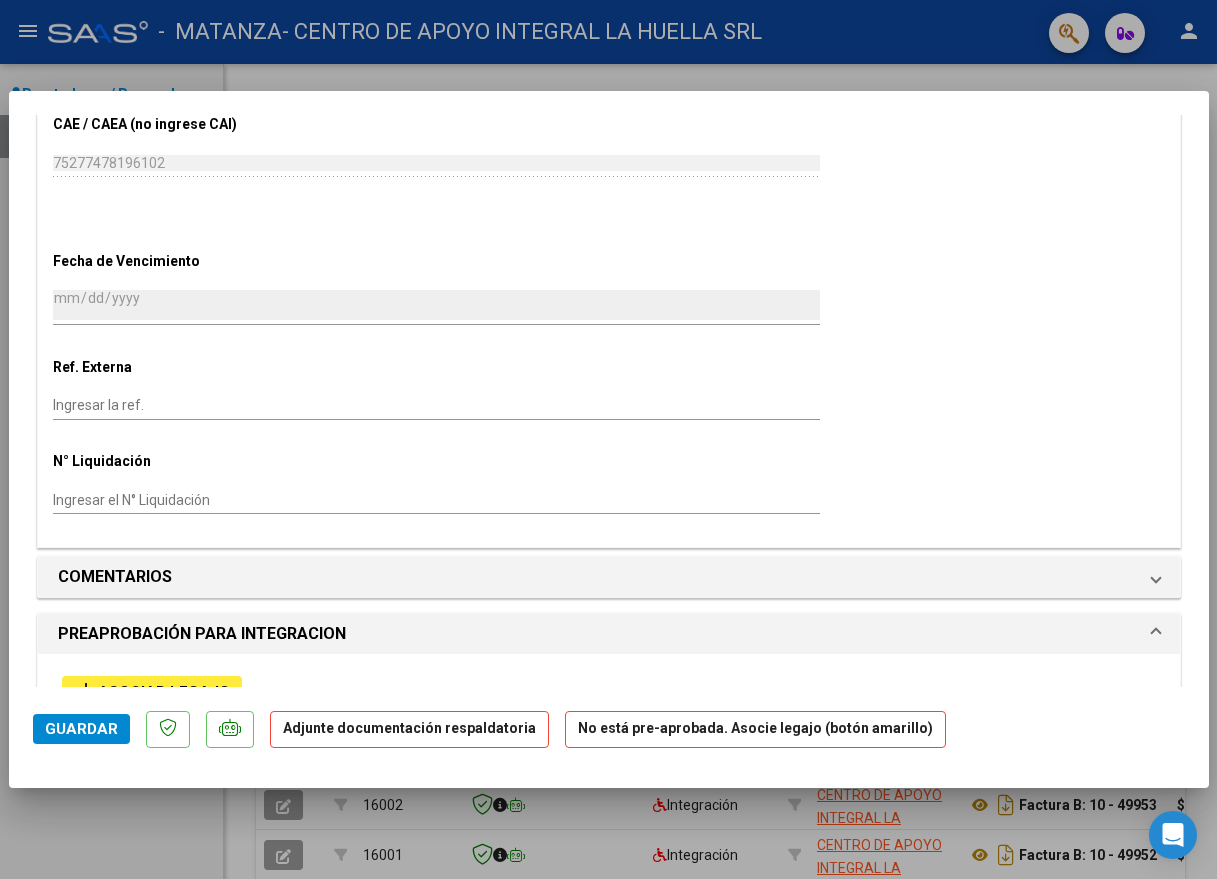 scroll, scrollTop: 1400, scrollLeft: 0, axis: vertical 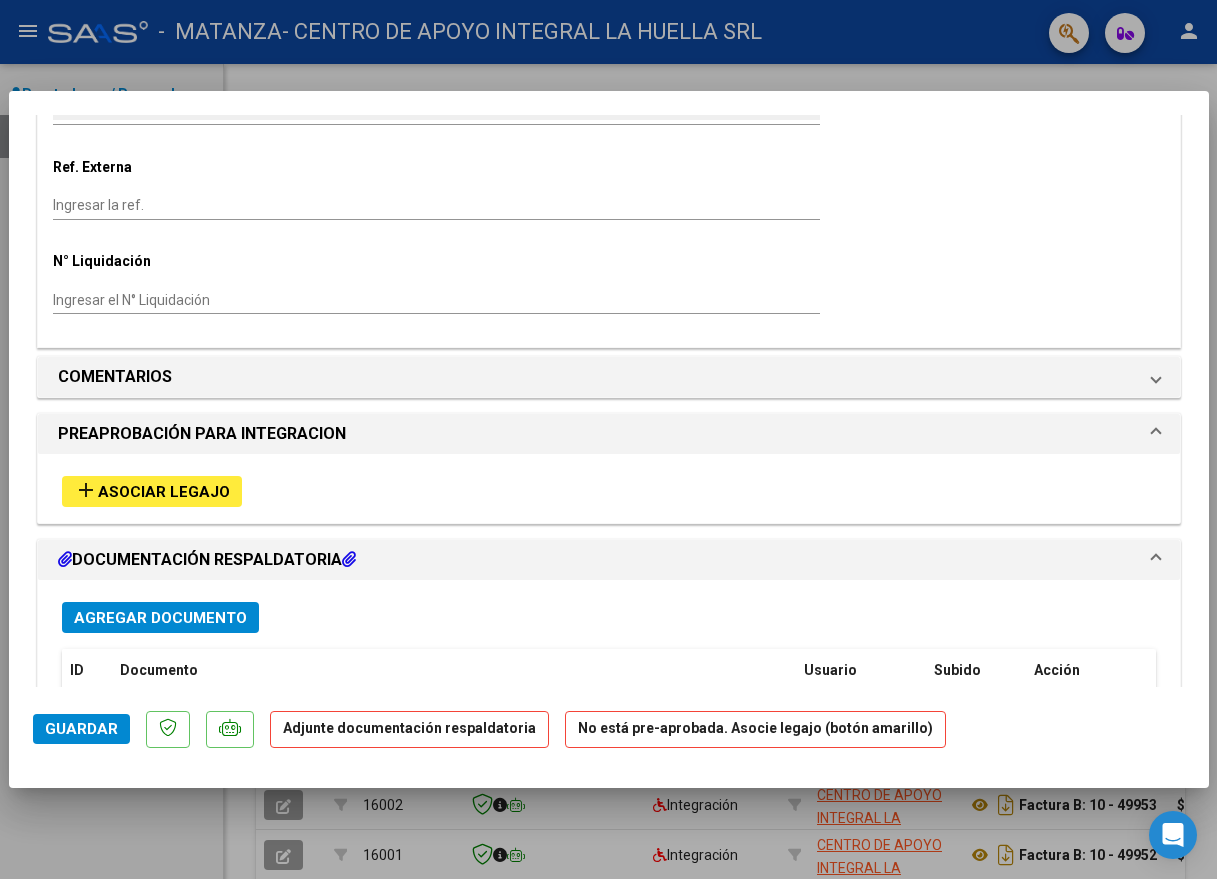 click on "Asociar Legajo" at bounding box center [164, 492] 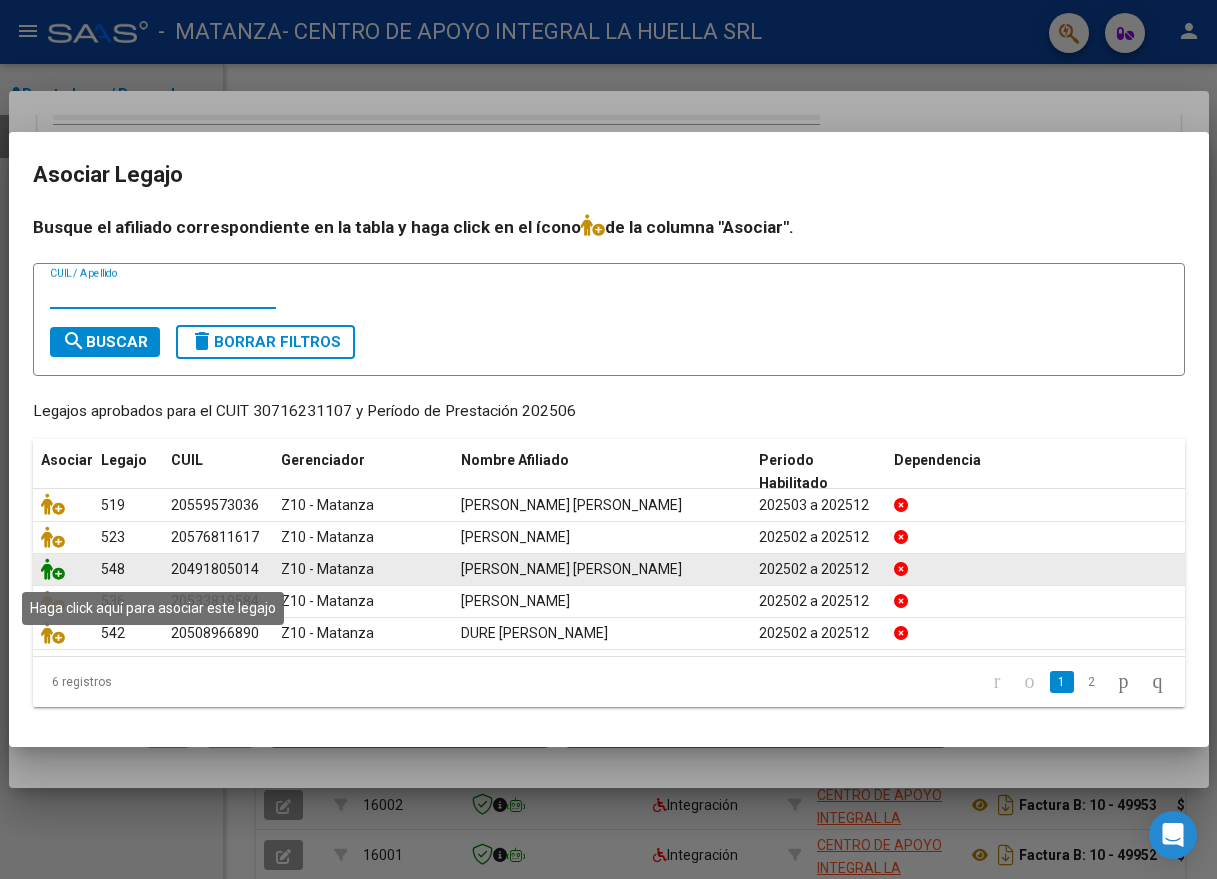 click 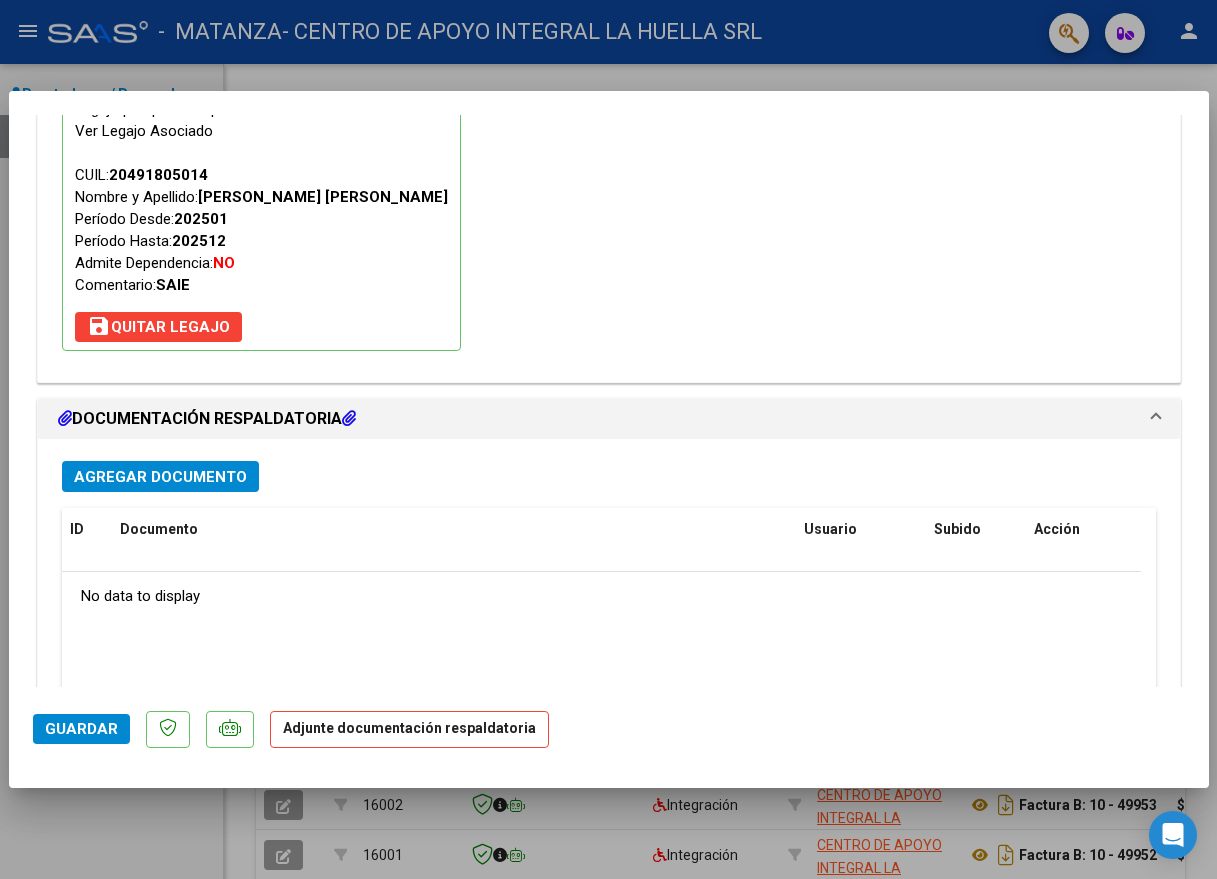 scroll, scrollTop: 2019, scrollLeft: 0, axis: vertical 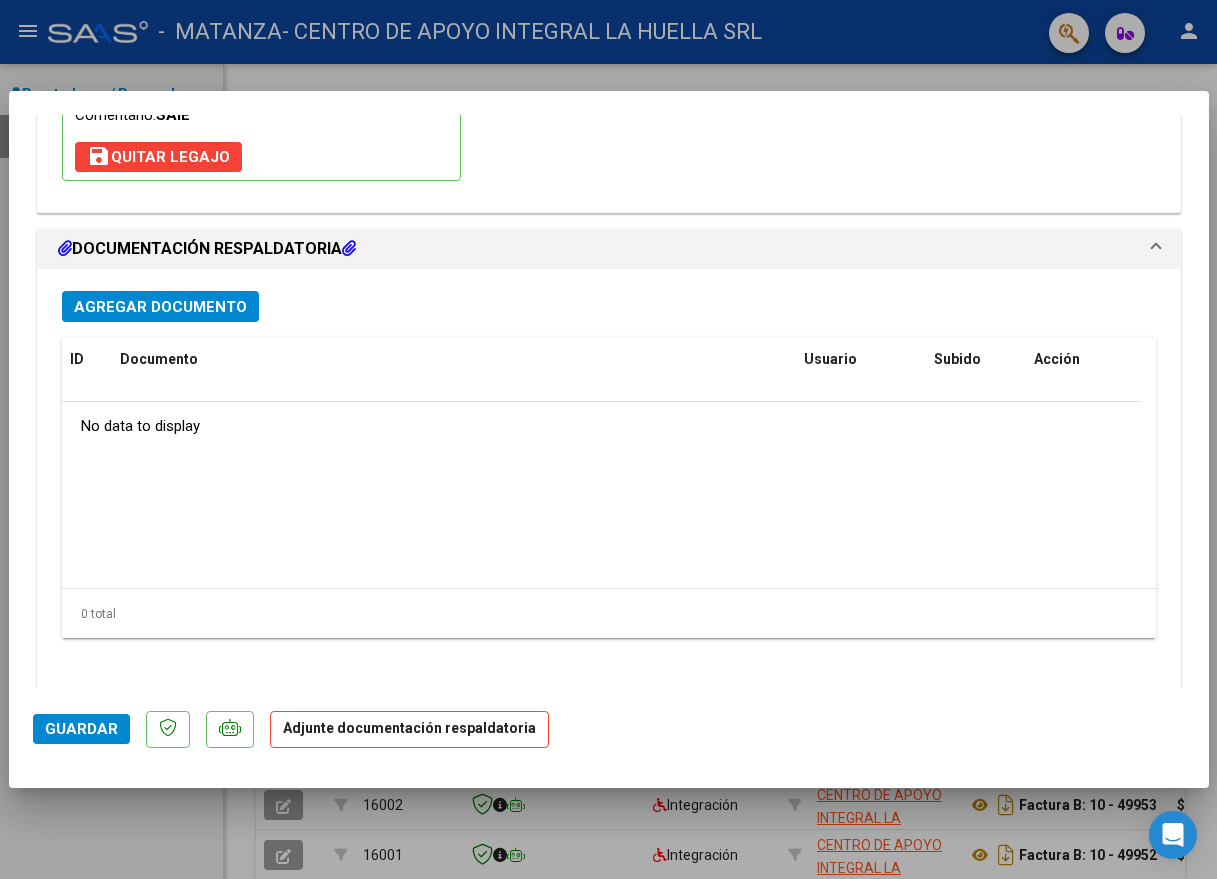 click on "Agregar Documento" at bounding box center (160, 307) 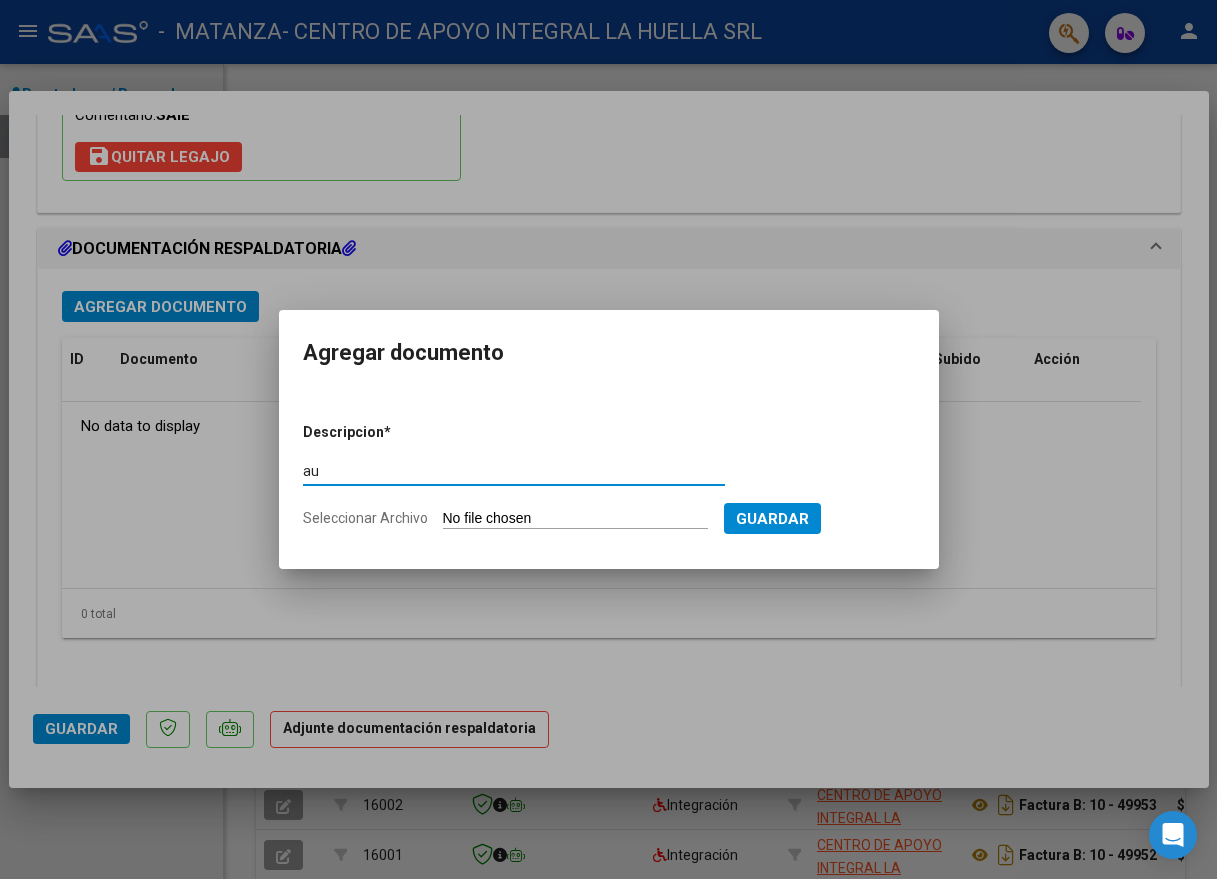 type on "a" 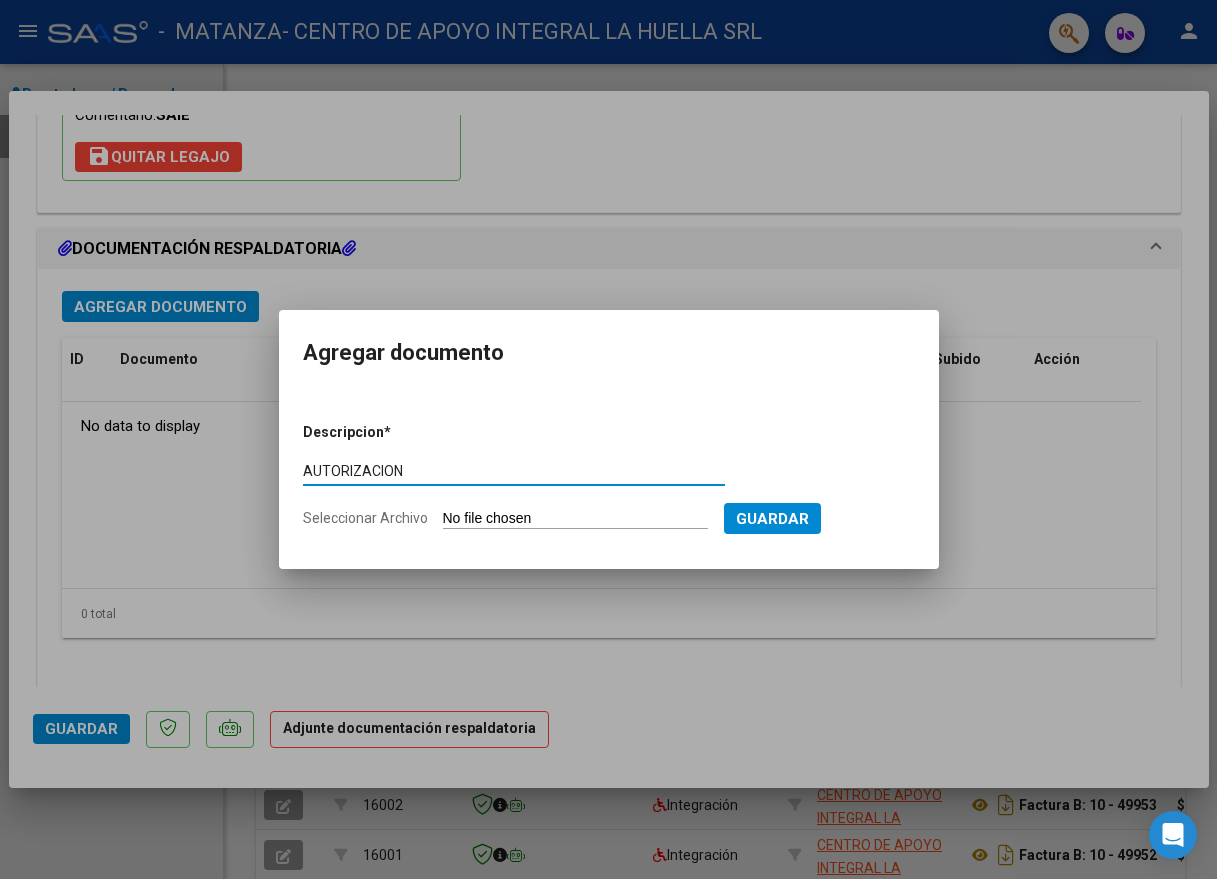 type on "AUTORIZACION" 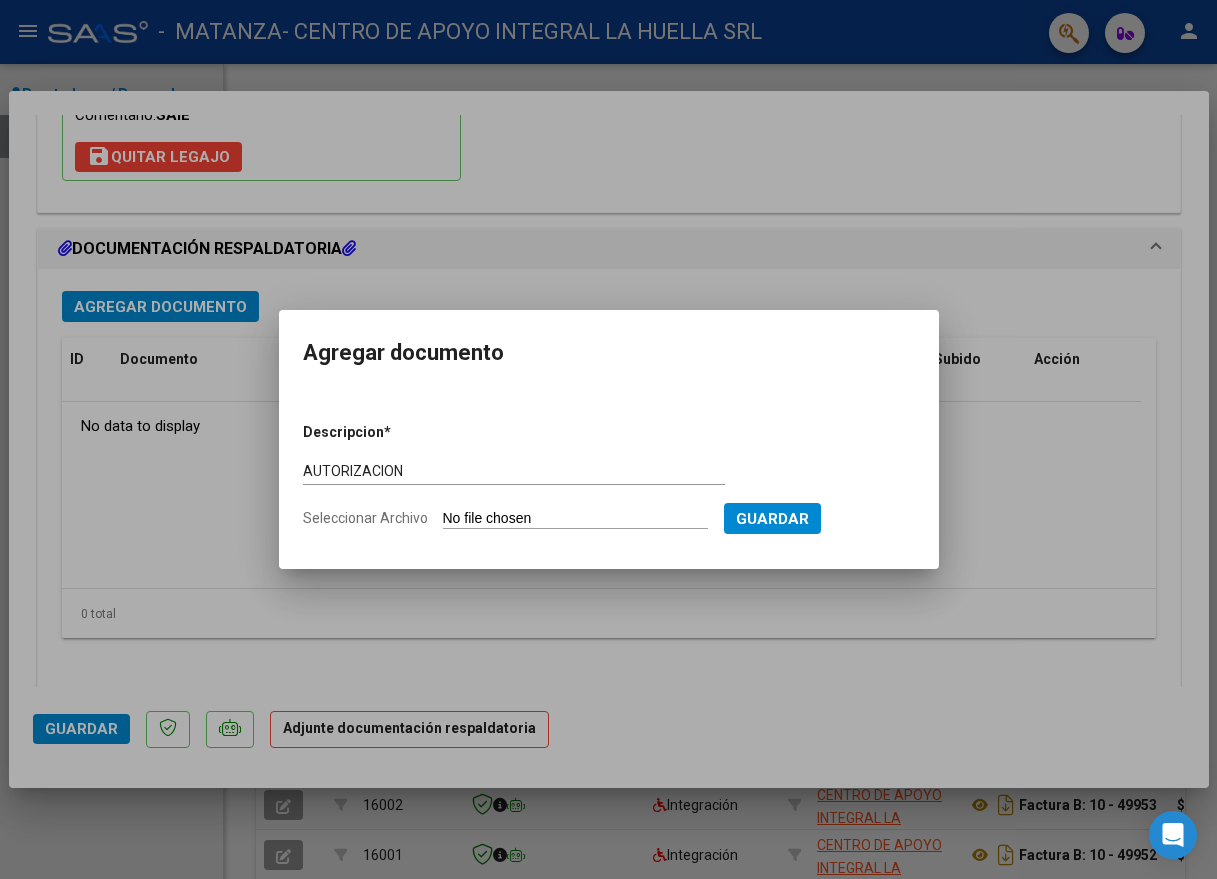 type on "C:\fakepath\[PERSON_NAME] [PERSON_NAME] AUTORIZACION.pdf" 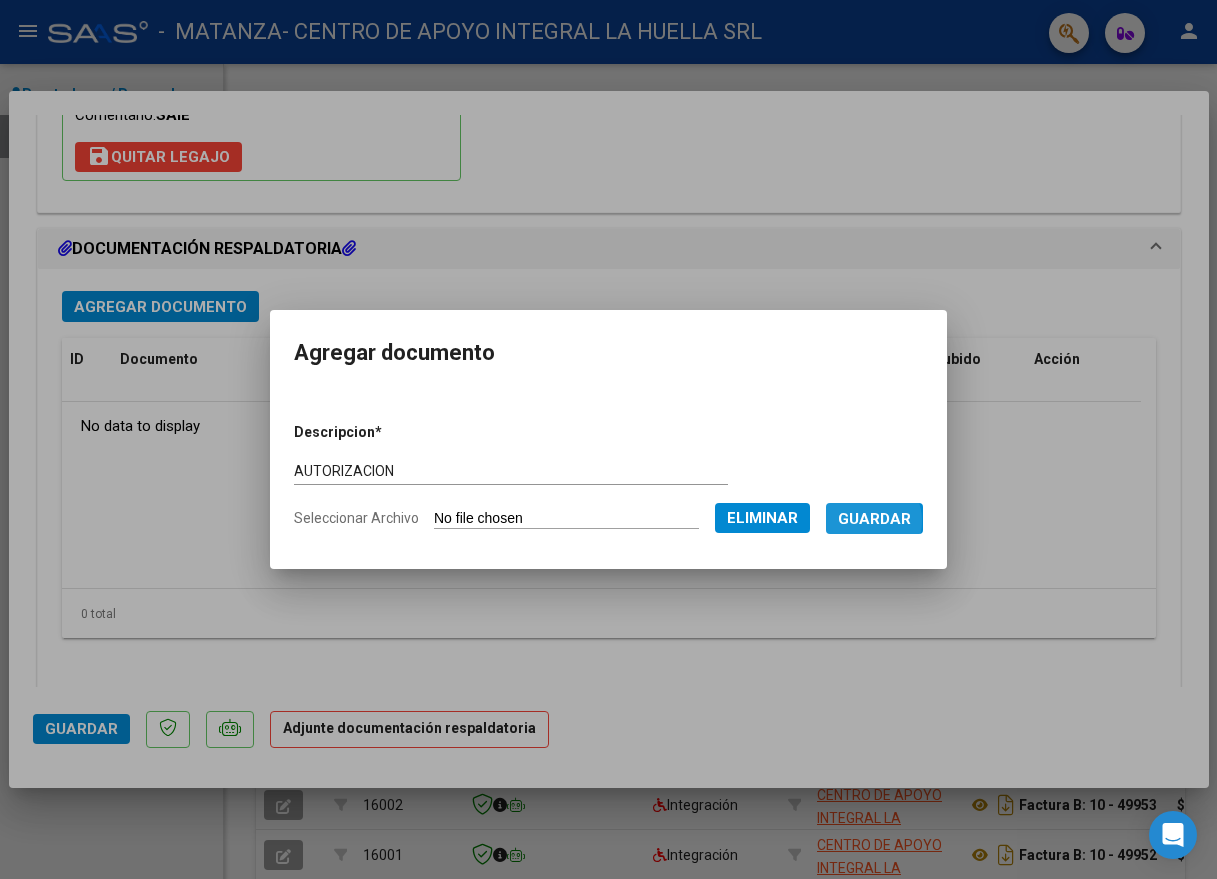 click on "Guardar" at bounding box center [874, 519] 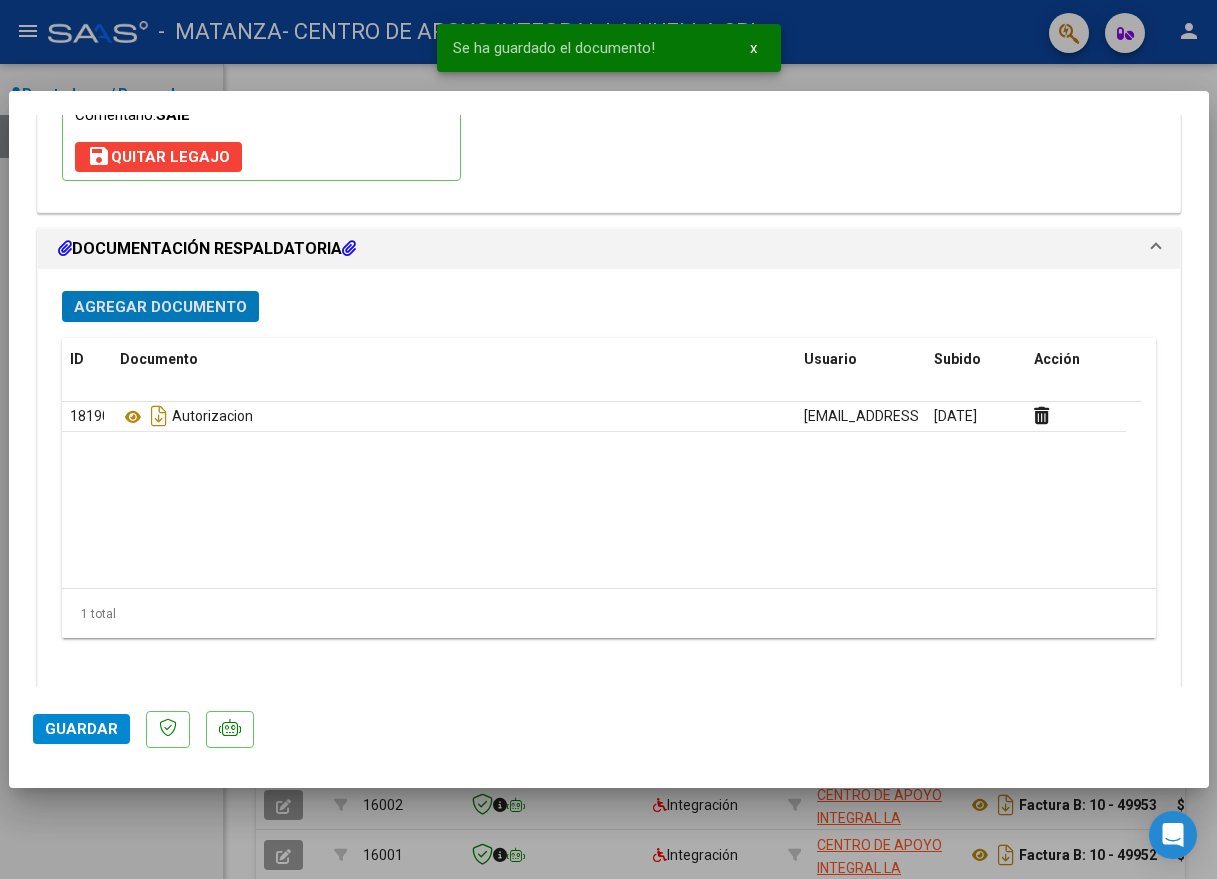 click on "Agregar Documento" at bounding box center [160, 307] 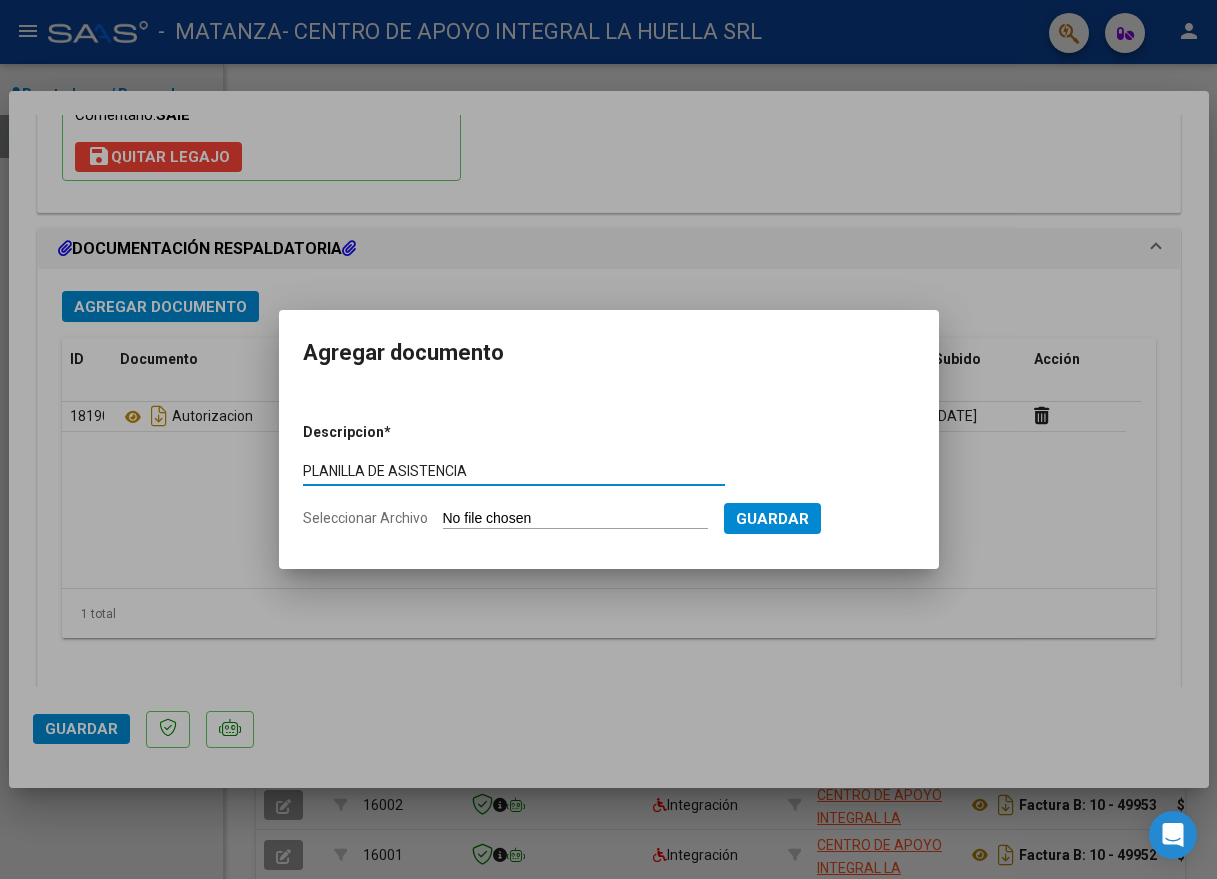 type on "PLANILLA DE ASISTENCIA" 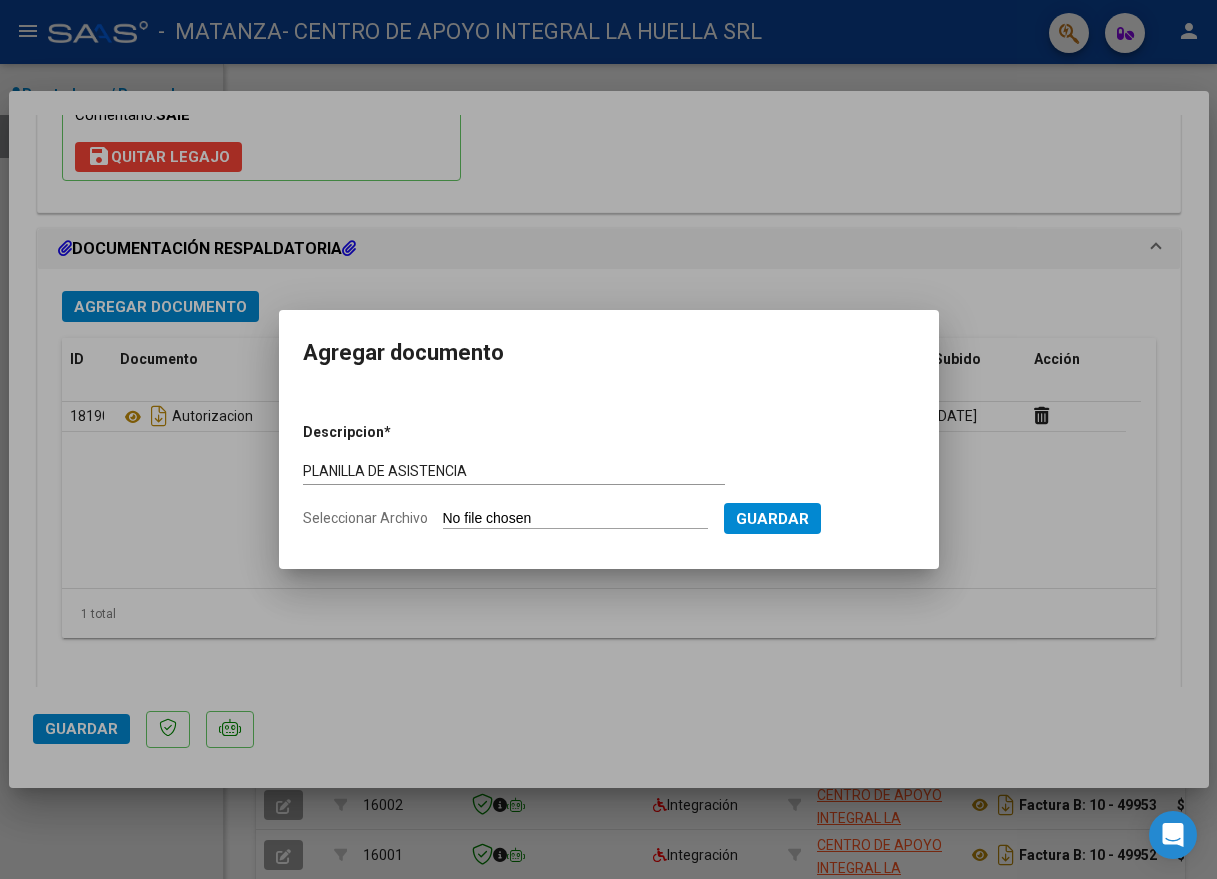 type on "C:\fakepath\[PERSON_NAME] [PERSON_NAME]-PLANILLA ASISTENCIA-JUNIO-S-OSPMLM.pdf" 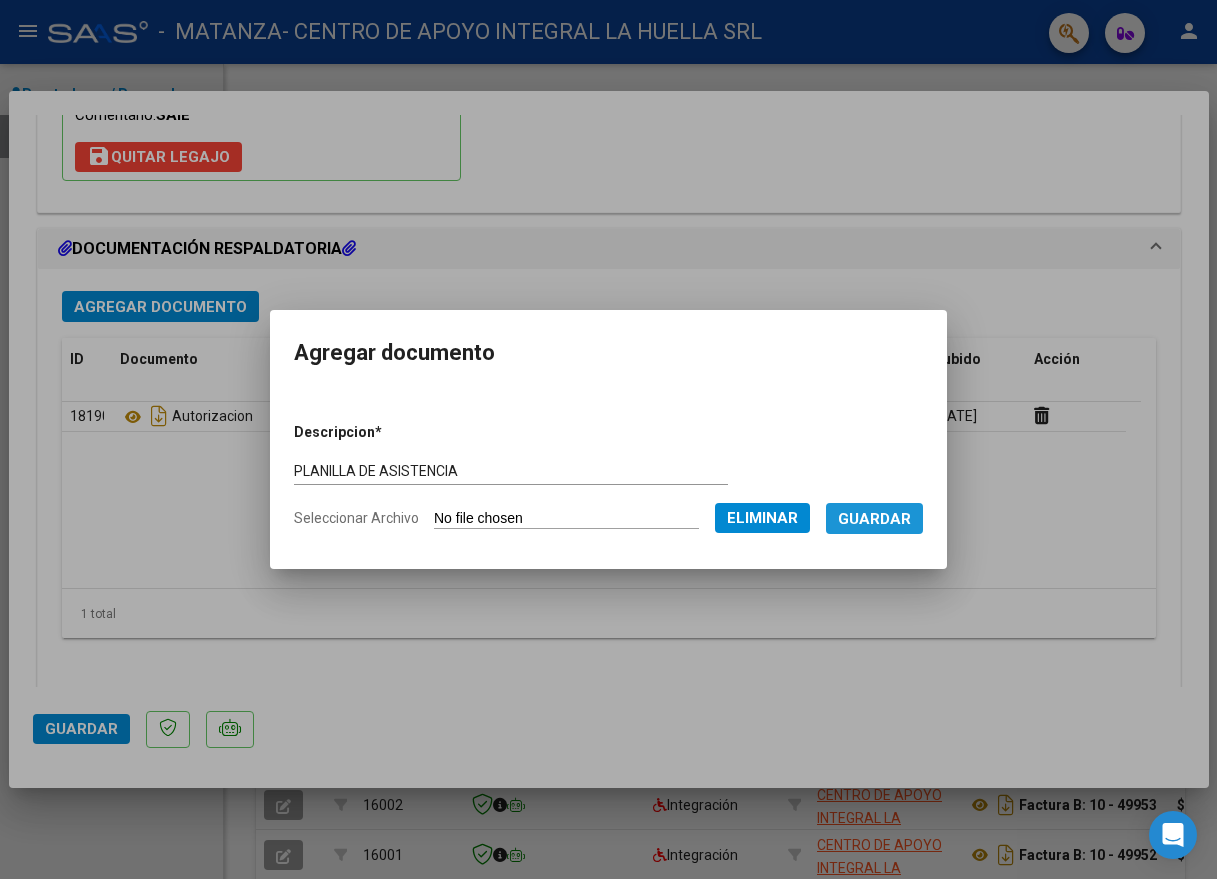 click on "Guardar" at bounding box center [874, 519] 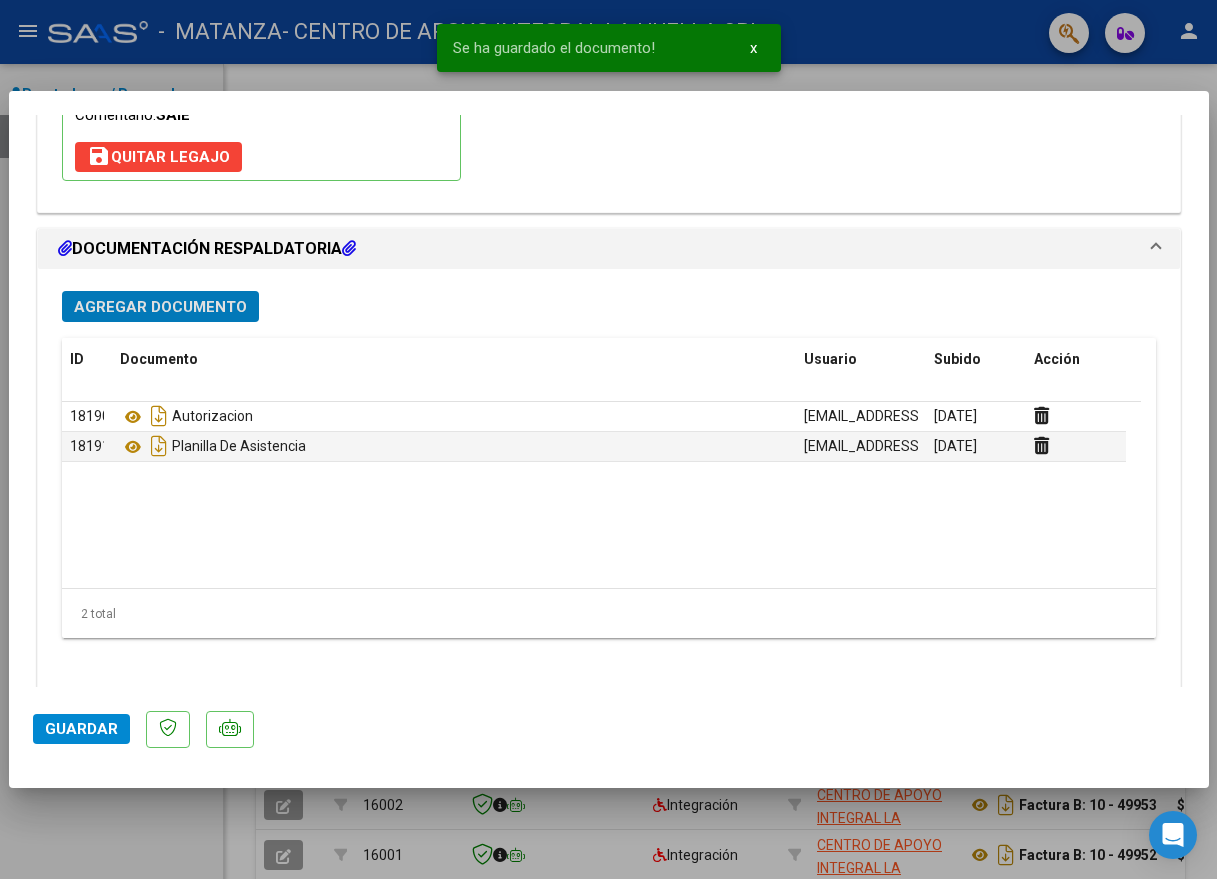 click on "Agregar Documento" at bounding box center [160, 306] 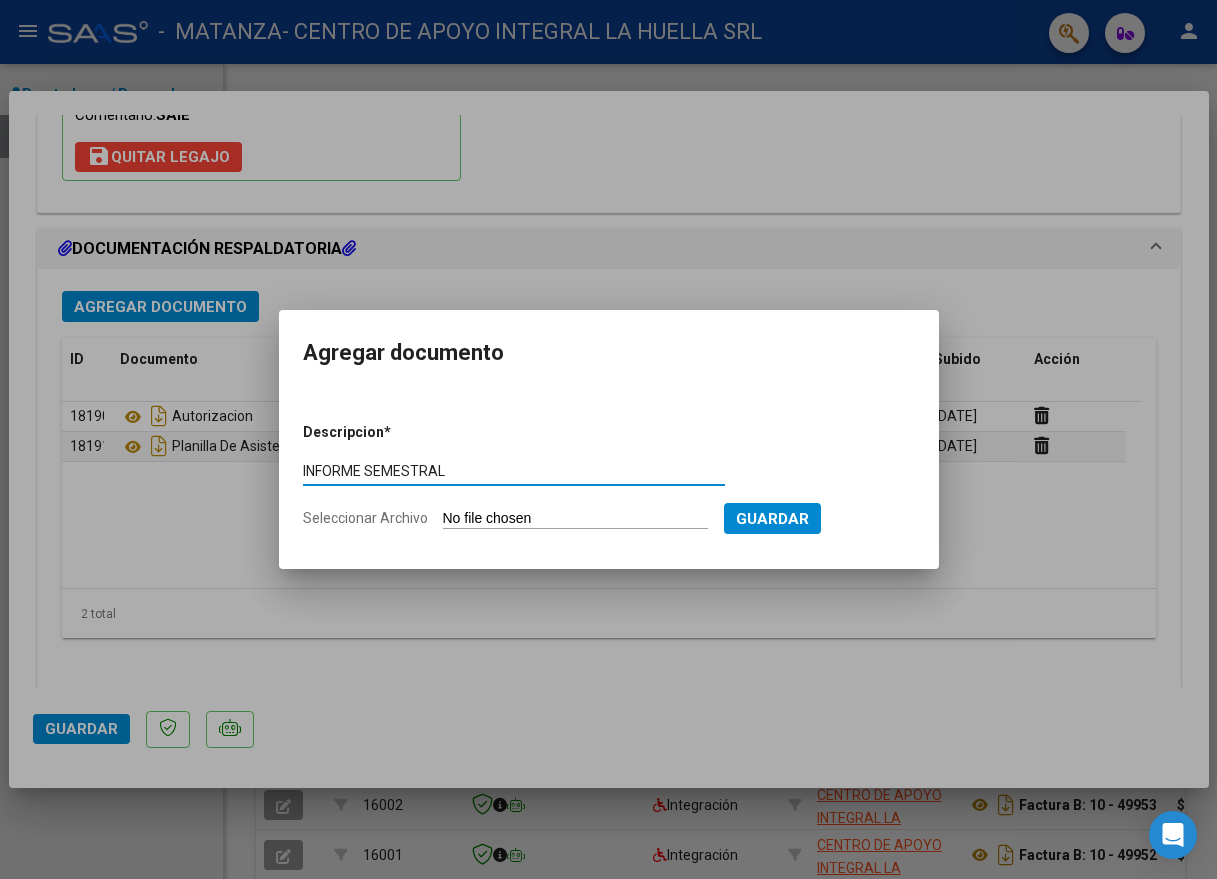 type on "INFORME SEMESTRAL" 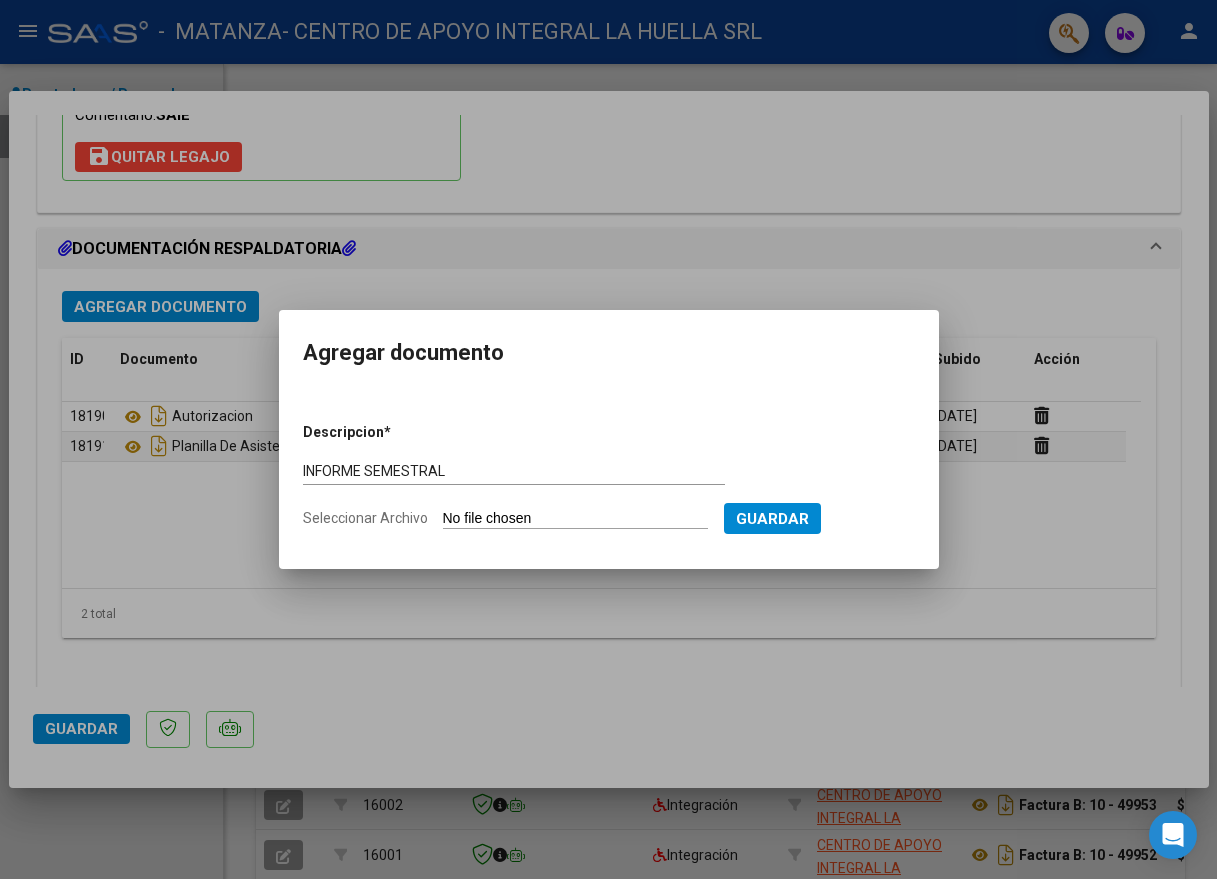 type on "C:\fakepath\[PERSON_NAME] [PERSON_NAME] INFORME [PERSON_NAME] S OSPMLM.pdf" 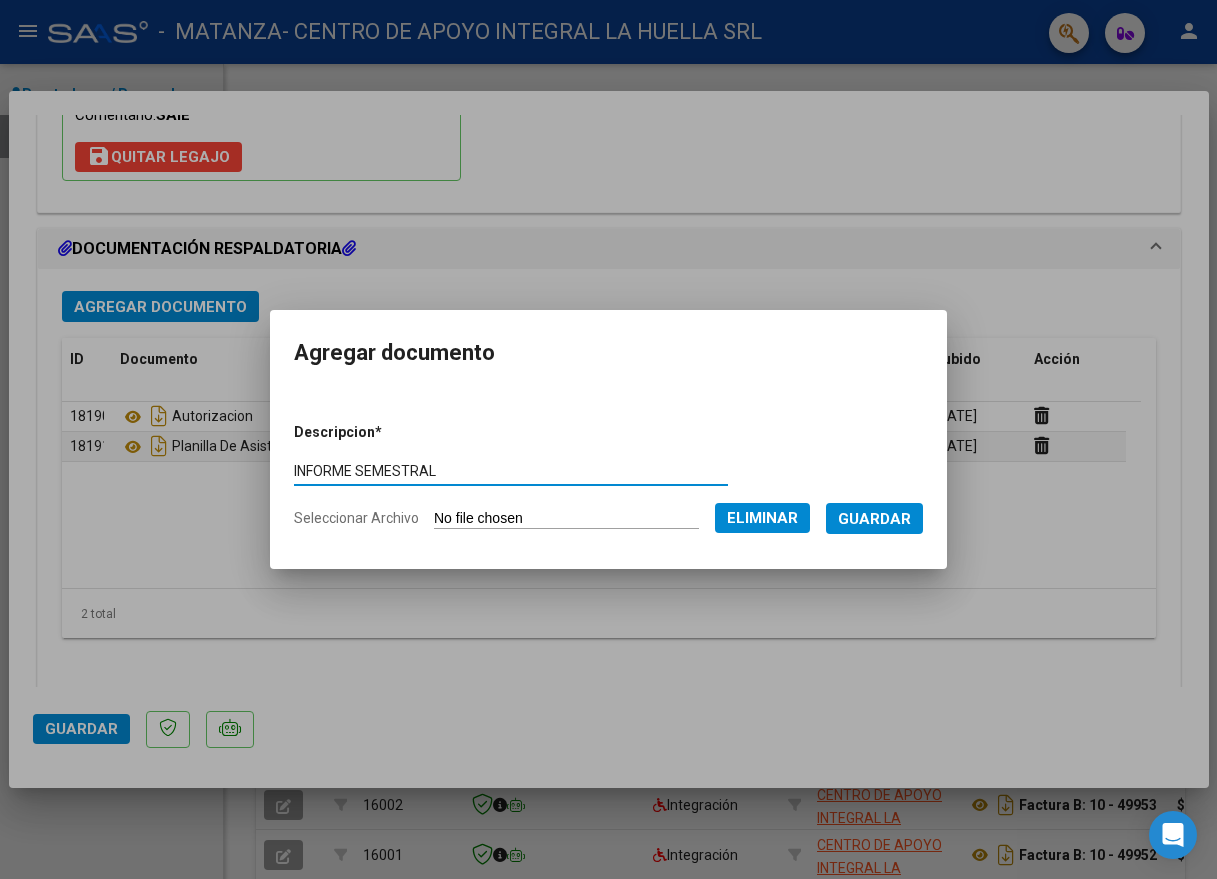 click on "Guardar" at bounding box center (874, 519) 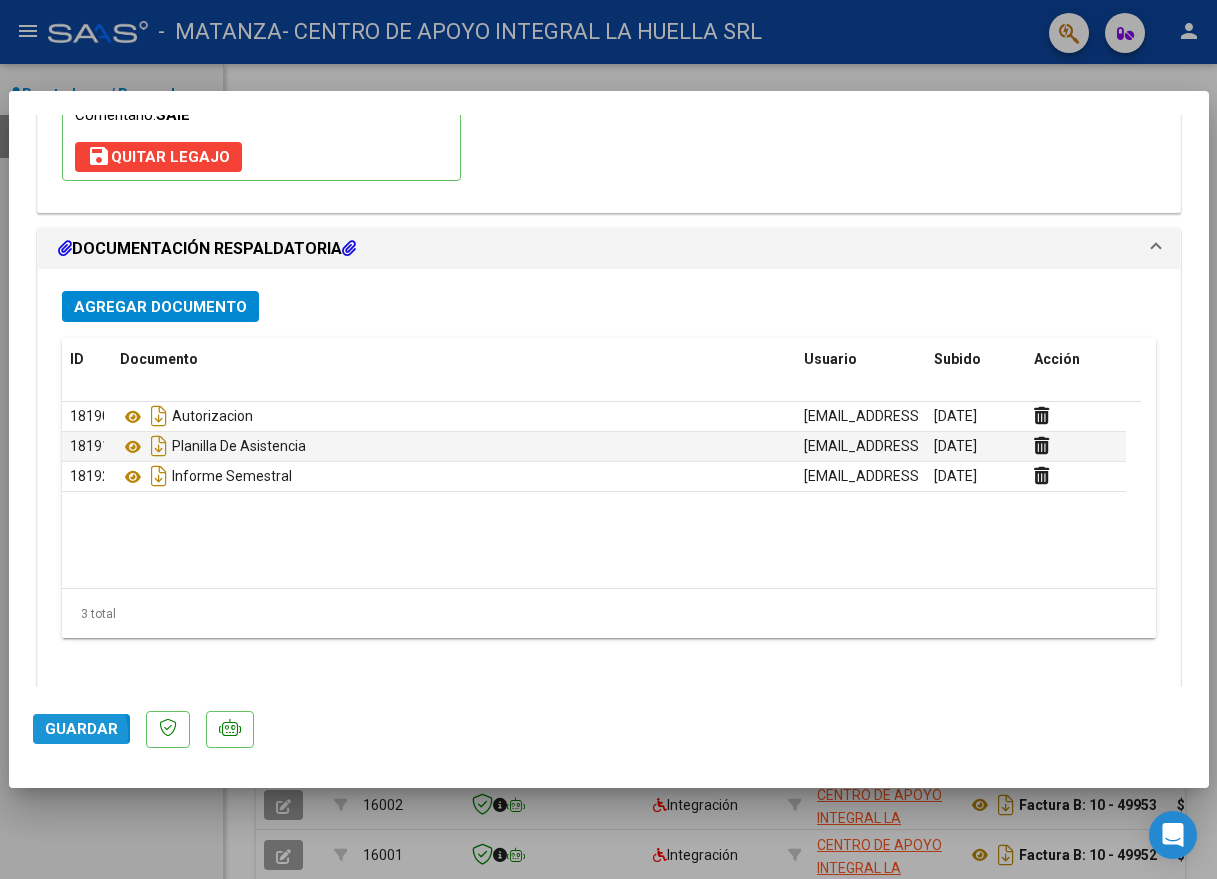 click on "Guardar" 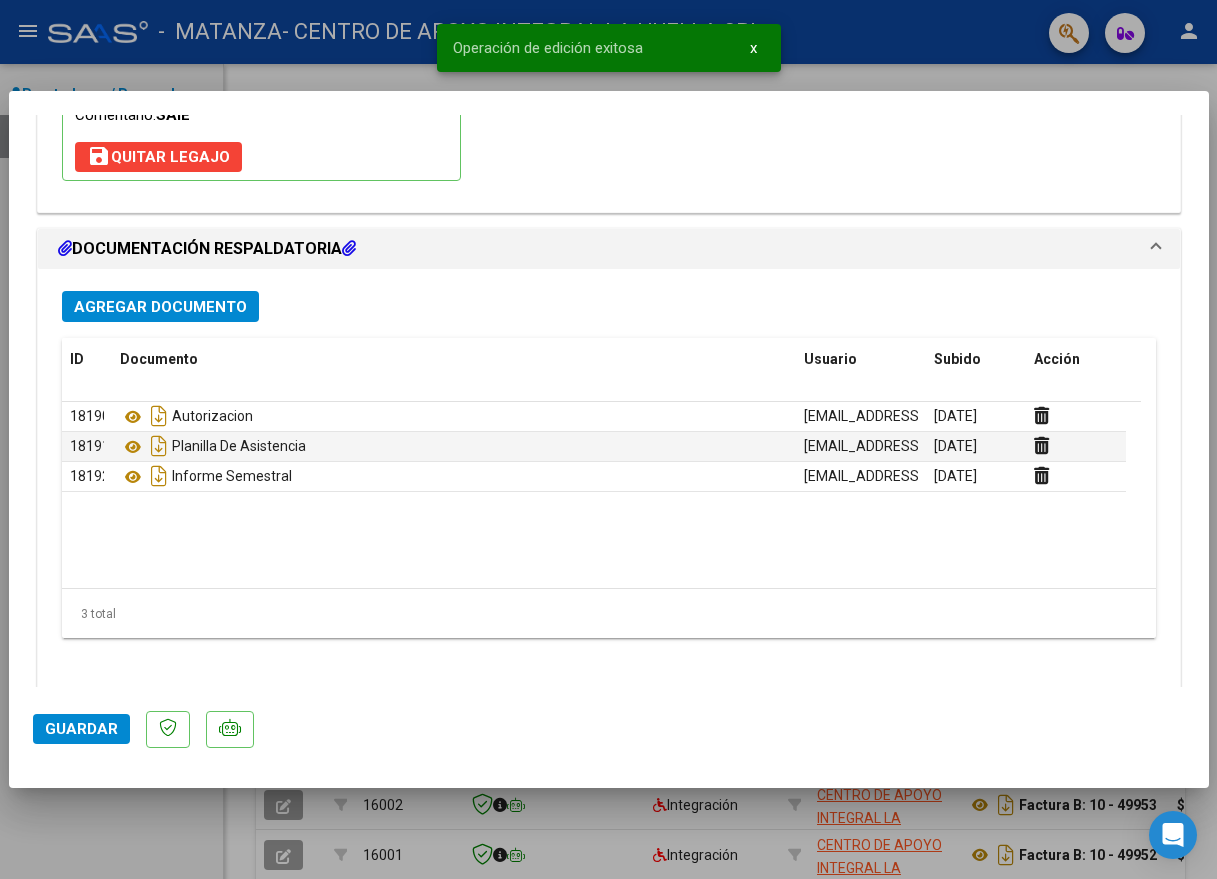 click on "Guardar" 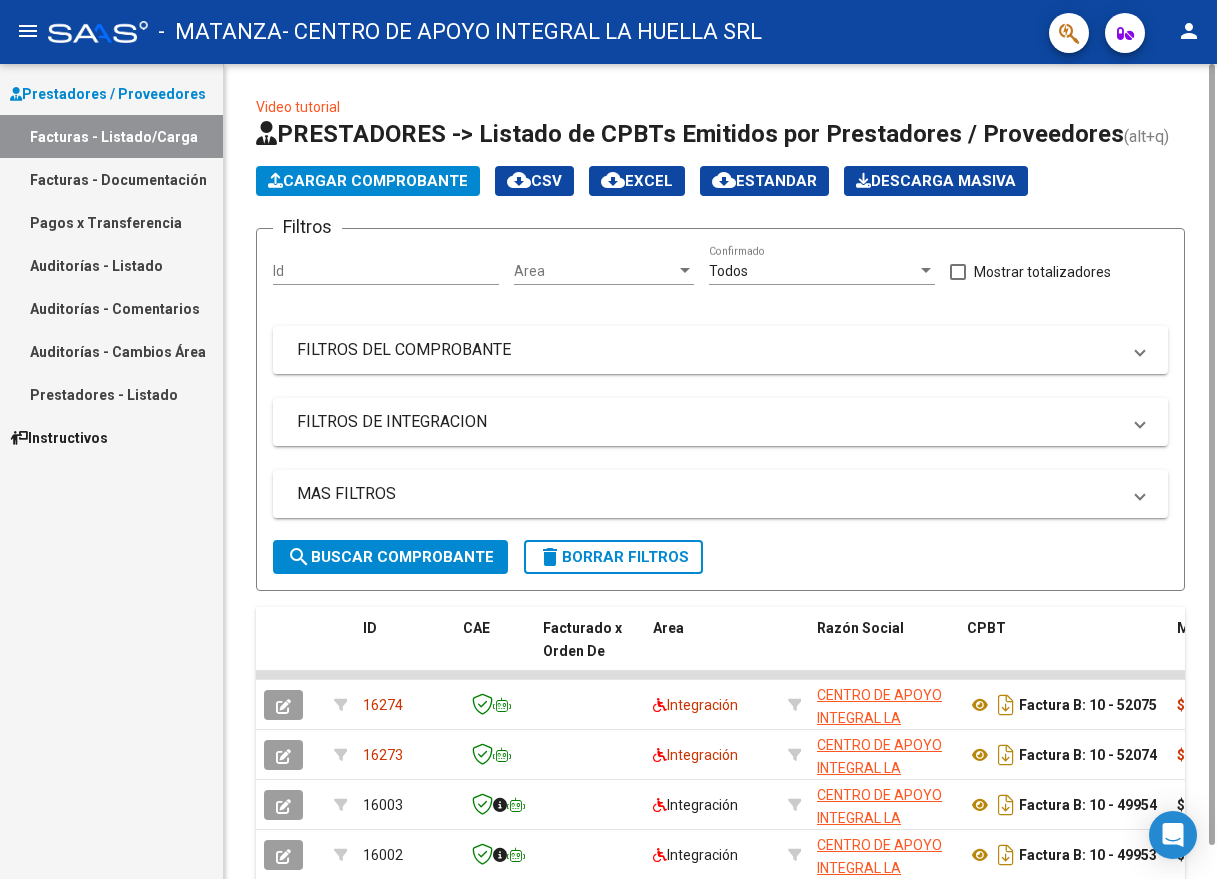 click on "Cargar Comprobante" 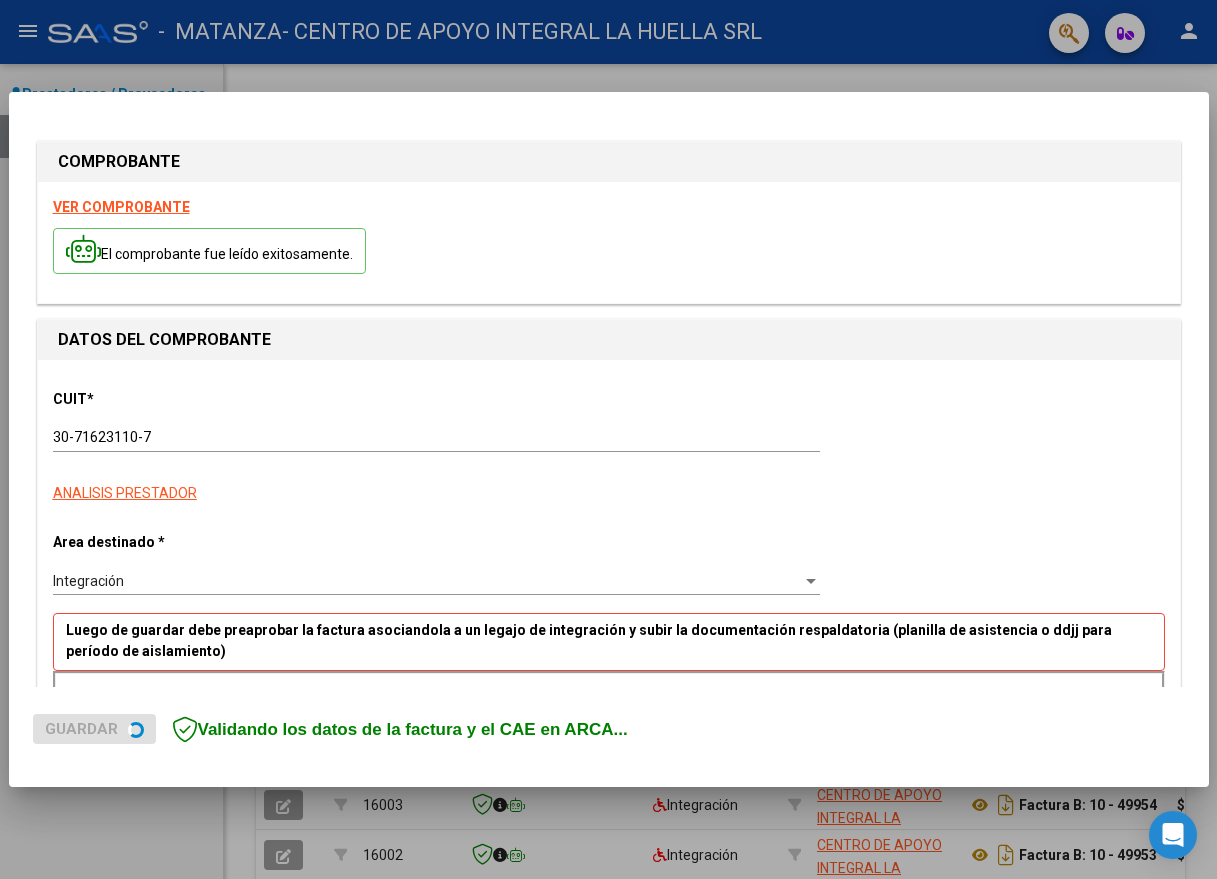 scroll, scrollTop: 200, scrollLeft: 0, axis: vertical 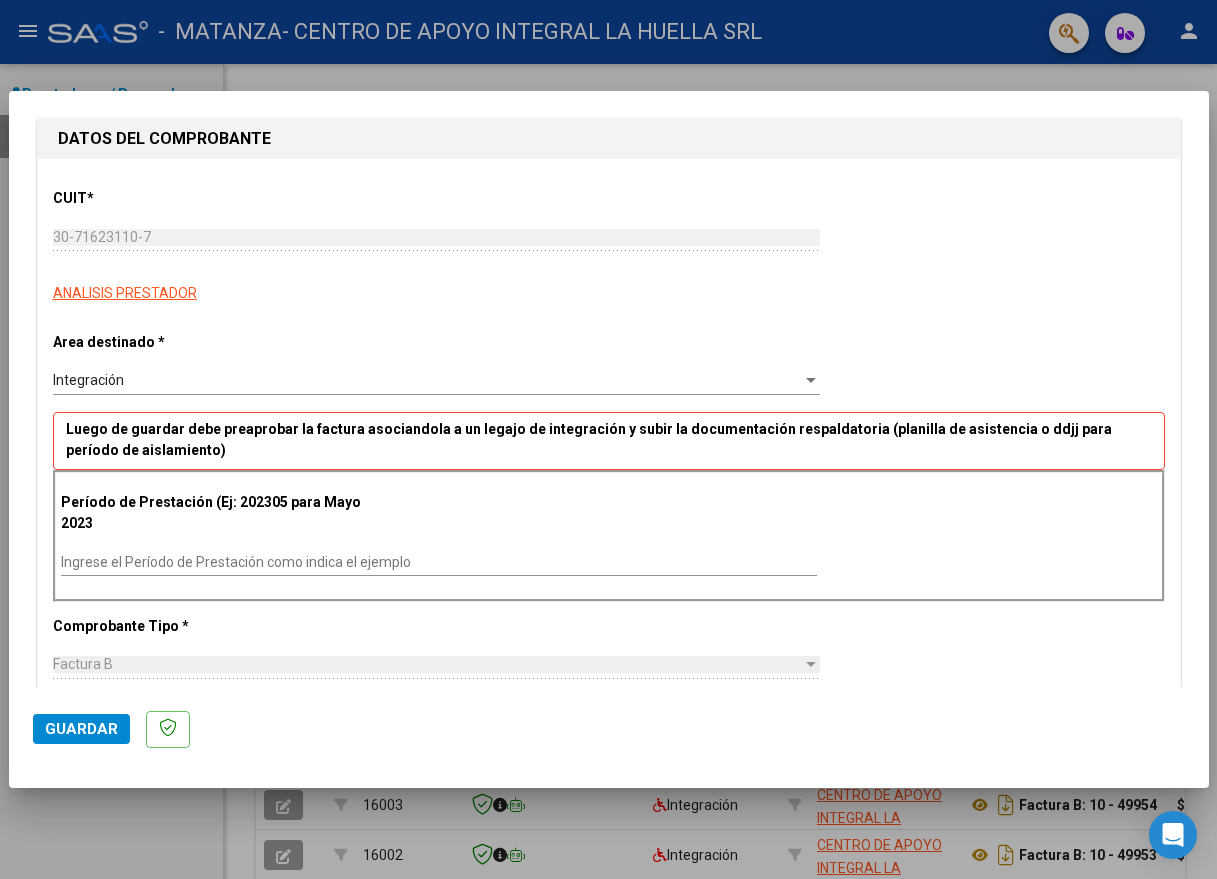 click on "Ingrese el Período de Prestación como indica el ejemplo" at bounding box center [439, 562] 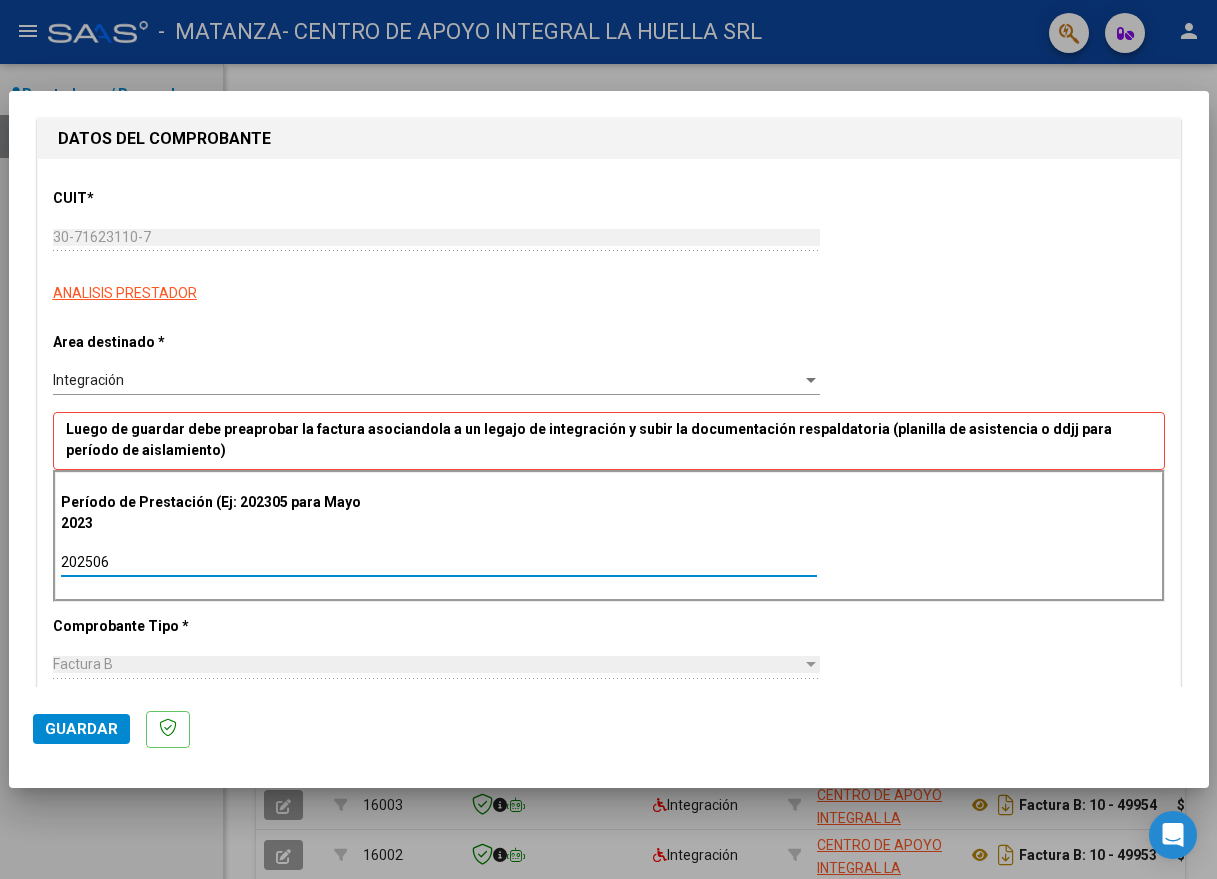 type on "202506" 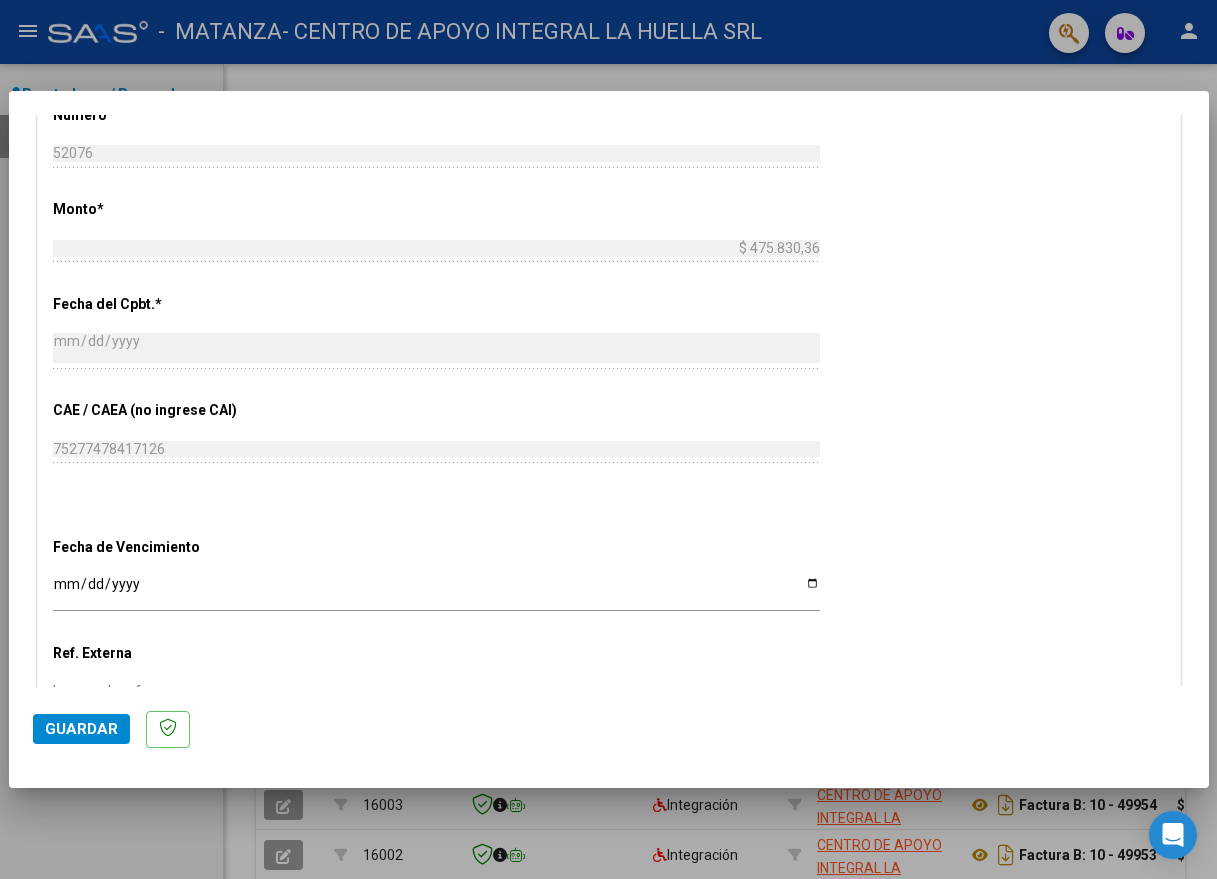 scroll, scrollTop: 1091, scrollLeft: 0, axis: vertical 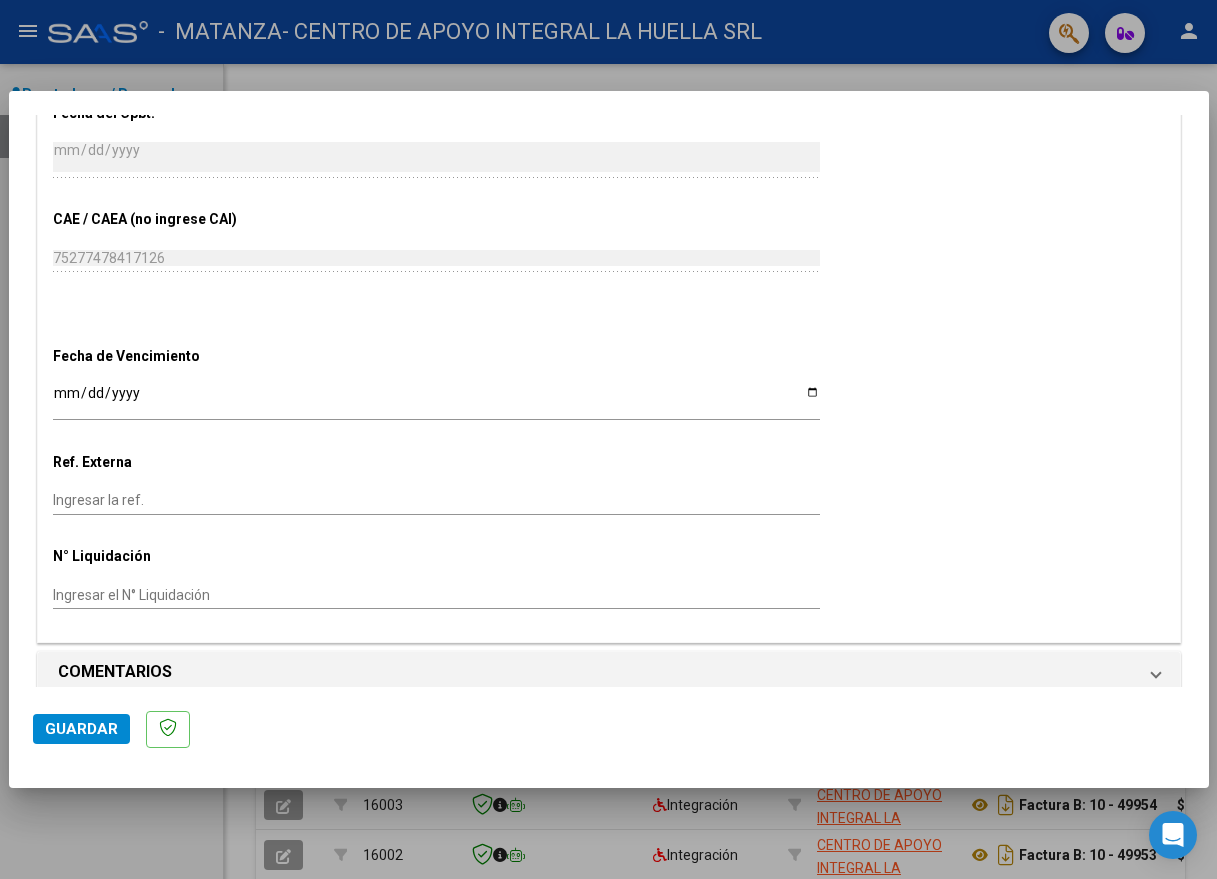 click on "Ingresar la fecha" at bounding box center [436, 400] 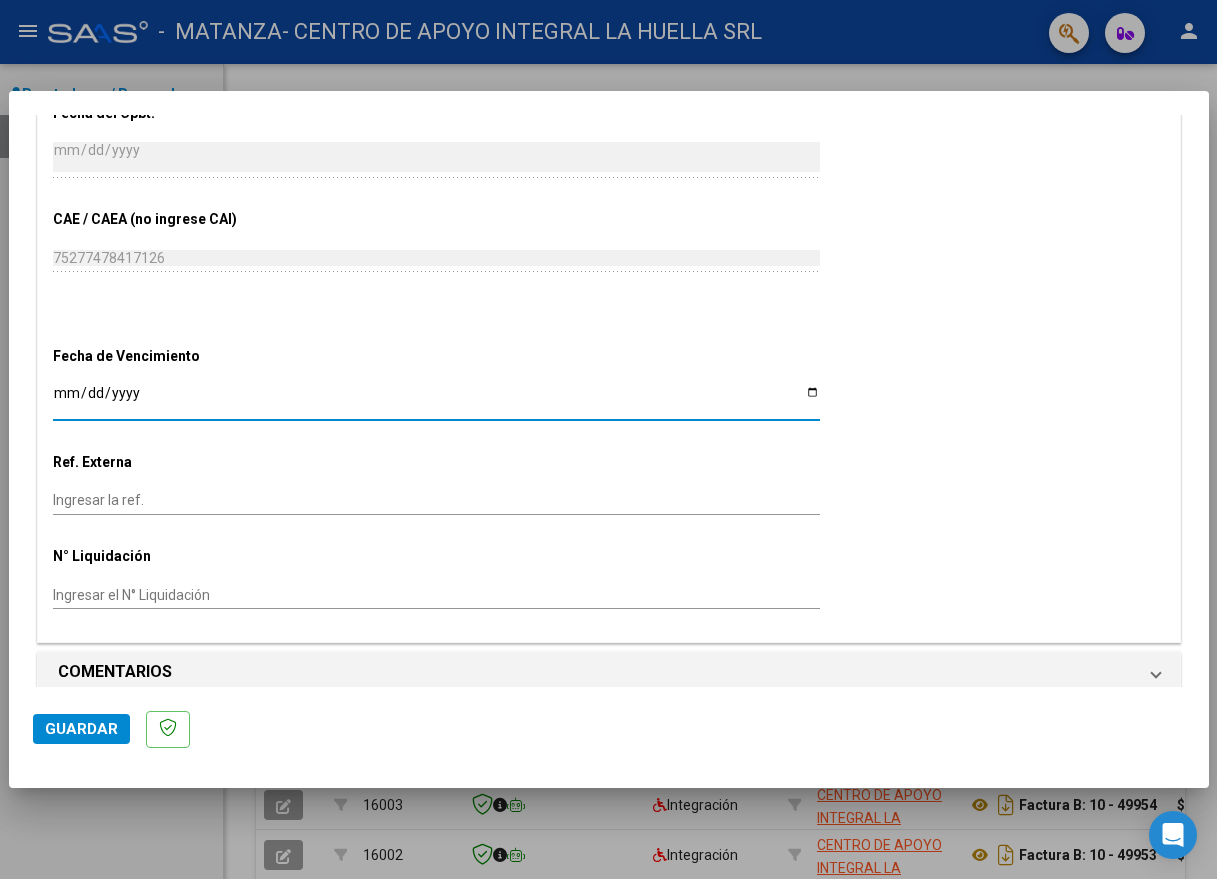 type on "[DATE]" 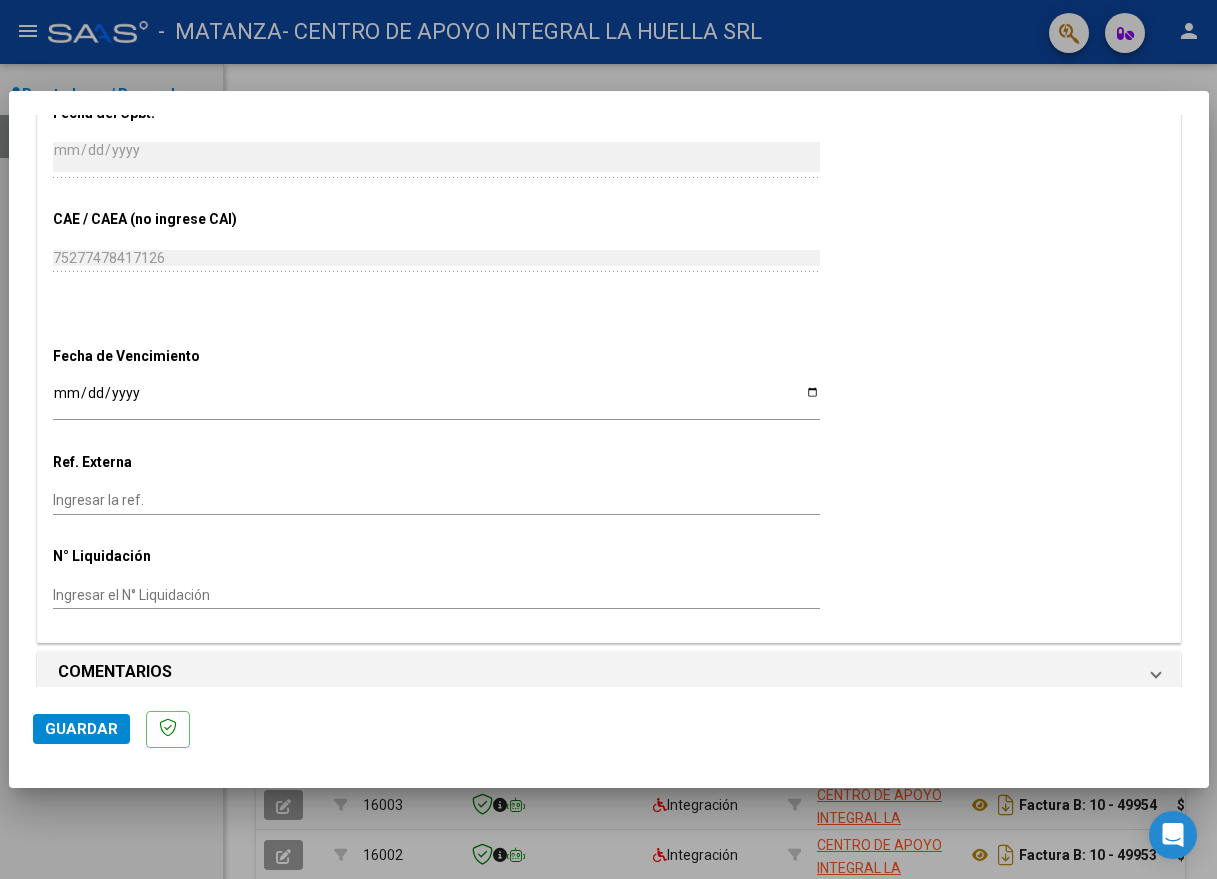 click on "Guardar" 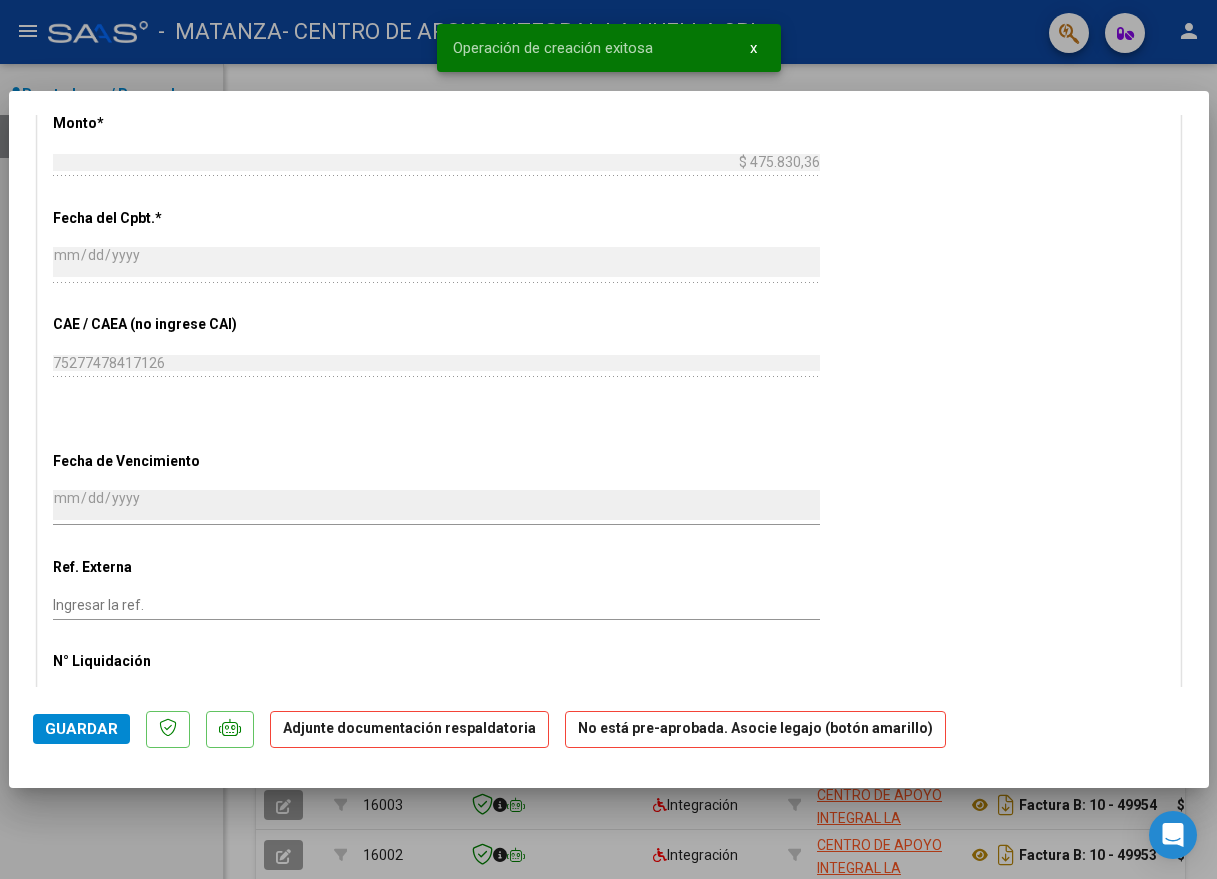 scroll, scrollTop: 1400, scrollLeft: 0, axis: vertical 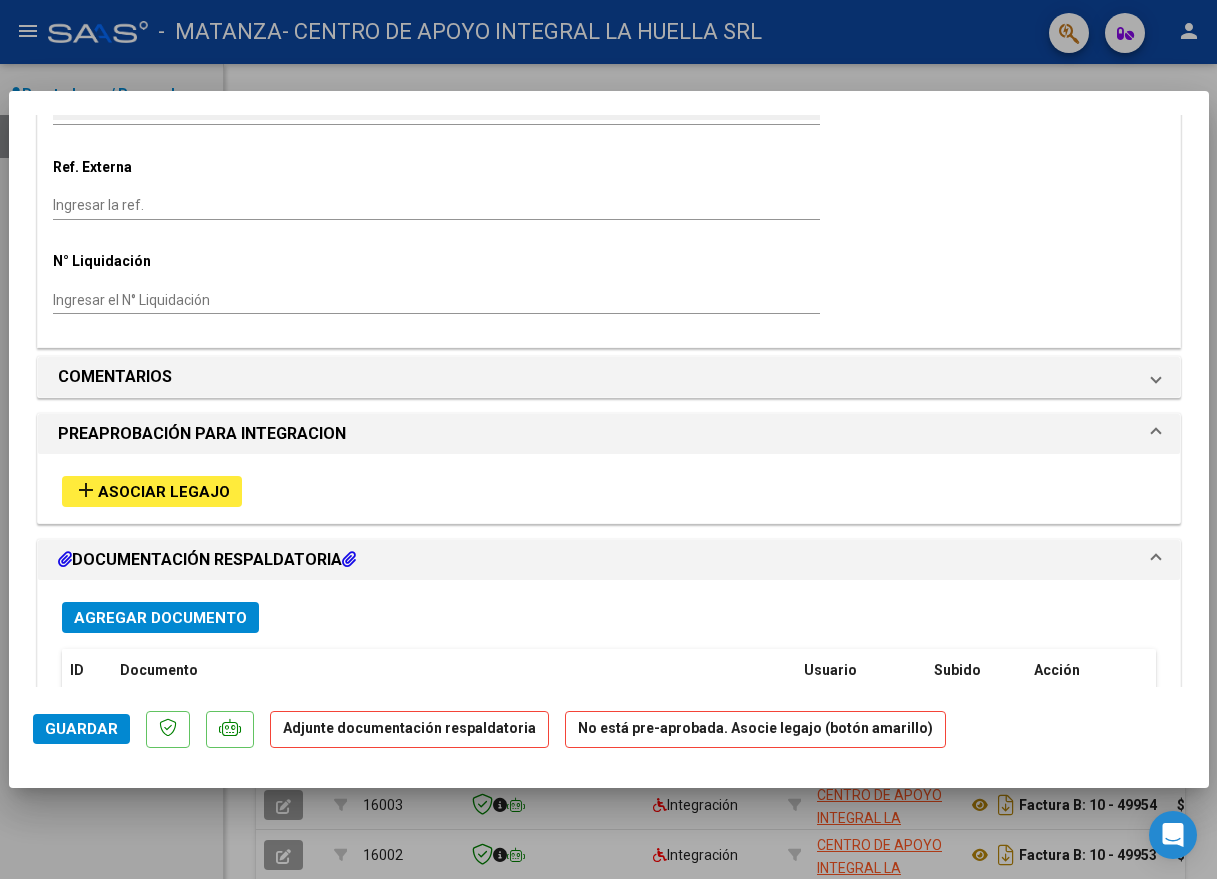 click on "Asociar Legajo" at bounding box center (164, 492) 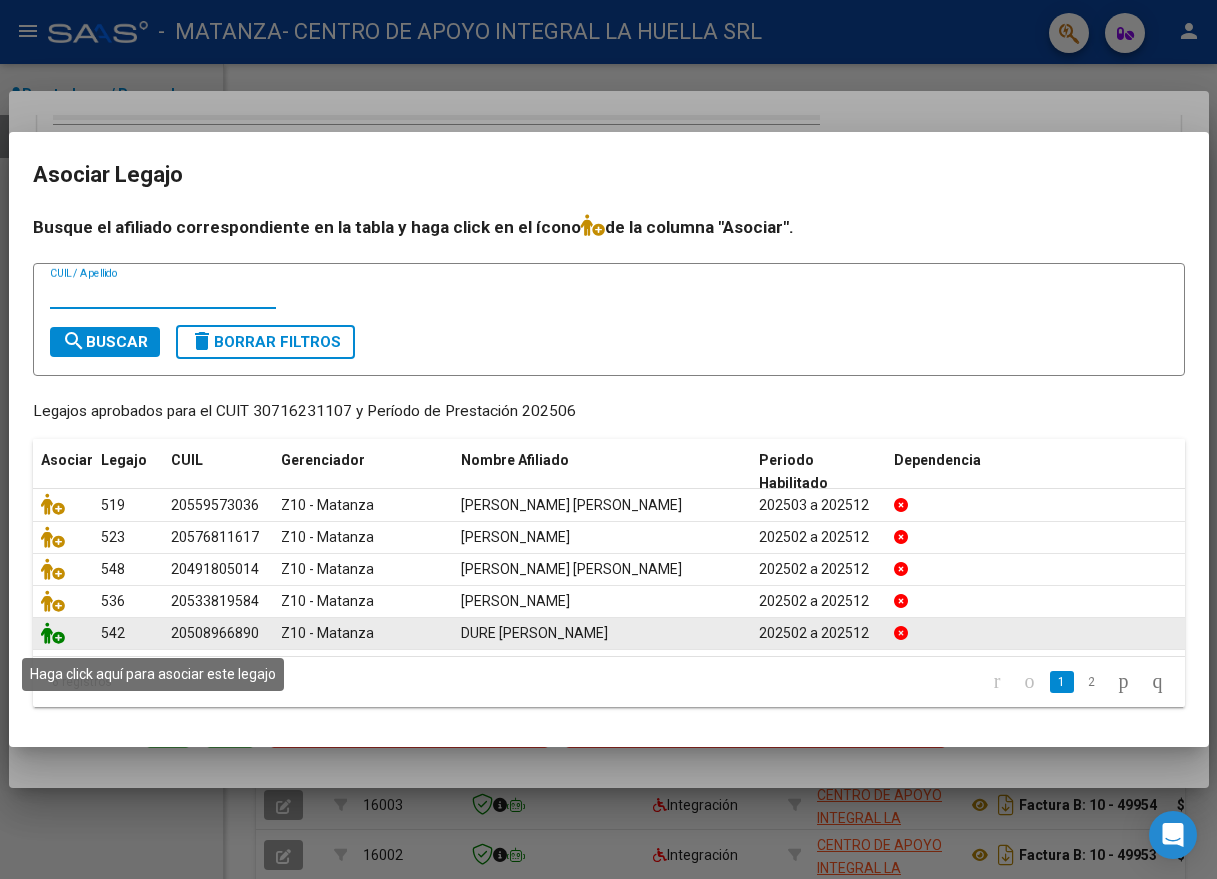 click 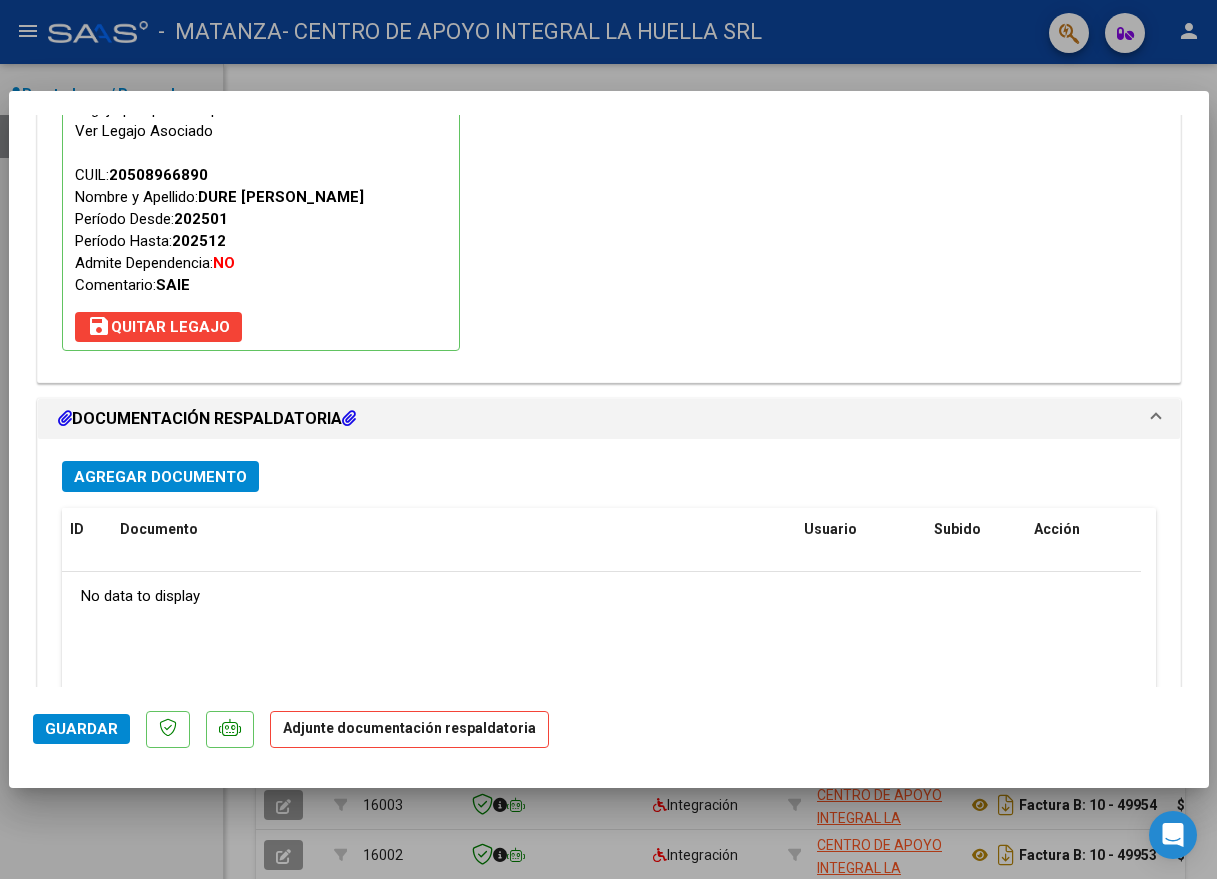 scroll, scrollTop: 1949, scrollLeft: 0, axis: vertical 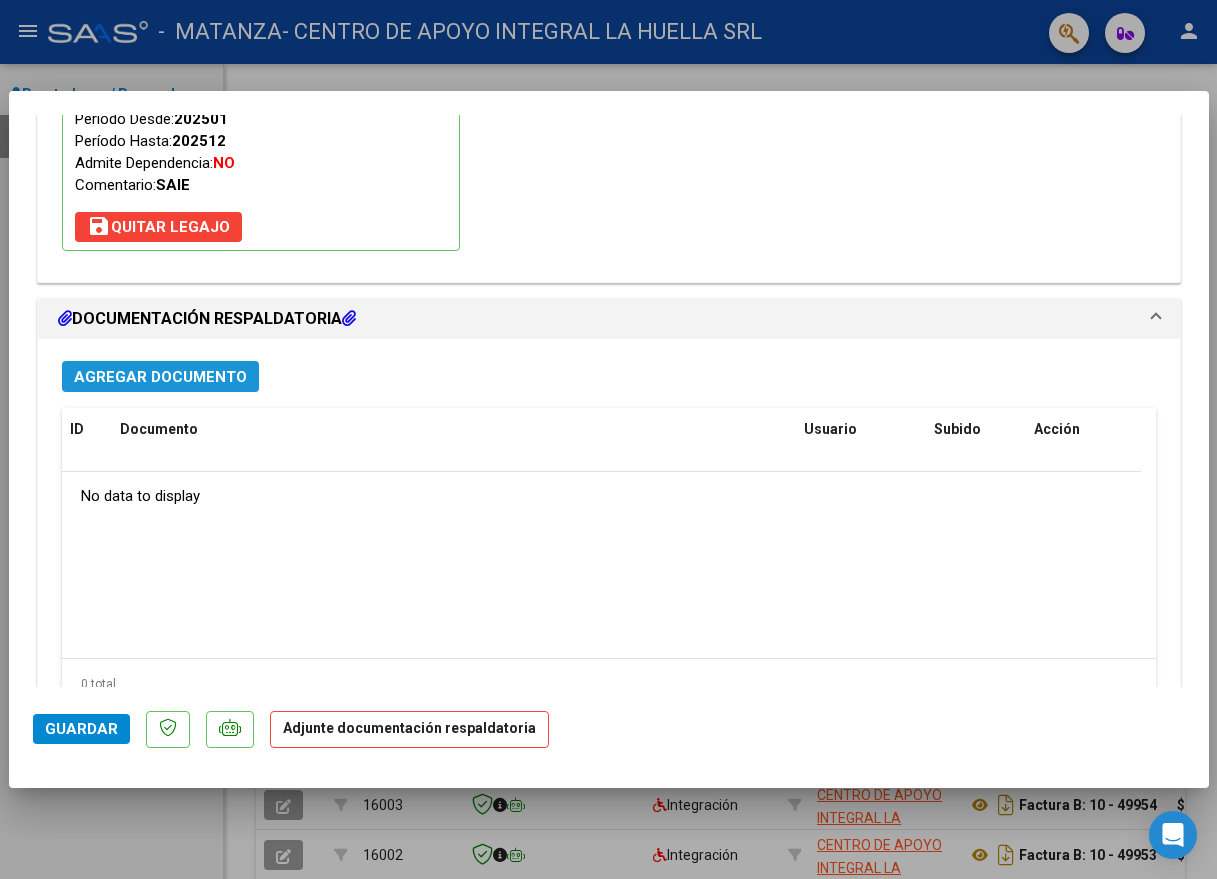 click on "Agregar Documento" at bounding box center (160, 377) 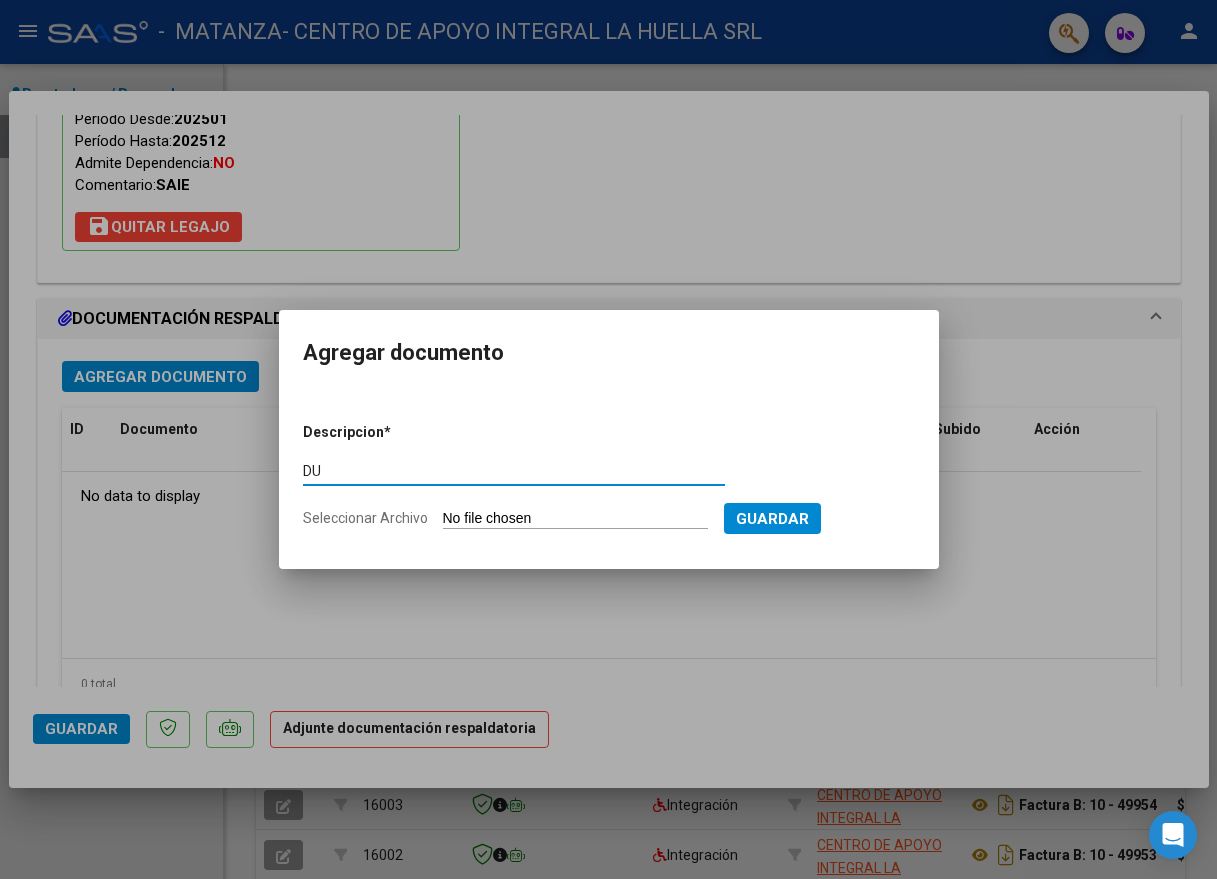 type on "D" 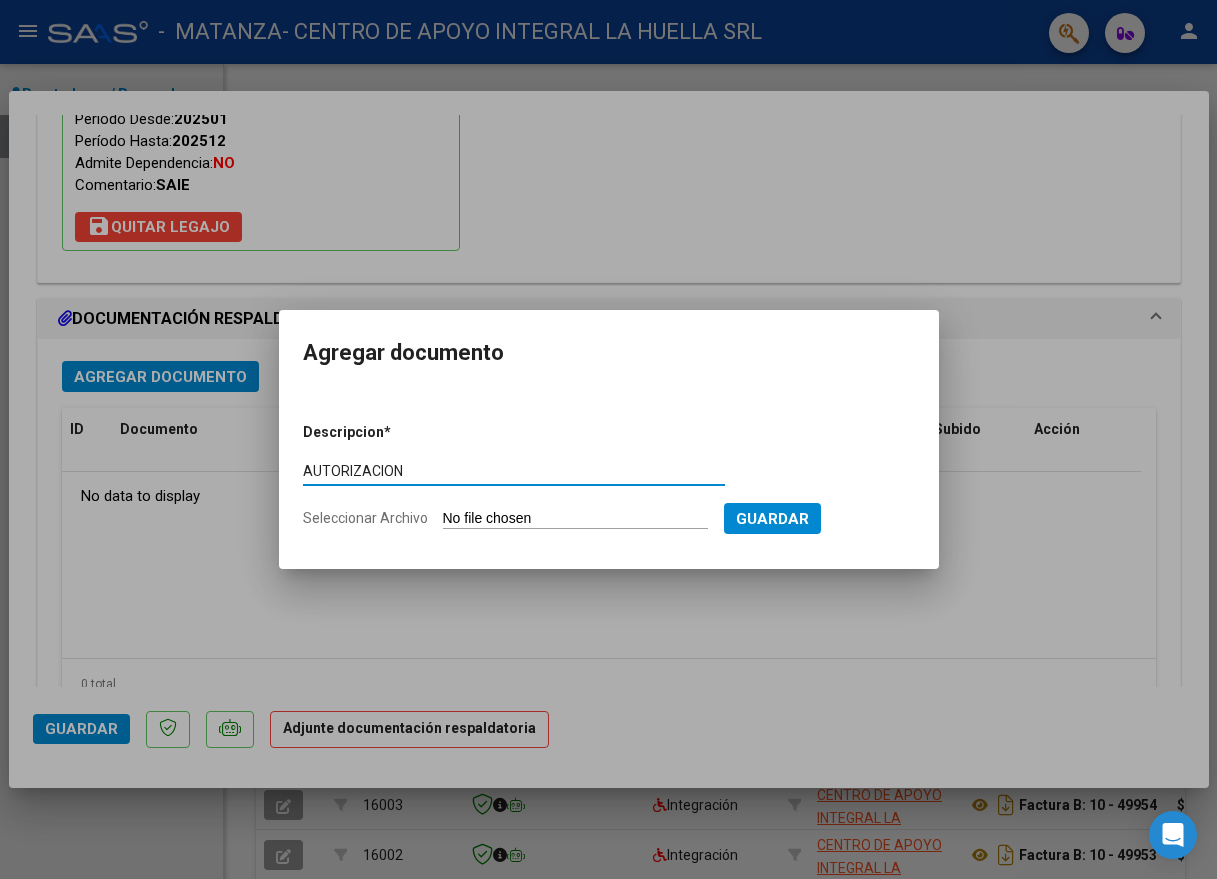 type on "AUTORIZACION" 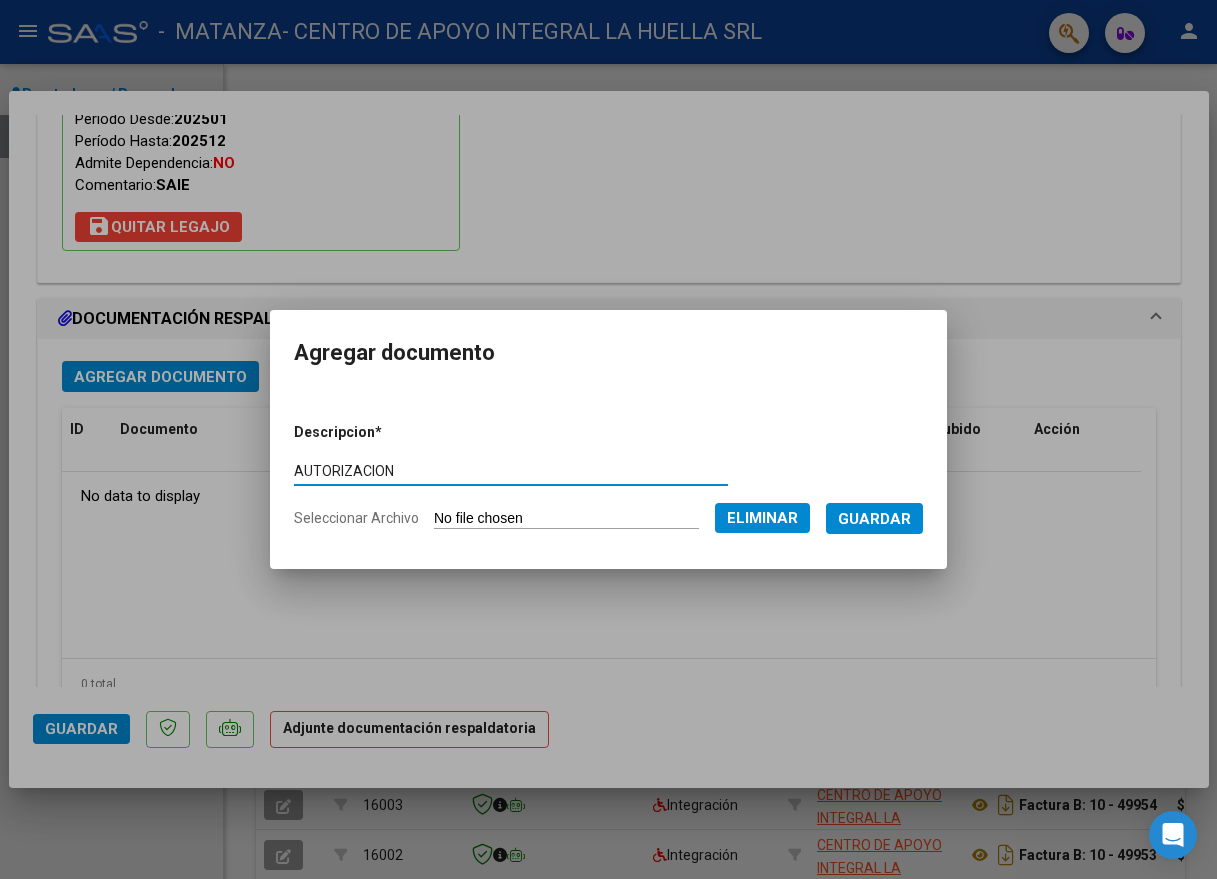 click on "Guardar" at bounding box center [874, 519] 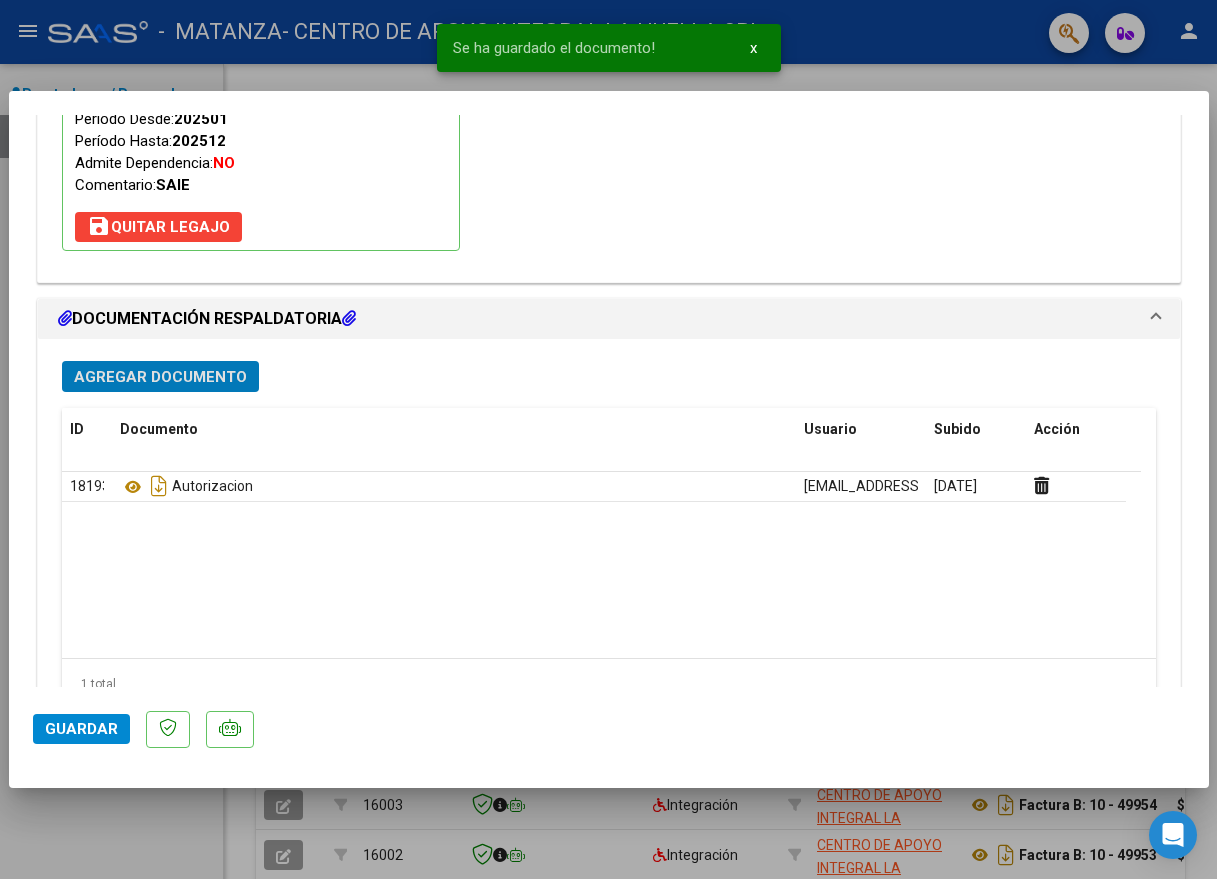 click on "Agregar Documento" at bounding box center (160, 376) 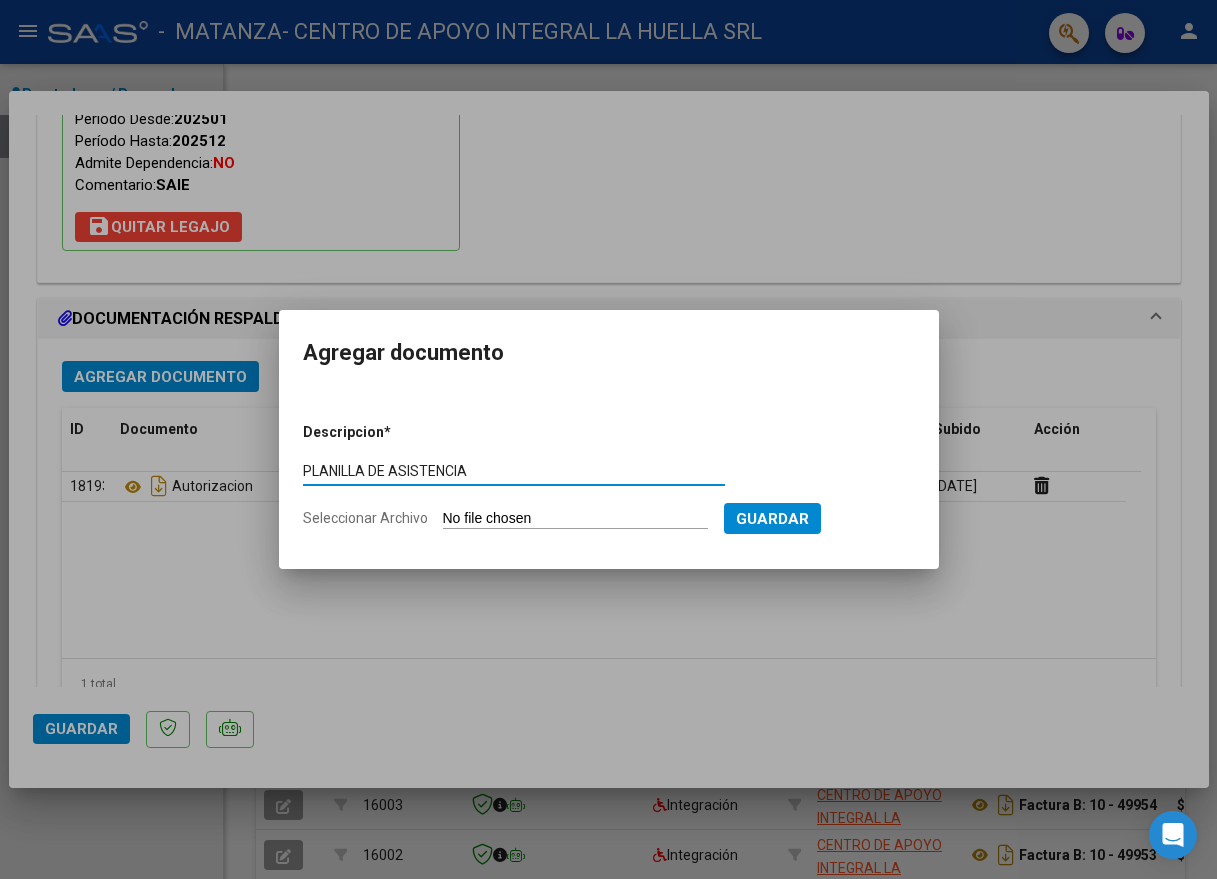 type on "PLANILLA DE ASISTENCIA" 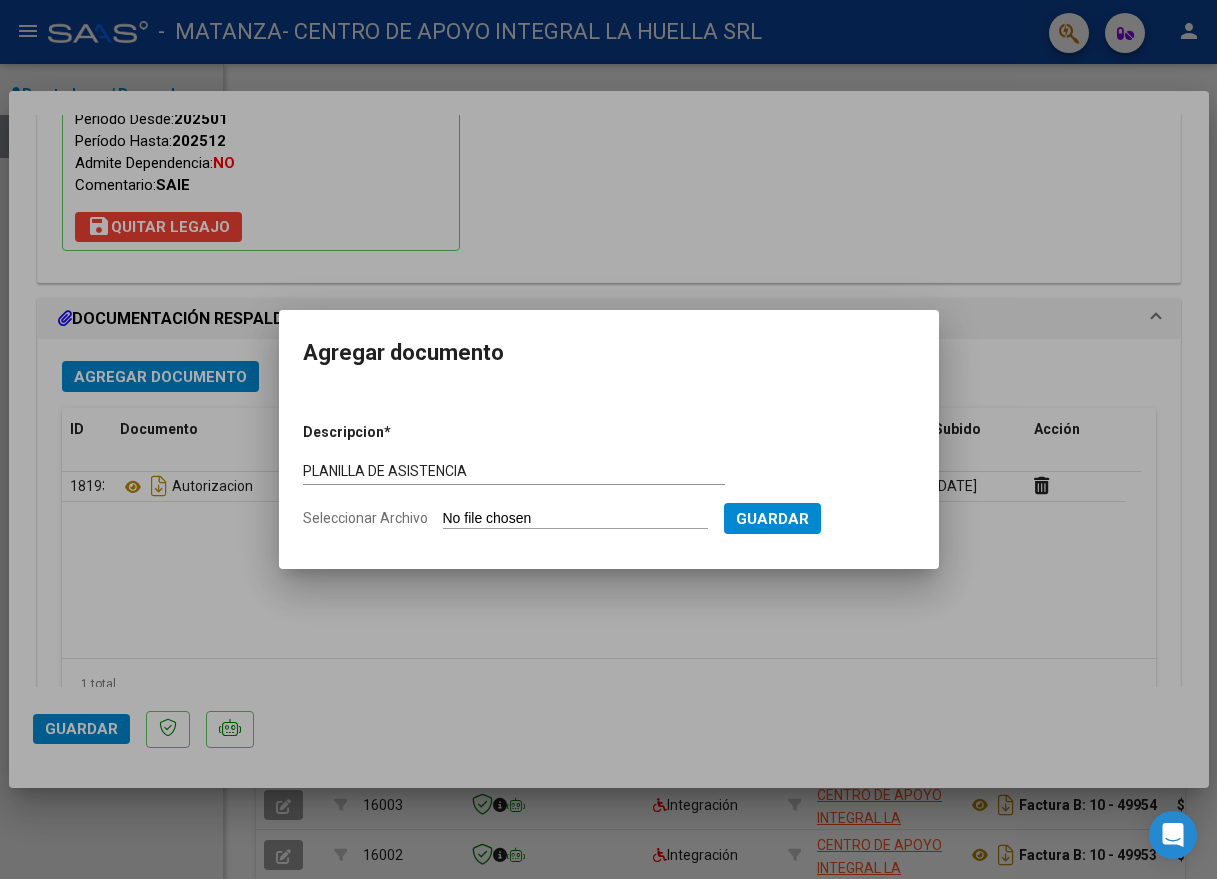 type on "C:\fakepath\DURE [PERSON_NAME]-PLANILLA ASISTENCIA-JUNIO-S-OSPMLM.pdf" 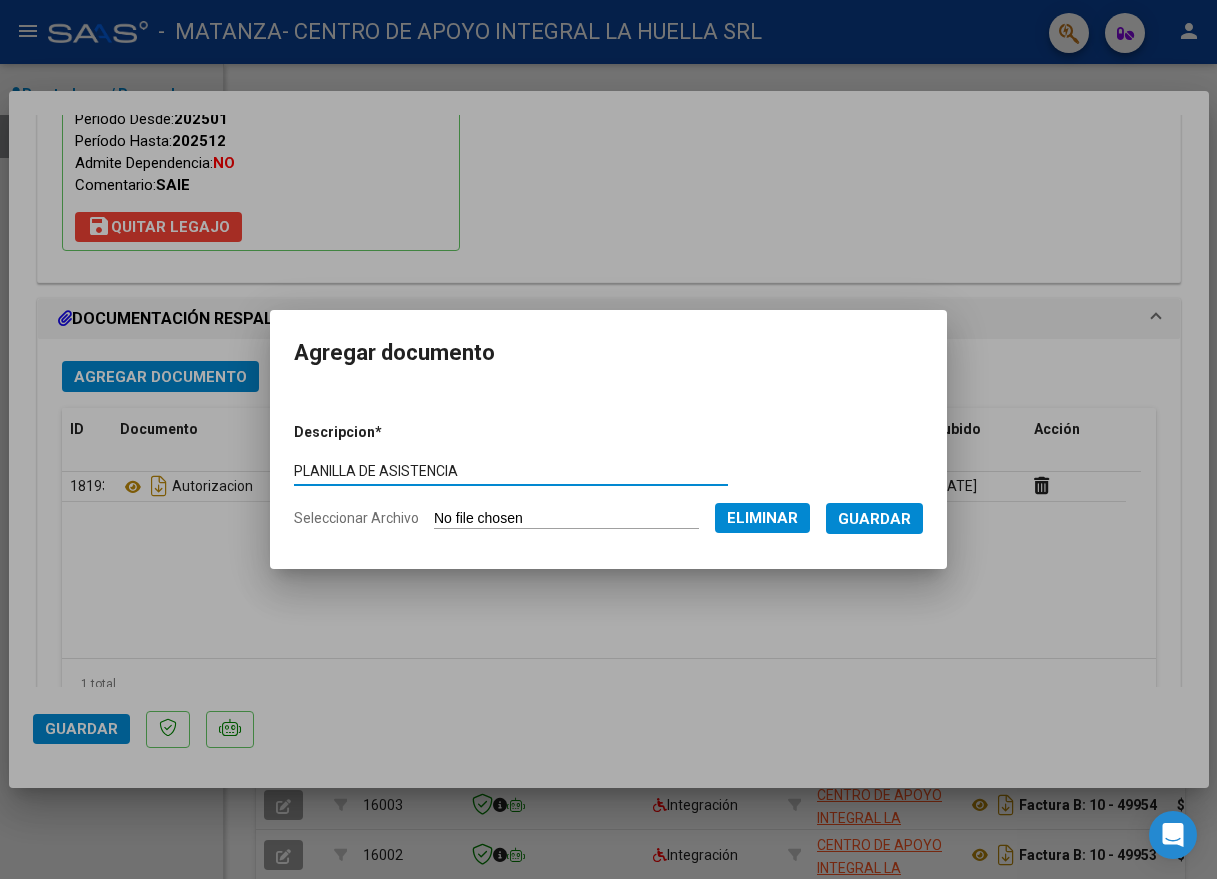 click on "Guardar" at bounding box center (874, 519) 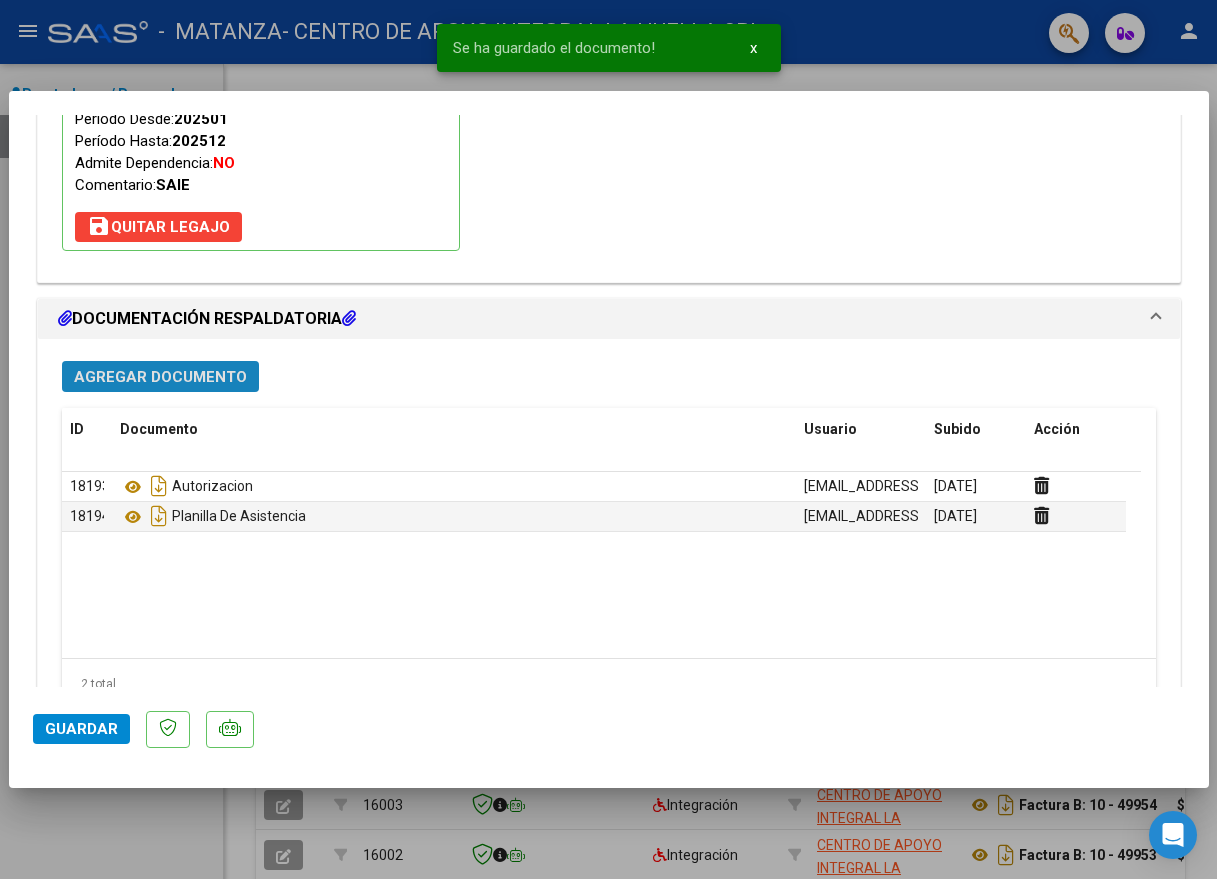 click on "Agregar Documento" at bounding box center (160, 377) 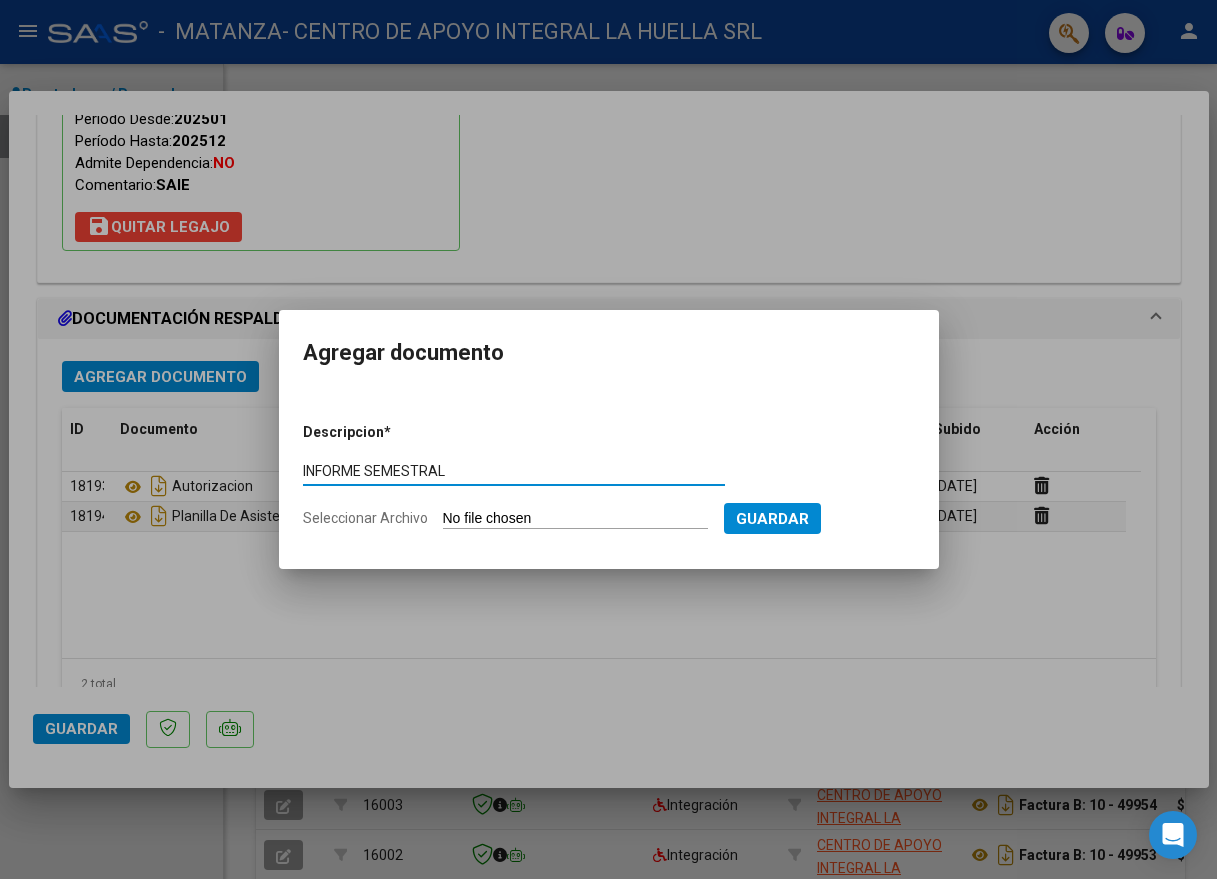 type on "INFORME SEMESTRAL" 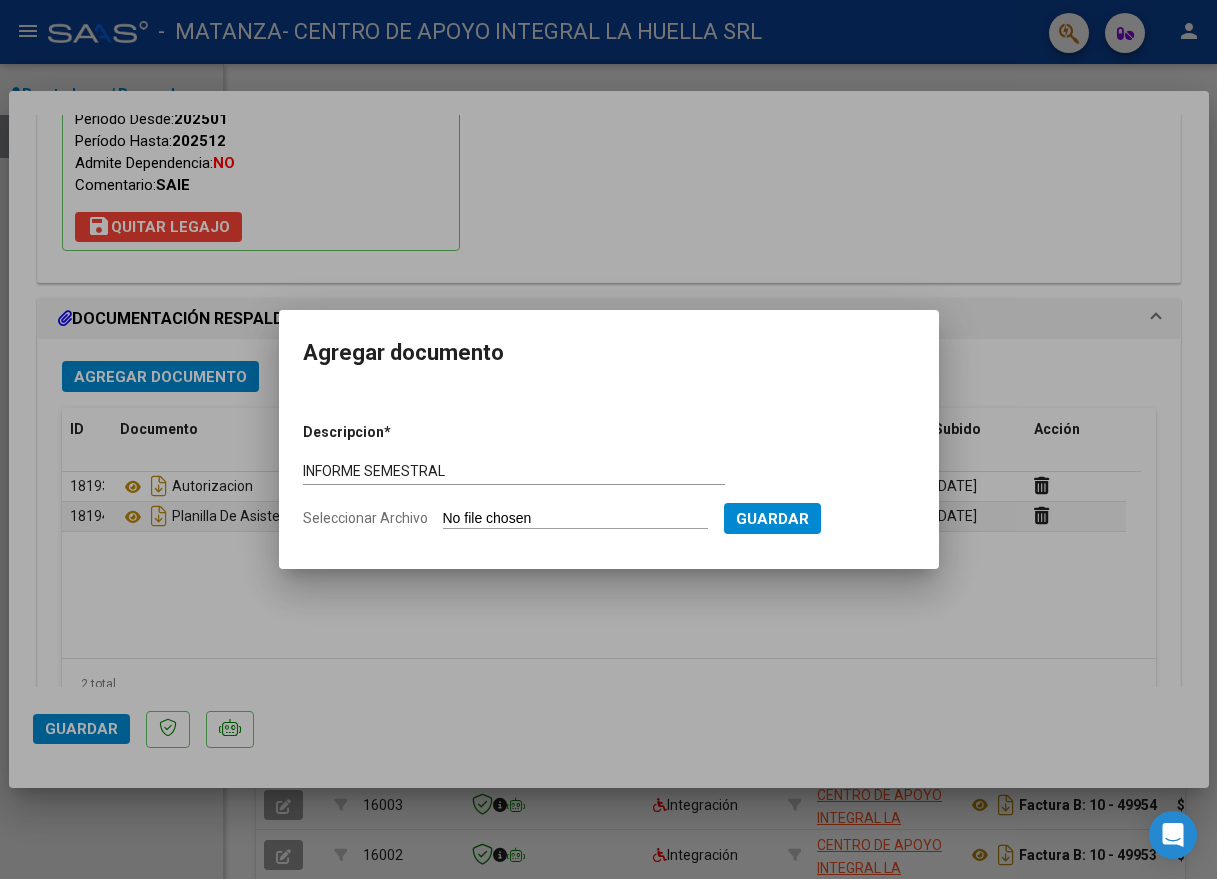 type on "C:\fakepath\DURE [PERSON_NAME] INFORME SEMESTRAL S OSPMLM.pdf" 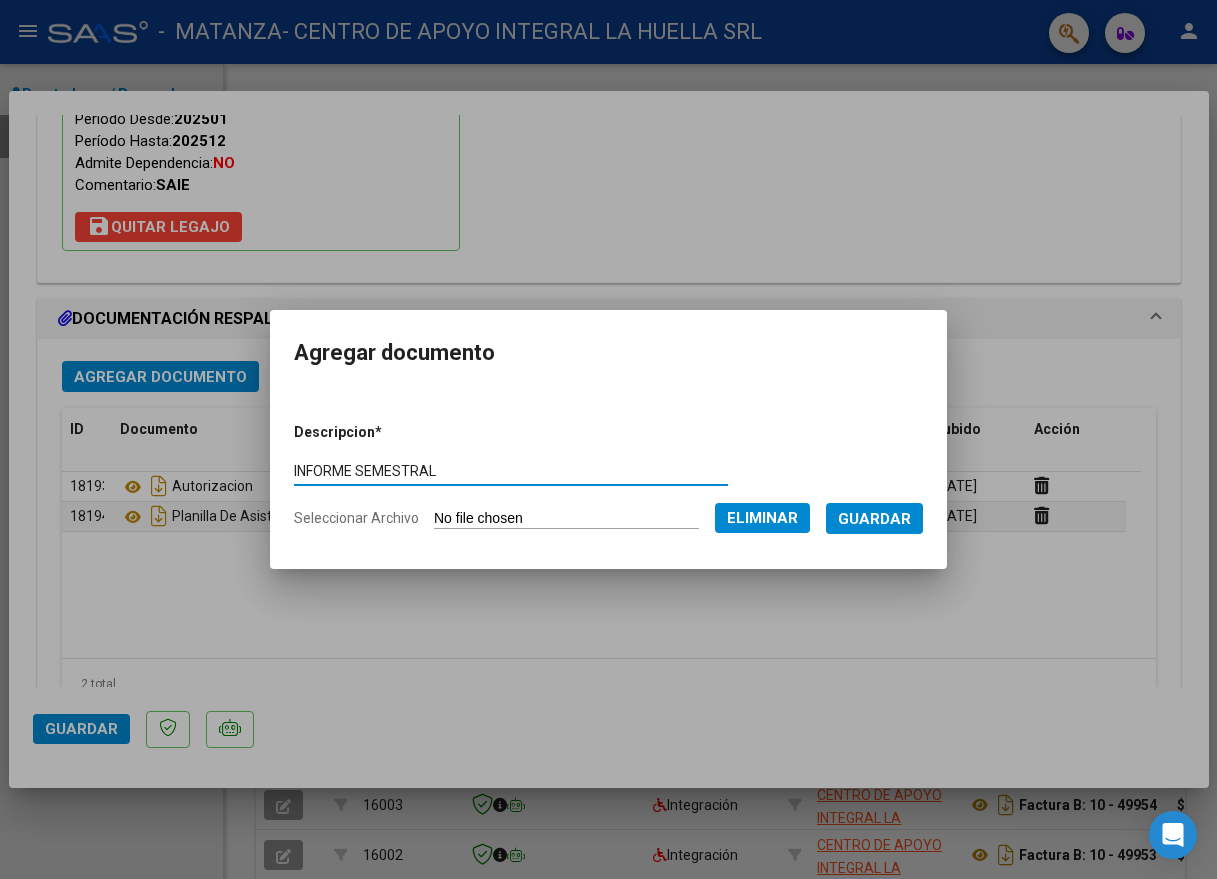 click on "Guardar" at bounding box center [874, 519] 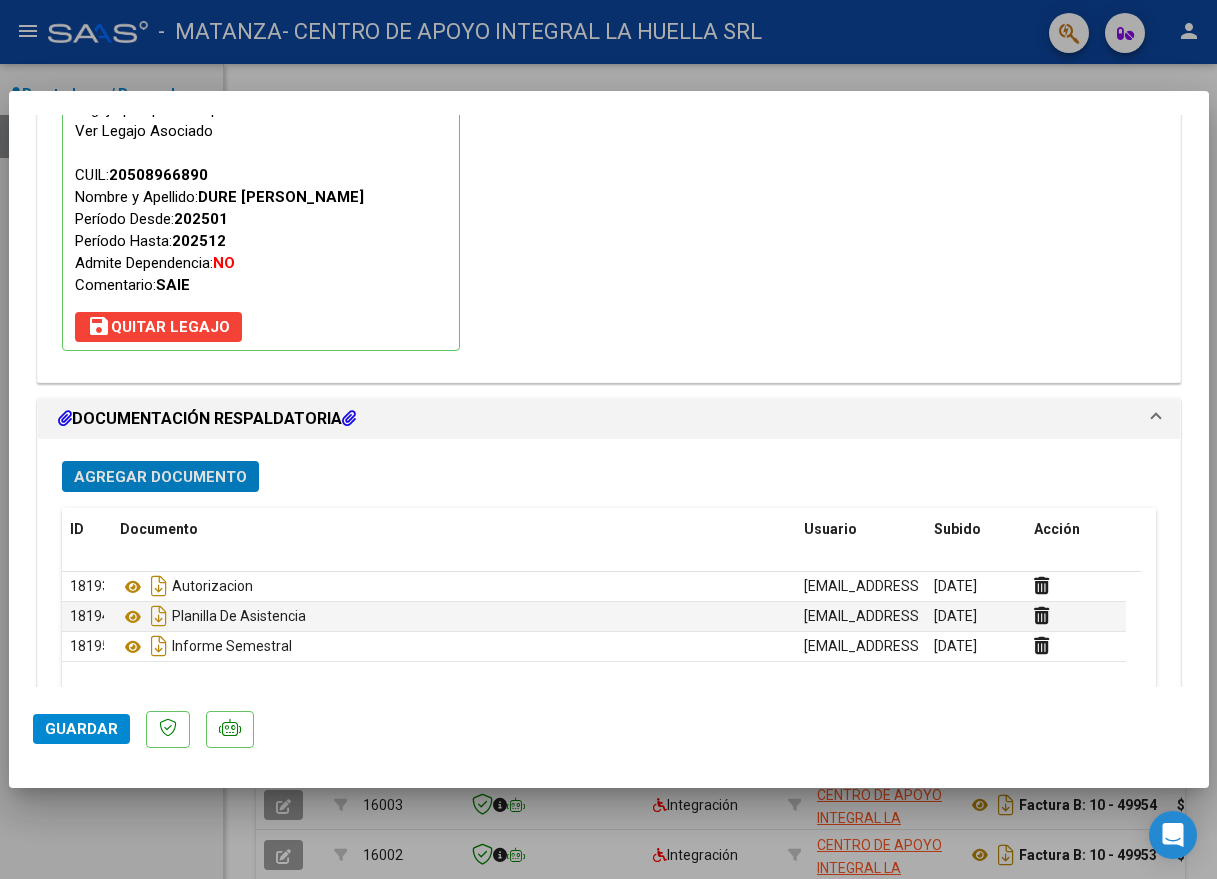 scroll, scrollTop: 2019, scrollLeft: 0, axis: vertical 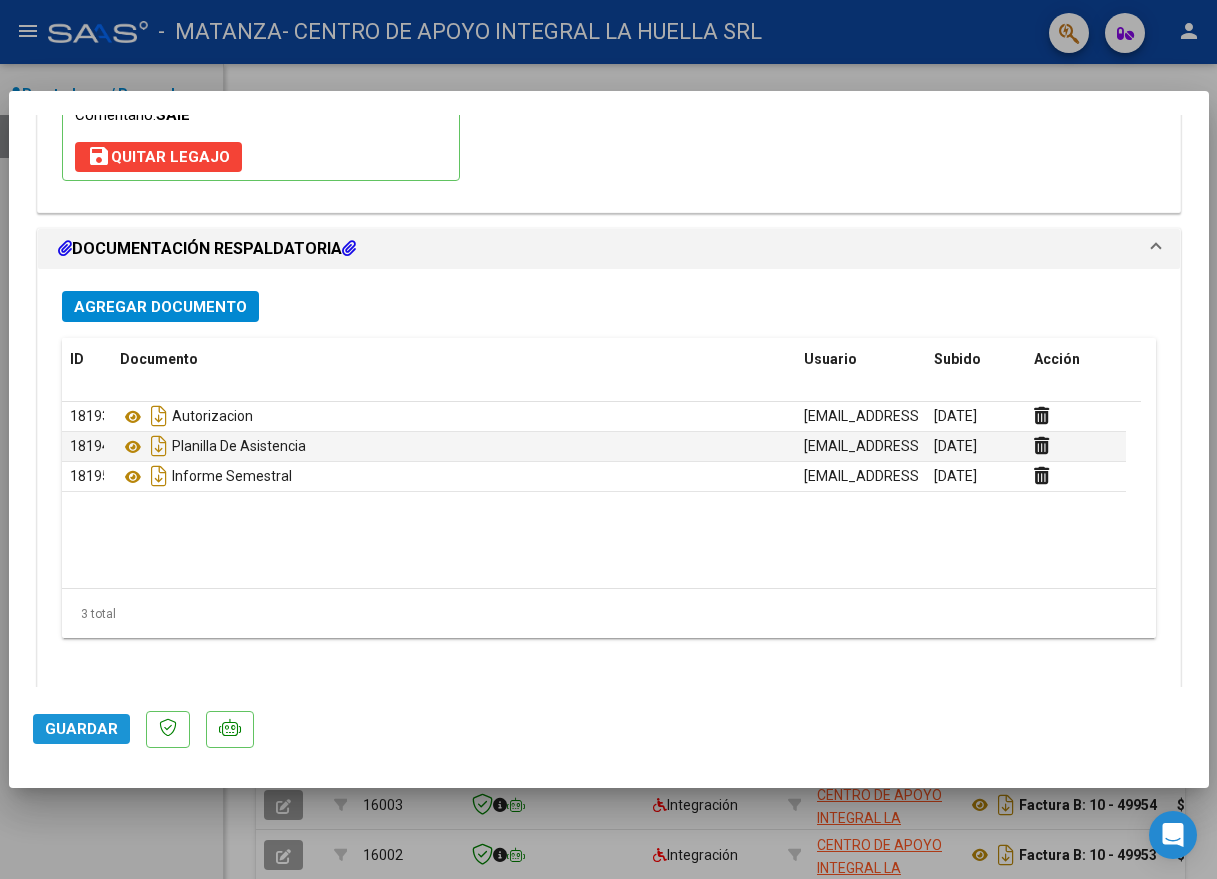 click on "Guardar" 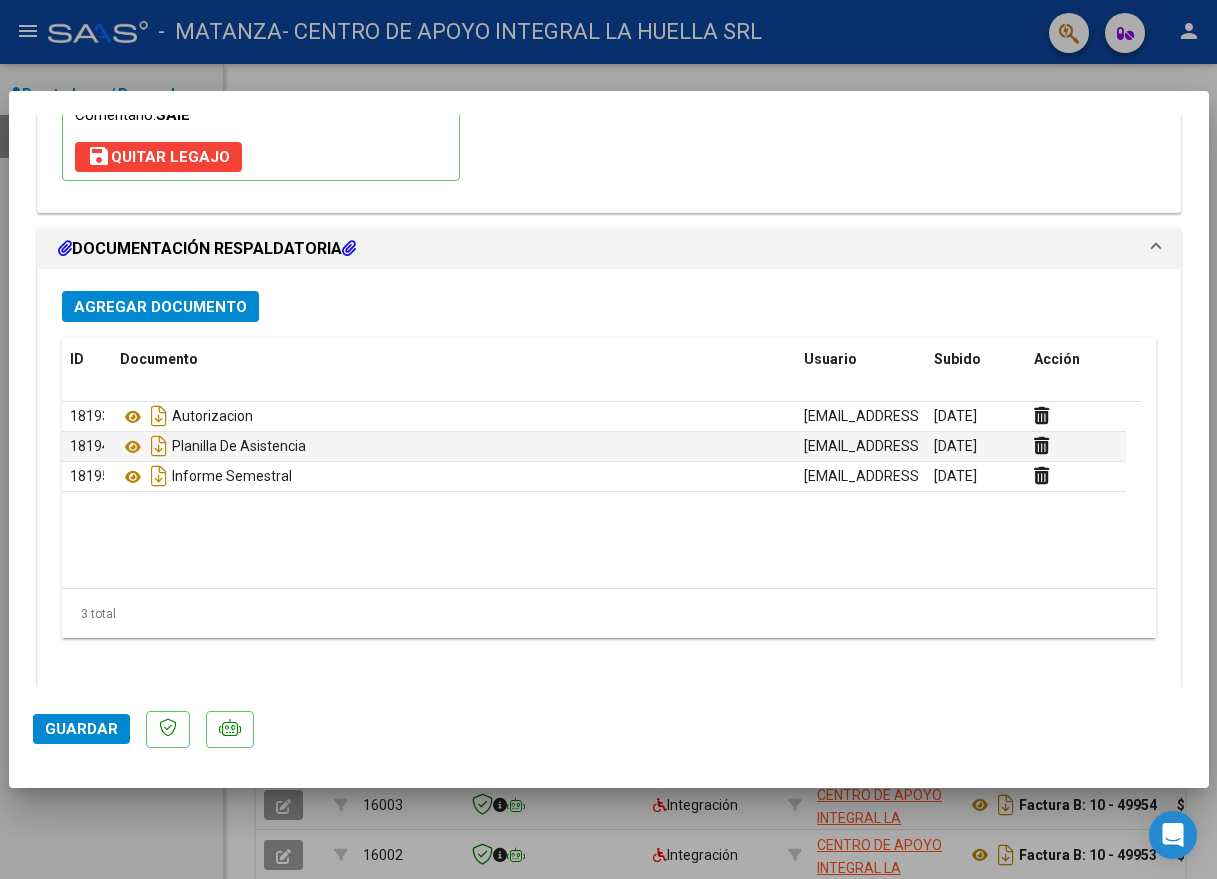 click on "Guardar" 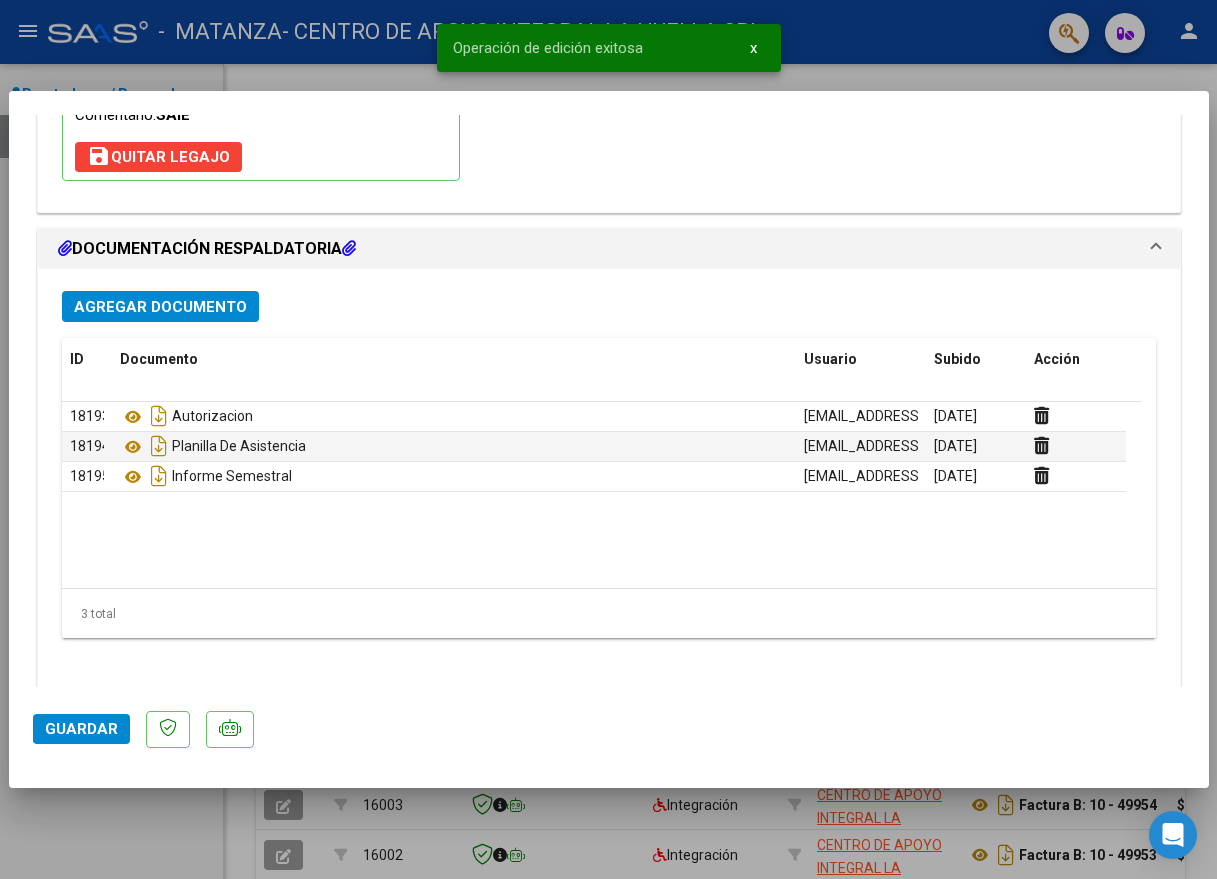 click at bounding box center (608, 439) 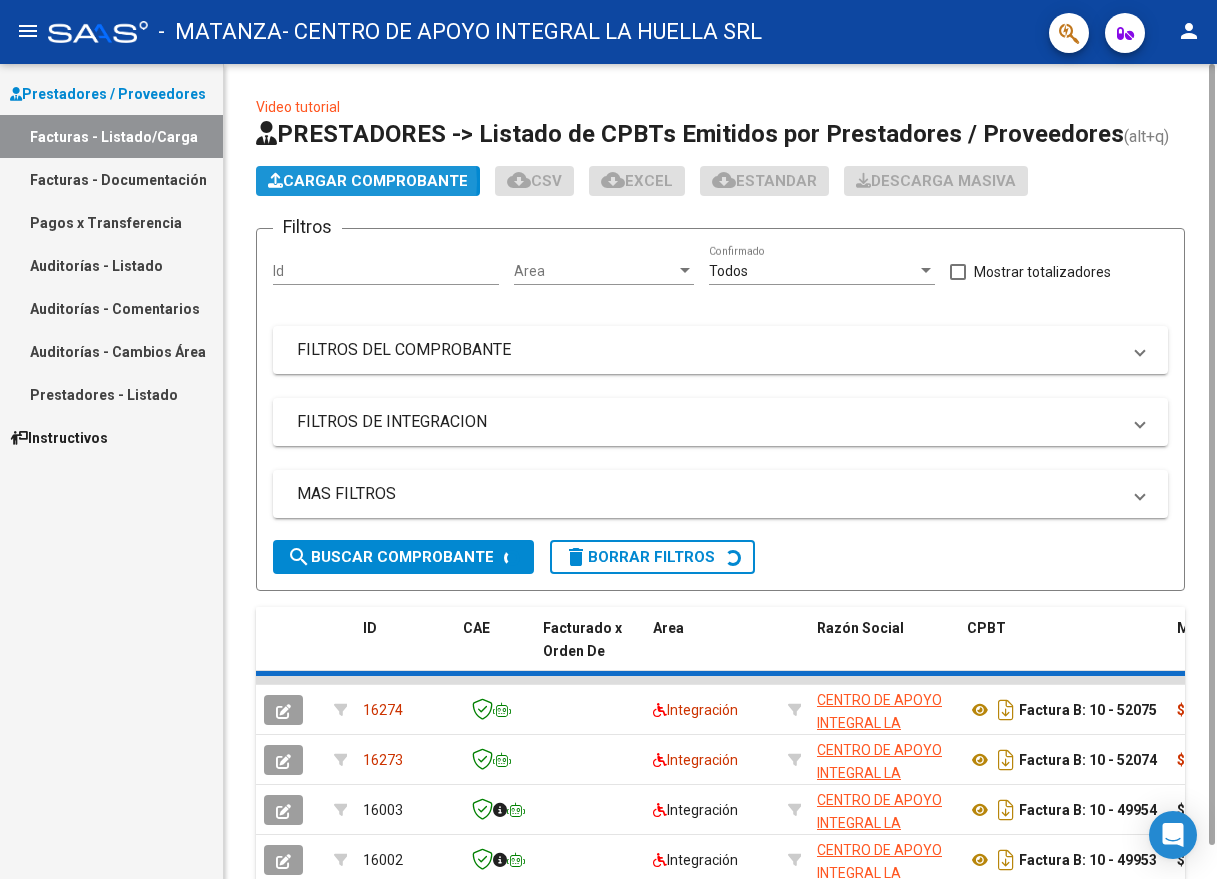 click on "Cargar Comprobante" 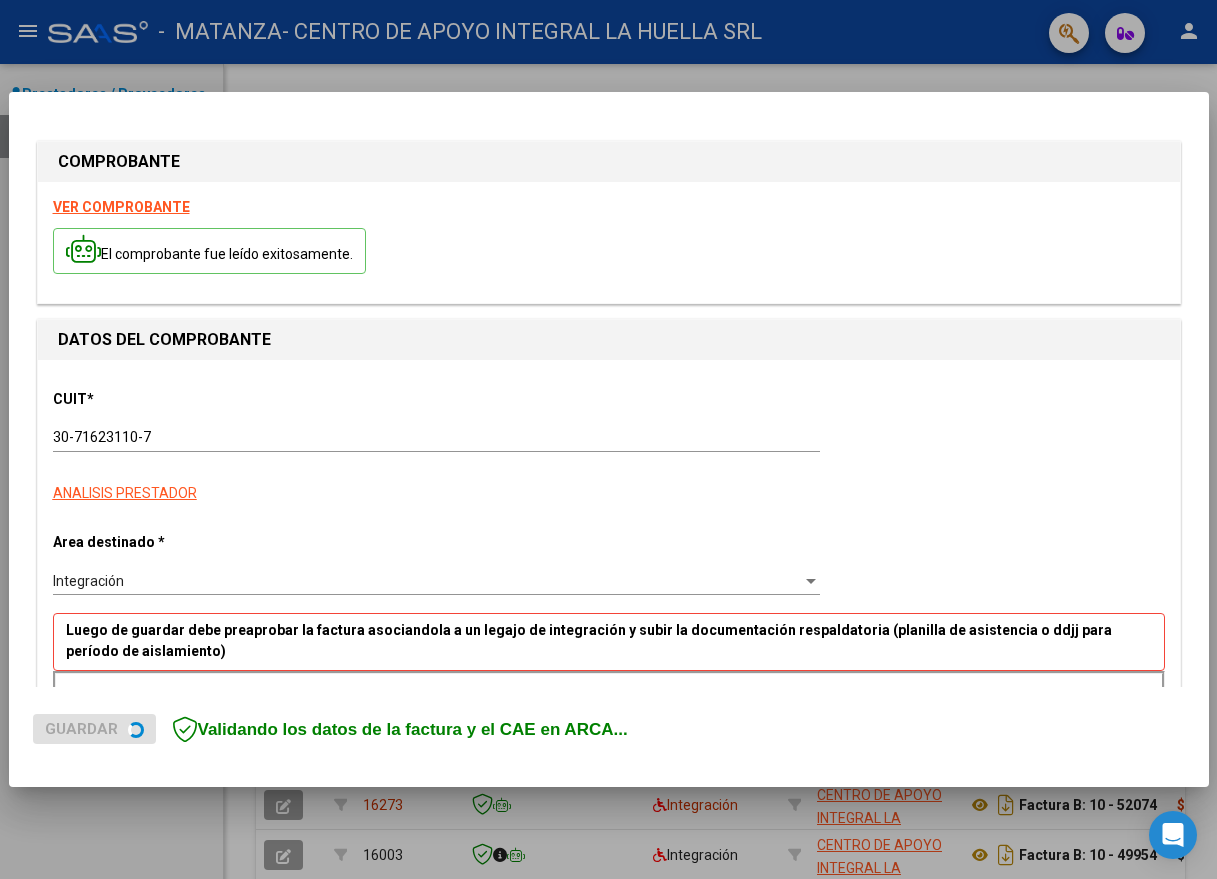 scroll, scrollTop: 300, scrollLeft: 0, axis: vertical 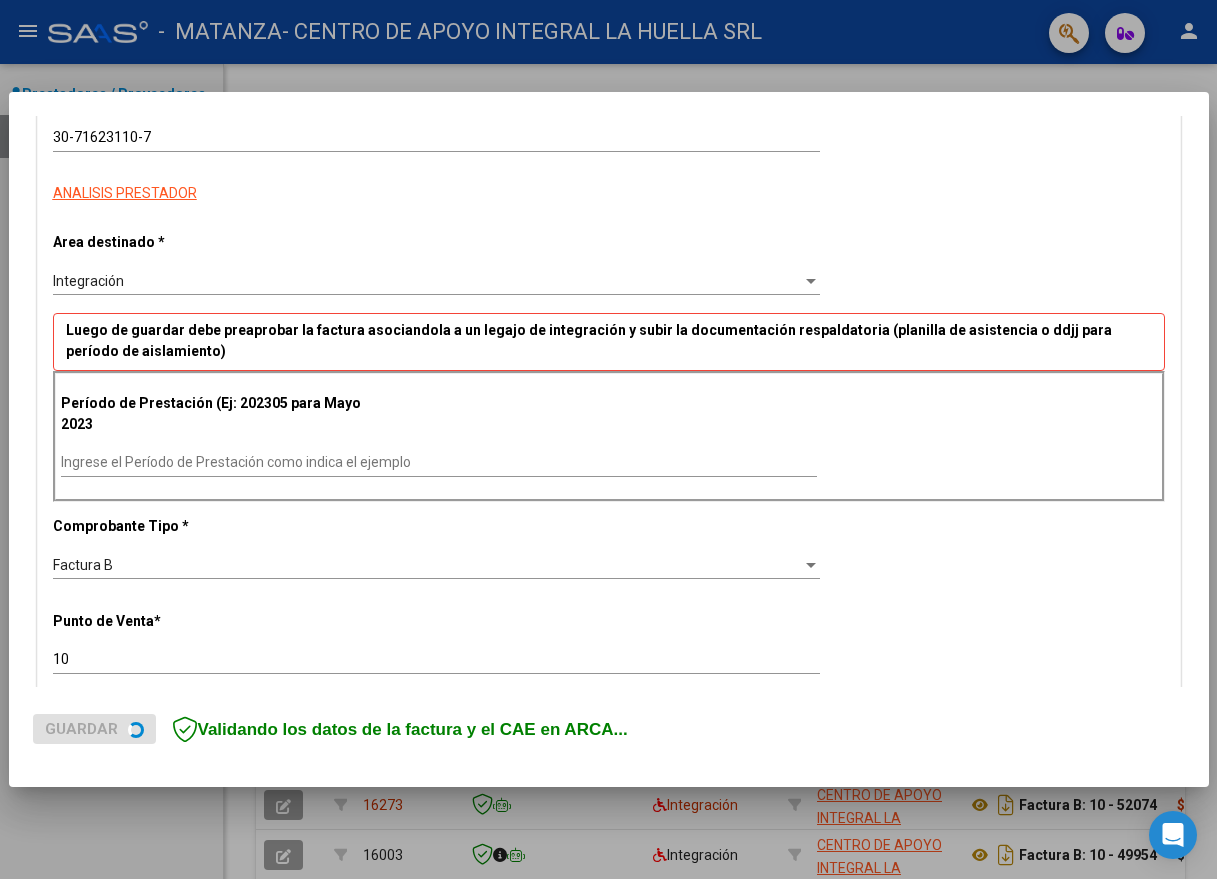 click on "Ingrese el Período de Prestación como indica el ejemplo" at bounding box center [439, 462] 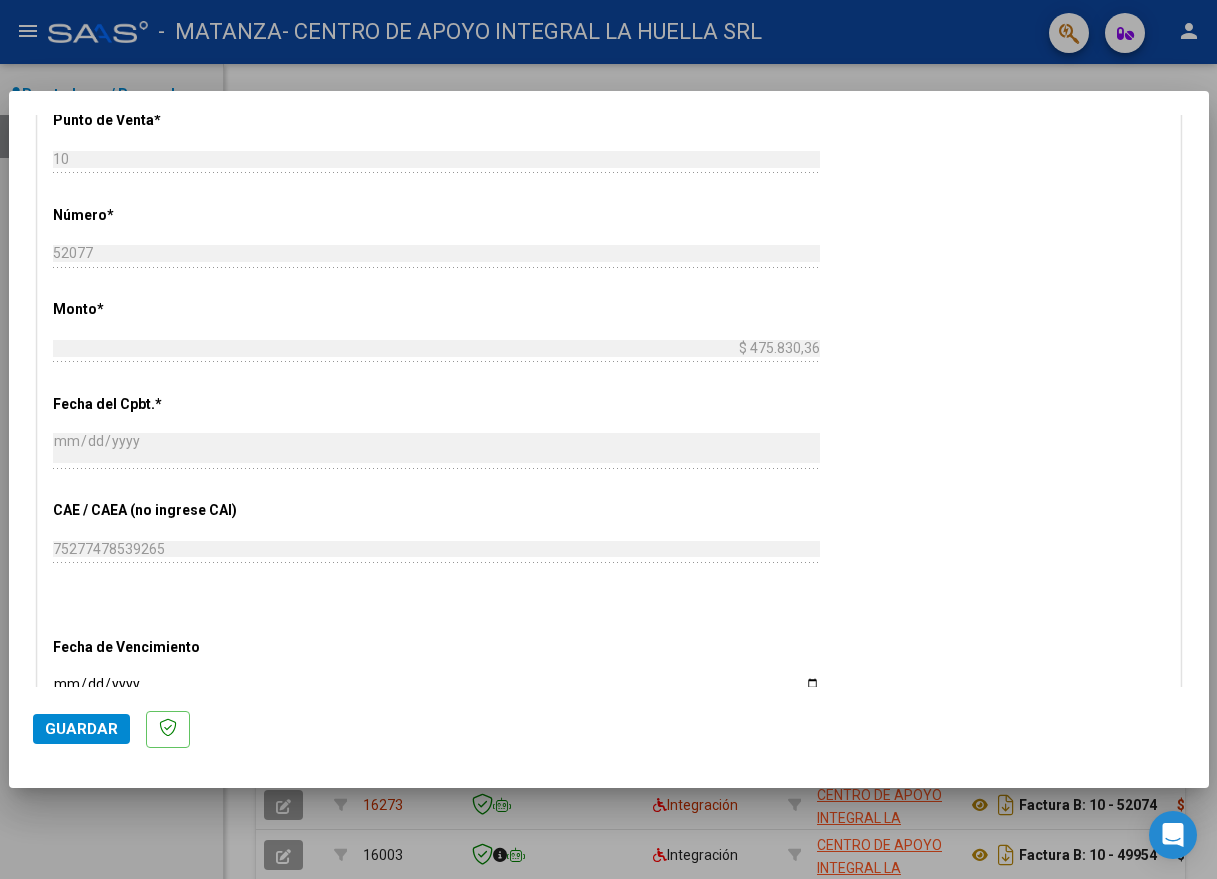 scroll, scrollTop: 1091, scrollLeft: 0, axis: vertical 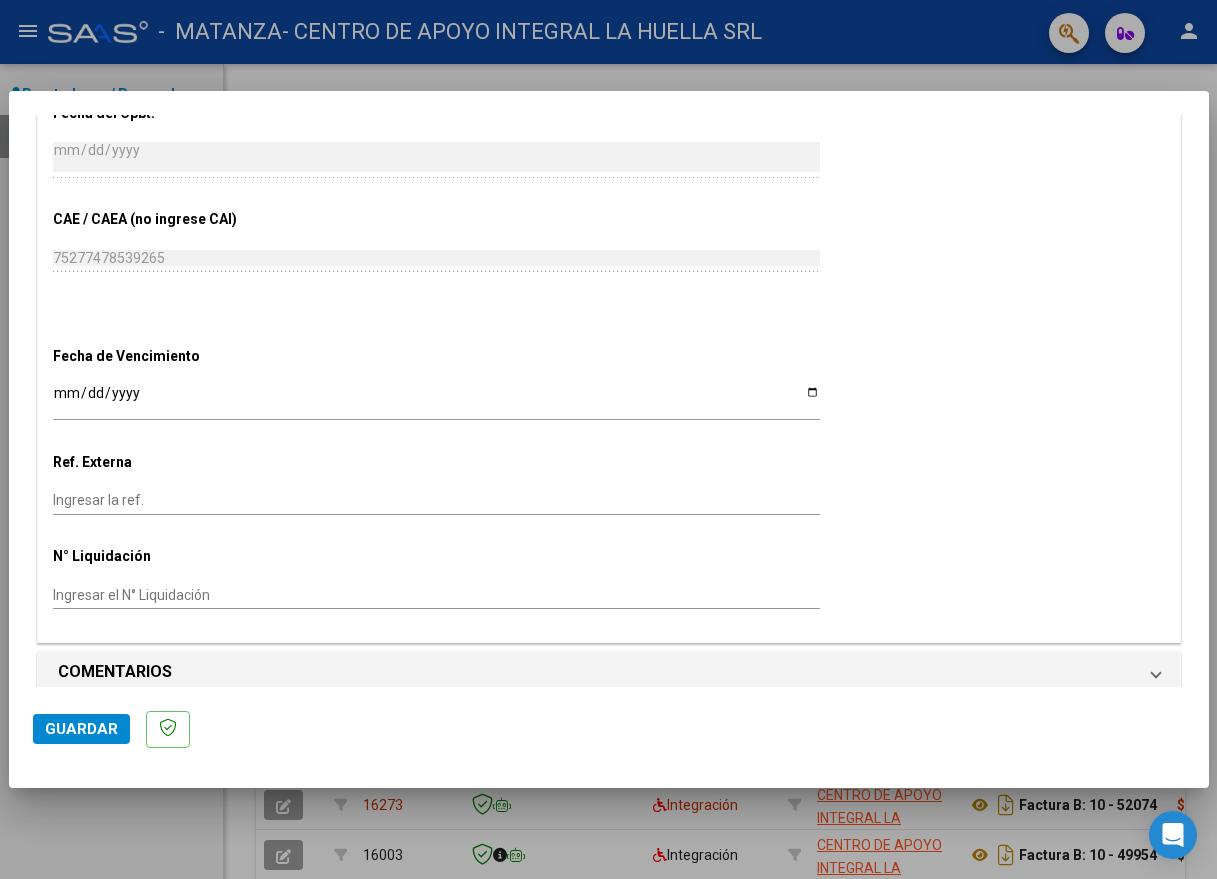 type on "202506" 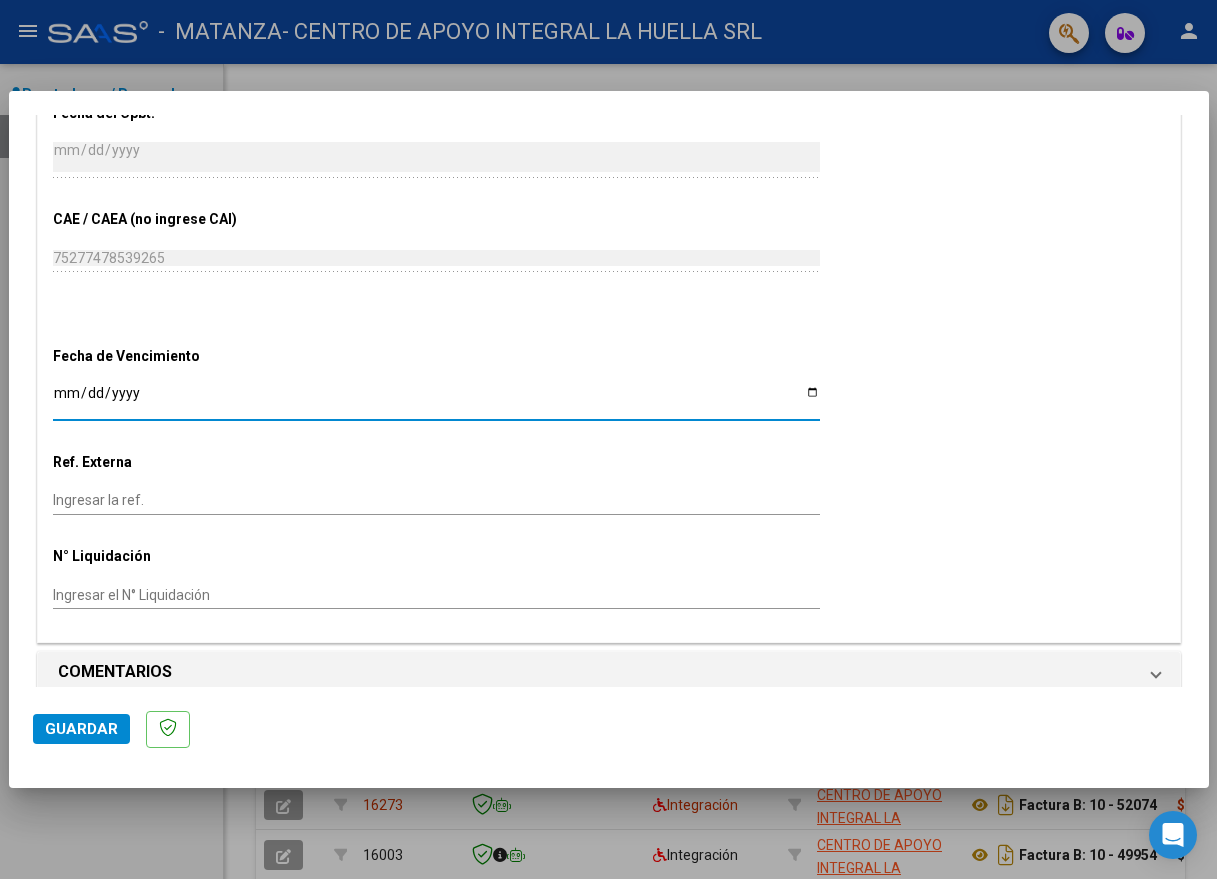 type on "[DATE]" 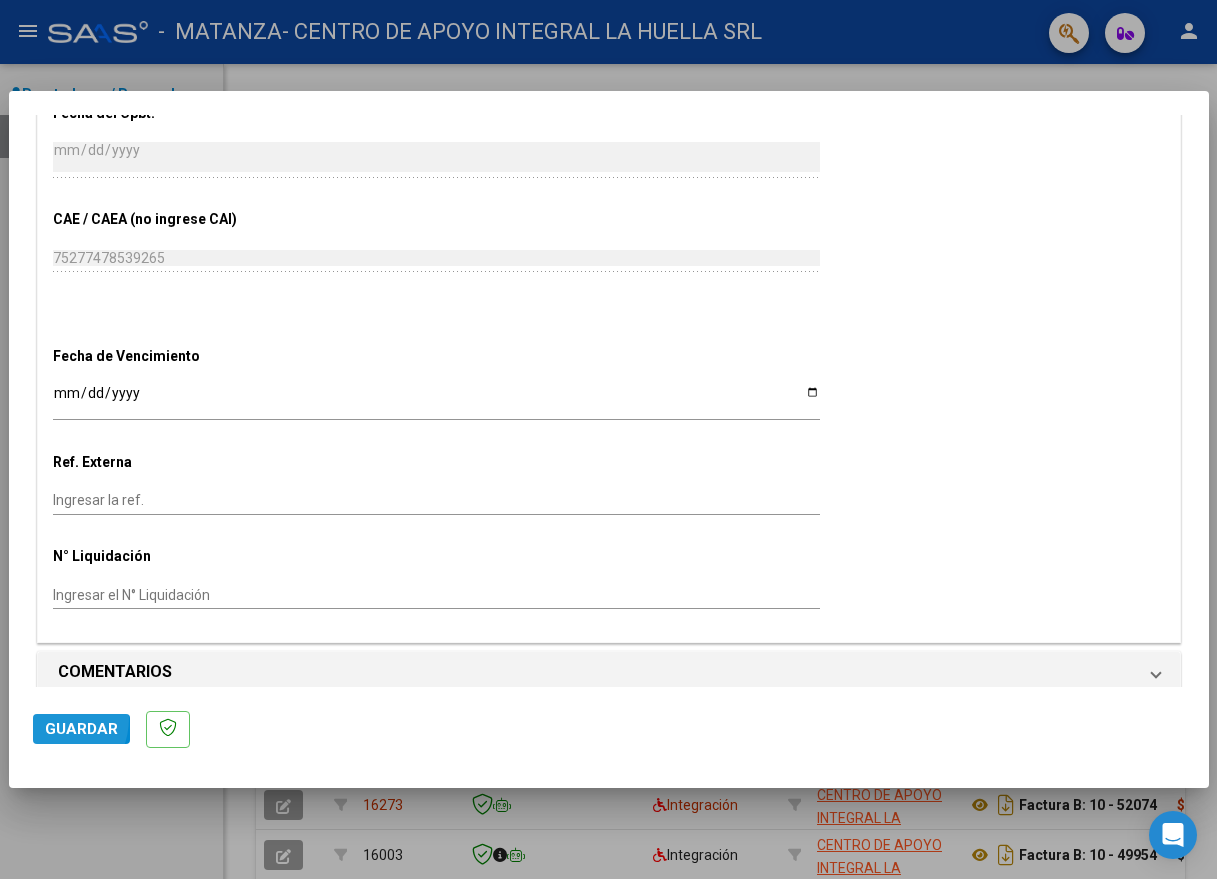 click on "Guardar" 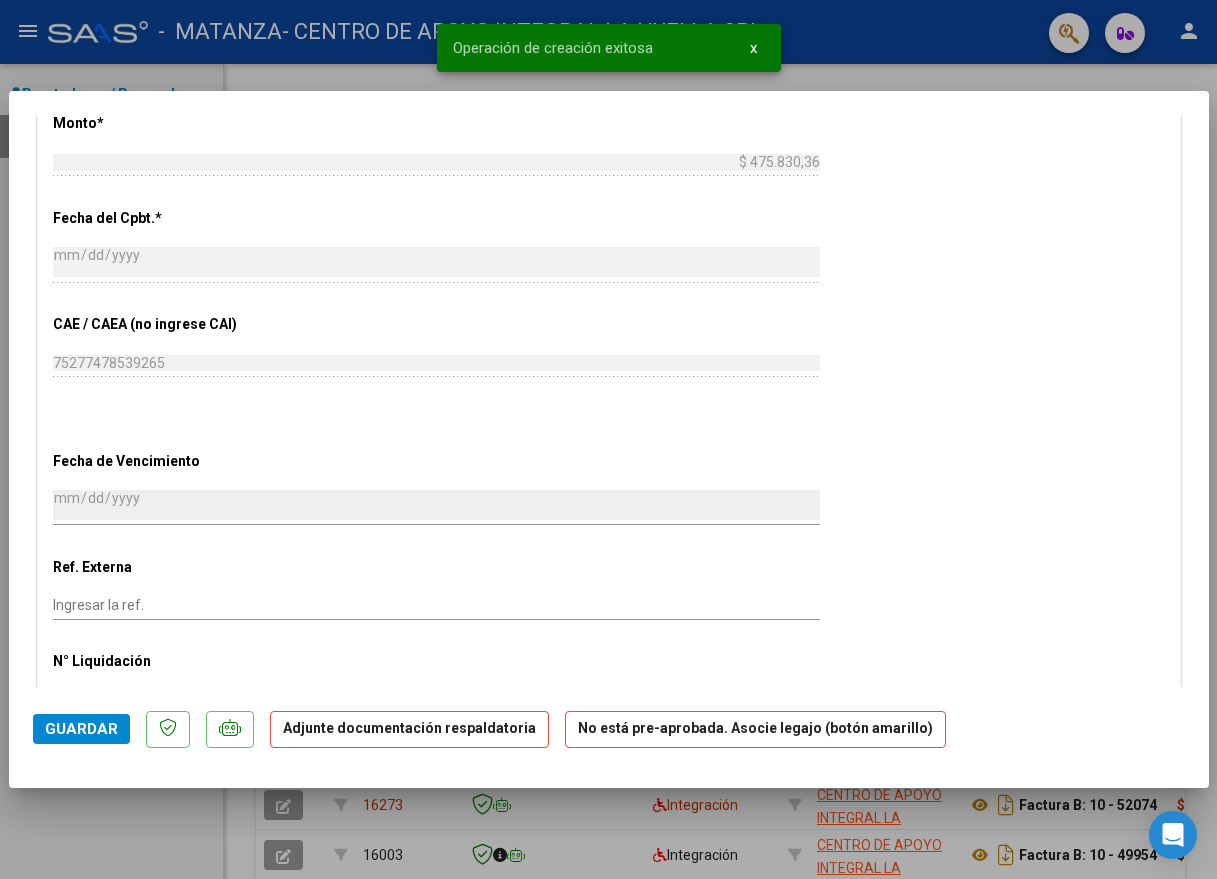 scroll, scrollTop: 1300, scrollLeft: 0, axis: vertical 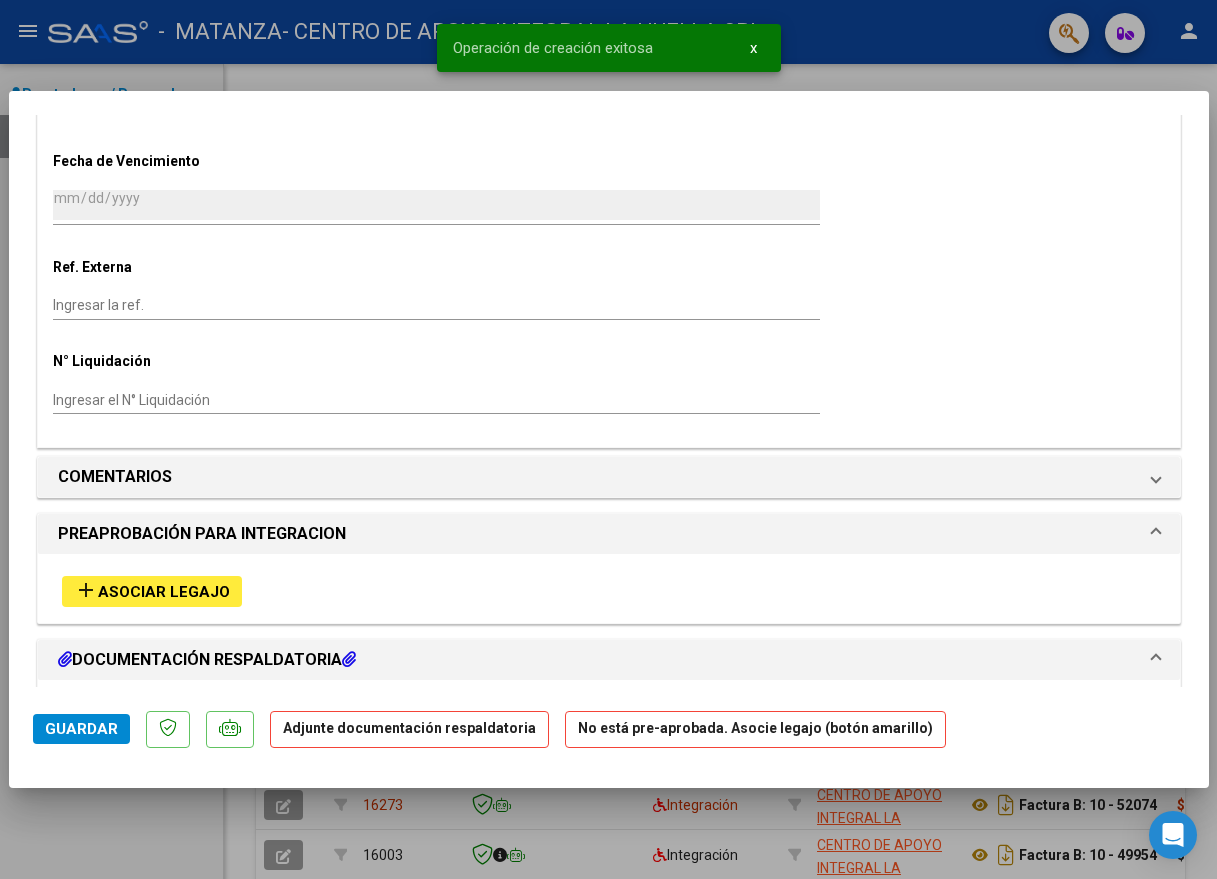 click on "Asociar Legajo" at bounding box center [164, 592] 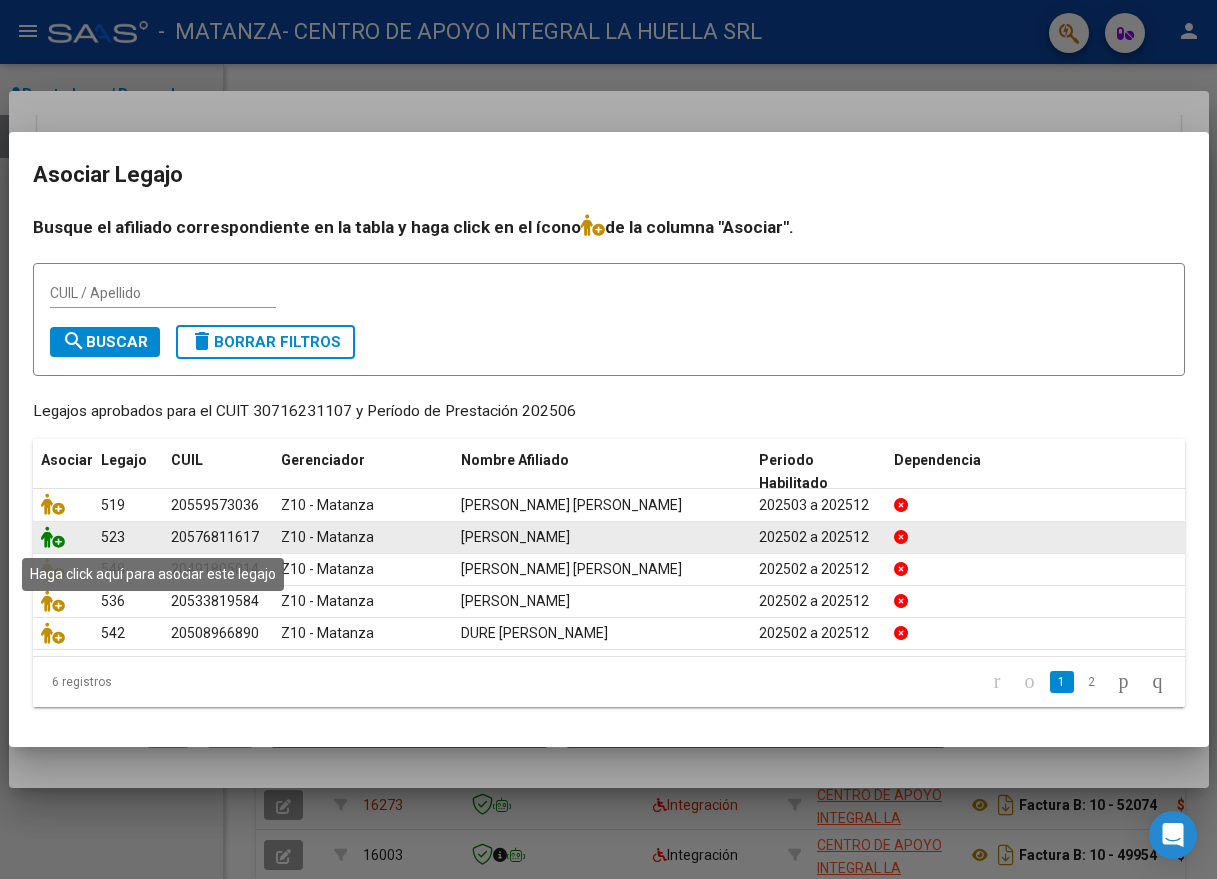 click 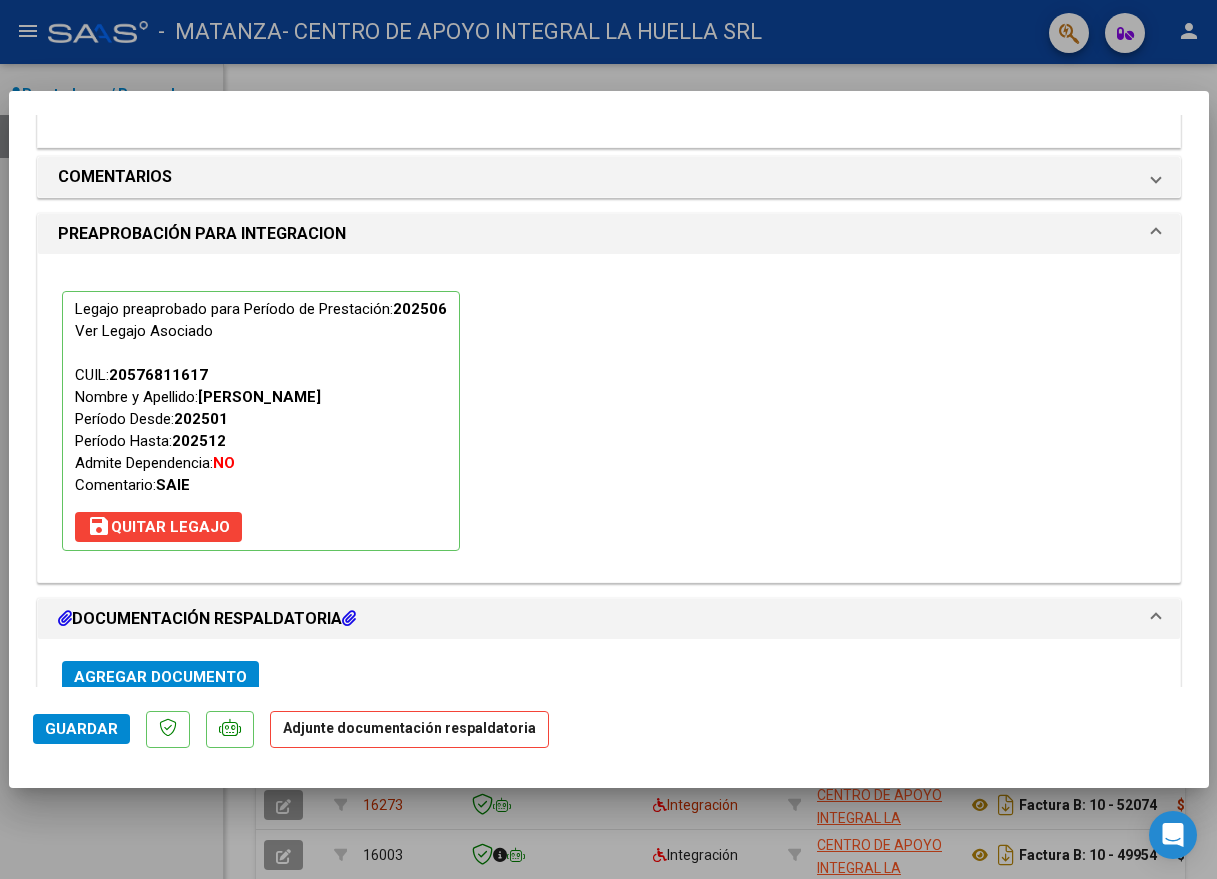 scroll, scrollTop: 2019, scrollLeft: 0, axis: vertical 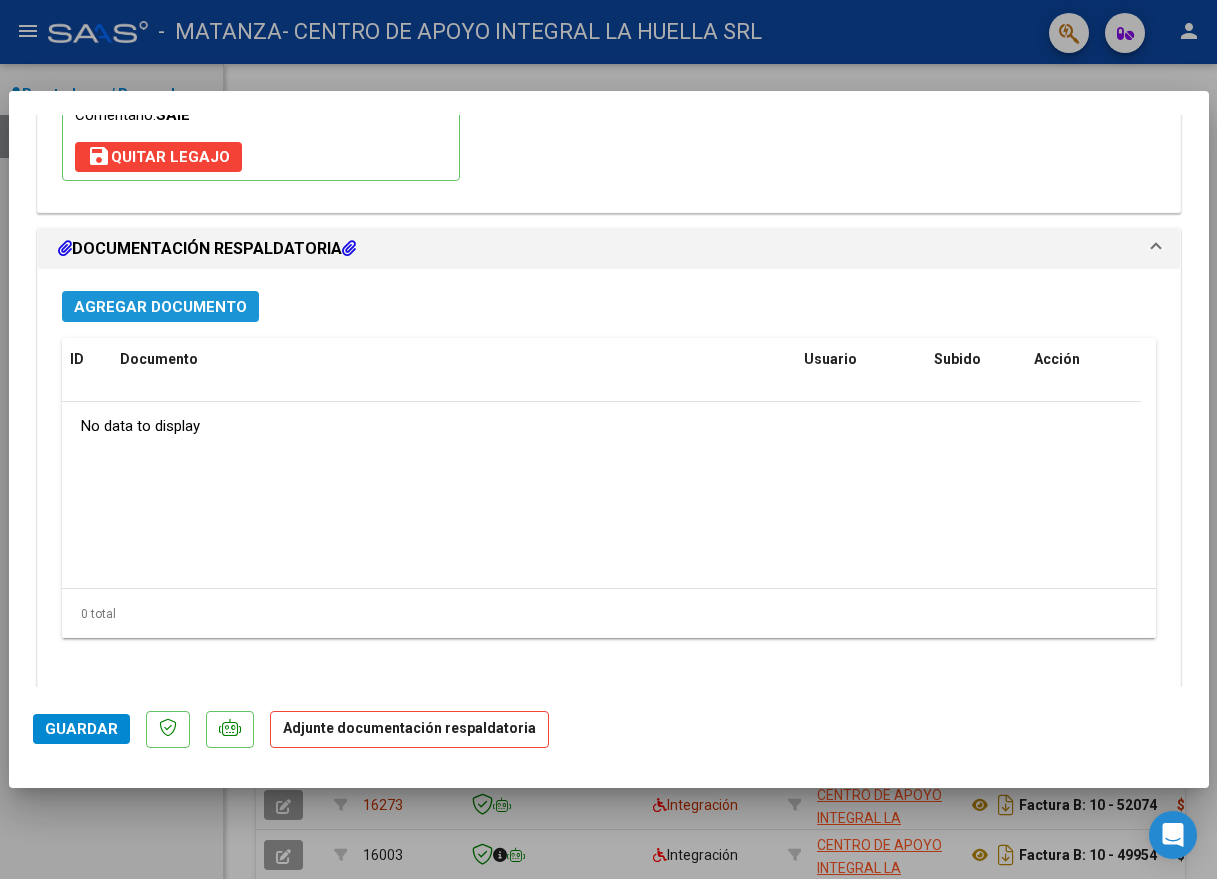 click on "Agregar Documento" at bounding box center (160, 307) 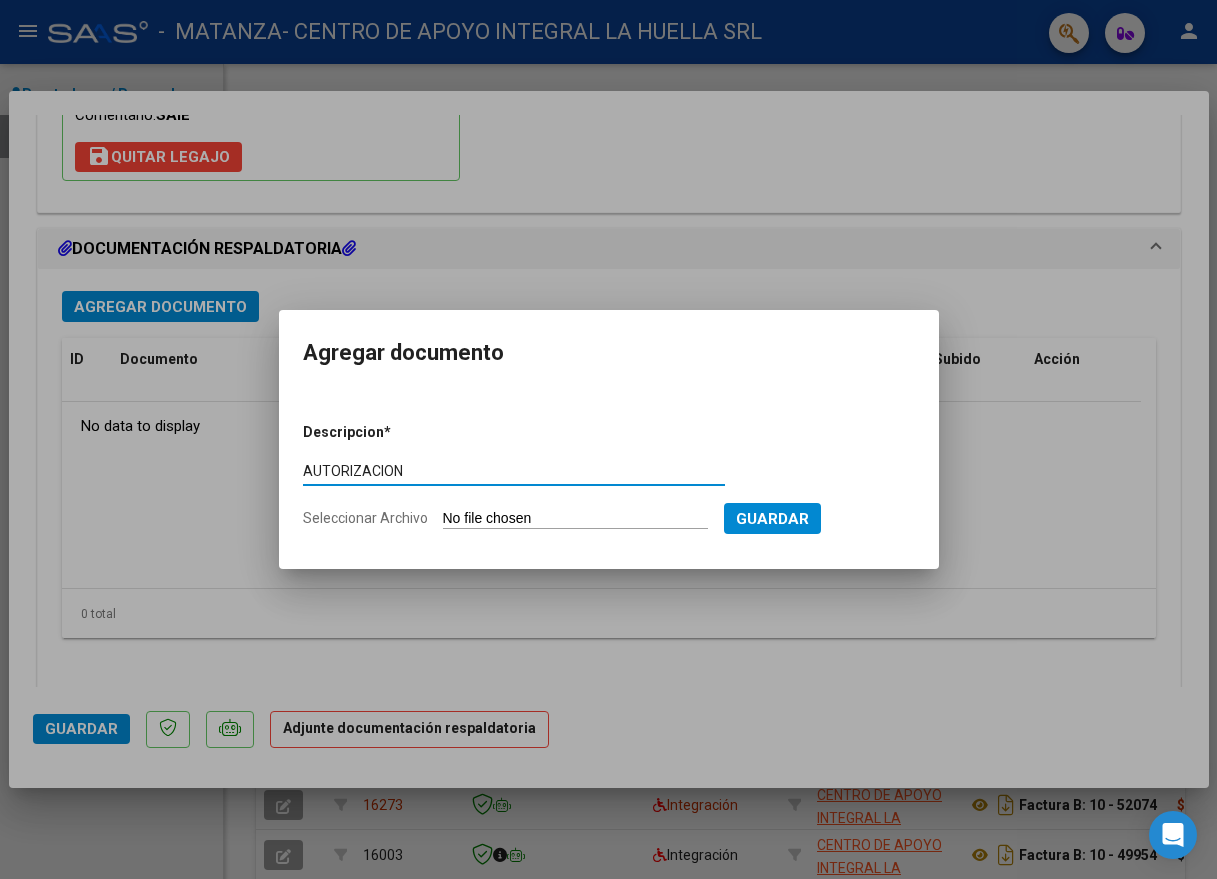 type on "AUTORIZACION" 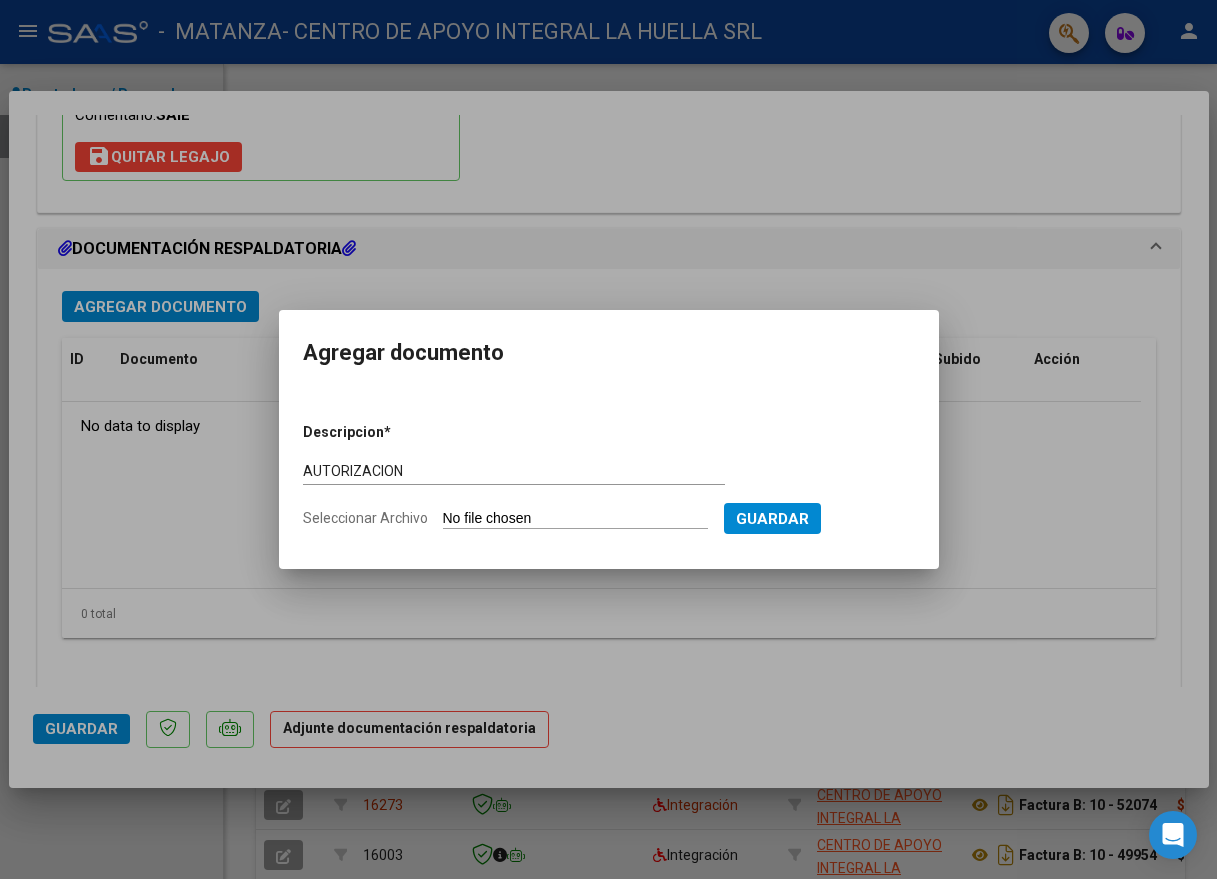 type on "C:\fakepath\[PERSON_NAME] AUTORIZACION SAIE 2025.pdf" 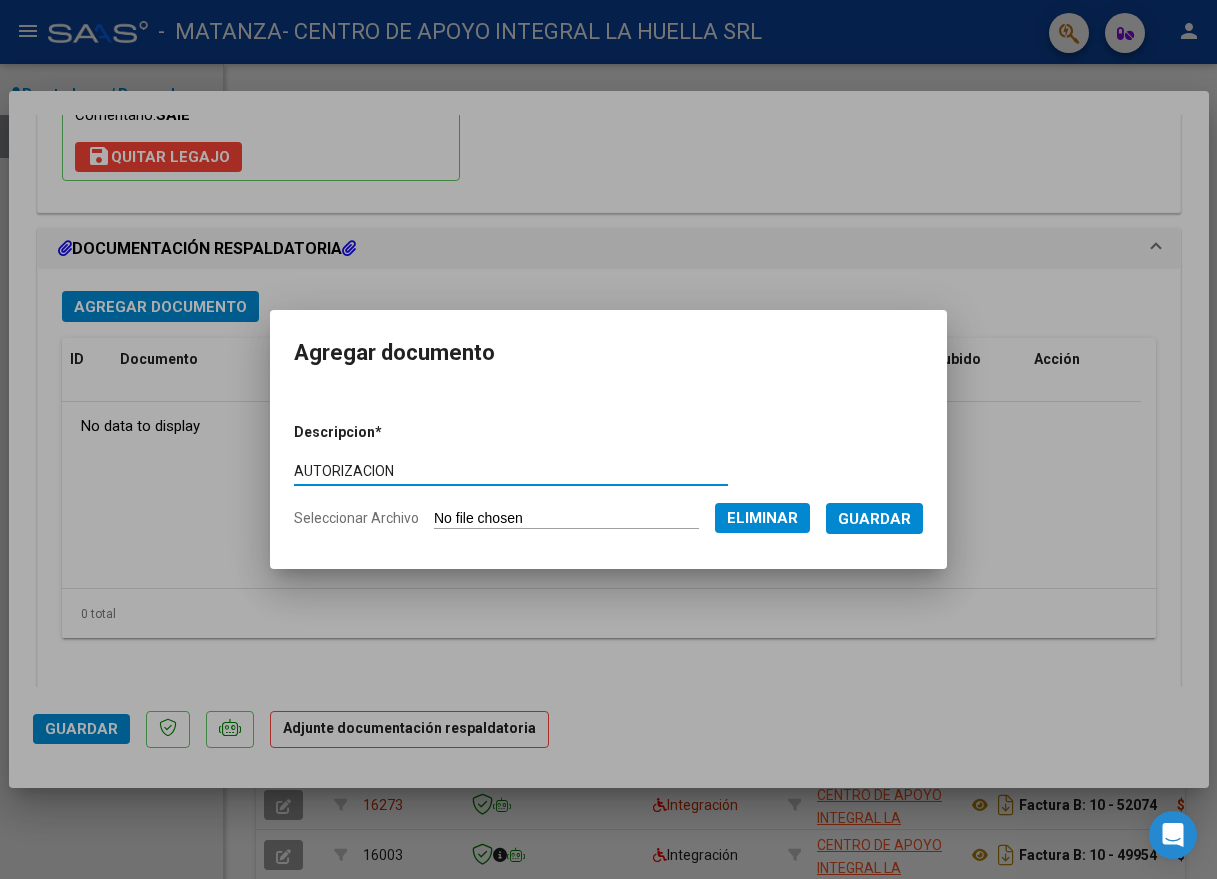 click on "Guardar" at bounding box center [874, 519] 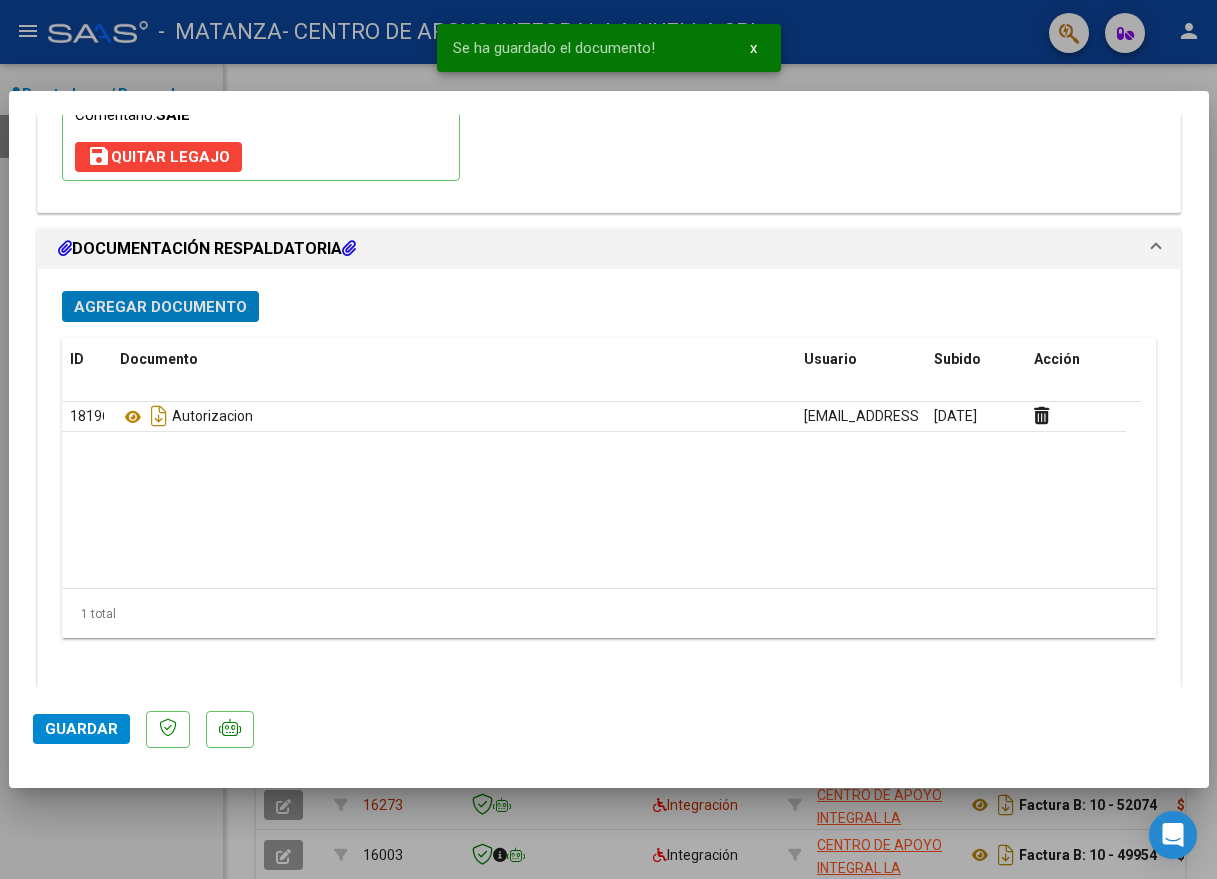 click on "Agregar Documento" at bounding box center [160, 307] 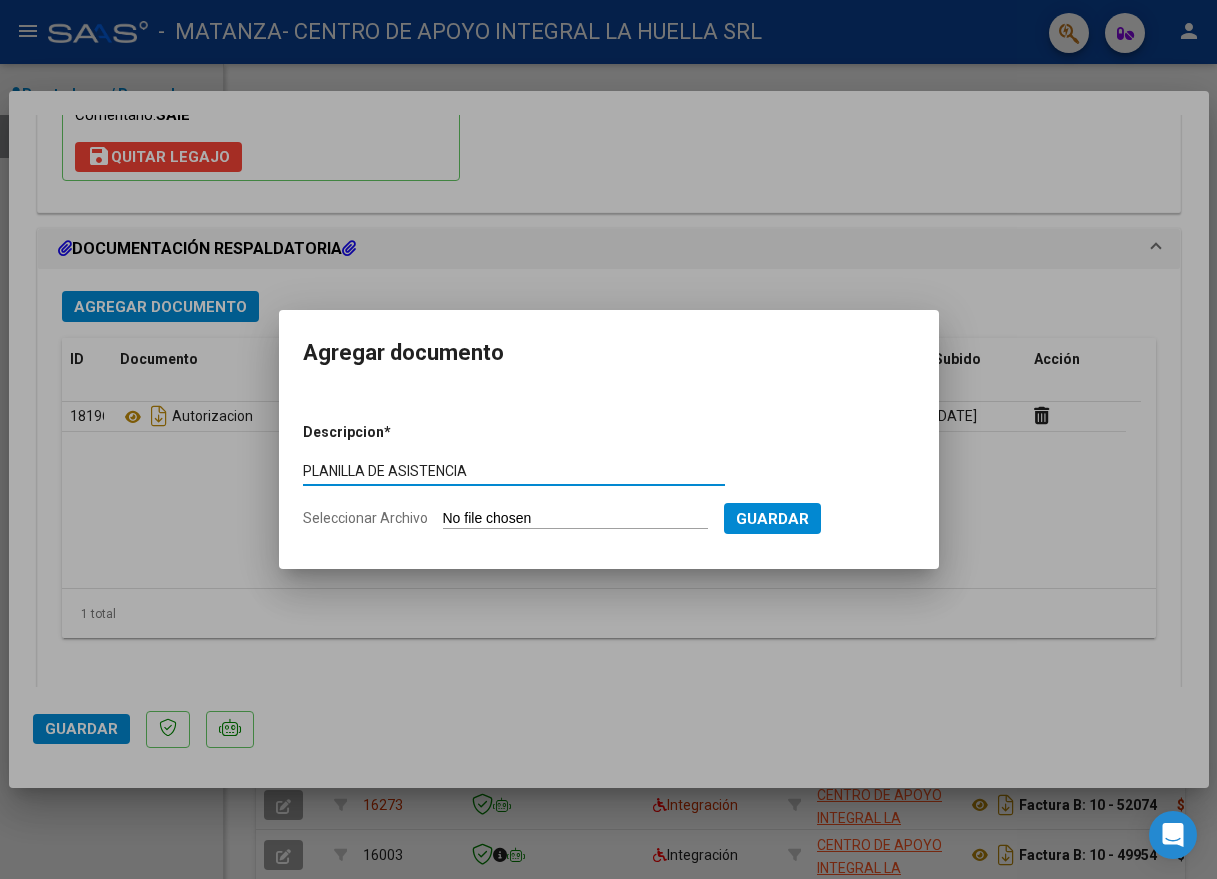 type on "PLANILLA DE ASISTENCIA" 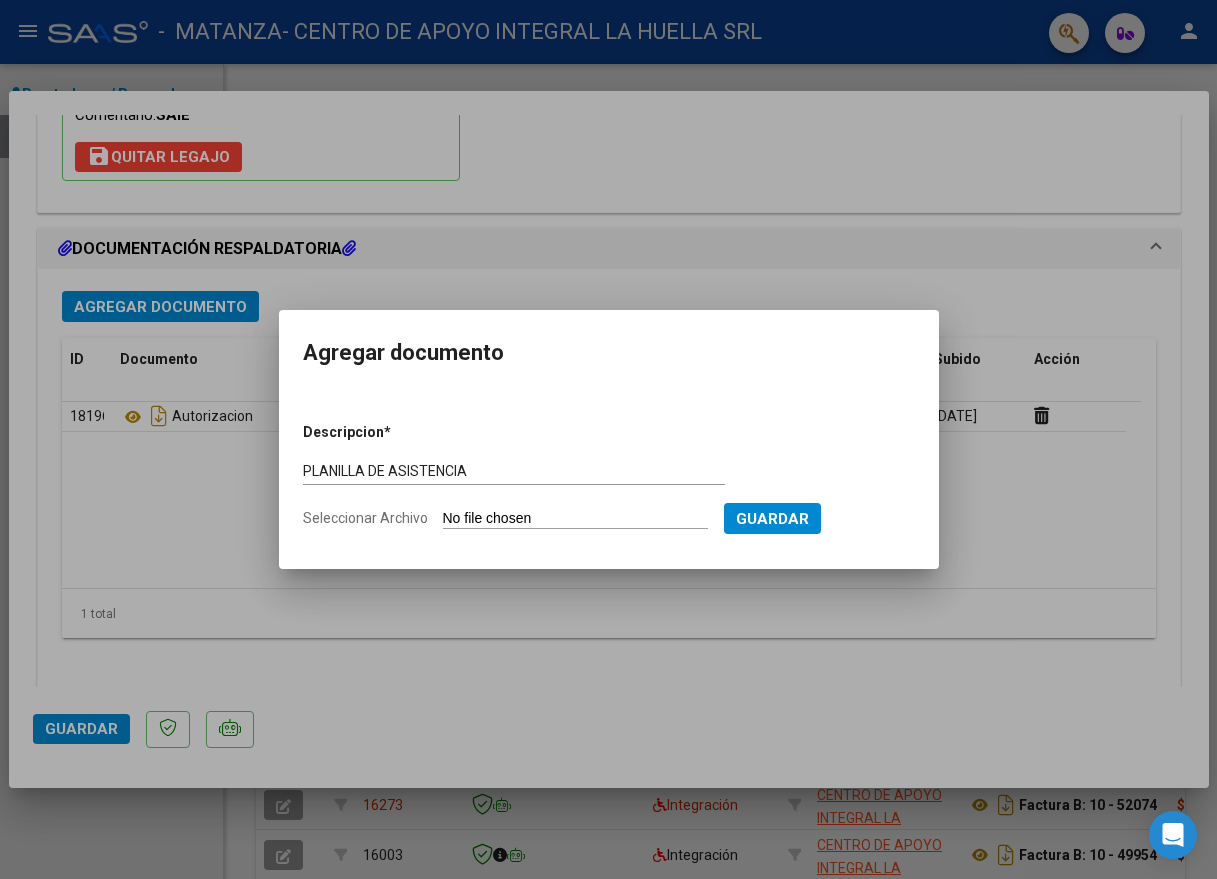 type on "C:\fakepath\[PERSON_NAME]-PLANILLA ASISTENCIA-JUNIO-S-OSPMLM.pdf" 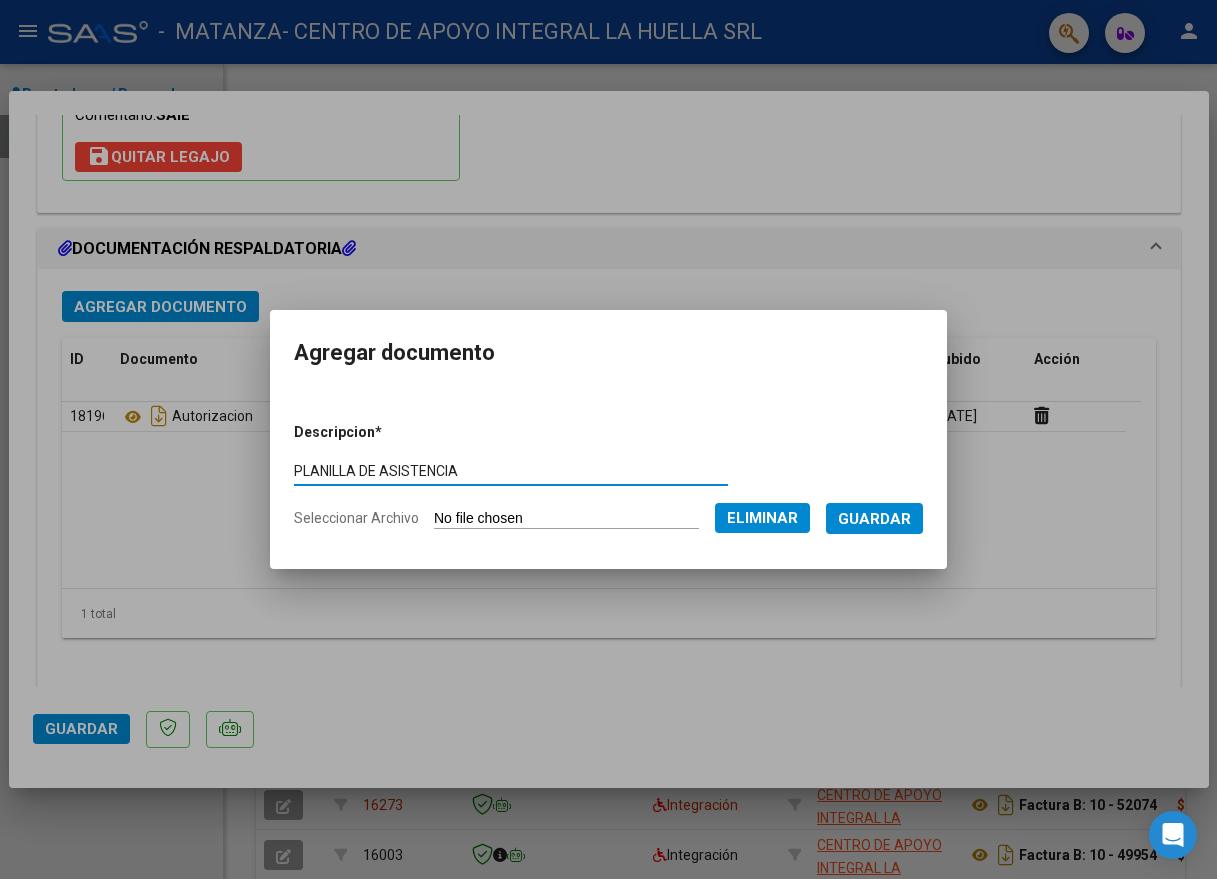 click on "Guardar" at bounding box center [874, 519] 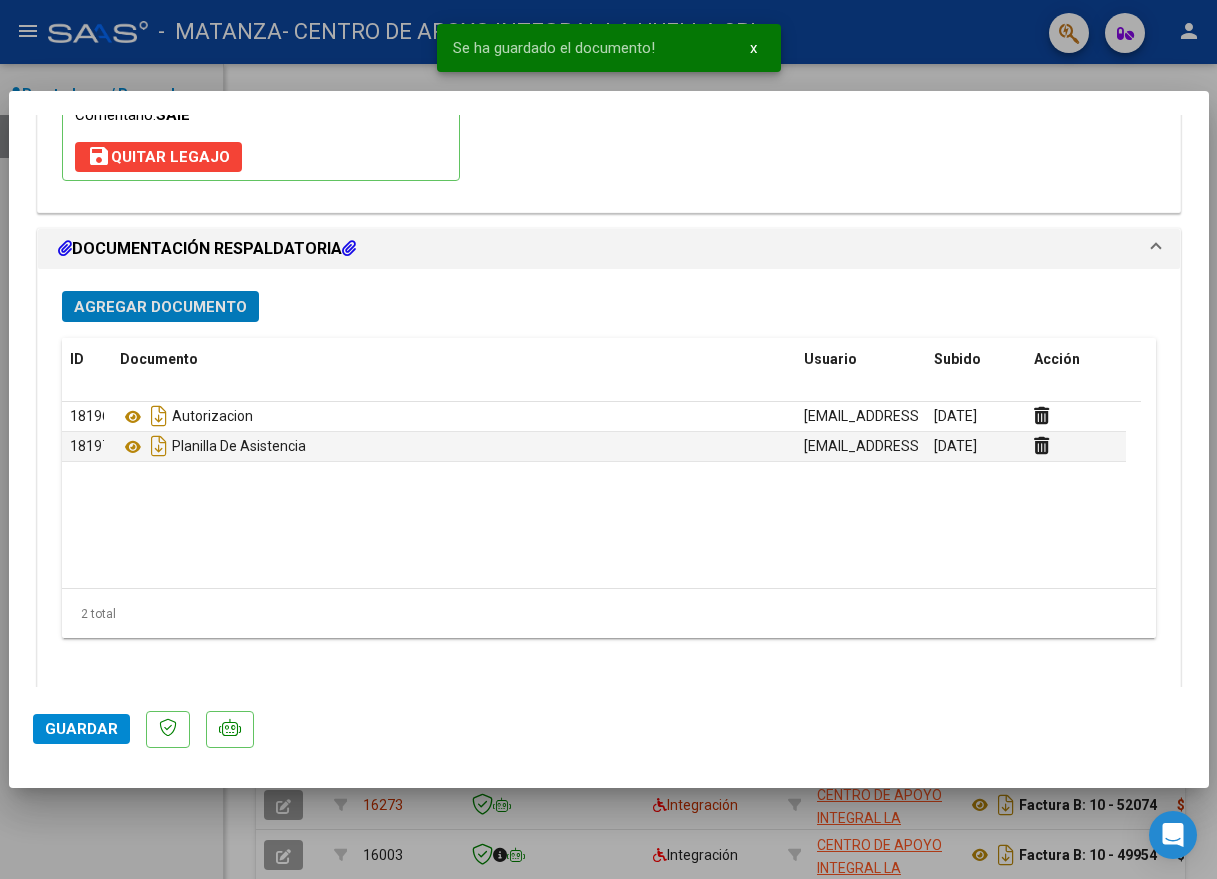 click on "Agregar Documento" at bounding box center (160, 307) 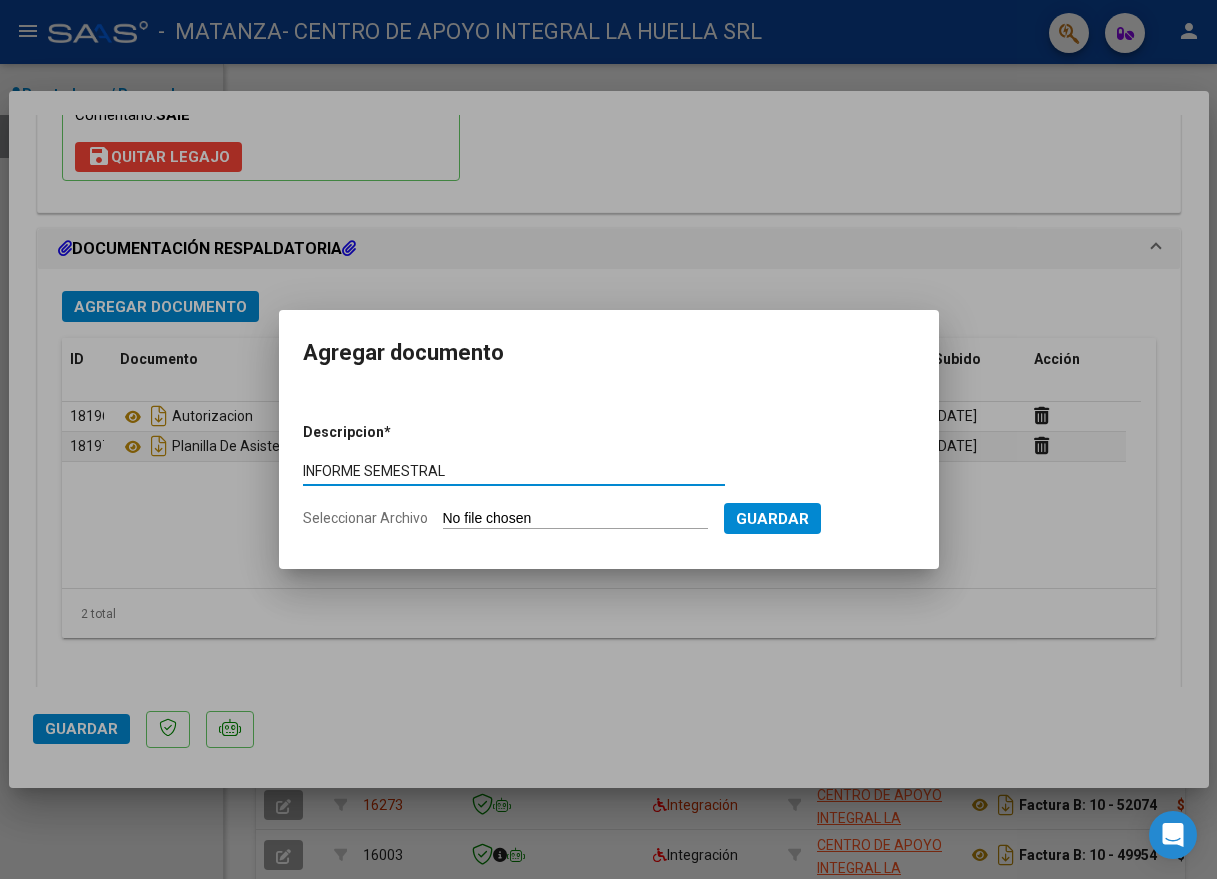 type on "INFORME SEMESTRAL" 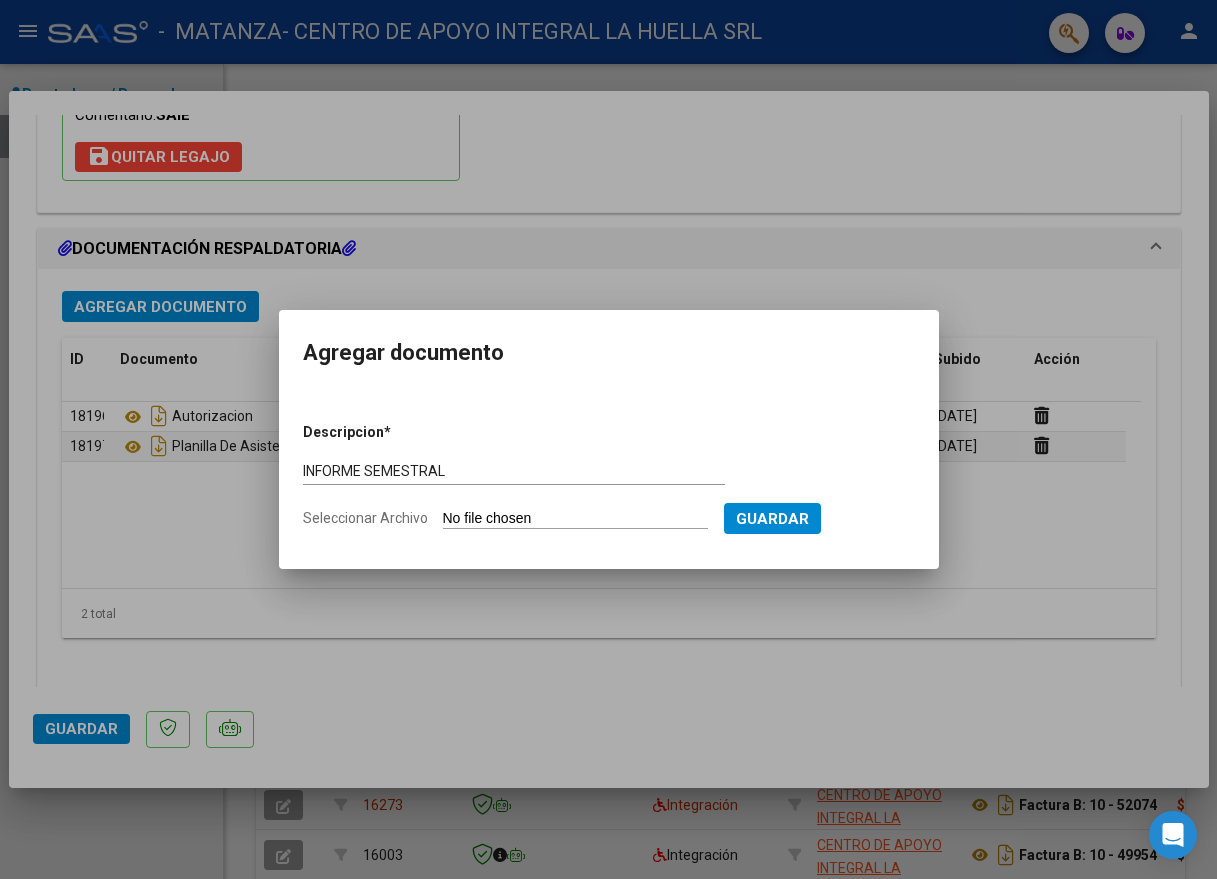 type on "C:\fakepath\[PERSON_NAME] INFORME SEMESTRAL S OSPMLM.pdf" 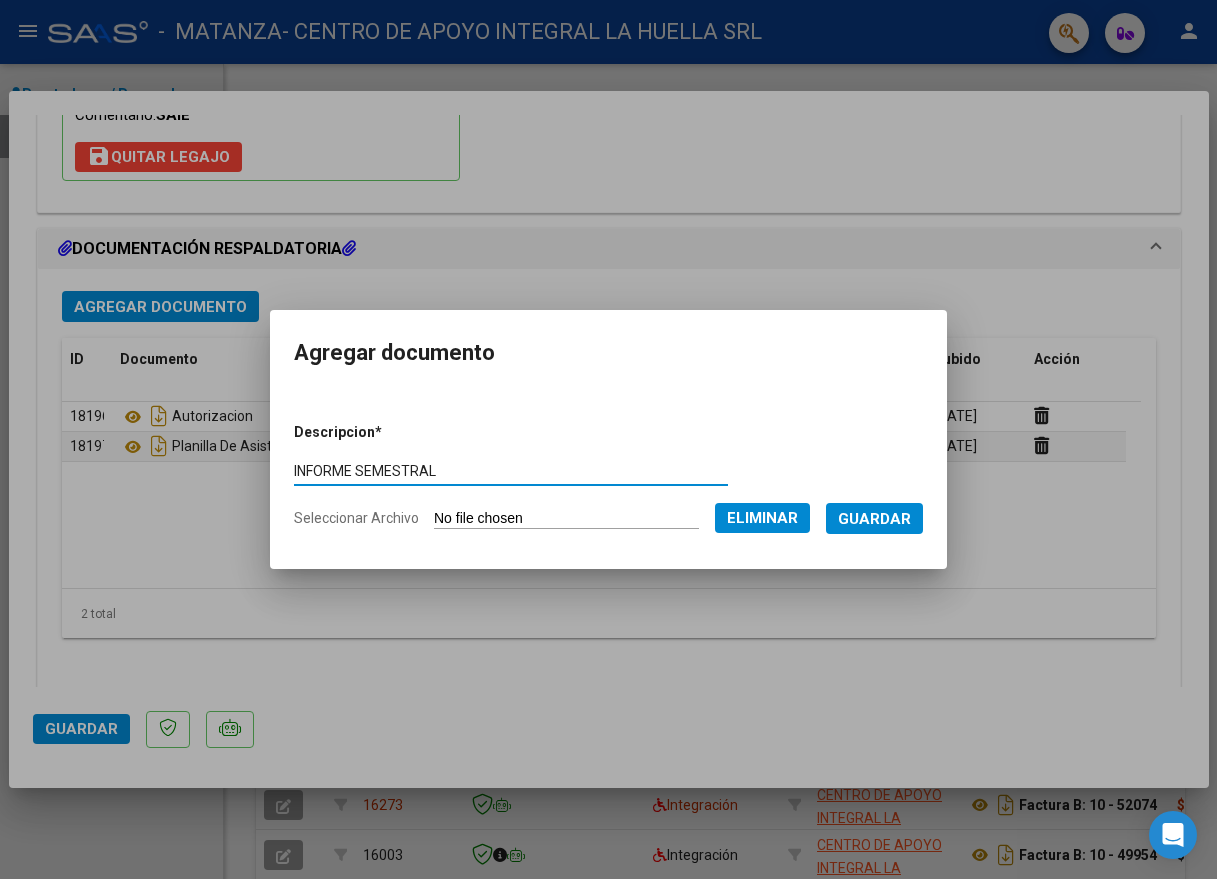 click on "Guardar" at bounding box center [874, 519] 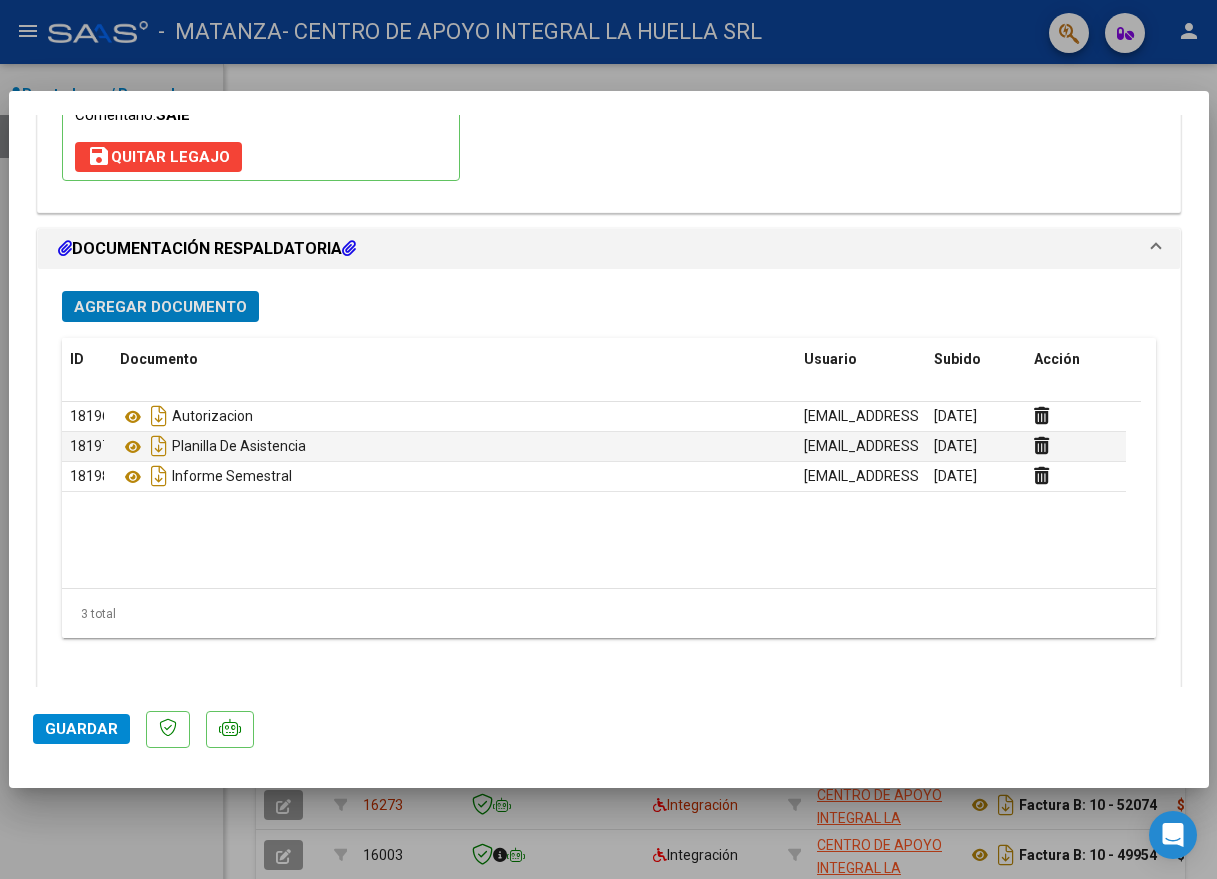 click on "Guardar" 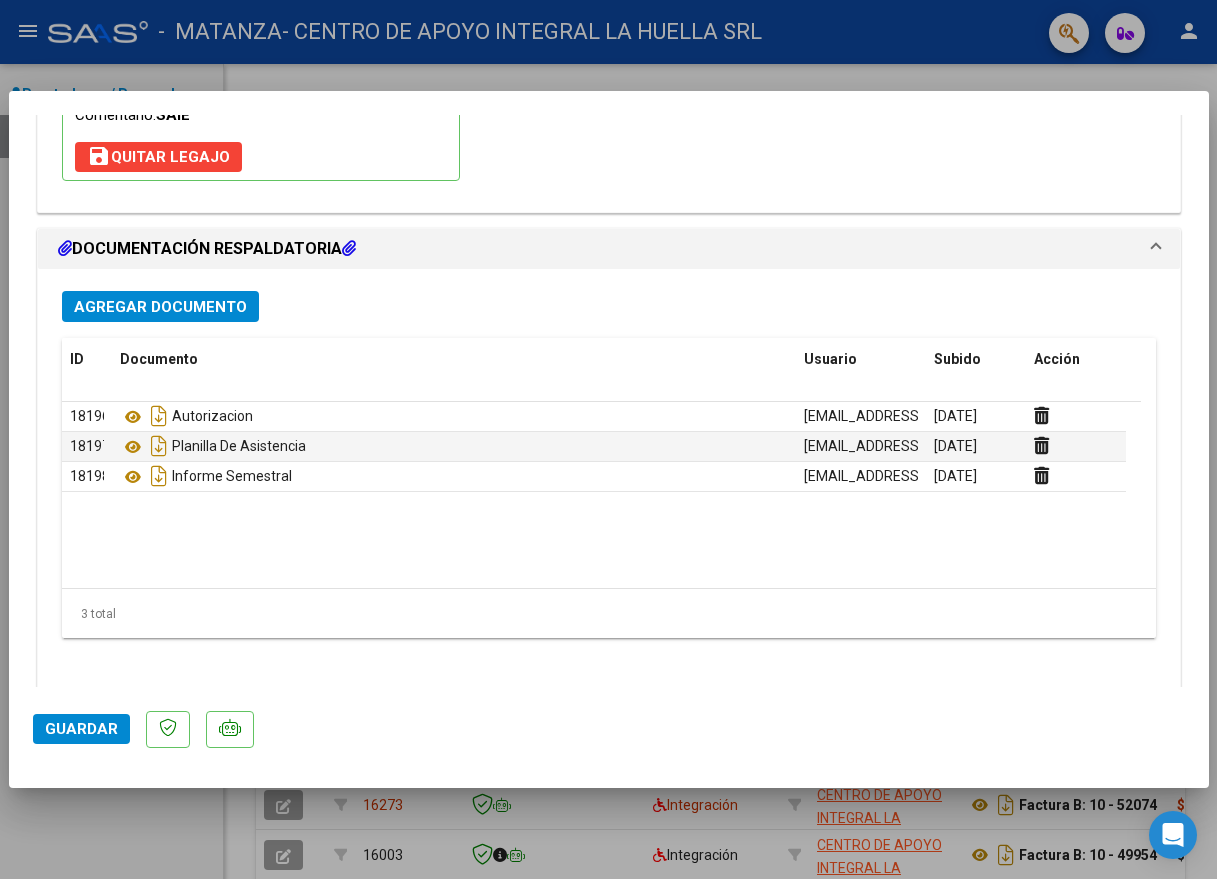 drag, startPoint x: 103, startPoint y: 725, endPoint x: 128, endPoint y: 761, distance: 43.829212 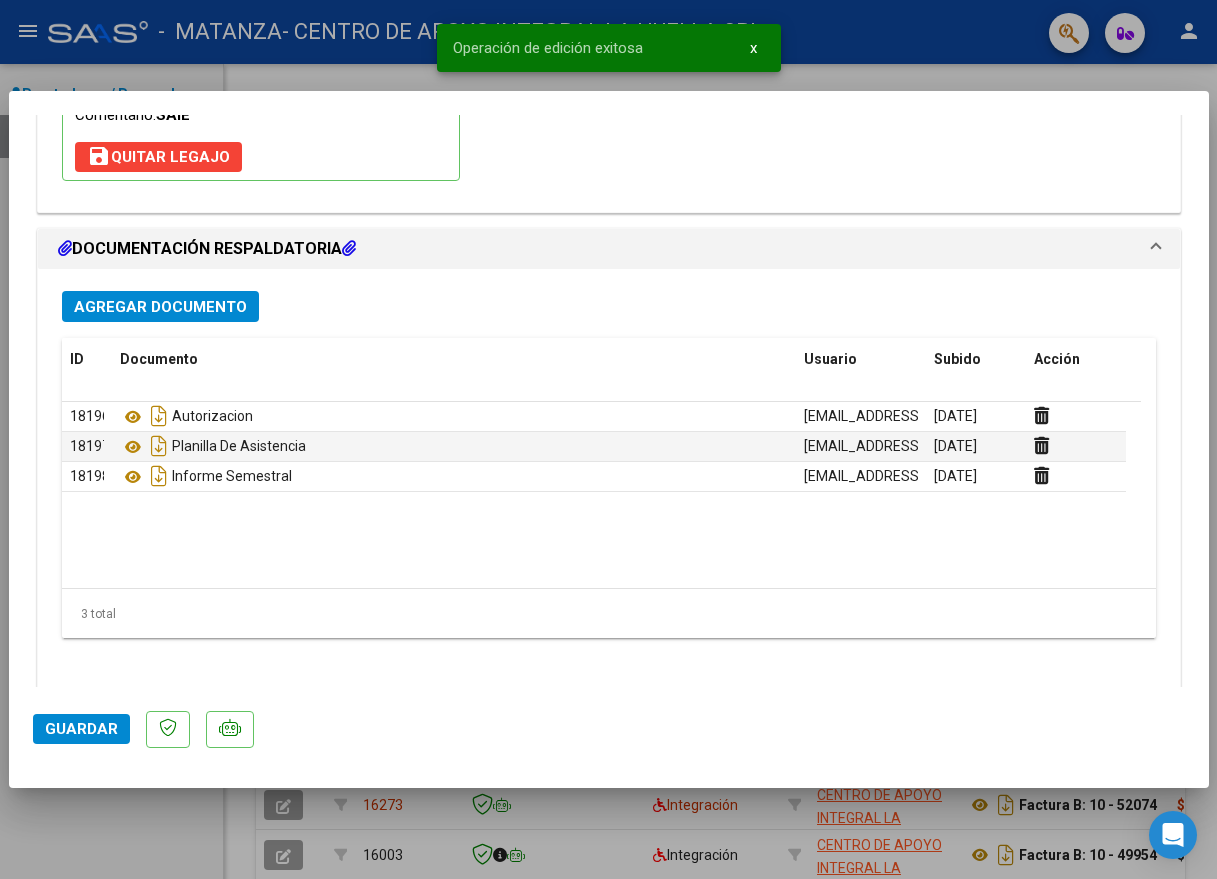 click at bounding box center [608, 439] 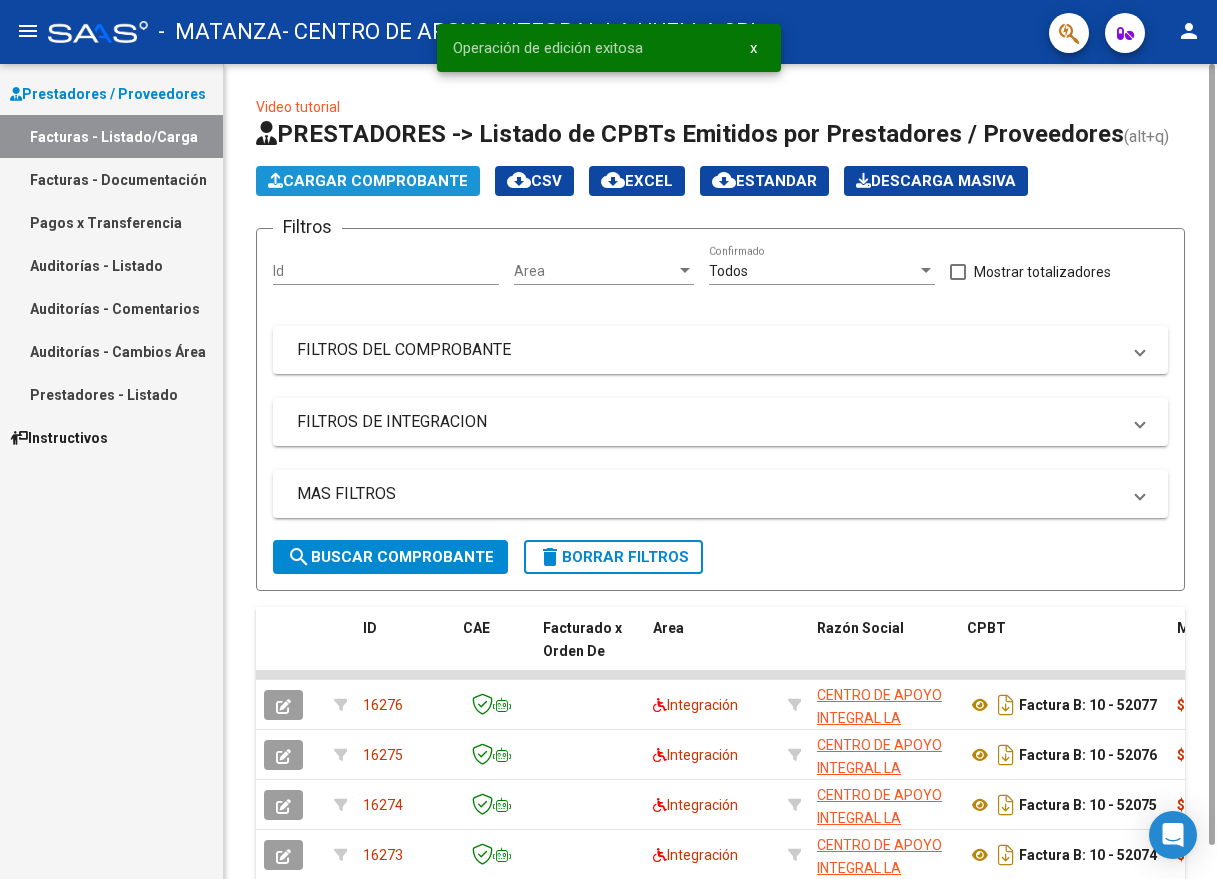click on "Cargar Comprobante" 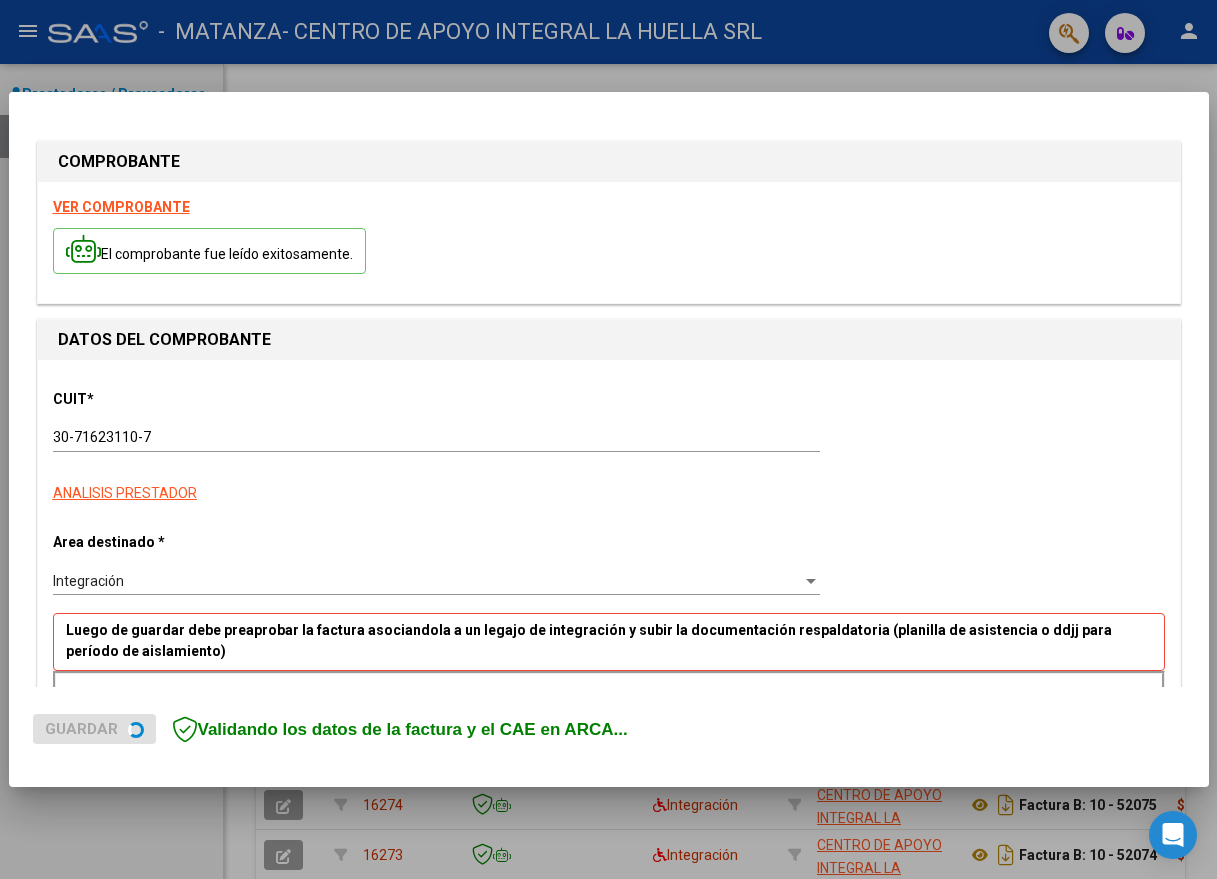 scroll, scrollTop: 300, scrollLeft: 0, axis: vertical 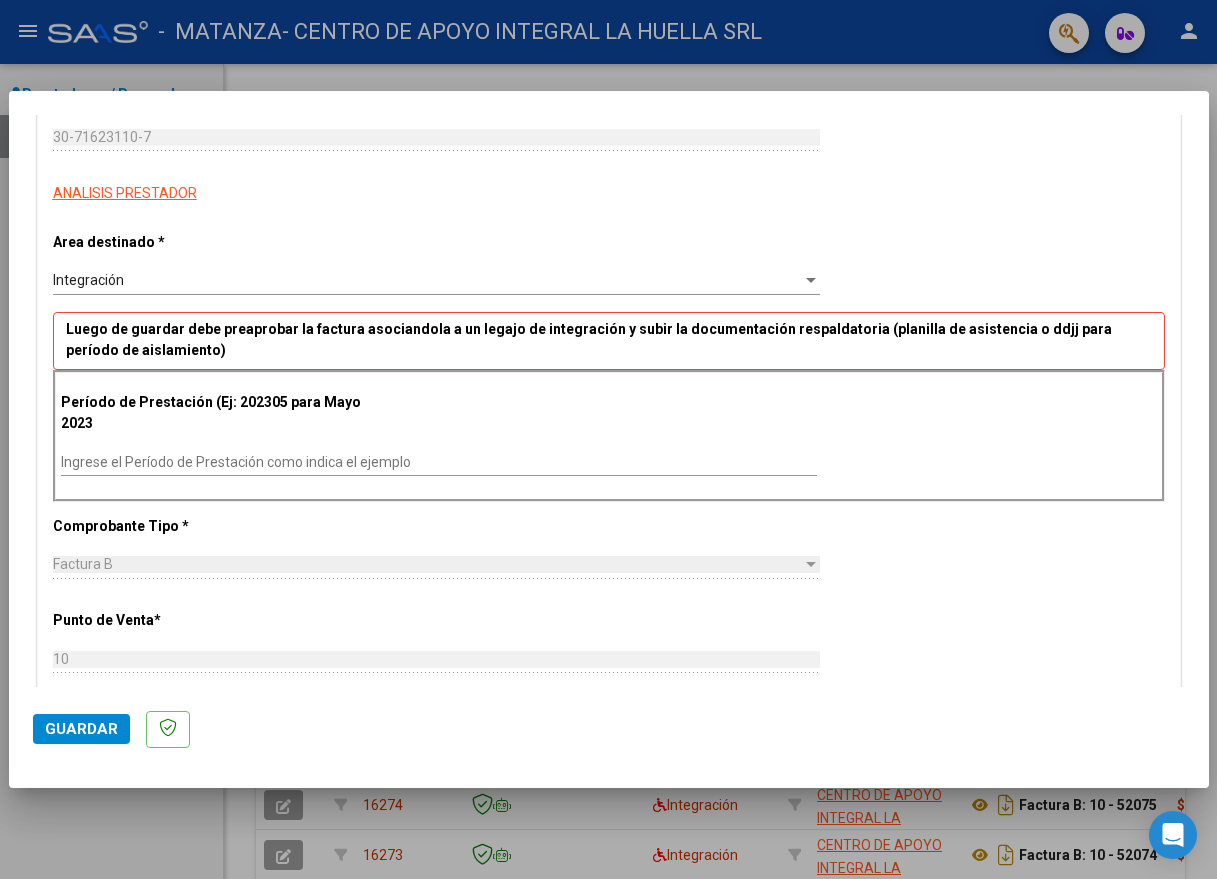 click on "Ingrese el Período de Prestación como indica el ejemplo" at bounding box center (439, 462) 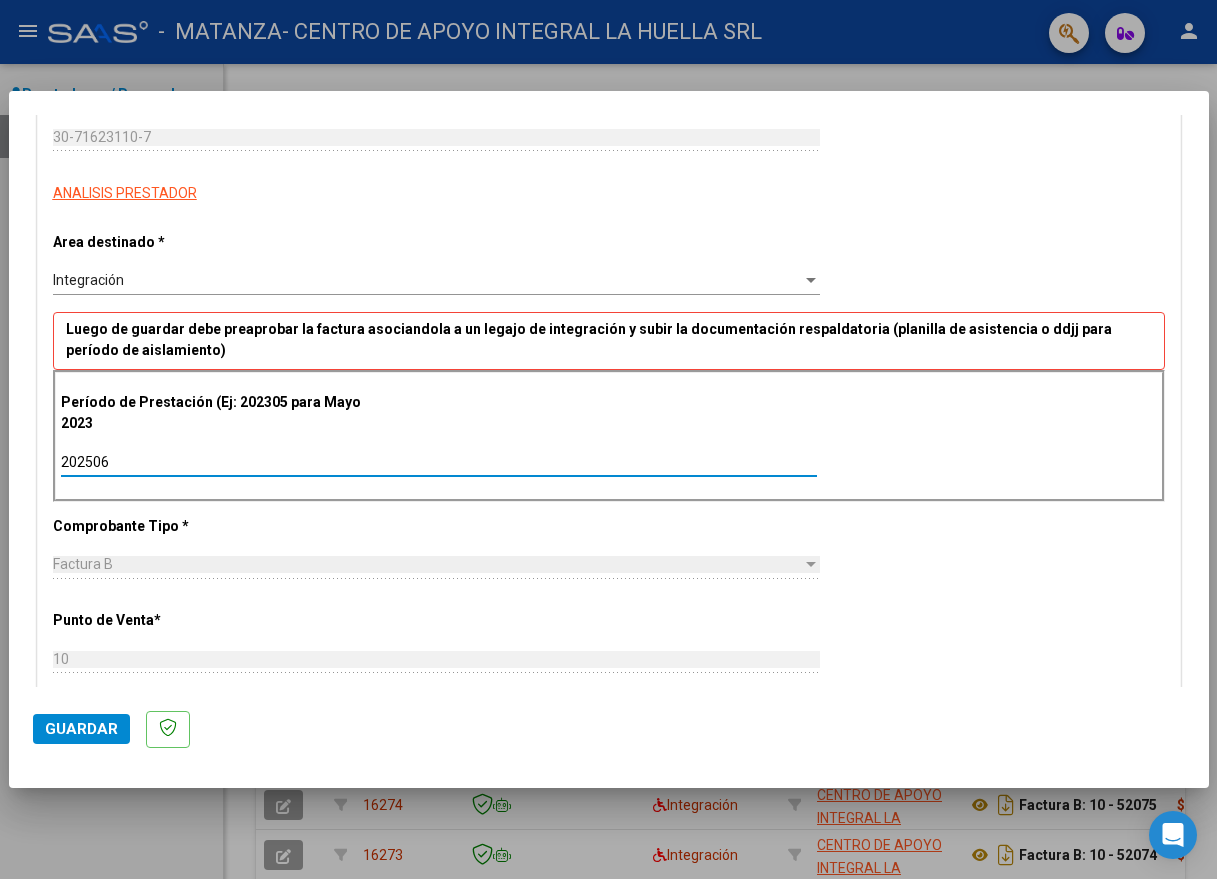 type on "202506" 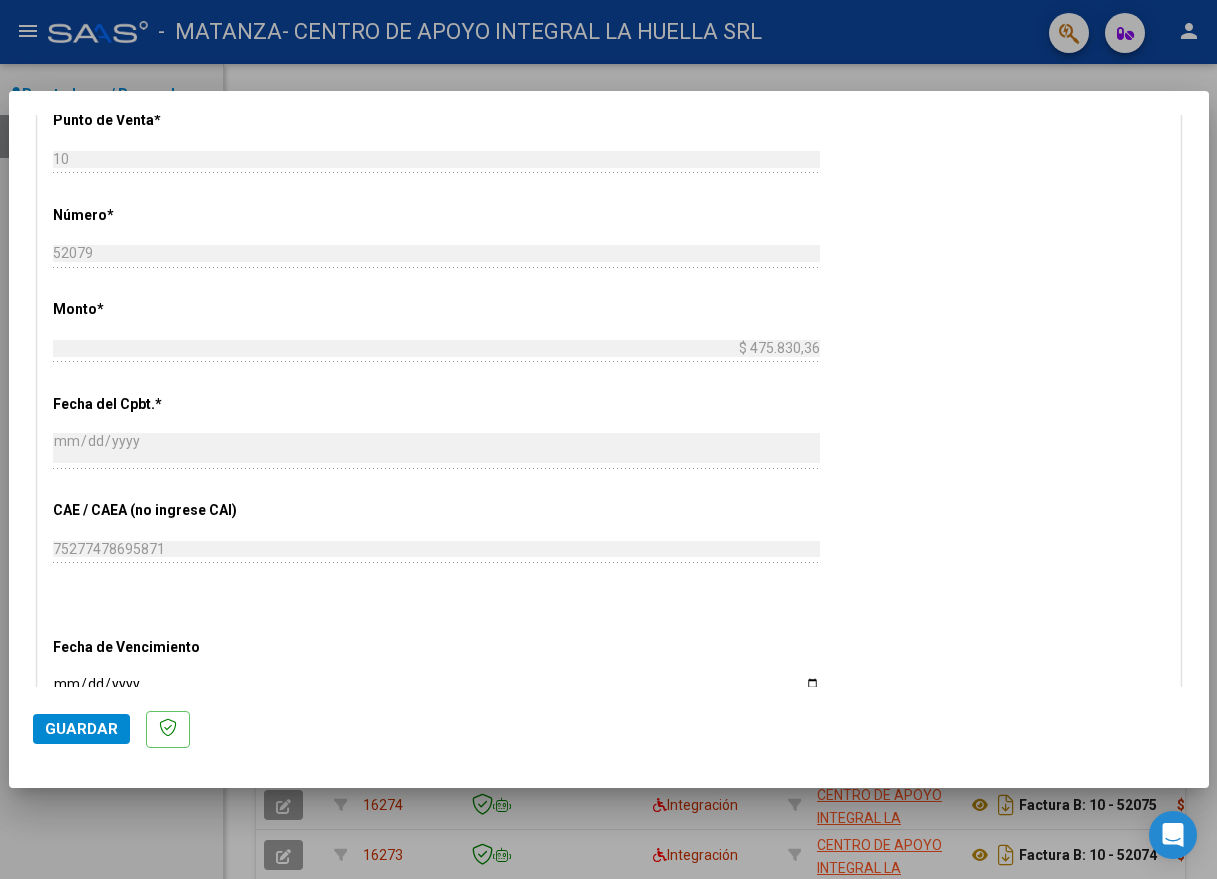 scroll, scrollTop: 1091, scrollLeft: 0, axis: vertical 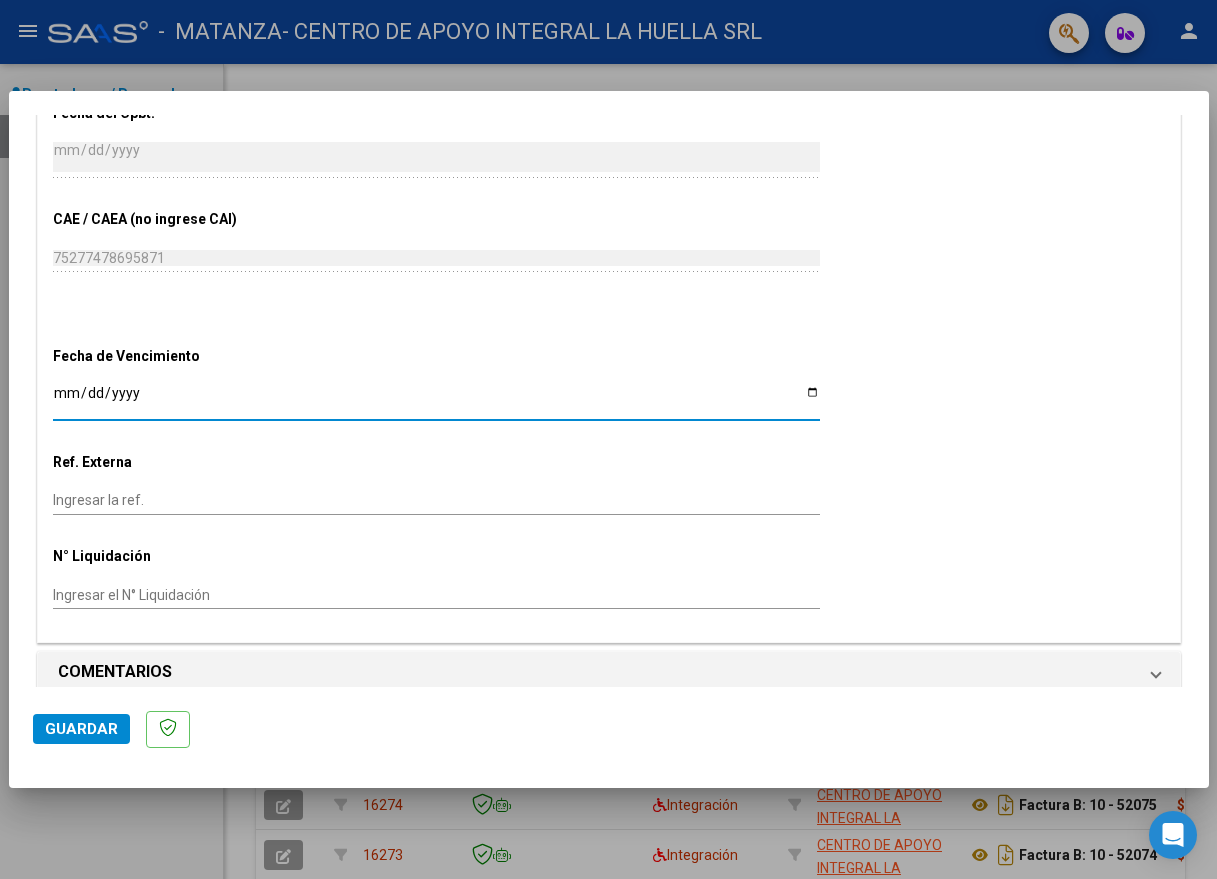 click on "Ingresar la fecha" at bounding box center [436, 400] 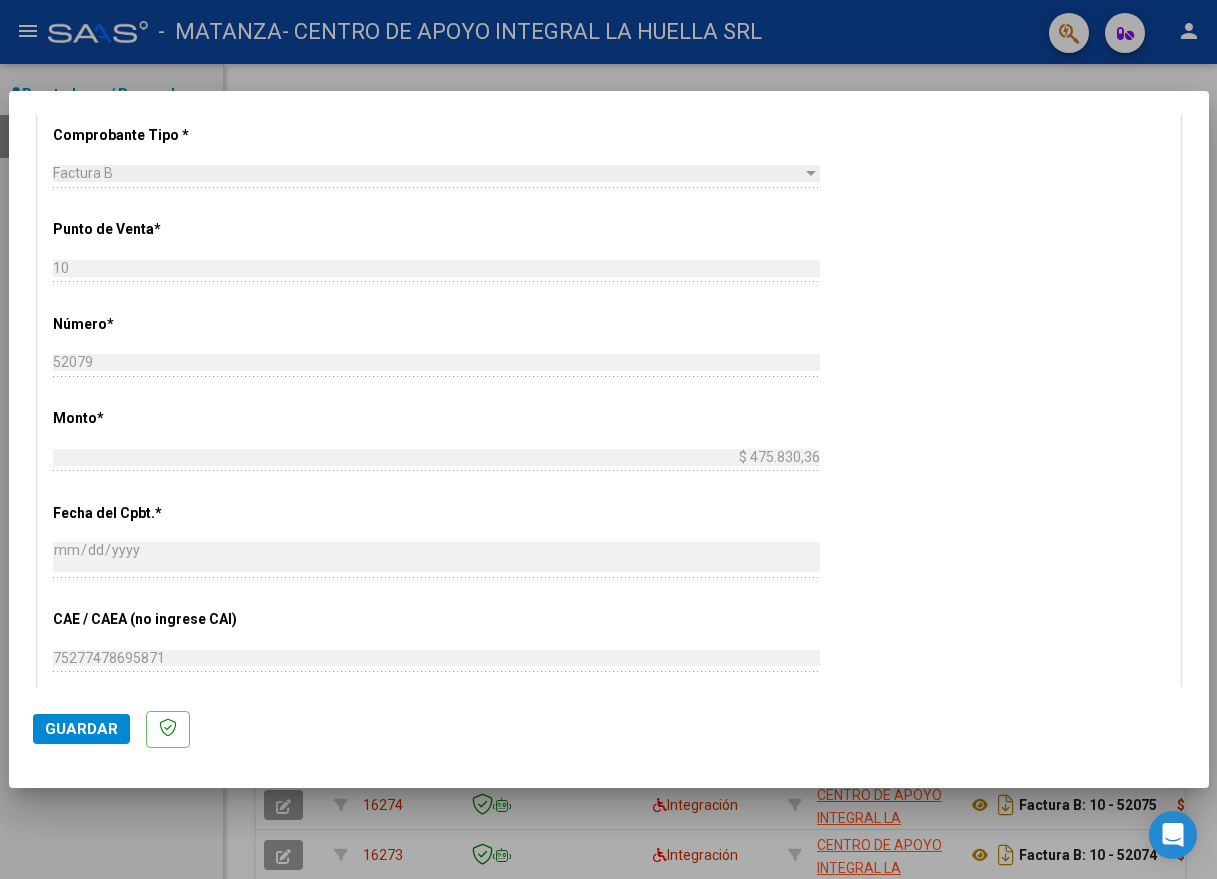 scroll, scrollTop: 1091, scrollLeft: 0, axis: vertical 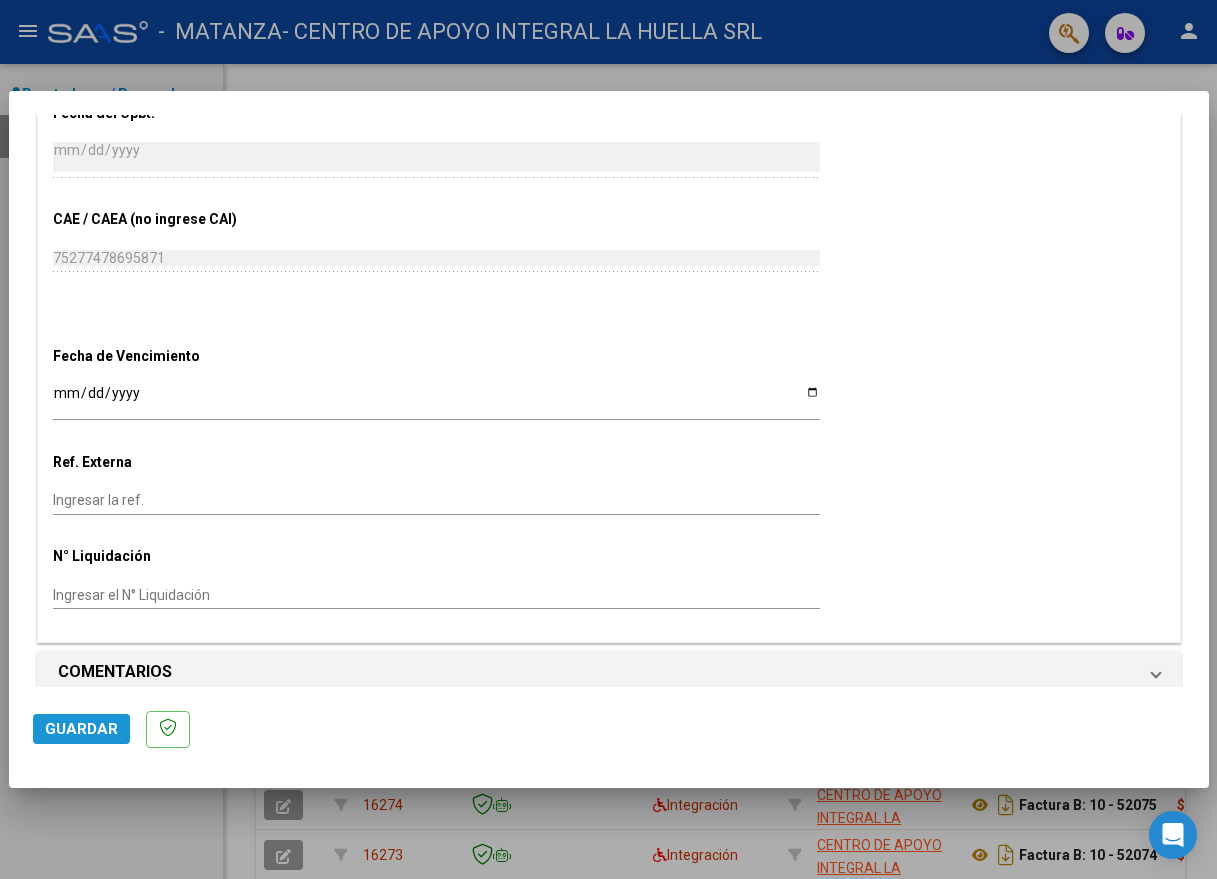 click on "Guardar" 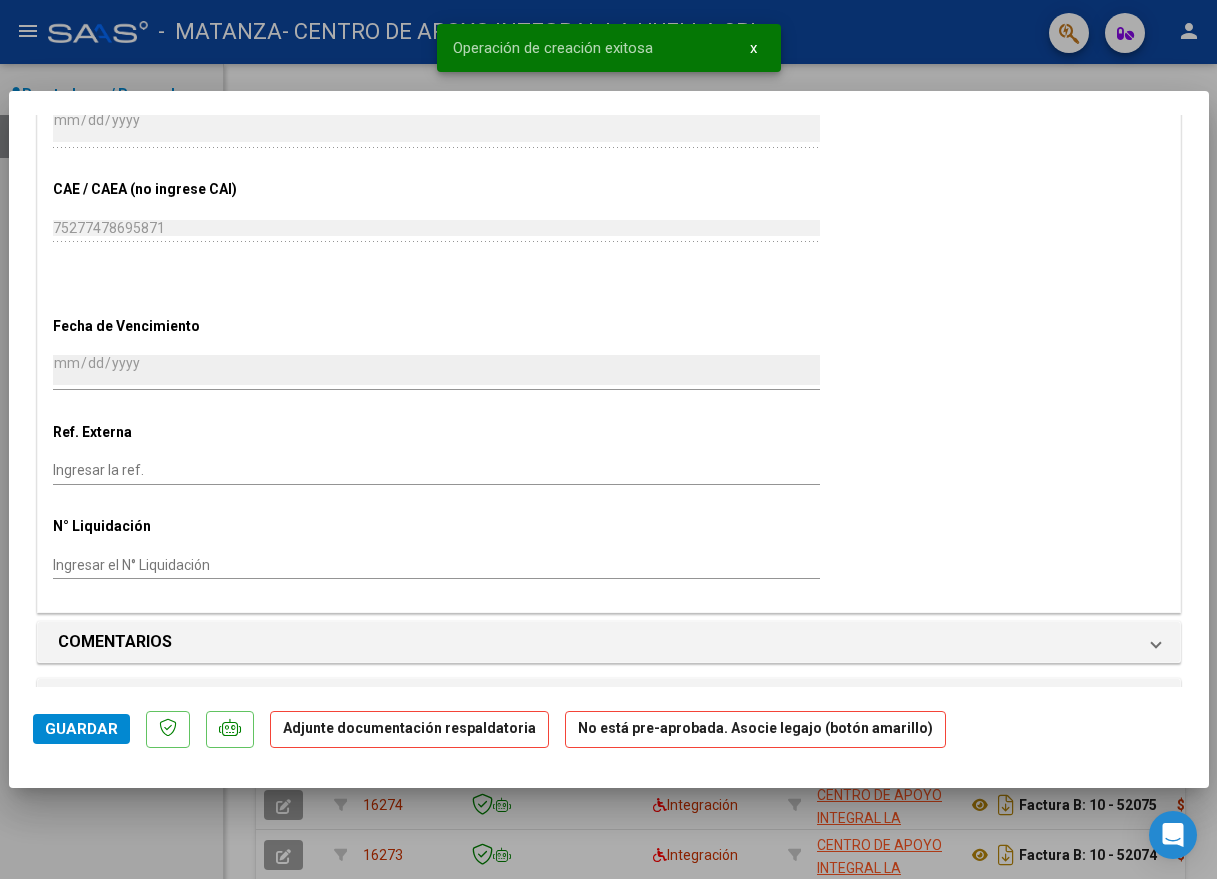 scroll, scrollTop: 1435, scrollLeft: 0, axis: vertical 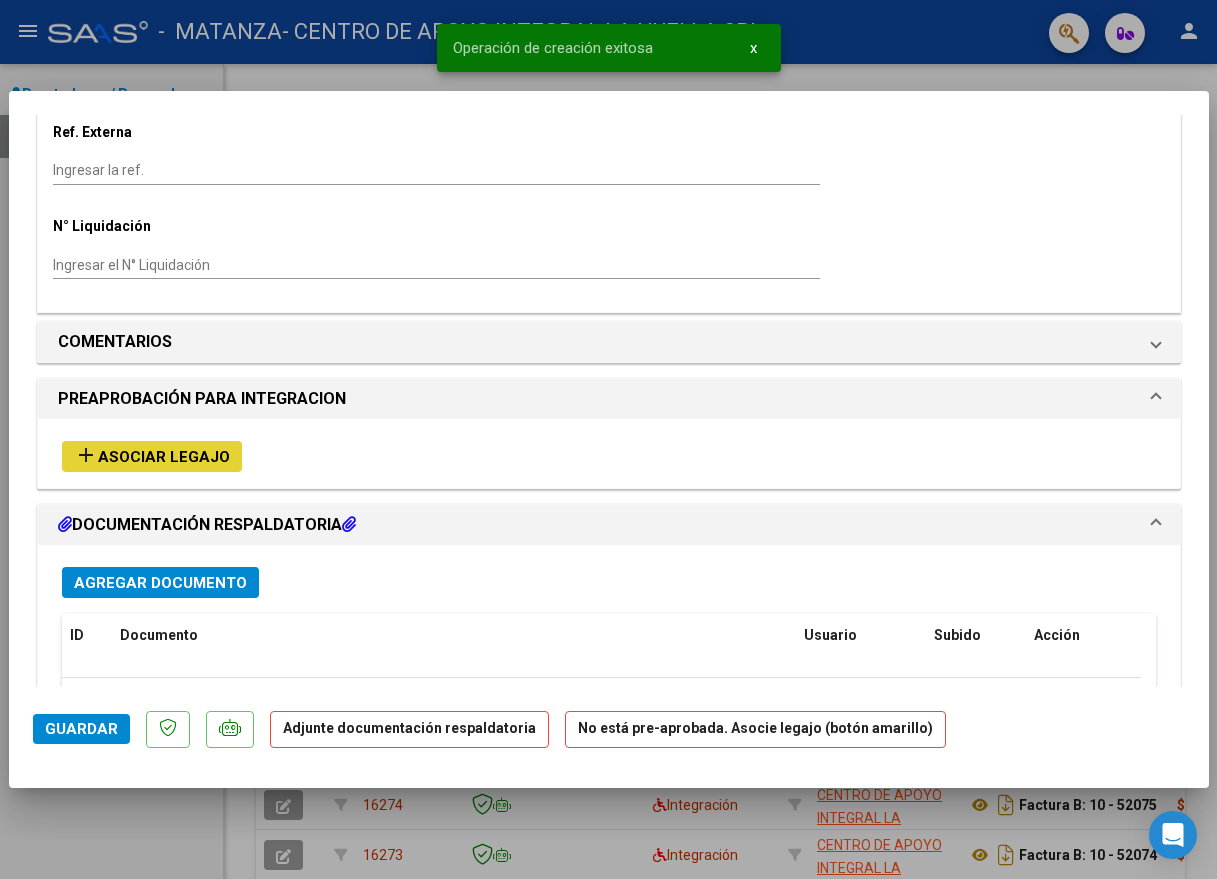 click on "Asociar Legajo" at bounding box center (164, 457) 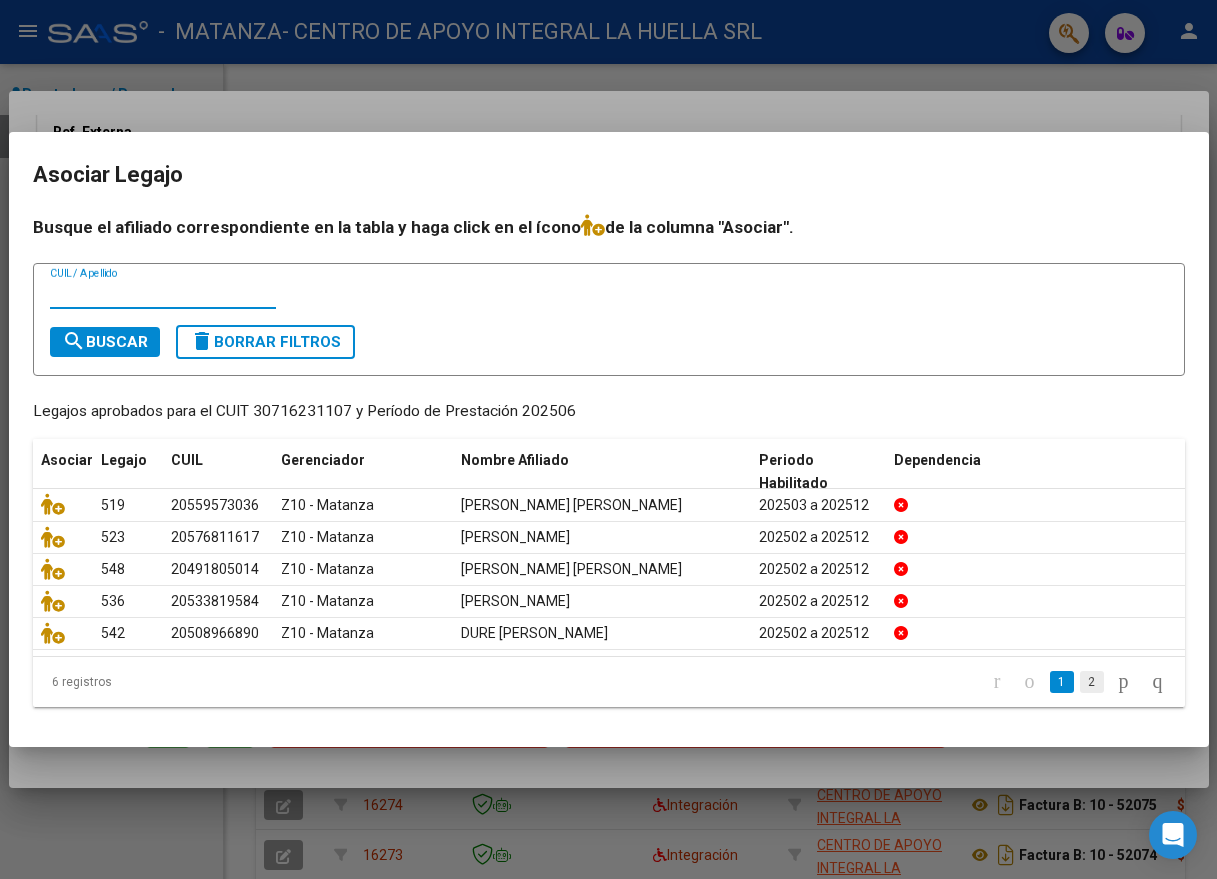 click on "2" 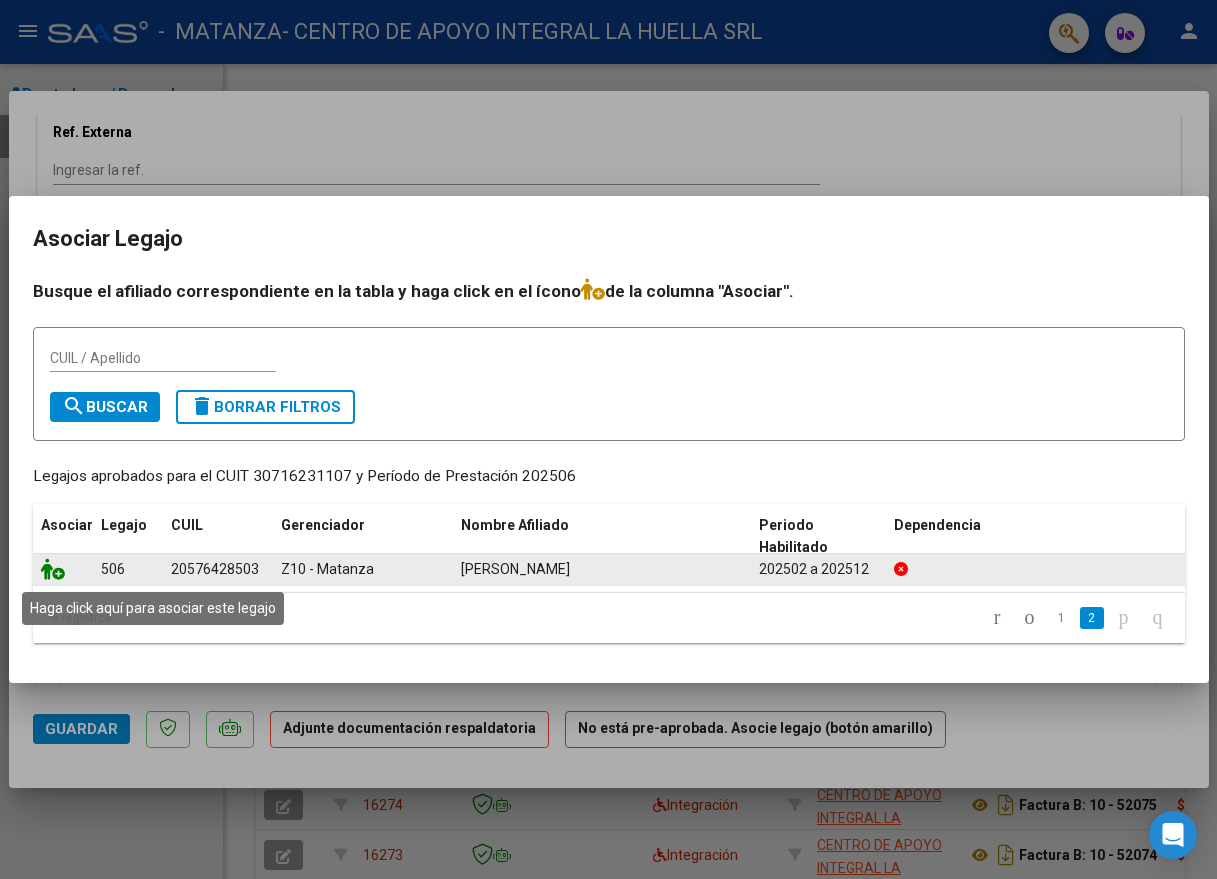 click 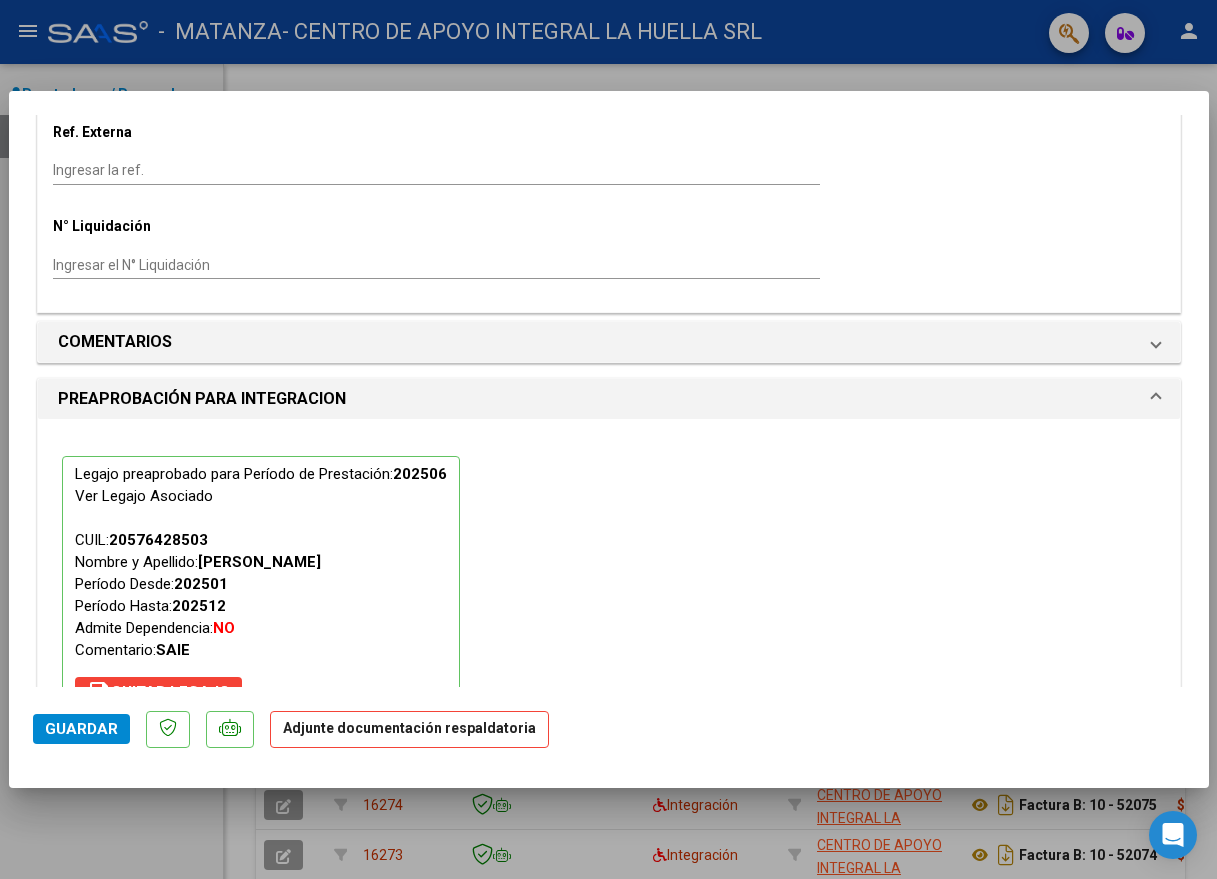 scroll, scrollTop: 1984, scrollLeft: 0, axis: vertical 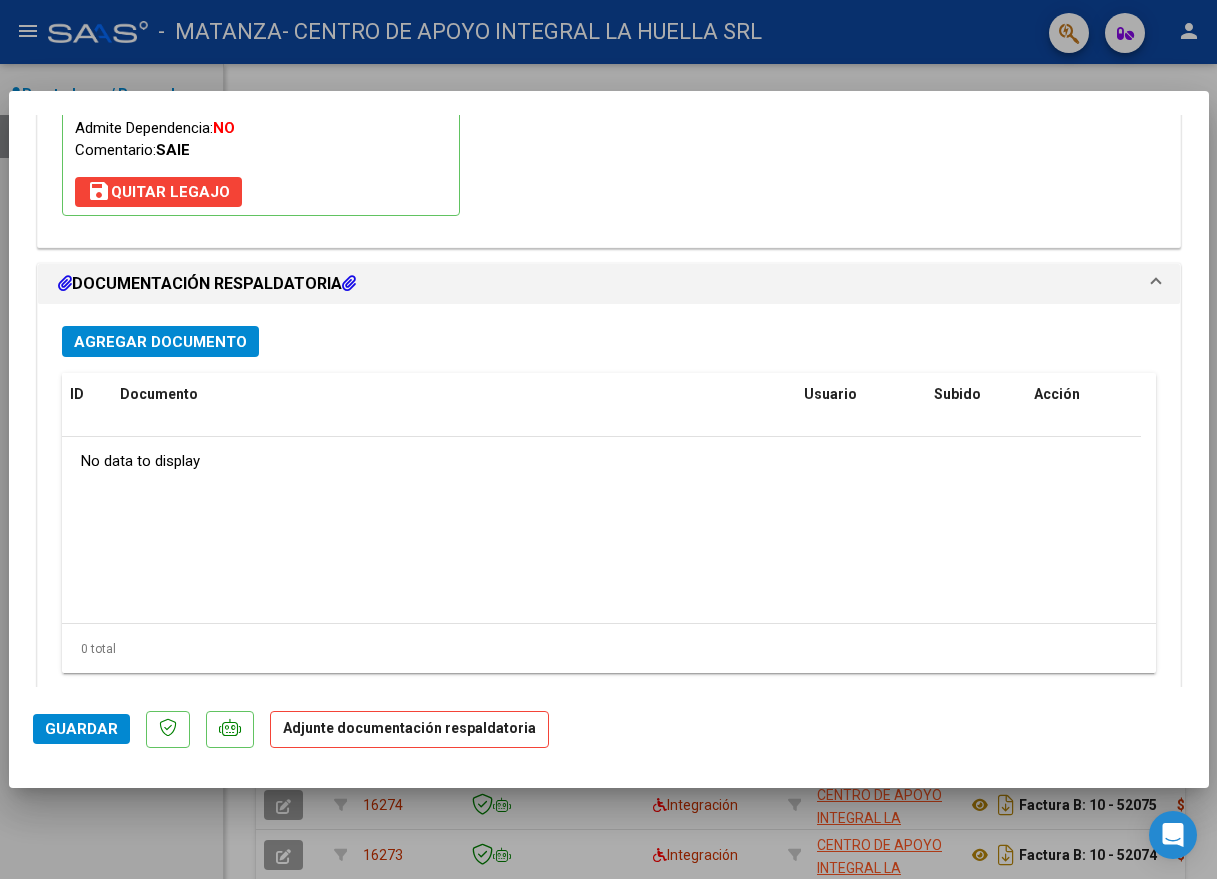 click on "Agregar Documento" at bounding box center (160, 341) 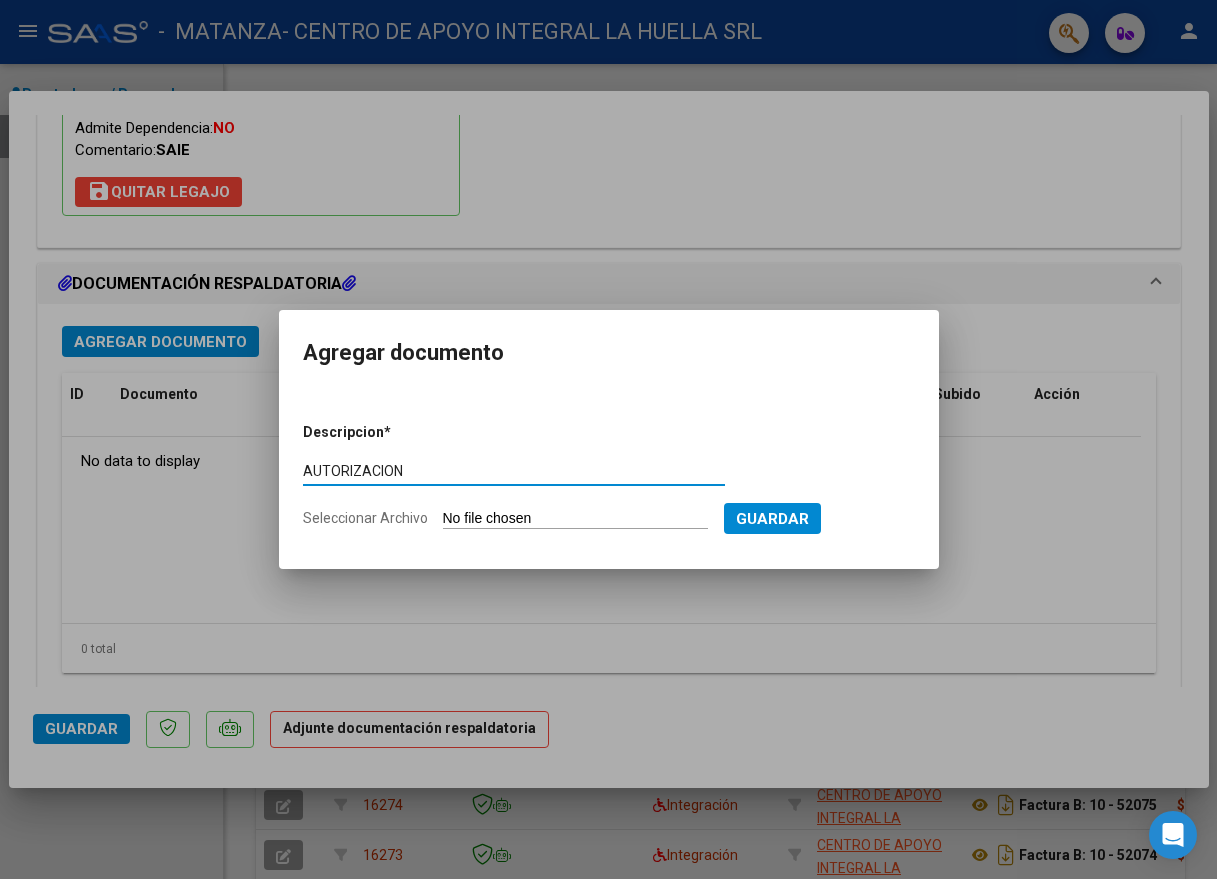 type on "AUTORIZACION" 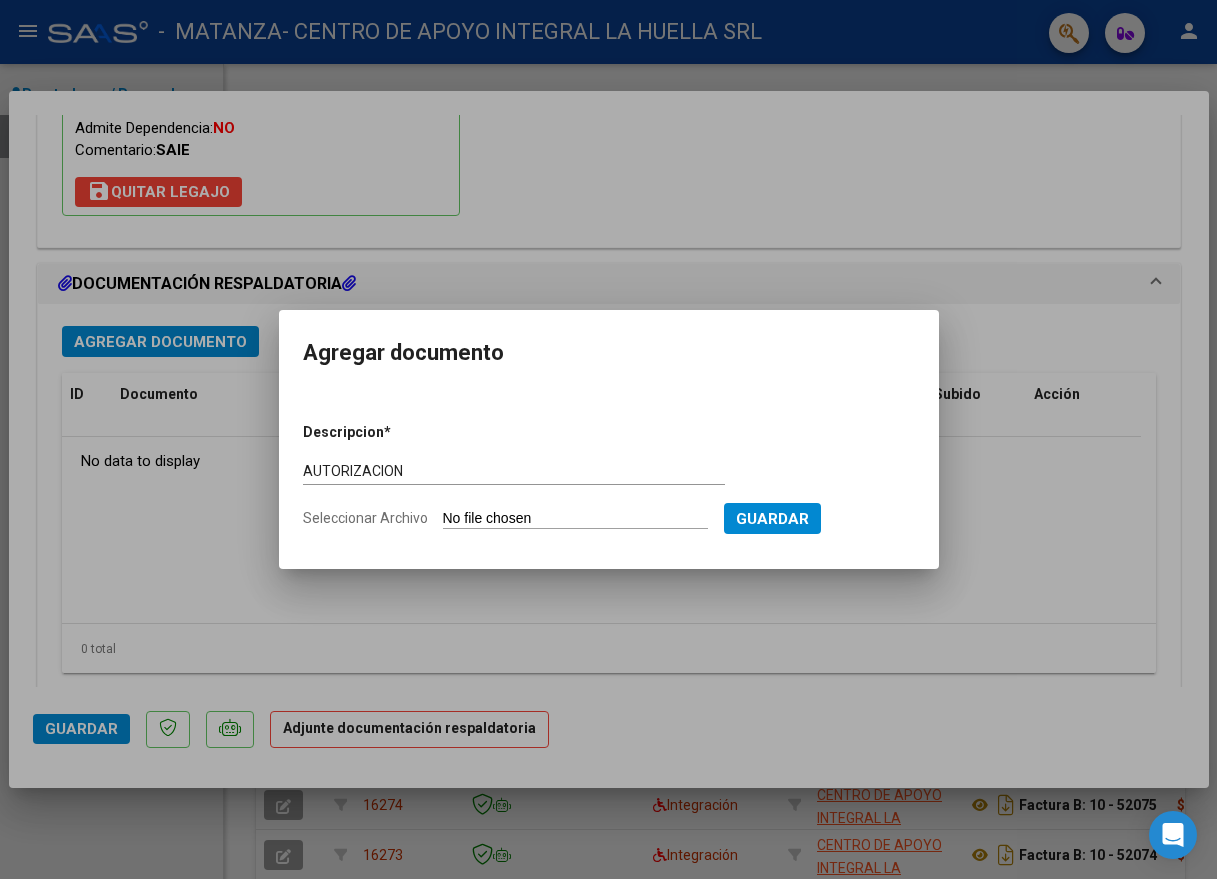 type on "C:\fakepath\[PERSON_NAME] AUTORIZACION.pdf" 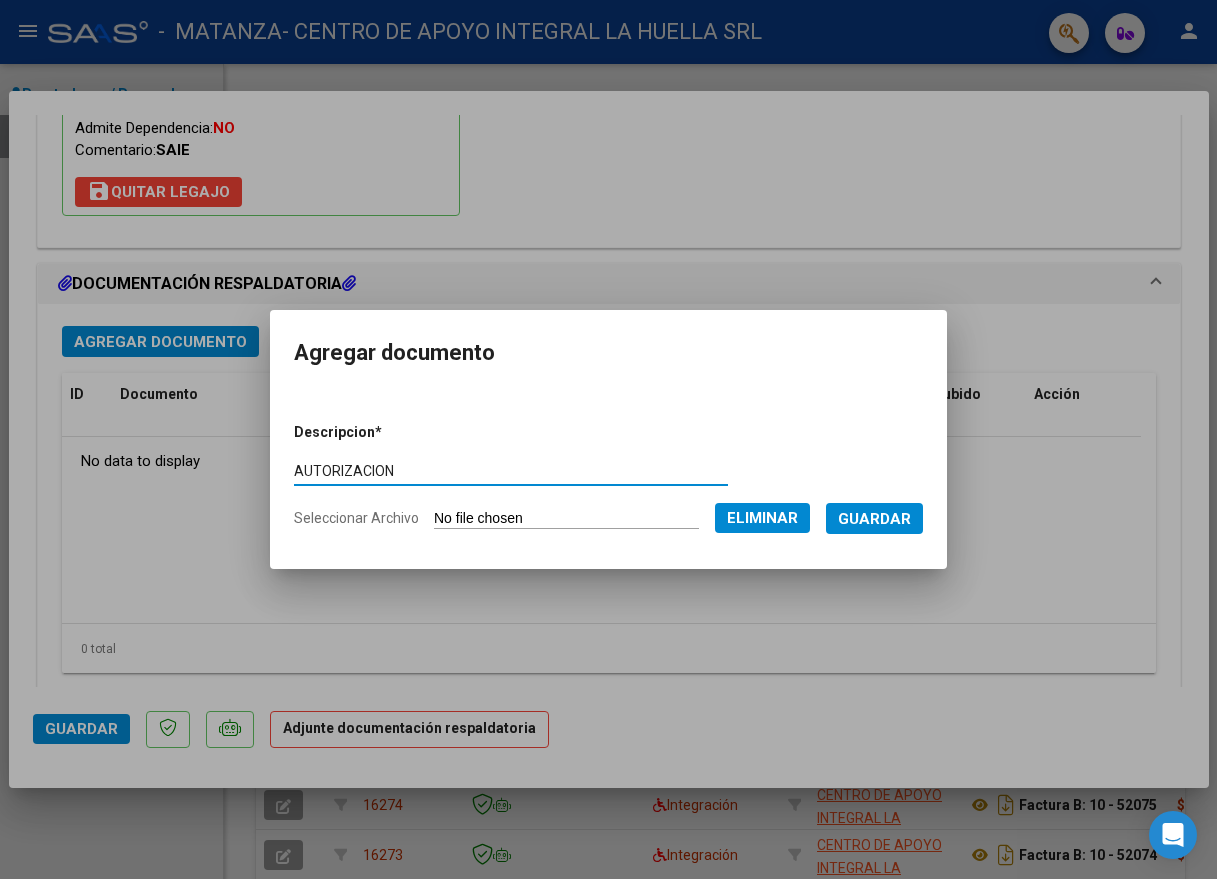 click on "Guardar" at bounding box center (874, 519) 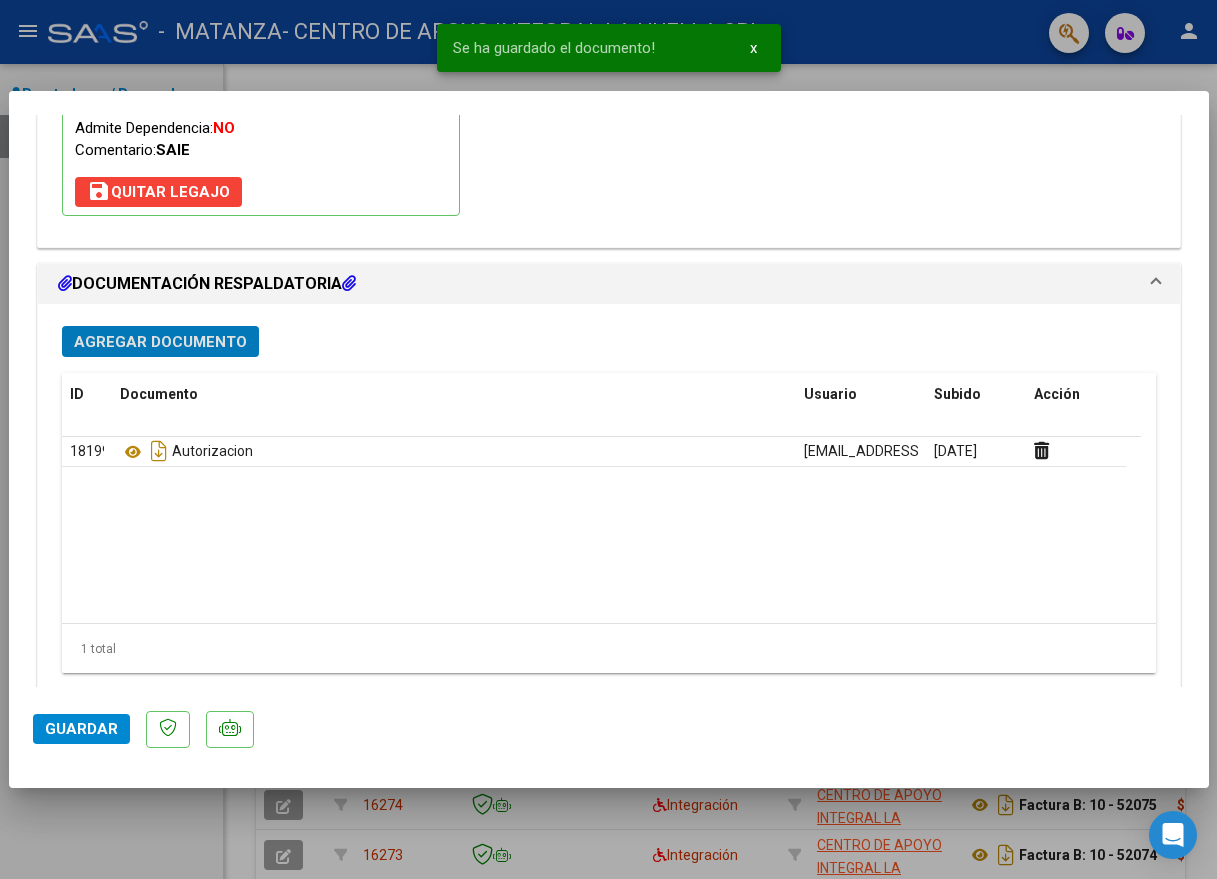 click on "Agregar Documento" at bounding box center (160, 342) 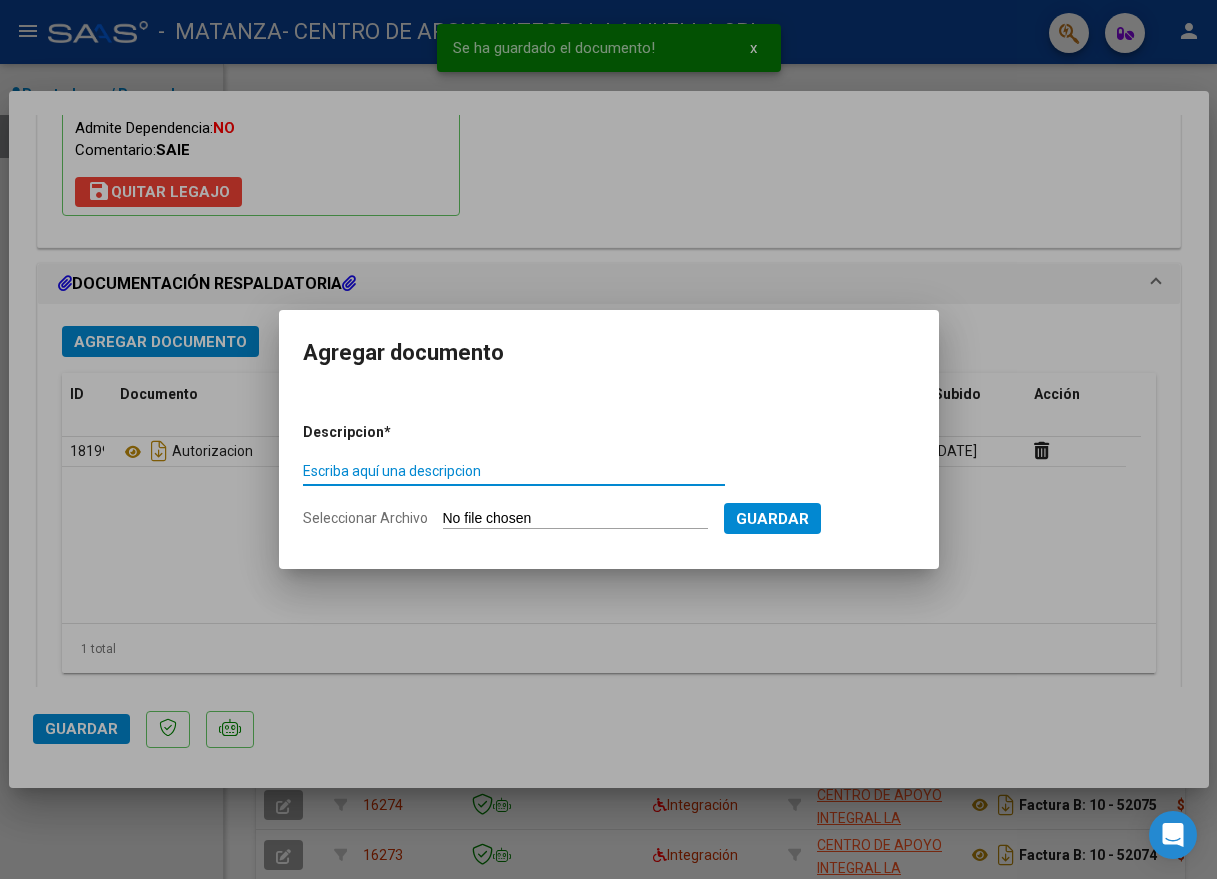 type on "O" 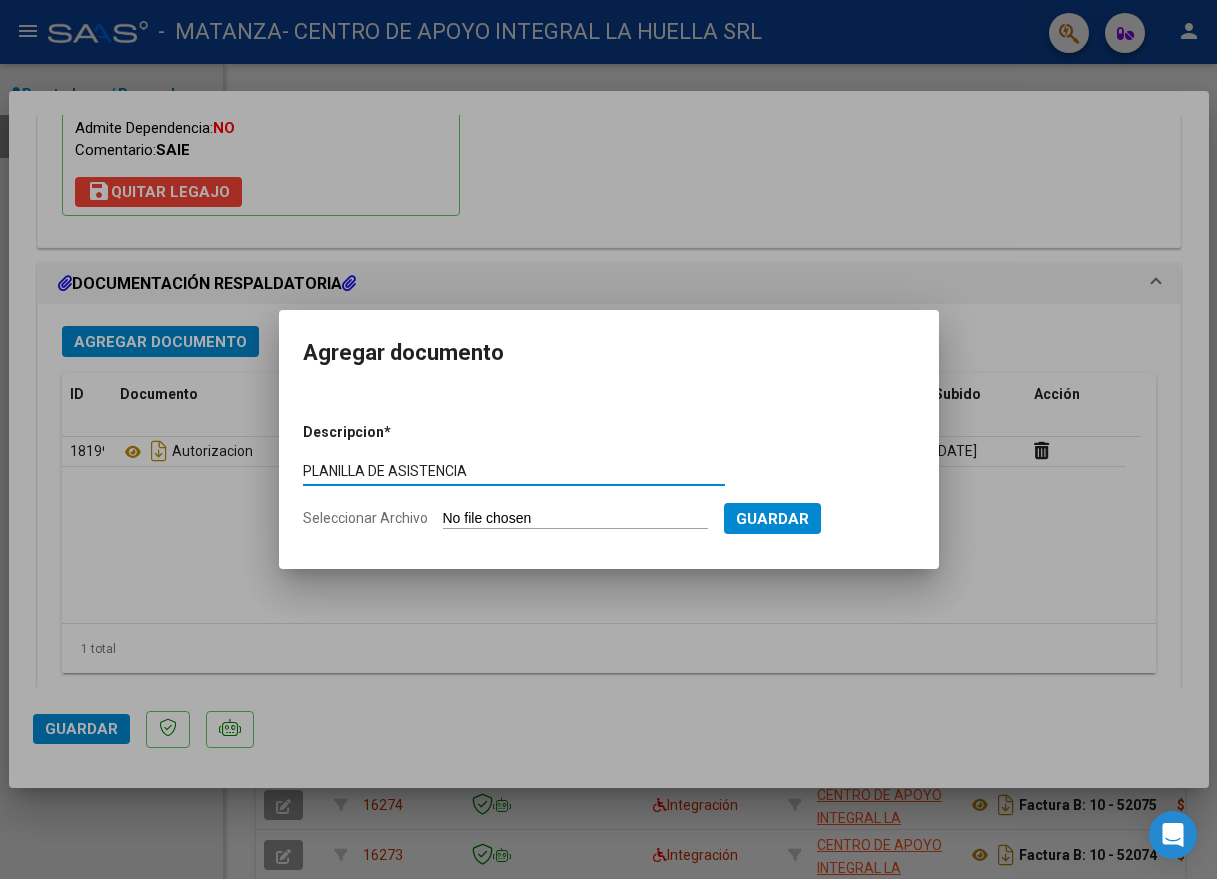 type on "PLANILLA DE ASISTENCIA" 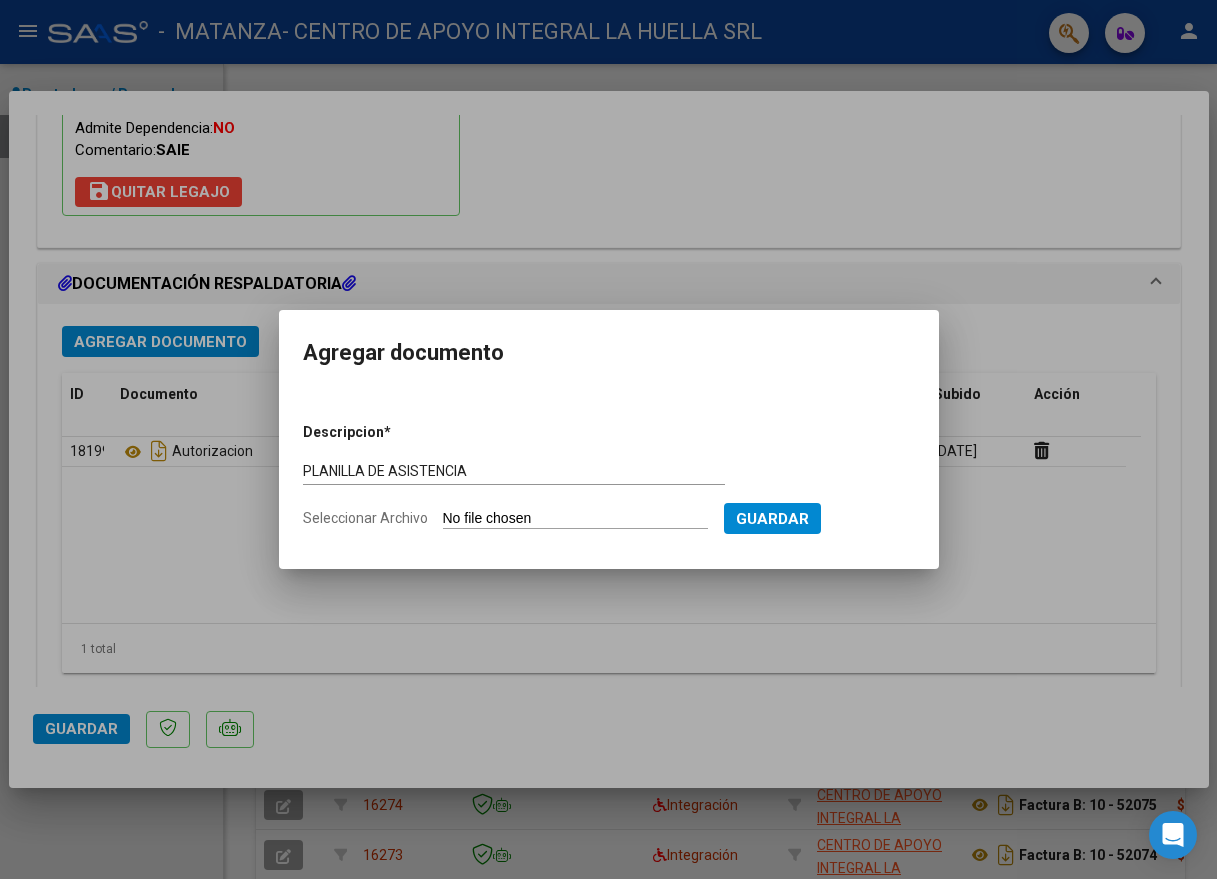 type on "C:\fakepath\[PERSON_NAME] LEON-PLANILLA ASISTENCIA-JUNIO-S-OSPMLM.pdf" 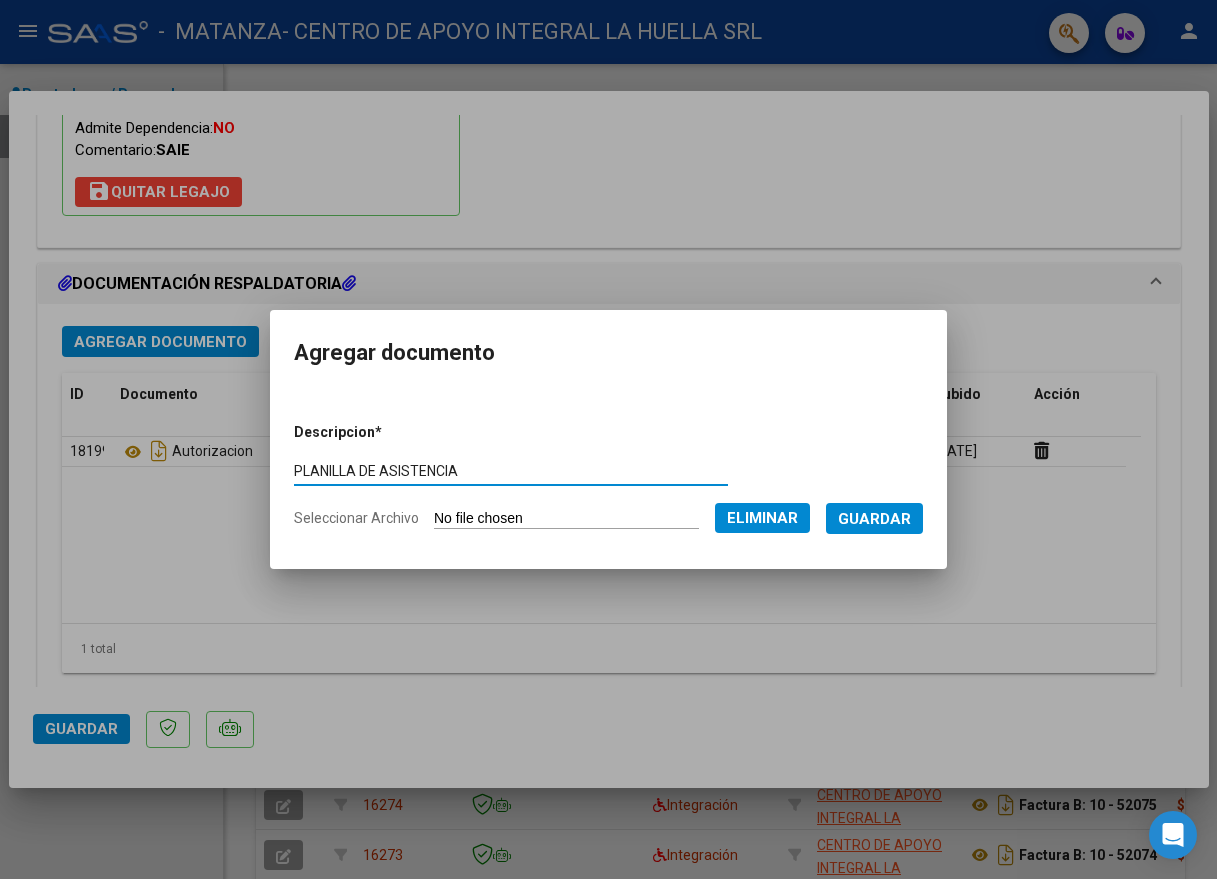 click on "Guardar" at bounding box center [874, 519] 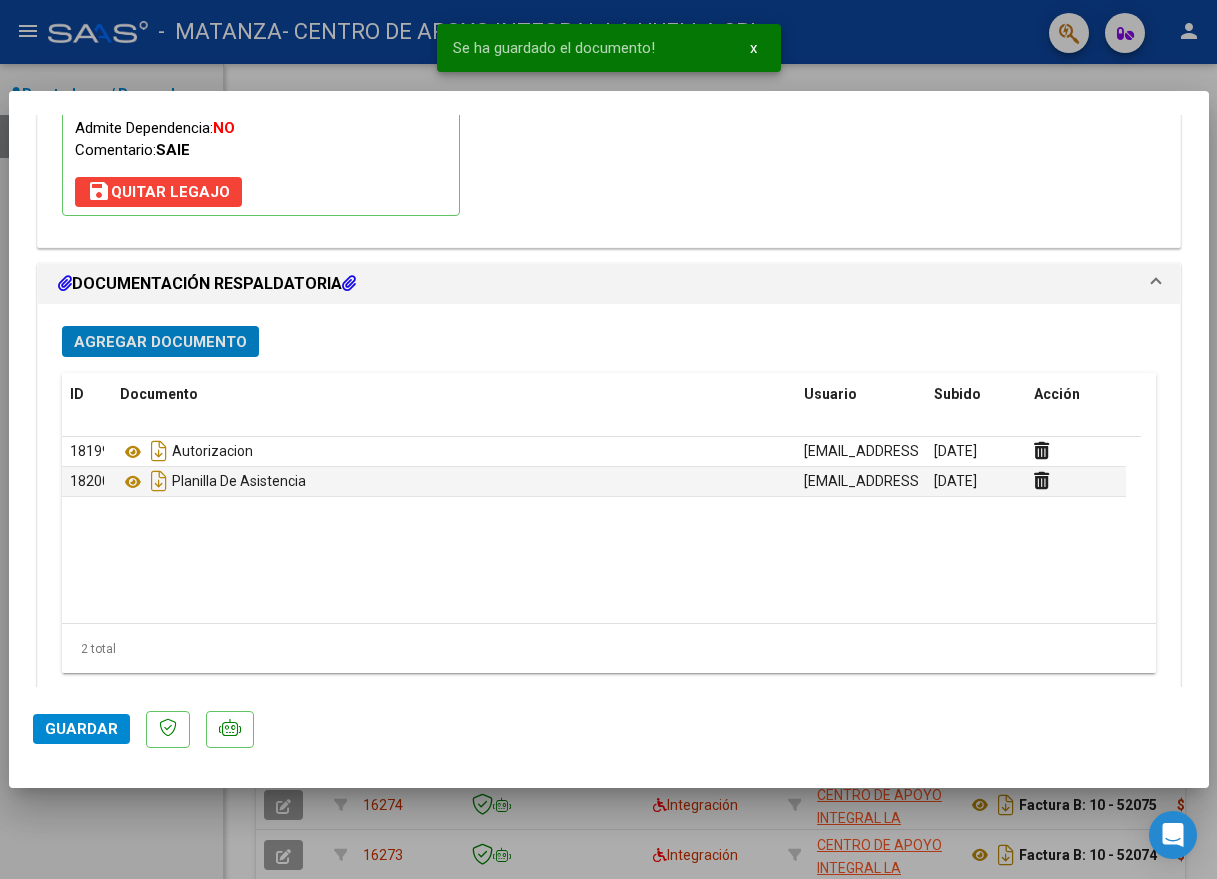 click on "Agregar Documento" at bounding box center [160, 342] 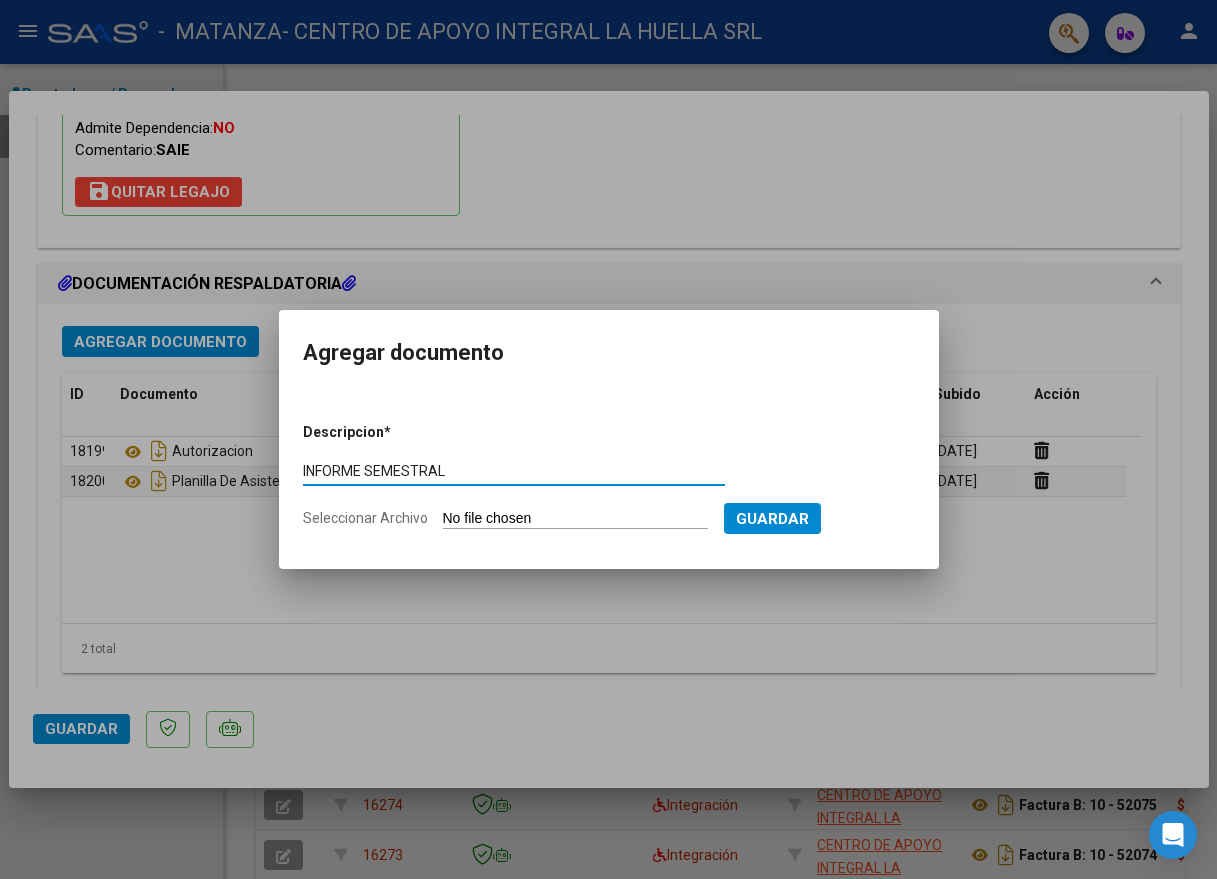 type on "INFORME SEMESTRAL" 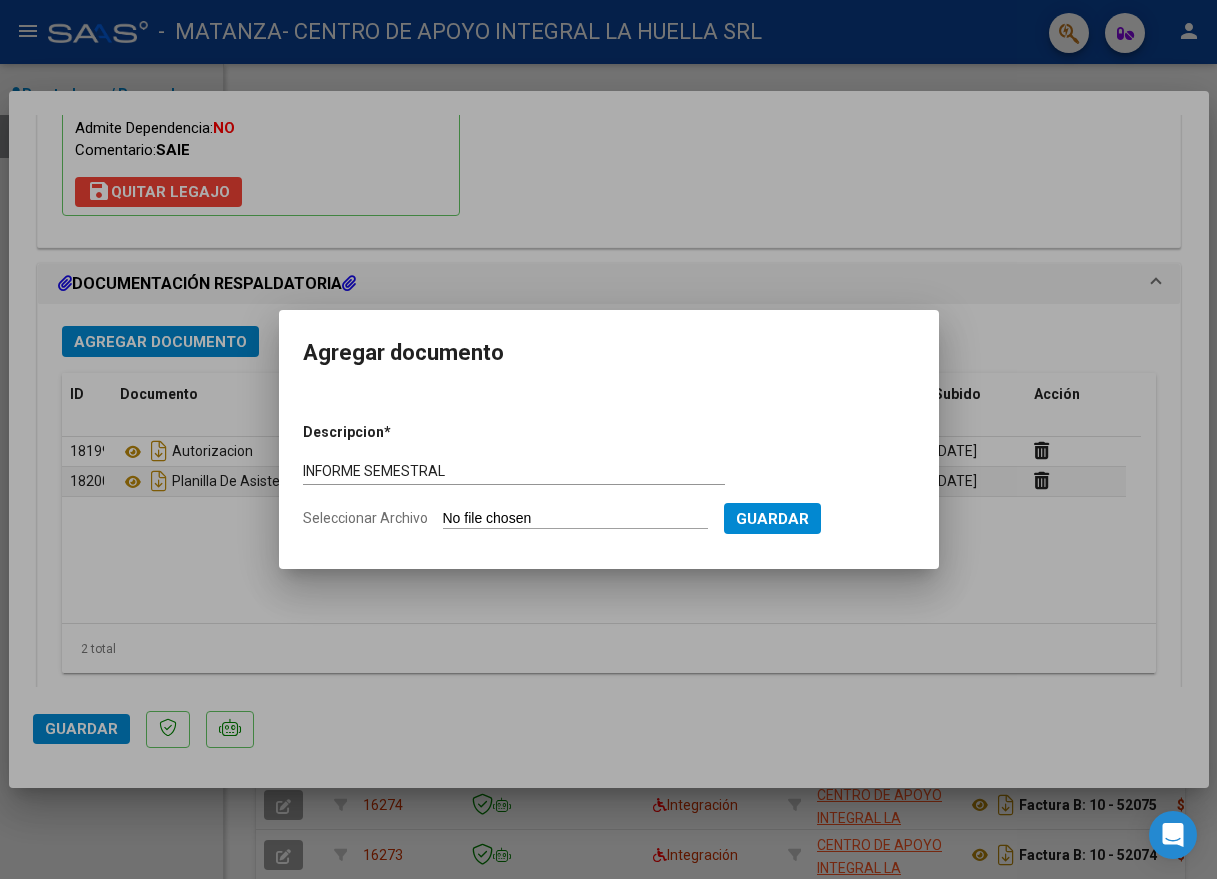 type on "C:\fakepath\[PERSON_NAME] INFORME SEMESTRAL S OSPMLM.pdf" 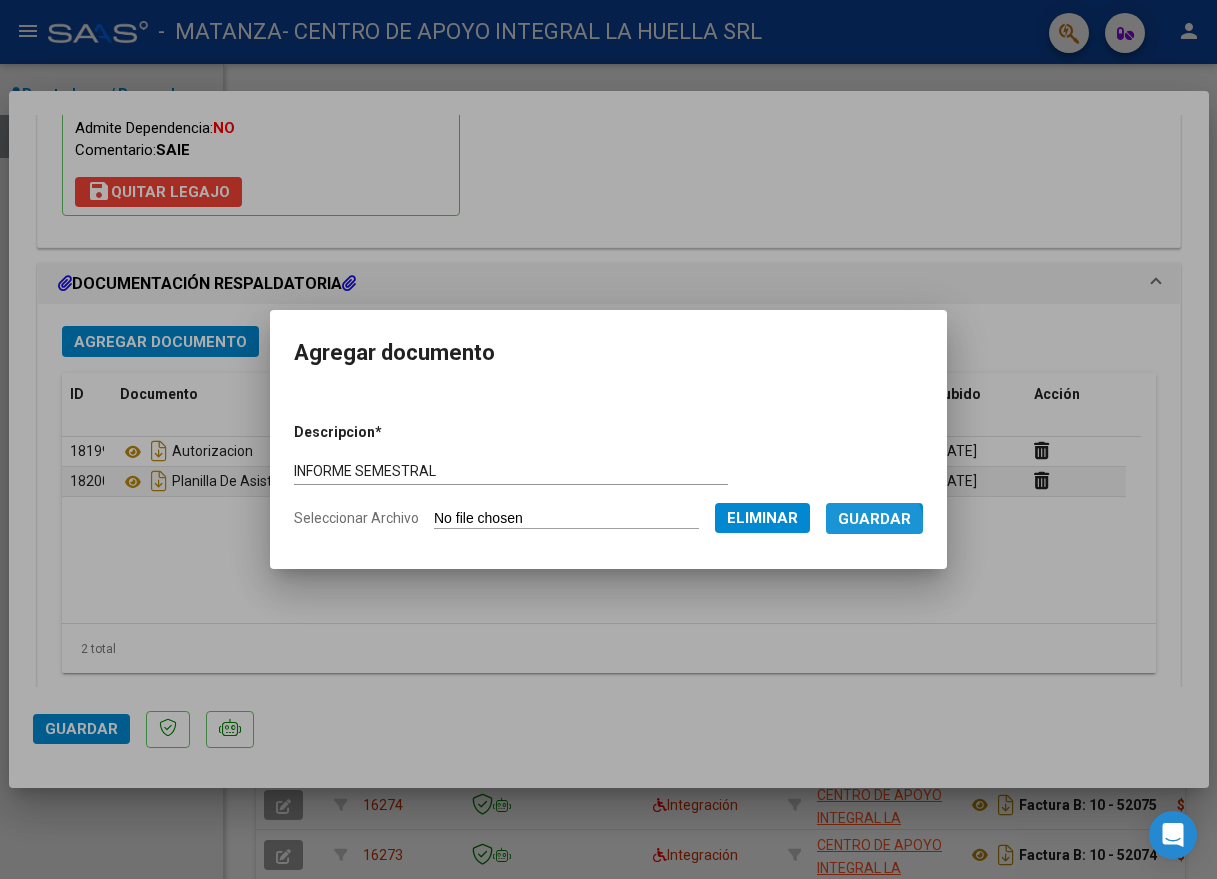 click on "Guardar" at bounding box center [874, 519] 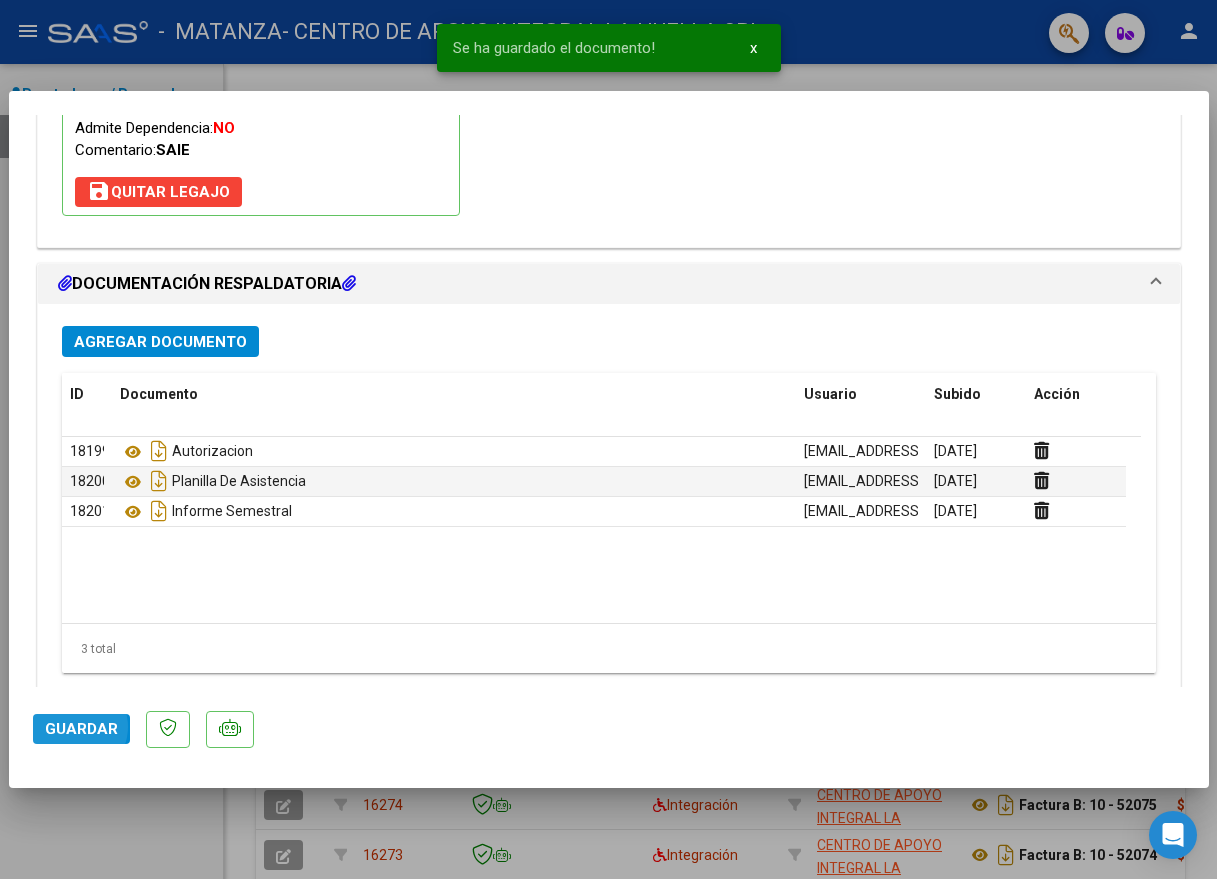 click on "Guardar" 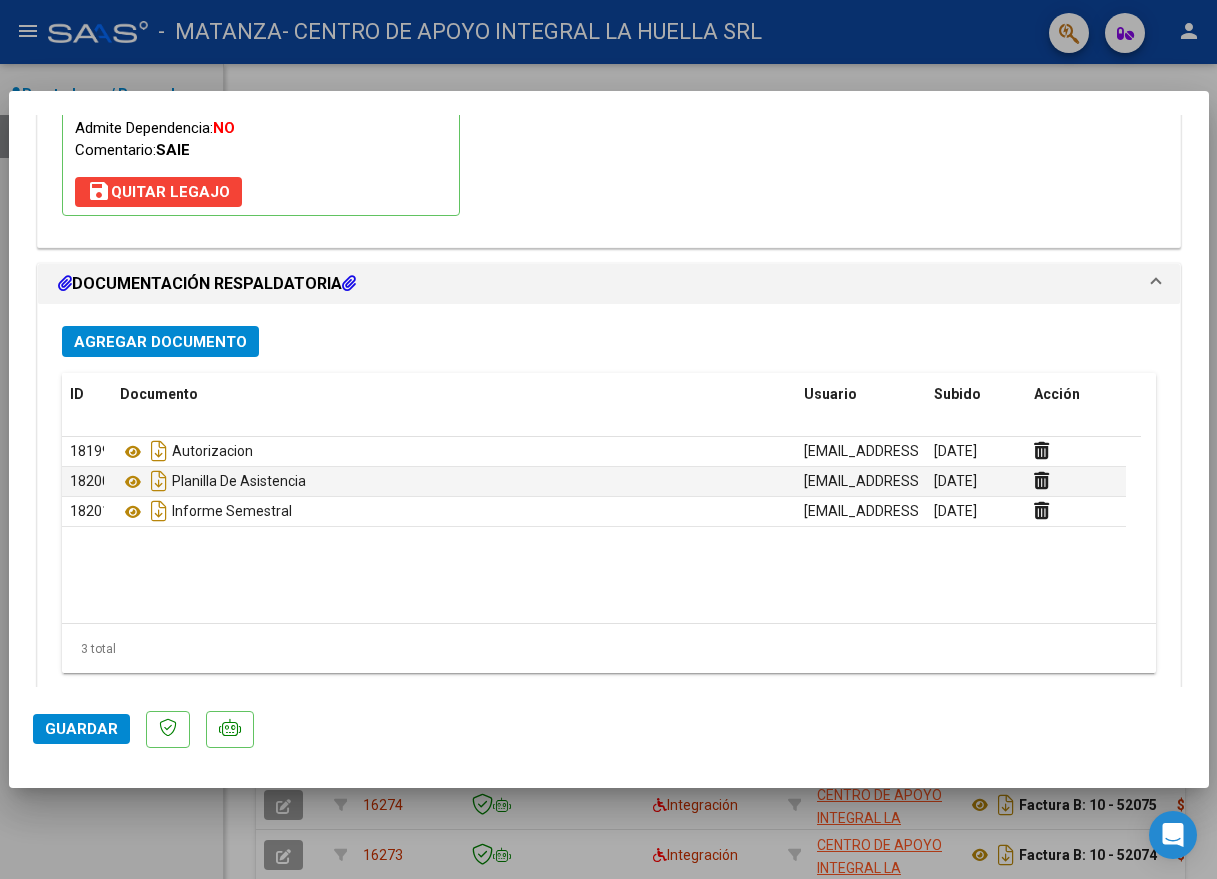 click on "Guardar" 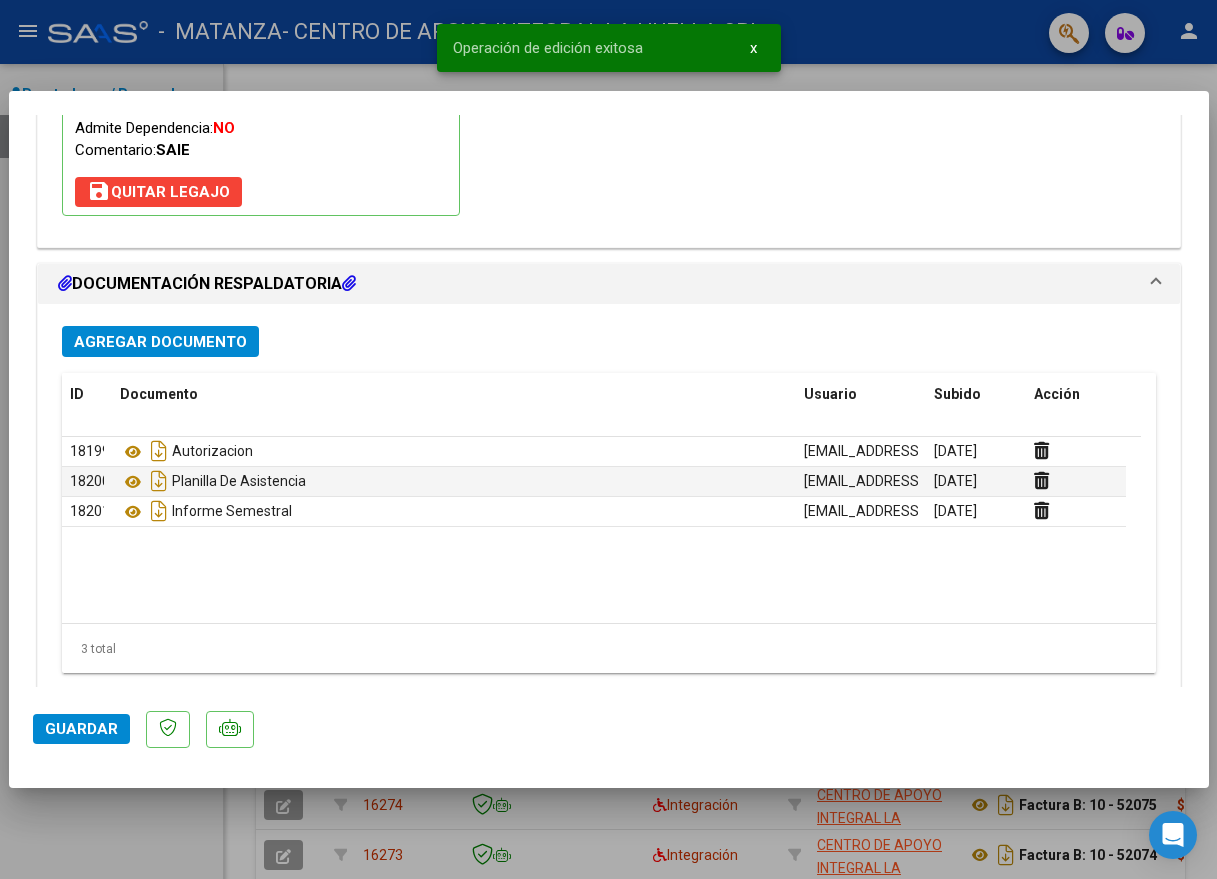 click at bounding box center [608, 439] 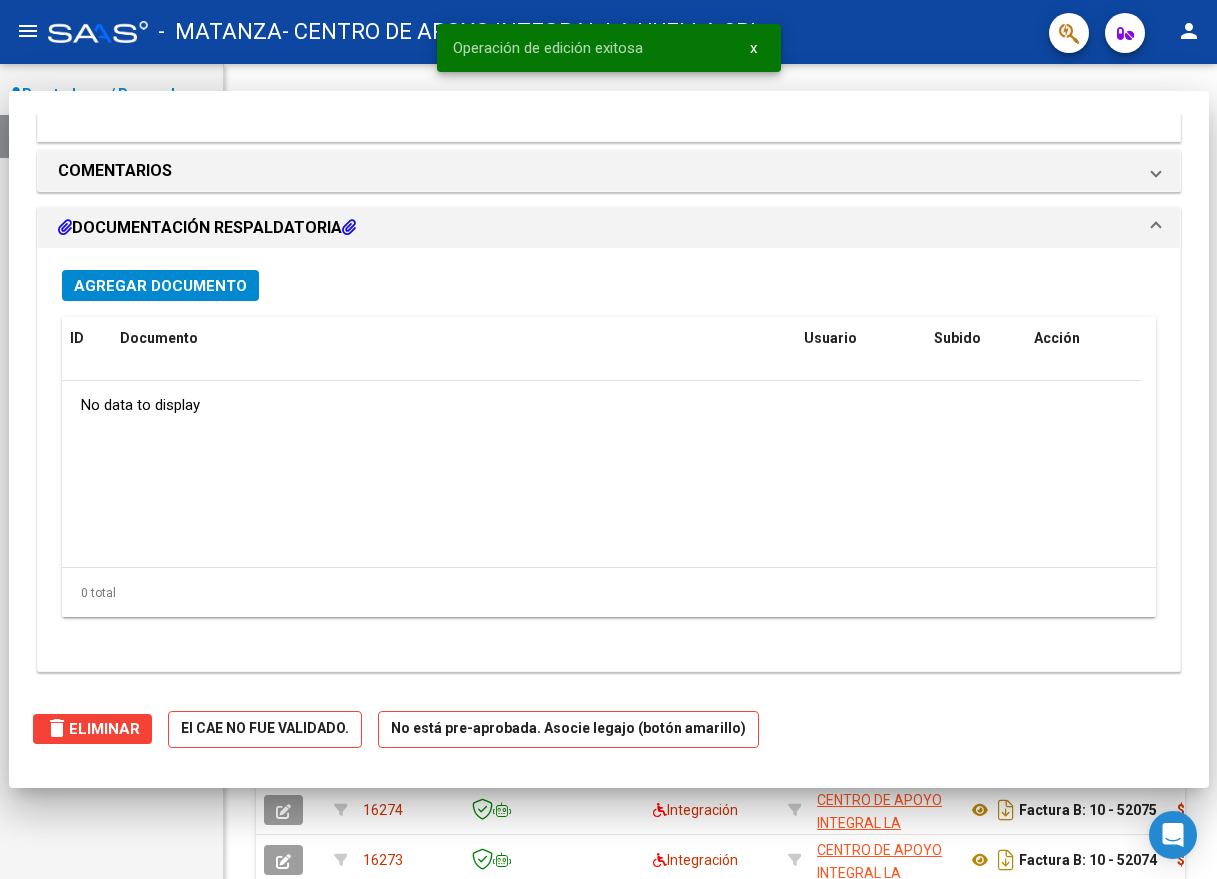 scroll, scrollTop: 0, scrollLeft: 0, axis: both 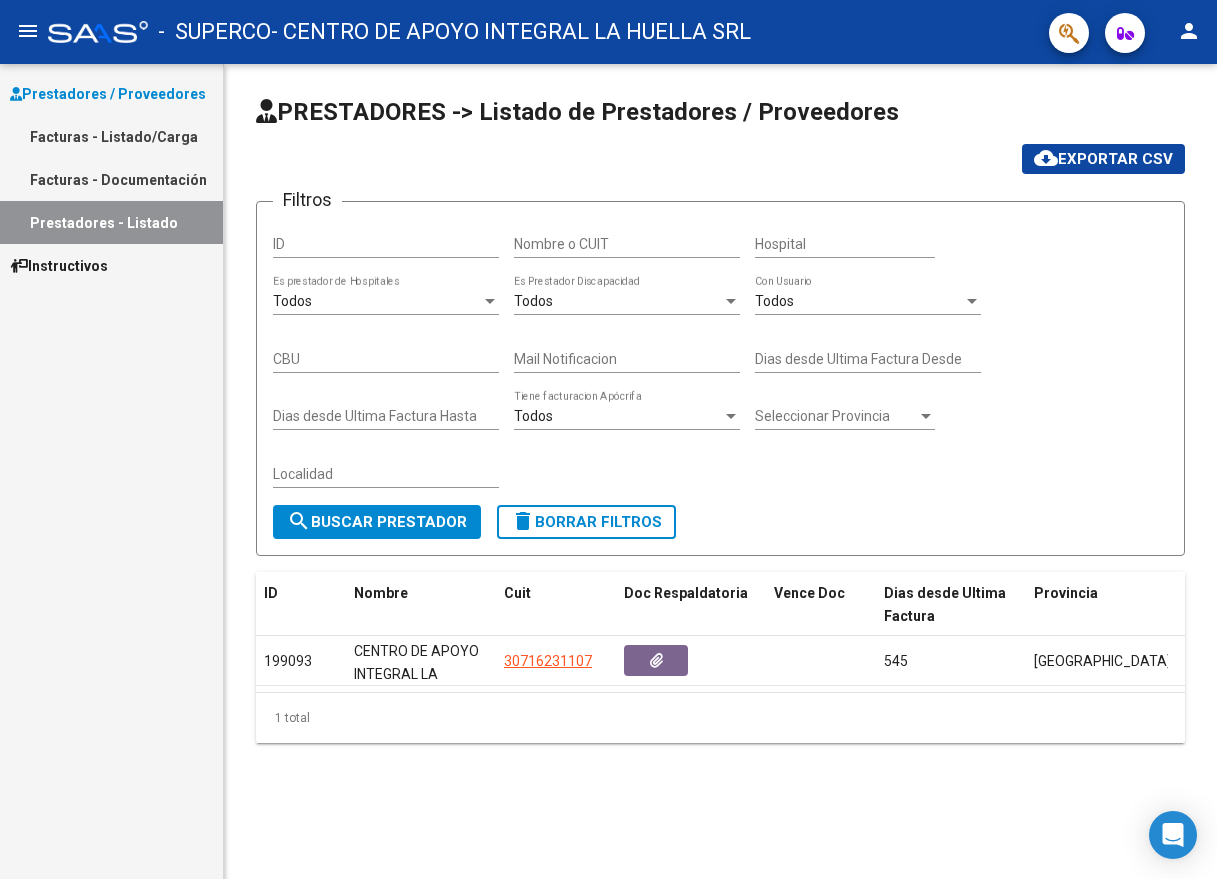 click on "Prestadores / Proveedores" at bounding box center (108, 94) 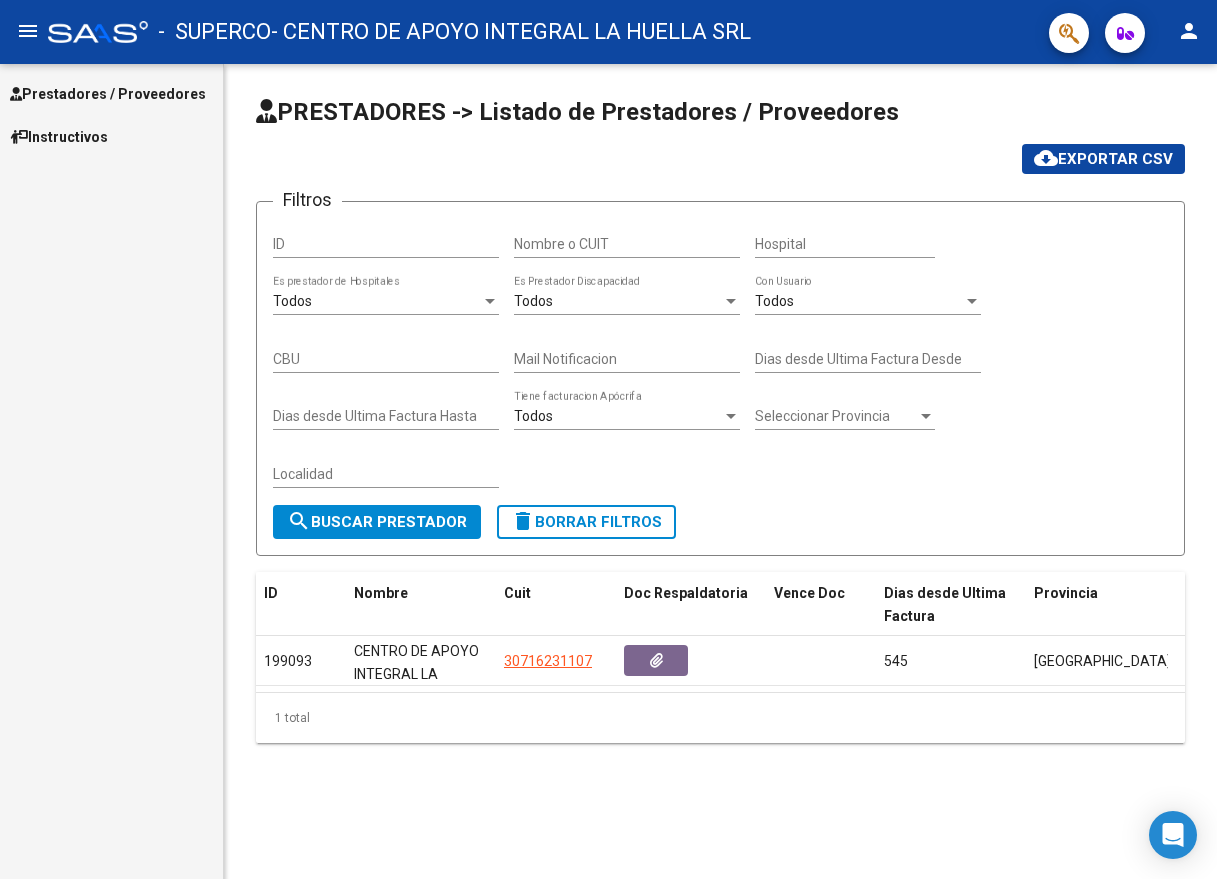 click on "Prestadores / Proveedores" at bounding box center [108, 94] 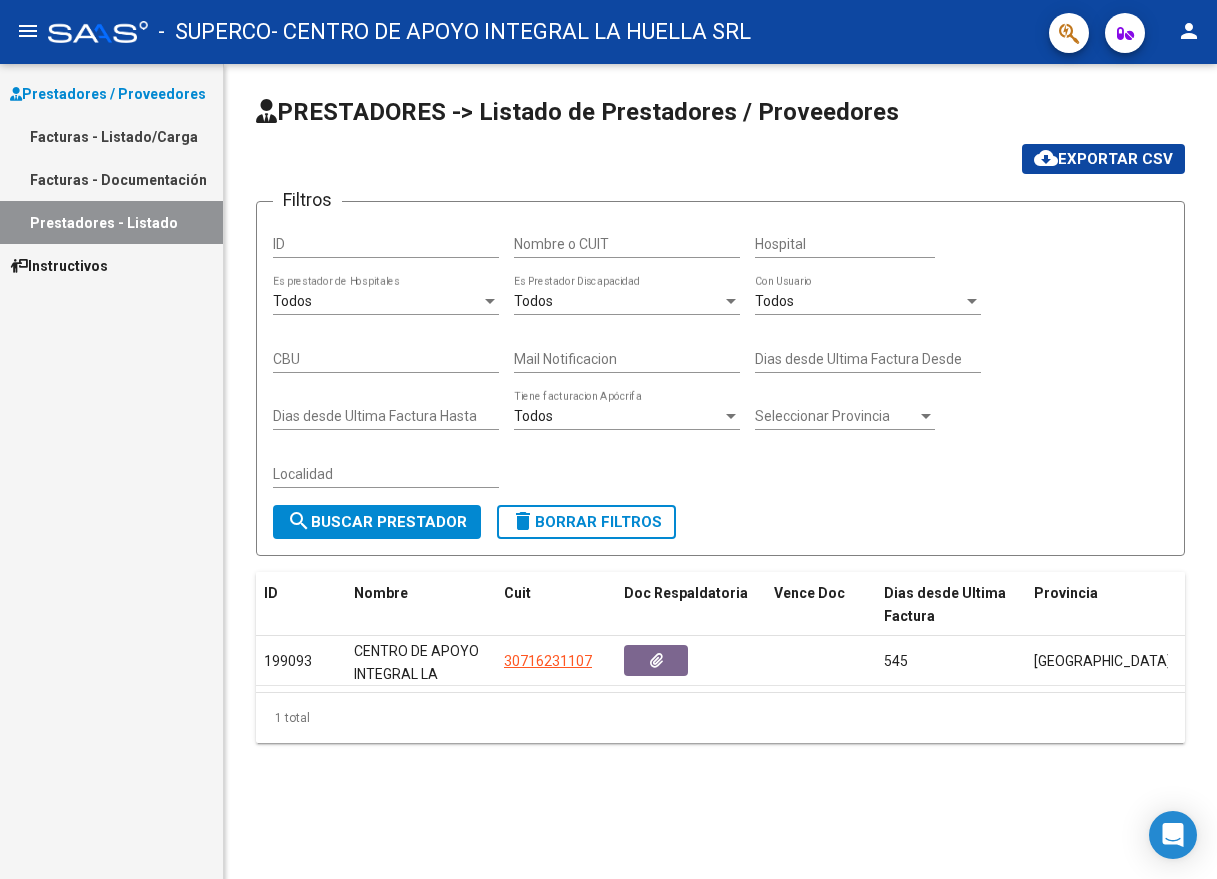 click on "Facturas - Listado/Carga" at bounding box center (111, 136) 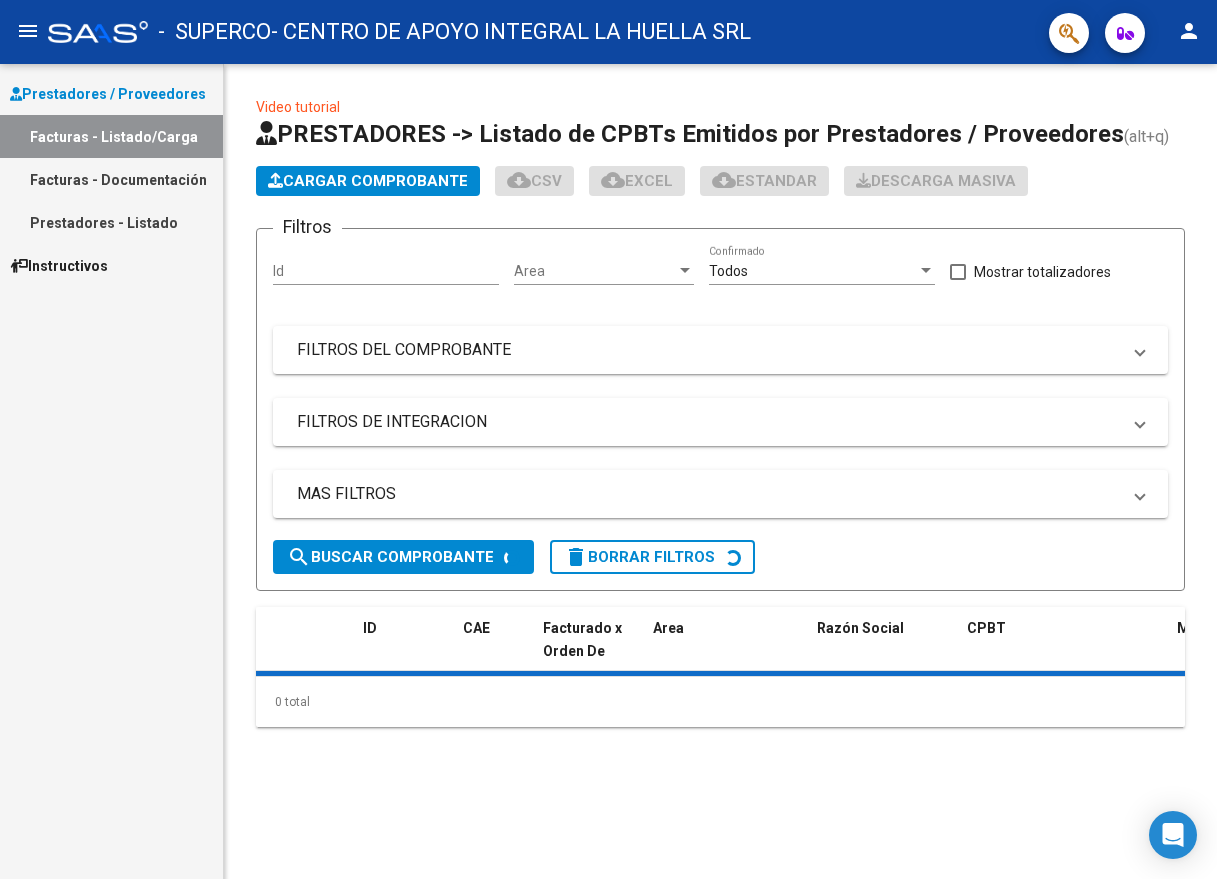 click on "Cargar Comprobante" 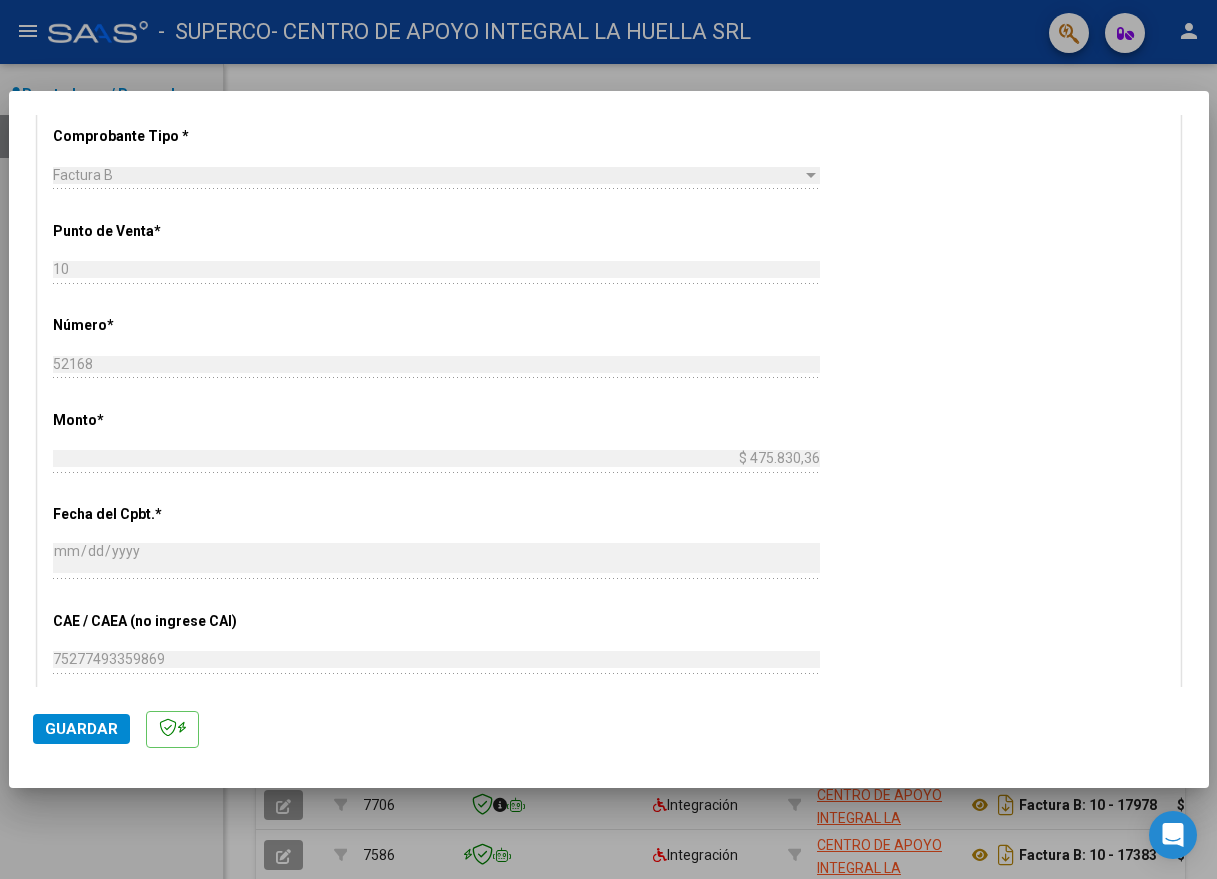 scroll, scrollTop: 800, scrollLeft: 0, axis: vertical 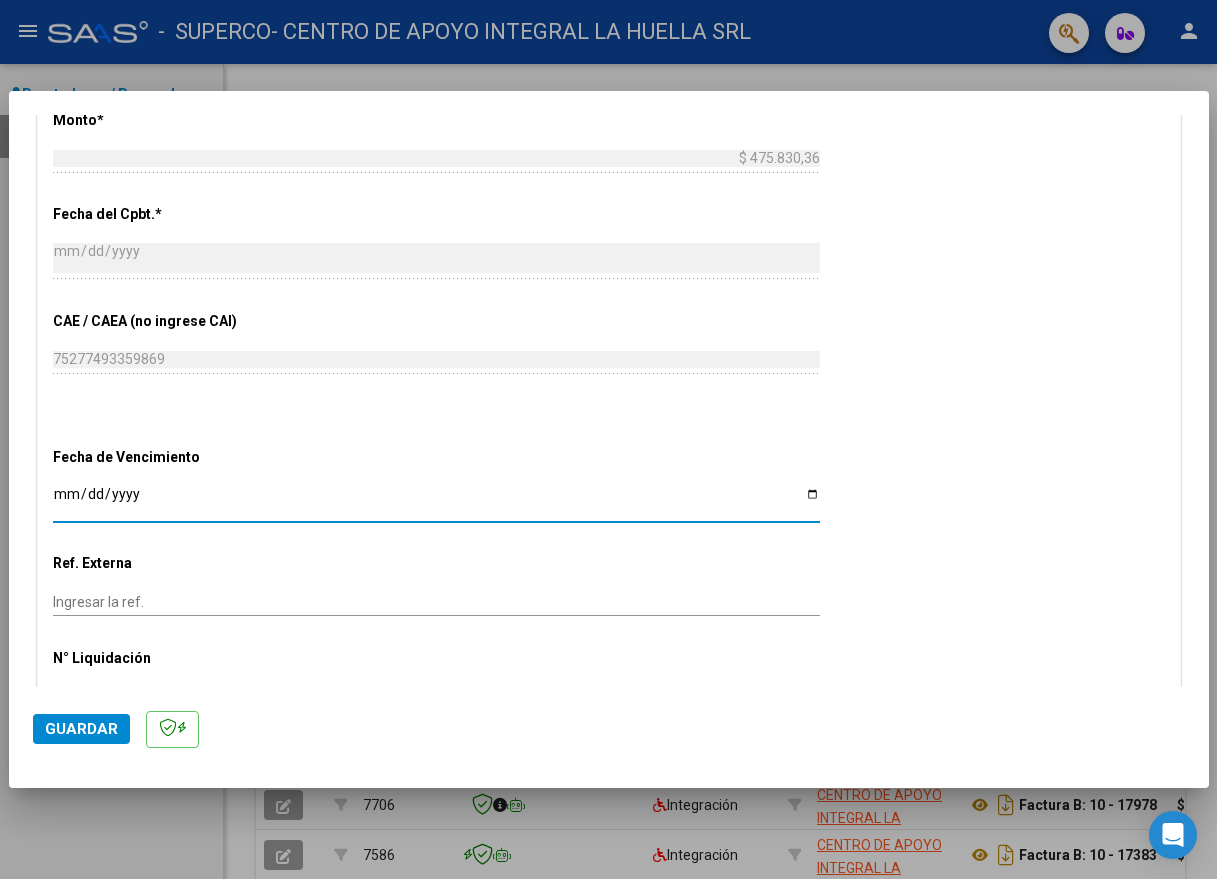 click on "Ingresar la fecha" at bounding box center (436, 501) 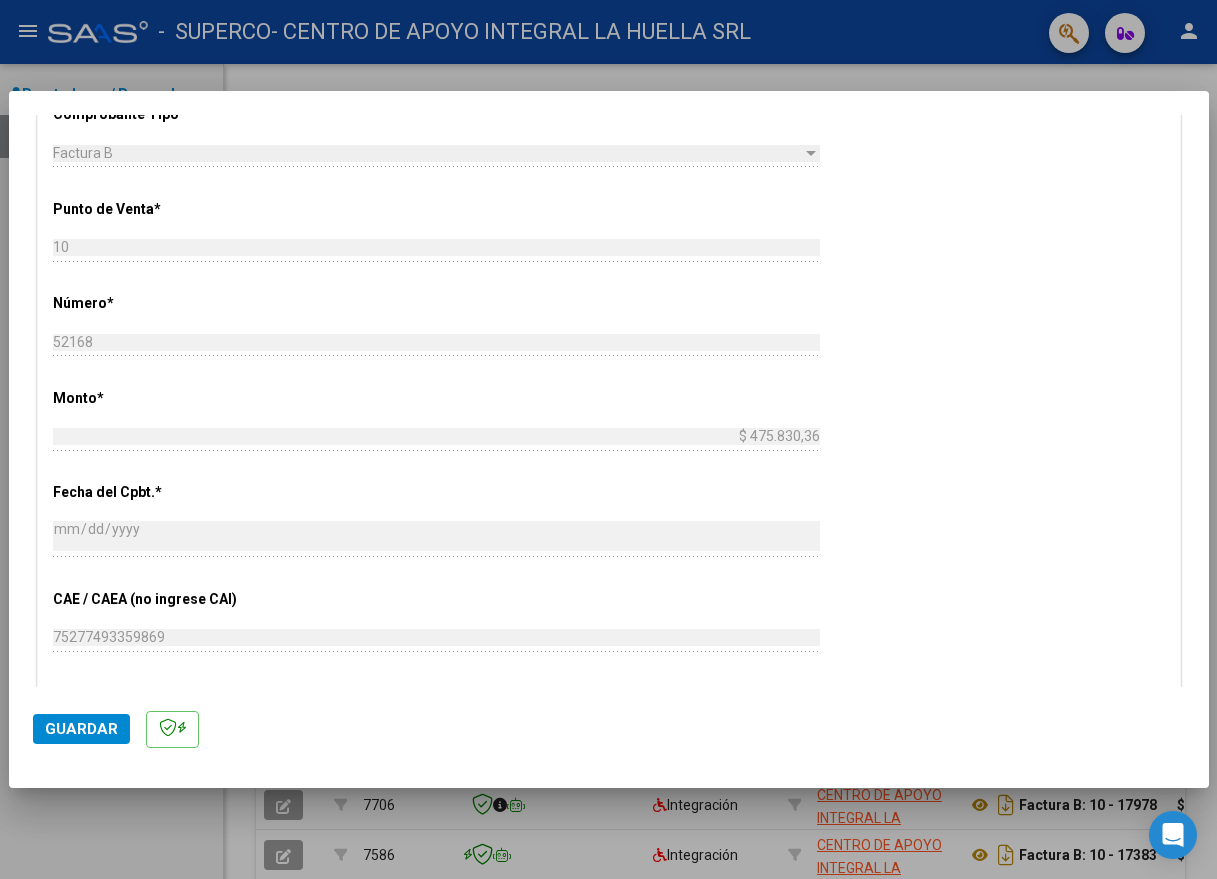 scroll, scrollTop: 922, scrollLeft: 0, axis: vertical 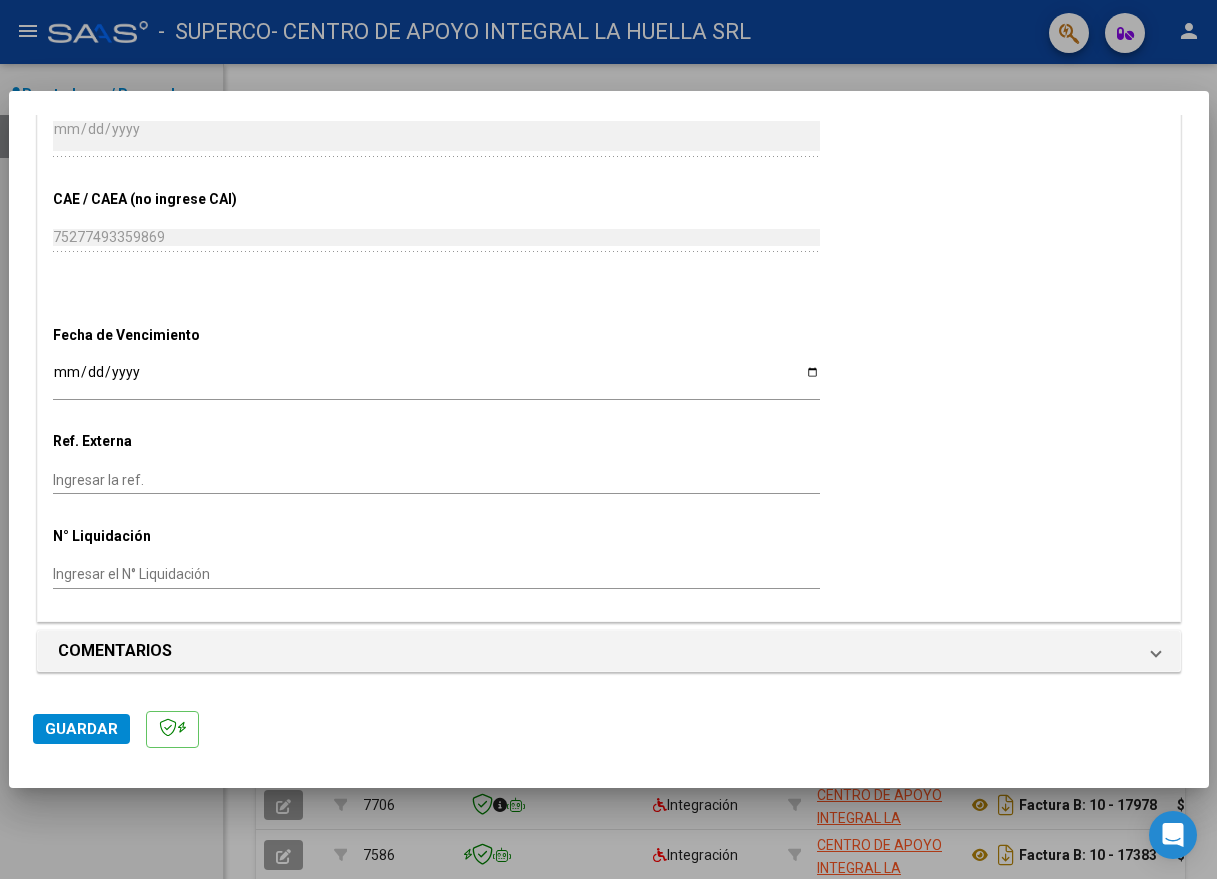 click on "Guardar" 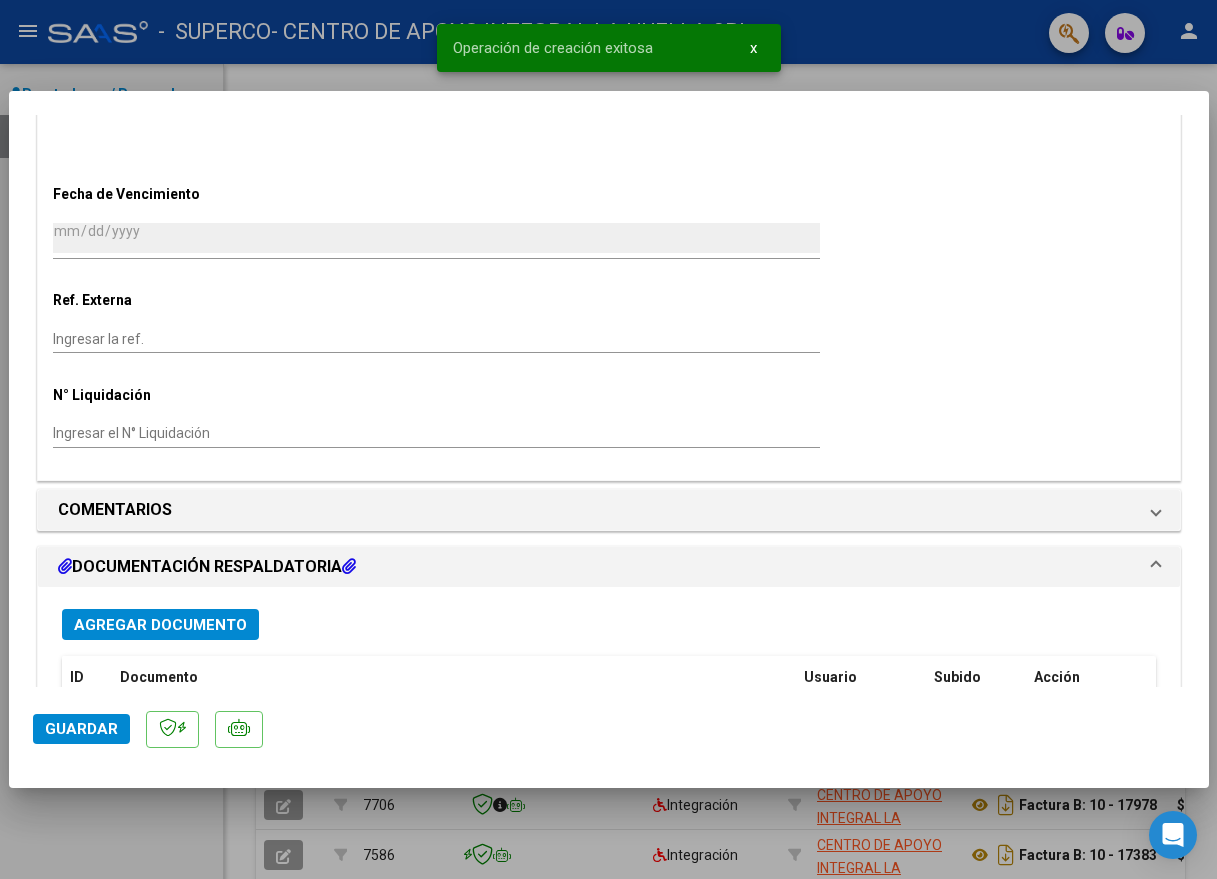 scroll, scrollTop: 1335, scrollLeft: 0, axis: vertical 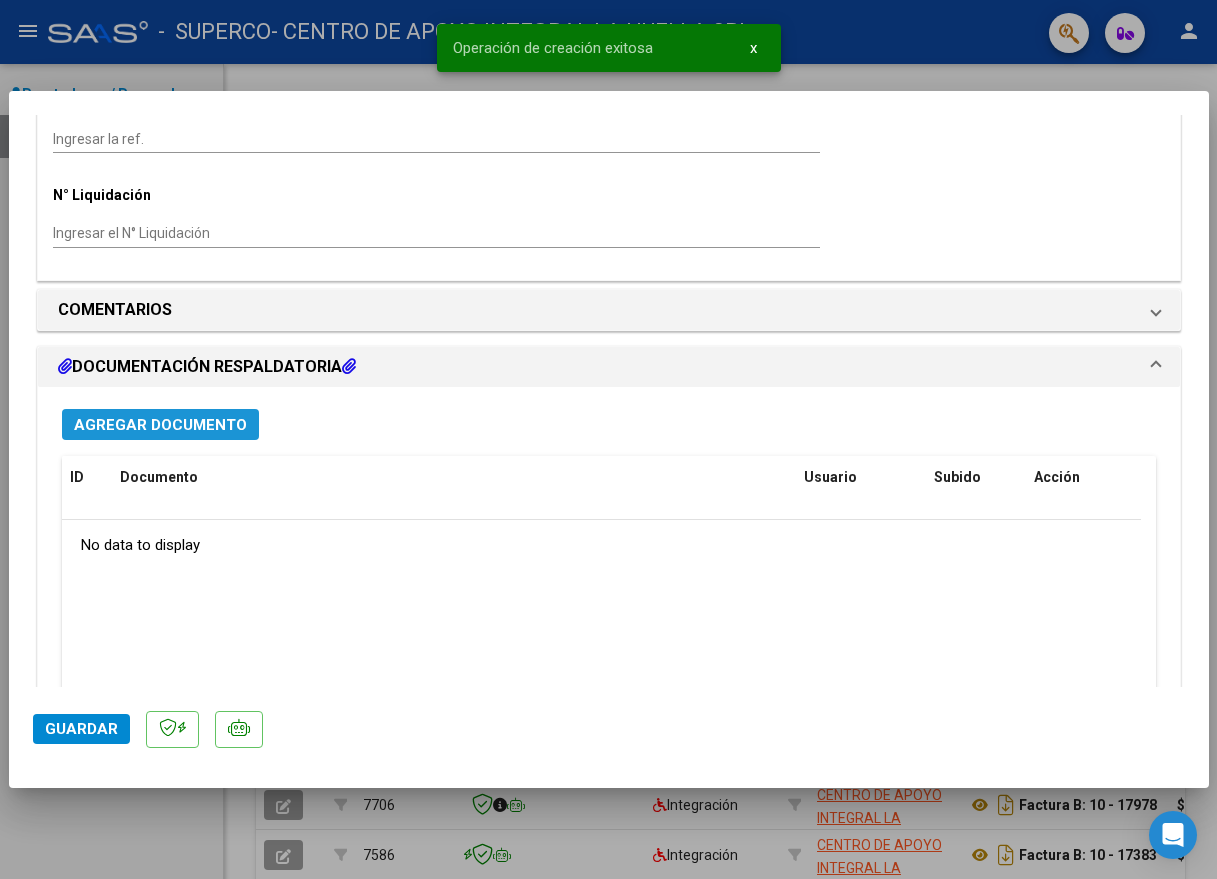 click on "Agregar Documento" at bounding box center [160, 425] 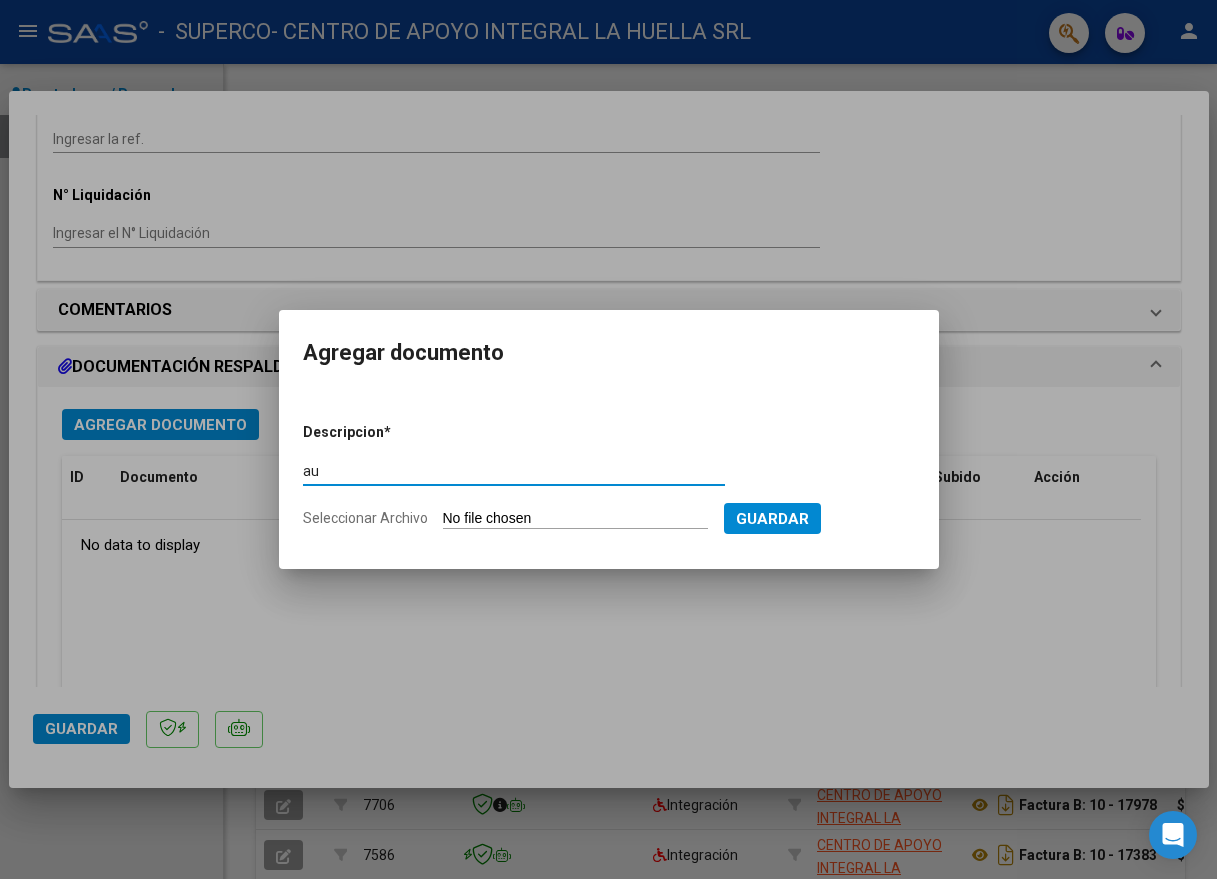 type on "a" 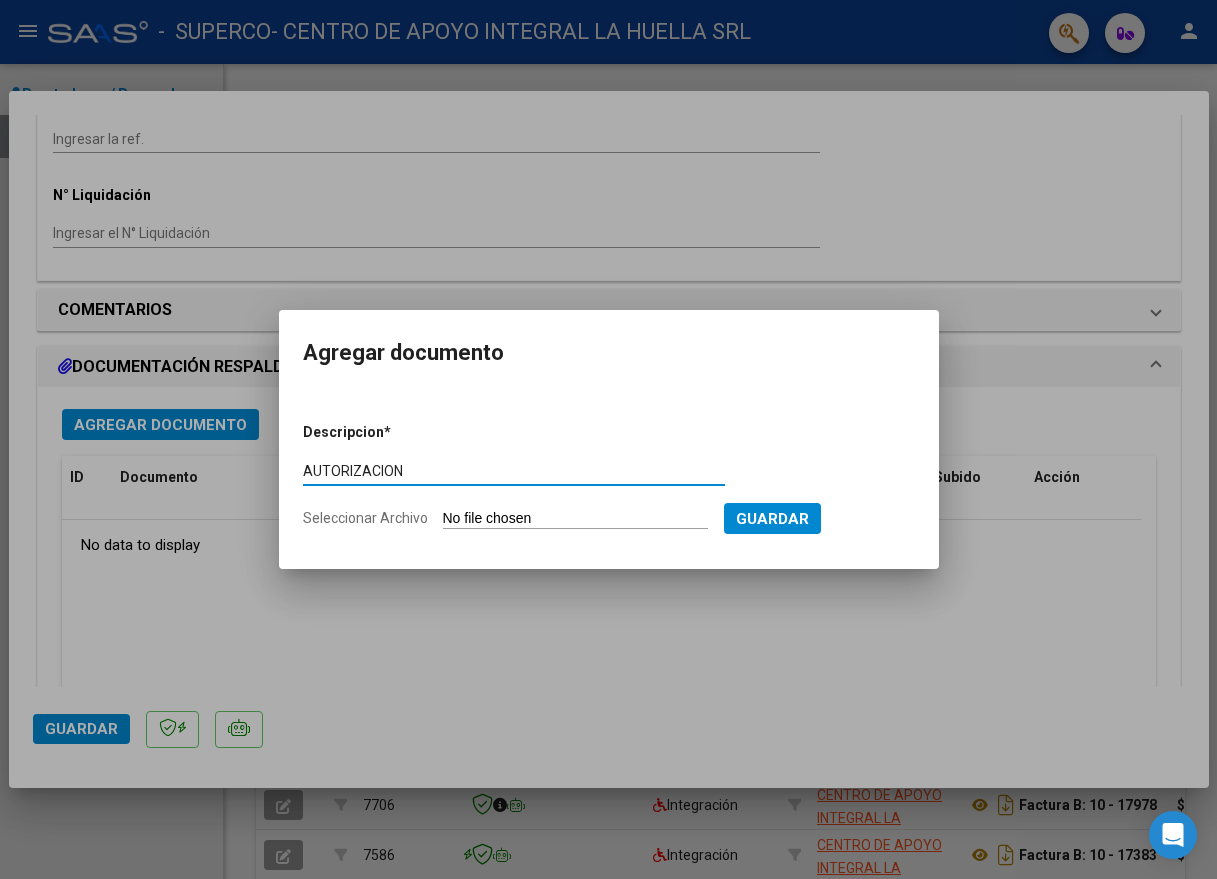 type on "AUTORIZACION" 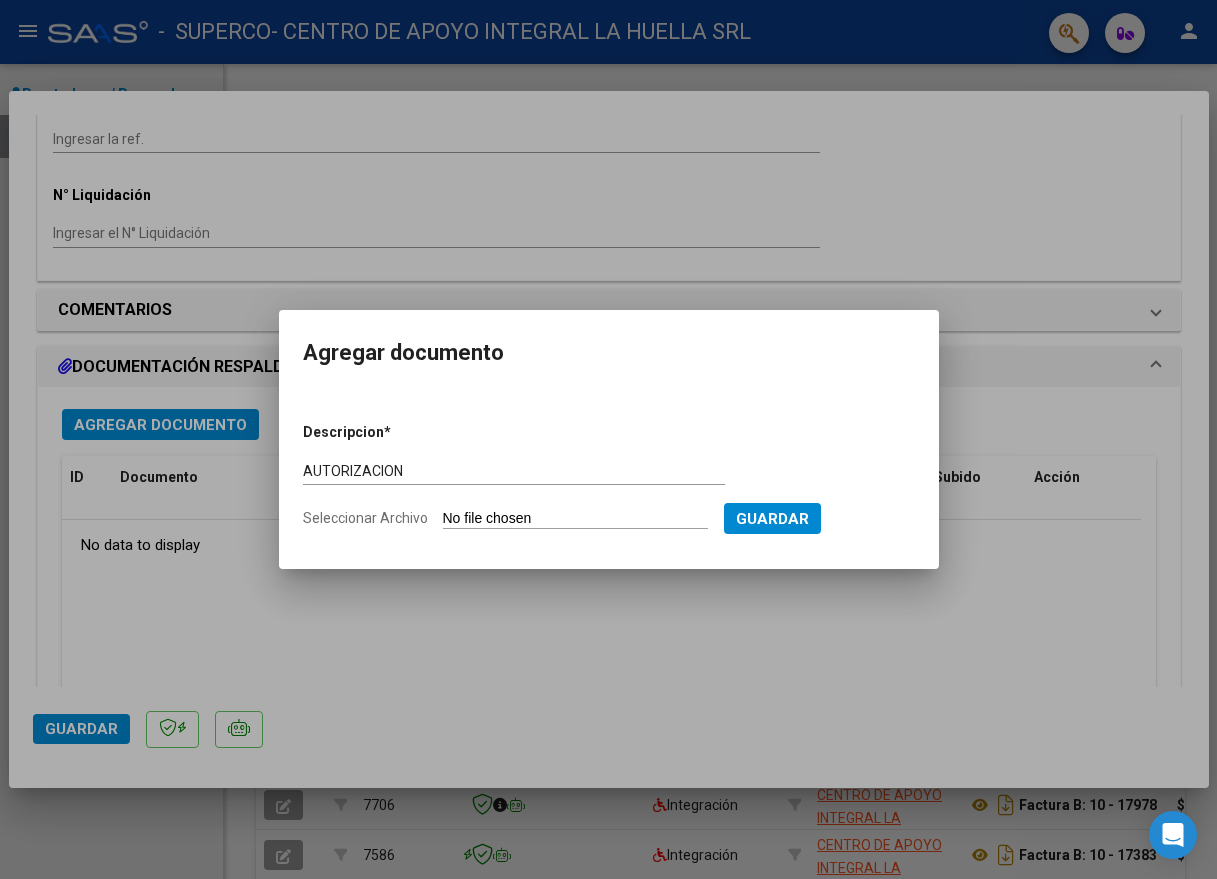 type on "C:\fakepath\POMA VERON MAXIMO VALENTINO AUTORIZACION SUPERCO.pdf" 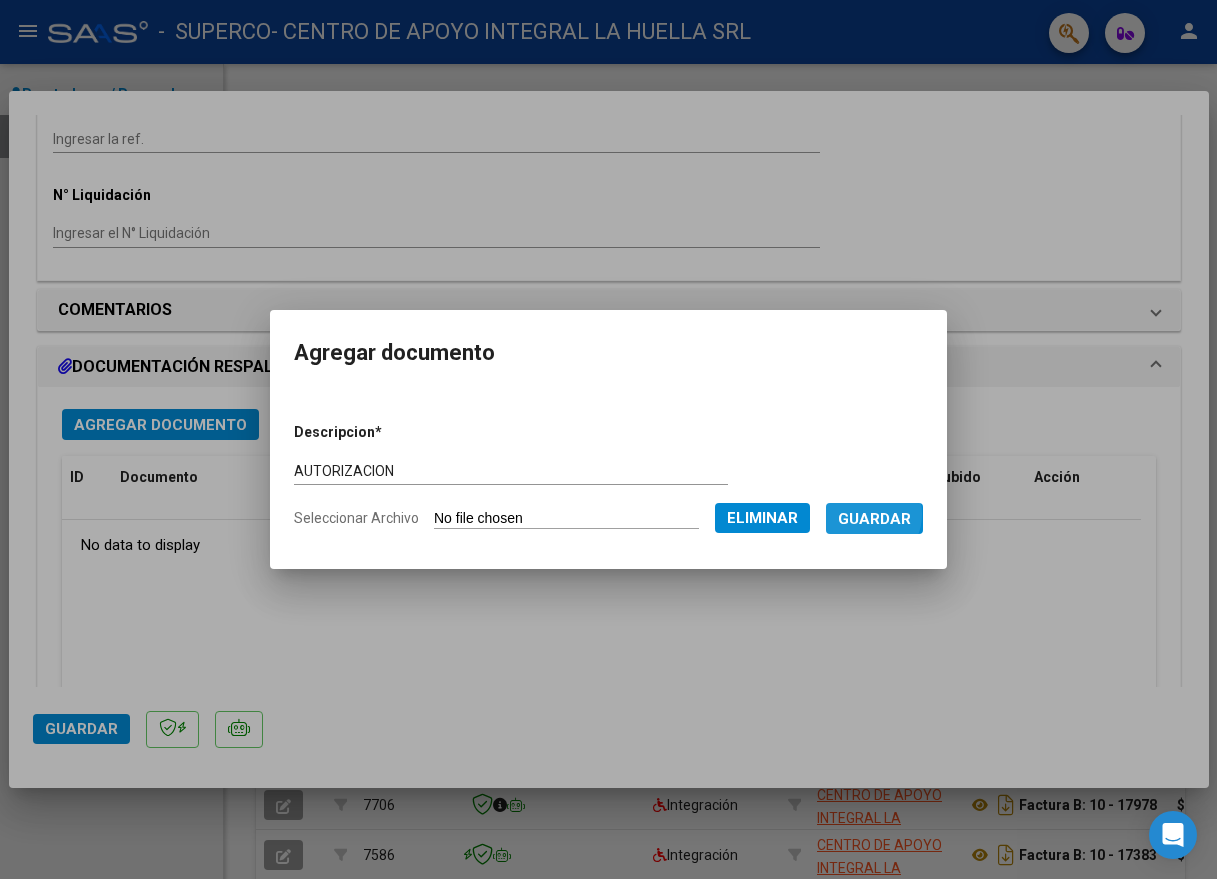 click on "Guardar" at bounding box center [874, 519] 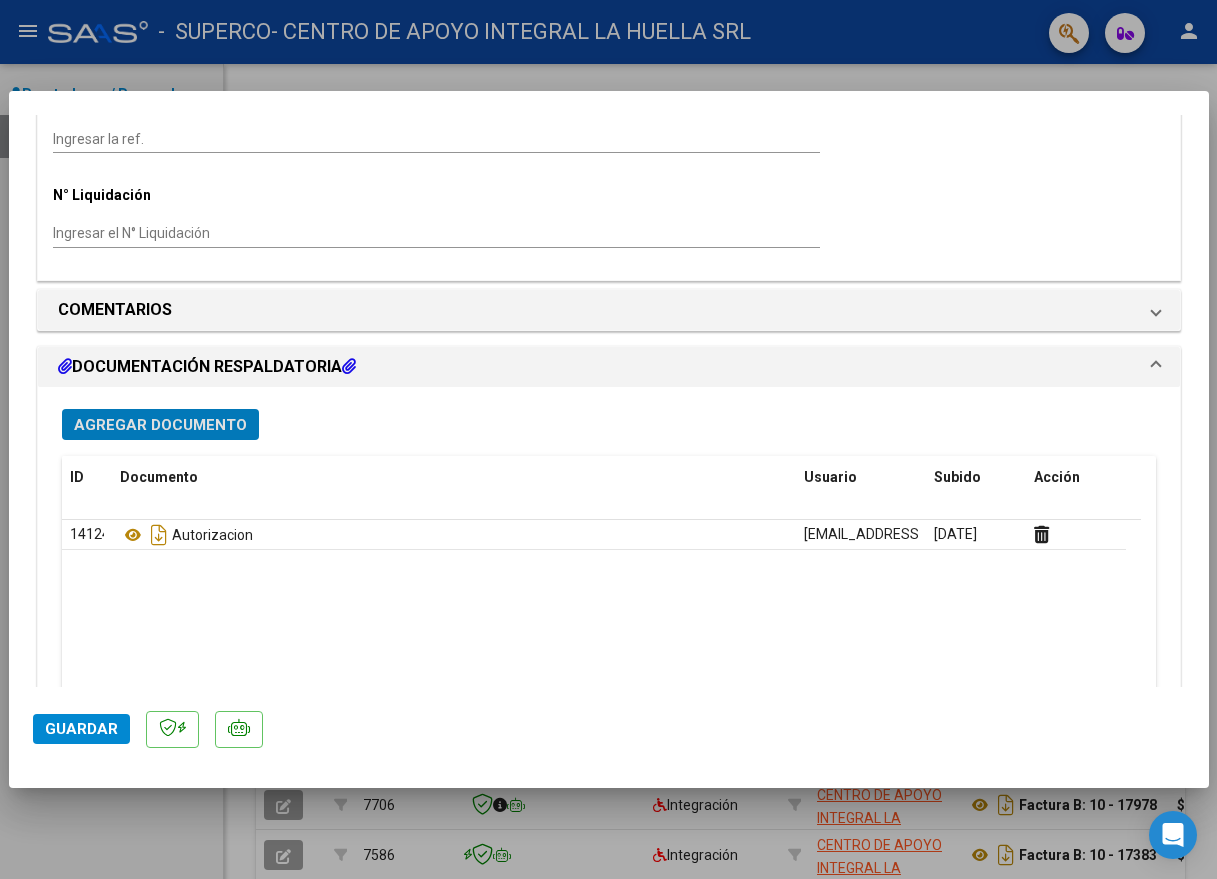 click on "Agregar Documento" at bounding box center (160, 425) 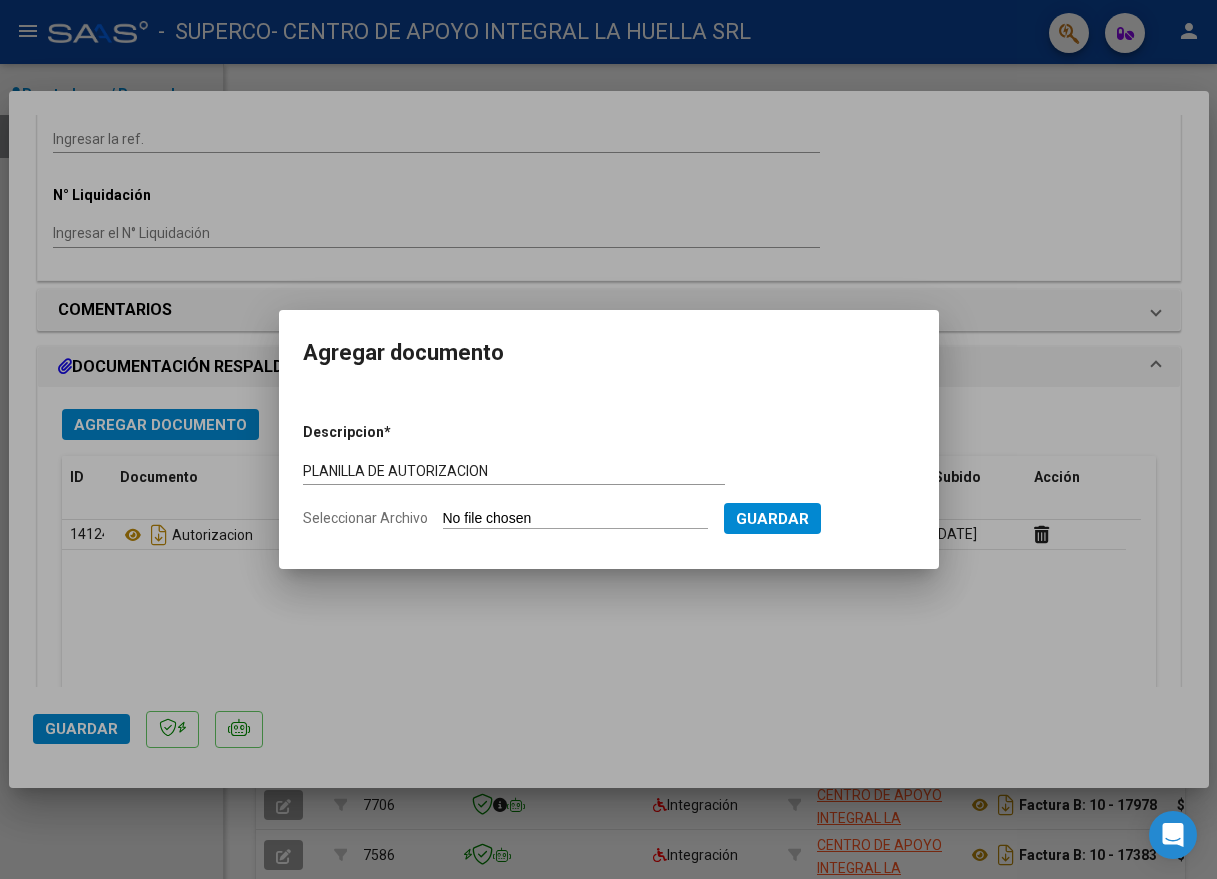 click on "PLANILLA DE AUTORIZACION" at bounding box center [514, 471] 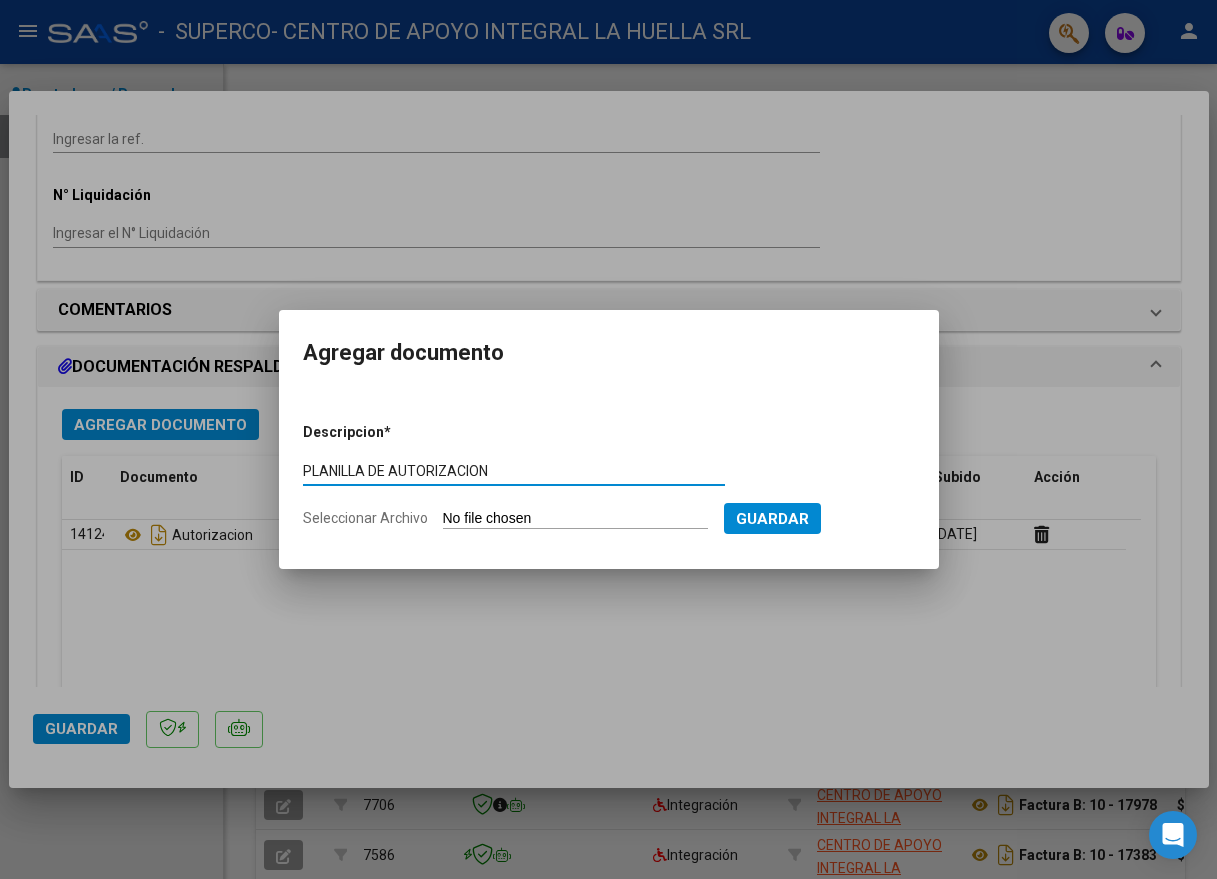 drag, startPoint x: 401, startPoint y: 470, endPoint x: 599, endPoint y: 466, distance: 198.0404 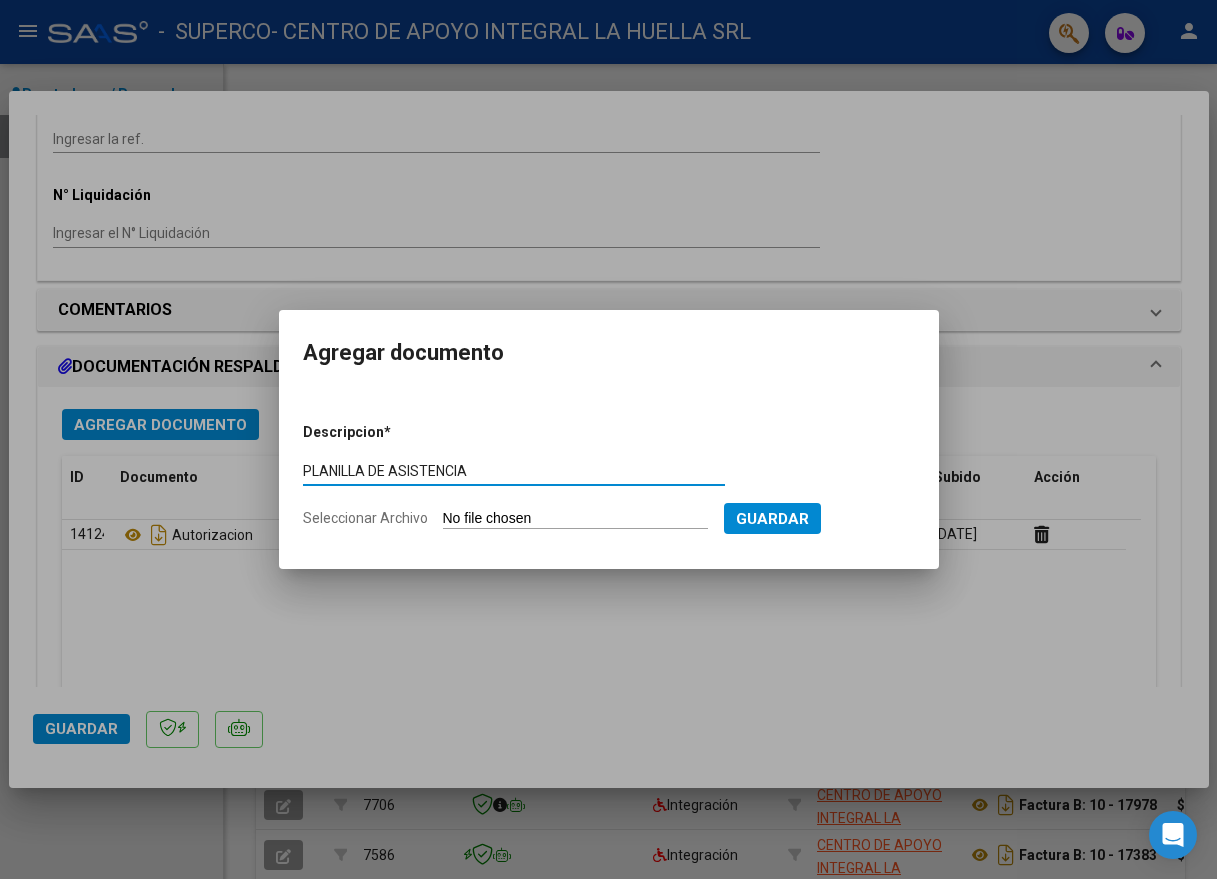 type on "PLANILLA DE ASISTENCIA" 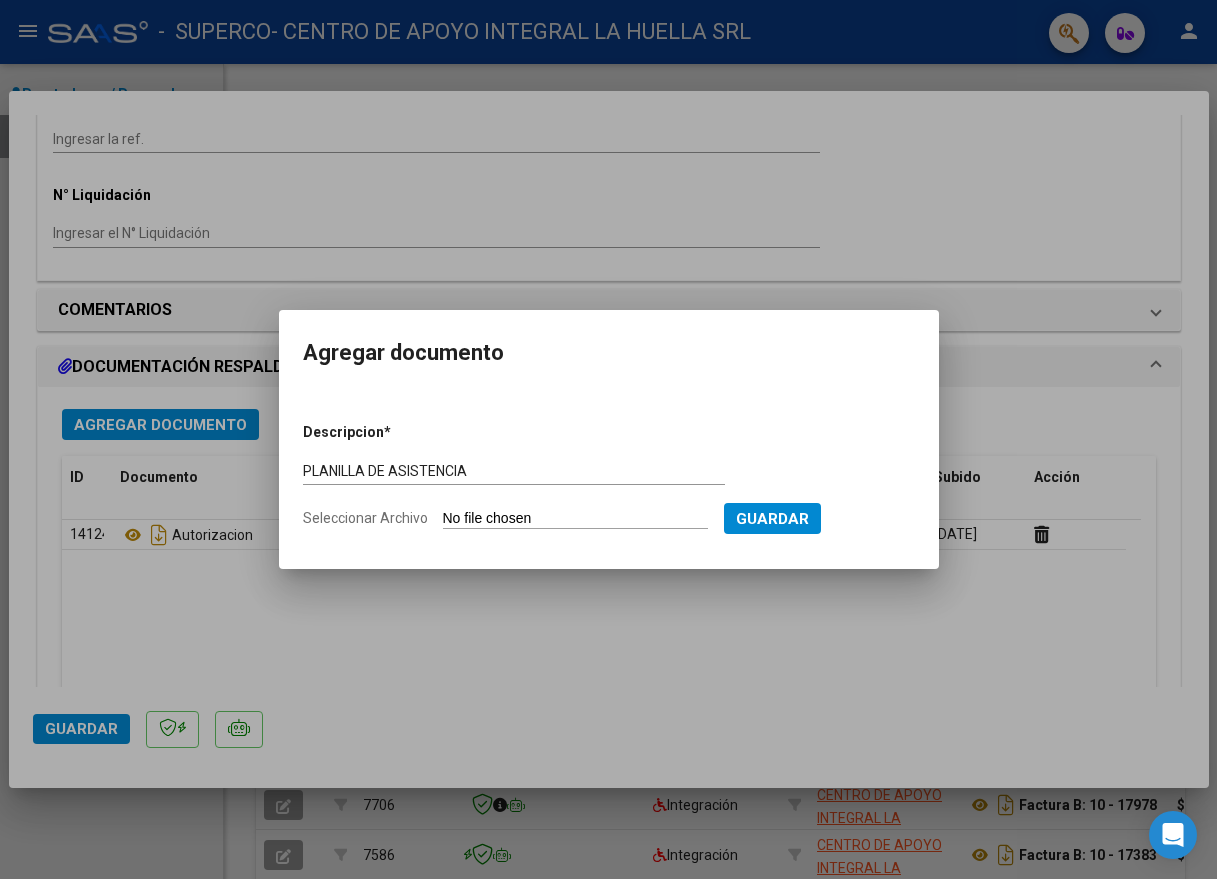 type on "C:\fakepath\POMA VERON MAXIMO VALENTINO SUPERCO PLANILLA DE ASISTENCIA .pdf" 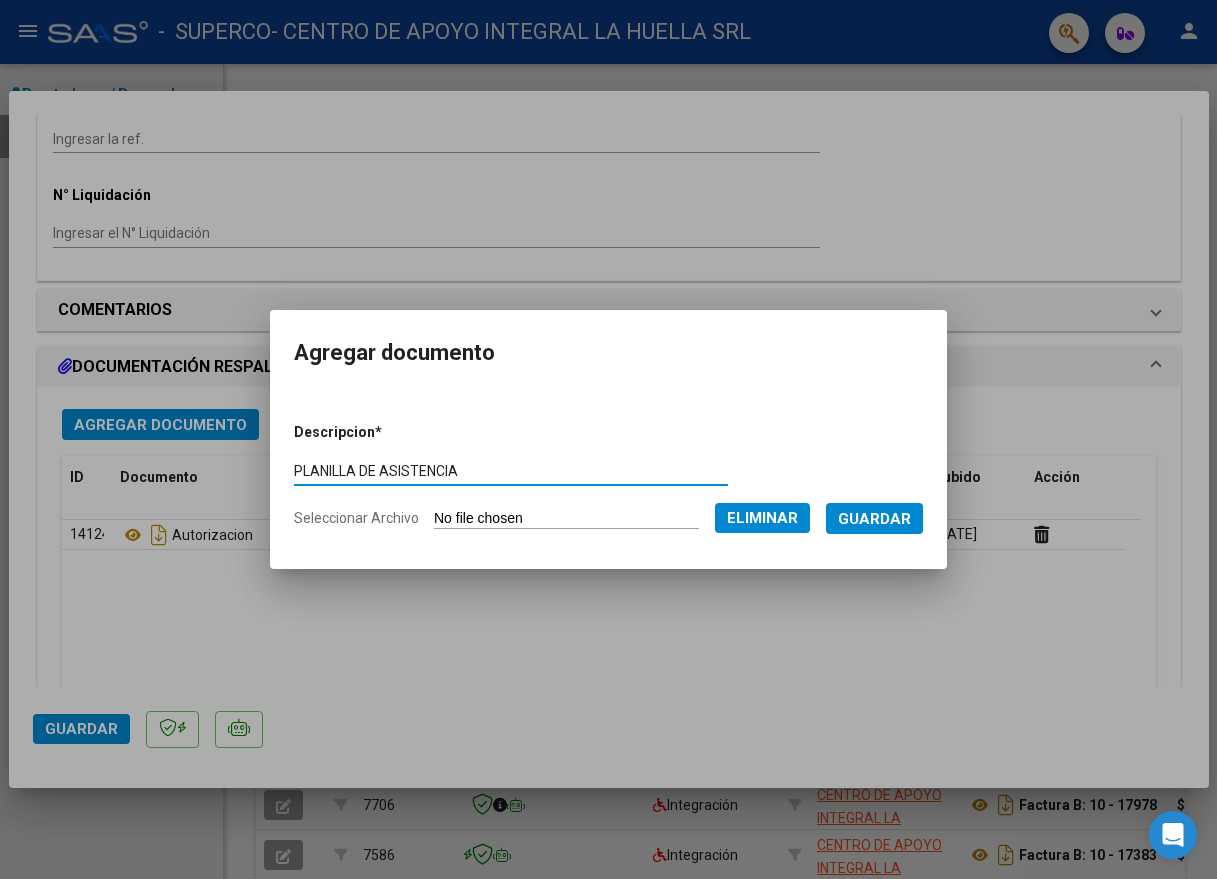 click on "Guardar" at bounding box center (874, 519) 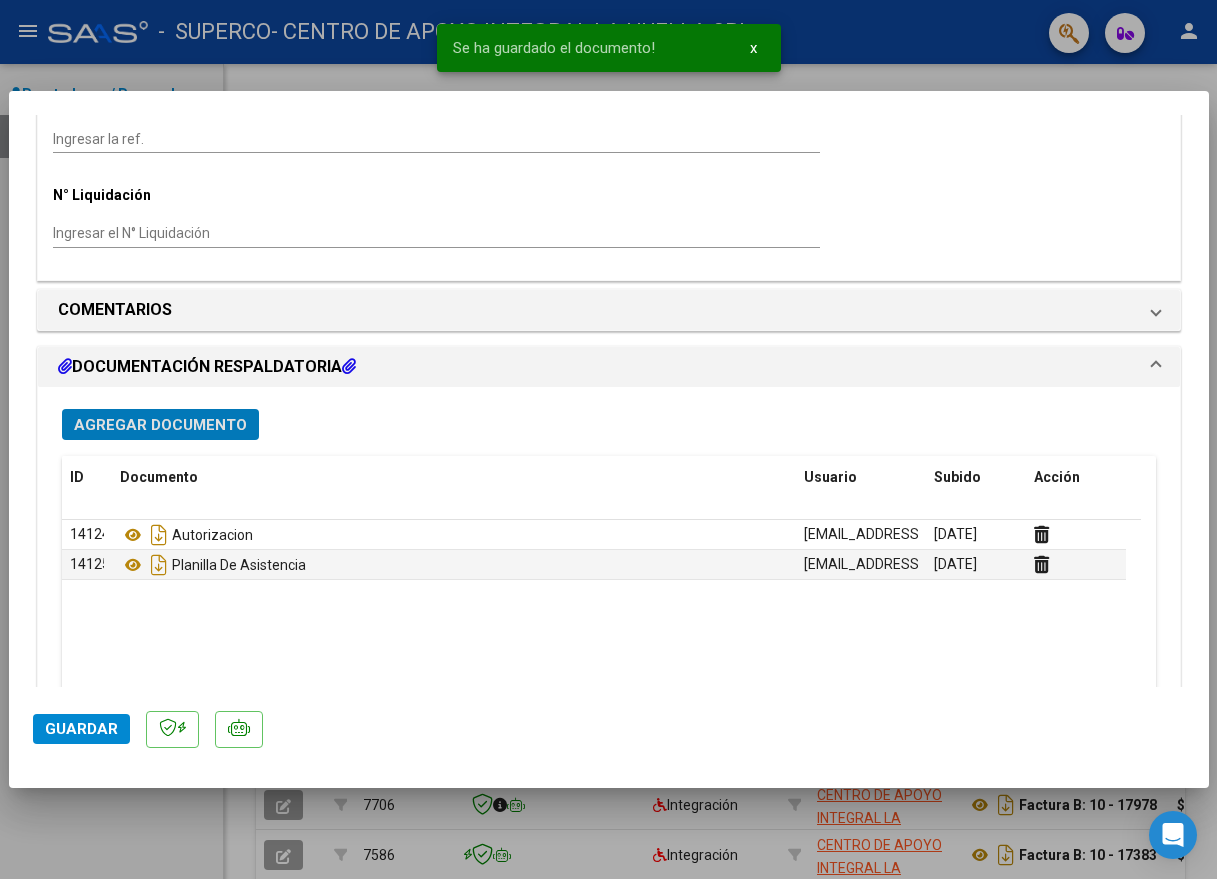 click on "Agregar Documento" at bounding box center (160, 425) 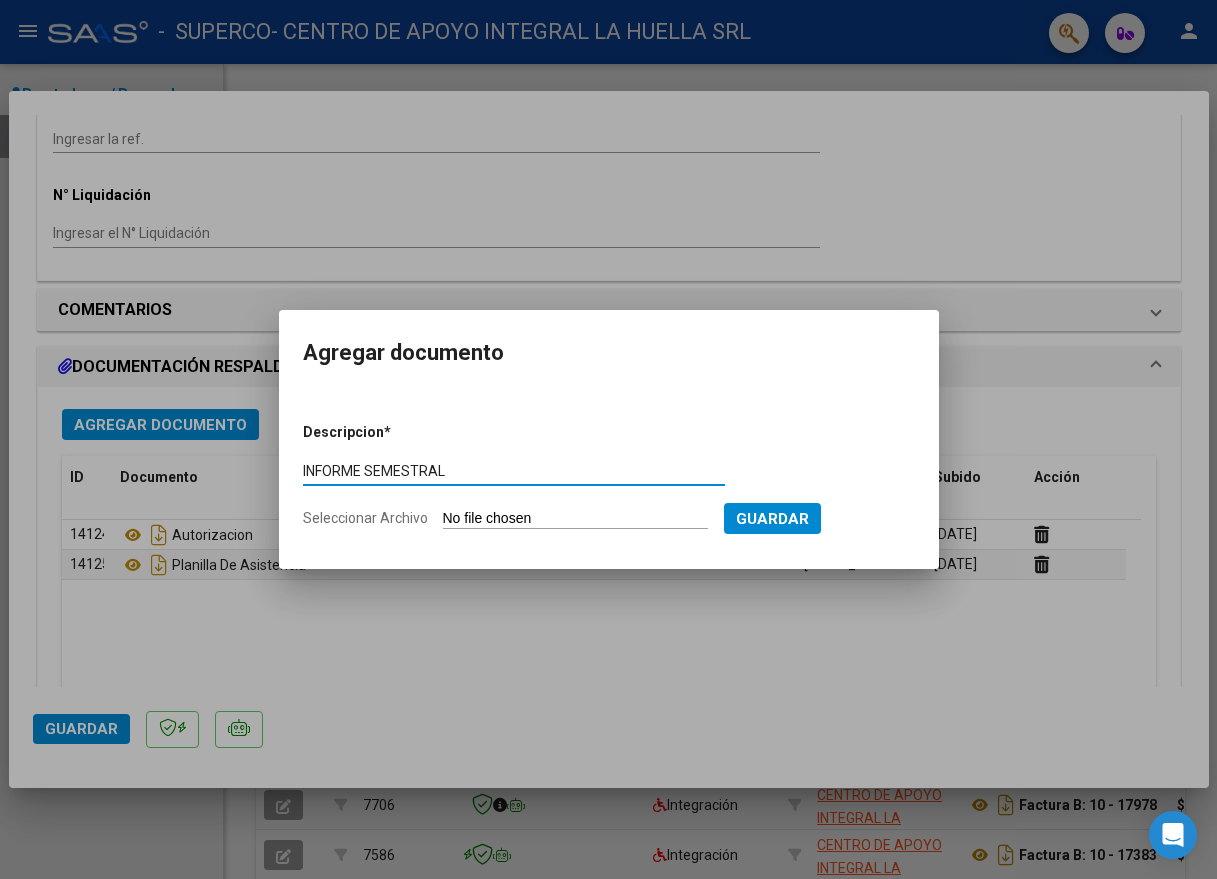 type on "INFORME SEMESTRAL" 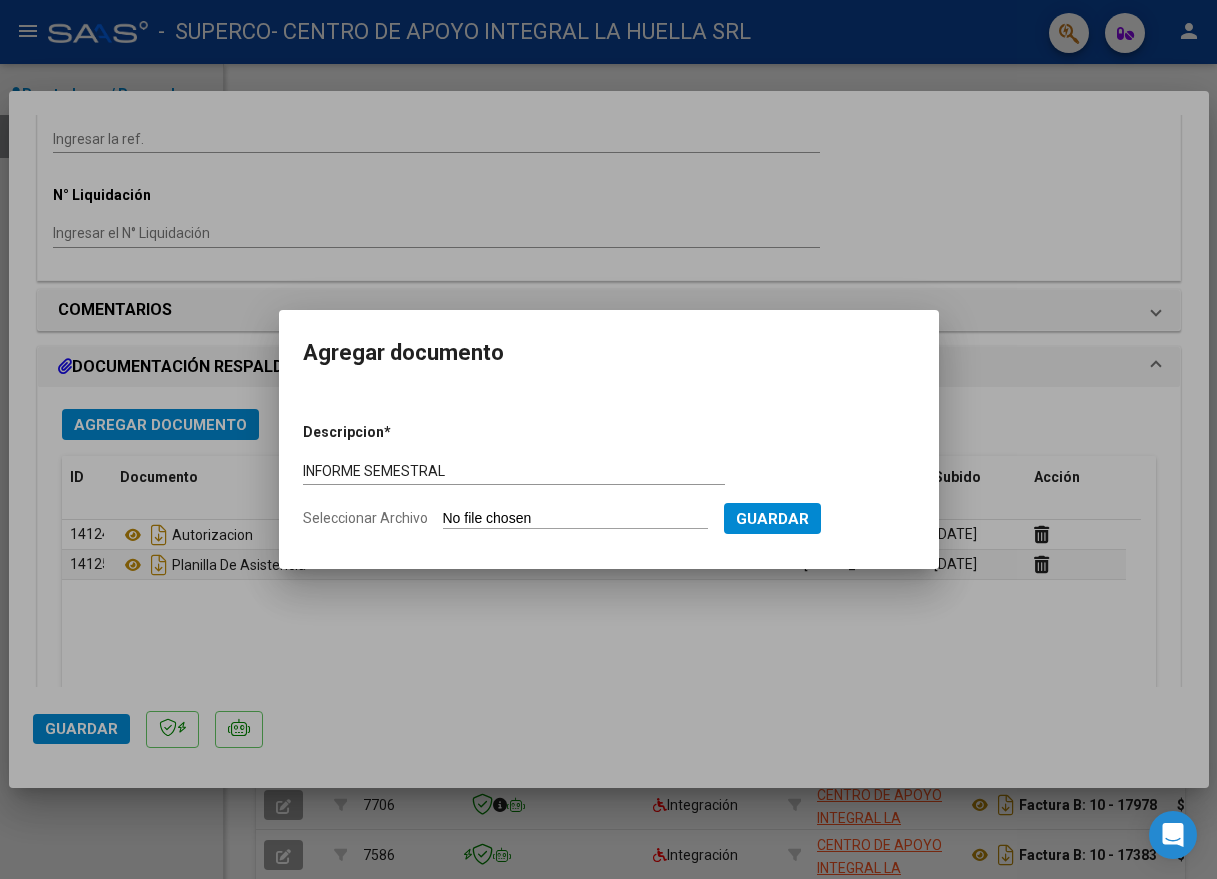 type on "C:\fakepath\POMA VERON MAXIMO VALENTINO INFORME SEMESTRAL S SUPERCO-PLAN MEDICO H.ALEMAN.docx.pdf" 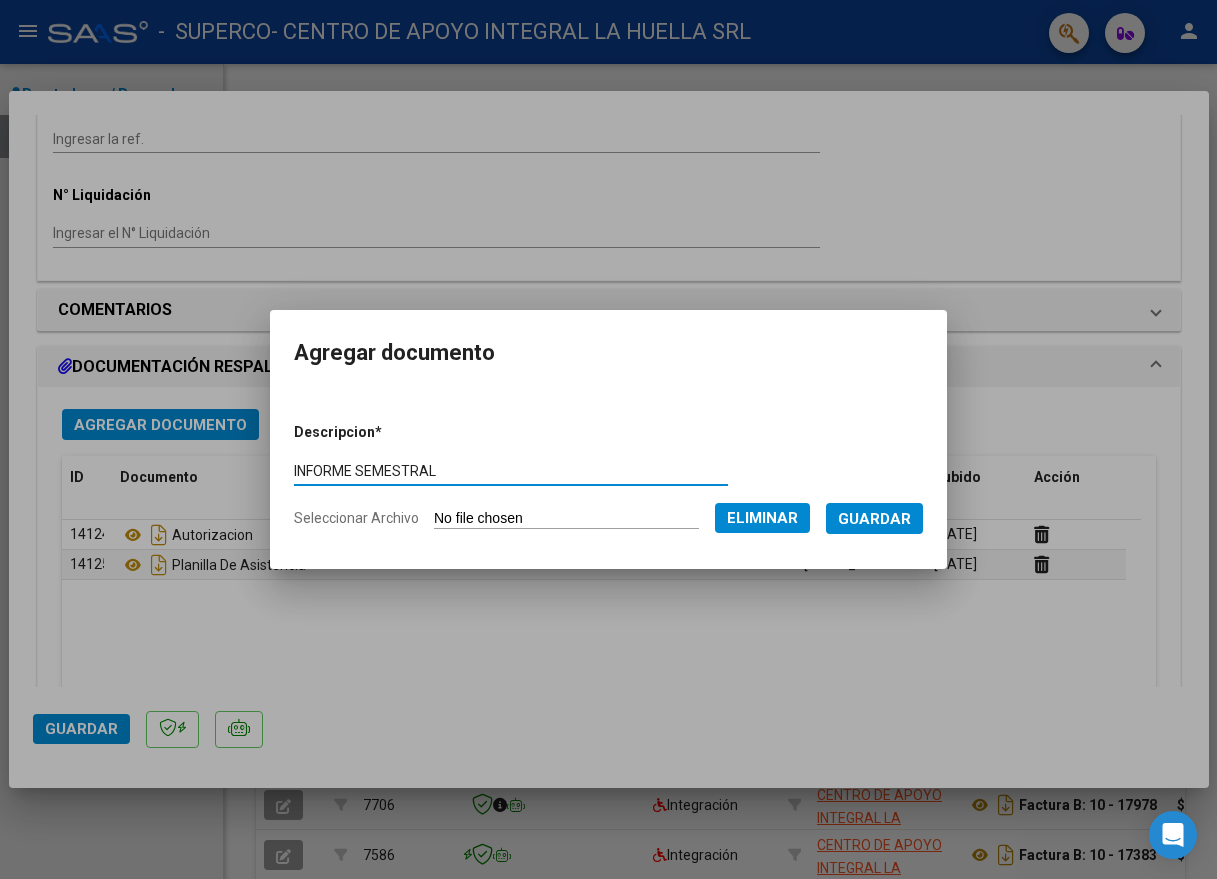 click on "Guardar" at bounding box center [874, 519] 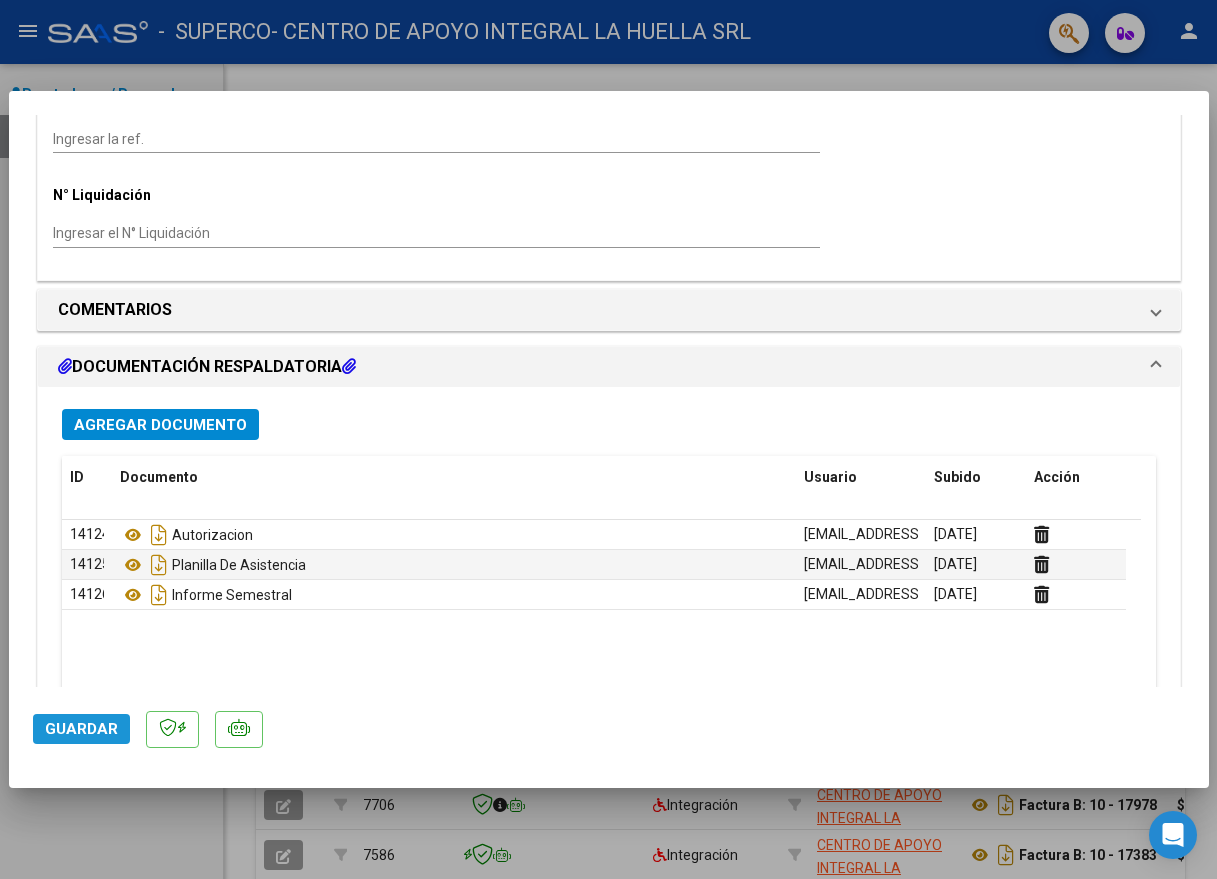 click on "Guardar" 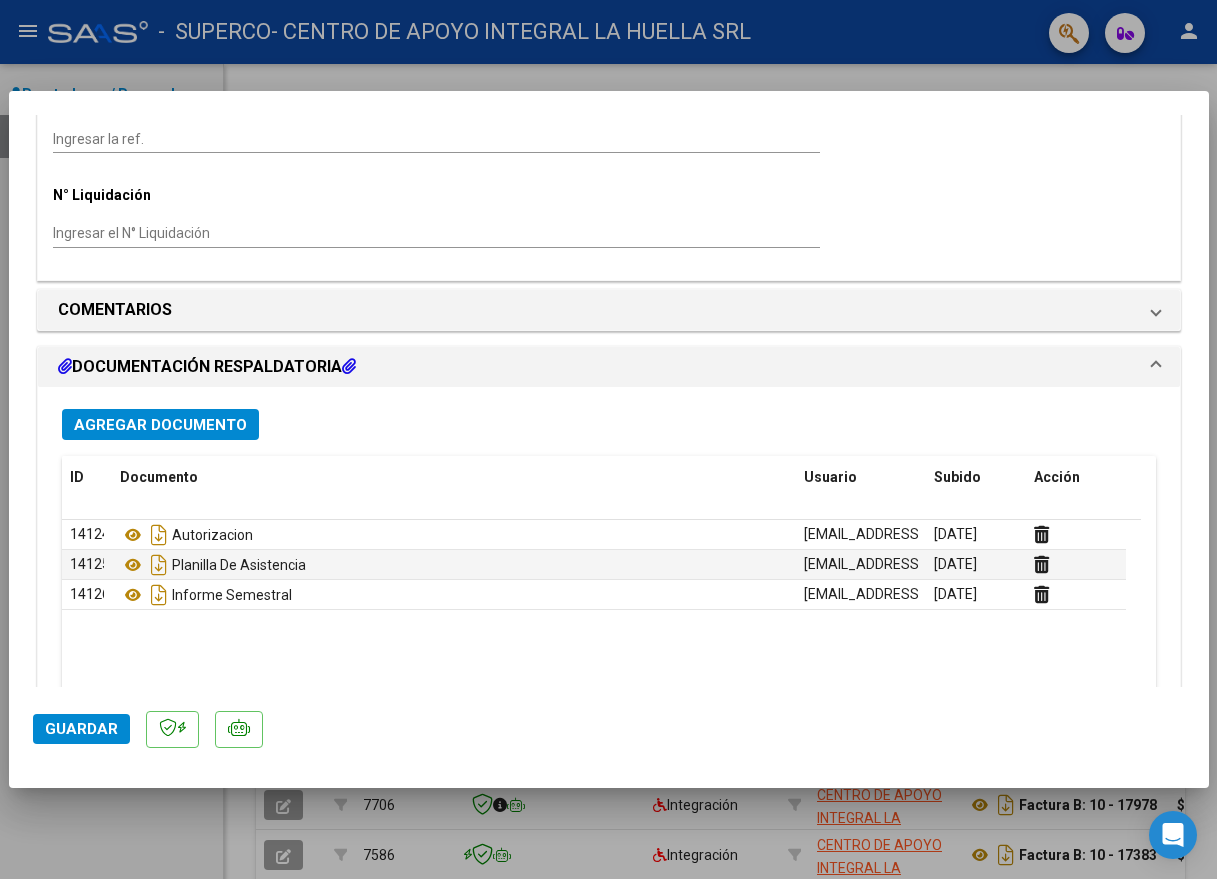 click on "Guardar" 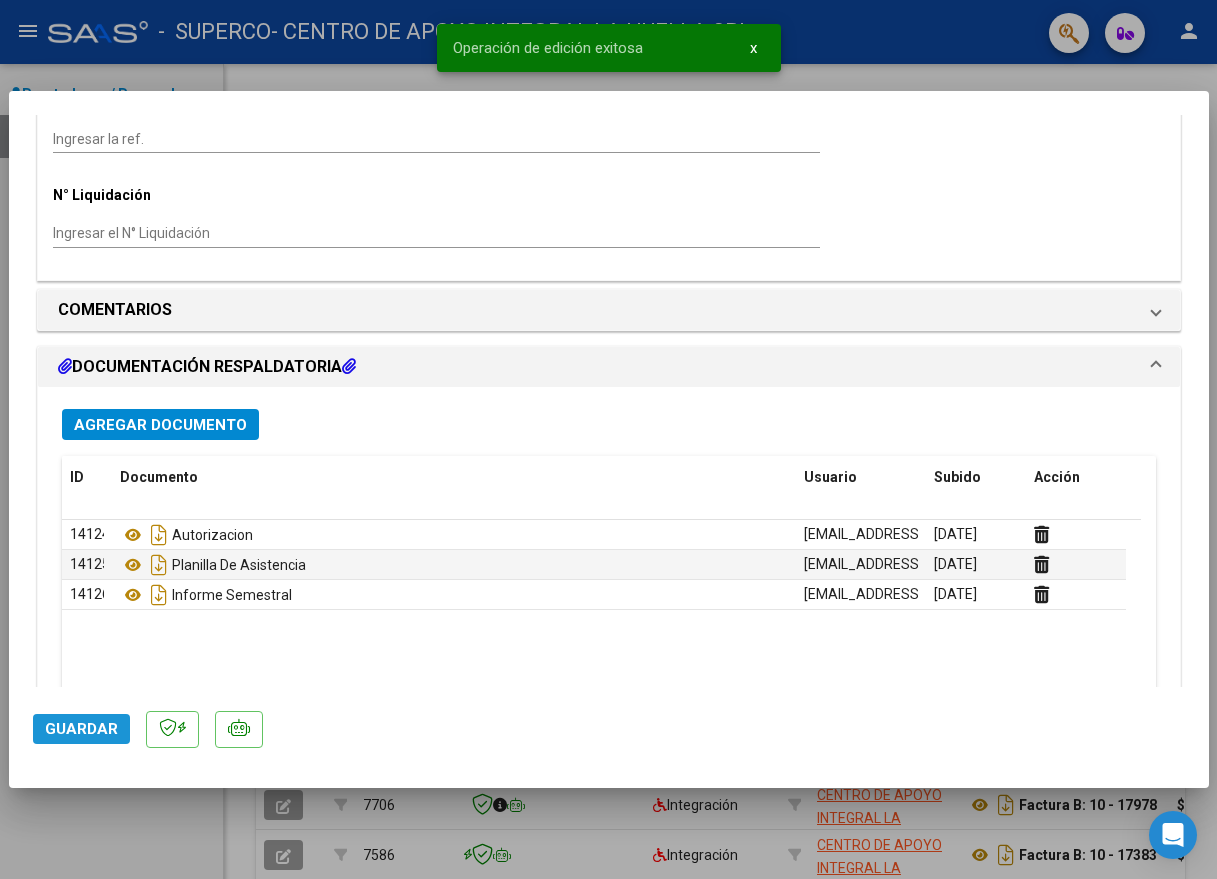 click on "Guardar" 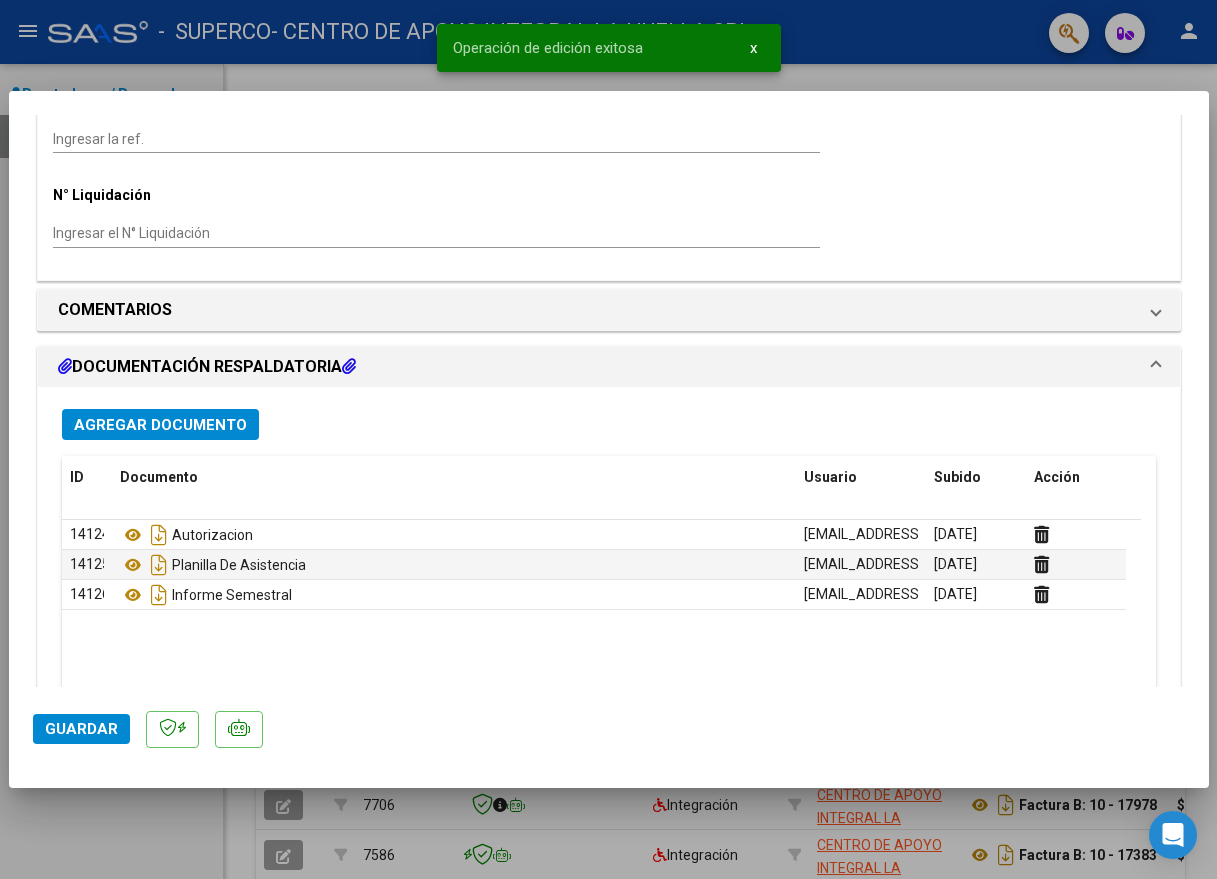 click at bounding box center (608, 439) 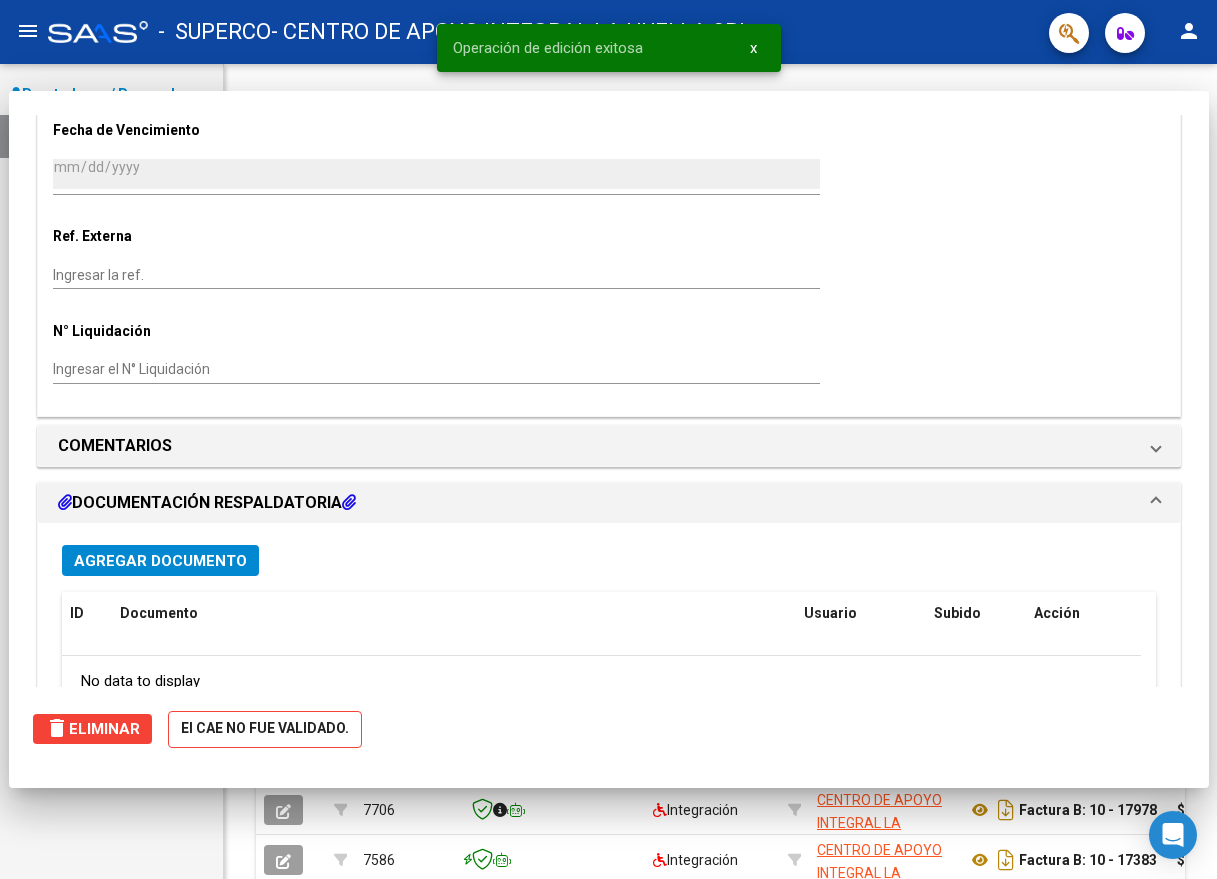 scroll, scrollTop: 1276, scrollLeft: 0, axis: vertical 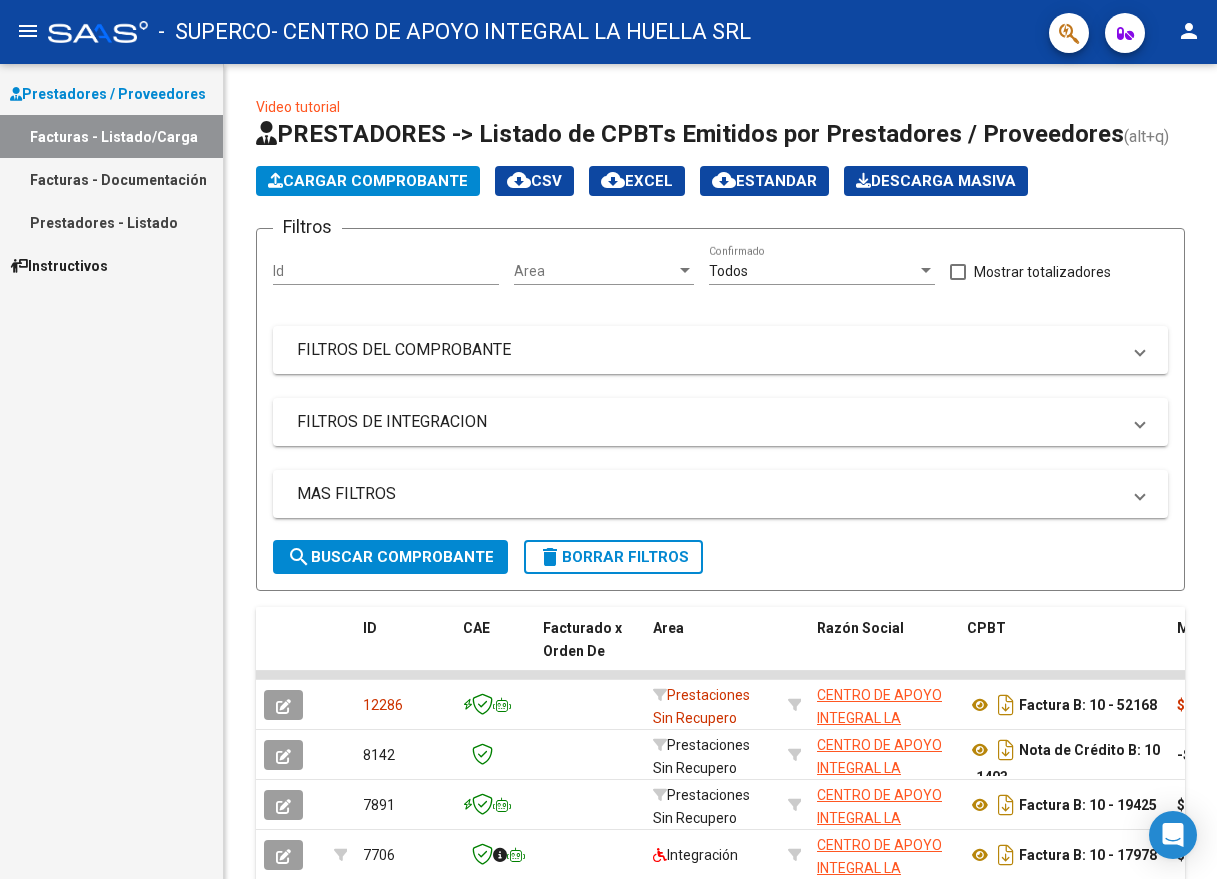 click on "Facturas - Documentación" at bounding box center [111, 179] 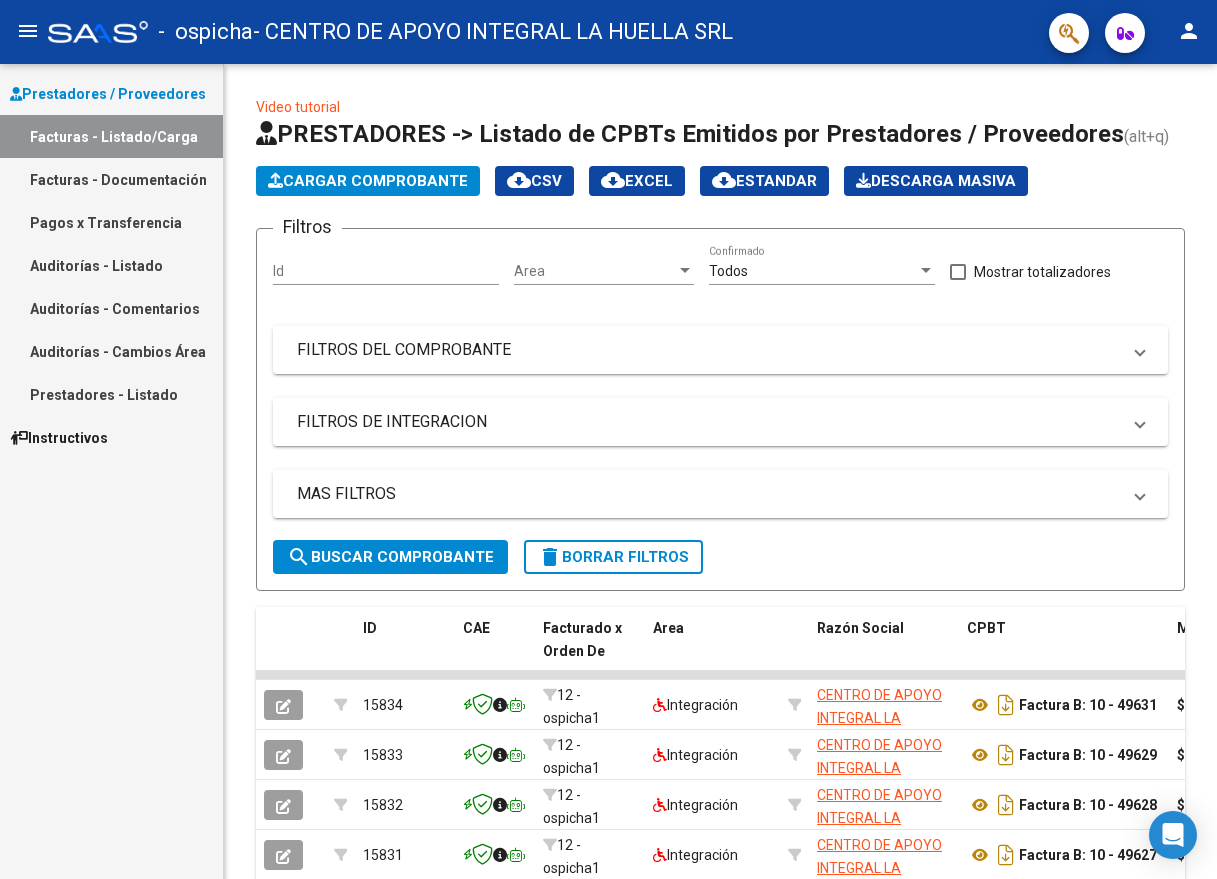 scroll, scrollTop: 0, scrollLeft: 0, axis: both 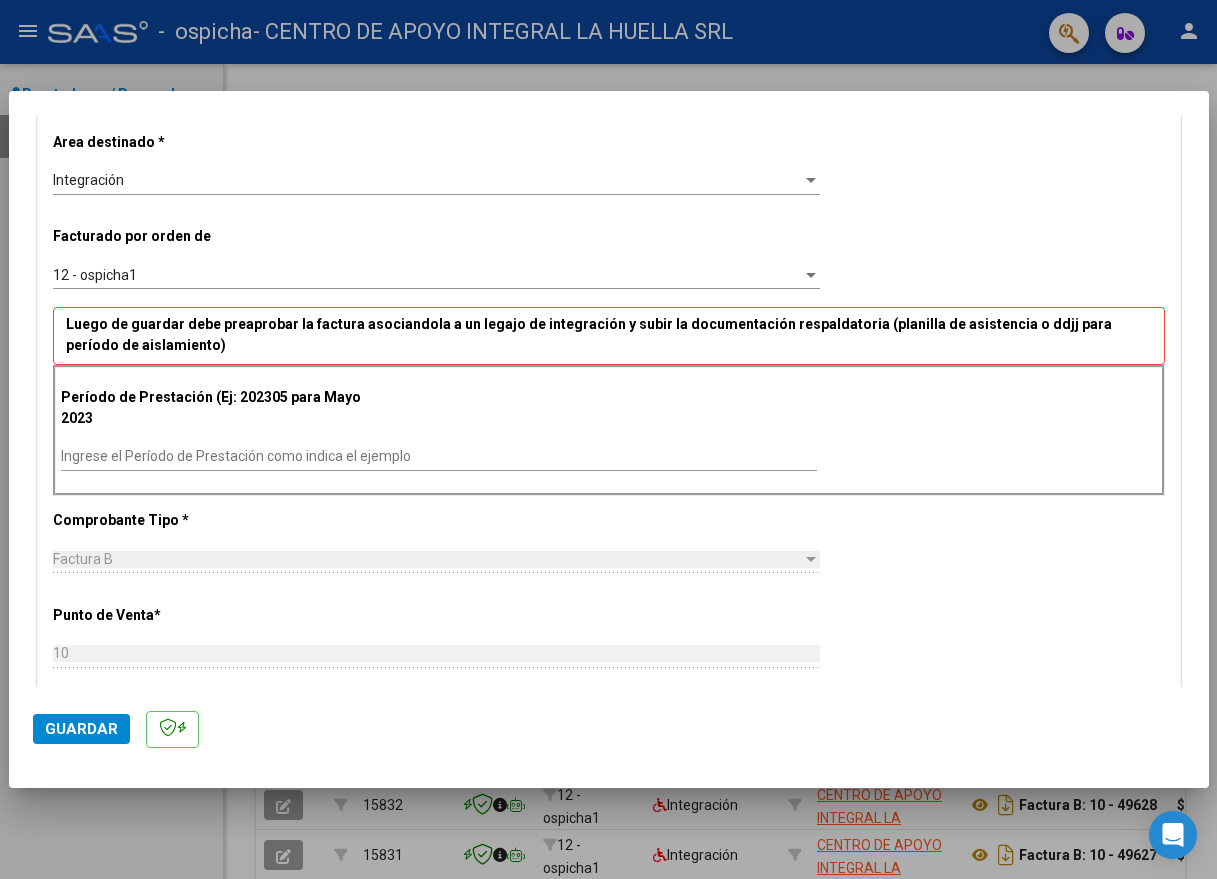 drag, startPoint x: 309, startPoint y: 445, endPoint x: 324, endPoint y: 440, distance: 15.811388 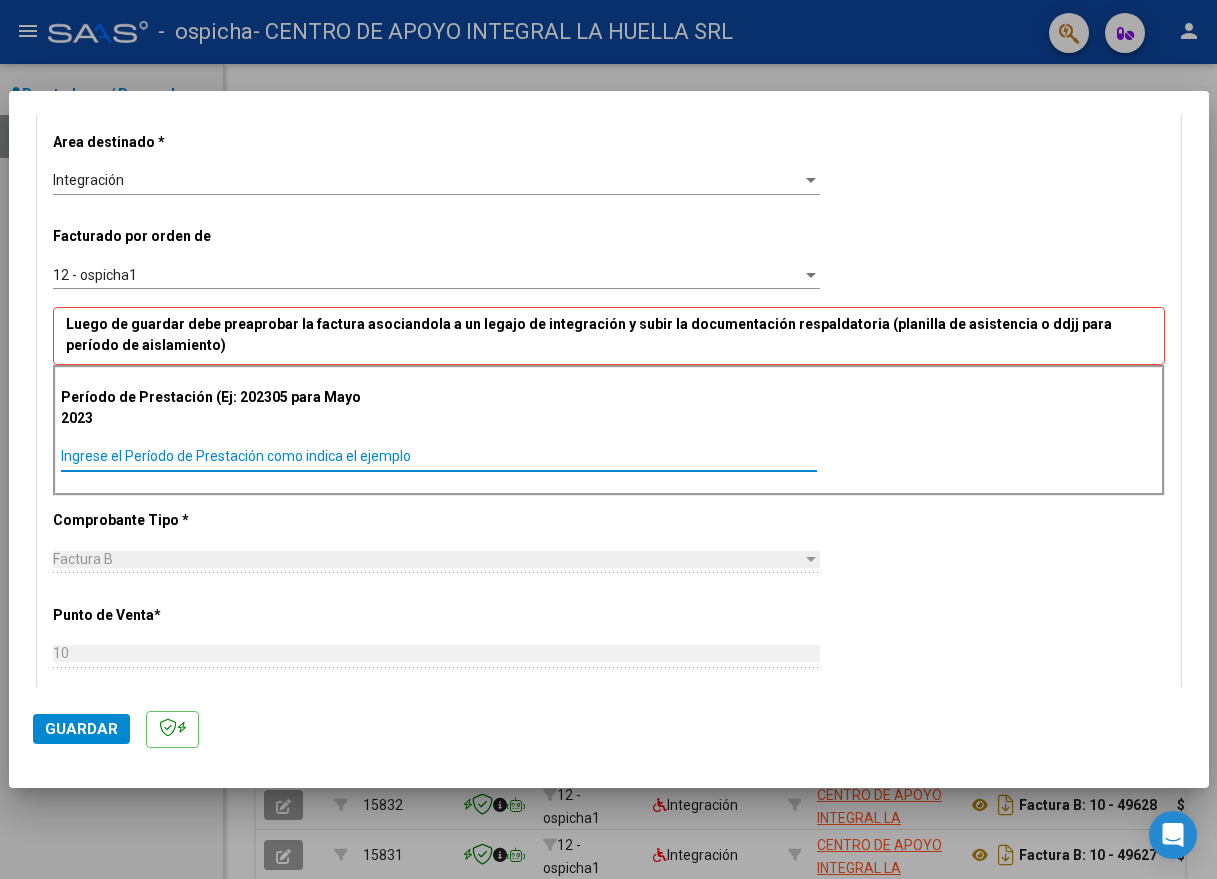 click on "Ingrese el Período de Prestación como indica el ejemplo" at bounding box center (439, 456) 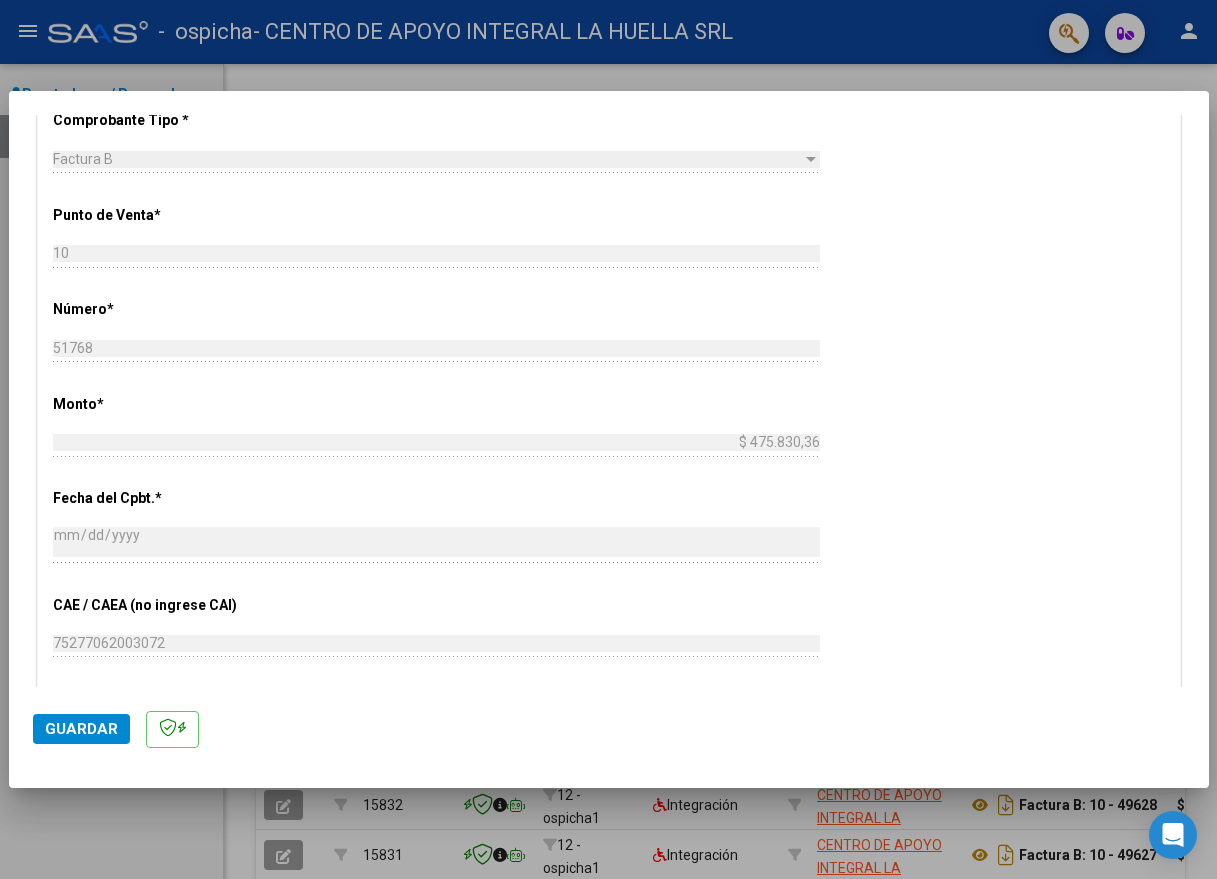 scroll, scrollTop: 1100, scrollLeft: 0, axis: vertical 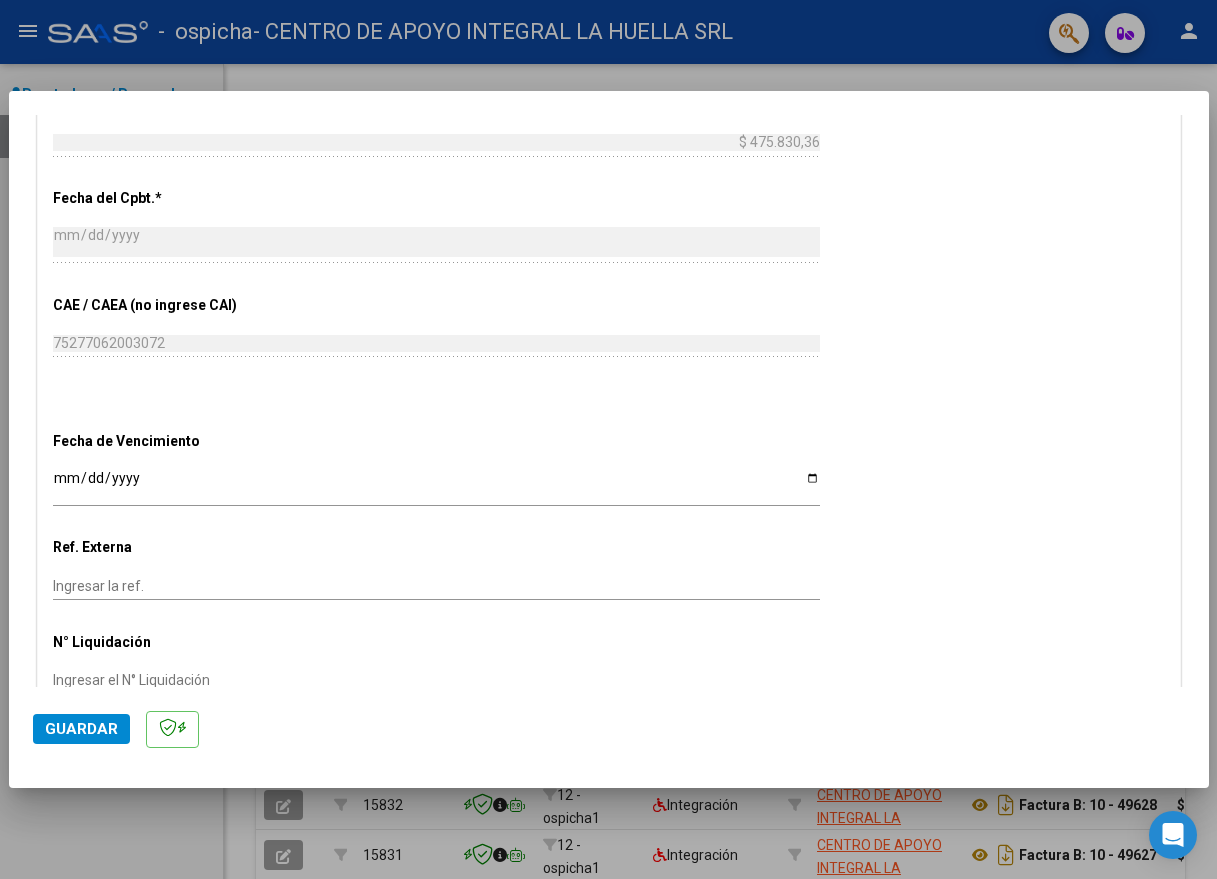 type on "202506" 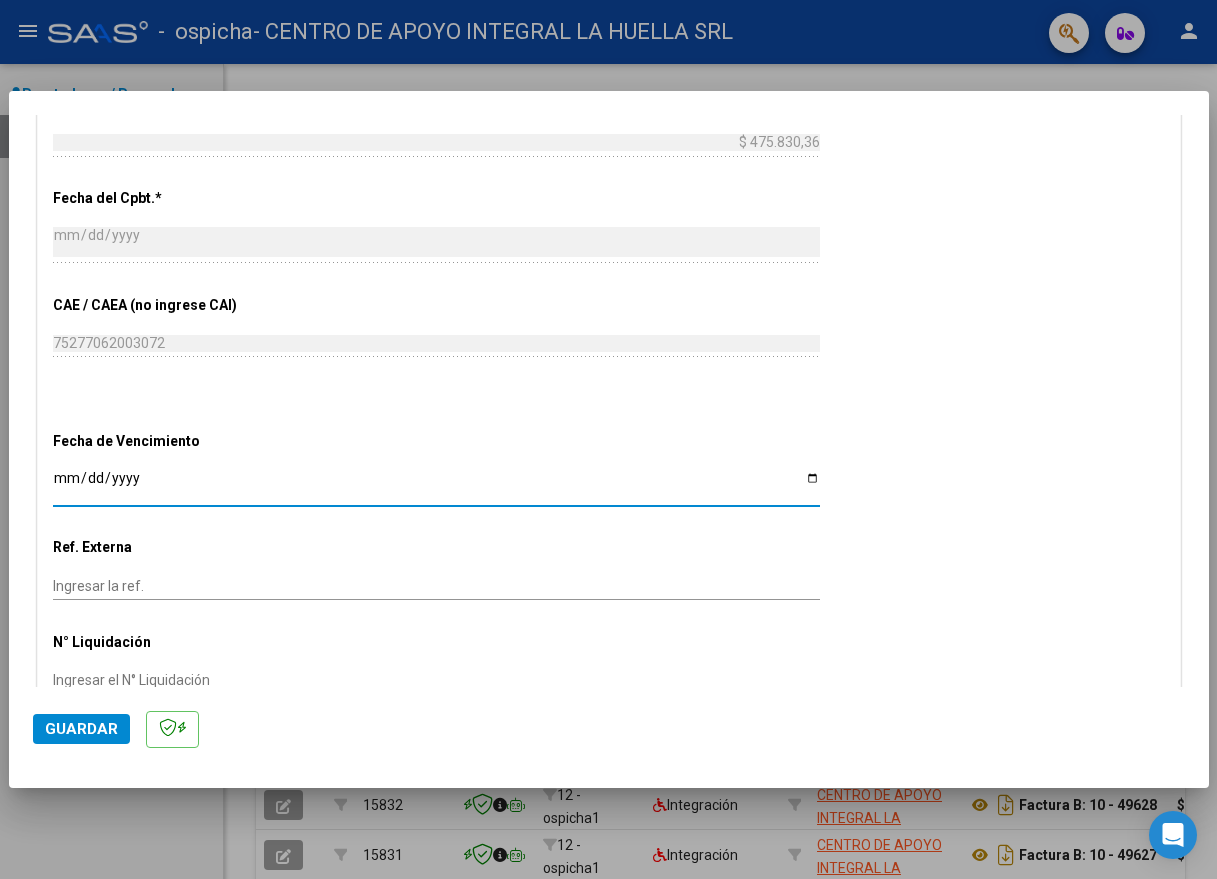 click on "Ingresar la fecha" at bounding box center (436, 485) 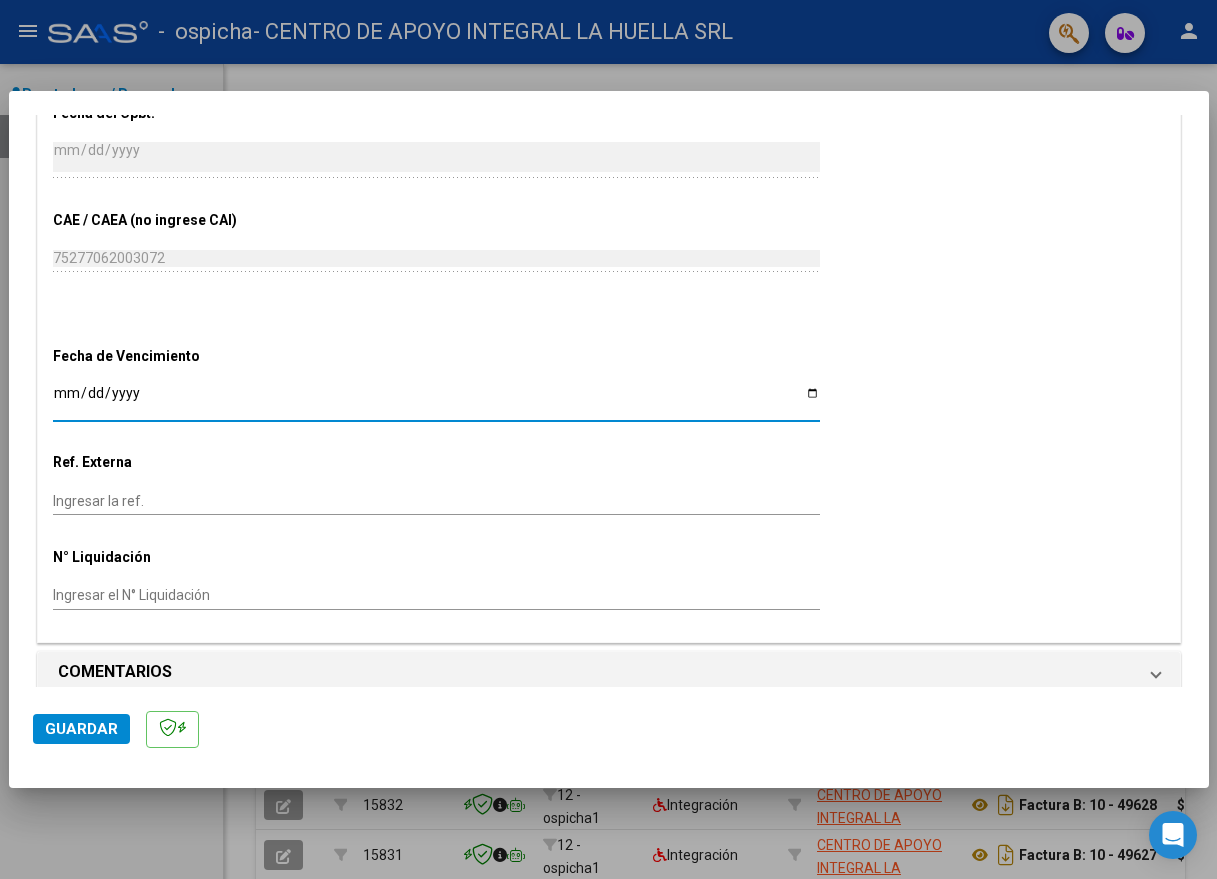 click on "Guardar" 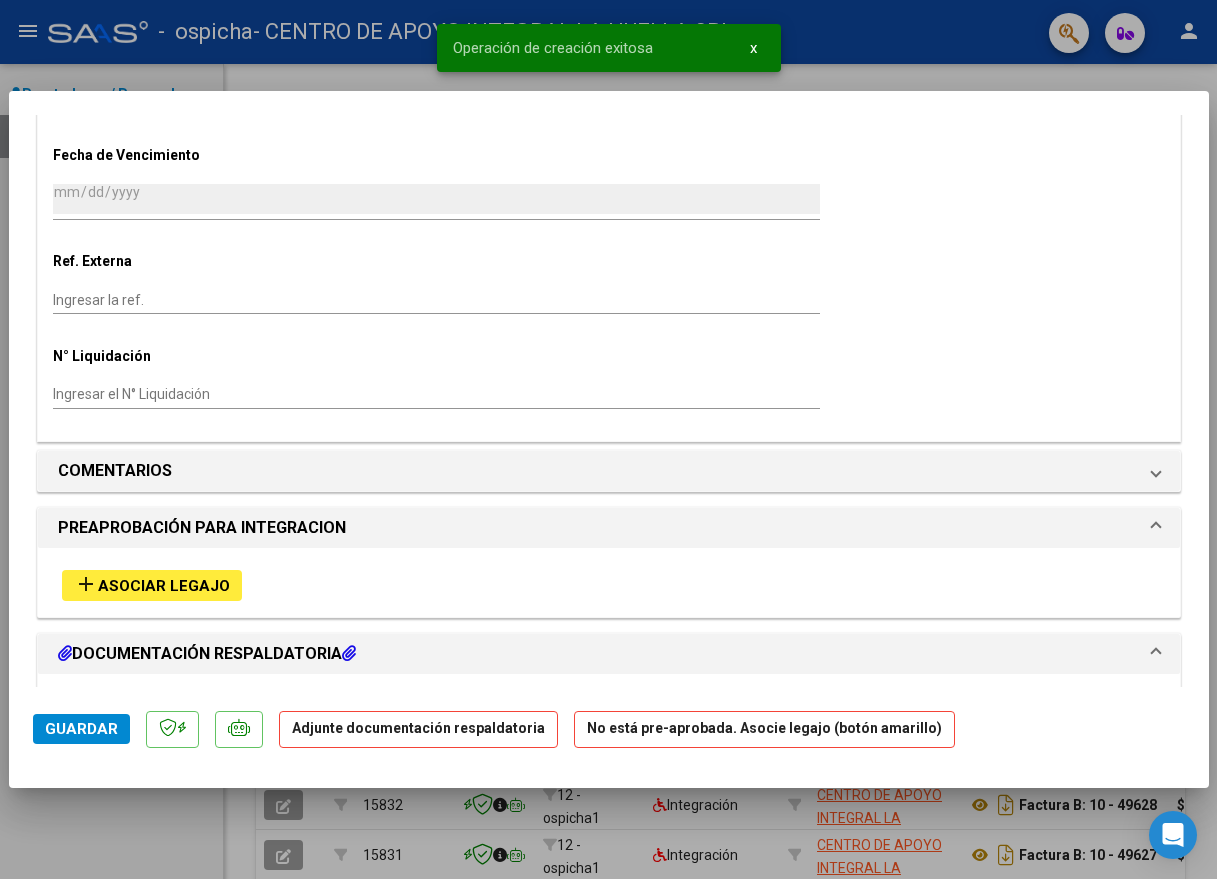 scroll, scrollTop: 1500, scrollLeft: 0, axis: vertical 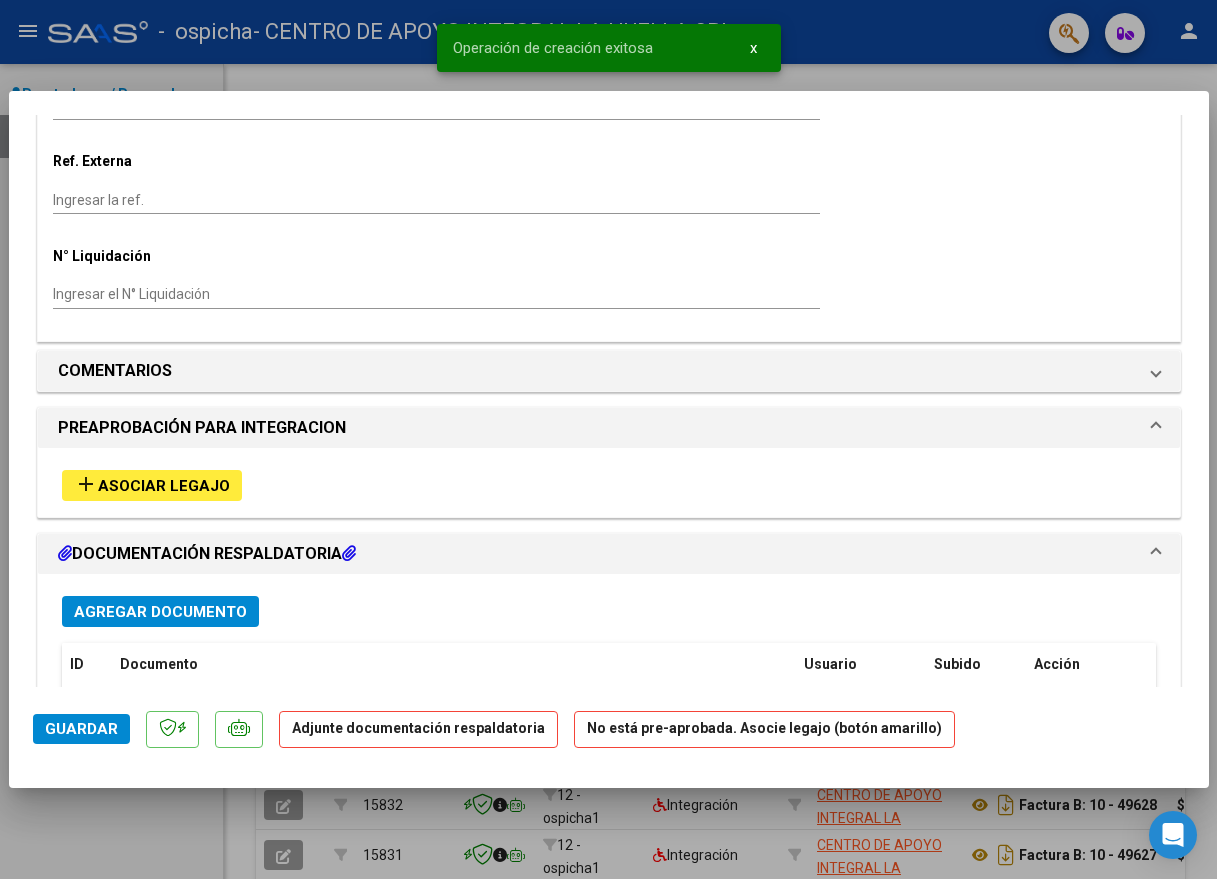 click on "add Asociar Legajo" at bounding box center [152, 485] 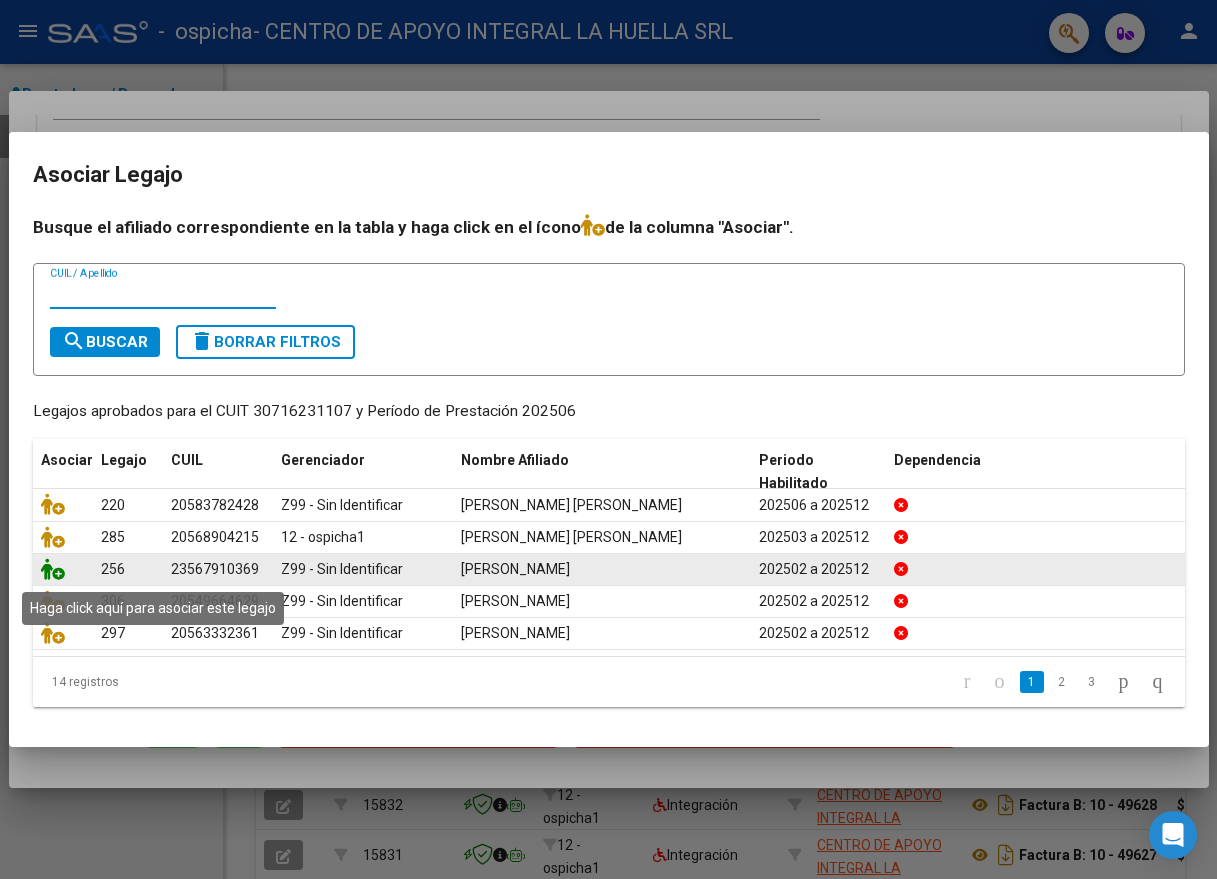 click 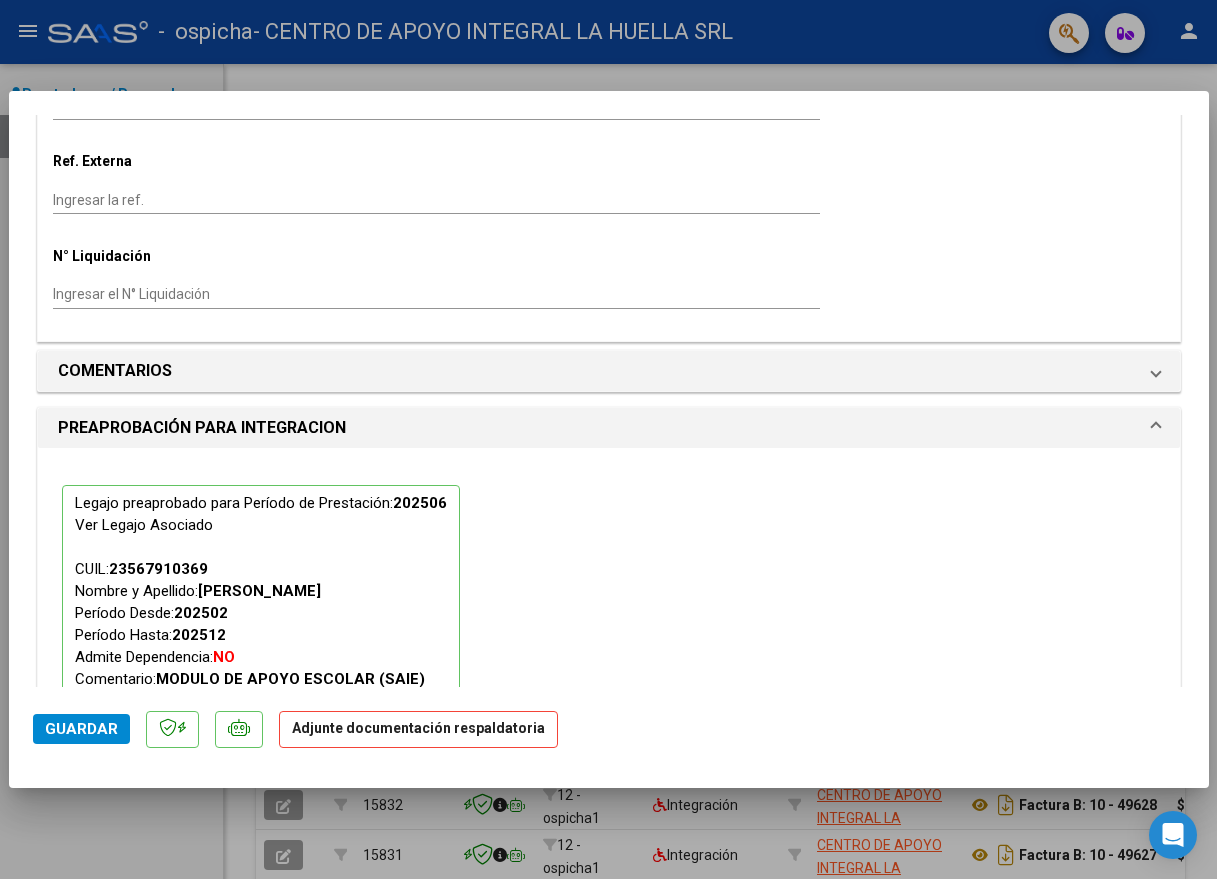 scroll, scrollTop: 1949, scrollLeft: 0, axis: vertical 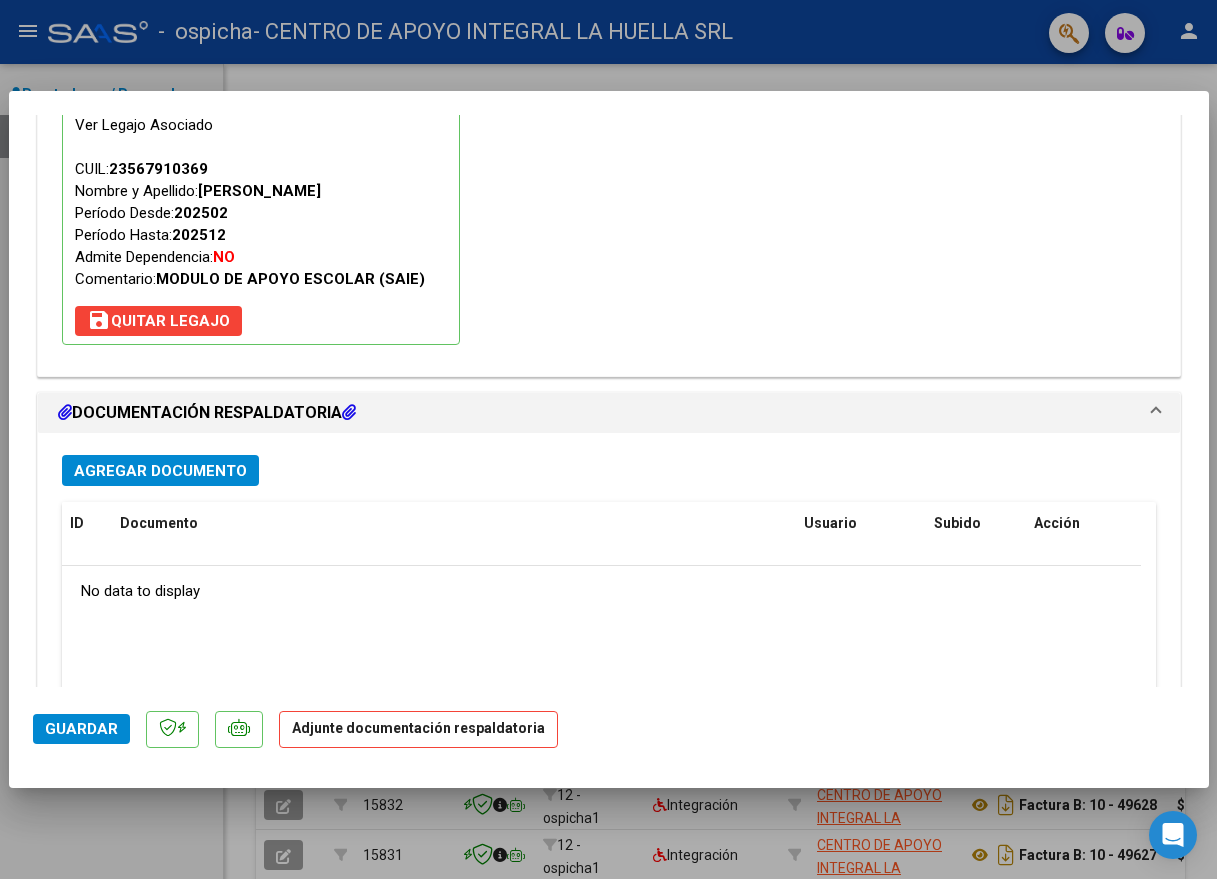 click on "Agregar Documento" at bounding box center [160, 471] 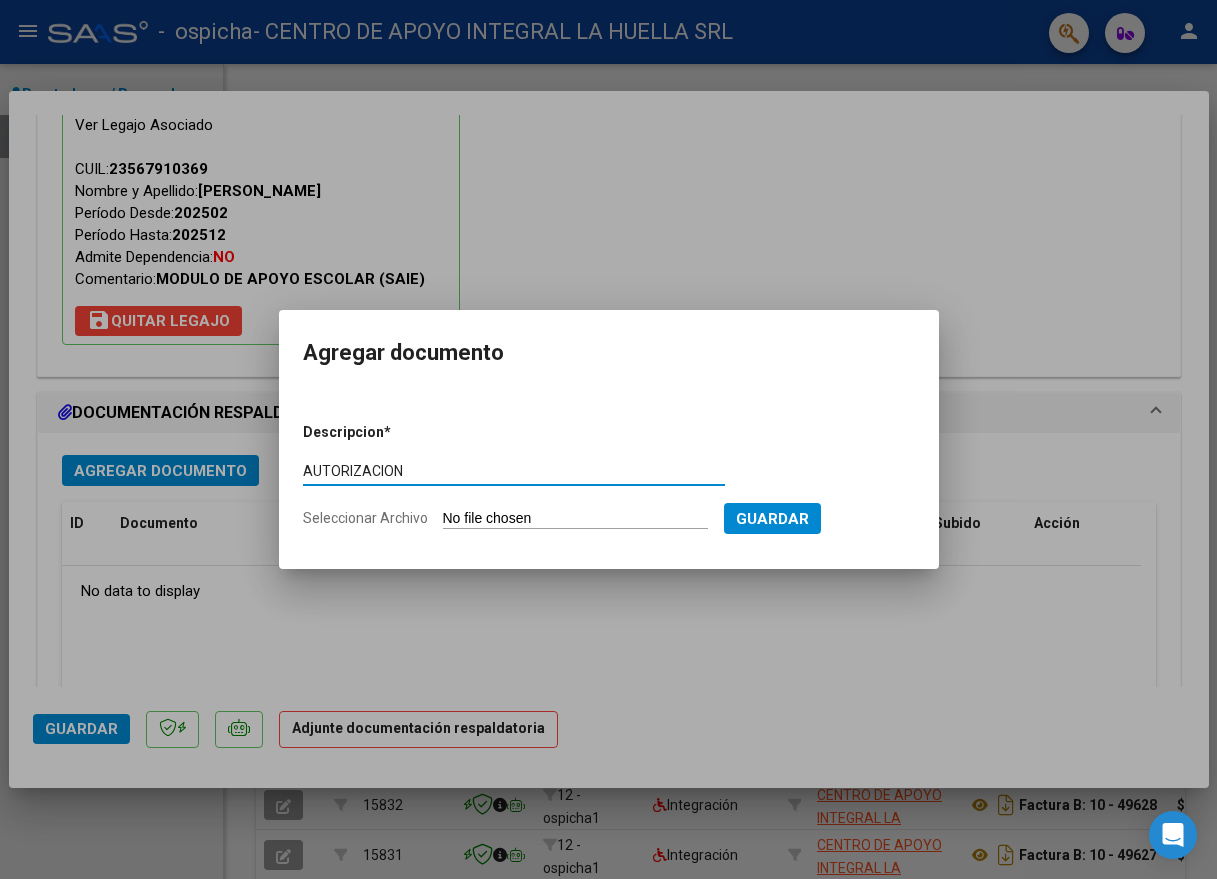 type on "AUTORIZACION" 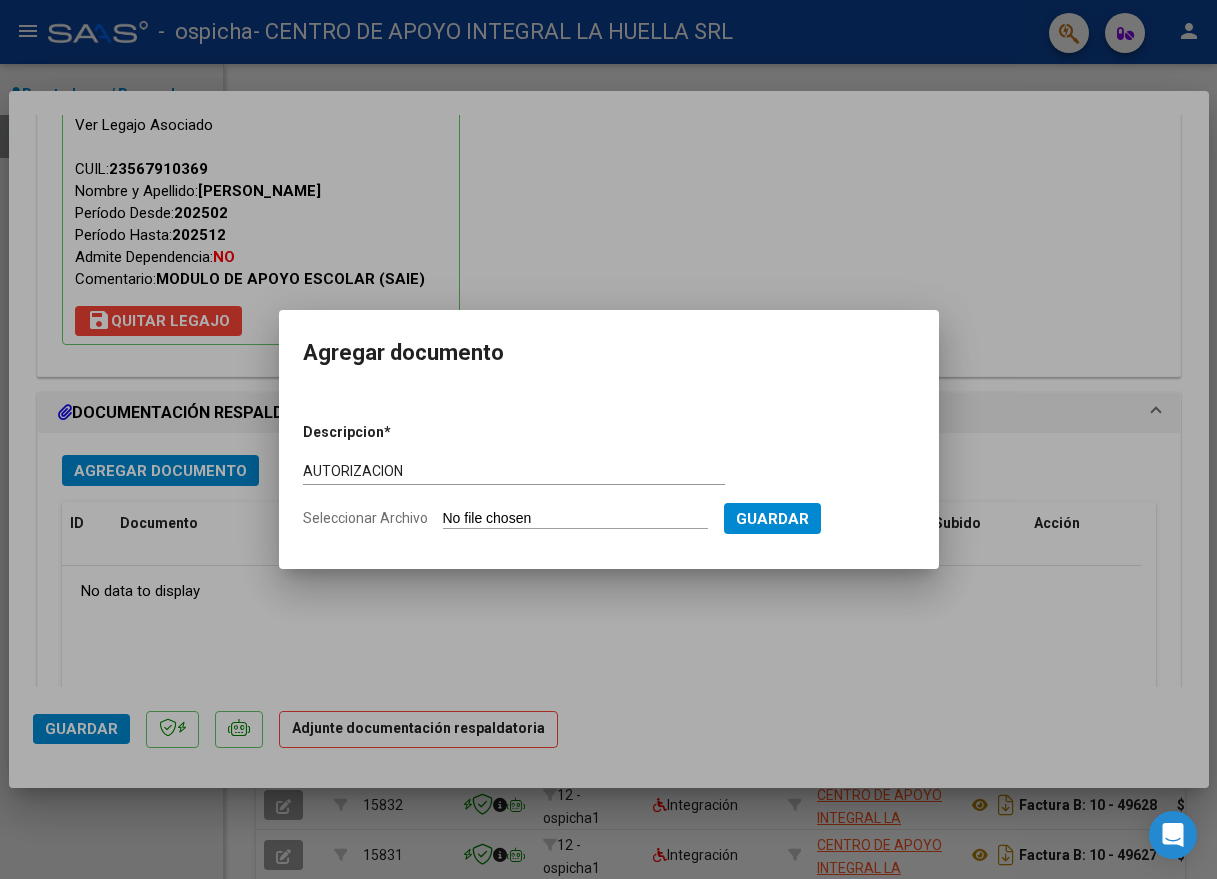 type on "C:\fakepath\LOVERA LEMMY NICOLAS AUTO SAIE OSPICHA.pdf" 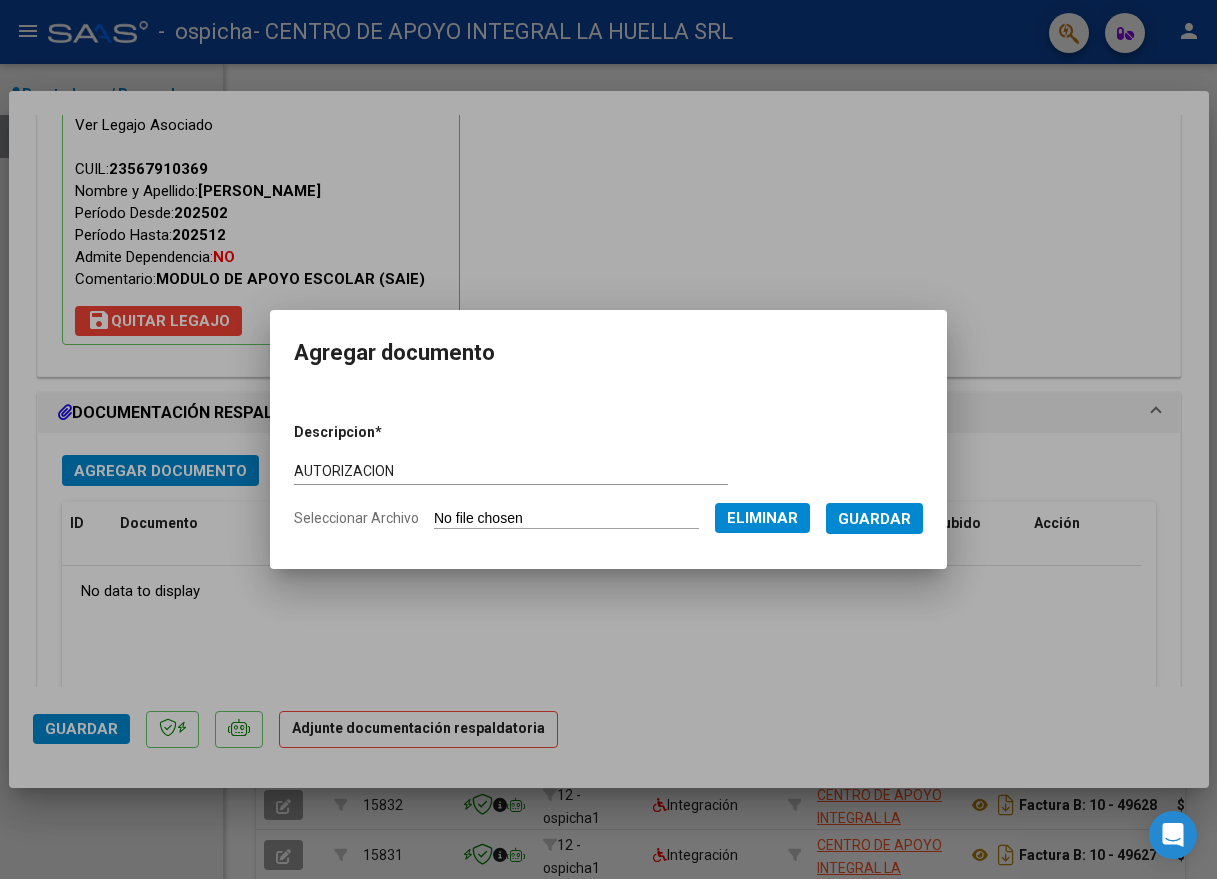 click on "Guardar" at bounding box center [874, 519] 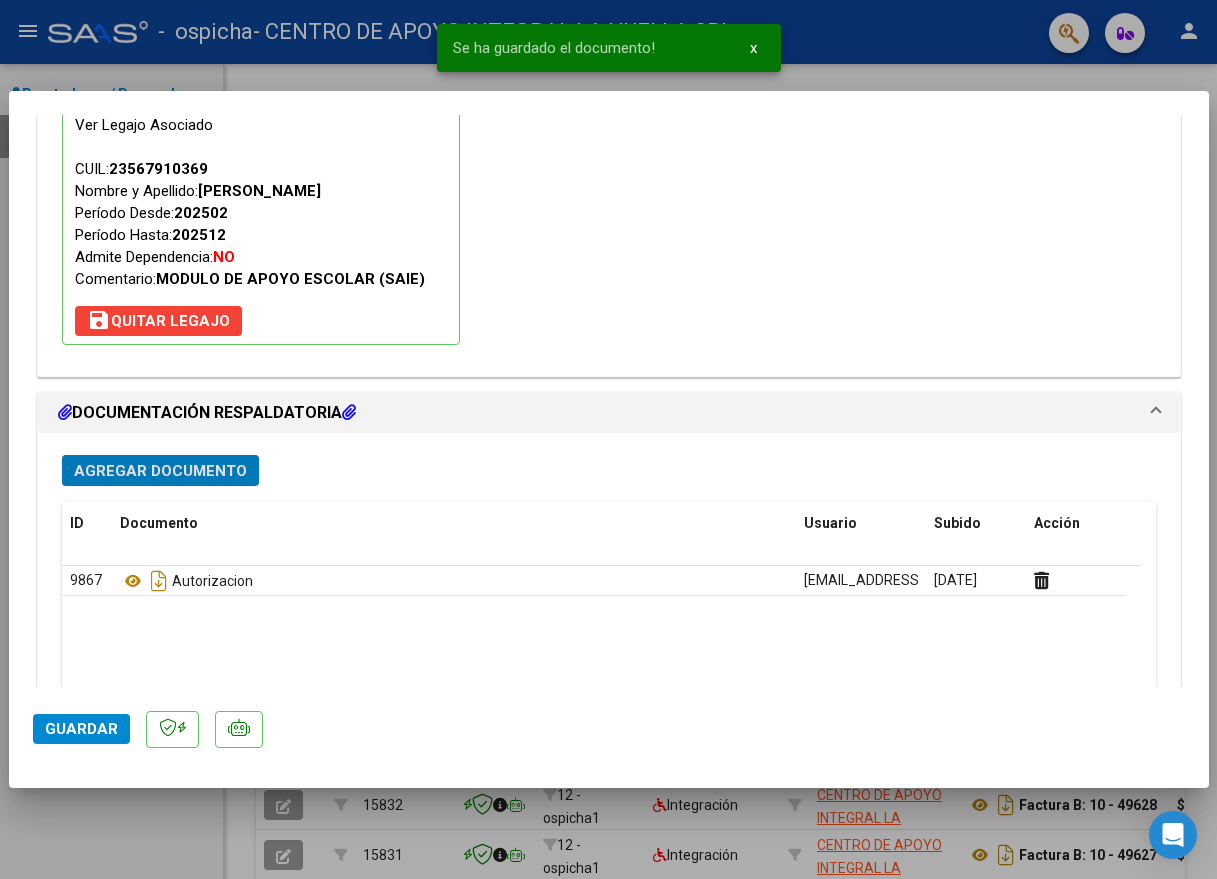 click on "Agregar Documento" at bounding box center (160, 471) 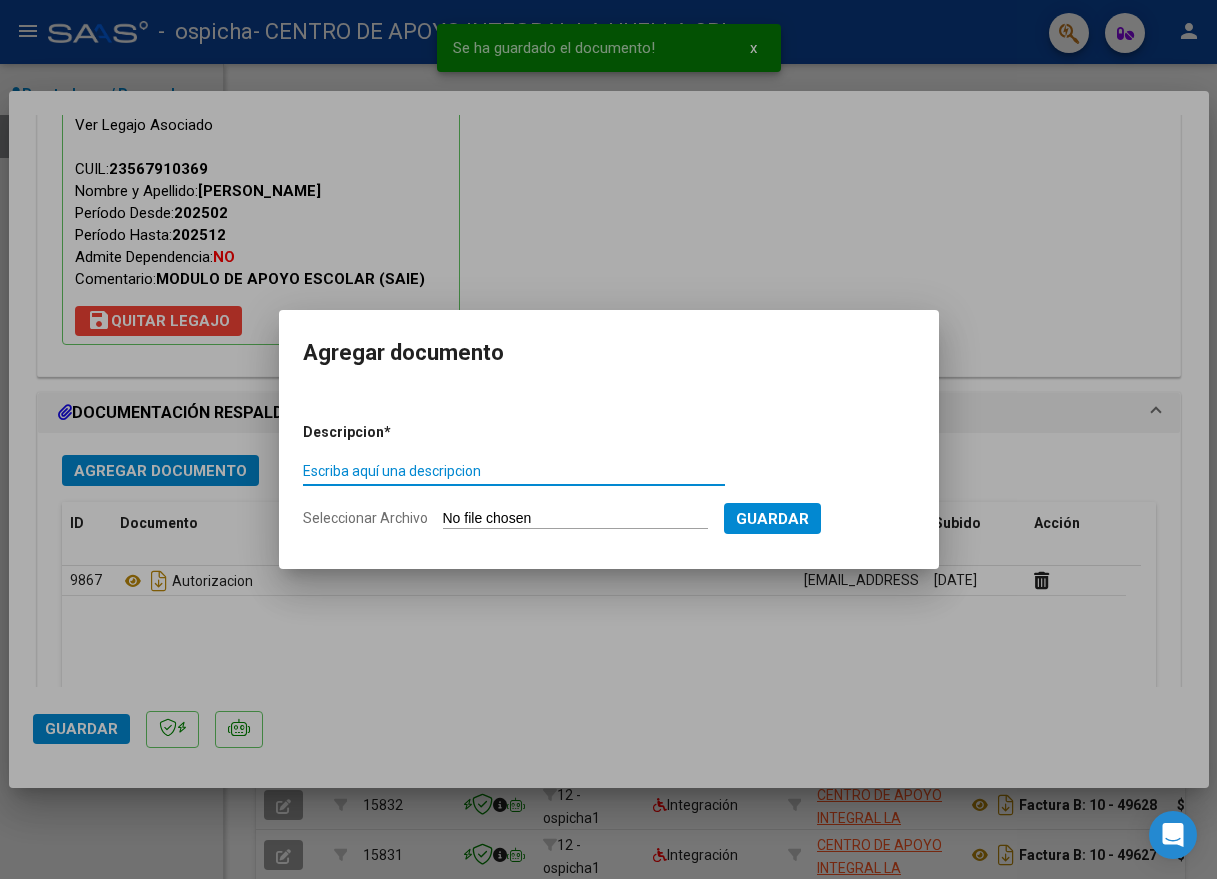 click on "Escriba aquí una descripcion" at bounding box center [514, 471] 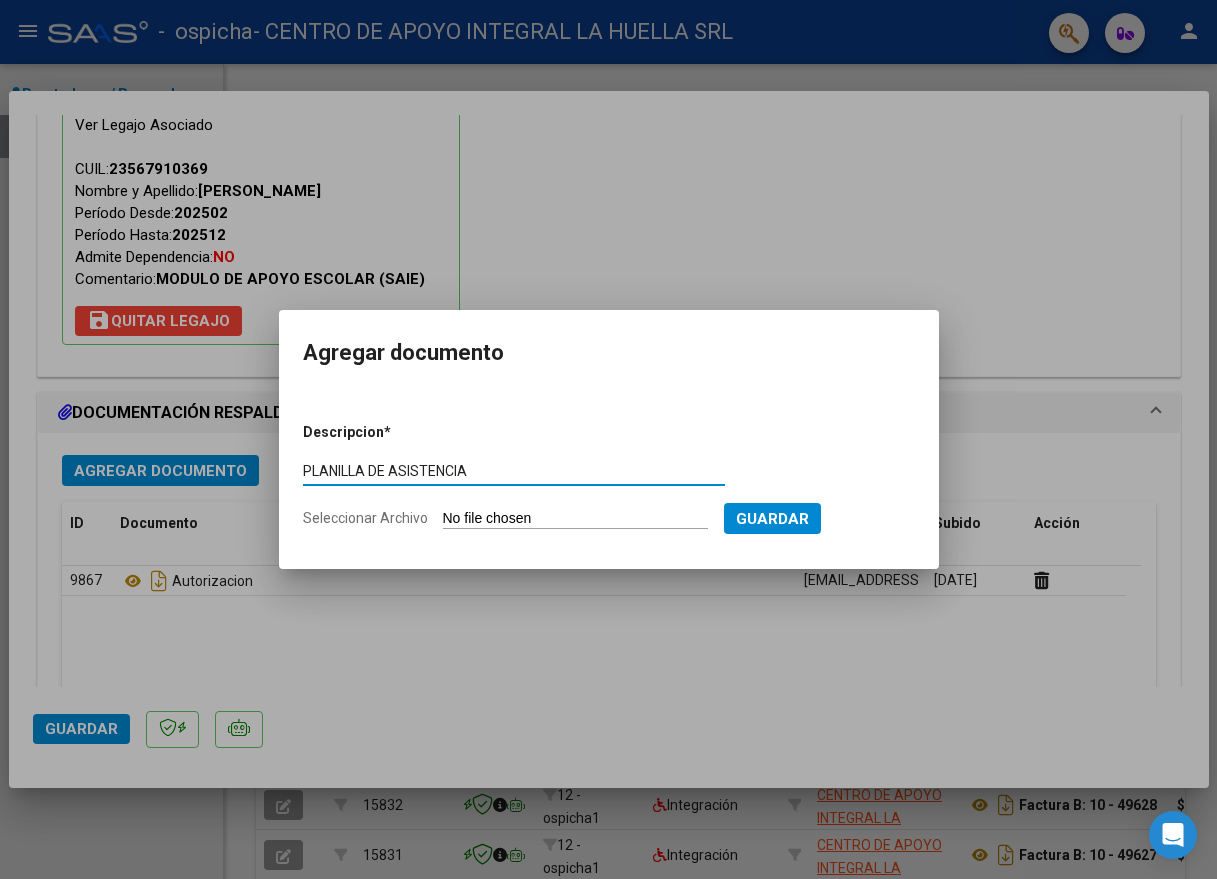 type on "PLANILLA DE ASISTENCIA" 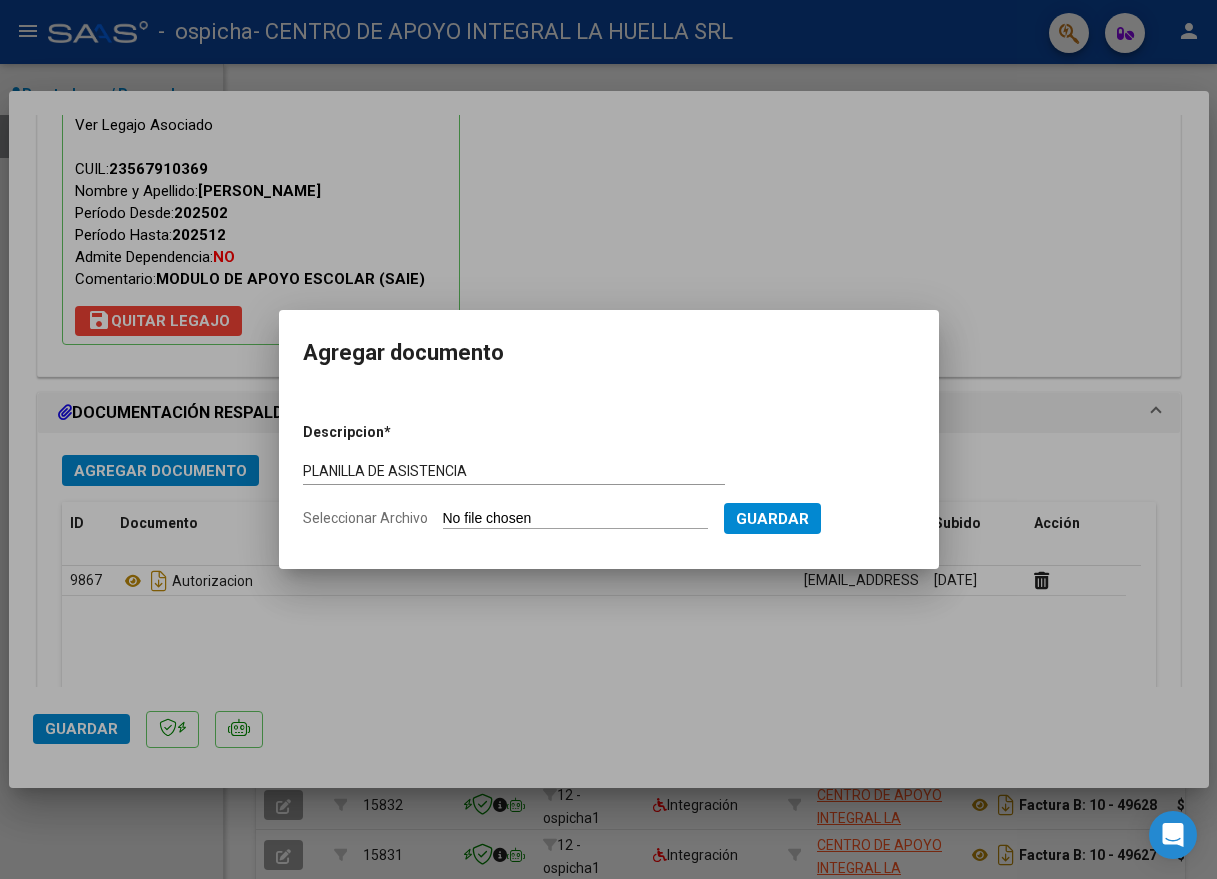 type on "C:\fakepath\LOVERA LEMMY NICOLAS PLANILLA DE ASISTENCIA JUNIO  .pdf" 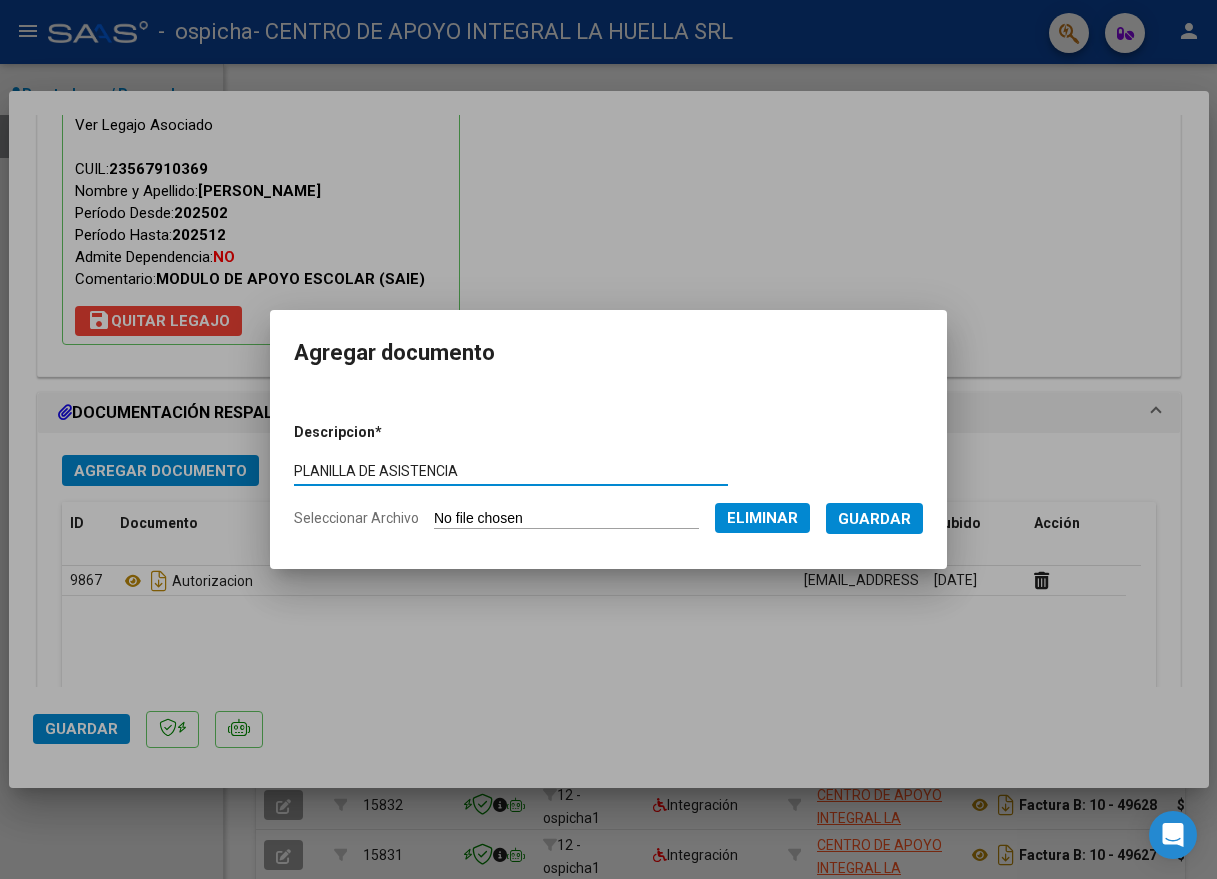 click on "Guardar" at bounding box center (874, 519) 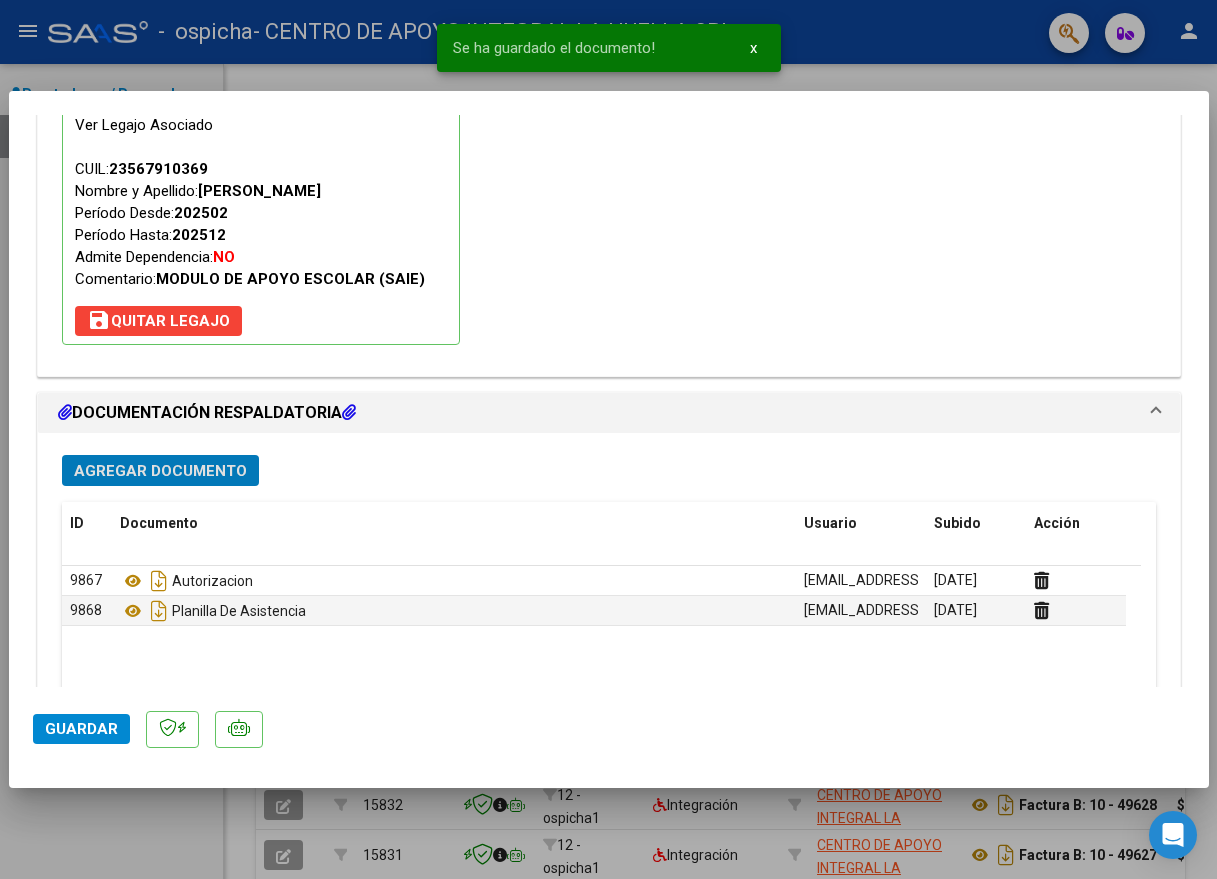 click on "Agregar Documento" at bounding box center (160, 471) 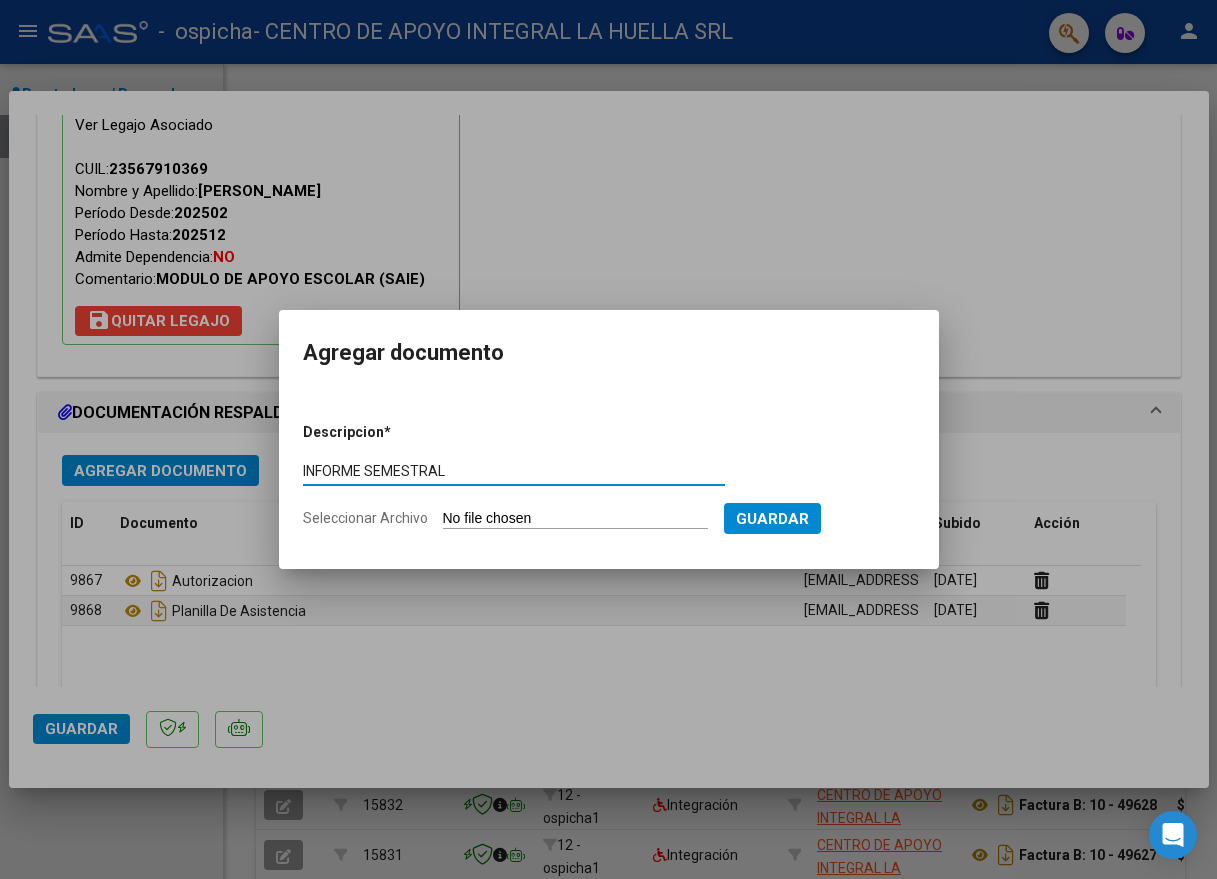 type on "INFORME SEMESTRAL" 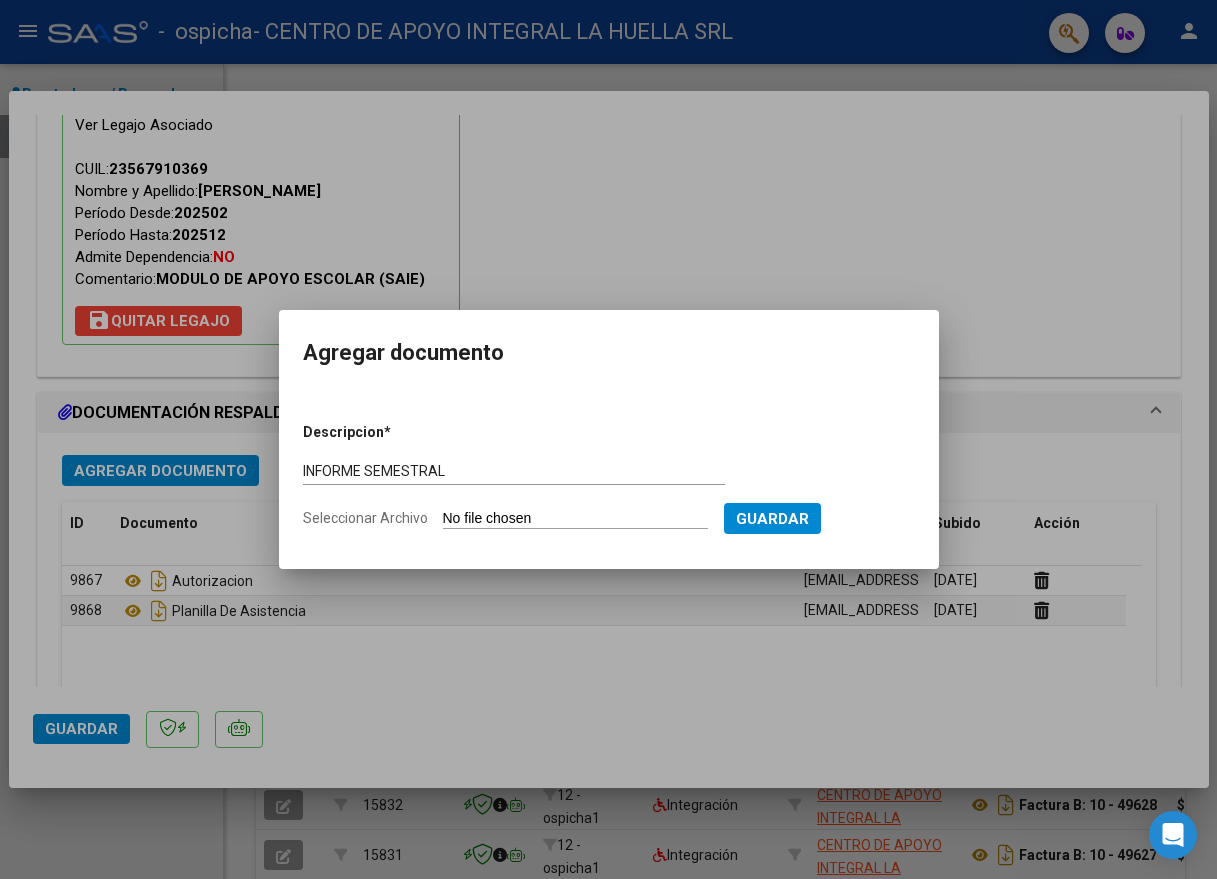 type on "C:\fakepath\LOVERA LEMMY NICOLAS INFORME EVOLUTIVO S OSPICHA 2025 (1).pdf" 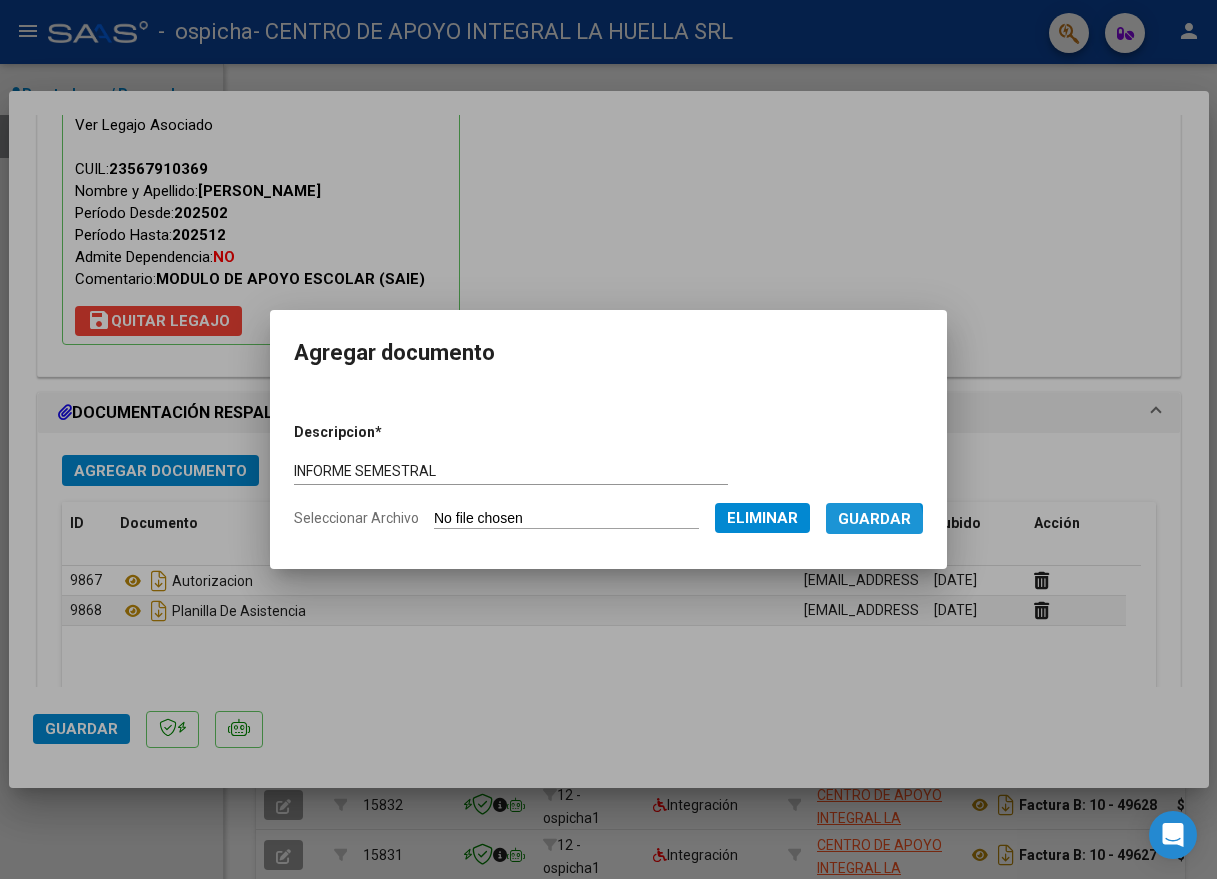 click on "Guardar" at bounding box center (874, 519) 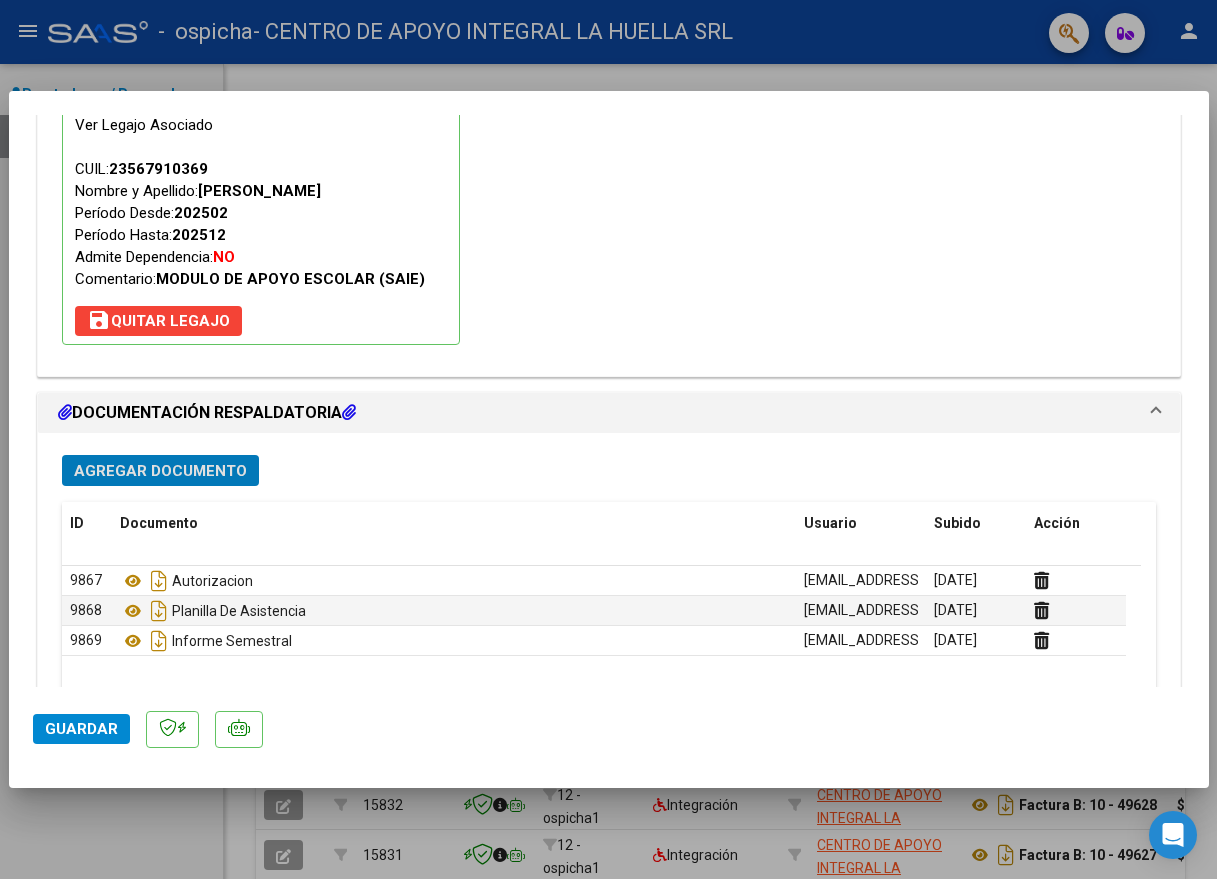 click on "Guardar" 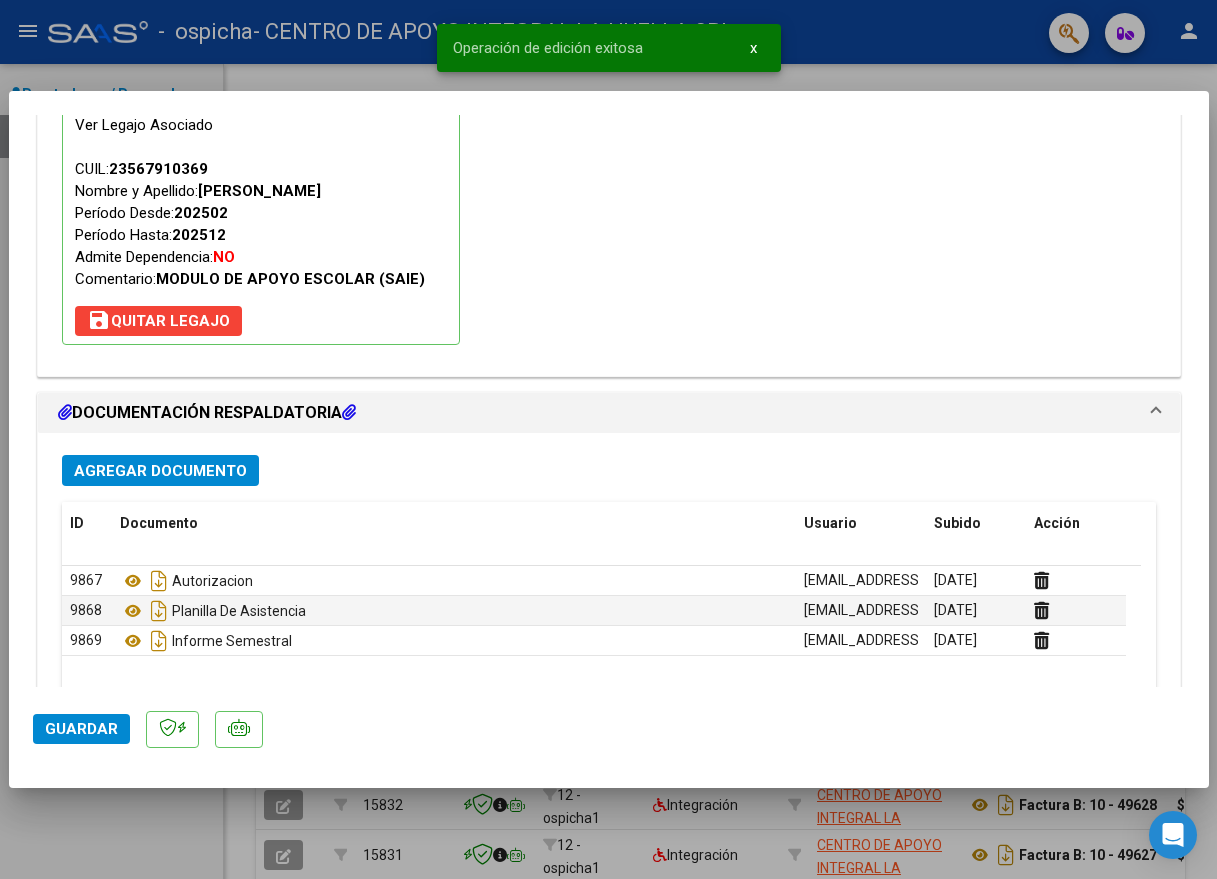 click on "Guardar" 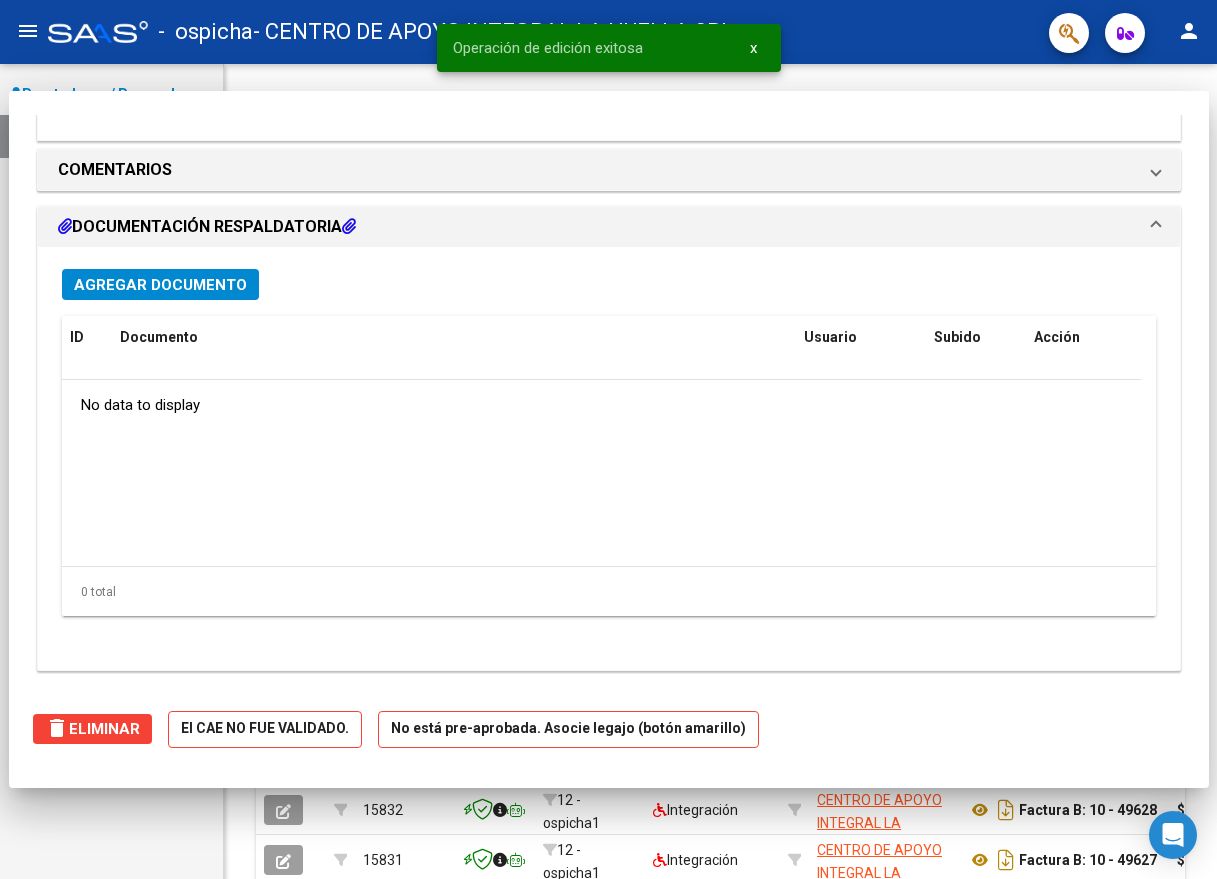 scroll, scrollTop: 1700, scrollLeft: 0, axis: vertical 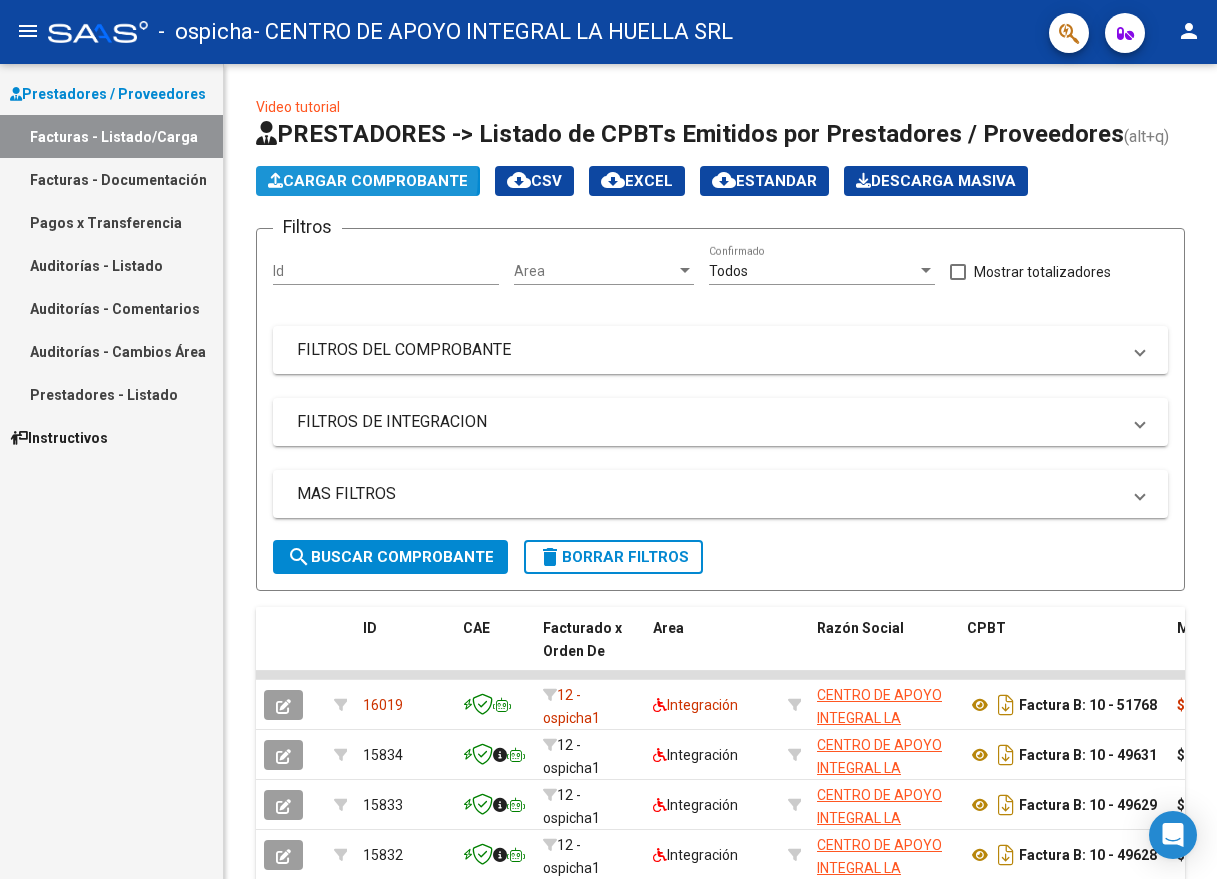 click on "Cargar Comprobante" 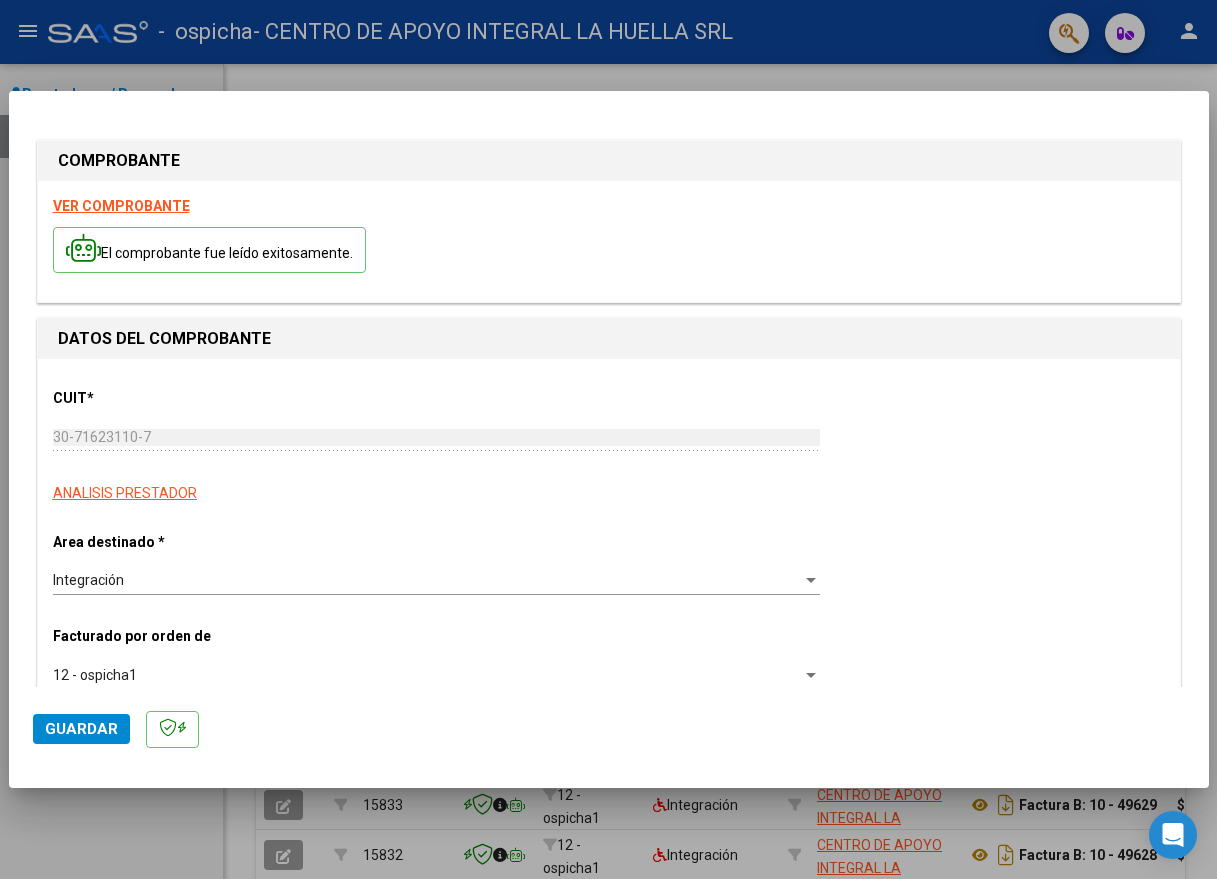 scroll, scrollTop: 400, scrollLeft: 0, axis: vertical 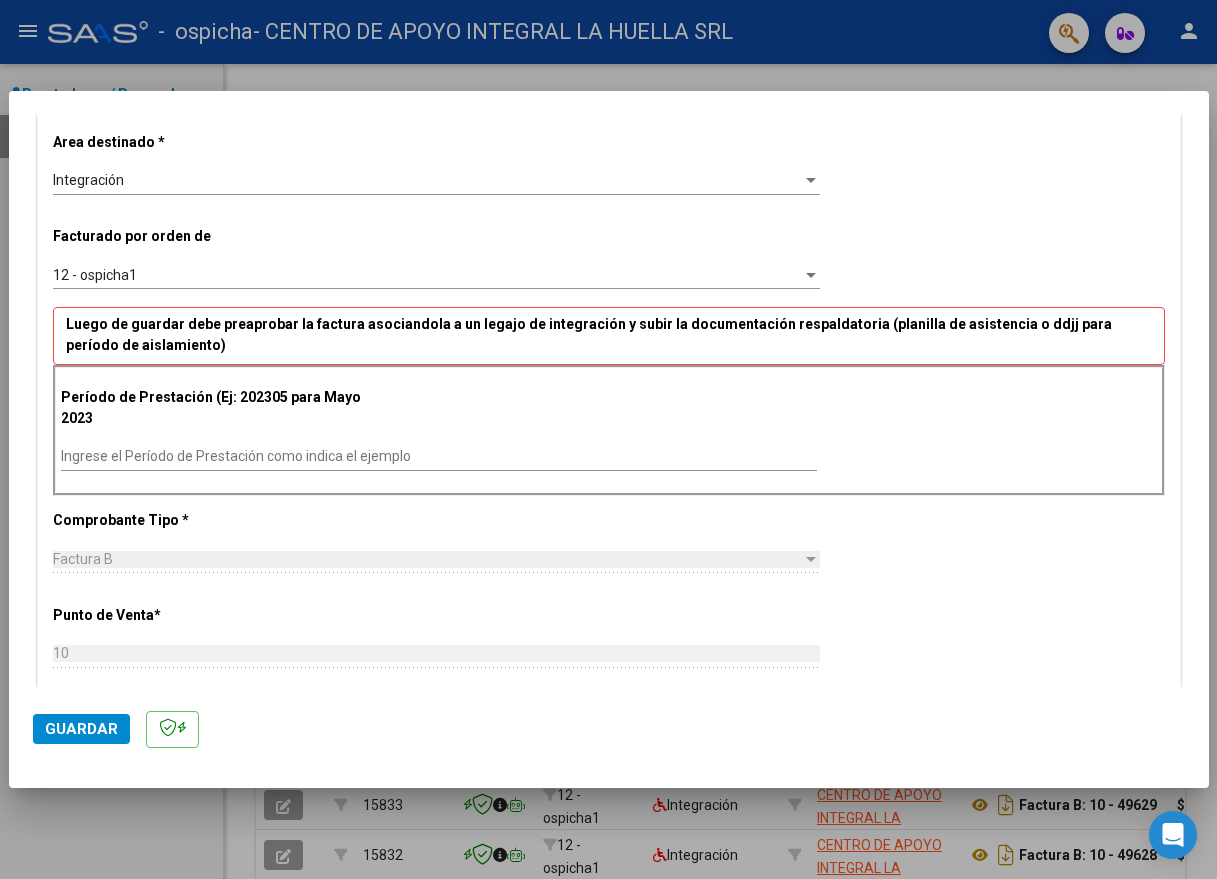 click on "Ingrese el Período de Prestación como indica el ejemplo" at bounding box center [439, 456] 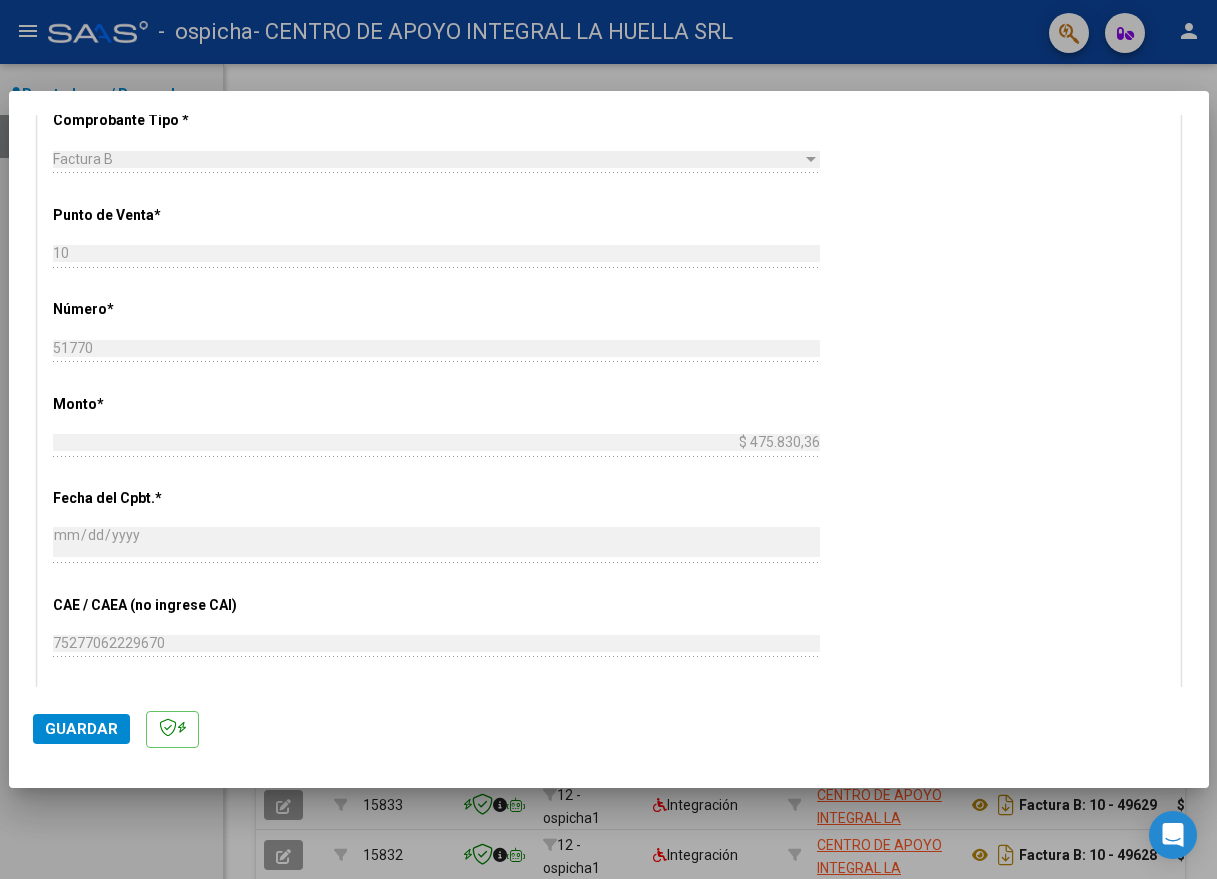 scroll, scrollTop: 1100, scrollLeft: 0, axis: vertical 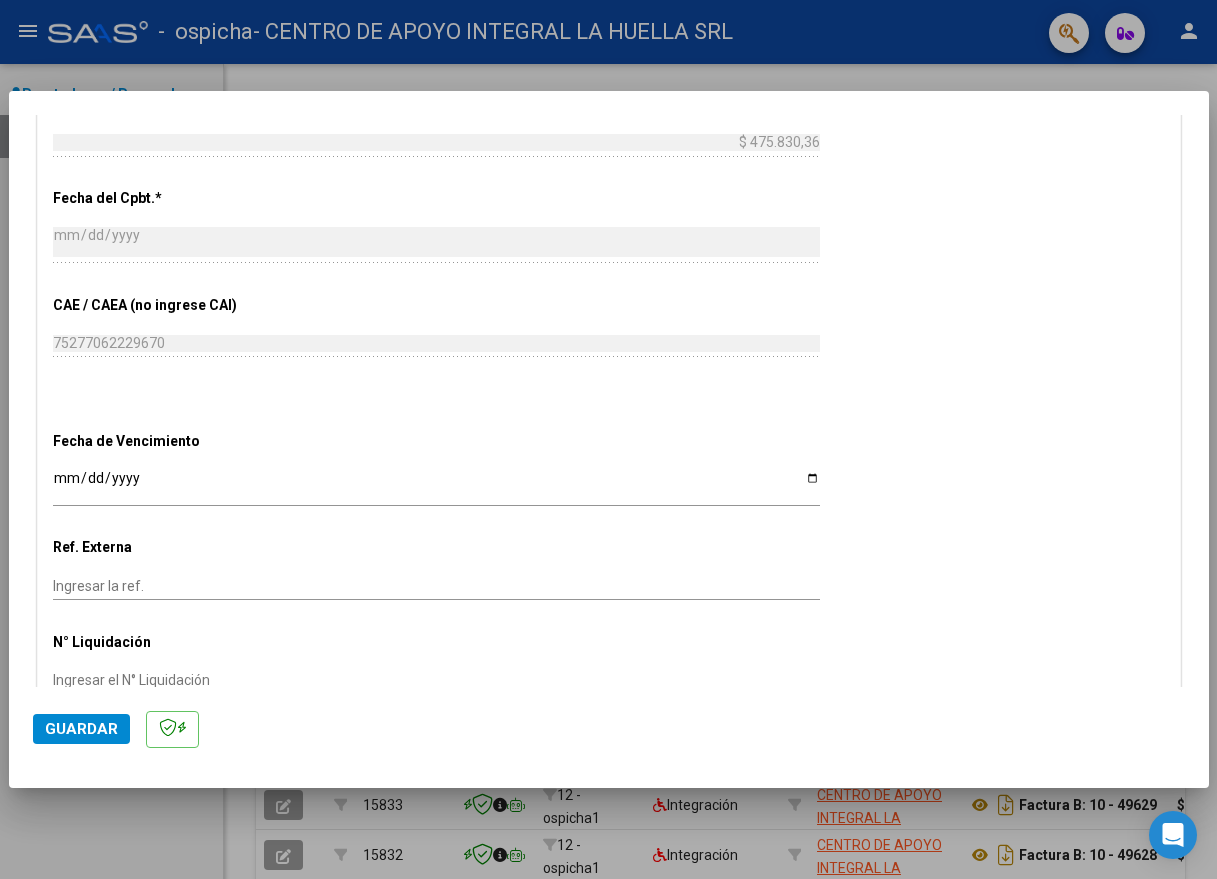 type on "202506" 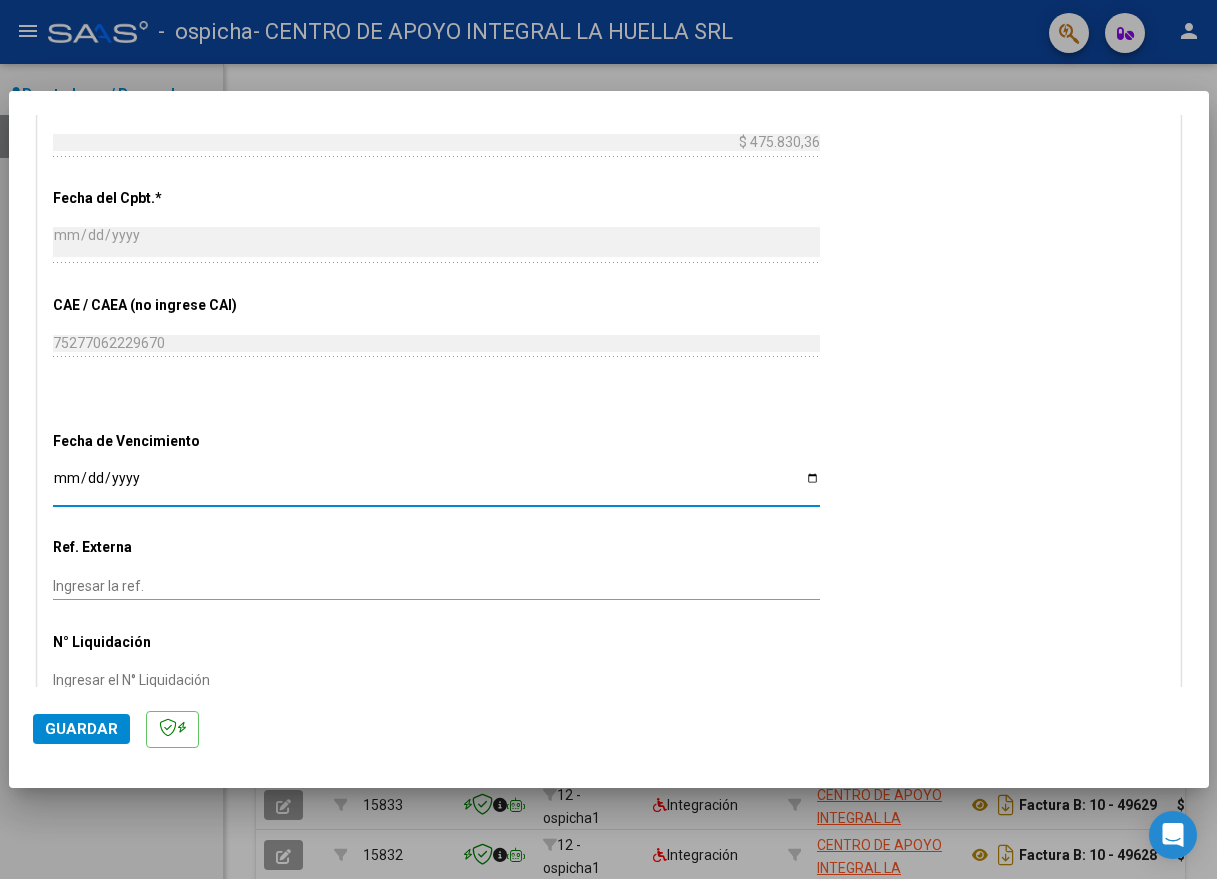 type on "2025-07-13" 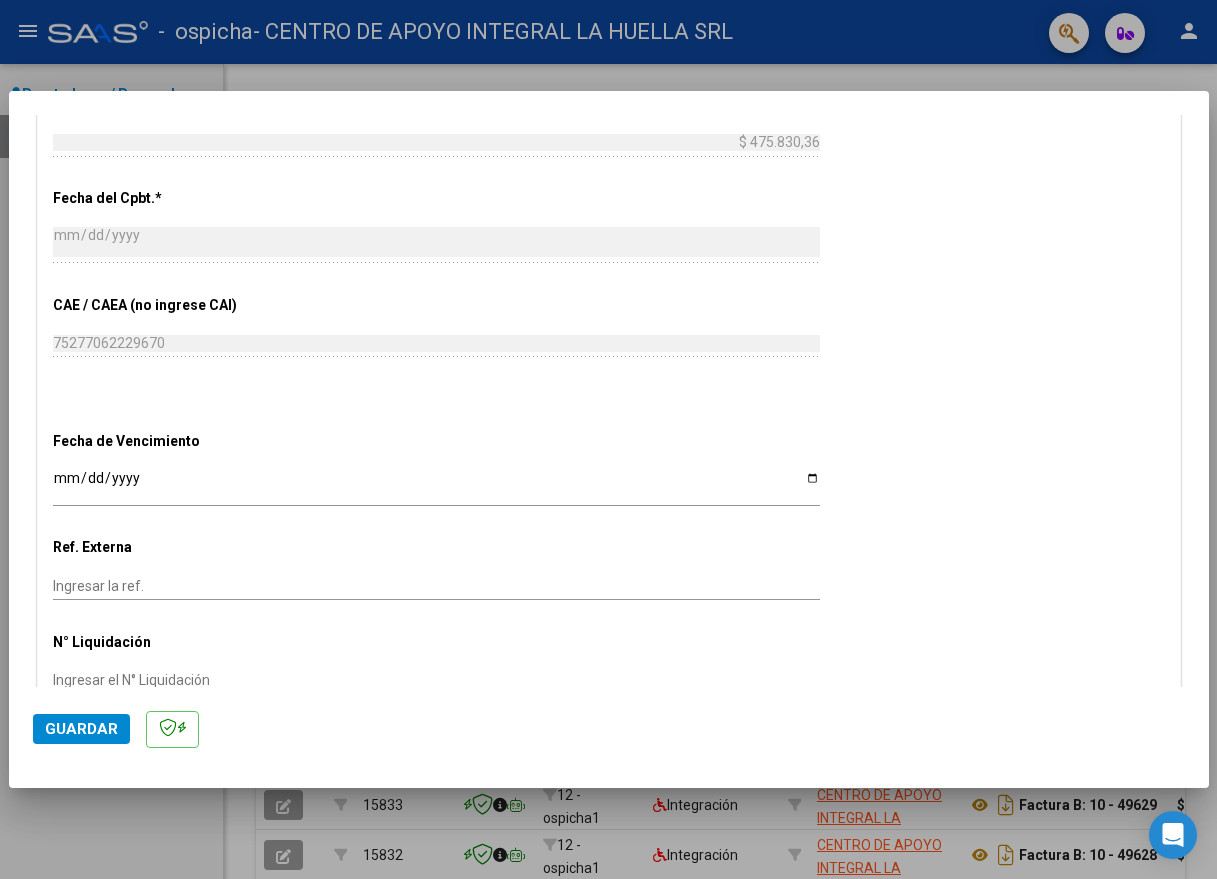 scroll, scrollTop: 1185, scrollLeft: 0, axis: vertical 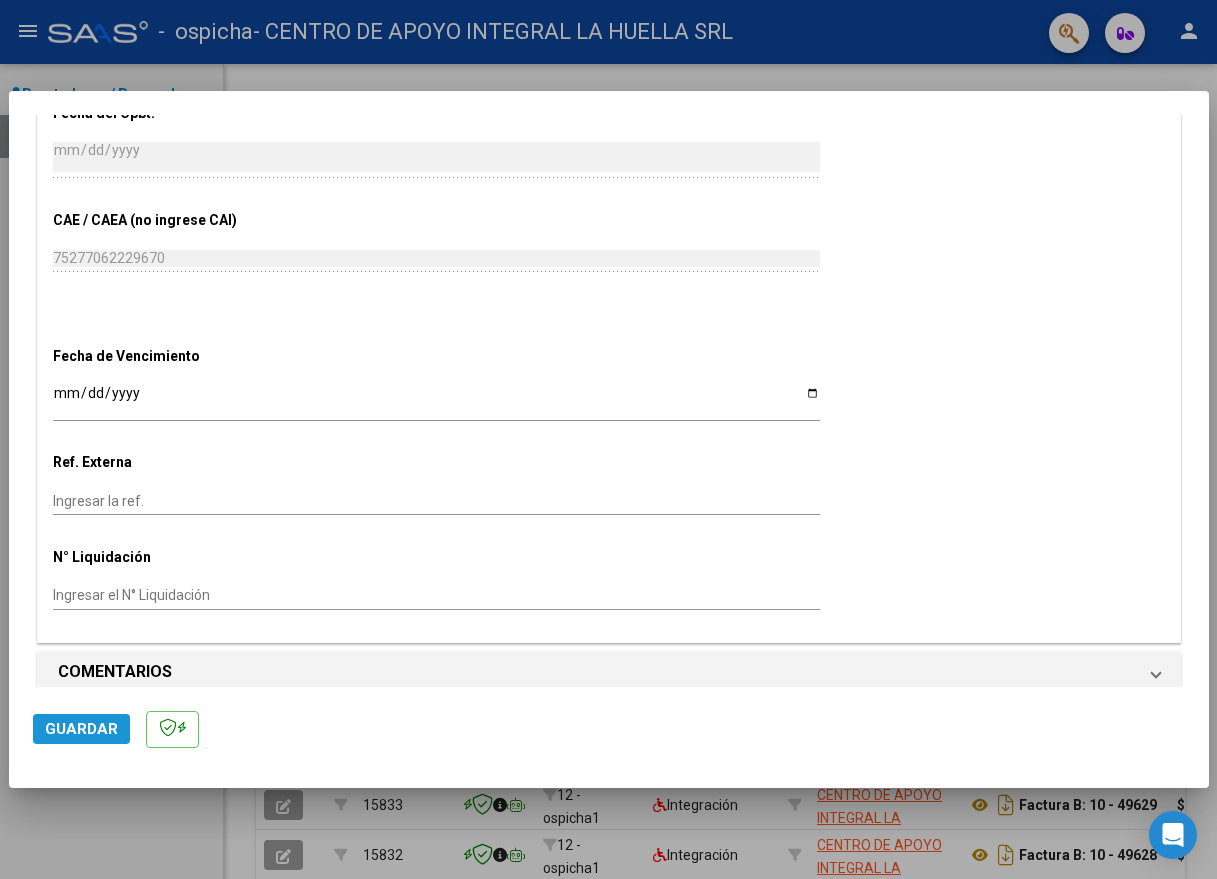click on "Guardar" 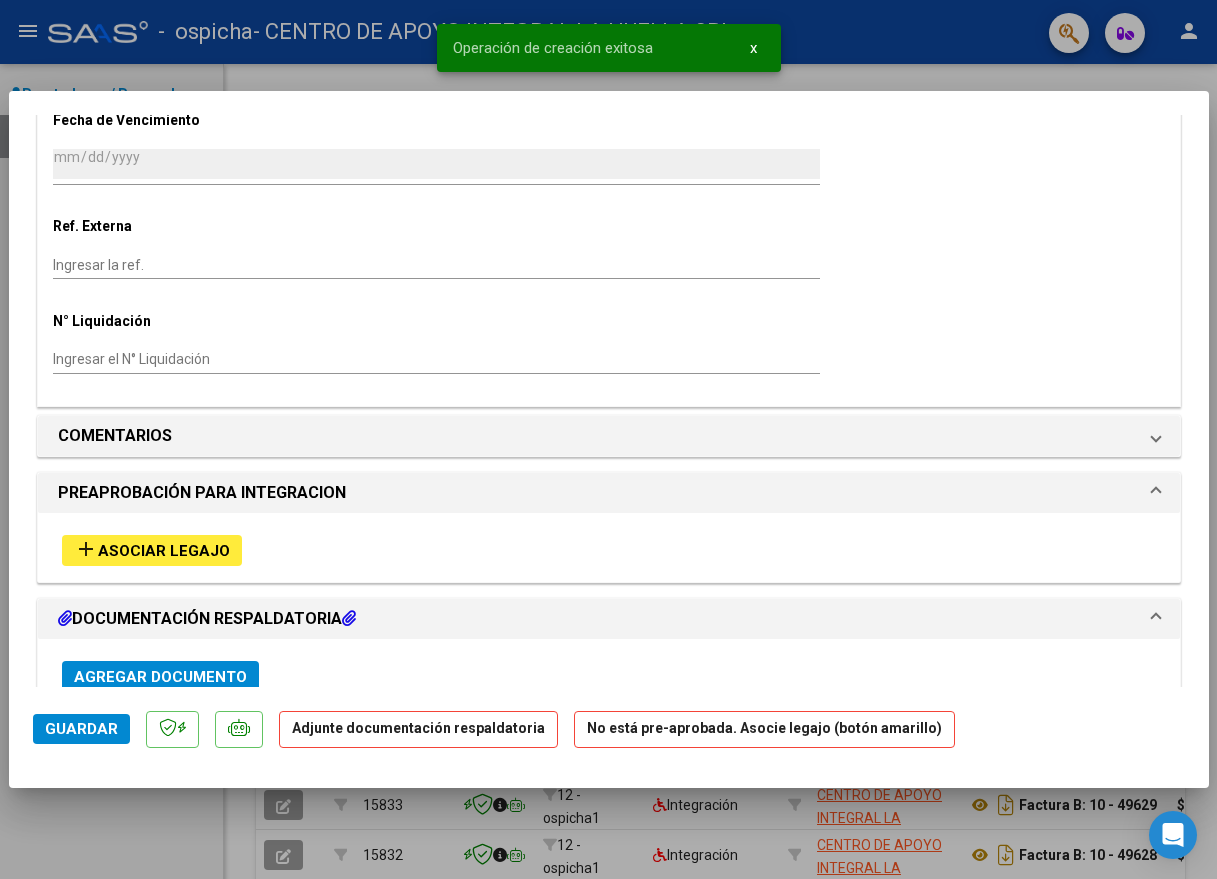 scroll, scrollTop: 1535, scrollLeft: 0, axis: vertical 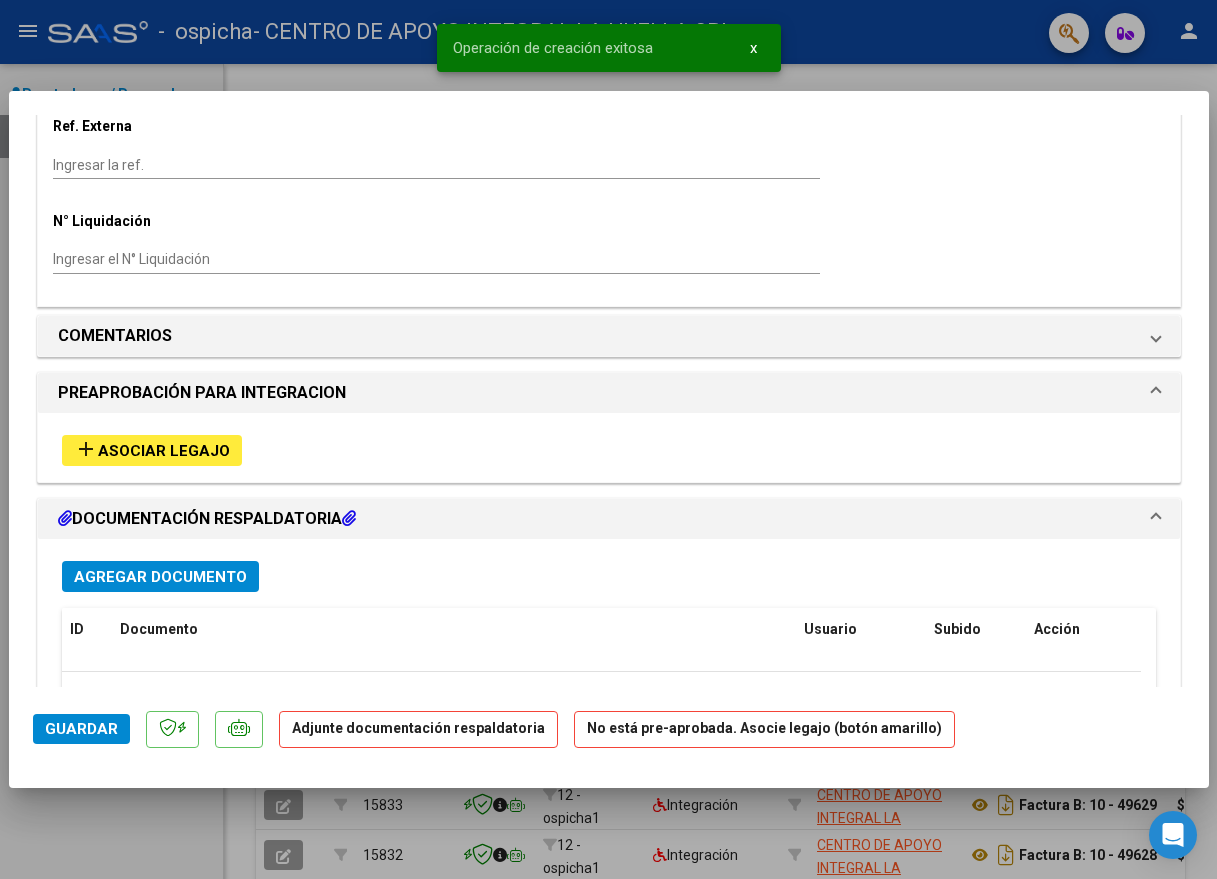 click on "Asociar Legajo" at bounding box center [164, 451] 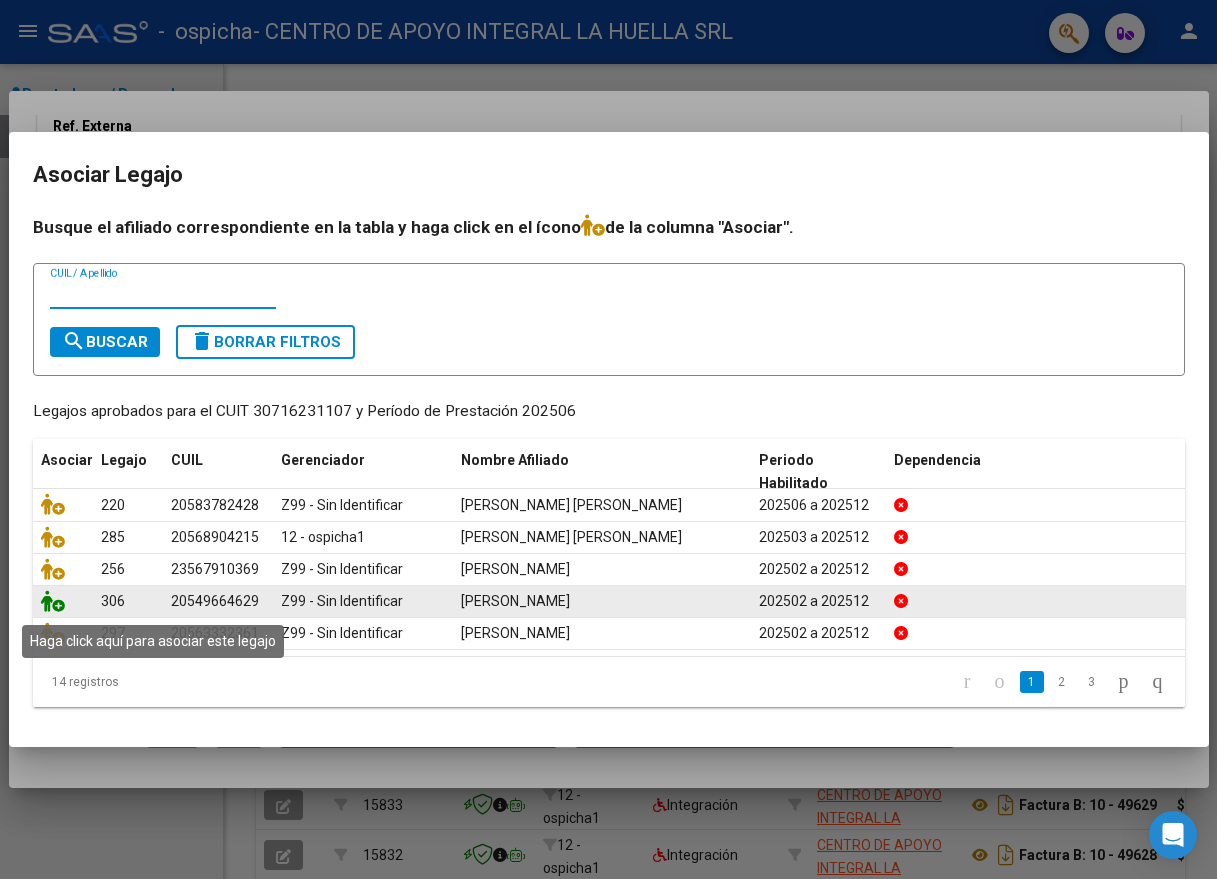 click 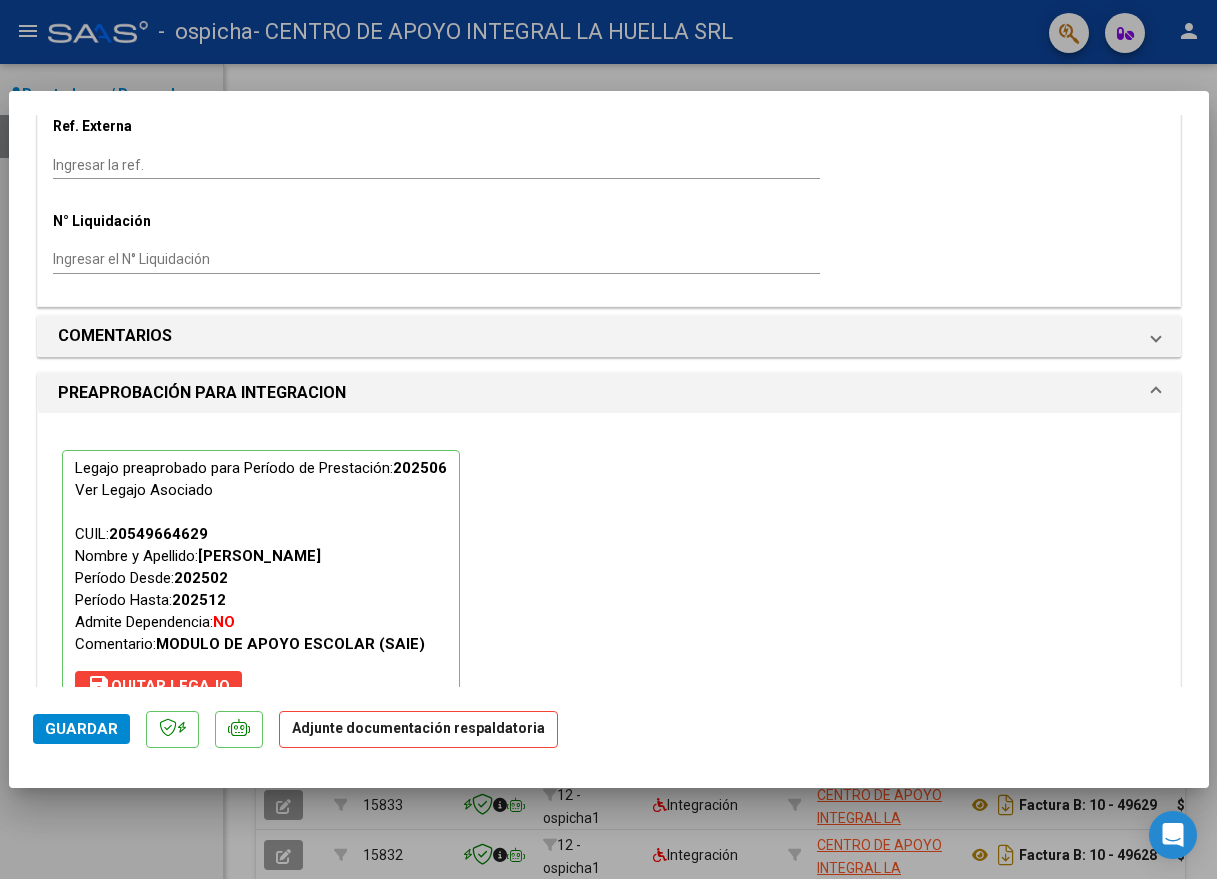 scroll, scrollTop: 2113, scrollLeft: 0, axis: vertical 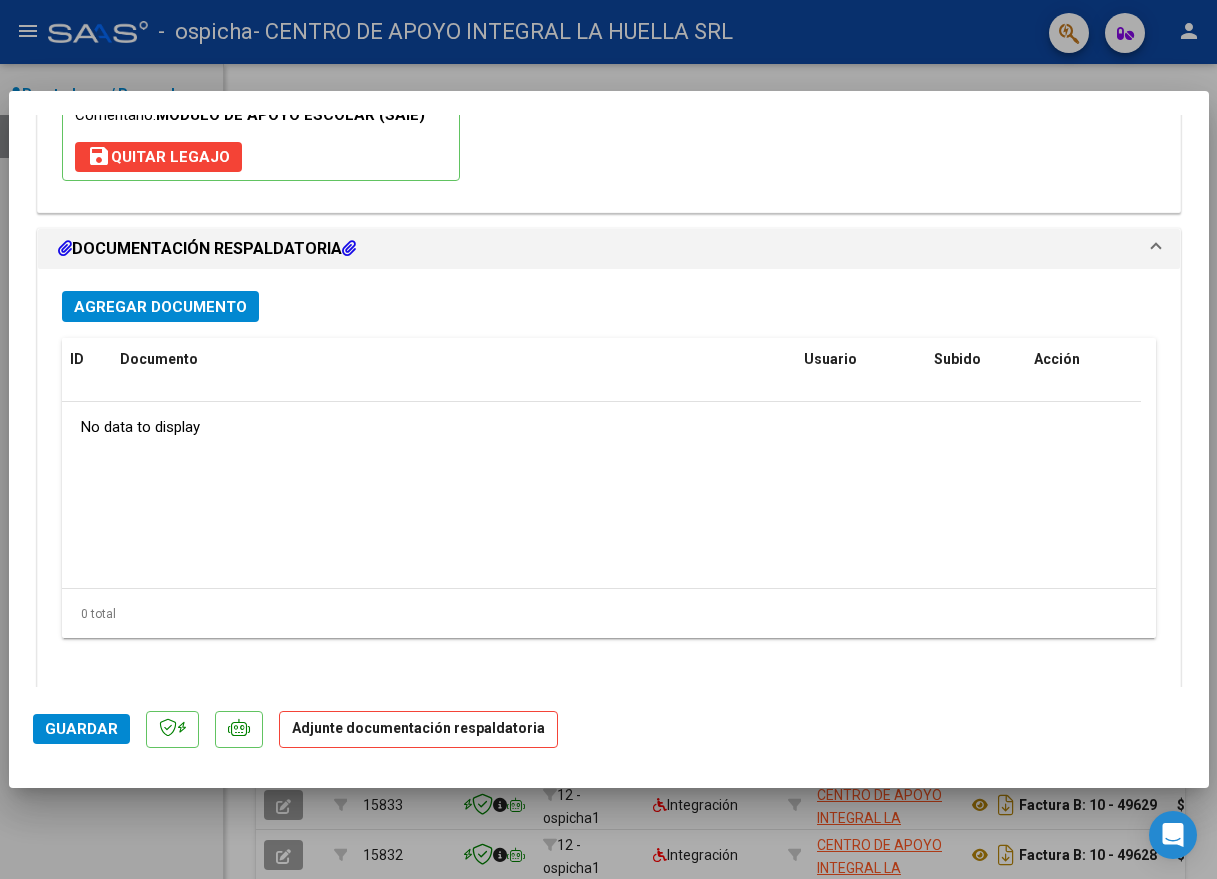 click on "Agregar Documento ID Documento Usuario Subido Acción No data to display  0 total   1" at bounding box center (609, 480) 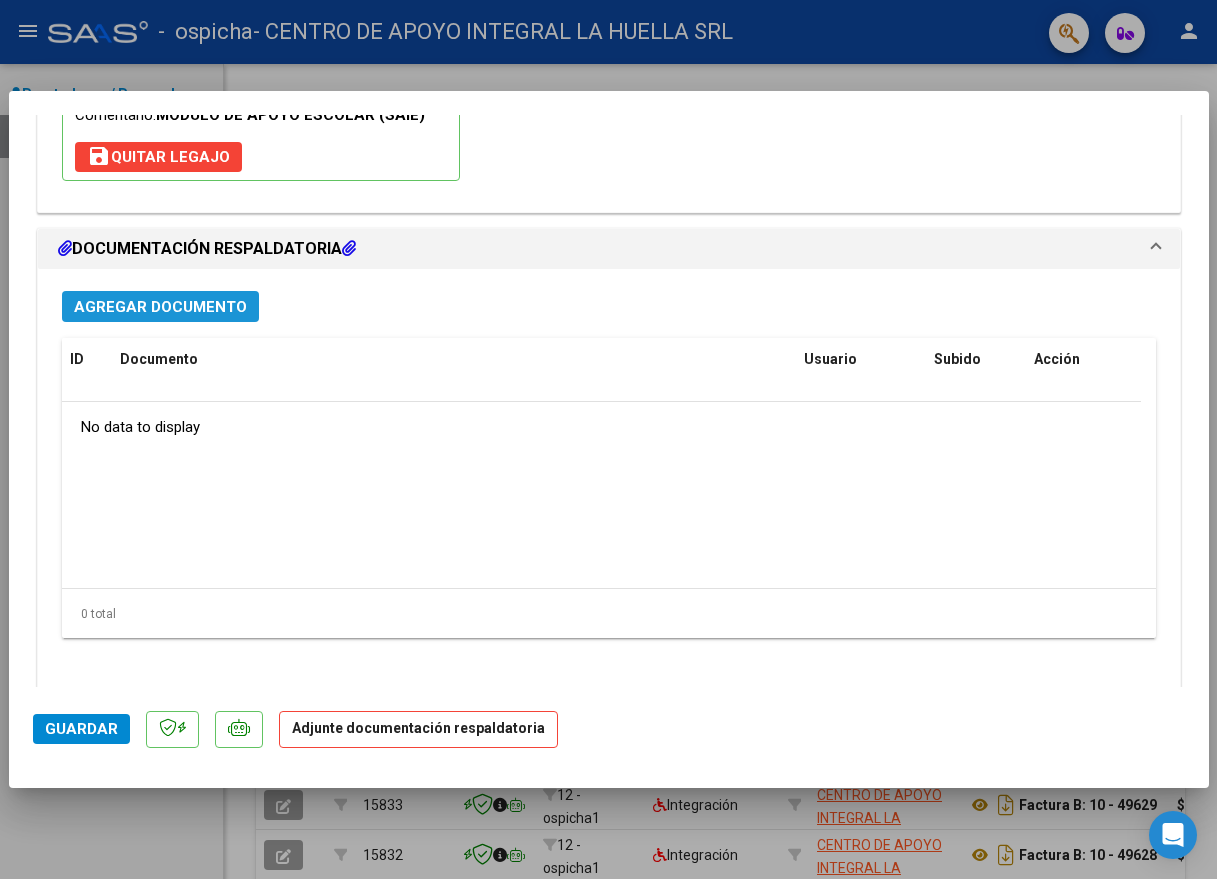 click on "Agregar Documento" at bounding box center [160, 307] 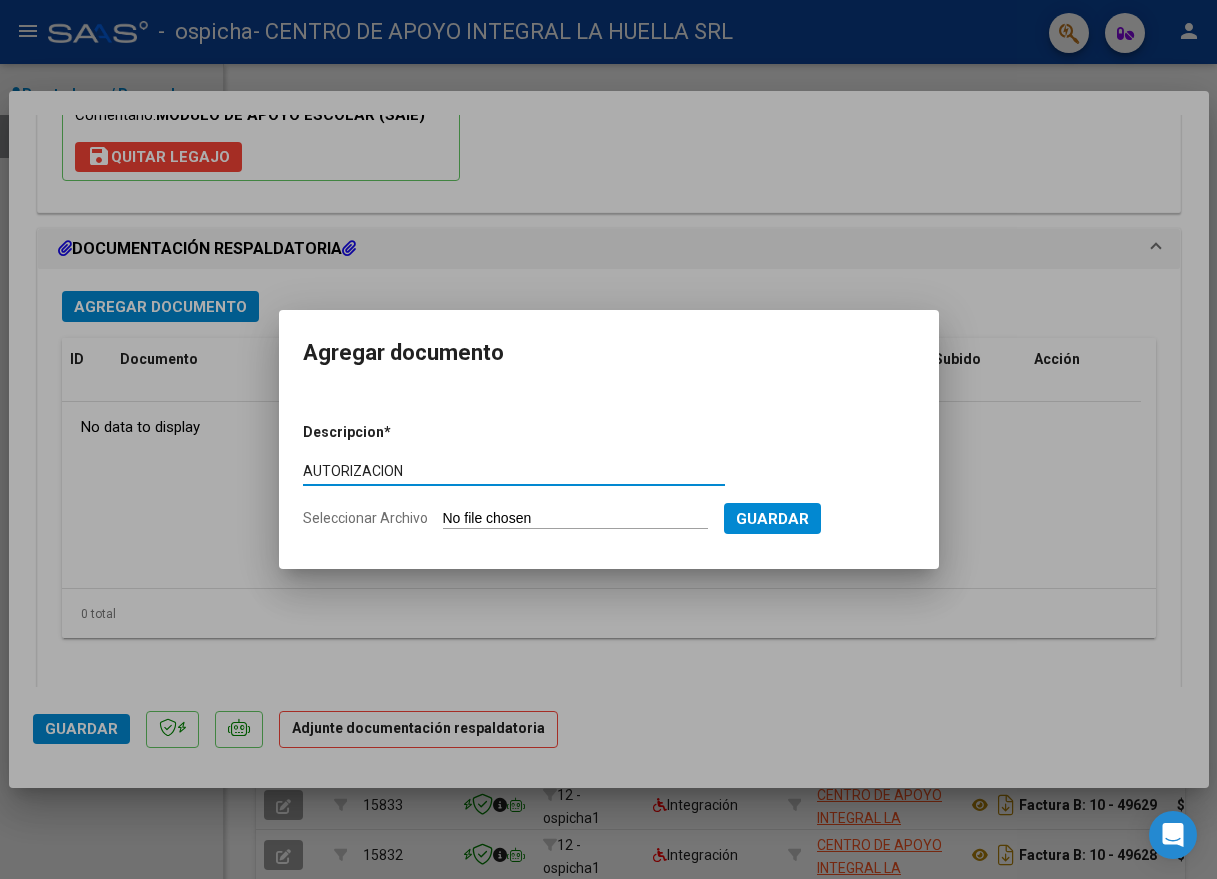 type on "AUTORIZACION" 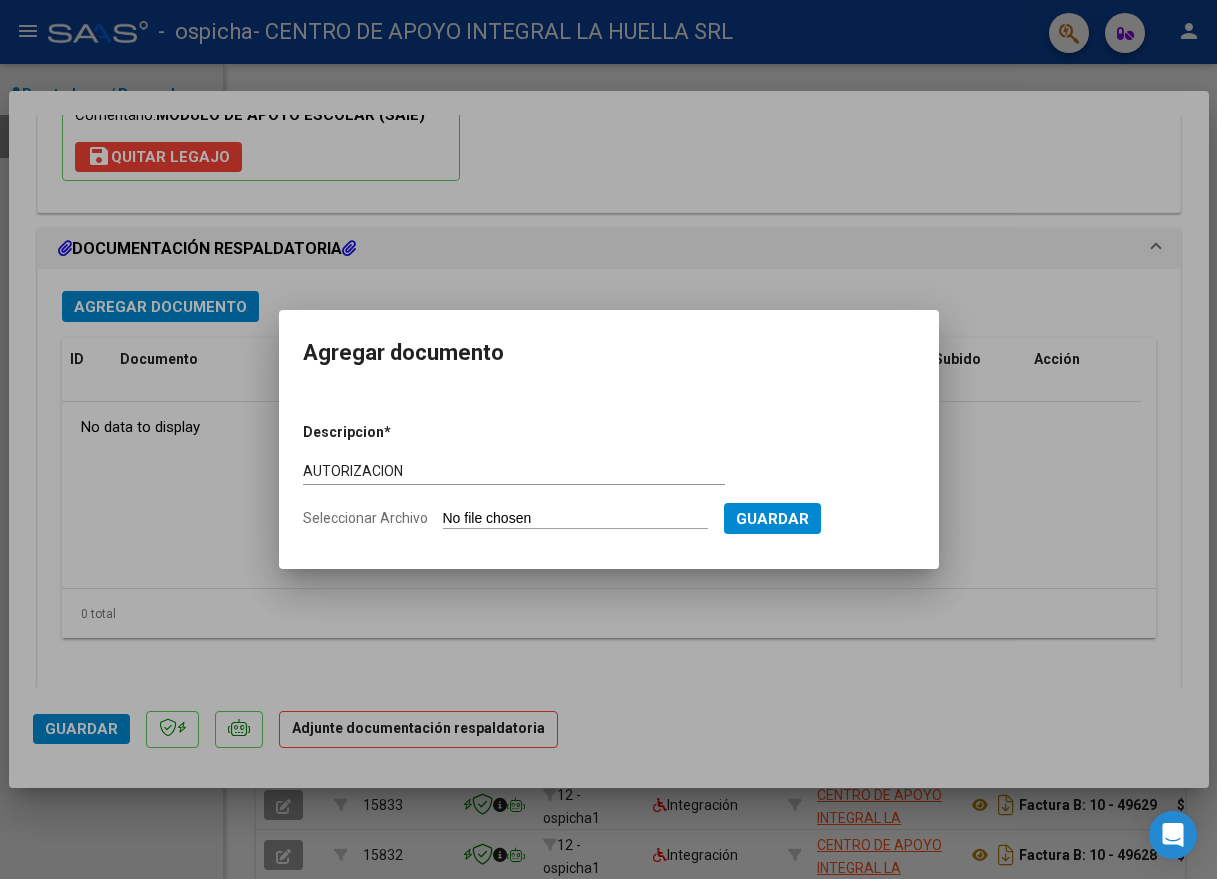 type on "C:\fakepath\GIMENEZ BRUNO BASTIAN AUTO SAIE OSPICHA.pdf" 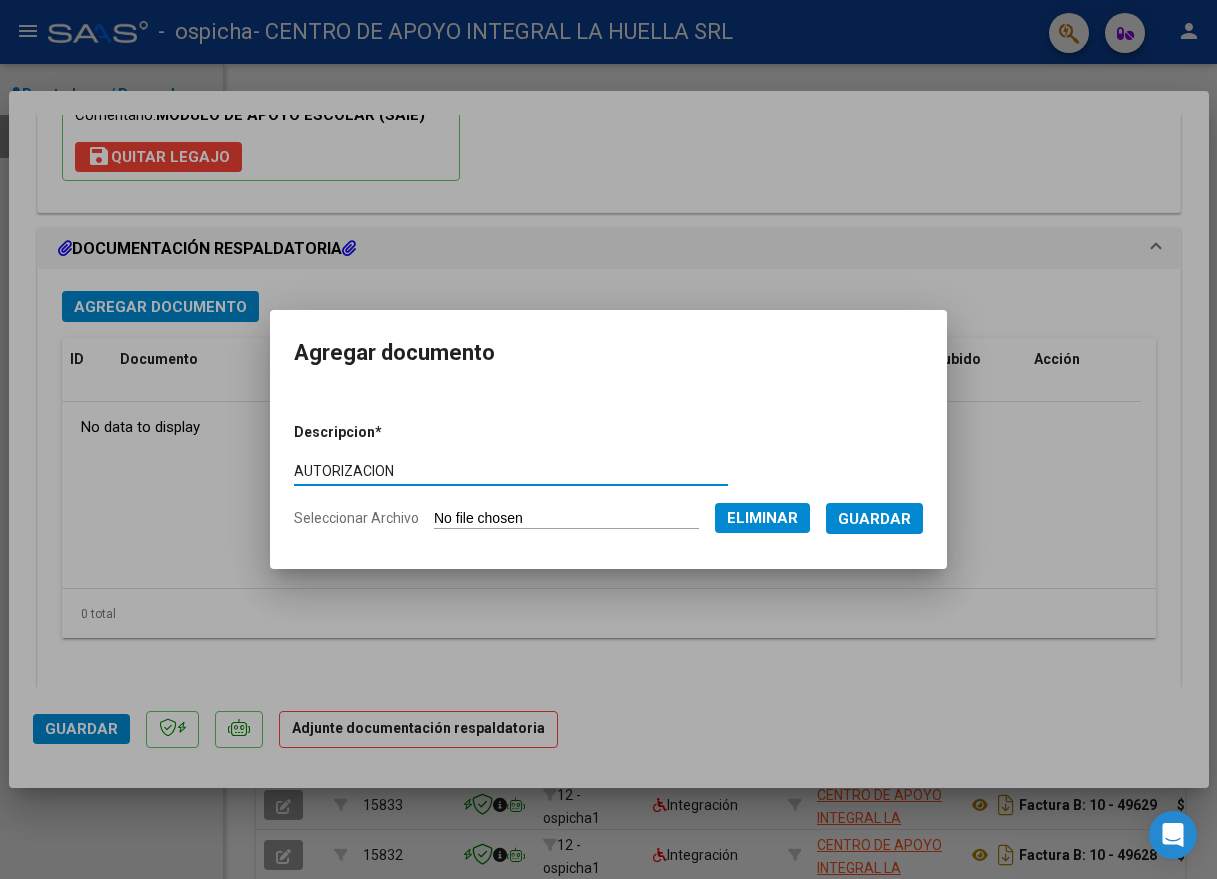 click on "Guardar" at bounding box center (874, 518) 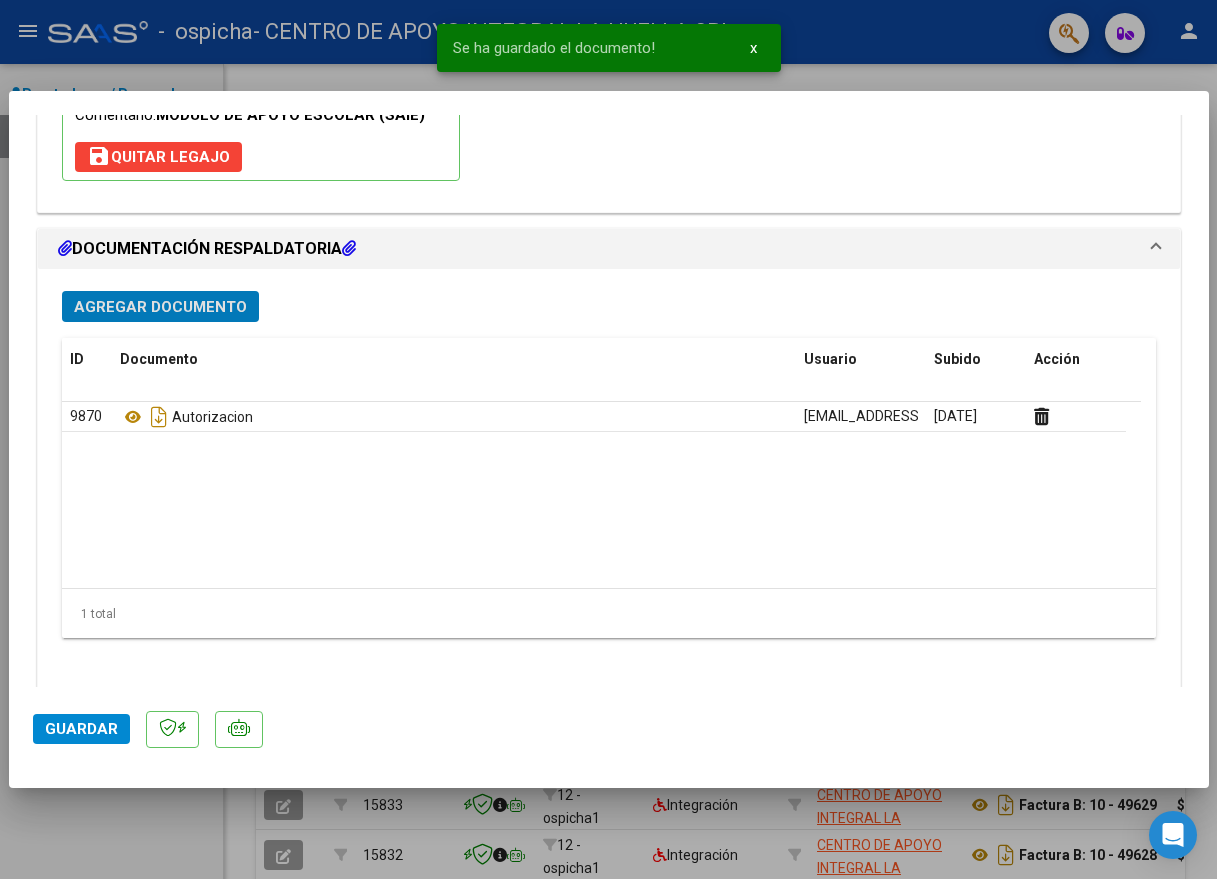 click on "Agregar Documento" at bounding box center [160, 307] 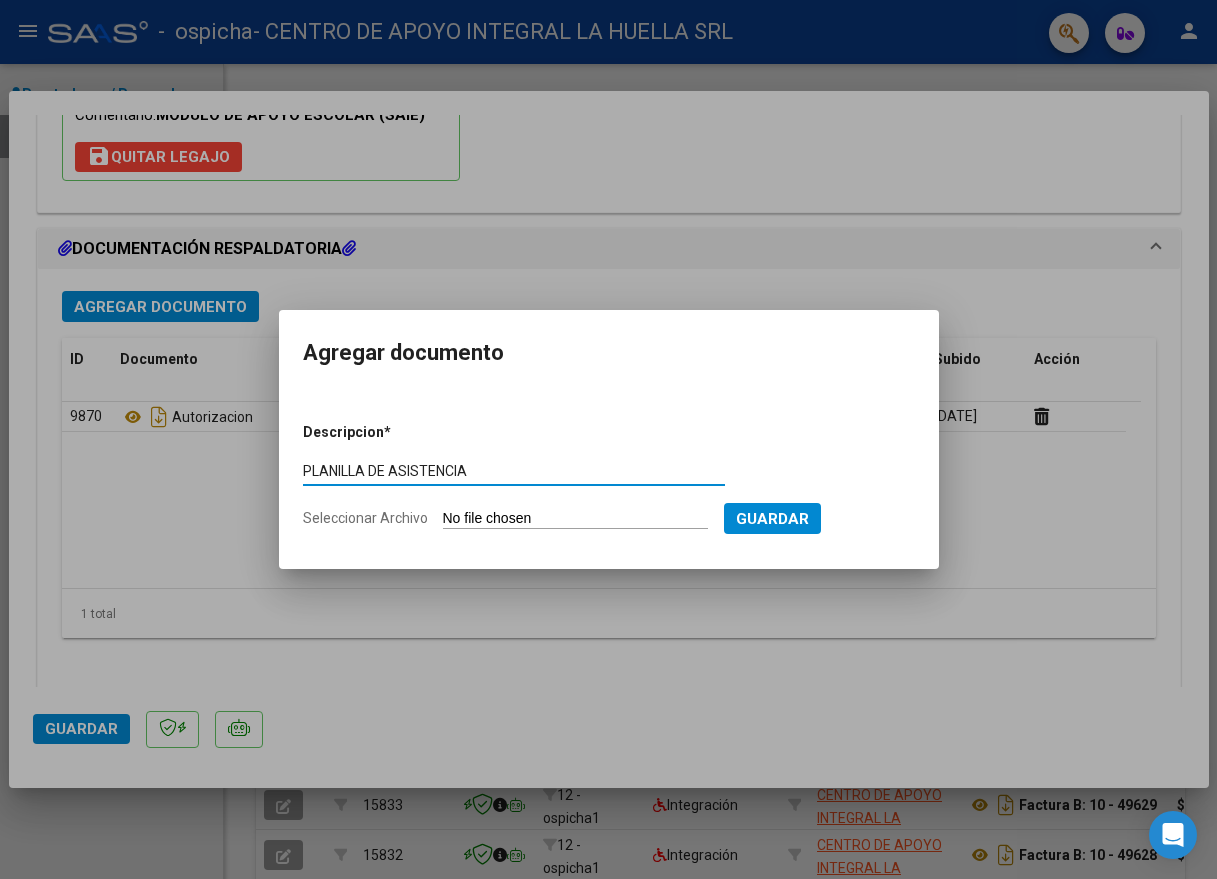 type on "PLANILLA DE ASISTENCIA" 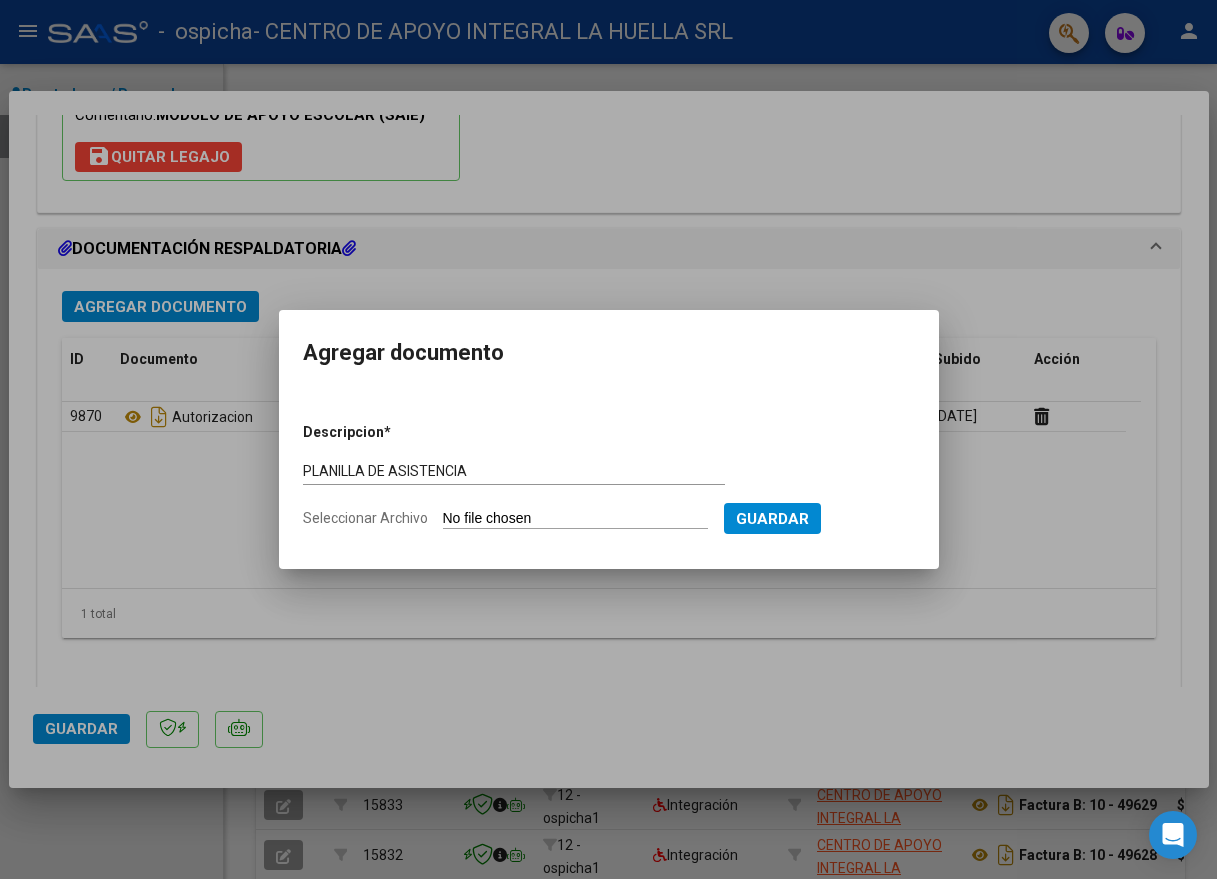 type on "C:\fakepath\GIMENEZ BRUNO BASTIAN PLANILLA DE ASISTENCIA JUNIO  .pdf" 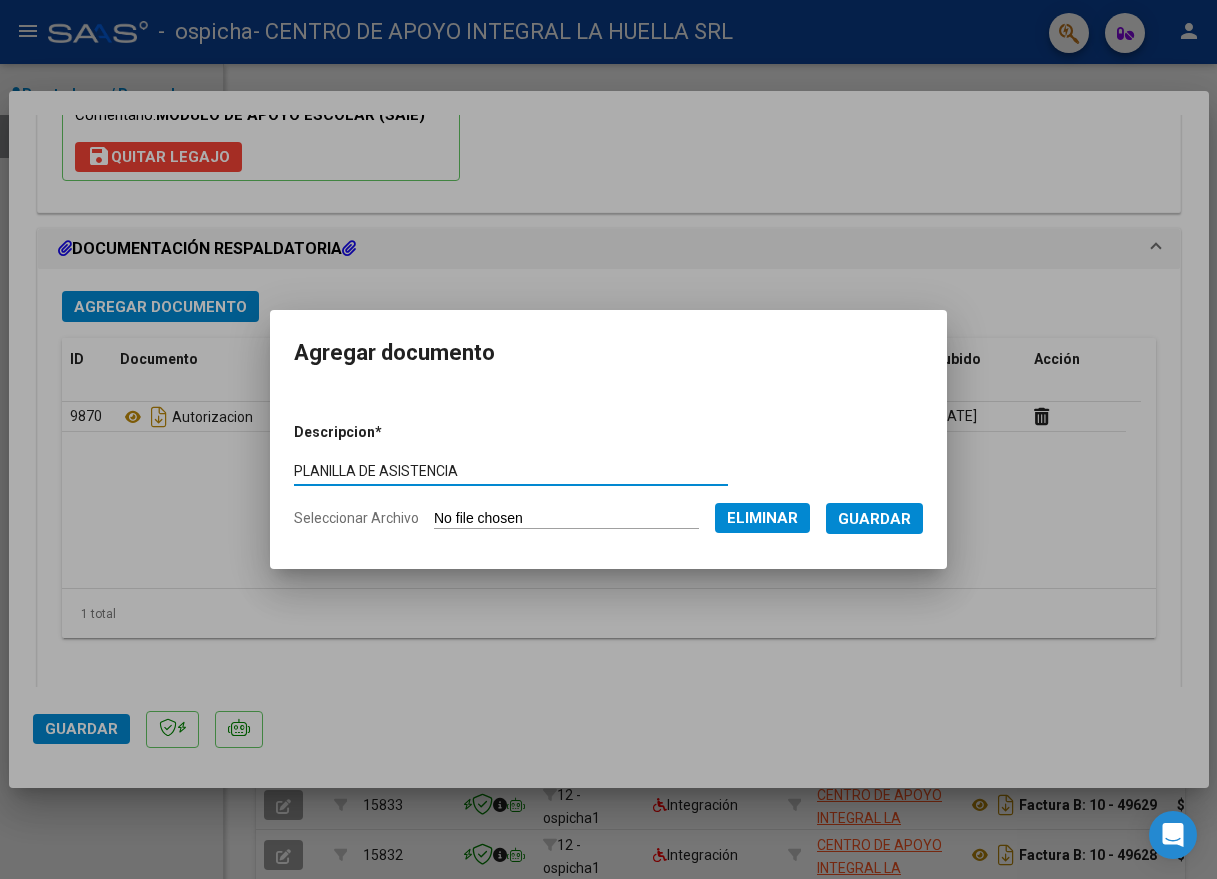 click on "Guardar" at bounding box center [874, 519] 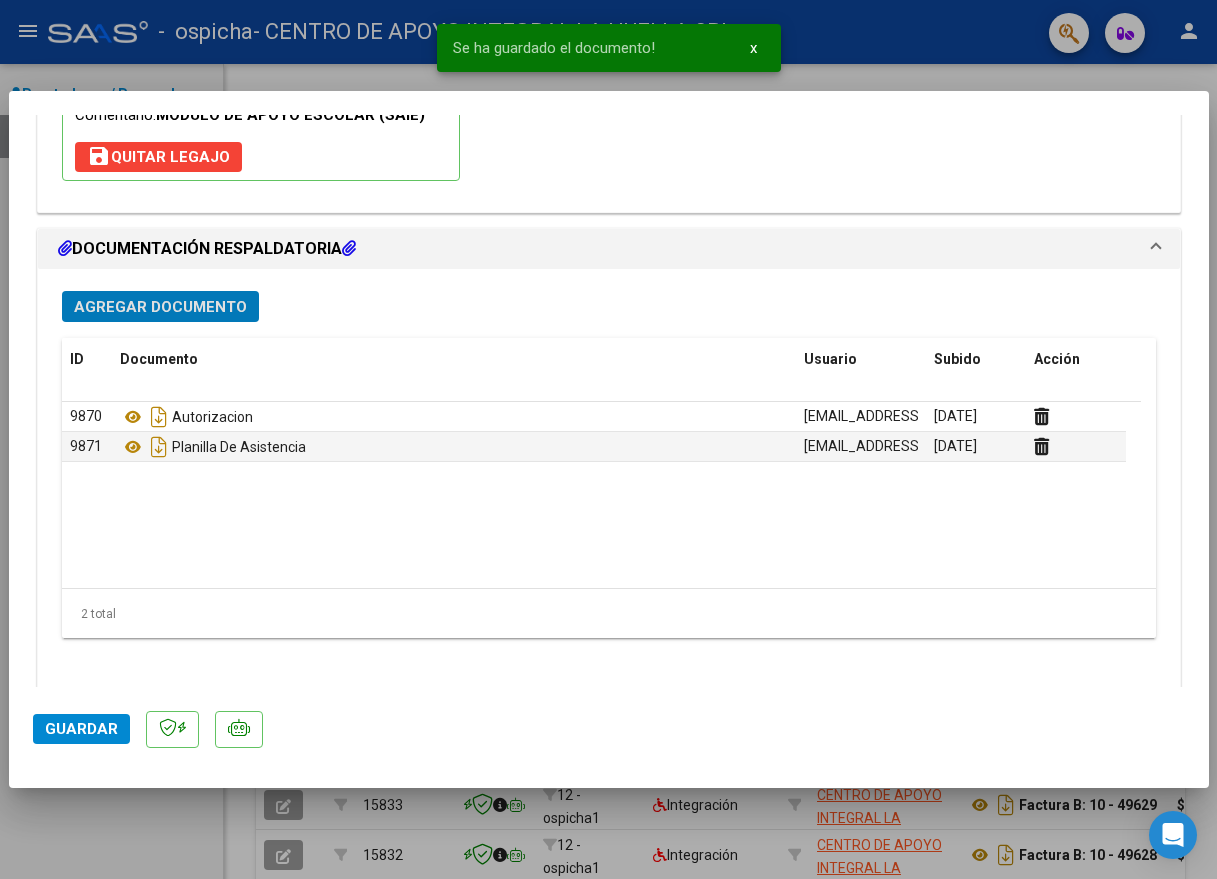 click on "Agregar Documento" at bounding box center (160, 306) 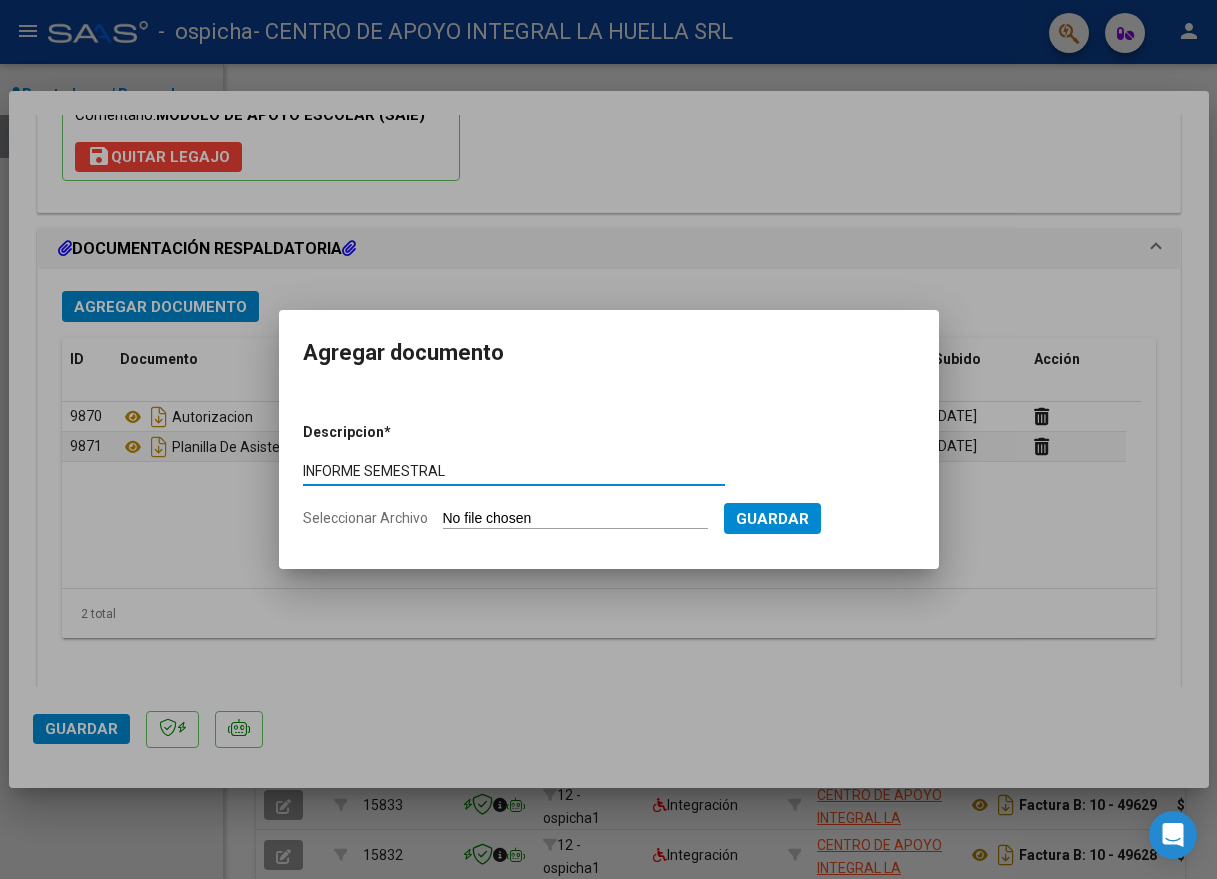 type on "INFORME SEMESTRAL" 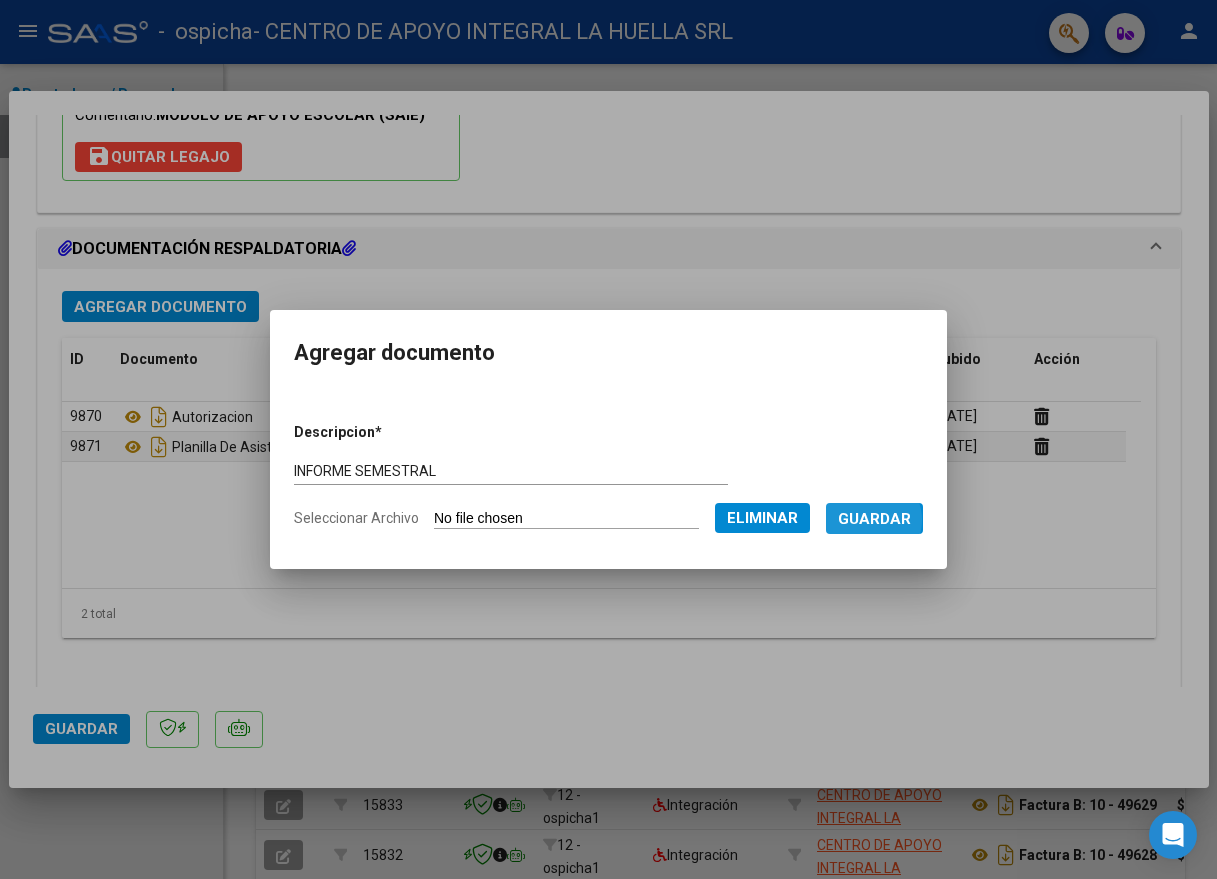 click on "Guardar" at bounding box center [874, 519] 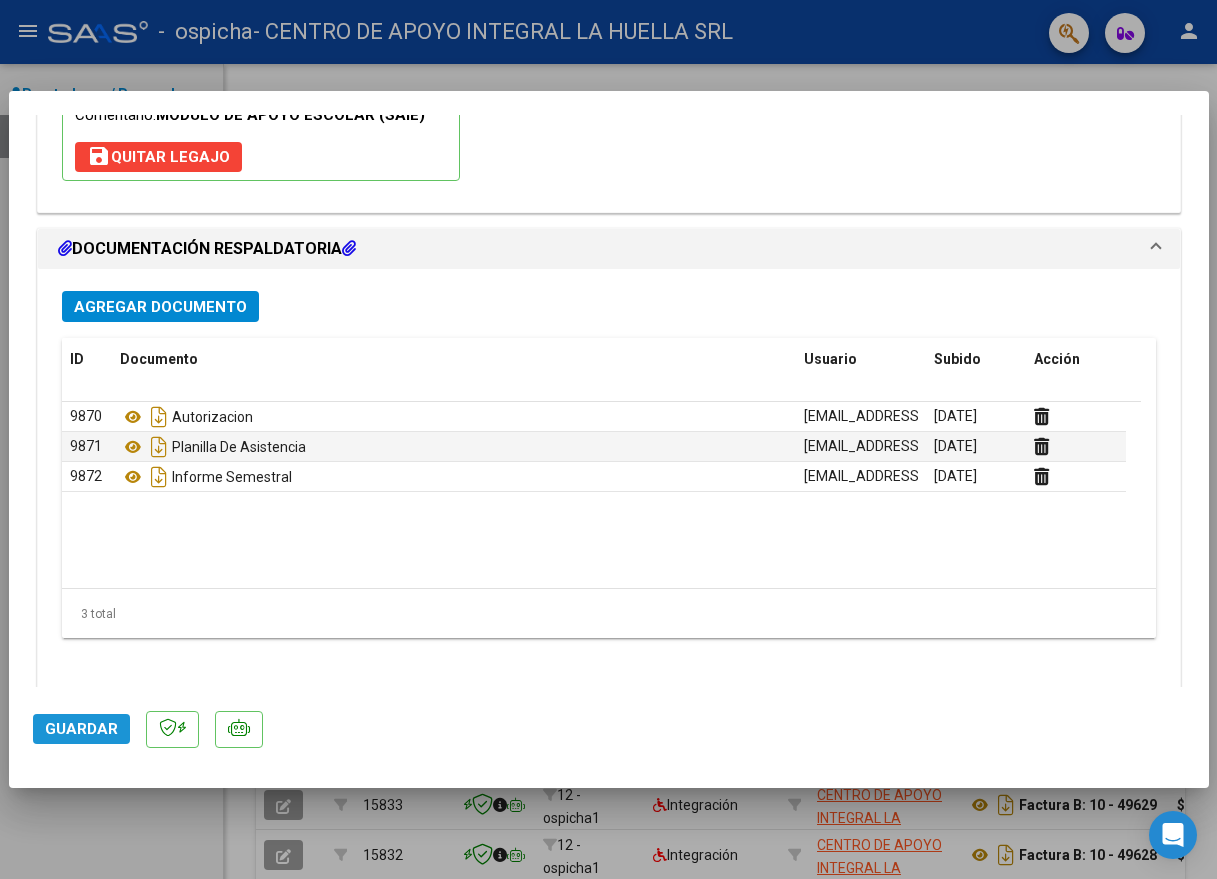 click on "Guardar" 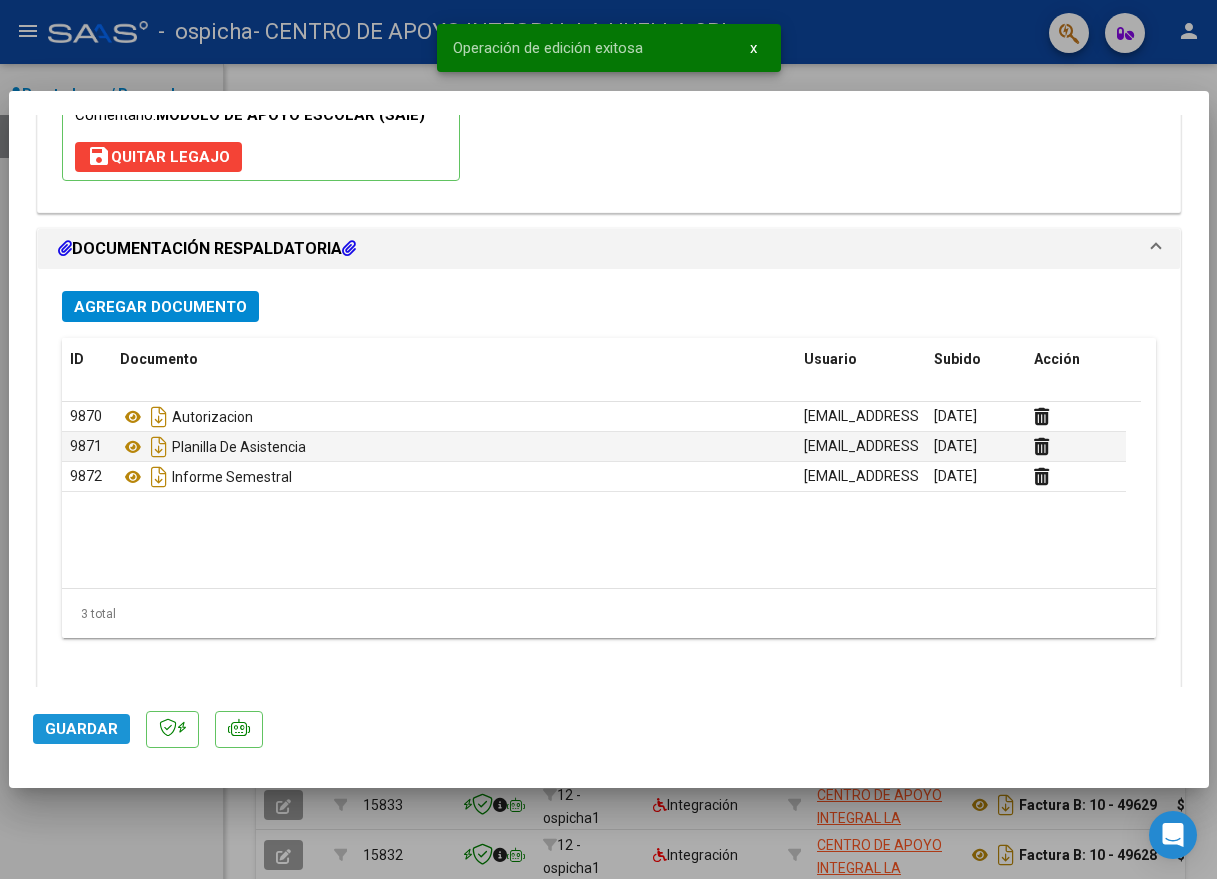 click on "Guardar" 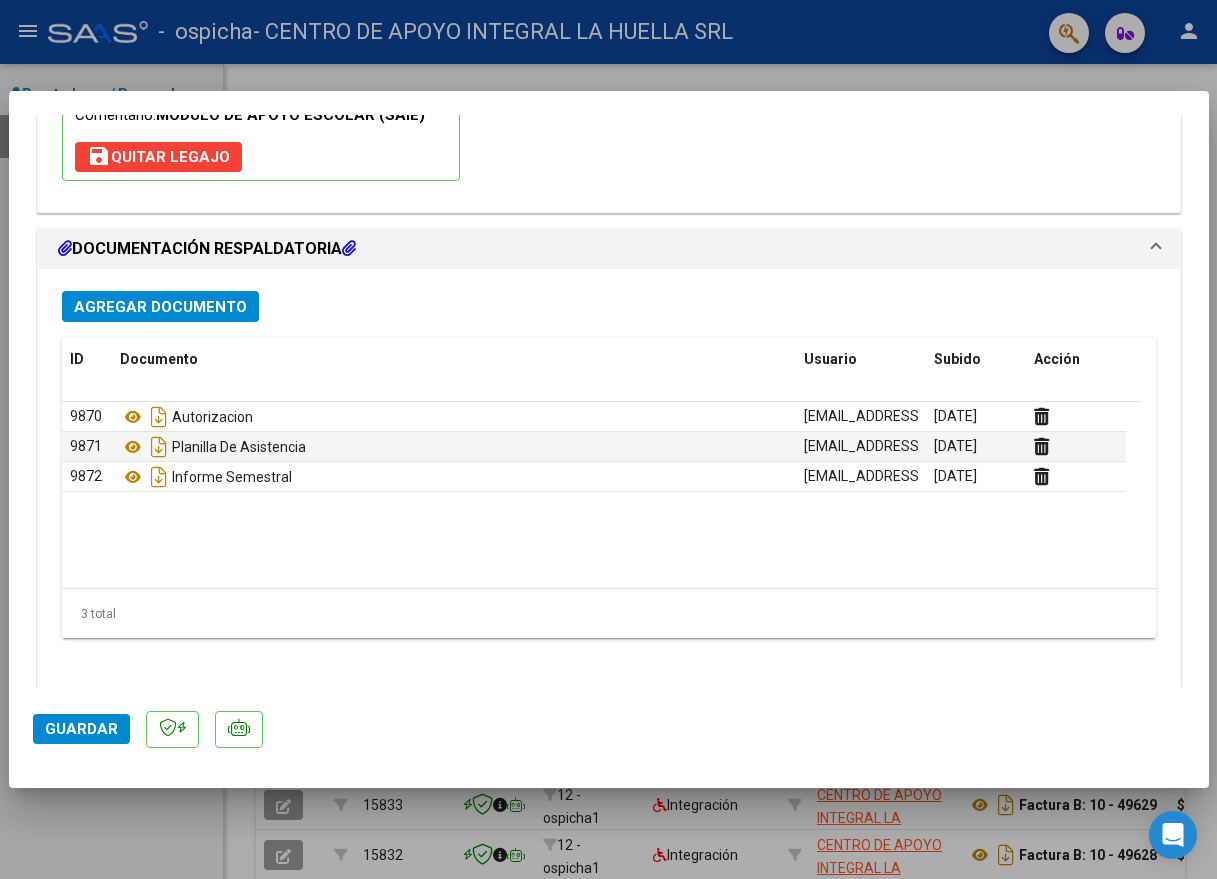 click on "Guardar" 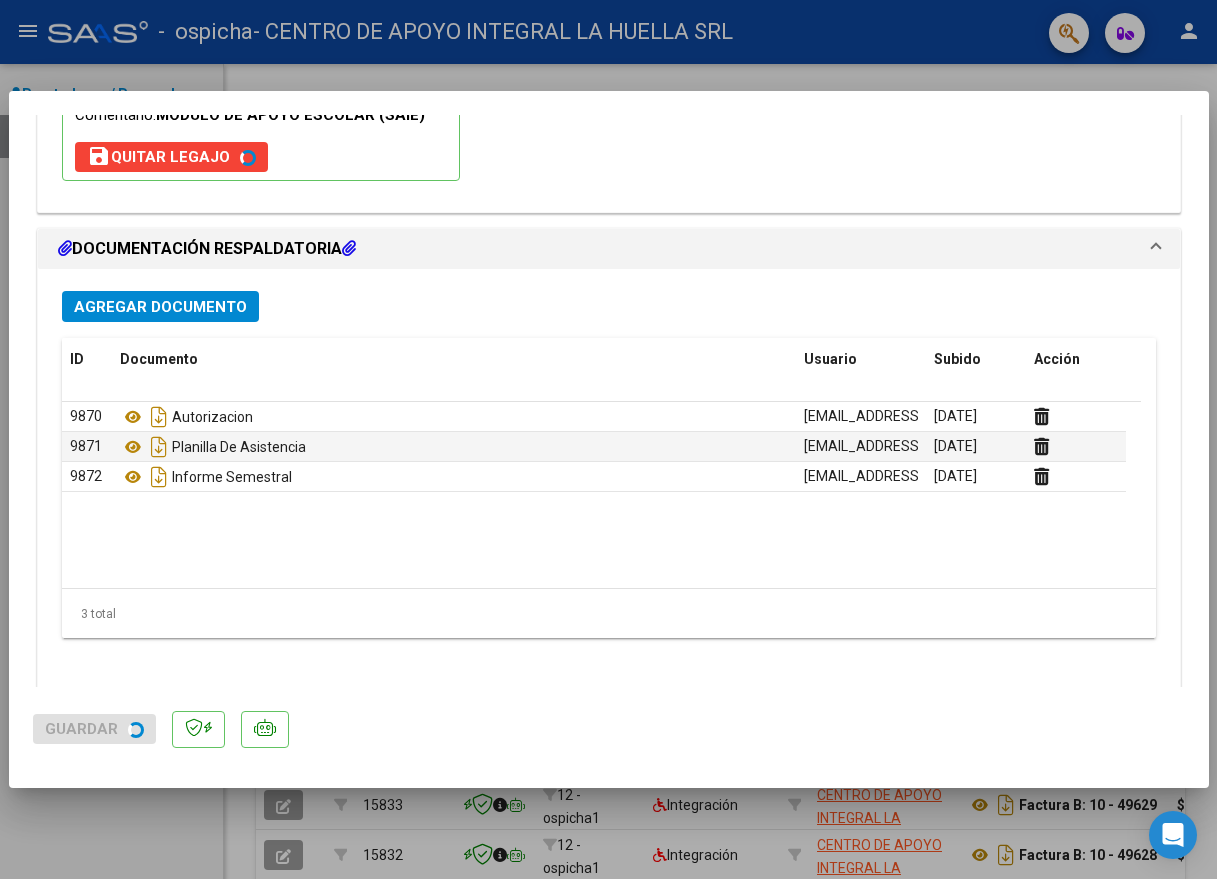 click at bounding box center (608, 439) 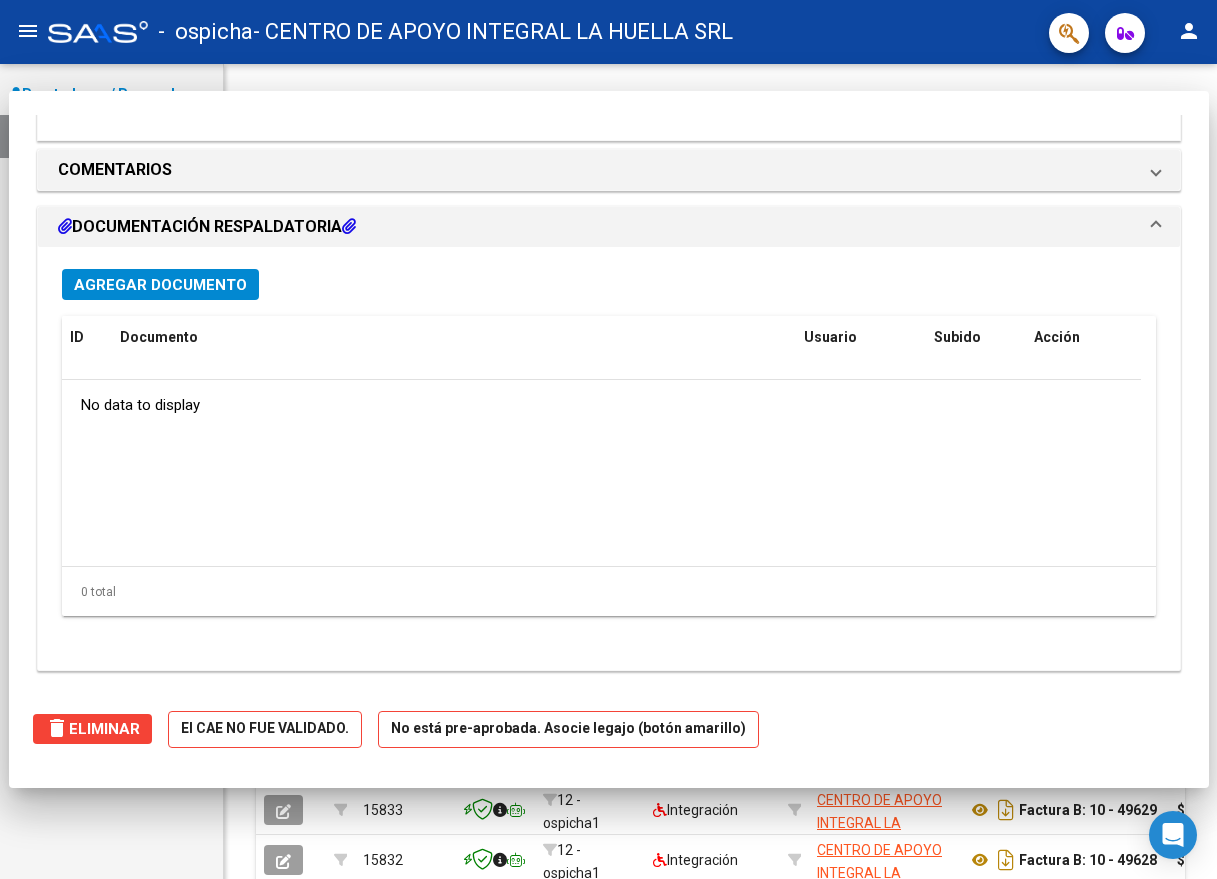 scroll, scrollTop: 1864, scrollLeft: 0, axis: vertical 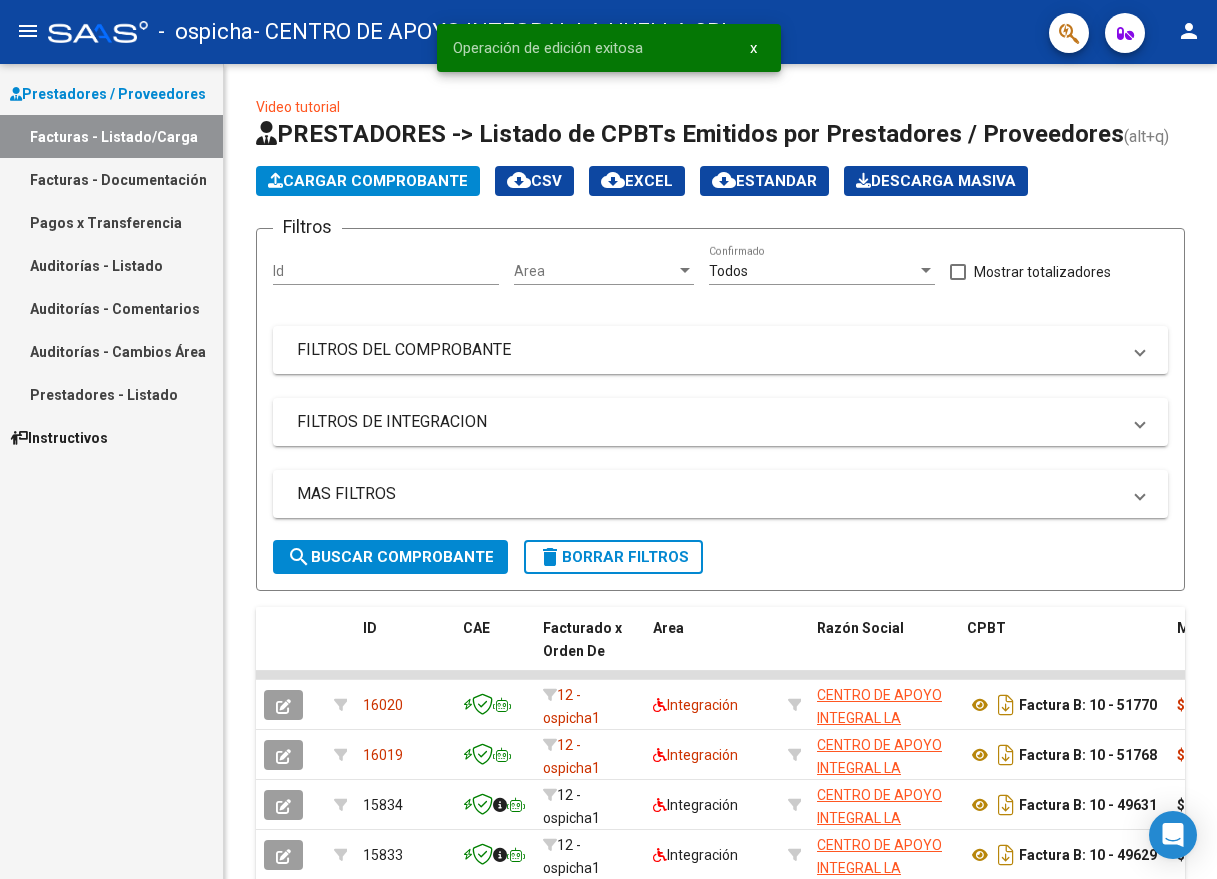 click on "Cargar Comprobante" 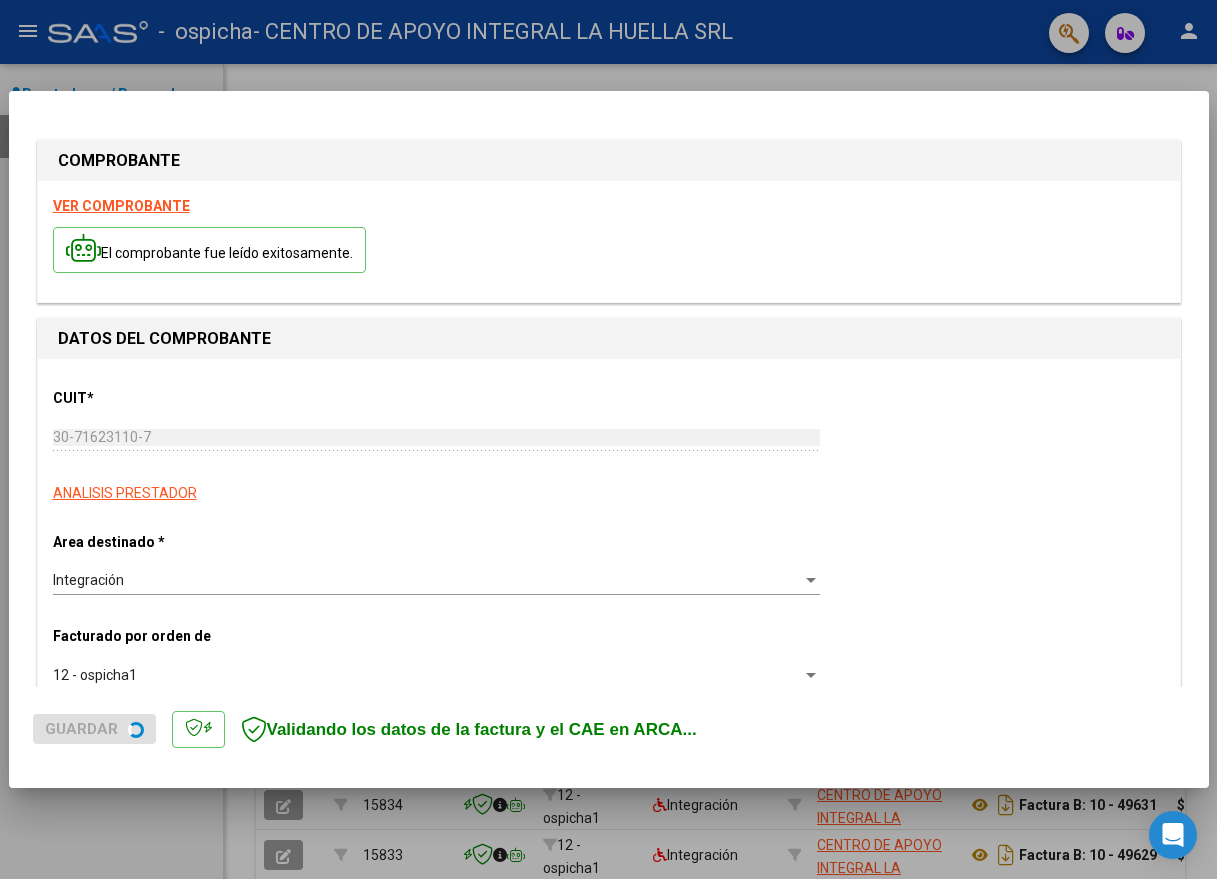 scroll, scrollTop: 400, scrollLeft: 0, axis: vertical 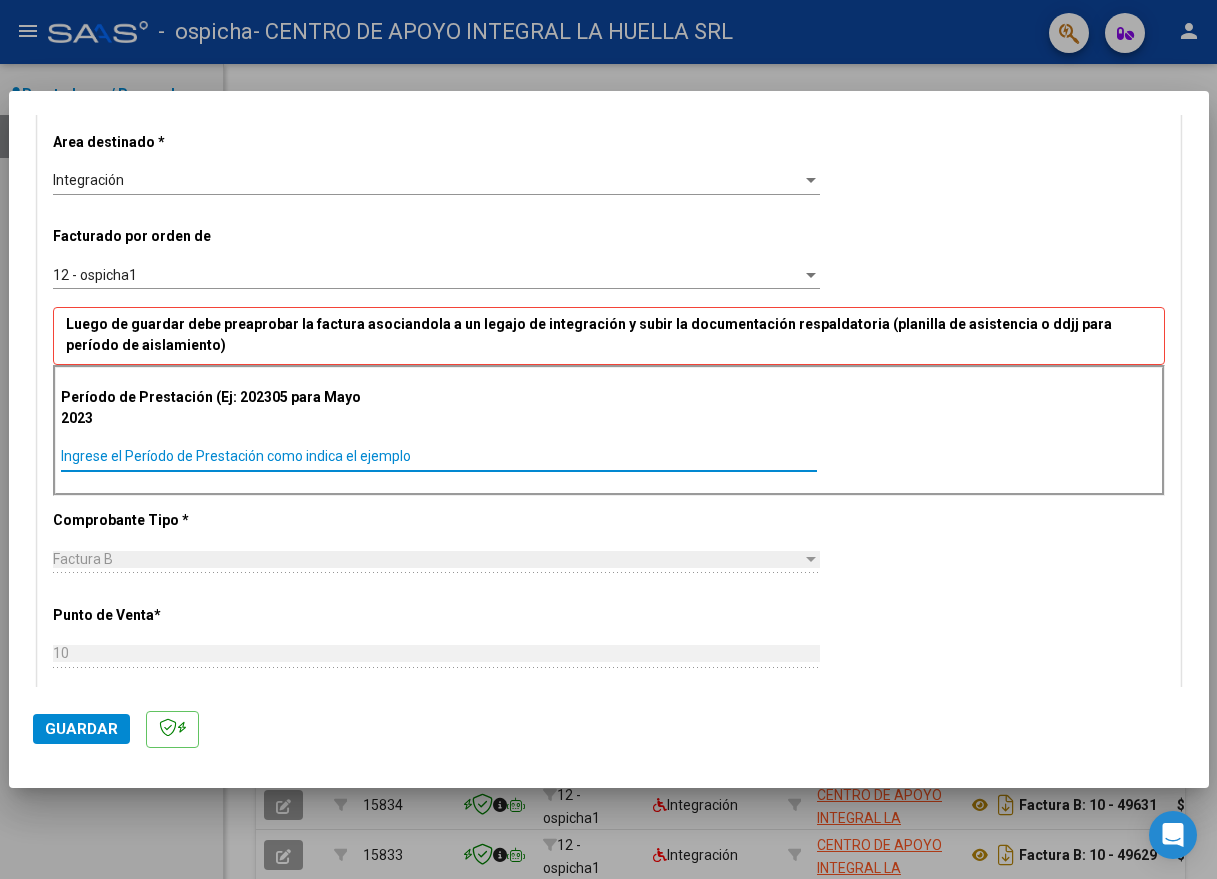 click on "Ingrese el Período de Prestación como indica el ejemplo" at bounding box center [439, 456] 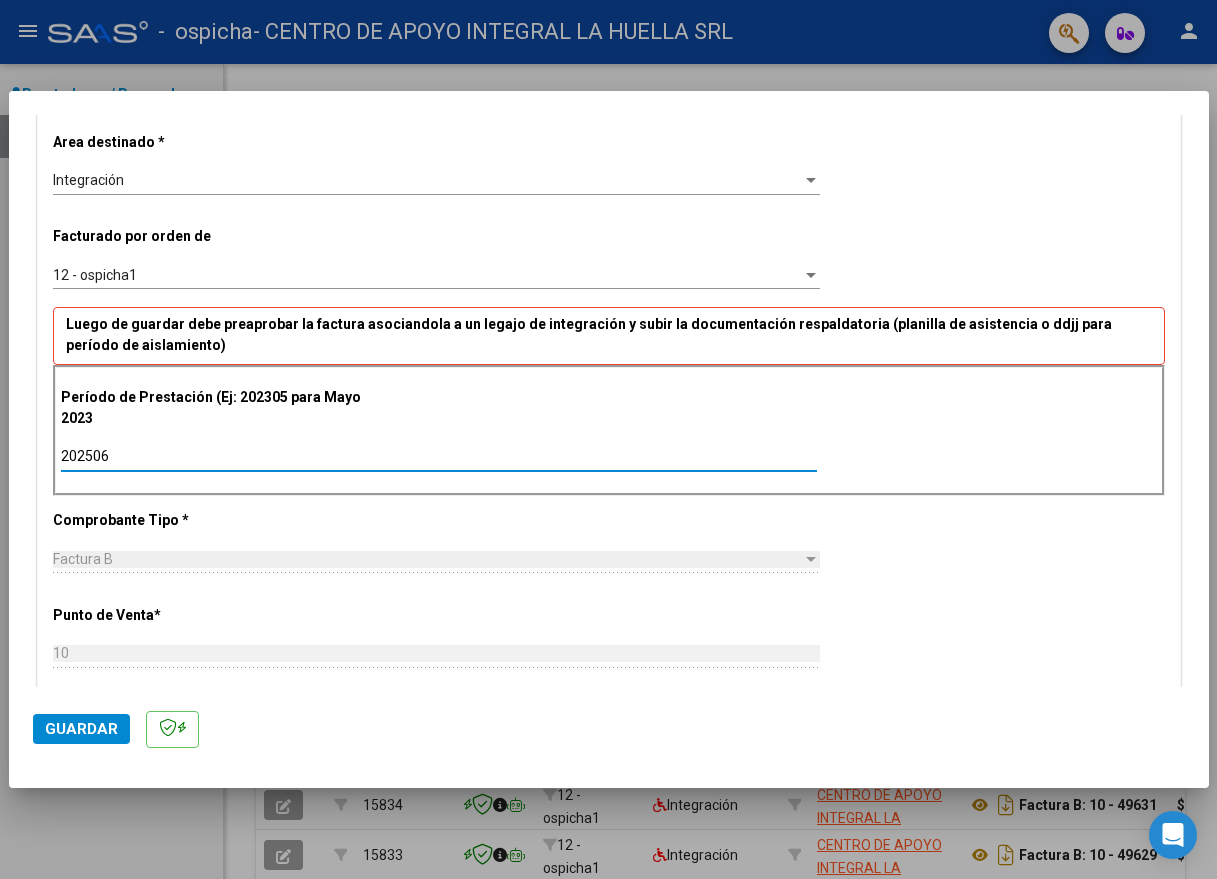 type on "202506" 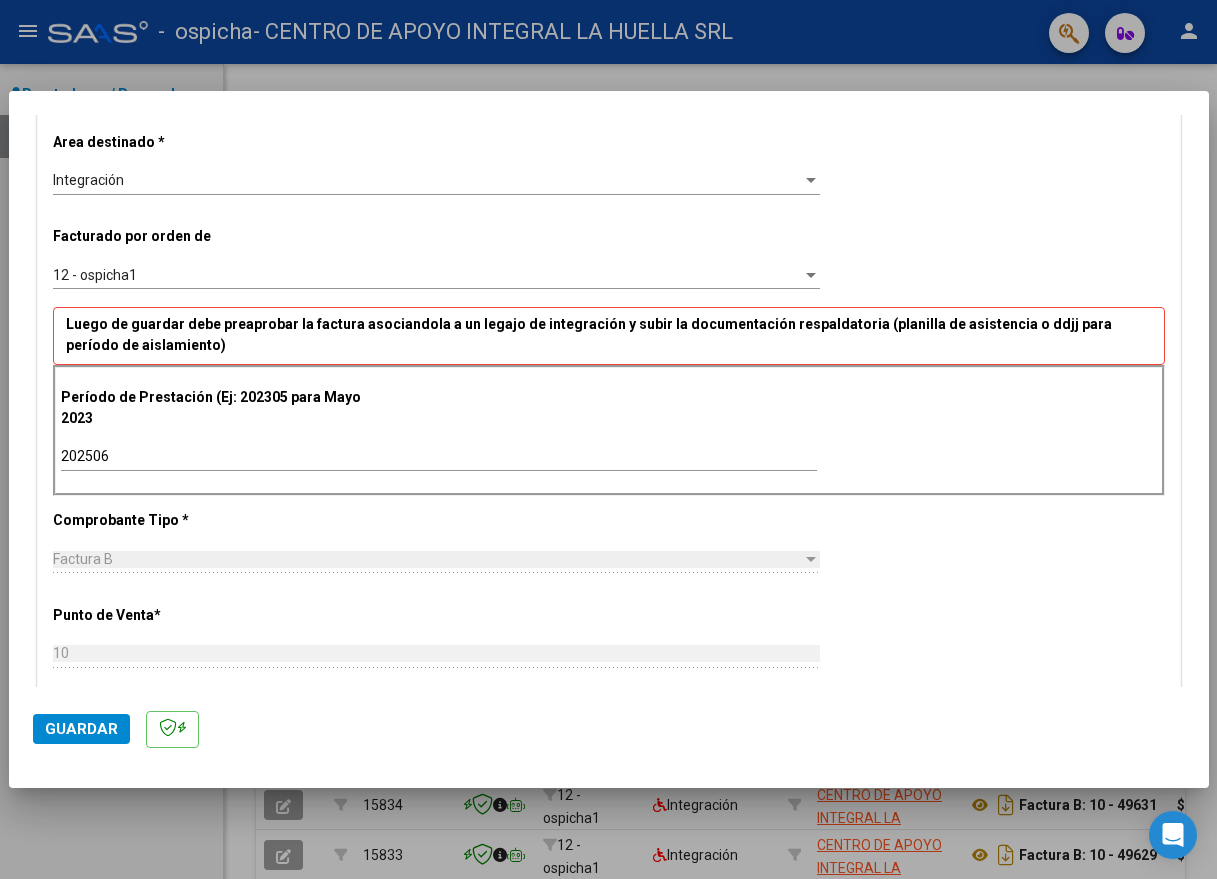 click on "CUIT  *   30-71623110-7 Ingresar CUIT  ANALISIS PRESTADOR  Area destinado * Integración Seleccionar Area  Facturado por orden de  12 - ospicha1 Seleccionar Gerenciador Luego de guardar debe preaprobar la factura asociandola a un legajo de integración y subir la documentación respaldatoria (planilla de asistencia o ddjj para período de aislamiento)  Período de Prestación (Ej: 202305 para Mayo 2023    202506 Ingrese el Período de Prestación como indica el ejemplo   Comprobante Tipo * Factura B Seleccionar Tipo Punto de Venta  *   10 Ingresar el Nro.  Número  *   51772 Ingresar el Nro.  Monto  *   $ 475.830,36 Ingresar el monto  Fecha del Cpbt.  *   2025-07-03 Ingresar la fecha  CAE / CAEA (no ingrese CAI)    75277062445998 Ingresar el CAE o CAEA (no ingrese CAI)  Fecha de Vencimiento    Ingresar la fecha  Ref. Externa    Ingresar la ref.  N° Liquidación    Ingresar el N° Liquidación" at bounding box center (609, 693) 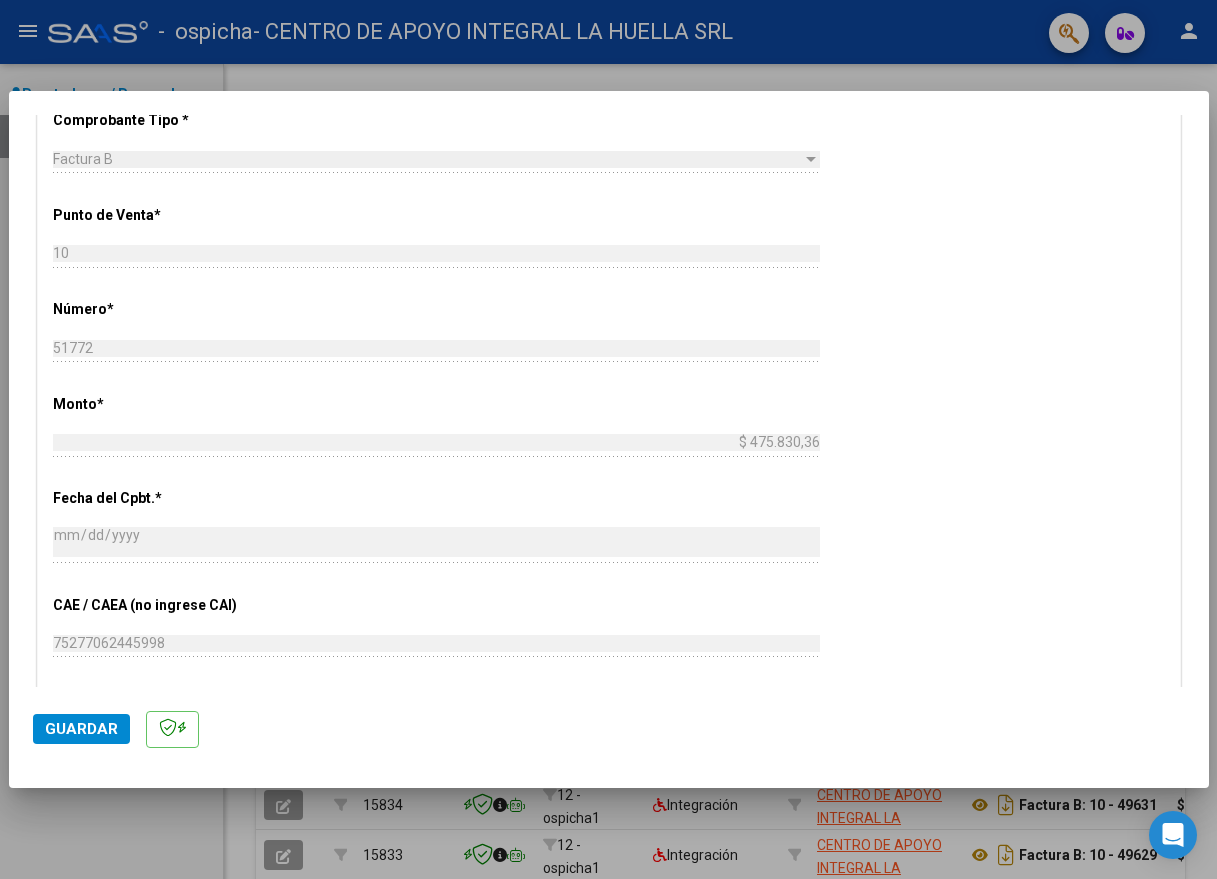 scroll, scrollTop: 1100, scrollLeft: 0, axis: vertical 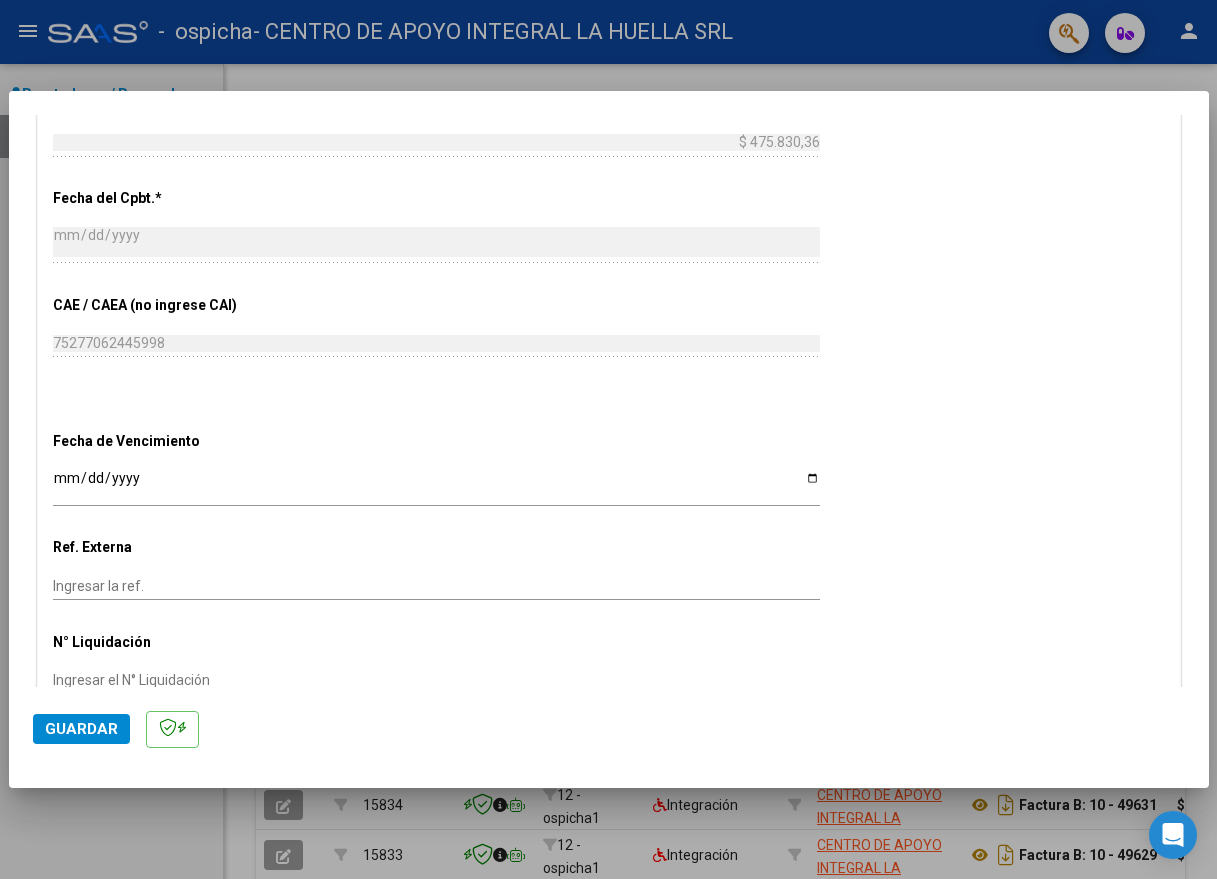 click on "Ingresar la fecha" at bounding box center (436, 485) 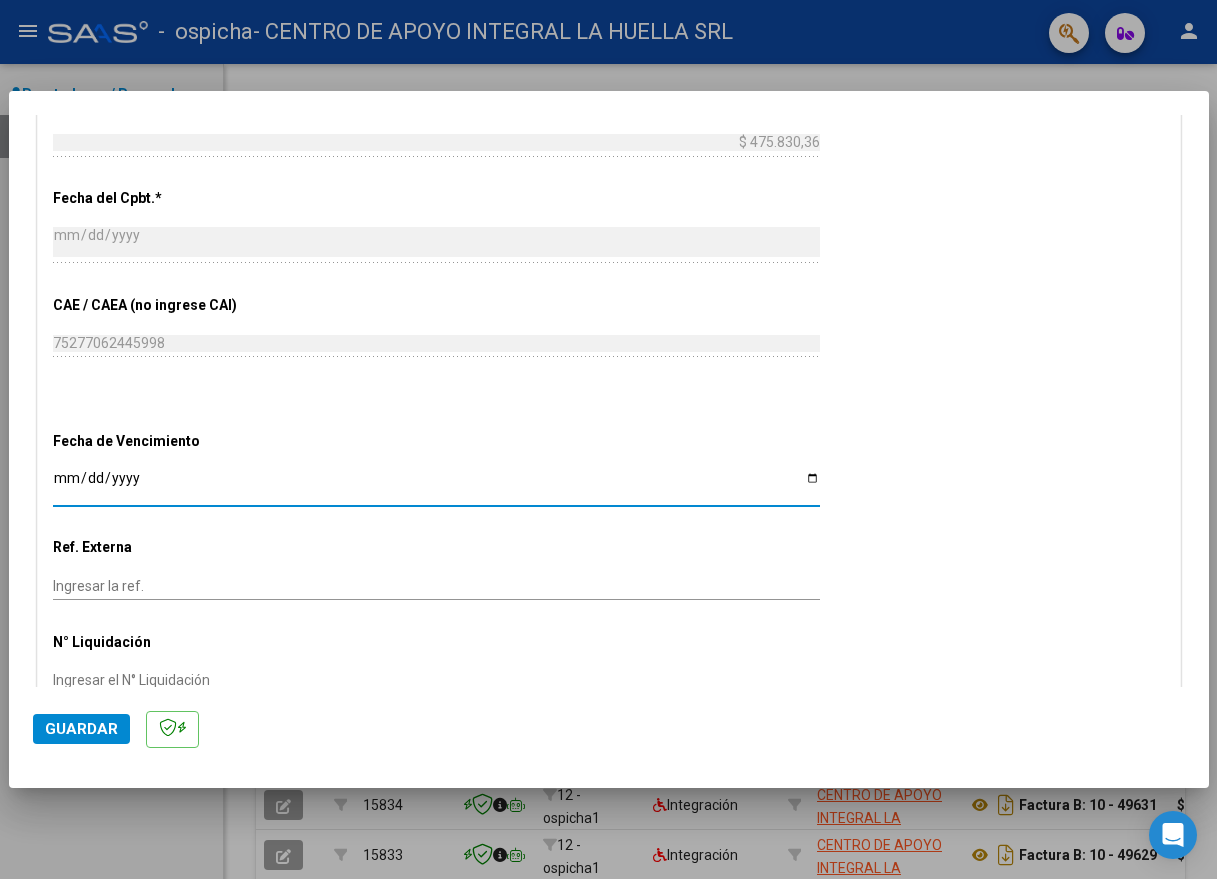 type on "2025-07-13" 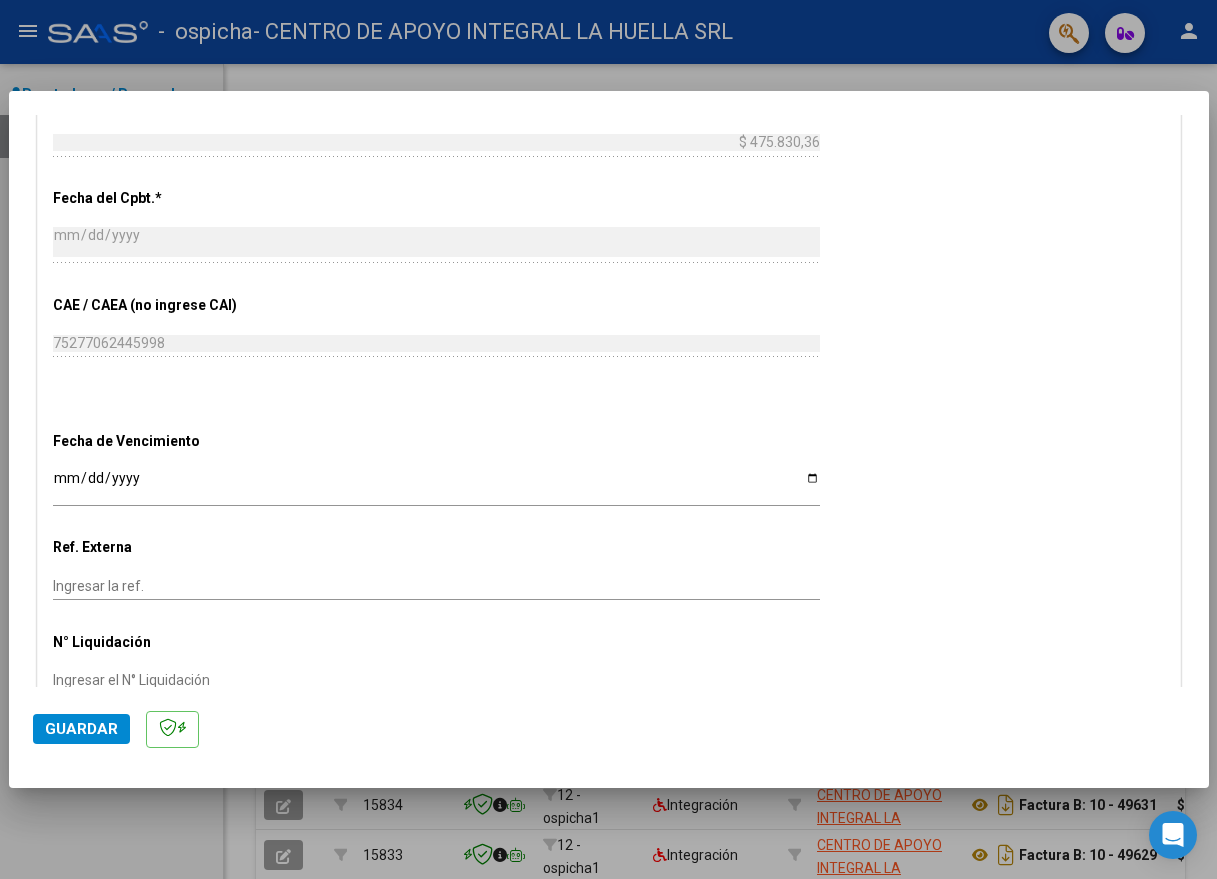 scroll, scrollTop: 1185, scrollLeft: 0, axis: vertical 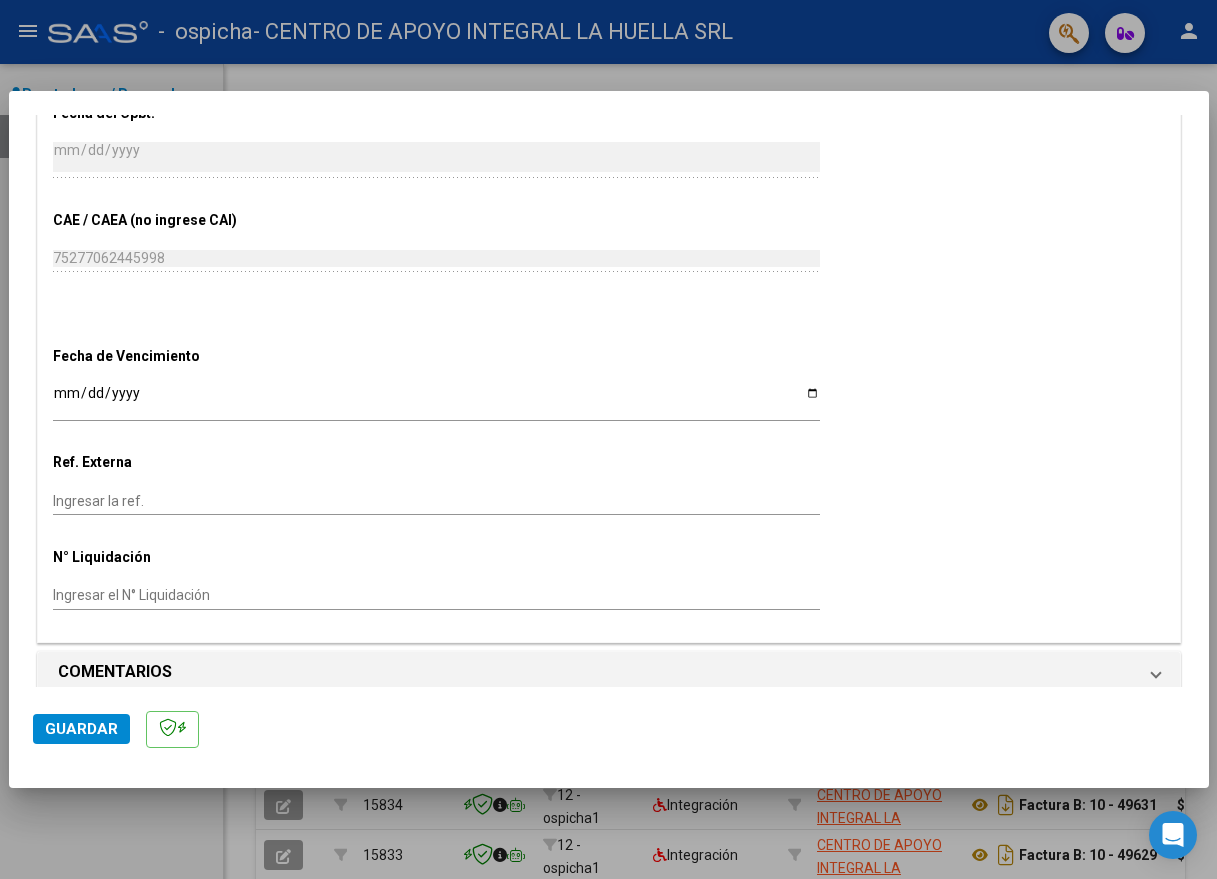 click on "Guardar" 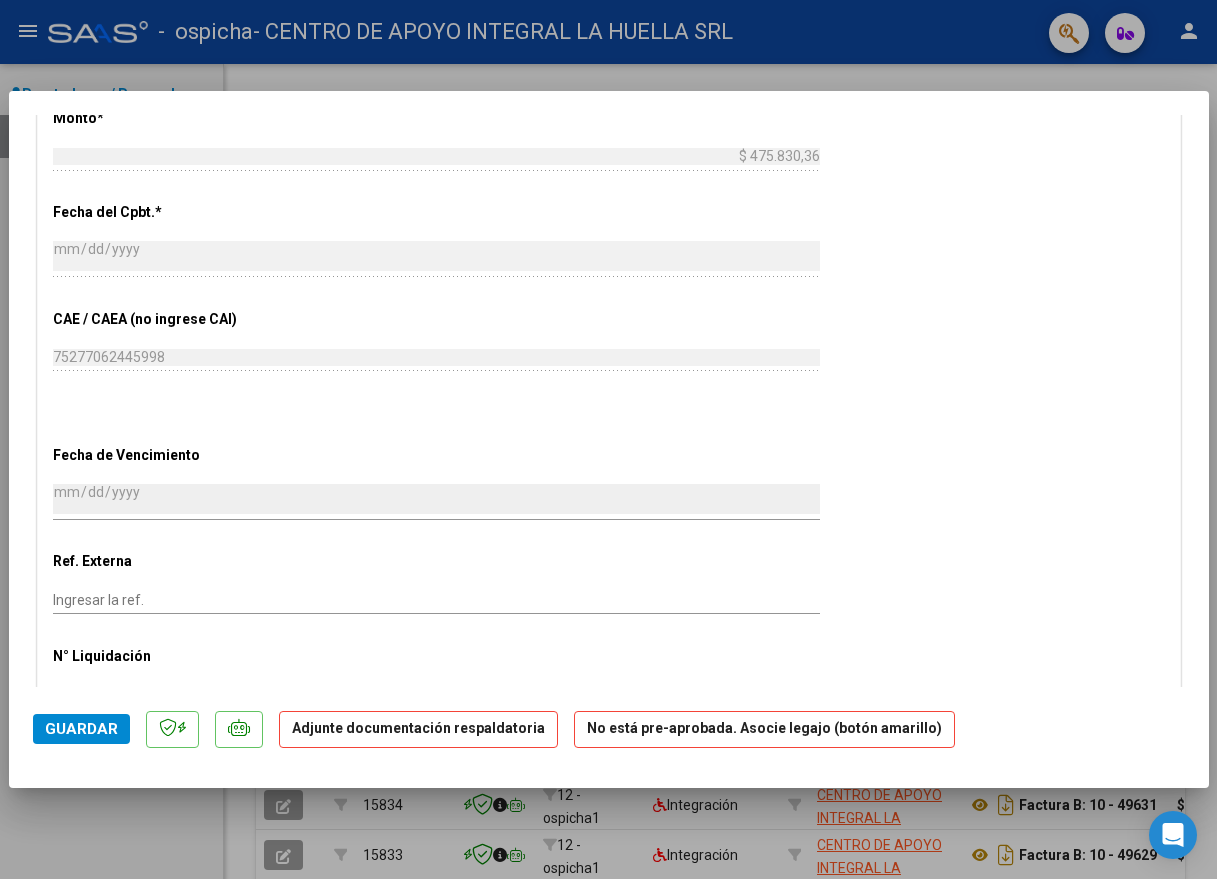 scroll, scrollTop: 1400, scrollLeft: 0, axis: vertical 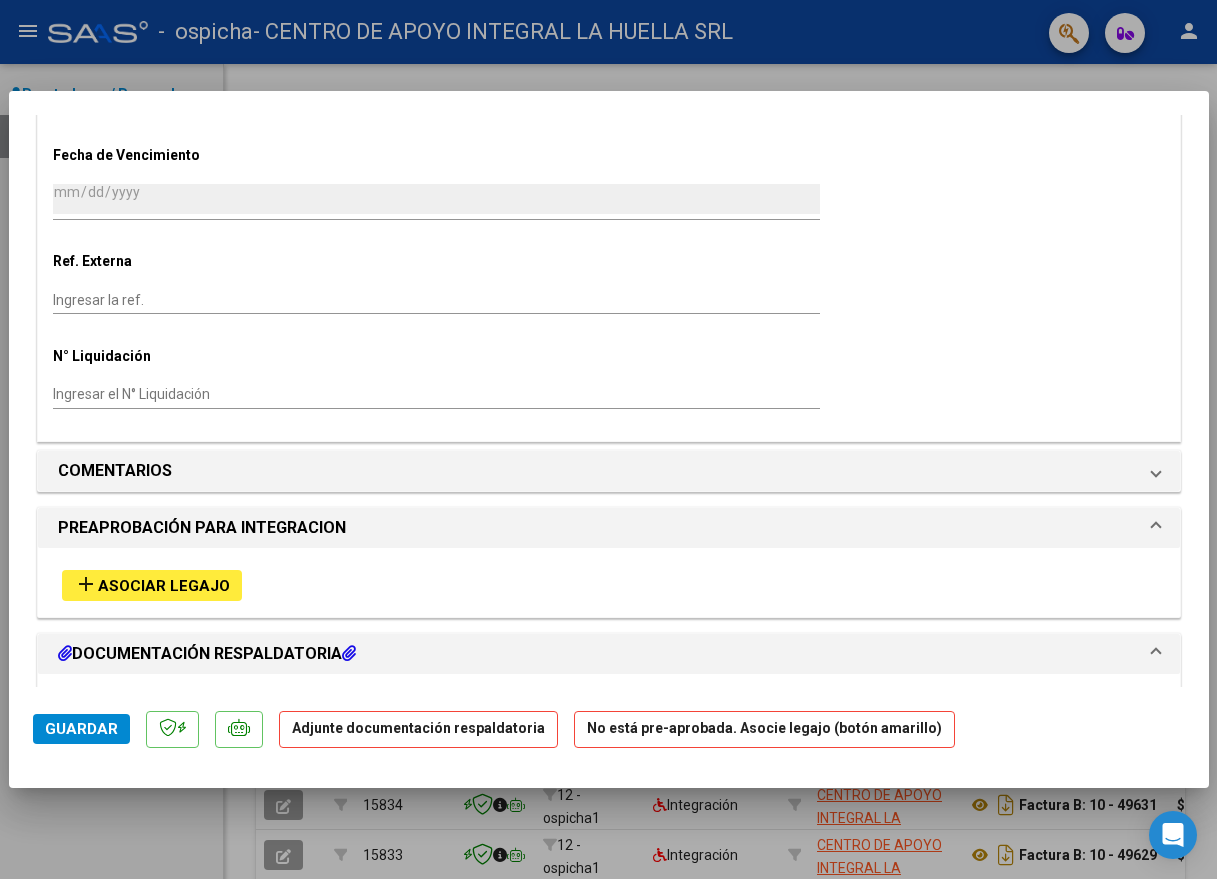 click on "Asociar Legajo" at bounding box center (164, 586) 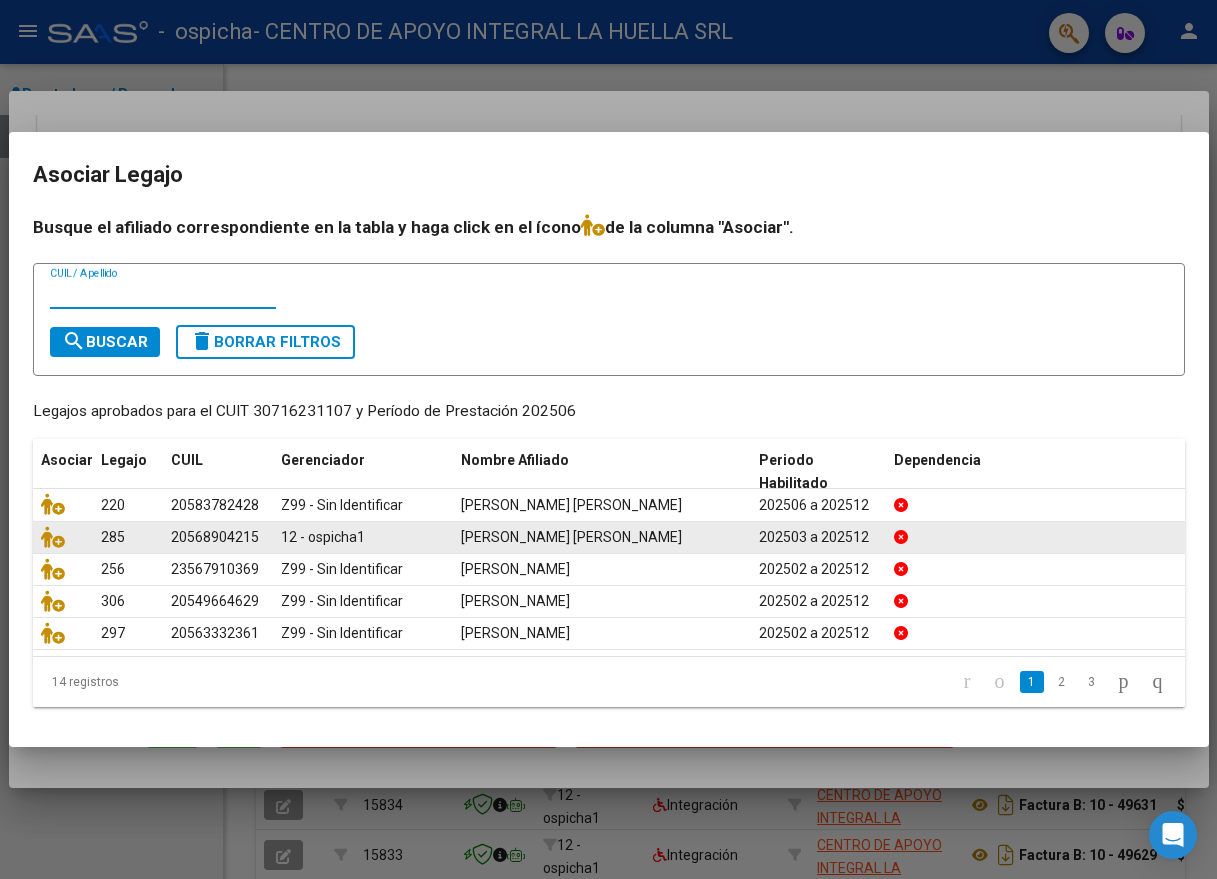 click 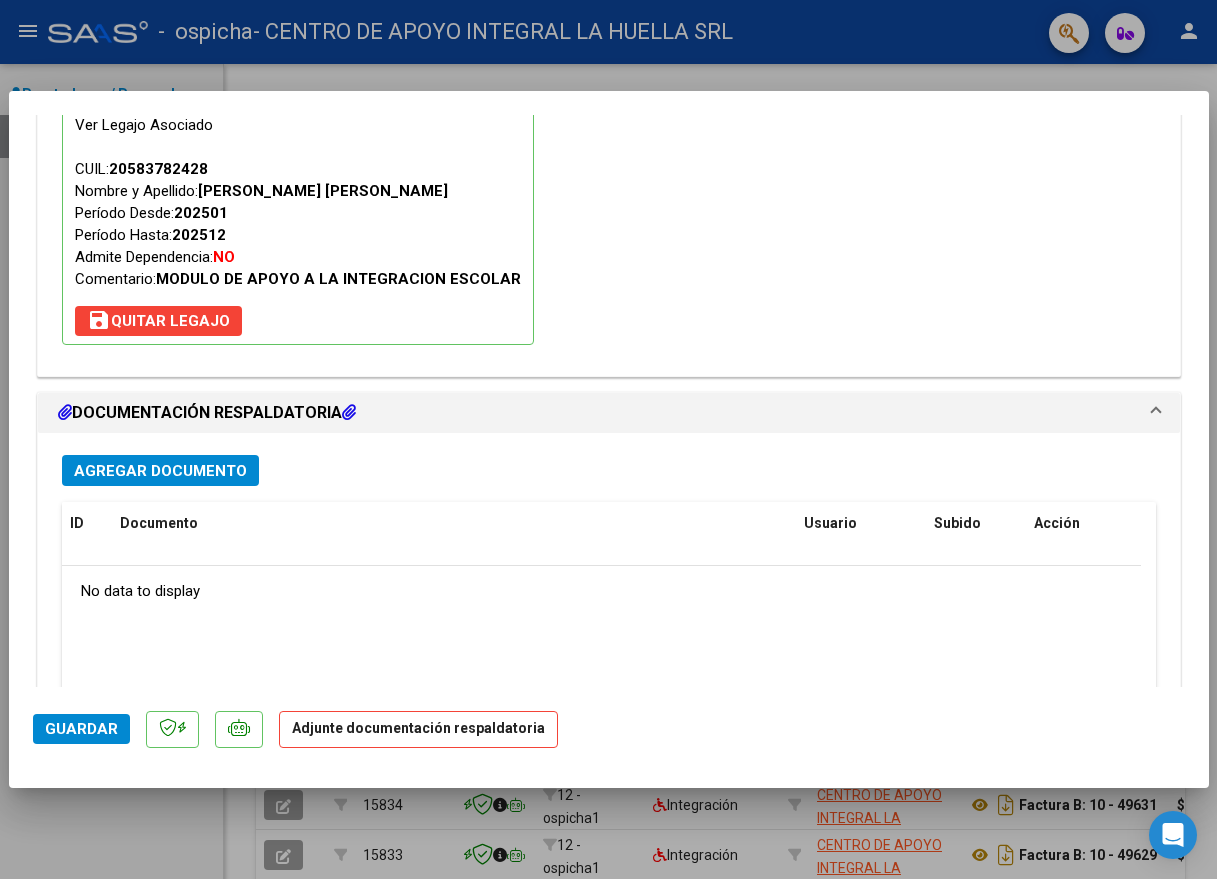 scroll, scrollTop: 2113, scrollLeft: 0, axis: vertical 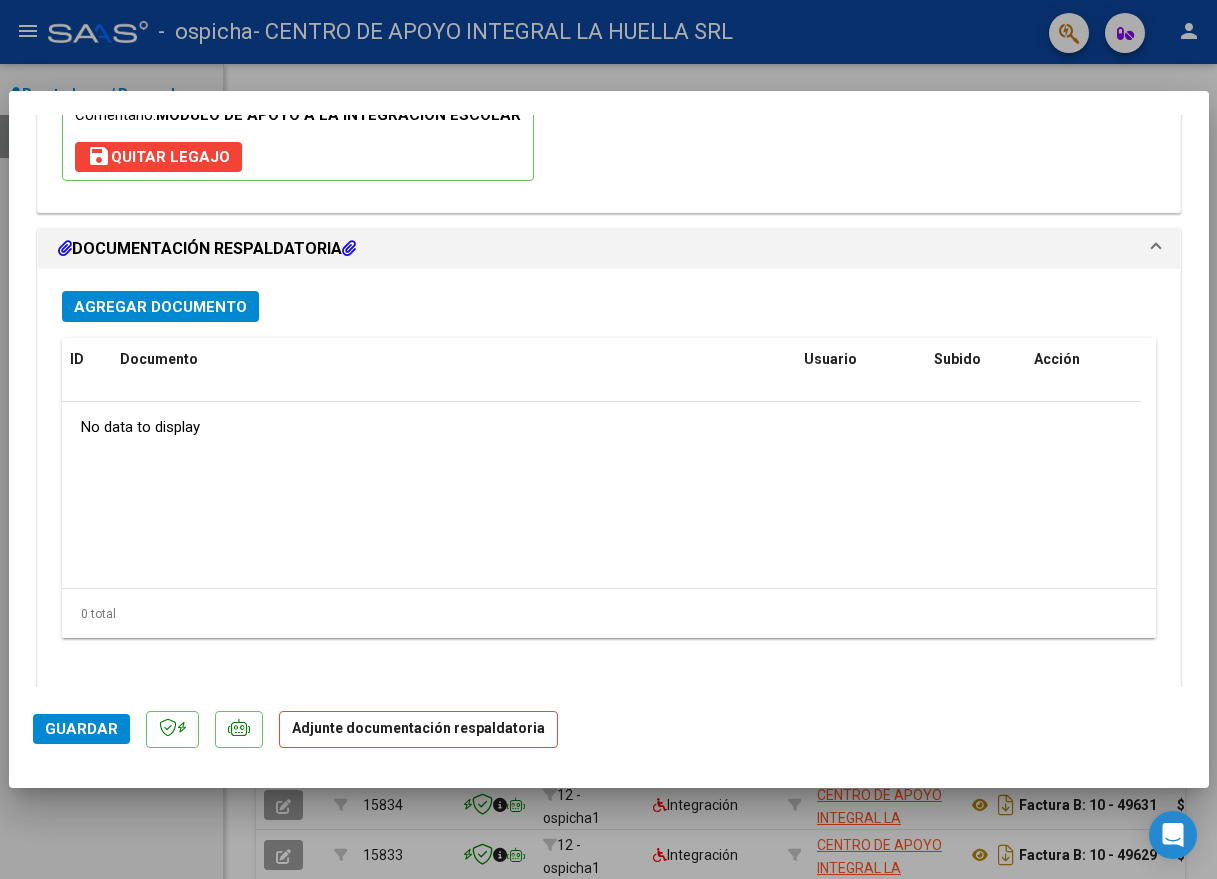 click on "Agregar Documento" at bounding box center (160, 307) 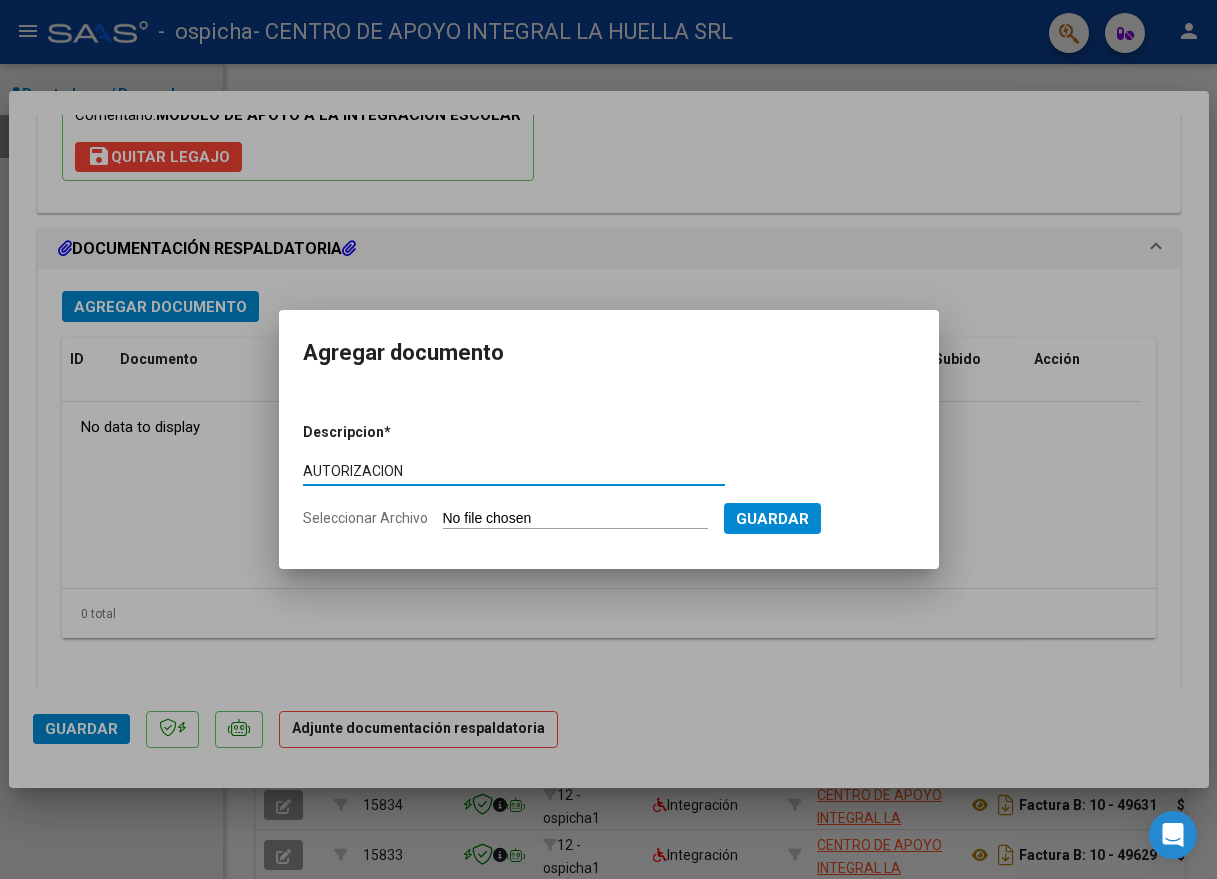 type on "AUTORIZACION" 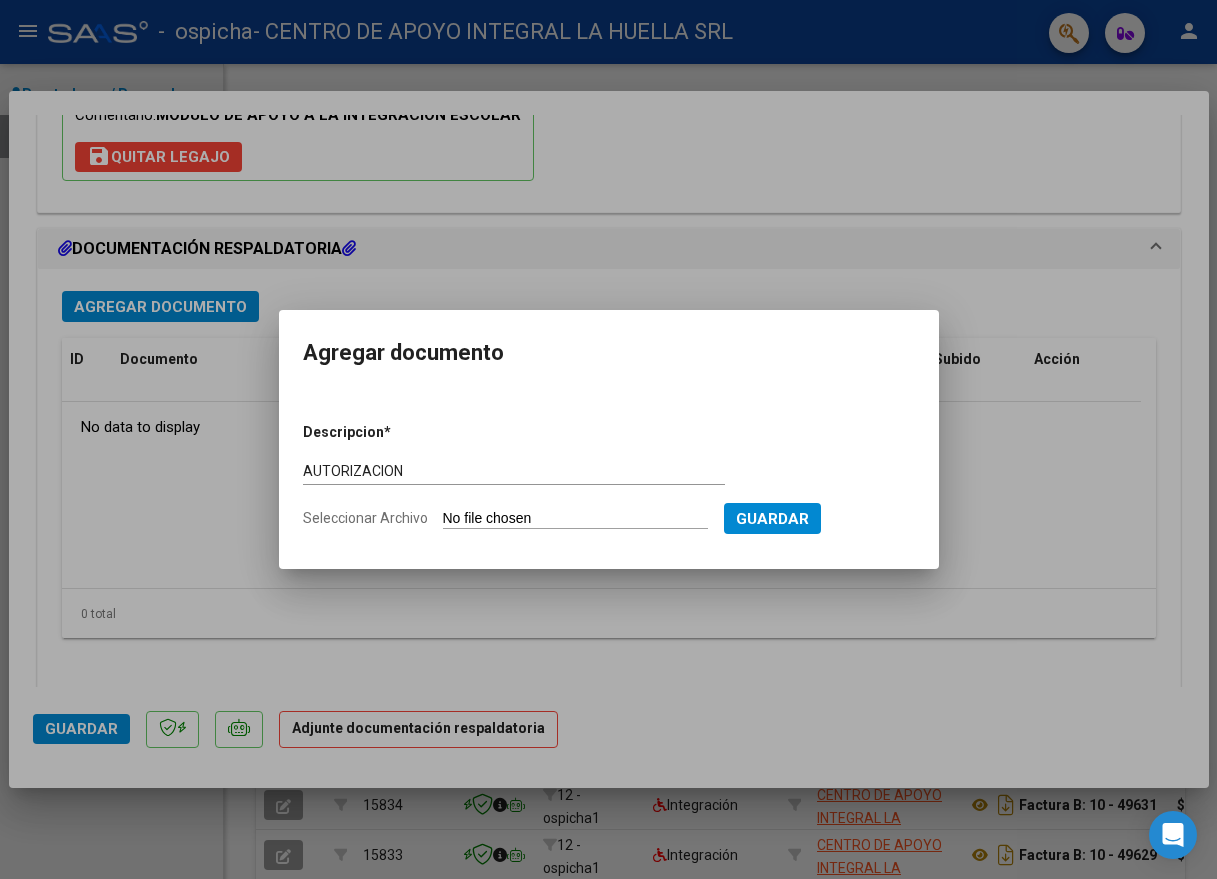 type on "C:\fakepath\AROCA TELESCA AGUSTIN SAMUEL AUTORIZACION SAIE 2025.pdf" 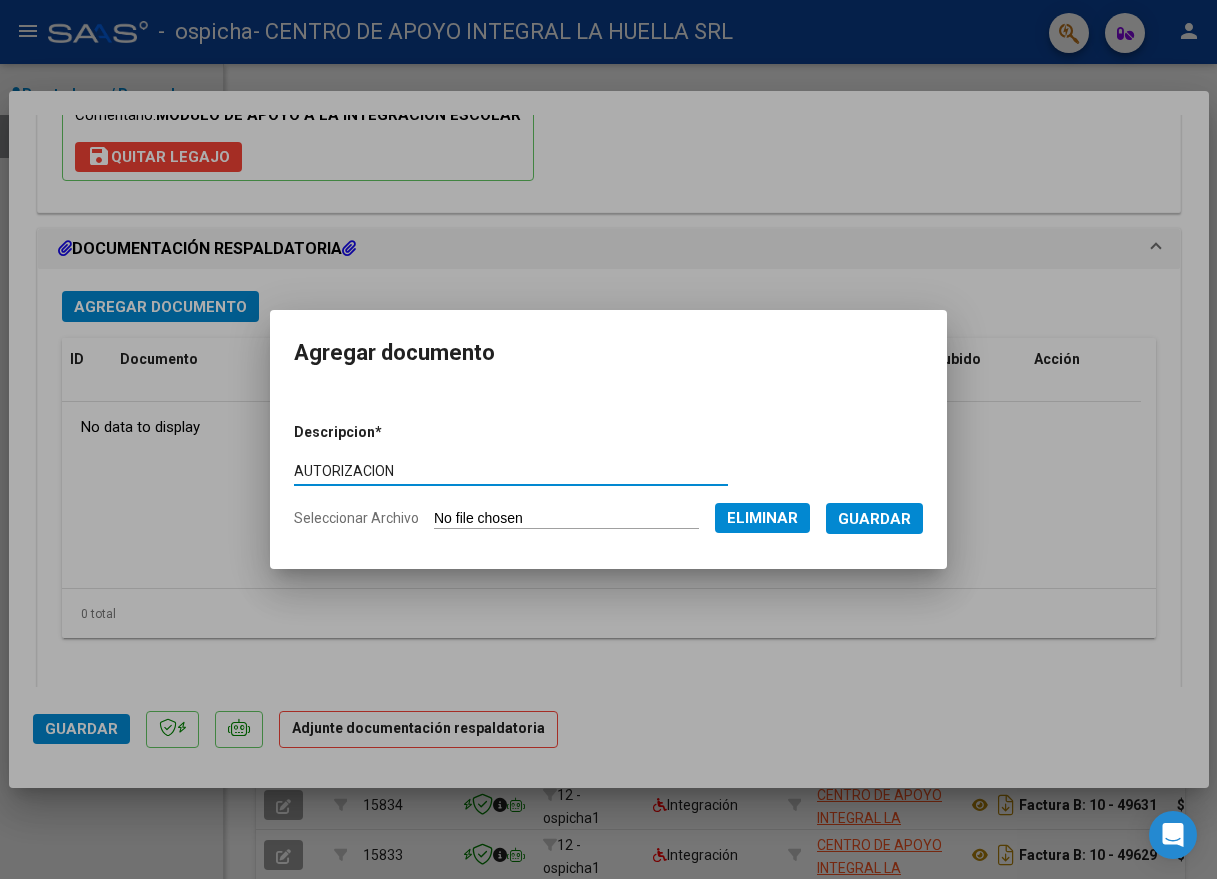 click on "Guardar" at bounding box center (874, 519) 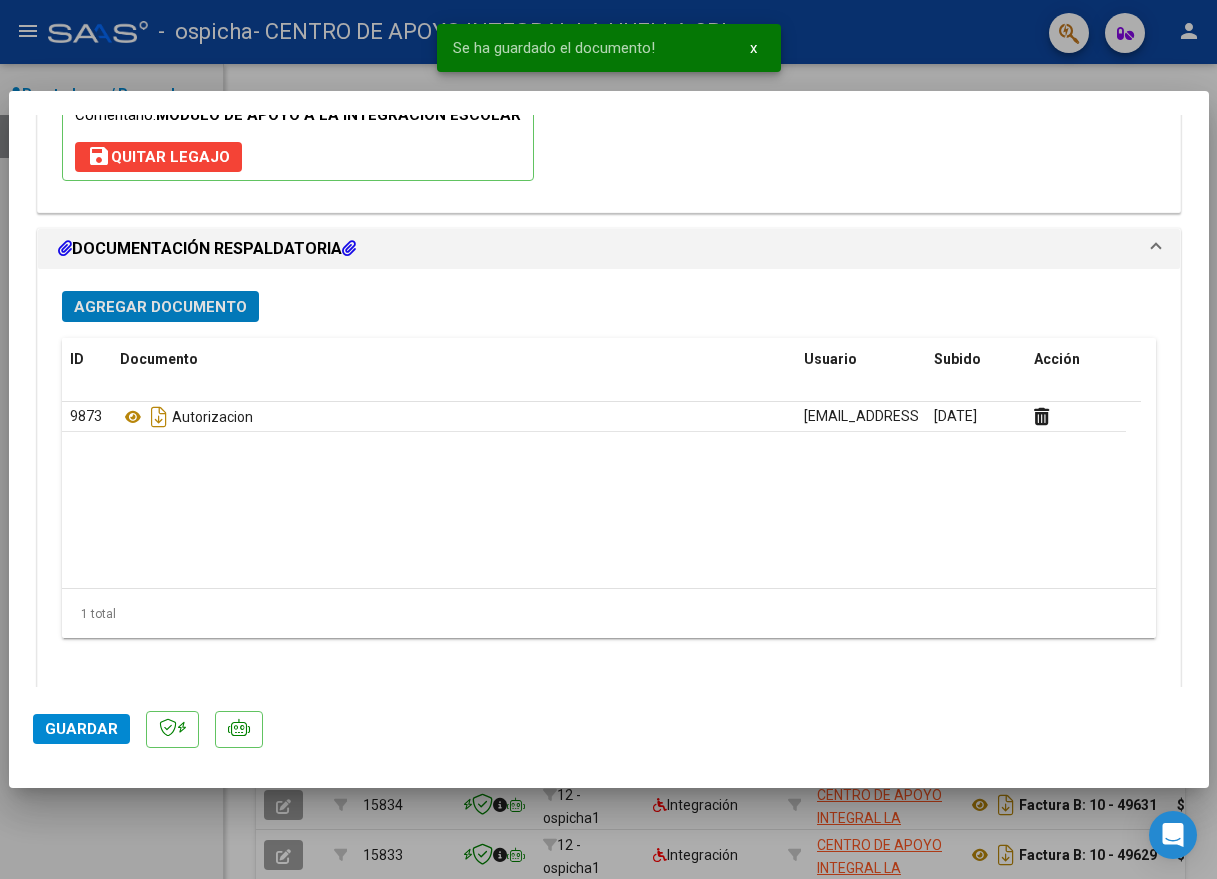 click on "Agregar Documento" at bounding box center (160, 307) 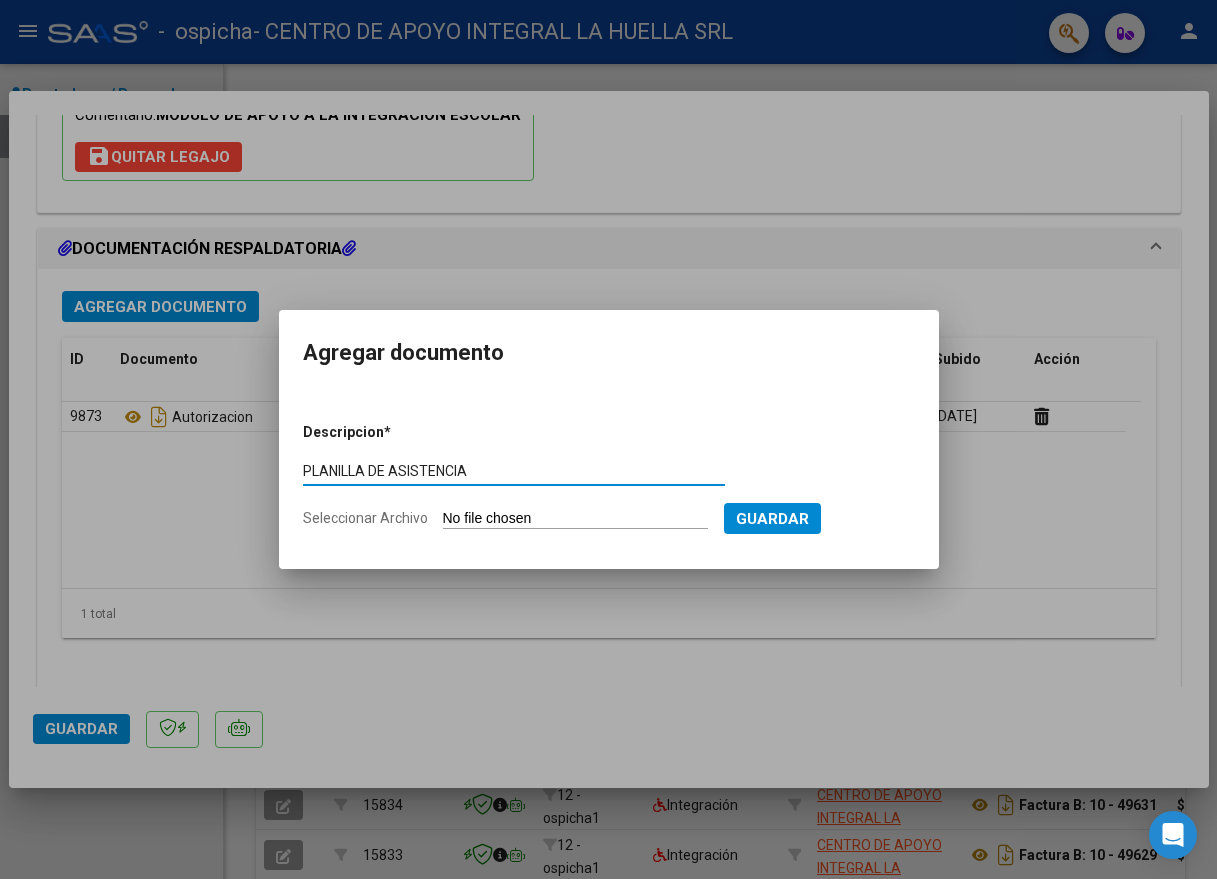 type on "PLANILLA DE ASISTENCIA" 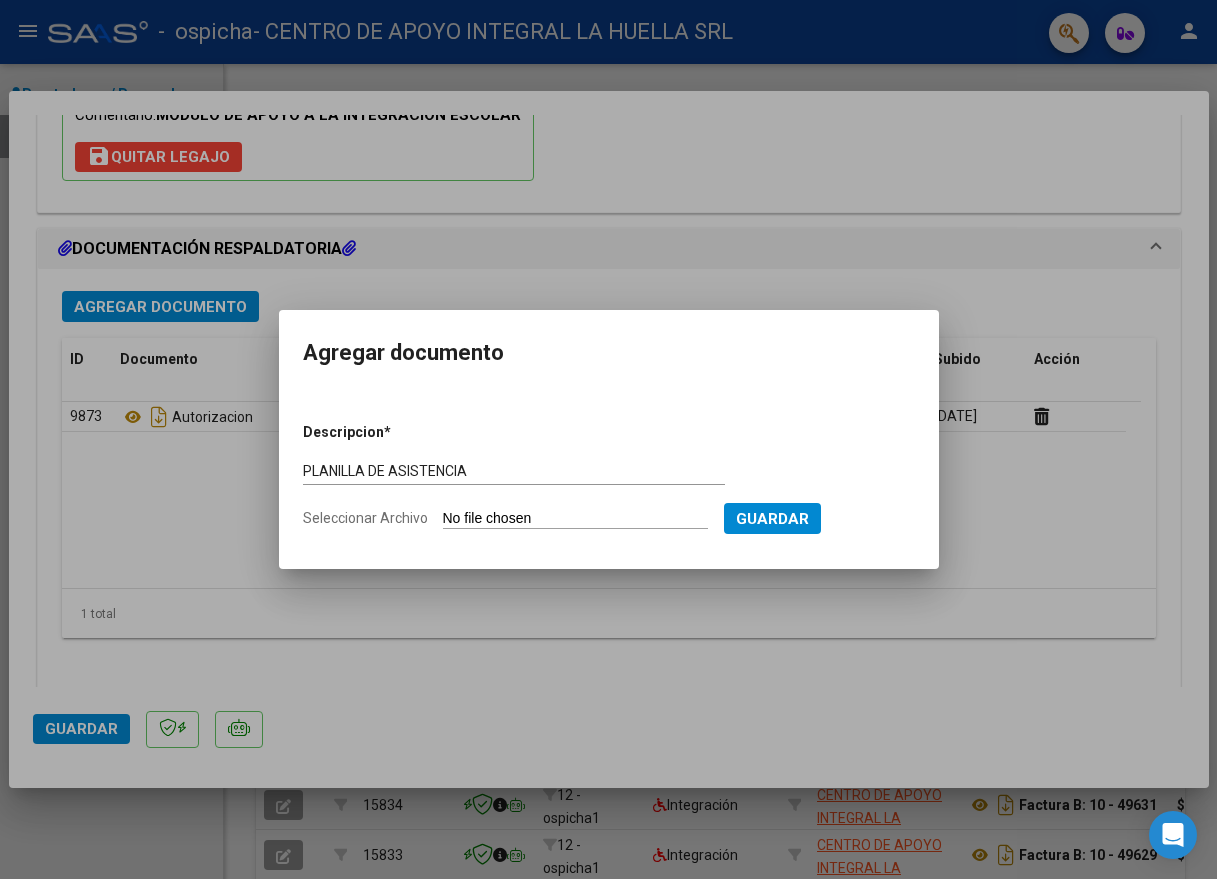 type on "C:\fakepath\AROCA TELESCA AGUSTIN SAMUEL-PLANILLA ASISTENCIA-JUNIO-S-OSPICHA.pdf" 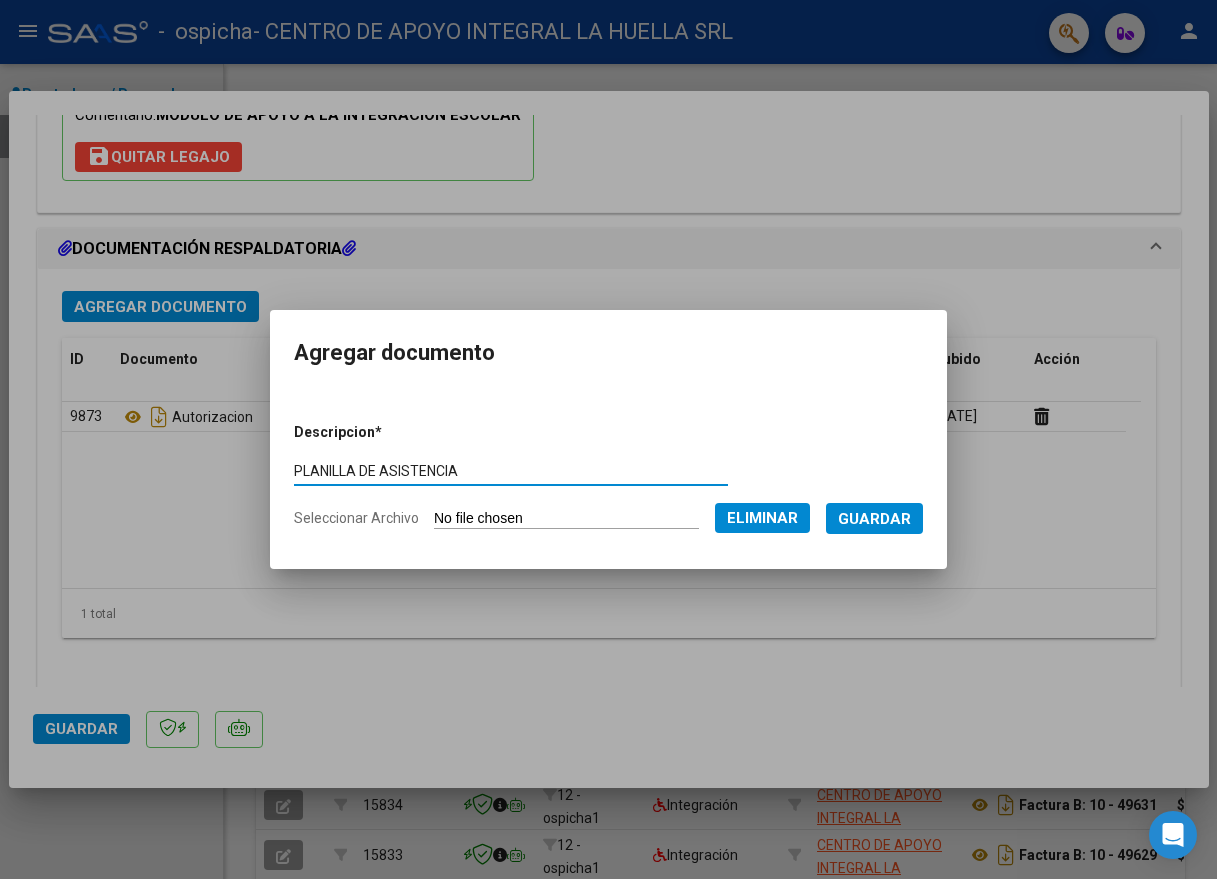 click on "Guardar" at bounding box center [874, 519] 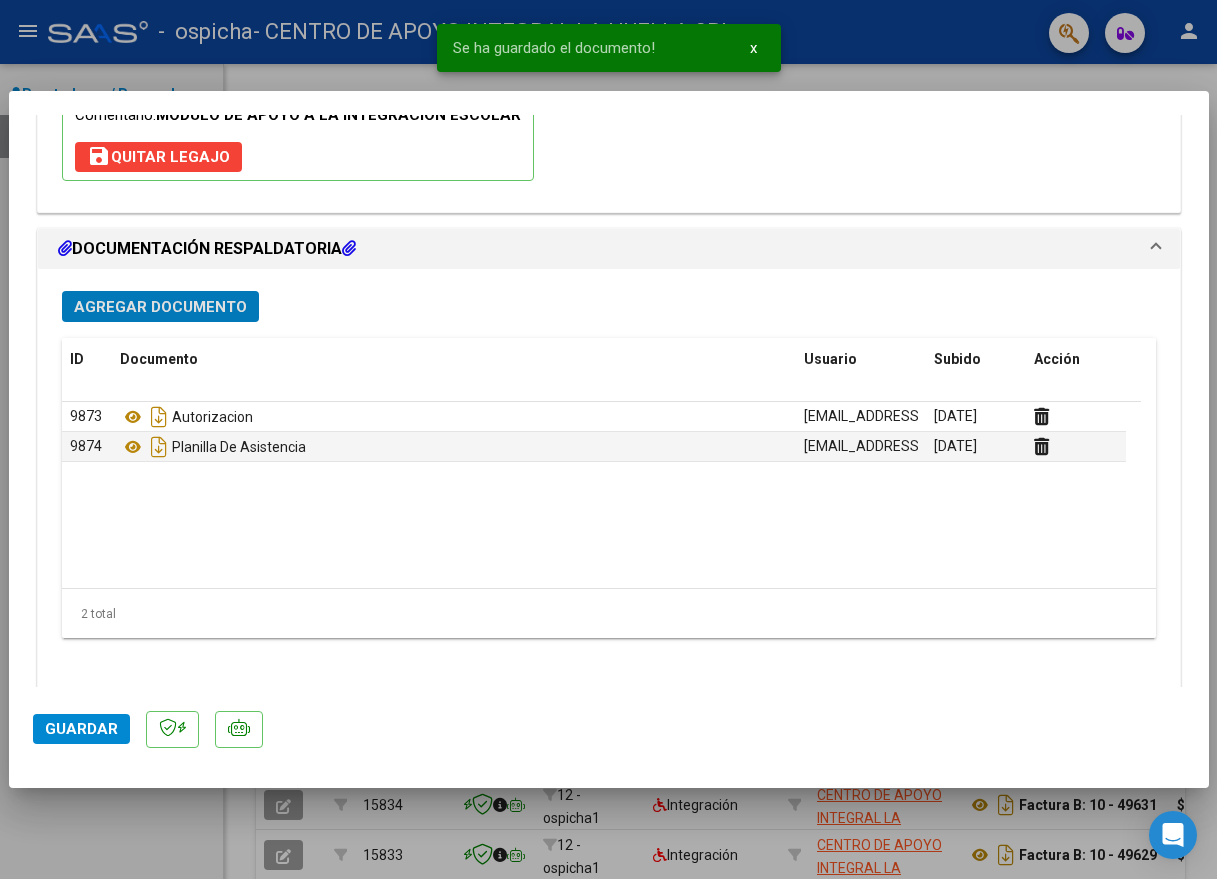 click on "Agregar Documento" at bounding box center (160, 306) 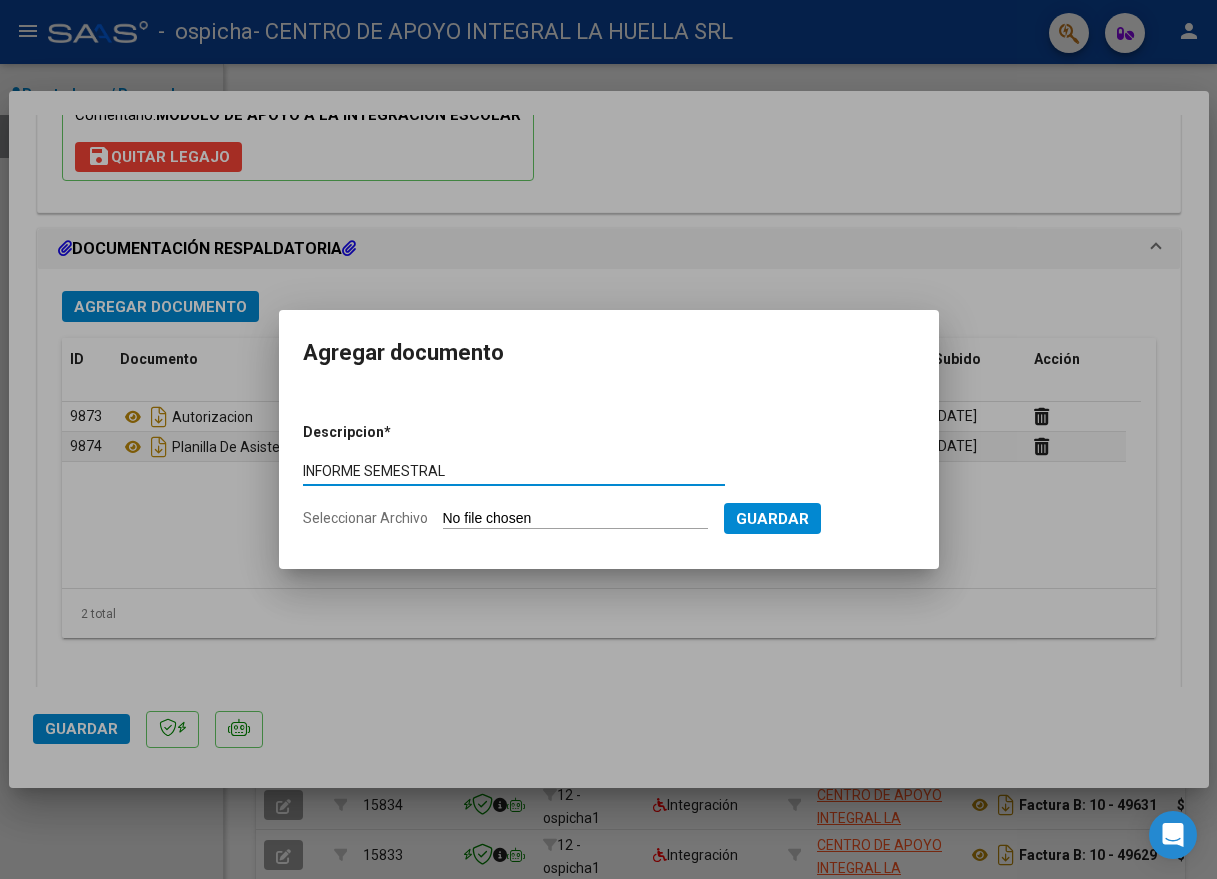 type on "INFORME SEMESTRAL" 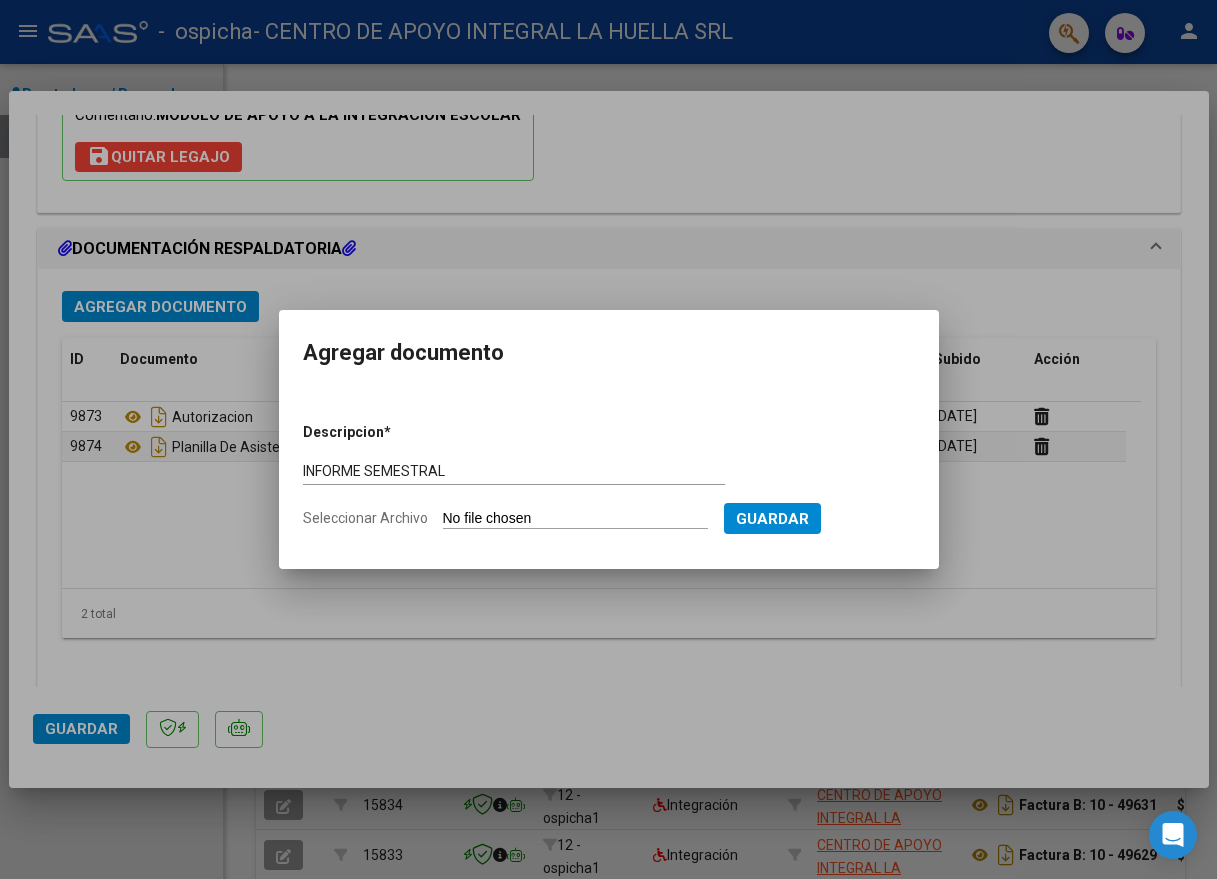 type on "C:\fakepath\AROCA TELESCA AGUSTIN SAMUEL INFORME SEMESTRAL S OSPICHA.pdf" 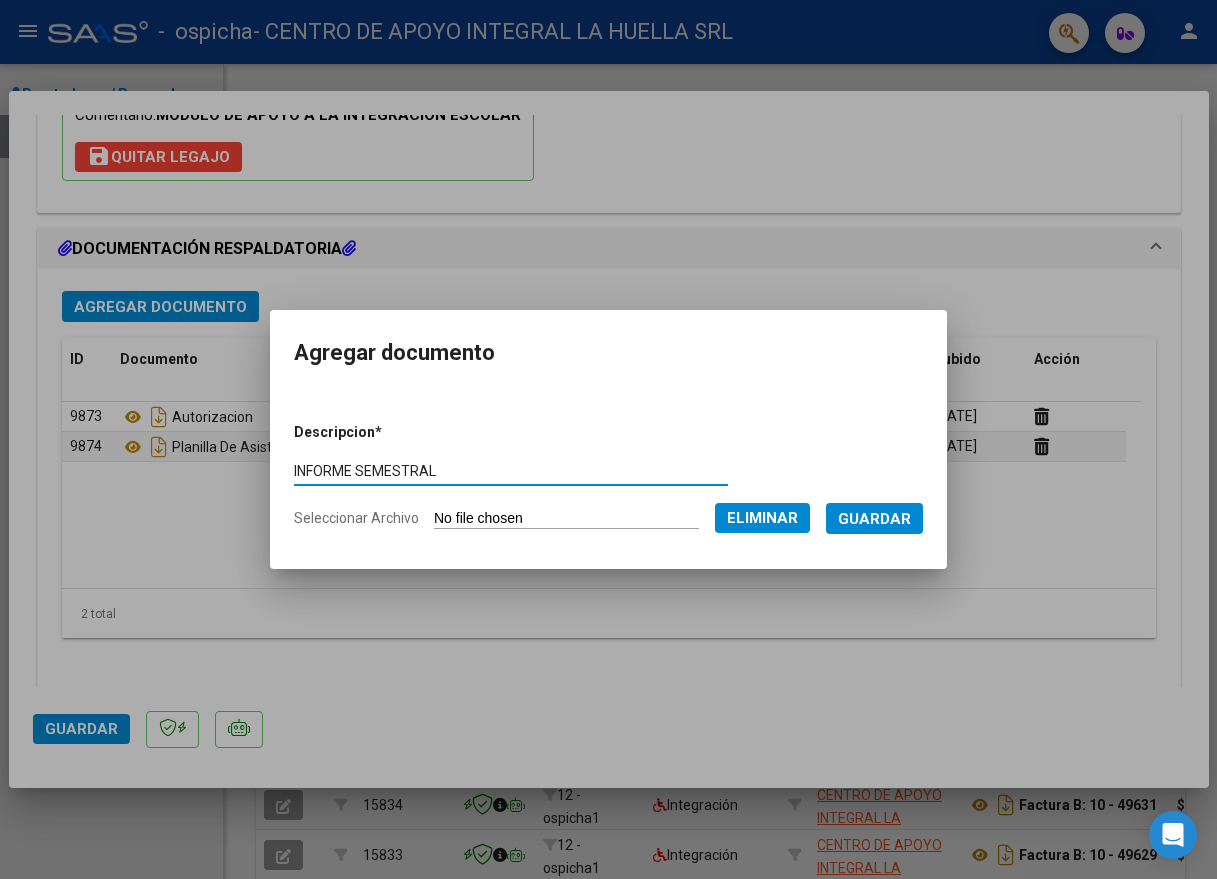 click on "Guardar" at bounding box center [874, 519] 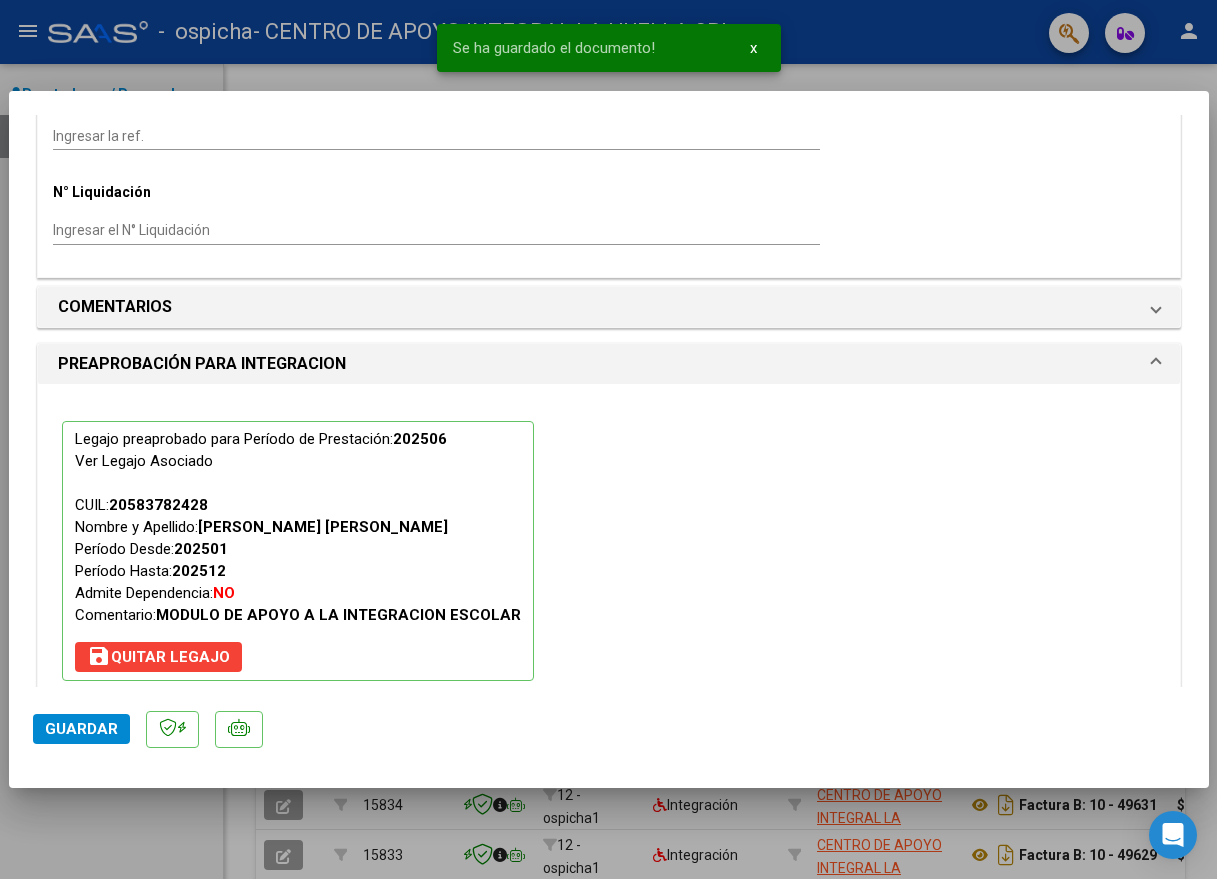 scroll, scrollTop: 1013, scrollLeft: 0, axis: vertical 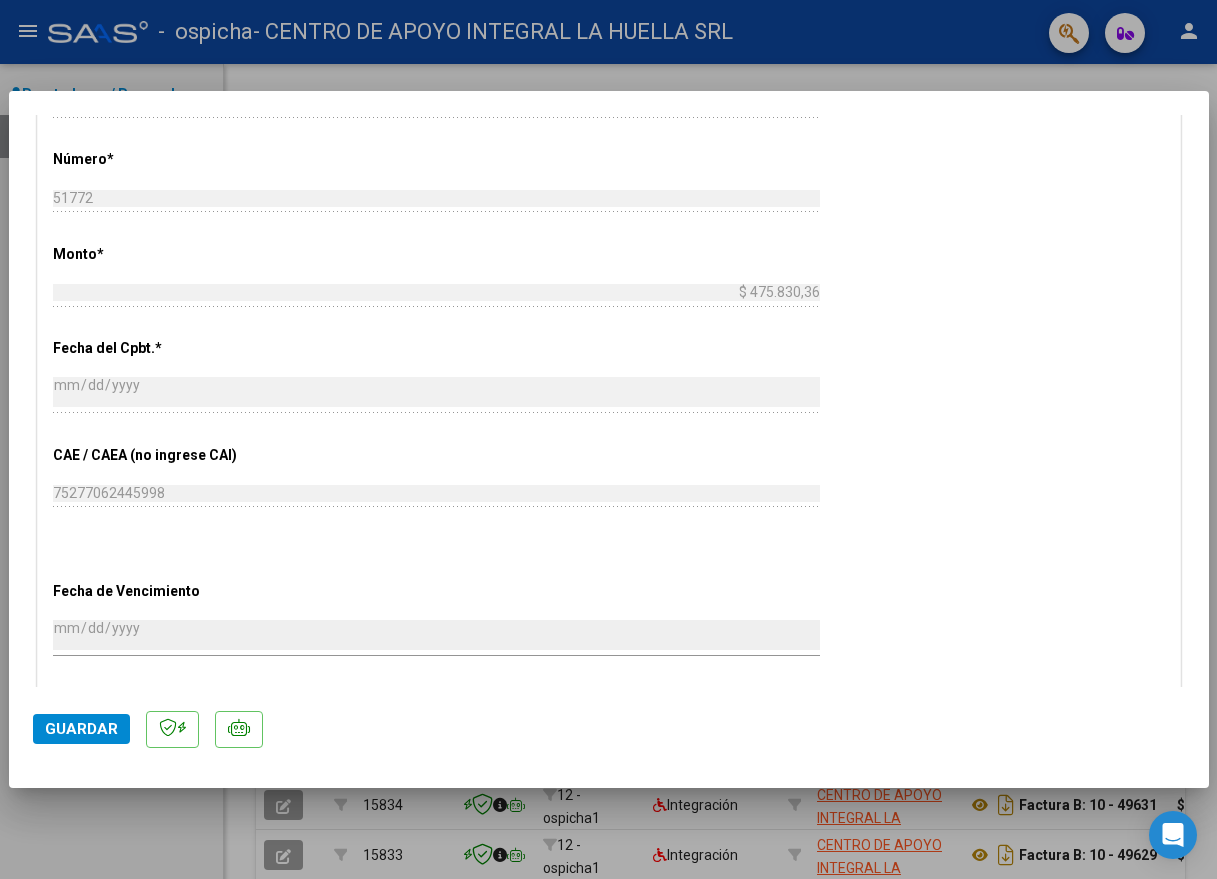 click on "Guardar" 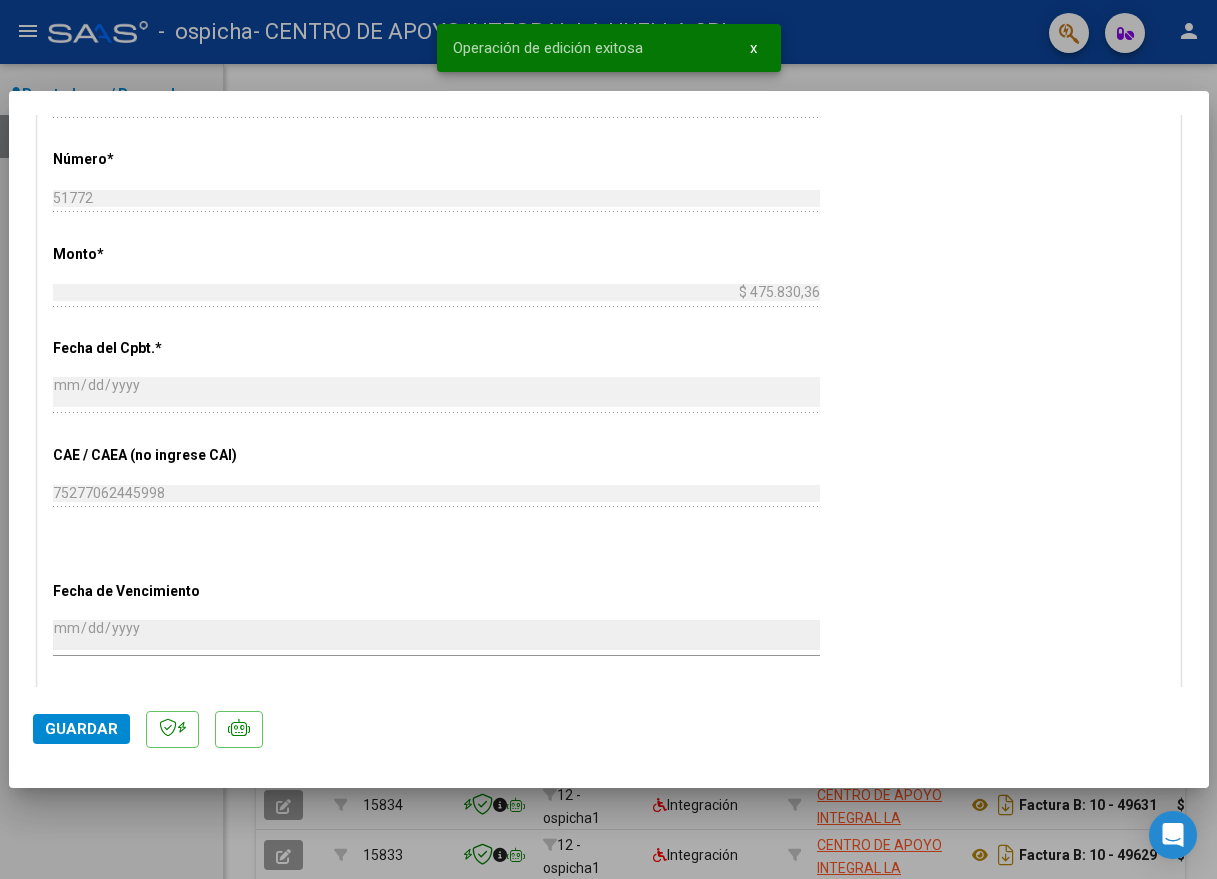 click at bounding box center [608, 439] 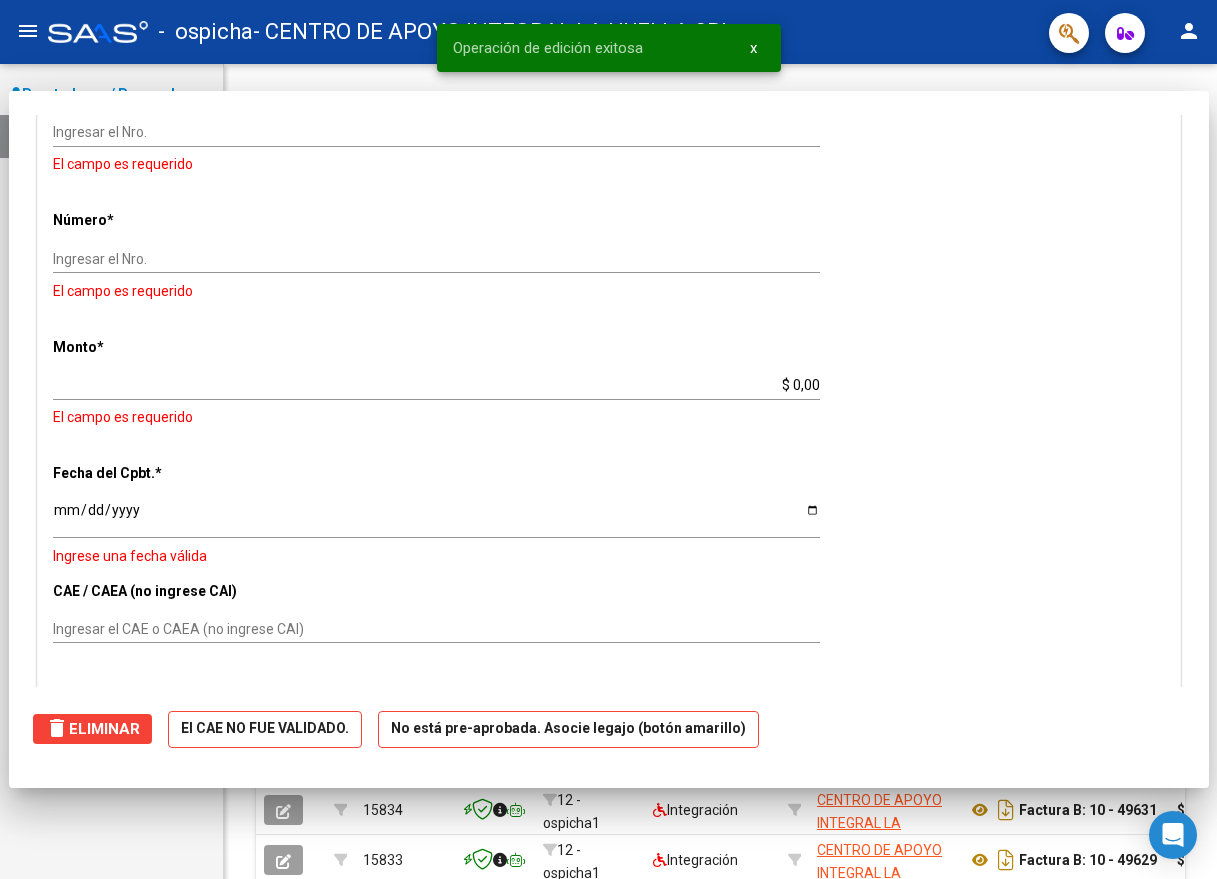 scroll, scrollTop: 1074, scrollLeft: 0, axis: vertical 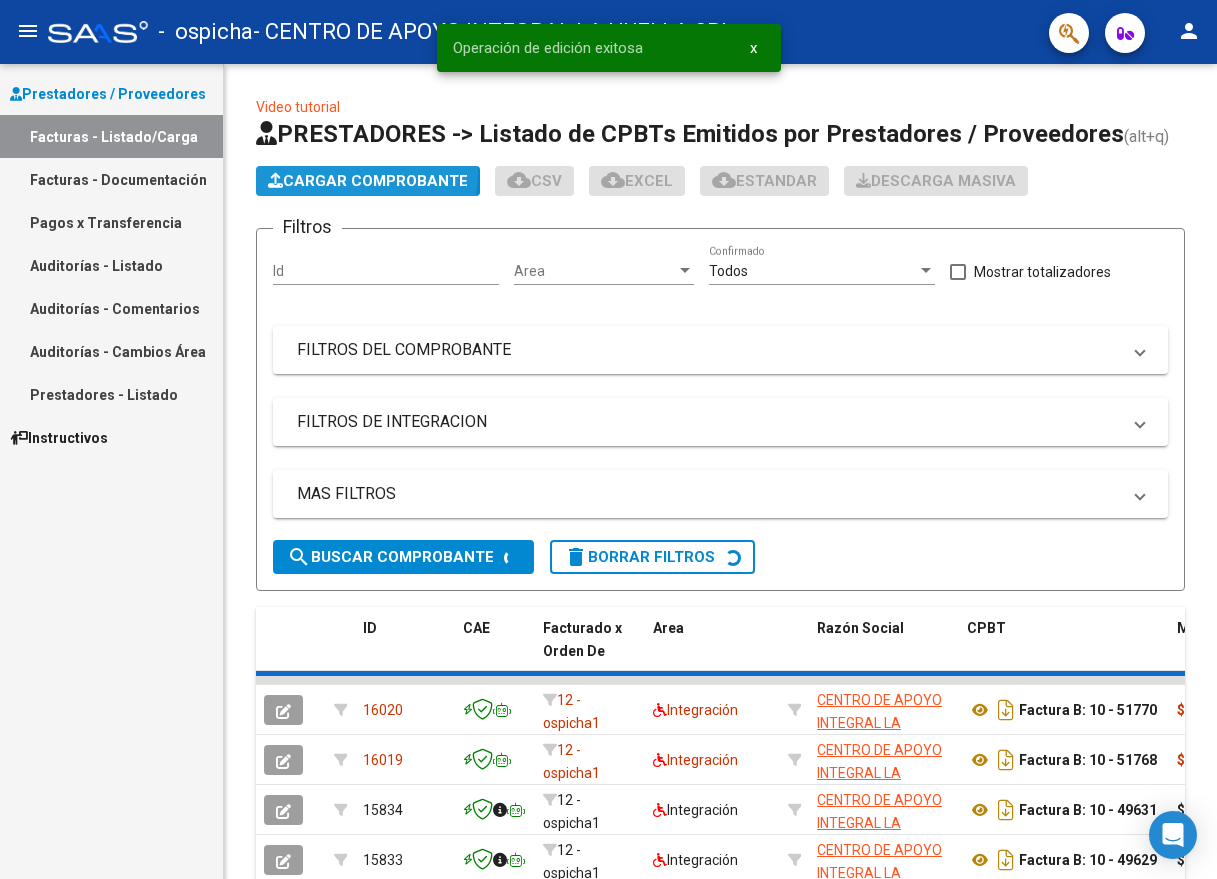 click on "Cargar Comprobante" 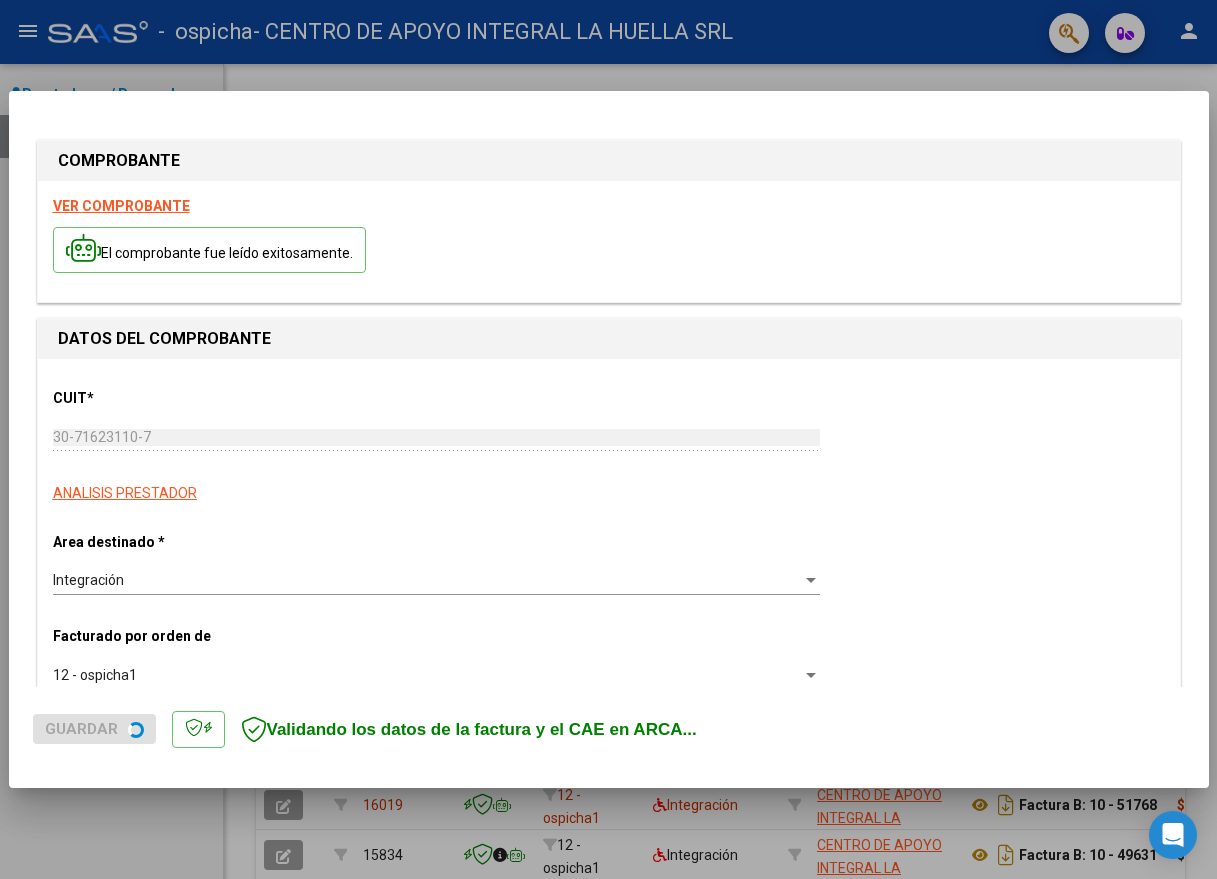 scroll, scrollTop: 400, scrollLeft: 0, axis: vertical 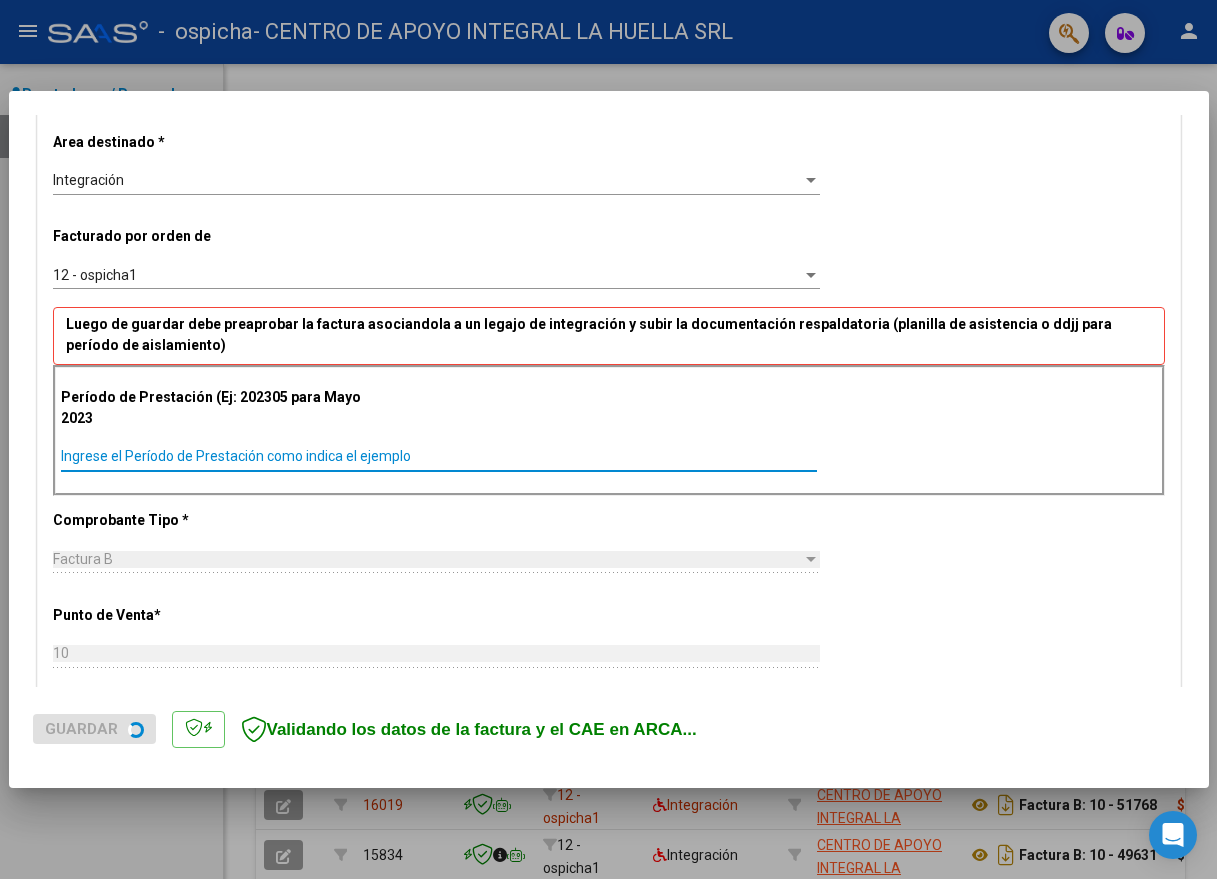 click on "Ingrese el Período de Prestación como indica el ejemplo" at bounding box center (439, 456) 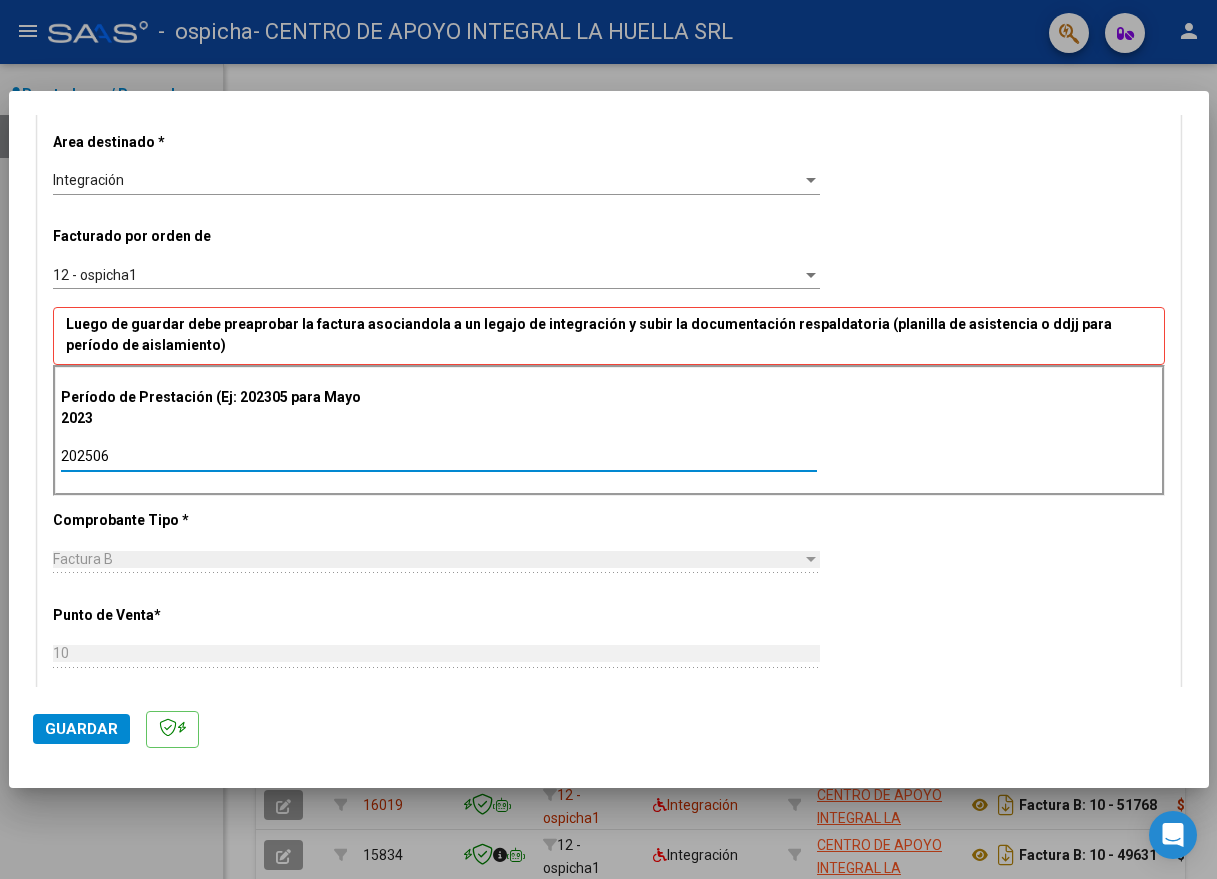 type on "202506" 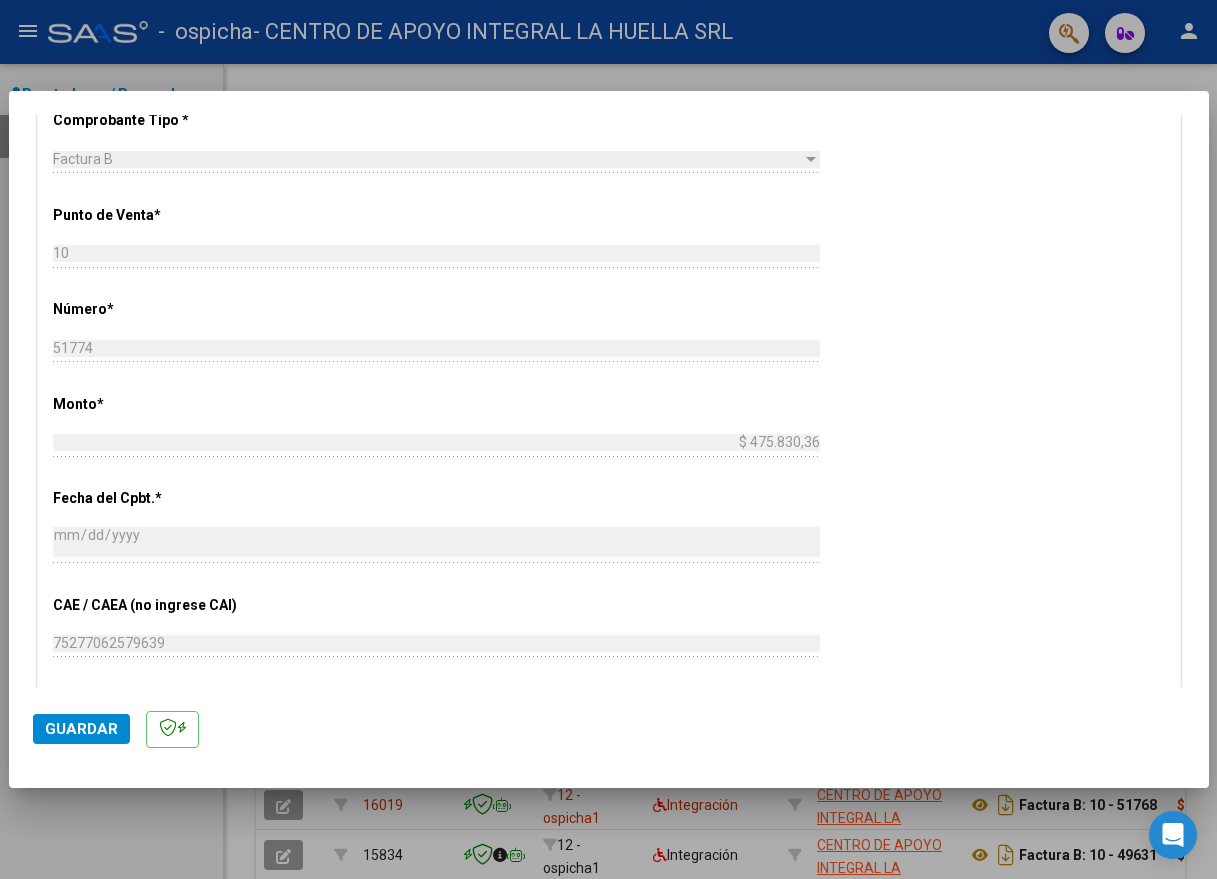 scroll, scrollTop: 1000, scrollLeft: 0, axis: vertical 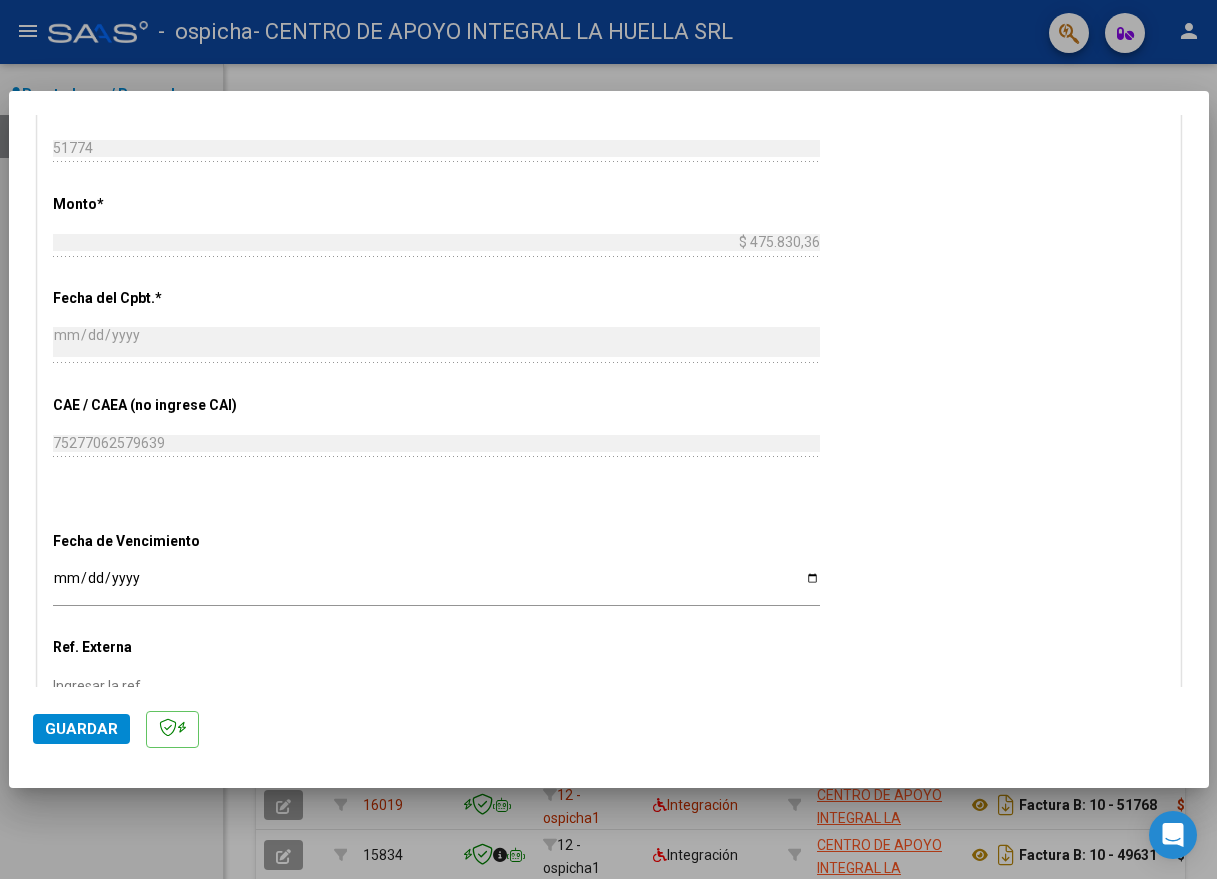 click on "Ingresar la fecha" at bounding box center (436, 585) 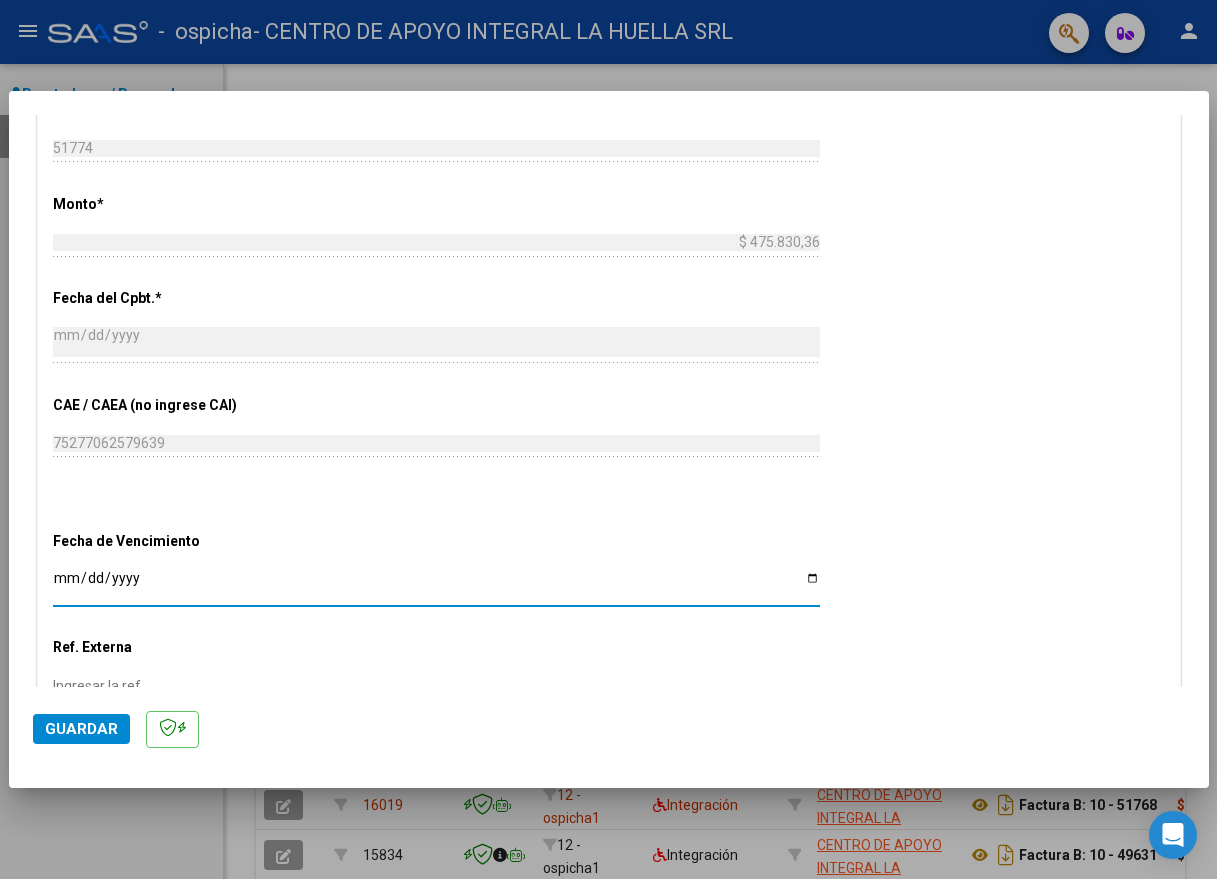 type on "2025-07-13" 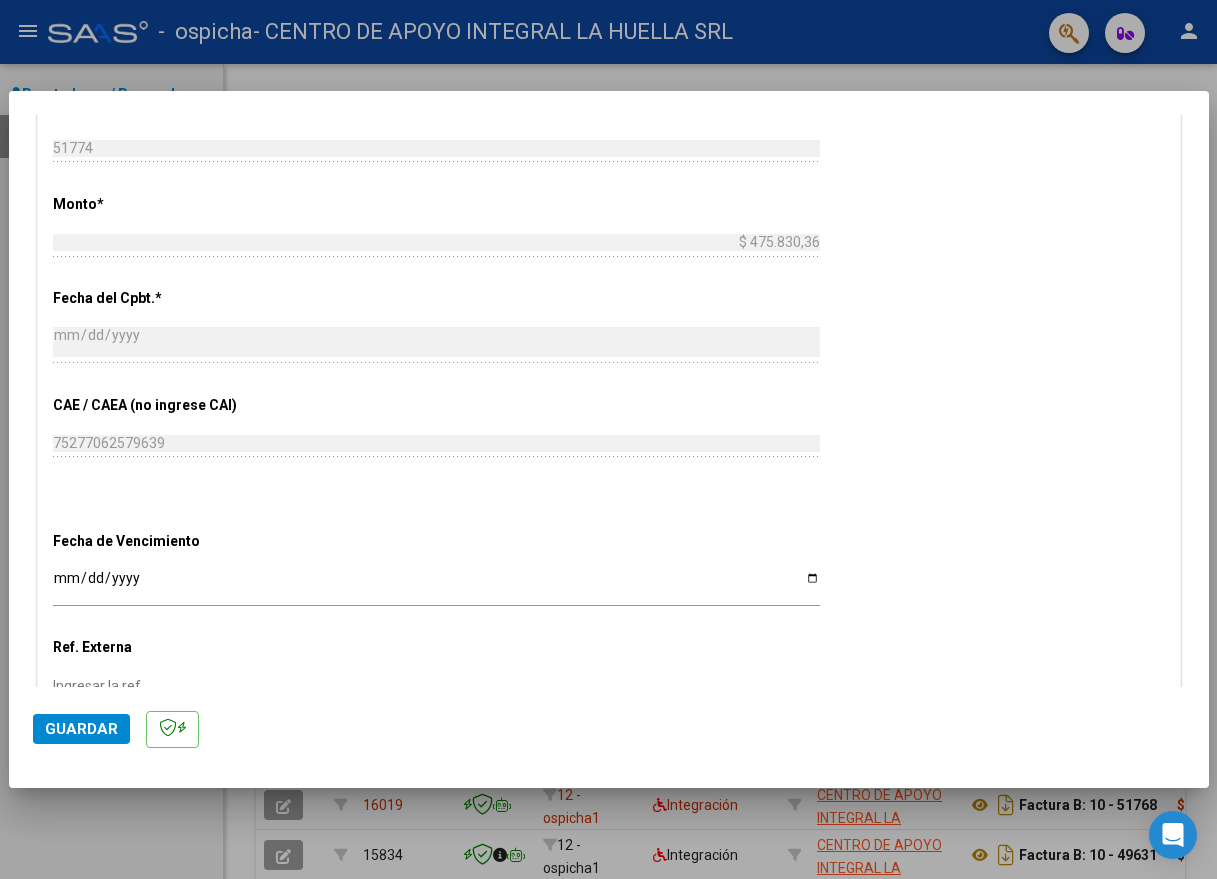 scroll, scrollTop: 1185, scrollLeft: 0, axis: vertical 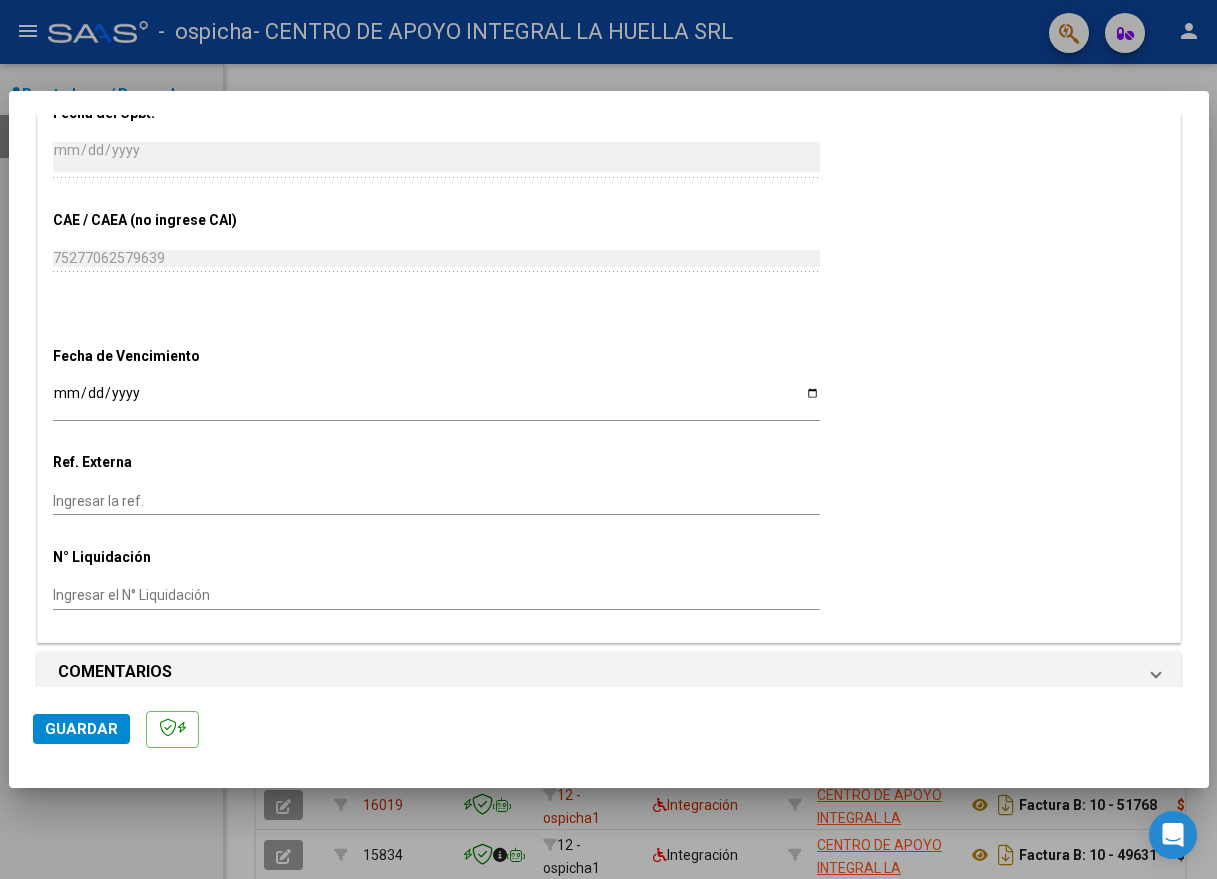 click on "Guardar" 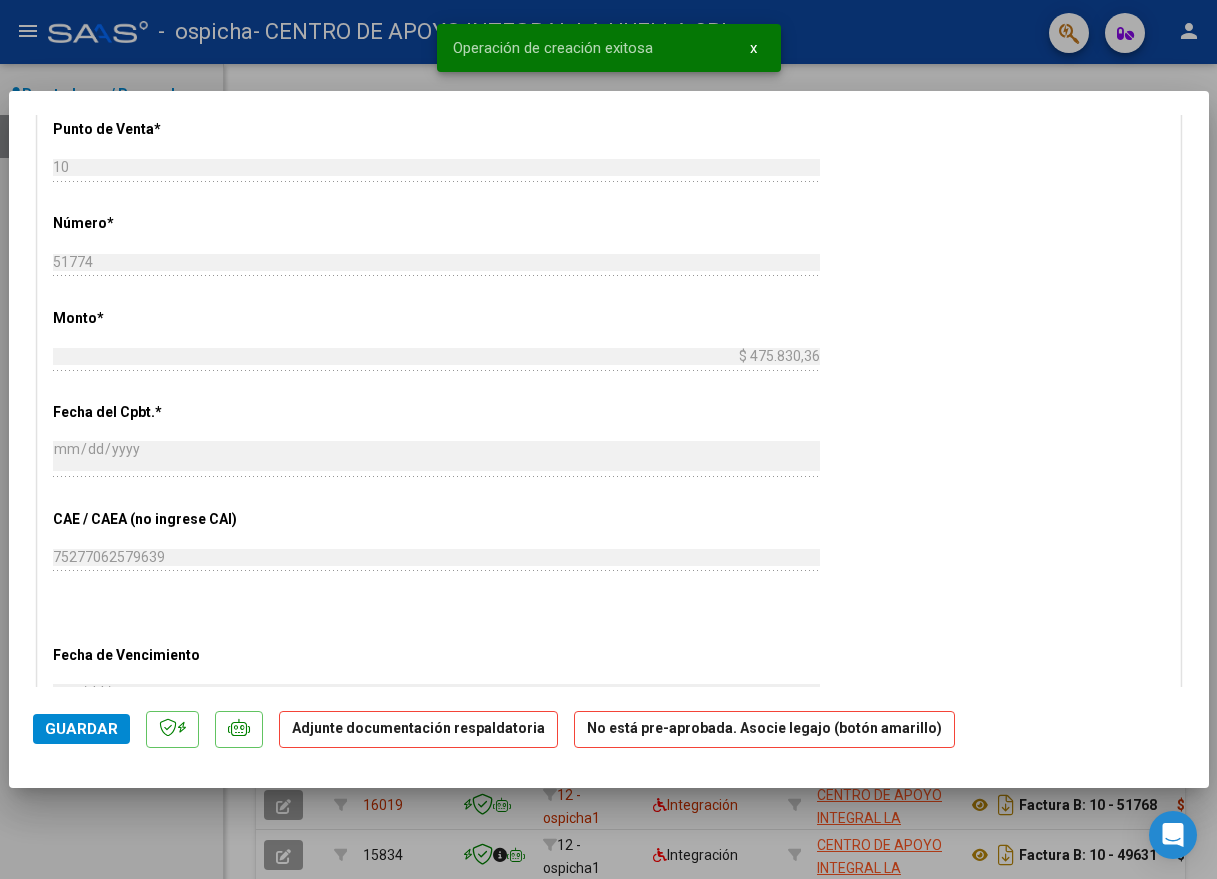scroll, scrollTop: 1300, scrollLeft: 0, axis: vertical 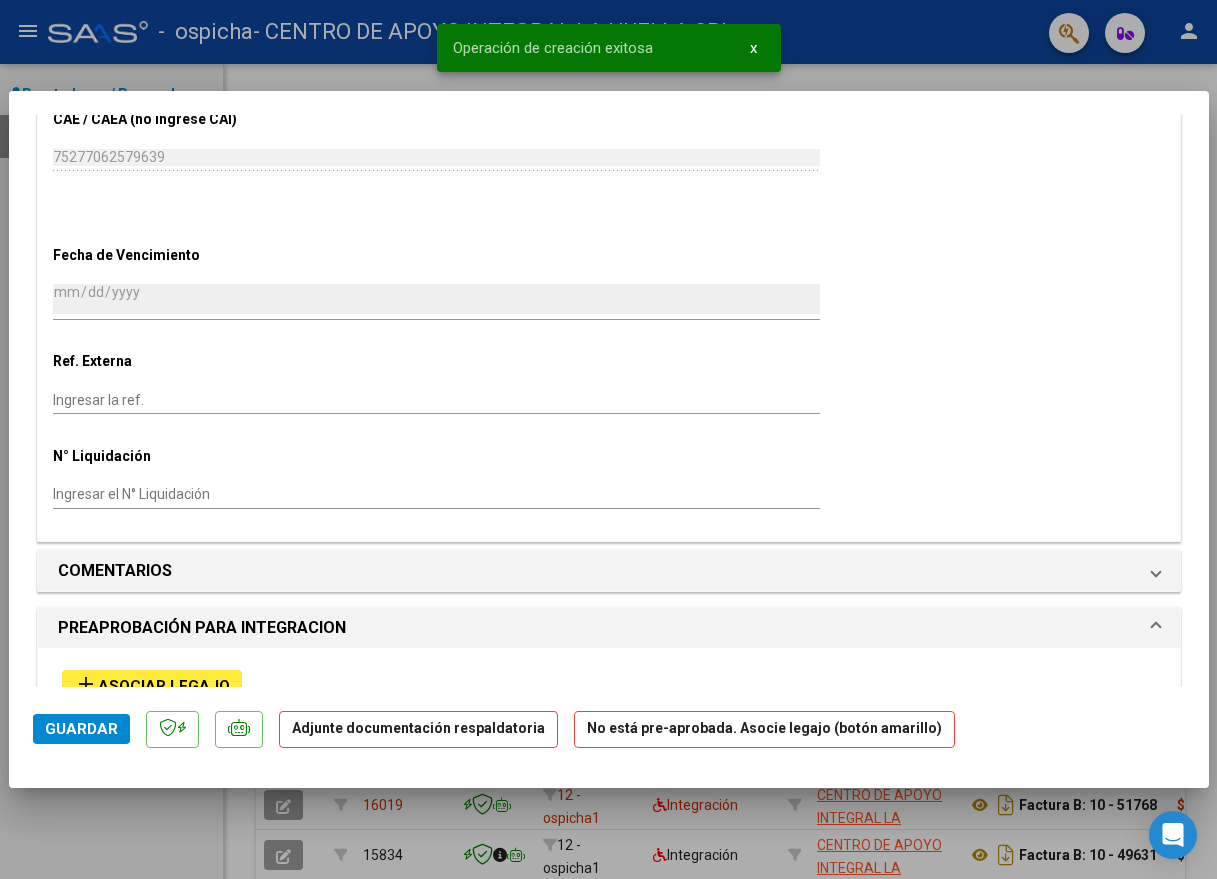 click on "add Asociar Legajo" at bounding box center (167, 672) 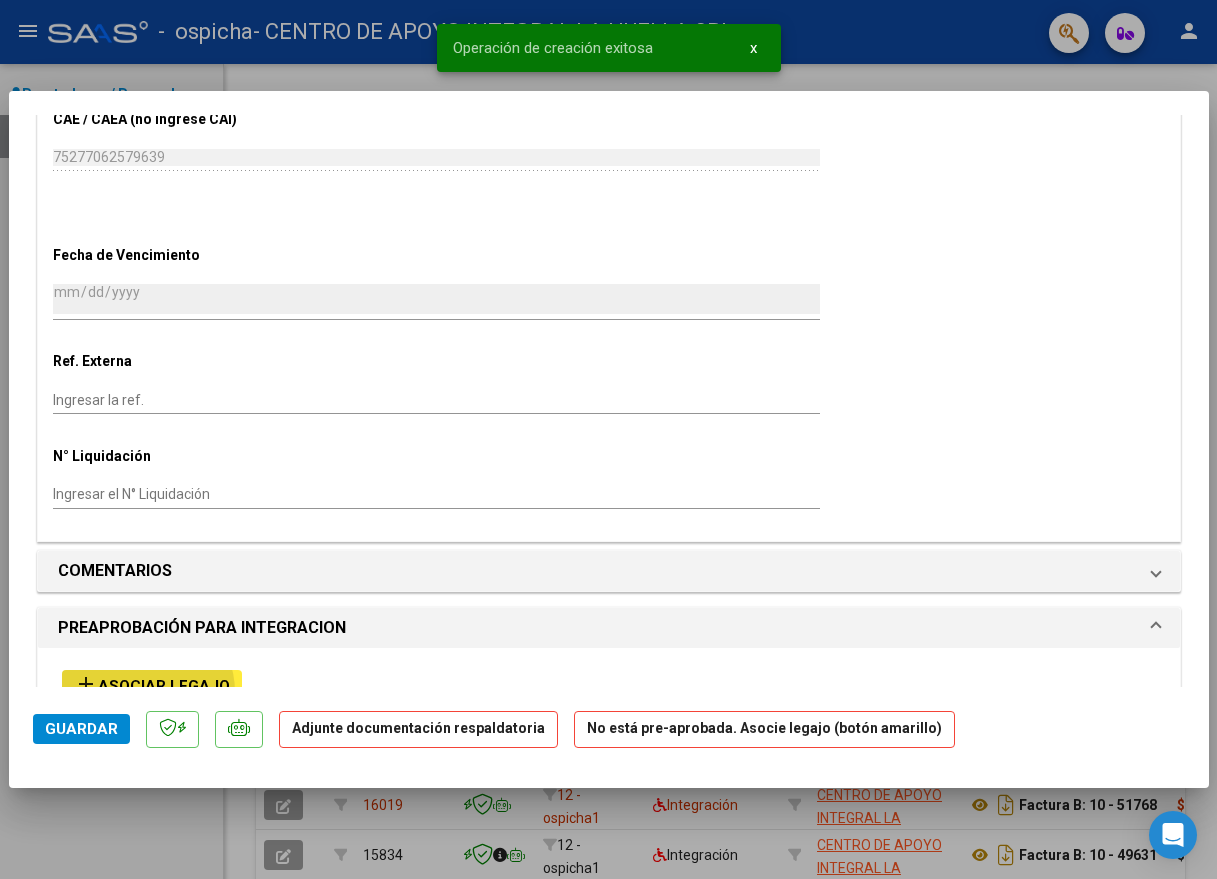 click on "Asociar Legajo" at bounding box center (164, 686) 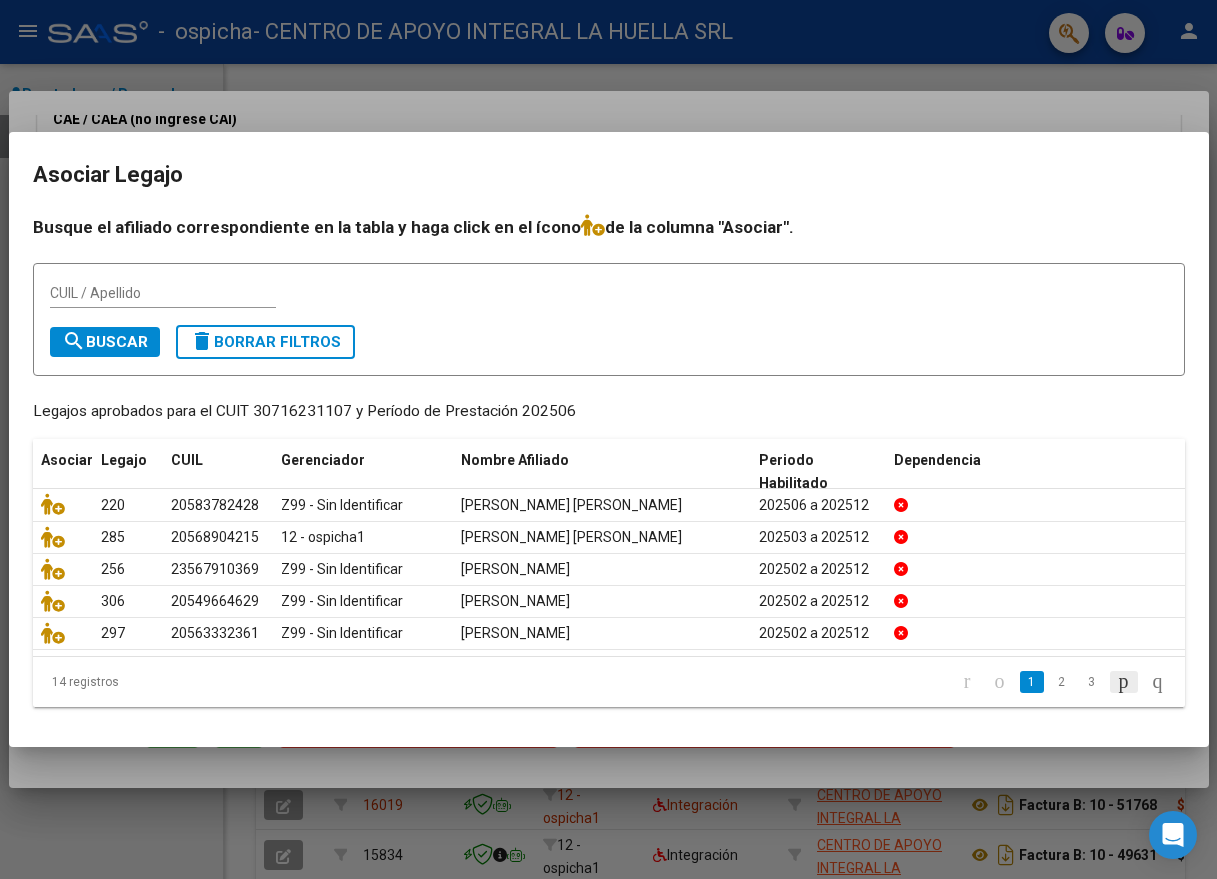 click 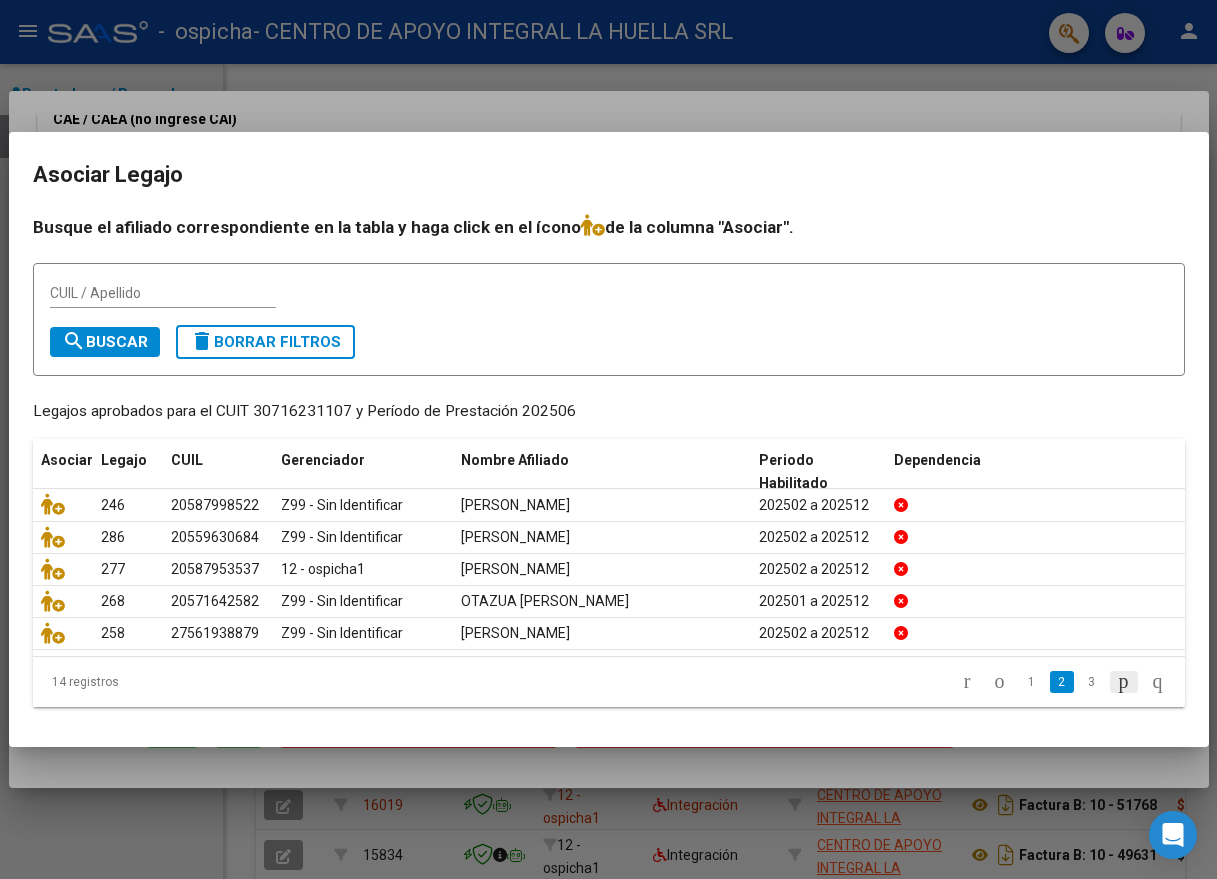 click 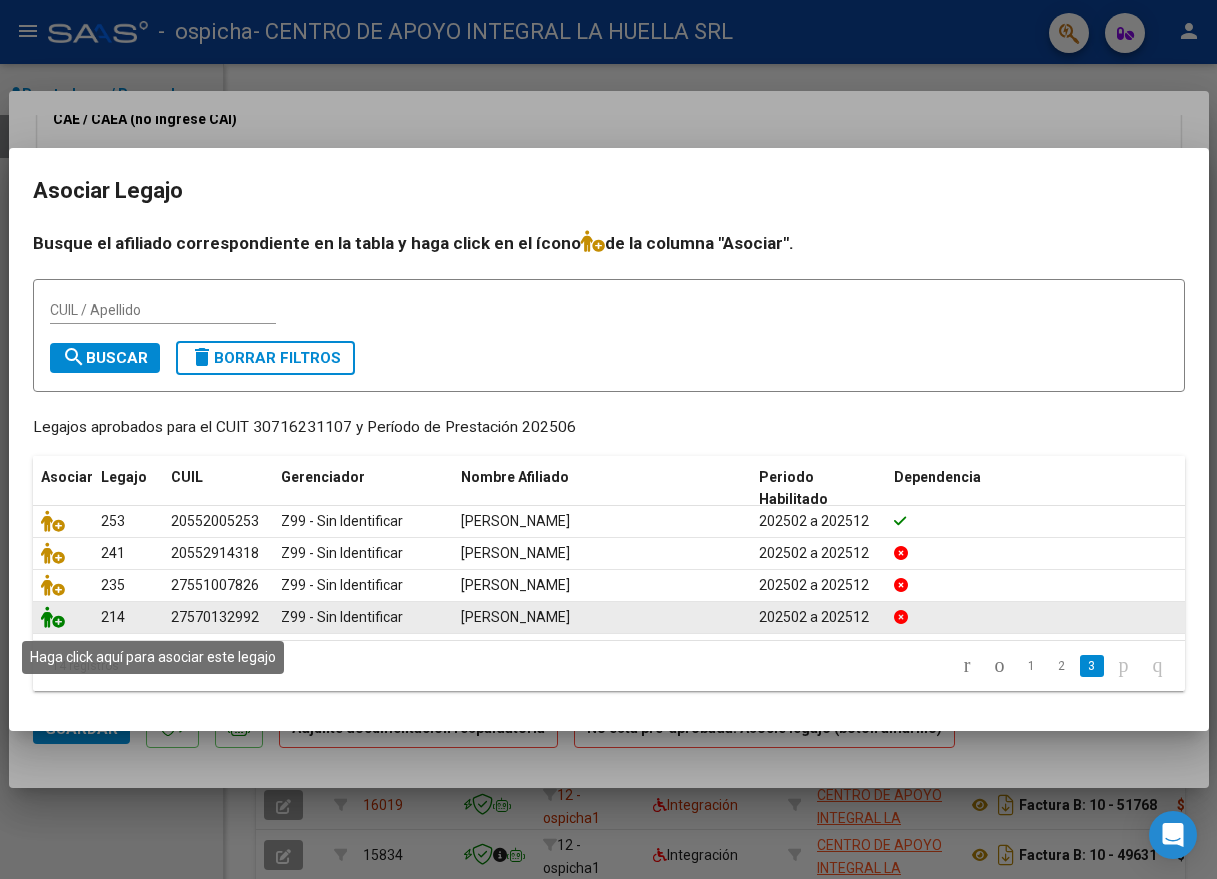 click 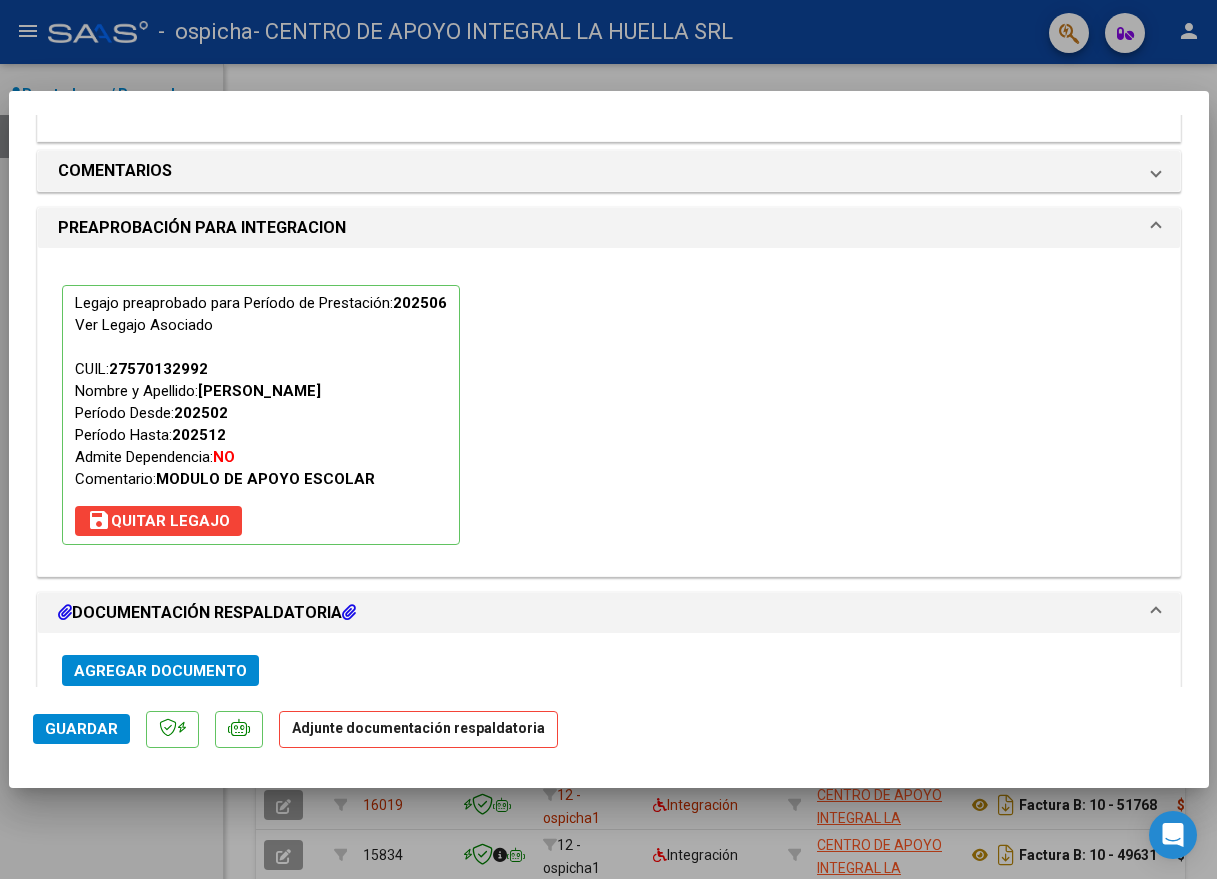 scroll, scrollTop: 1949, scrollLeft: 0, axis: vertical 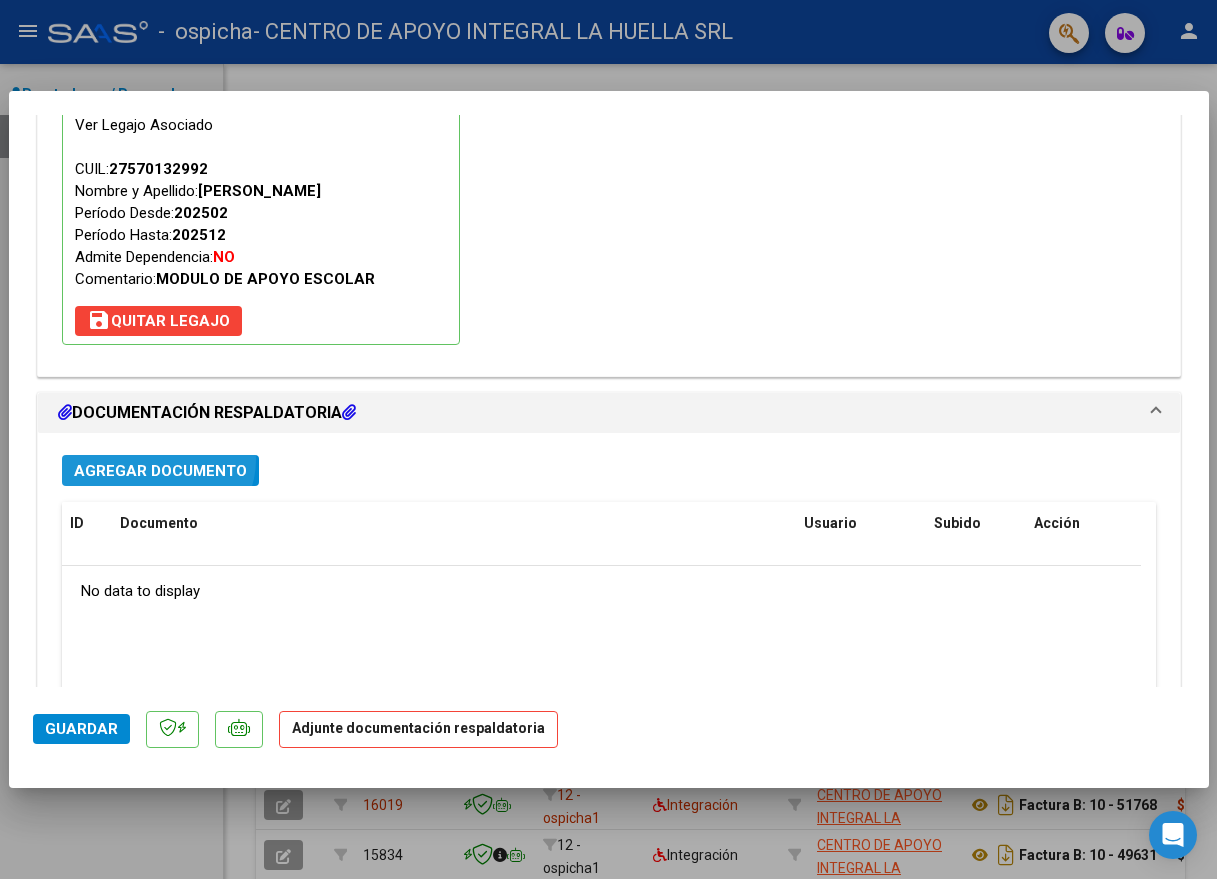 click on "Agregar Documento" at bounding box center [160, 470] 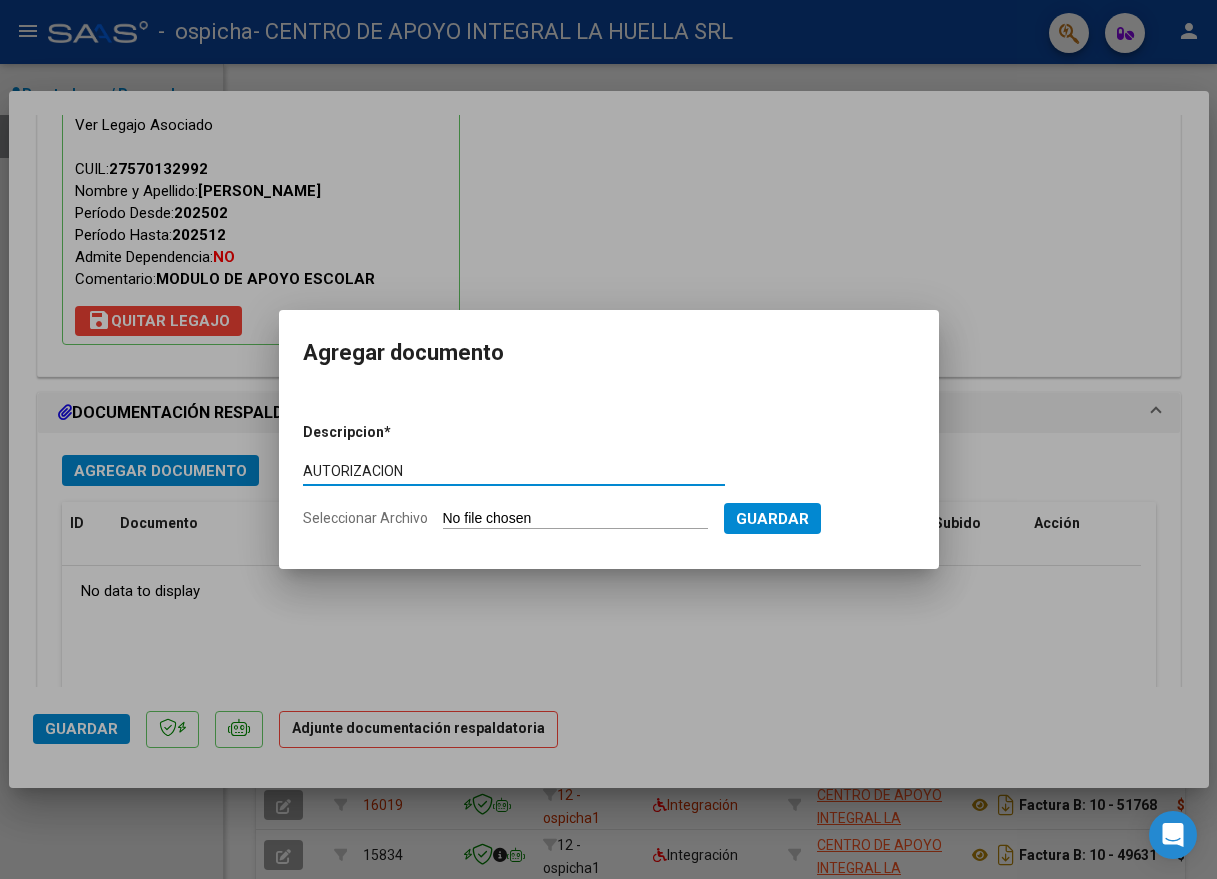 type on "AUTORIZACION" 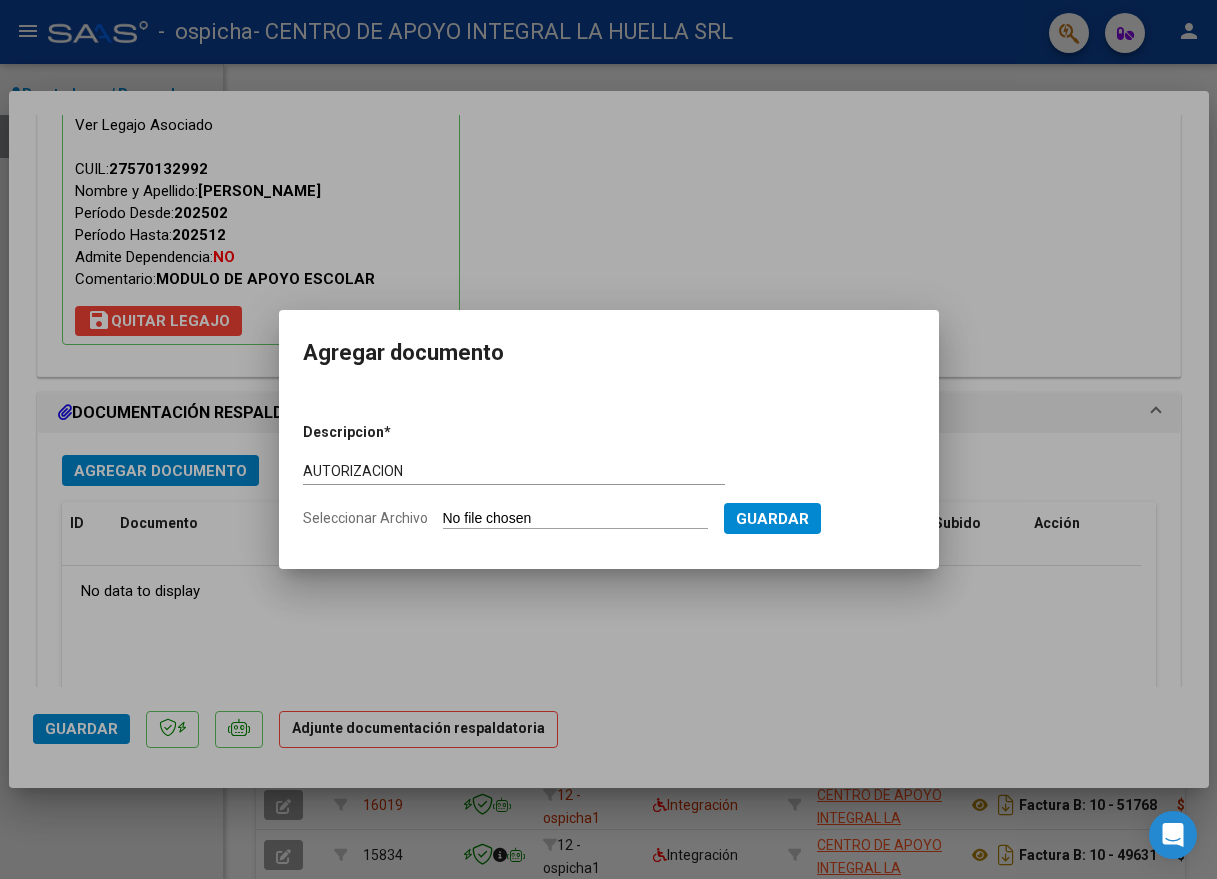 type on "C:\fakepath\ALMEIDA SOFIA NICOLE AUTORIZACION SAIE 2025.pdf" 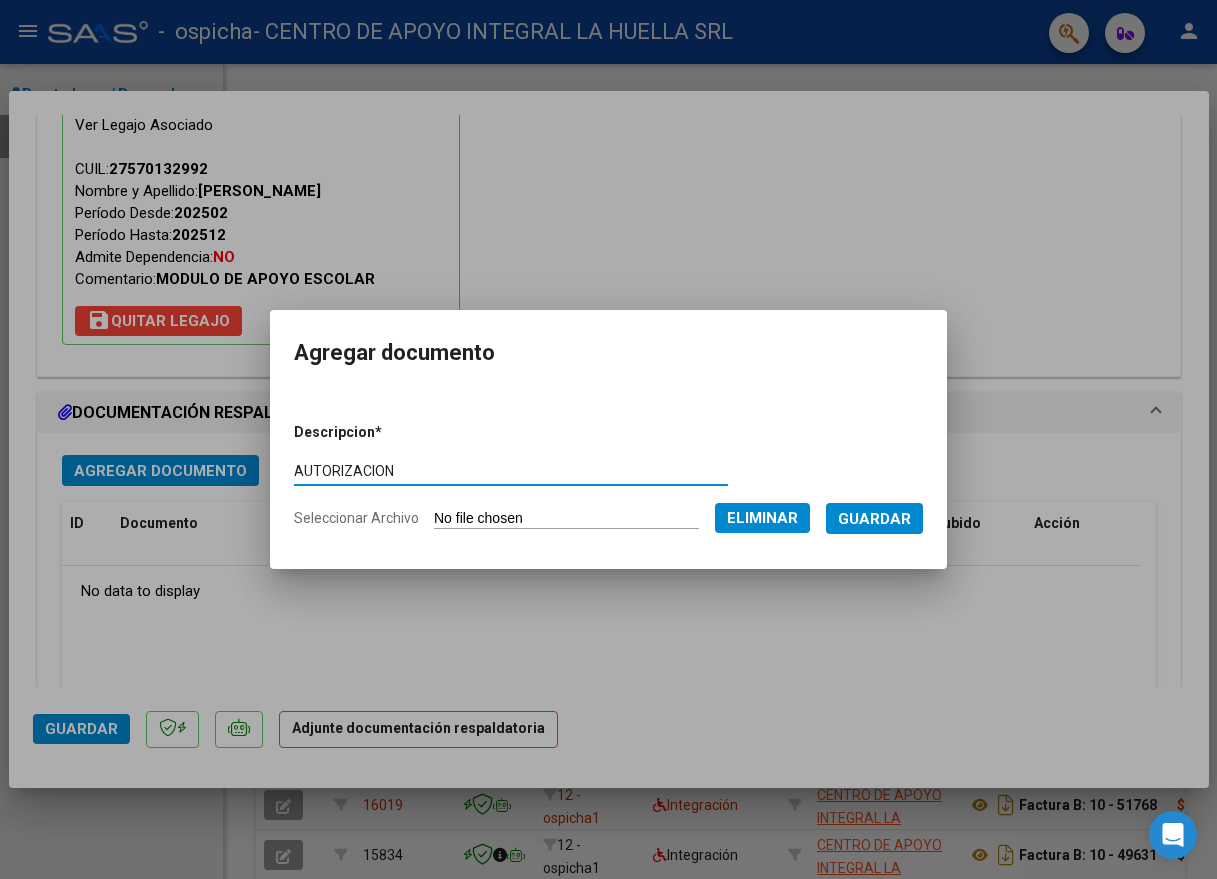 click on "Guardar" at bounding box center (874, 519) 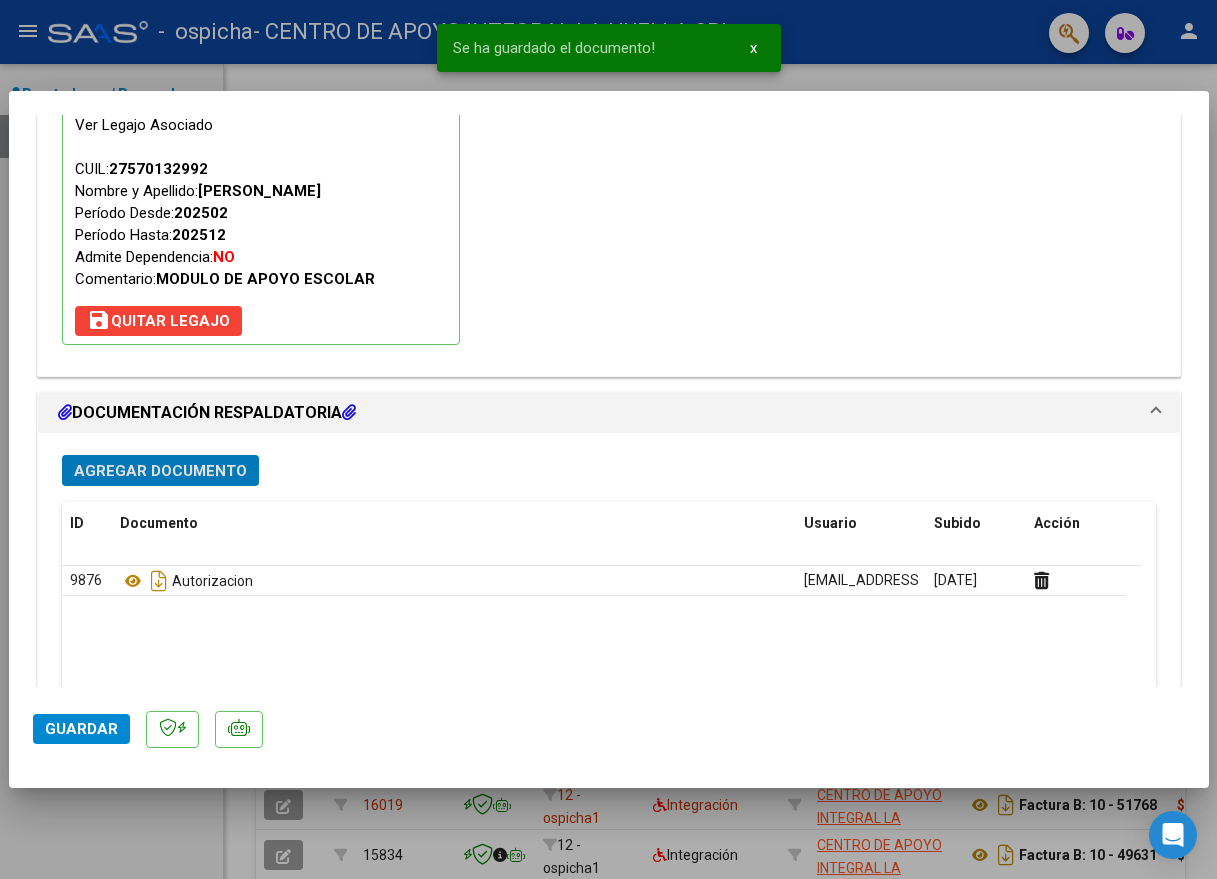 click on "Agregar Documento" at bounding box center [160, 471] 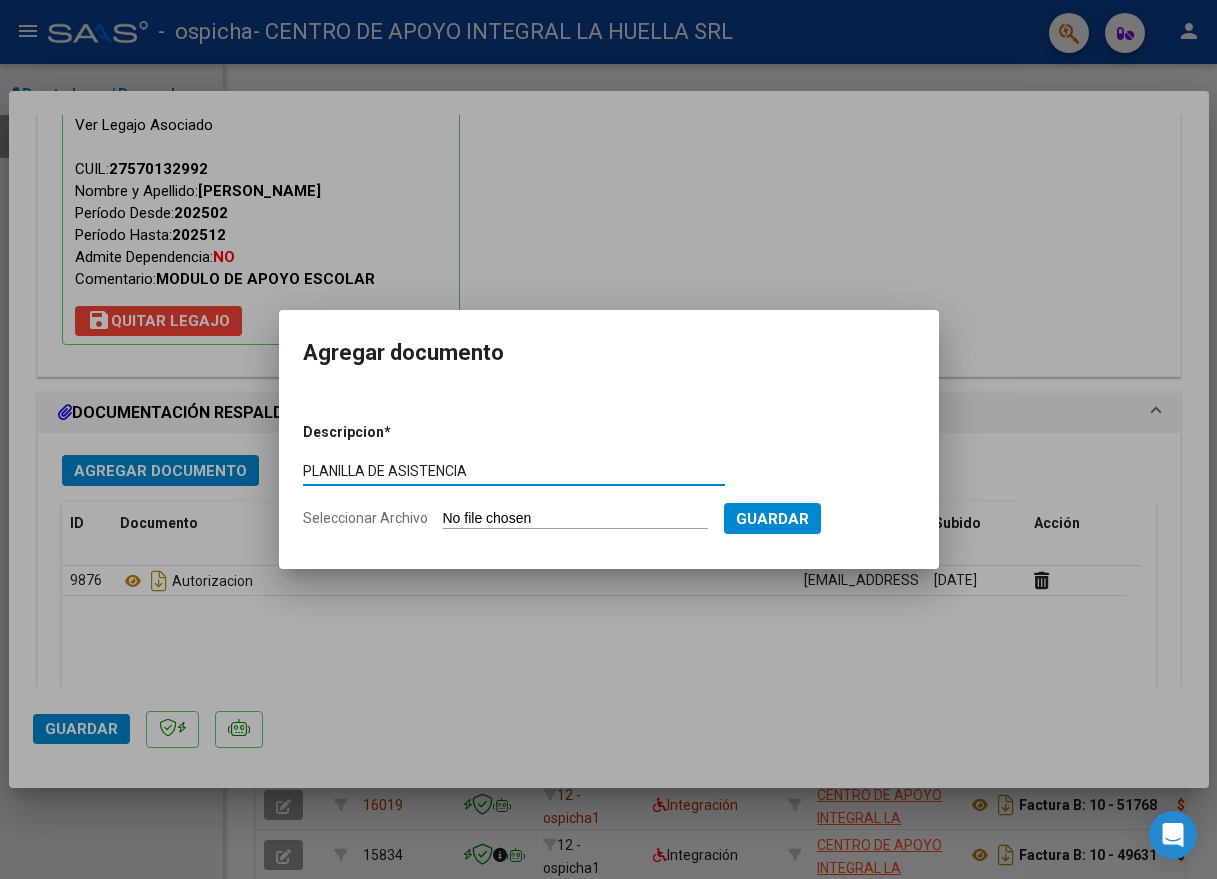 type on "PLANILLA DE ASISTENCIA" 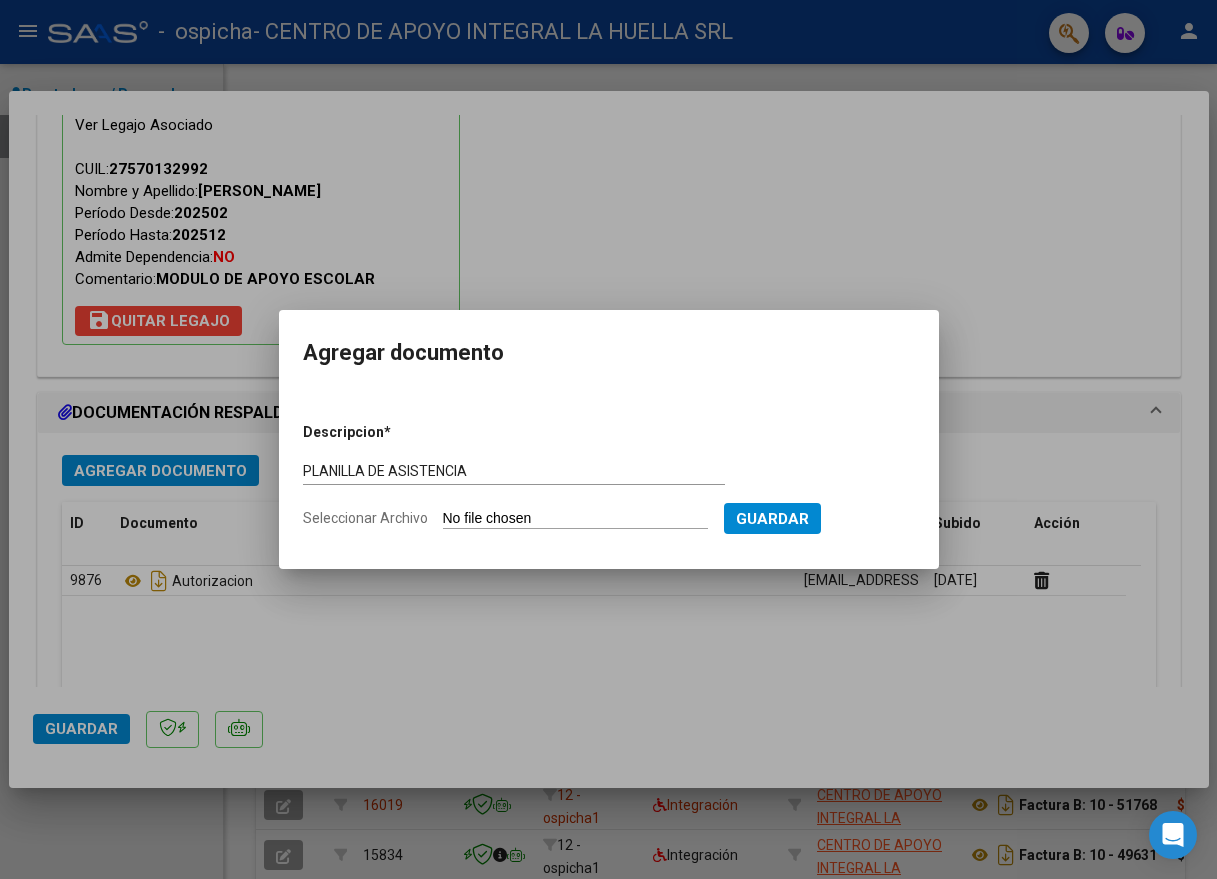 type on "C:\fakepath\ALMEIDA SOFIA NICOLE-PLANILLA ASISTENCIA-JUNIO-S-OSPICHA.pdf" 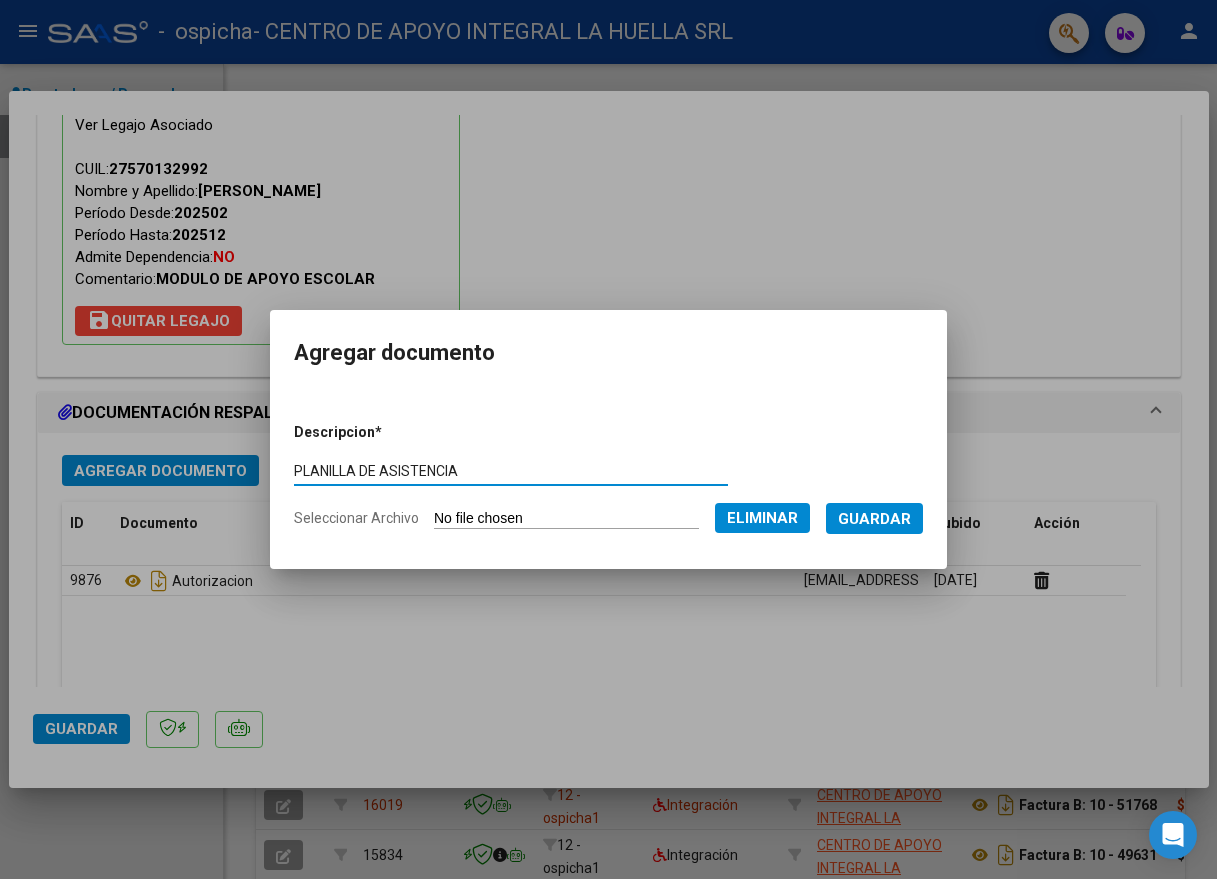 click on "Guardar" at bounding box center (874, 519) 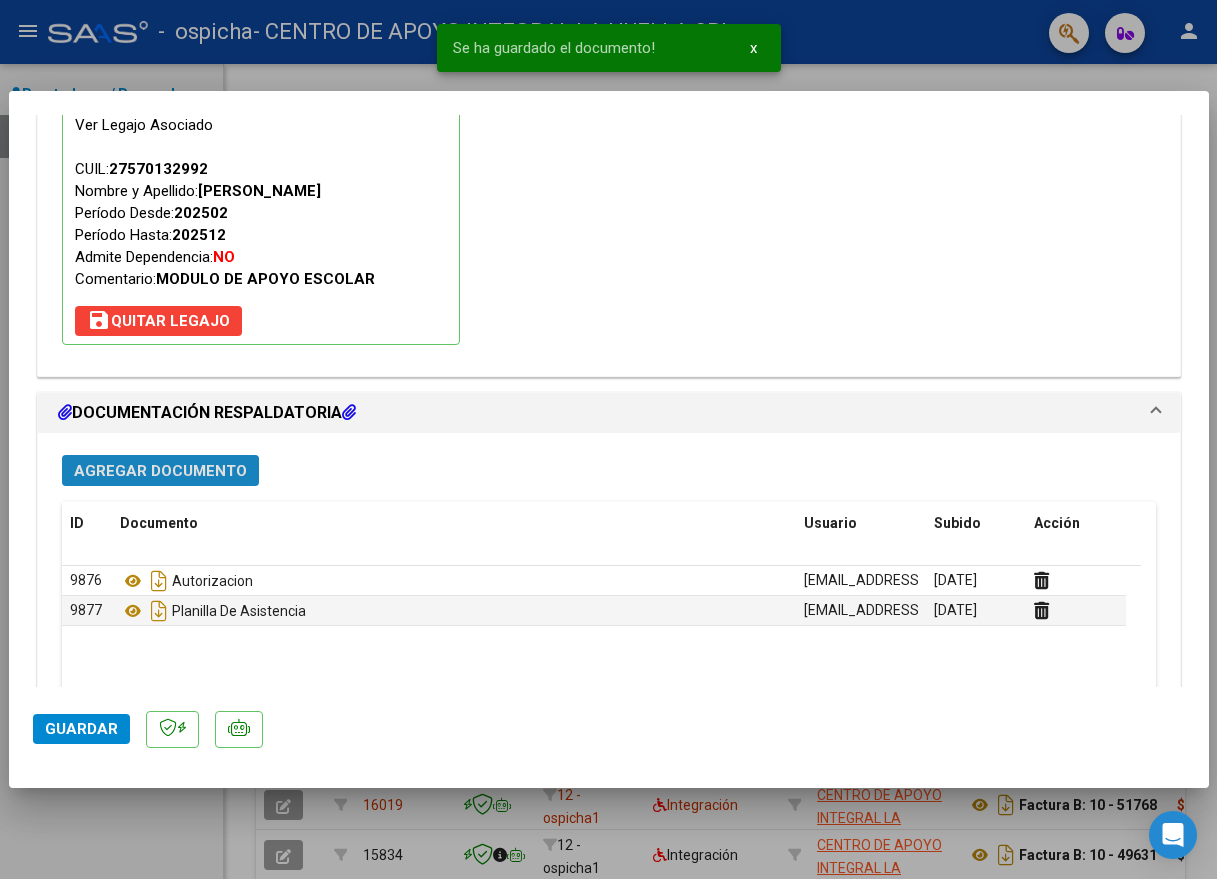 click on "Agregar Documento" at bounding box center (160, 471) 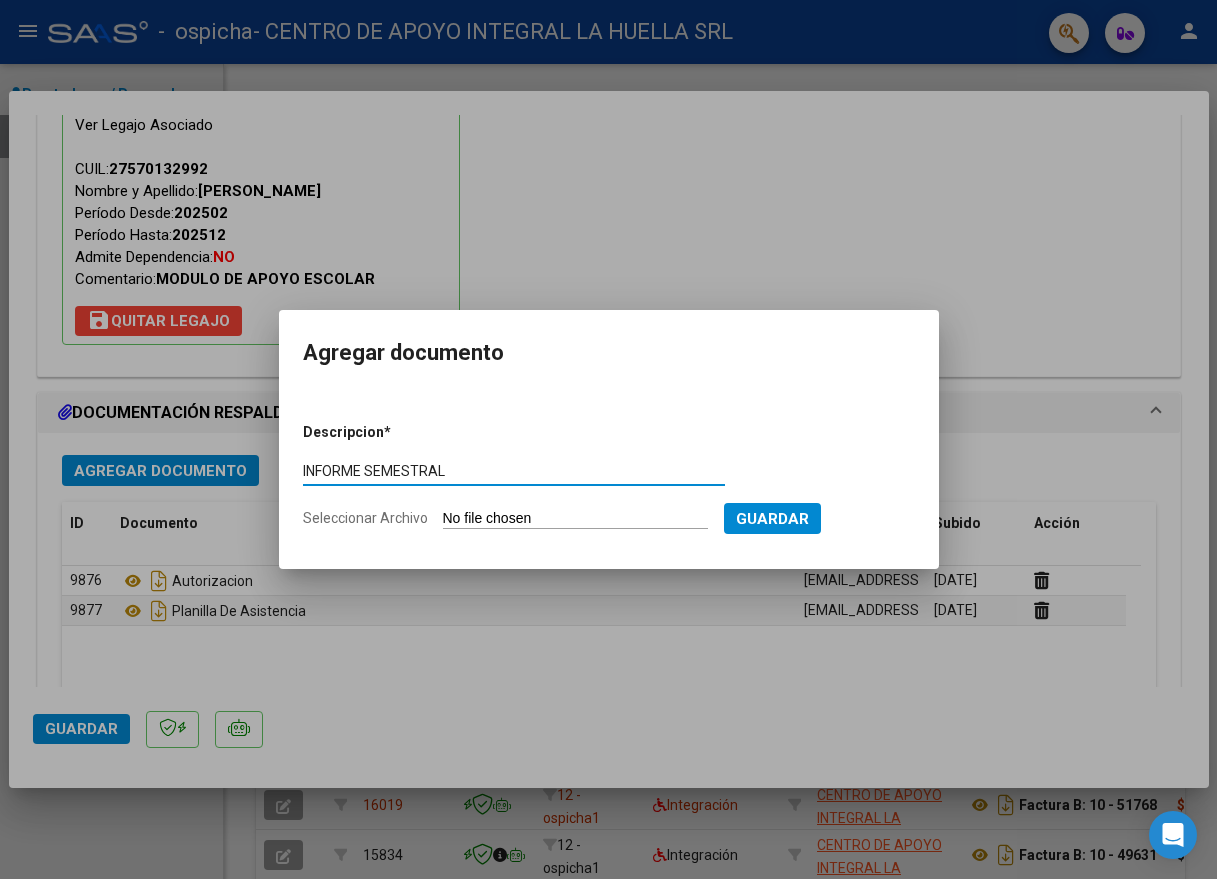 type on "INFORME SEMESTRAL" 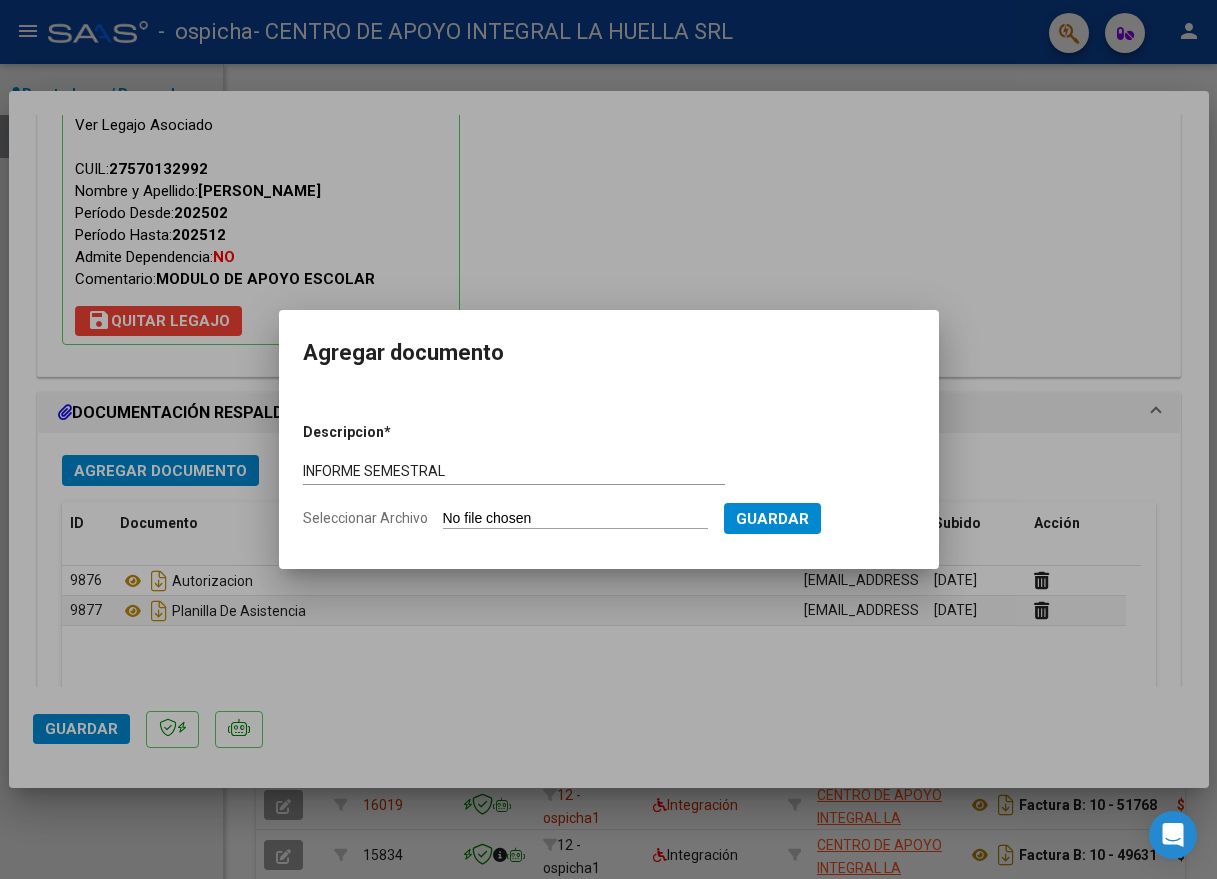 type on "C:\fakepath\ALMEIDA SOFIA NICOLE INFORME SEMESTRAL S OSPICHA.pdf" 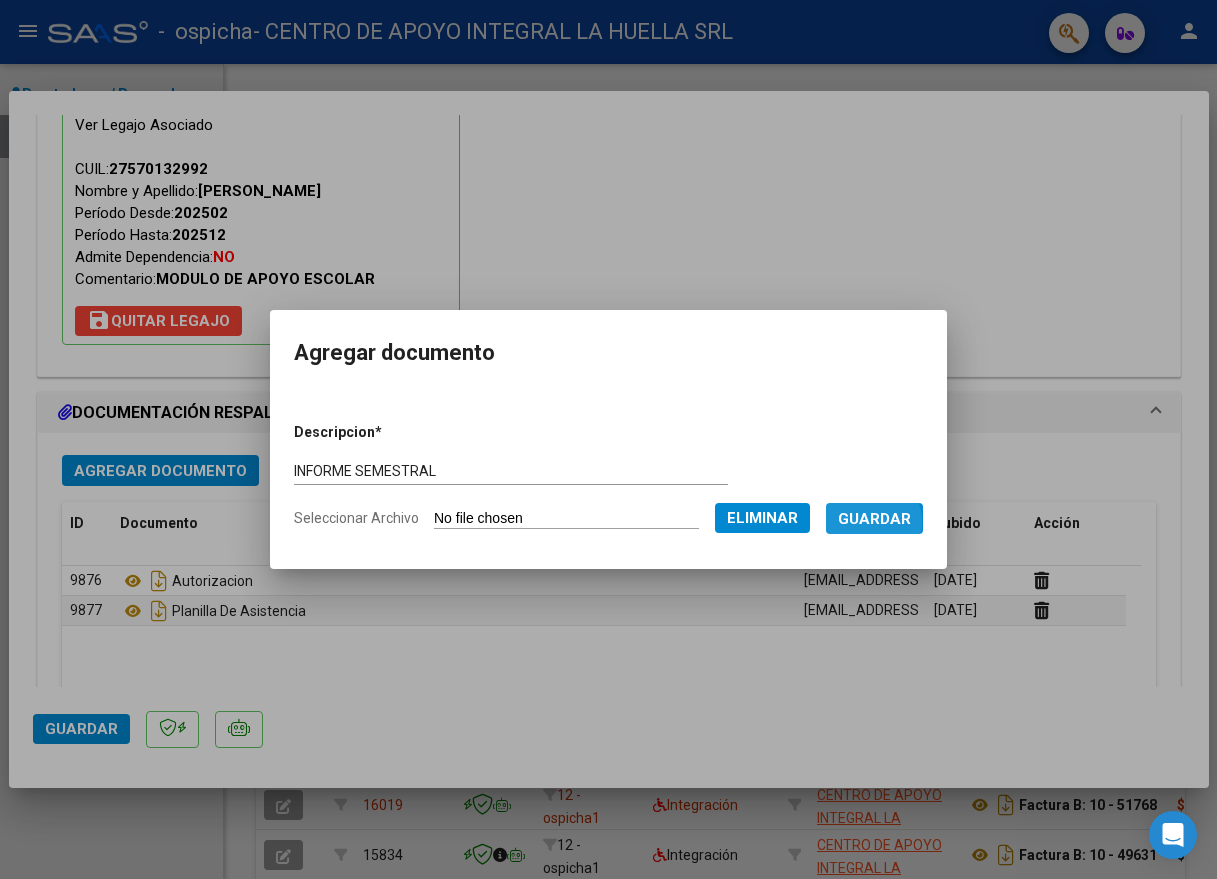 click on "Guardar" at bounding box center (874, 519) 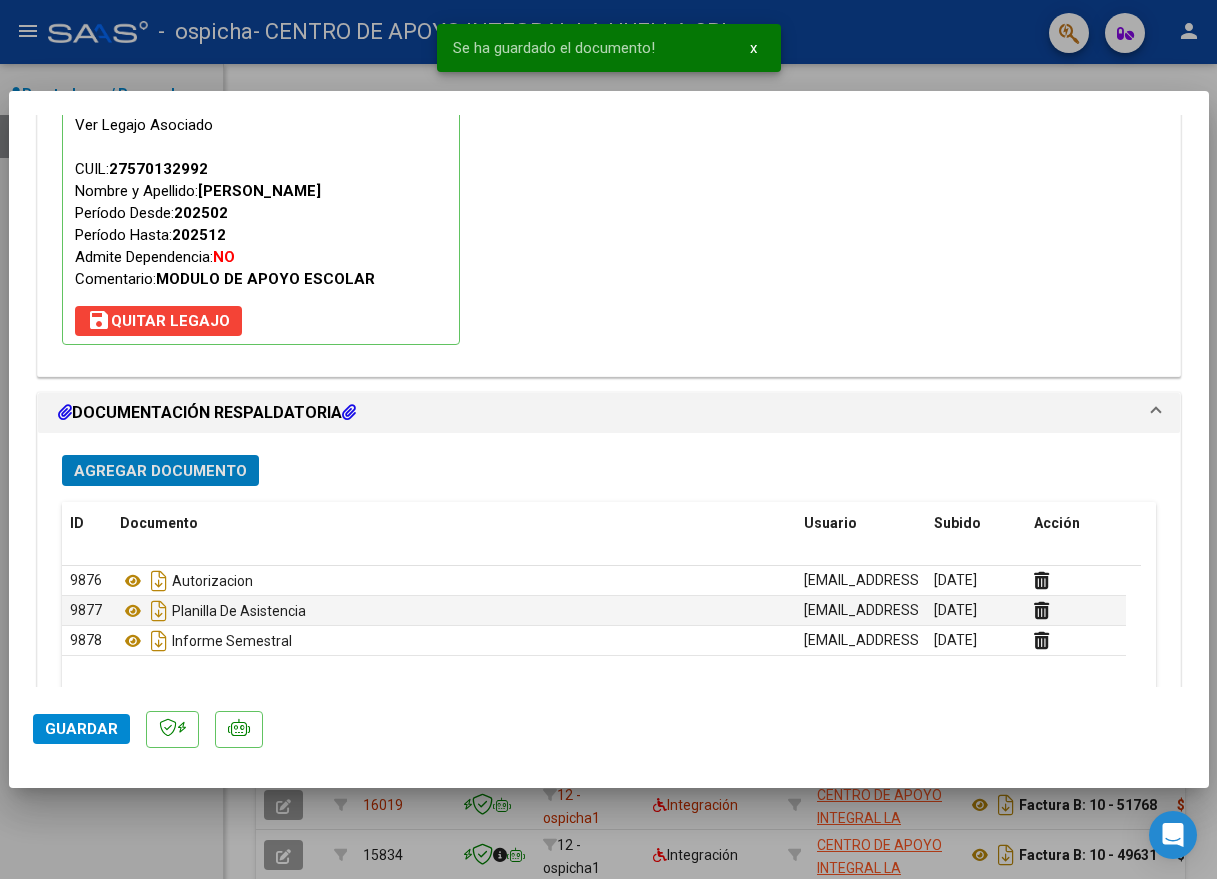 click on "Guardar" 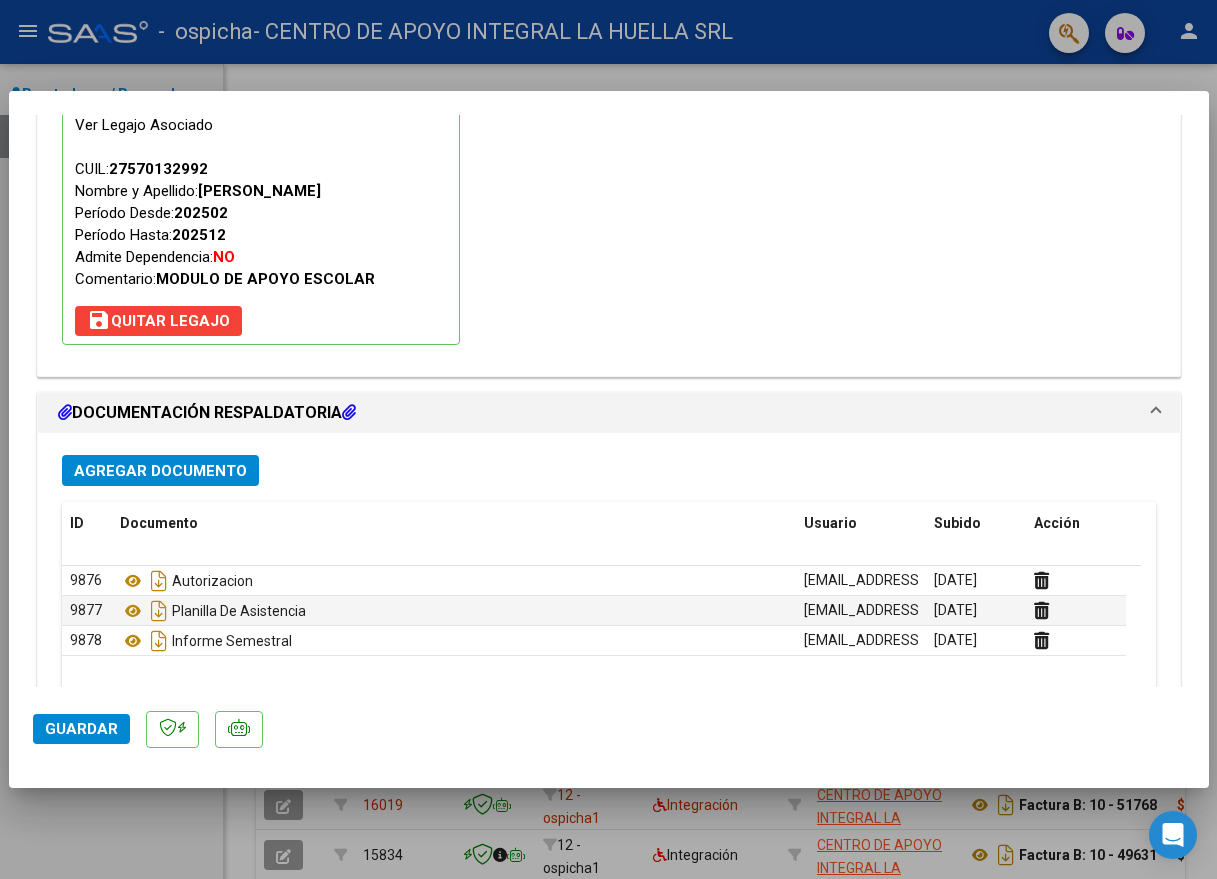 click on "Guardar" 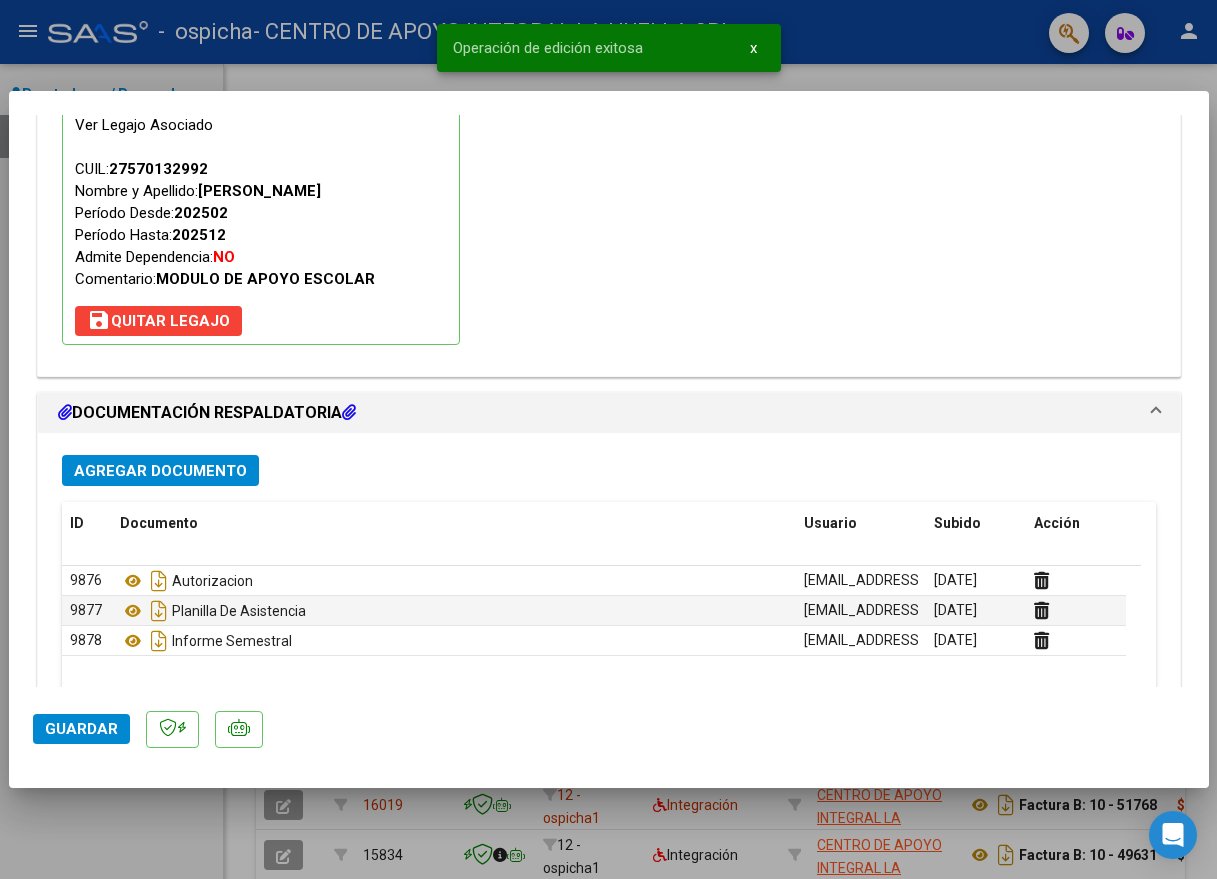 click at bounding box center (608, 439) 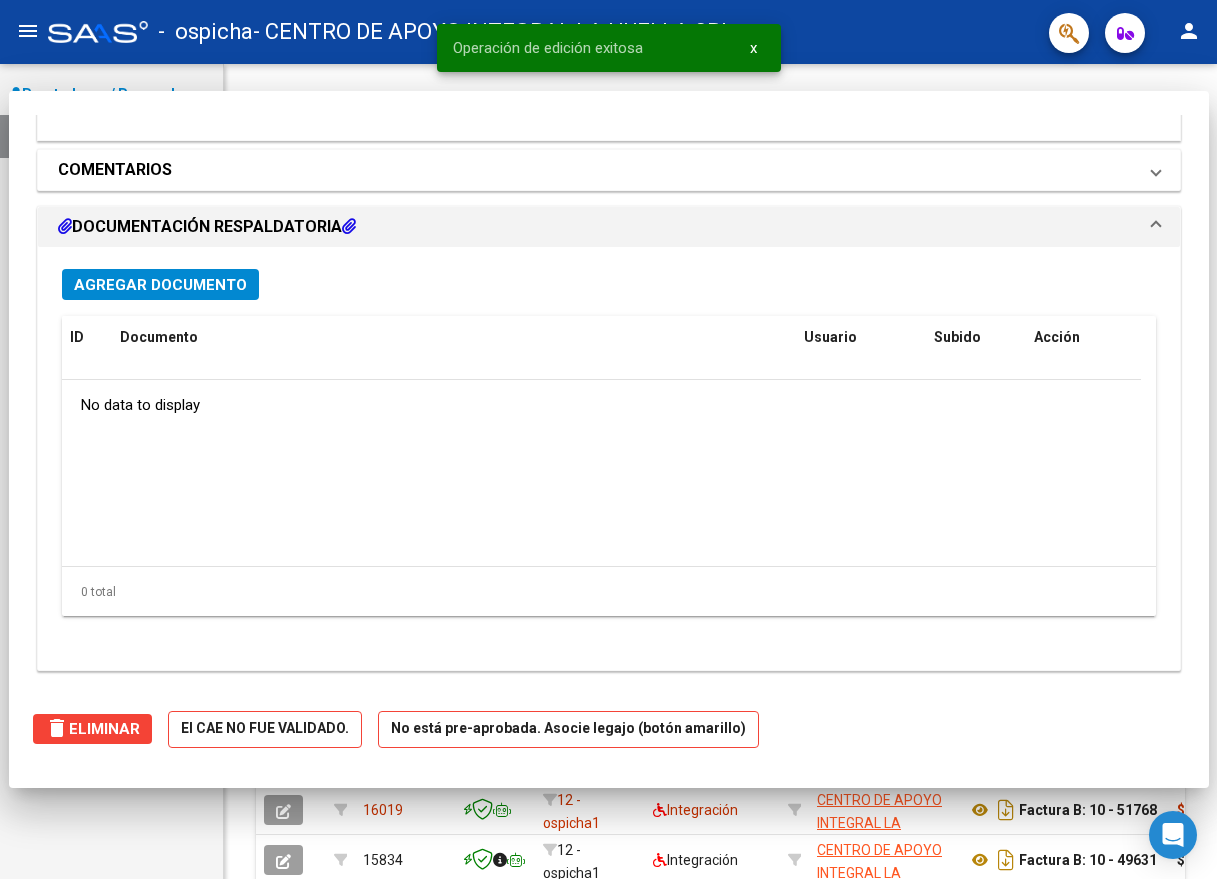 scroll, scrollTop: 0, scrollLeft: 0, axis: both 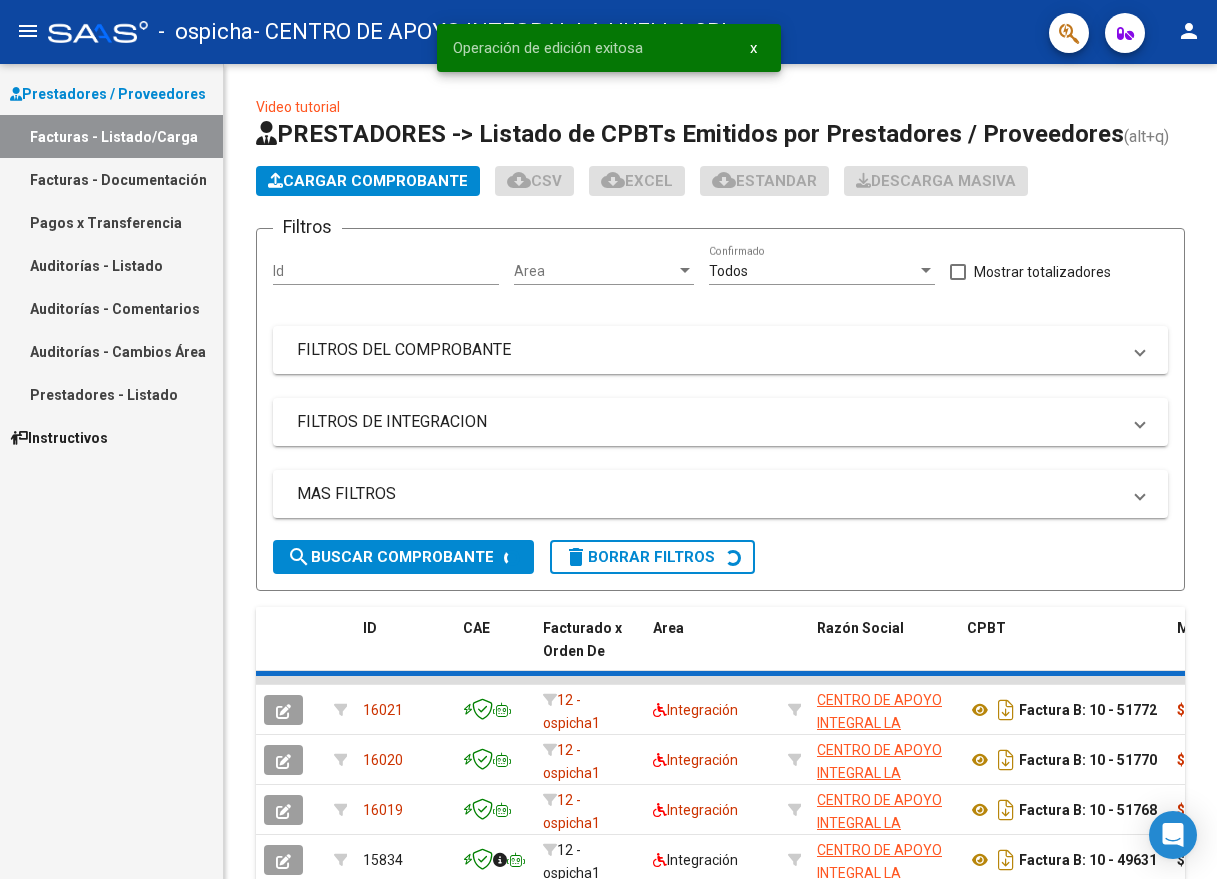 click on "Cargar Comprobante" 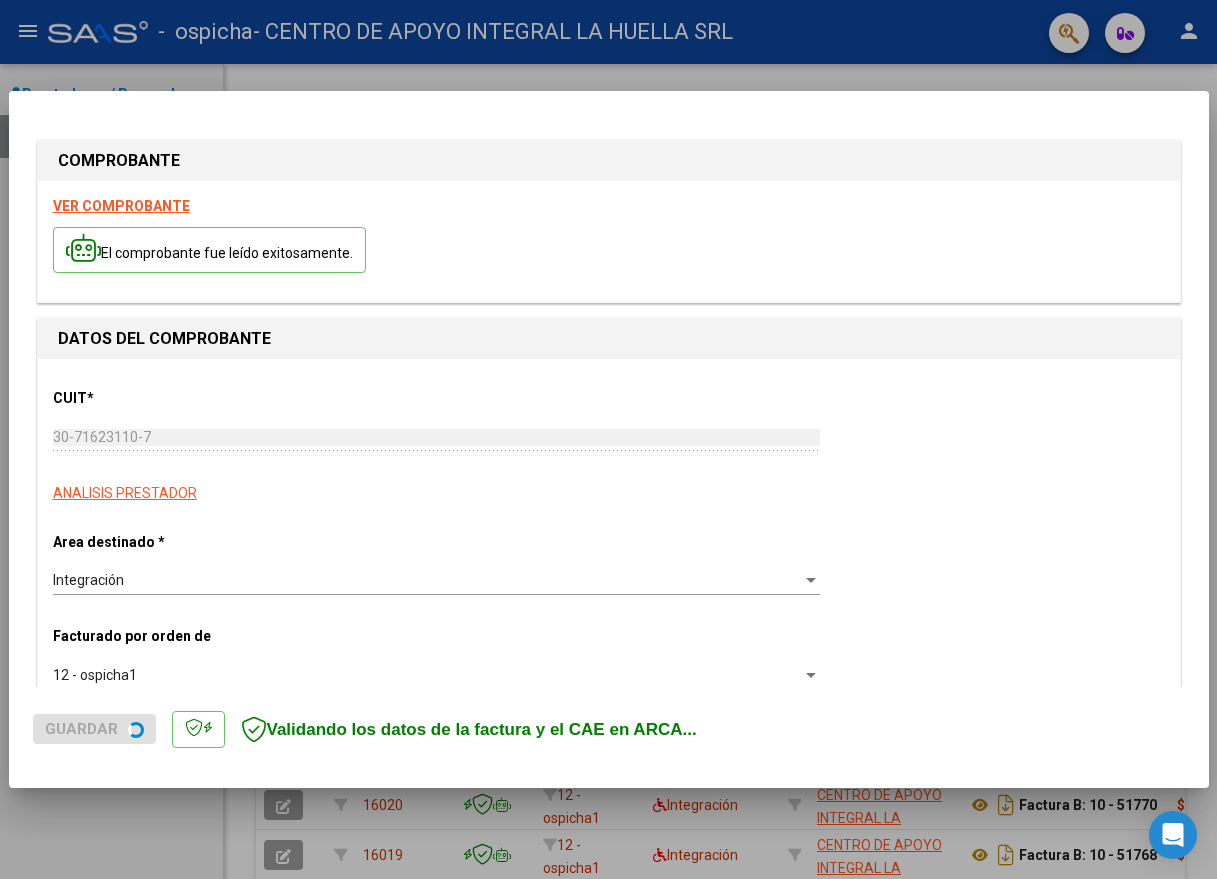 scroll, scrollTop: 400, scrollLeft: 0, axis: vertical 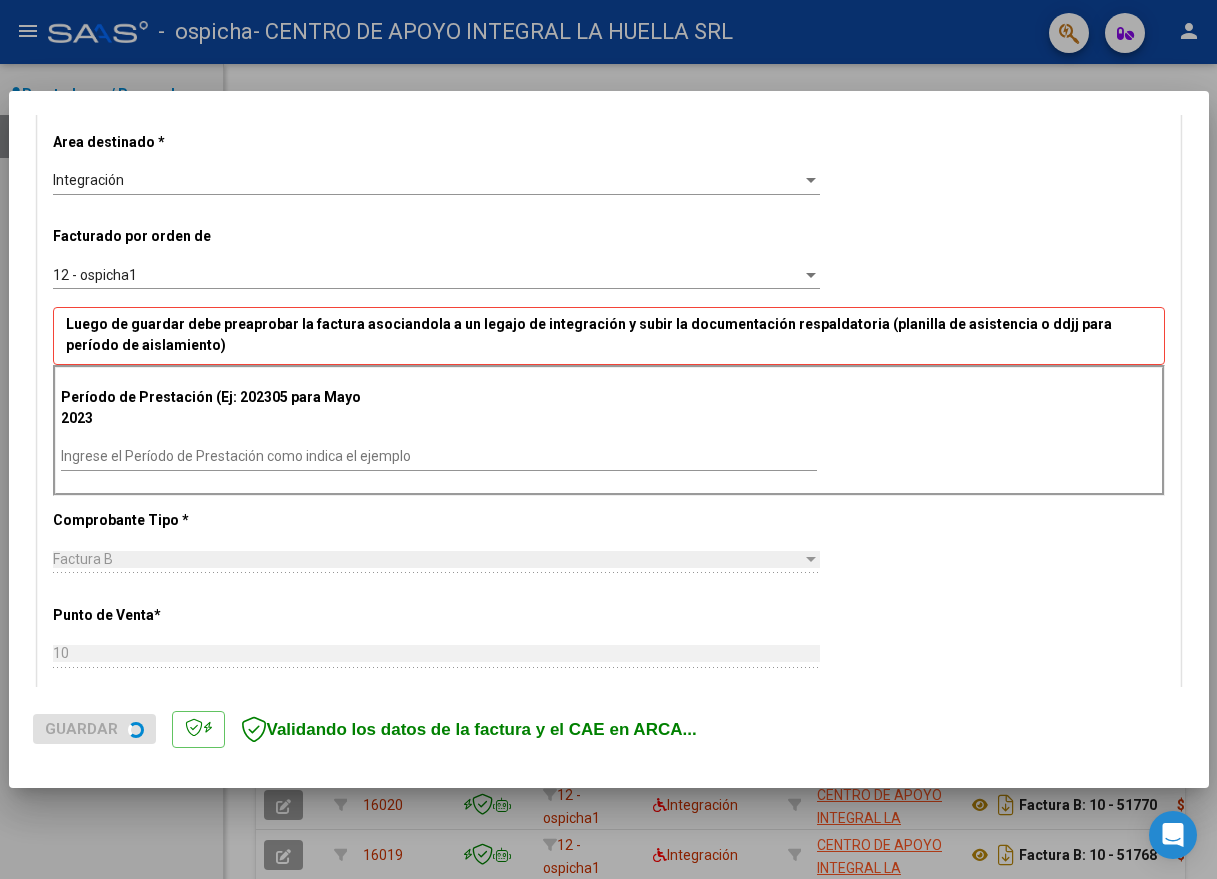 click on "Ingrese el Período de Prestación como indica el ejemplo" at bounding box center [439, 456] 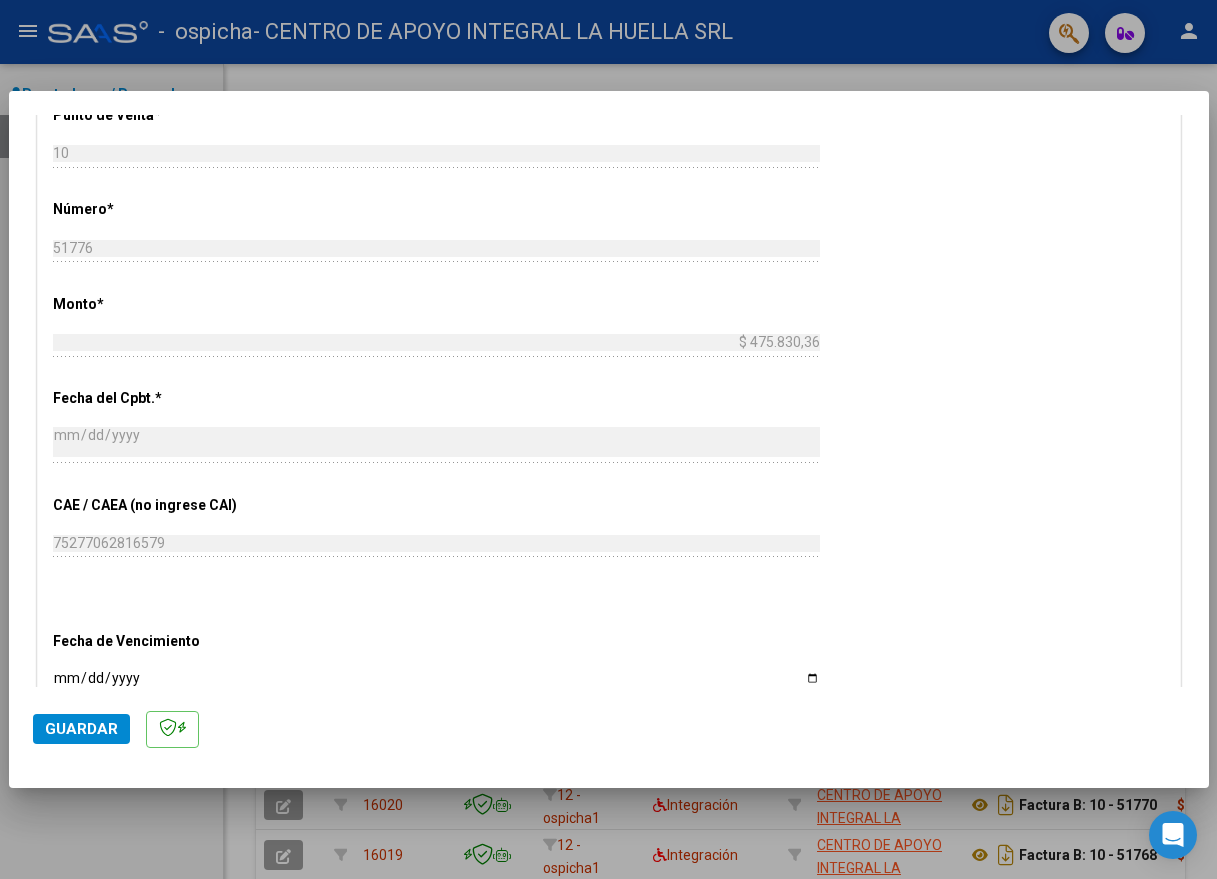 scroll, scrollTop: 1100, scrollLeft: 0, axis: vertical 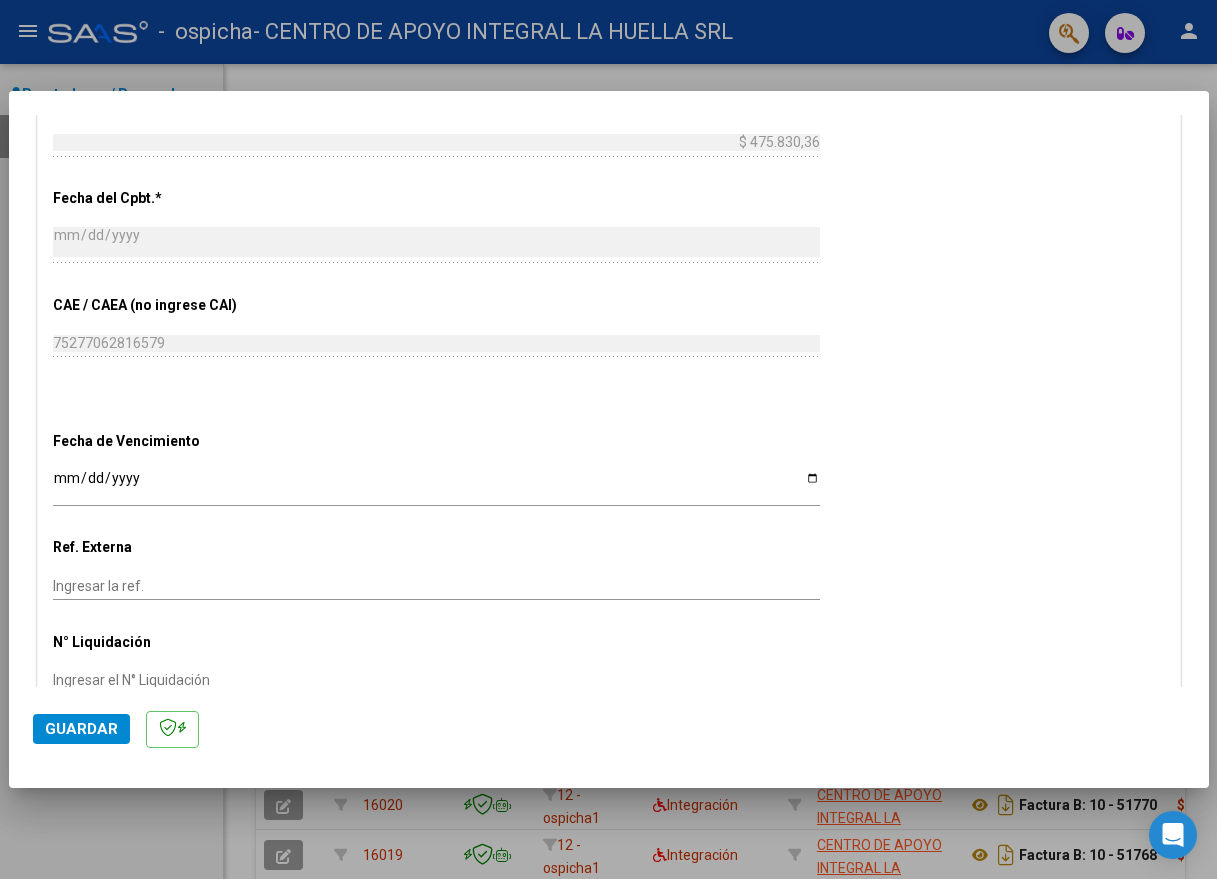 type on "202506" 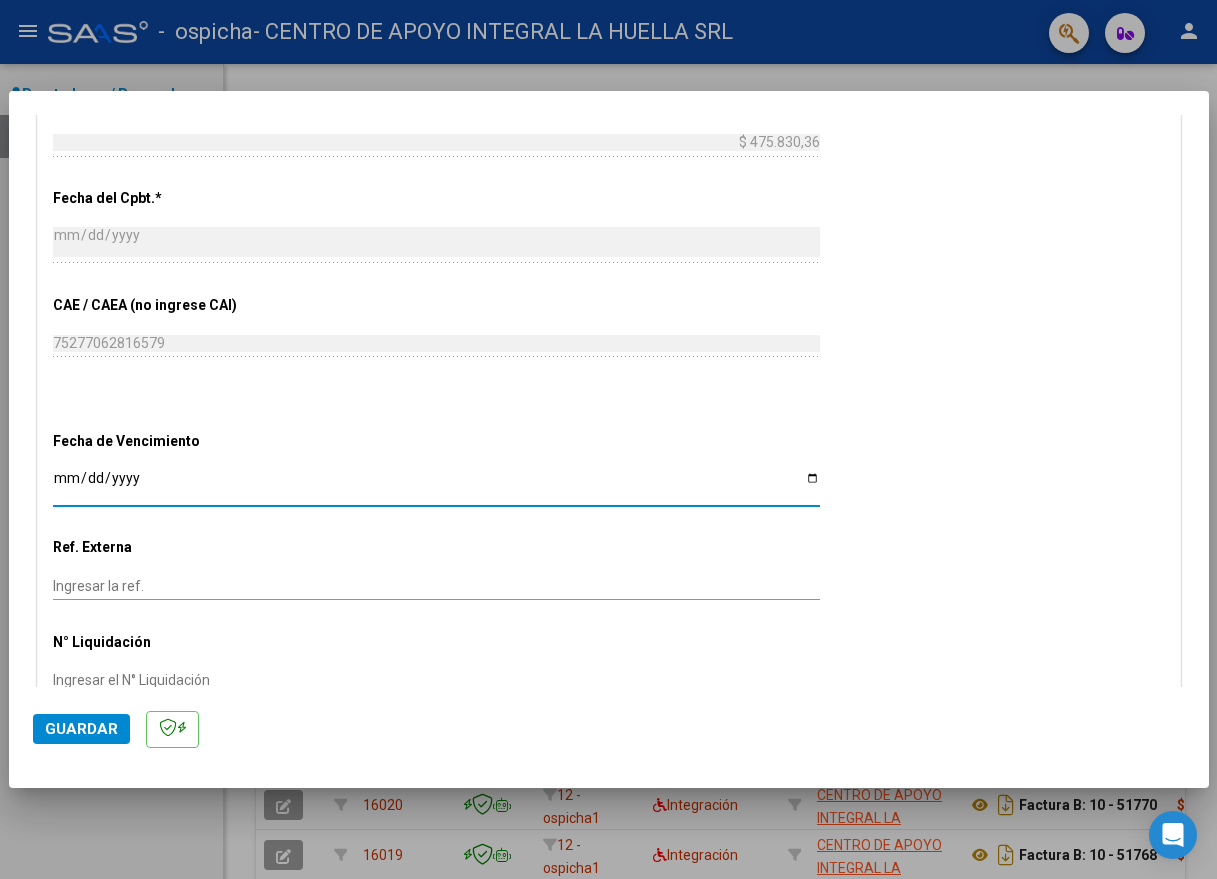 click on "Ingresar la fecha" at bounding box center [436, 485] 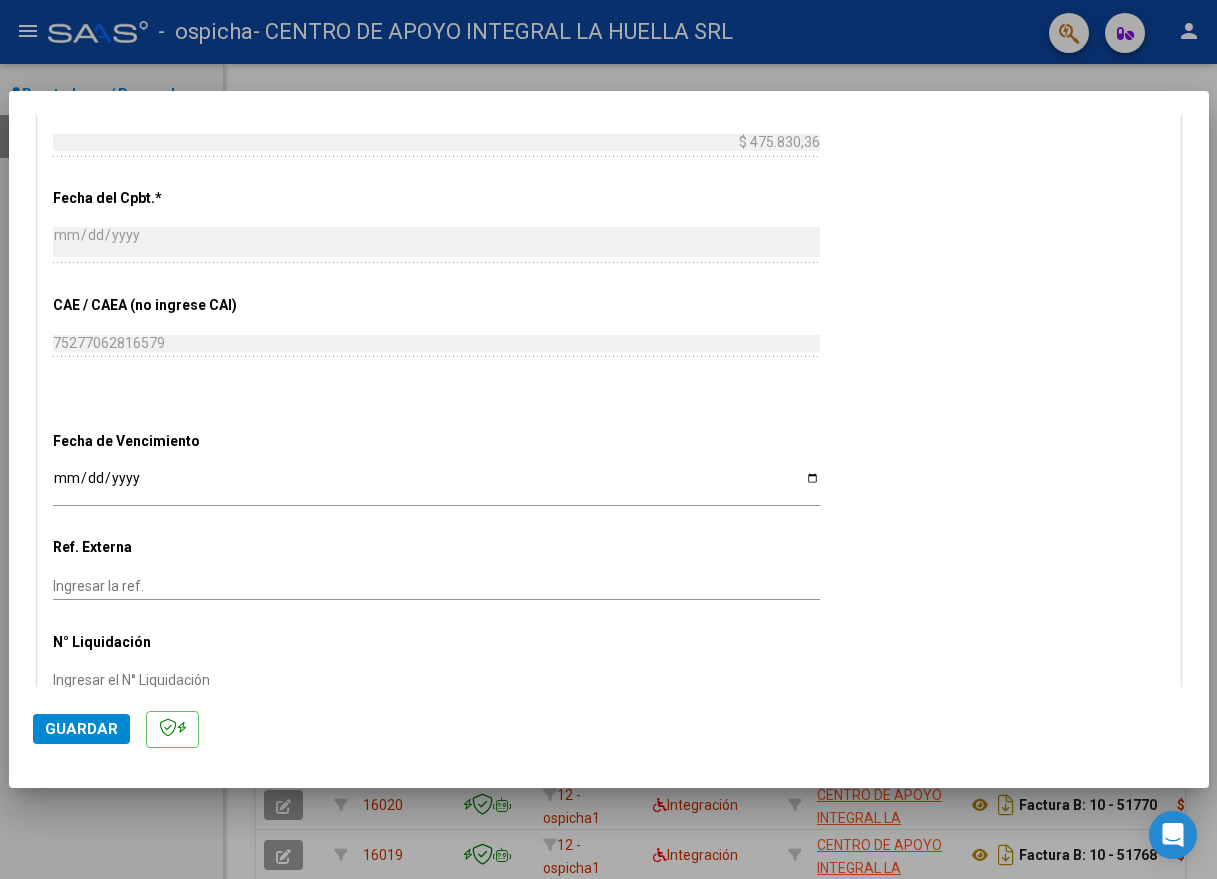 click on "CUIT  *   30-71623110-7 Ingresar CUIT  ANALISIS PRESTADOR  Area destinado * Integración Seleccionar Area  Facturado por orden de  12 - ospicha1 Seleccionar Gerenciador Luego de guardar debe preaprobar la factura asociandola a un legajo de integración y subir la documentación respaldatoria (planilla de asistencia o ddjj para período de aislamiento)  Período de Prestación (Ej: 202305 para Mayo 2023    202506 Ingrese el Período de Prestación como indica el ejemplo   Comprobante Tipo * Factura B Seleccionar Tipo Punto de Venta  *   10 Ingresar el Nro.  Número  *   51776 Ingresar el Nro.  Monto  *   $ 475.830,36 Ingresar el monto  Fecha del Cpbt.  *   2025-07-03 Ingresar la fecha  CAE / CAEA (no ingrese CAI)    75277062816579 Ingresar el CAE o CAEA (no ingrese CAI)  Fecha de Vencimiento    2025-07-17 Ingresar la fecha  Ref. Externa    Ingresar la ref.  N° Liquidación    Ingresar el N° Liquidación" at bounding box center [609, -7] 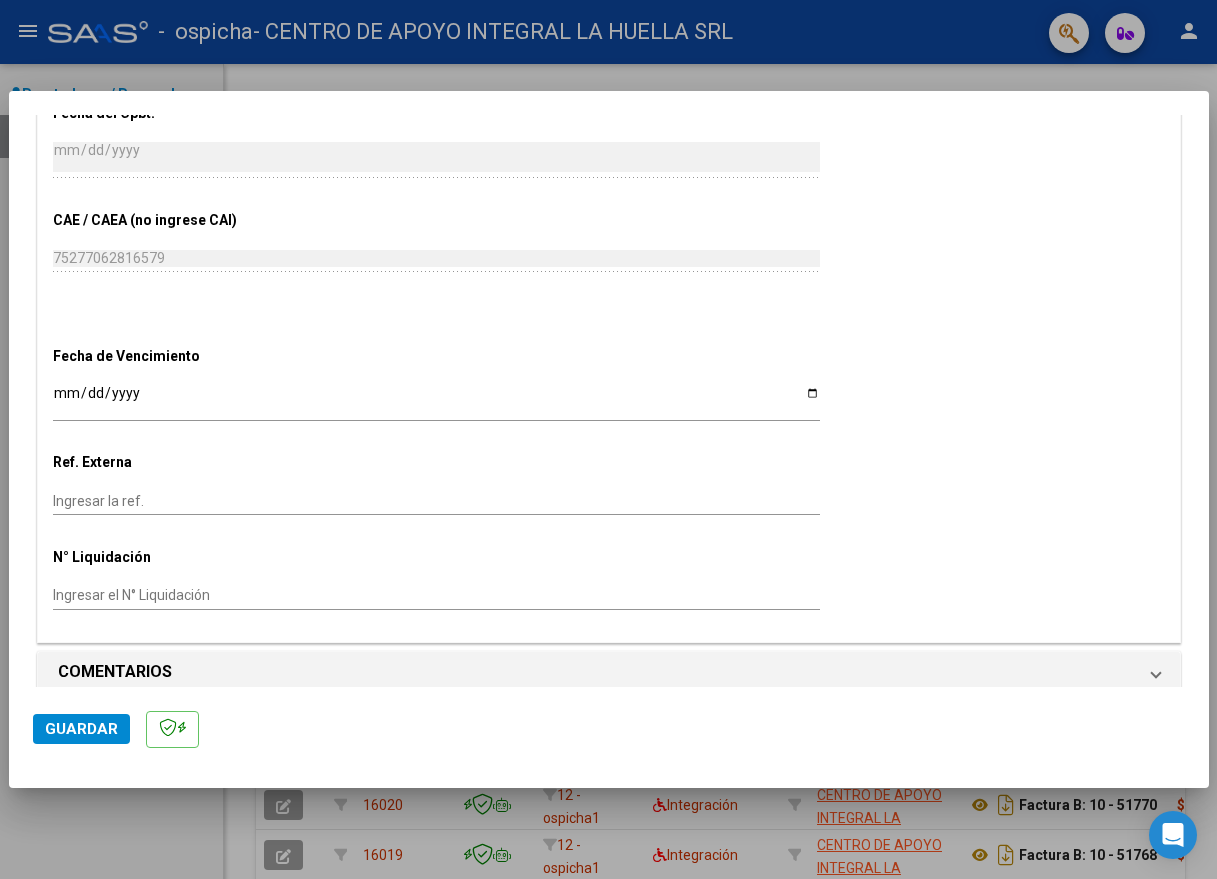 click on "Guardar" 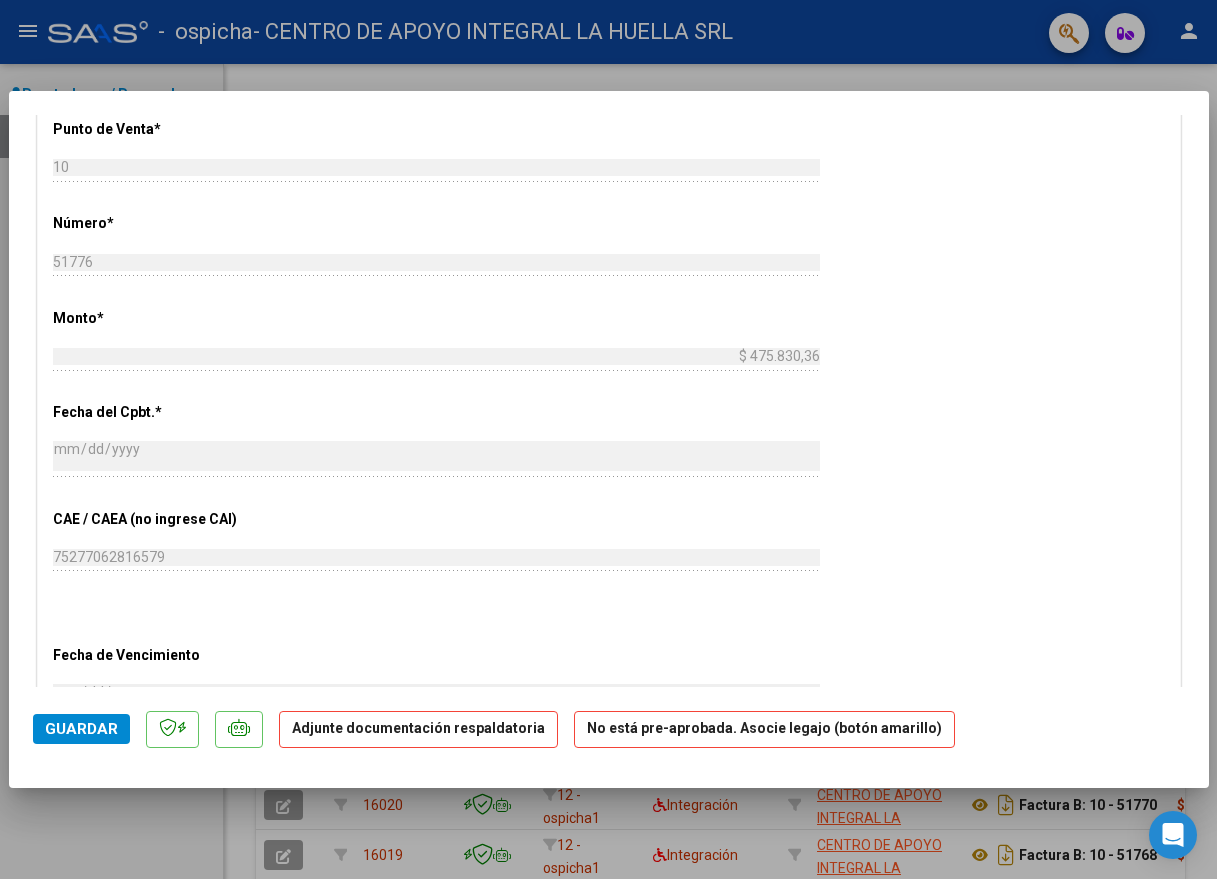 scroll, scrollTop: 1000, scrollLeft: 0, axis: vertical 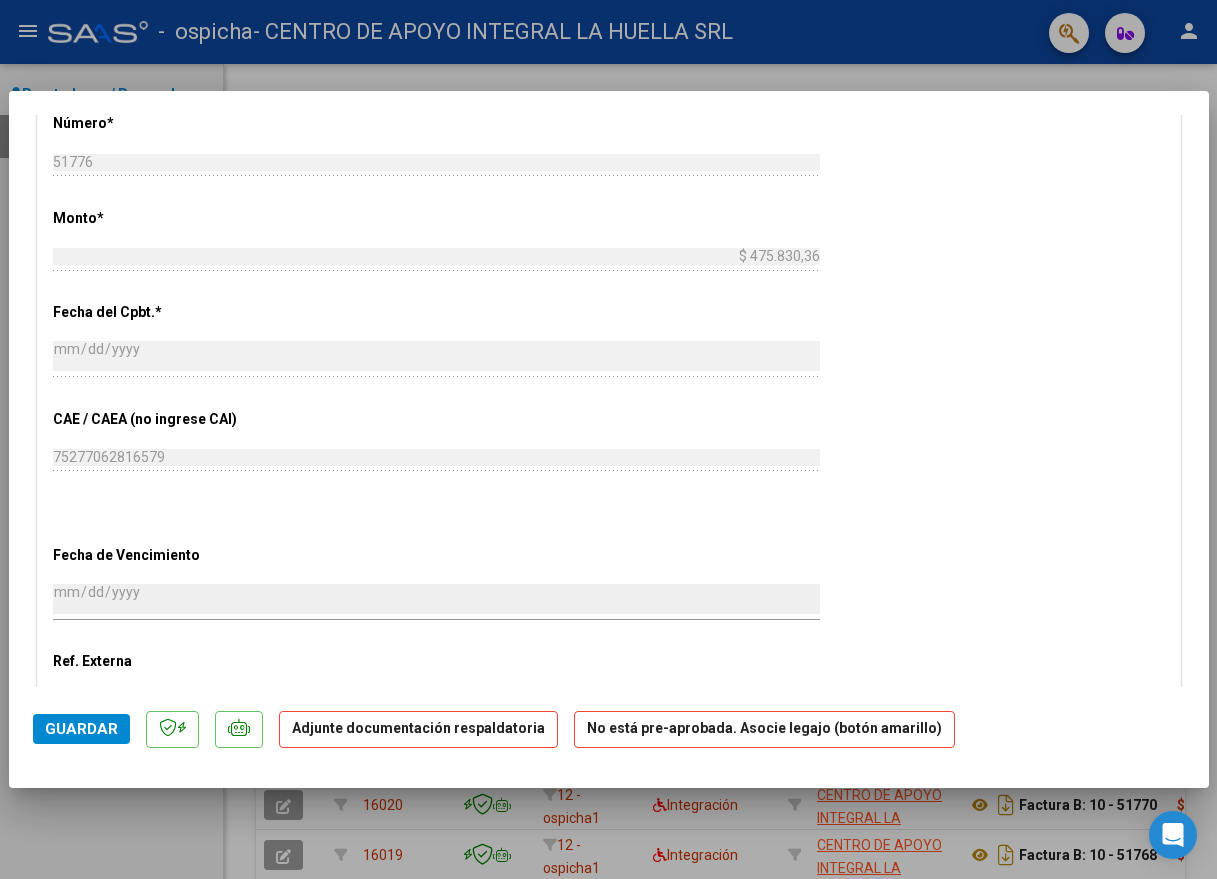 click on "[DATE]" at bounding box center [436, 599] 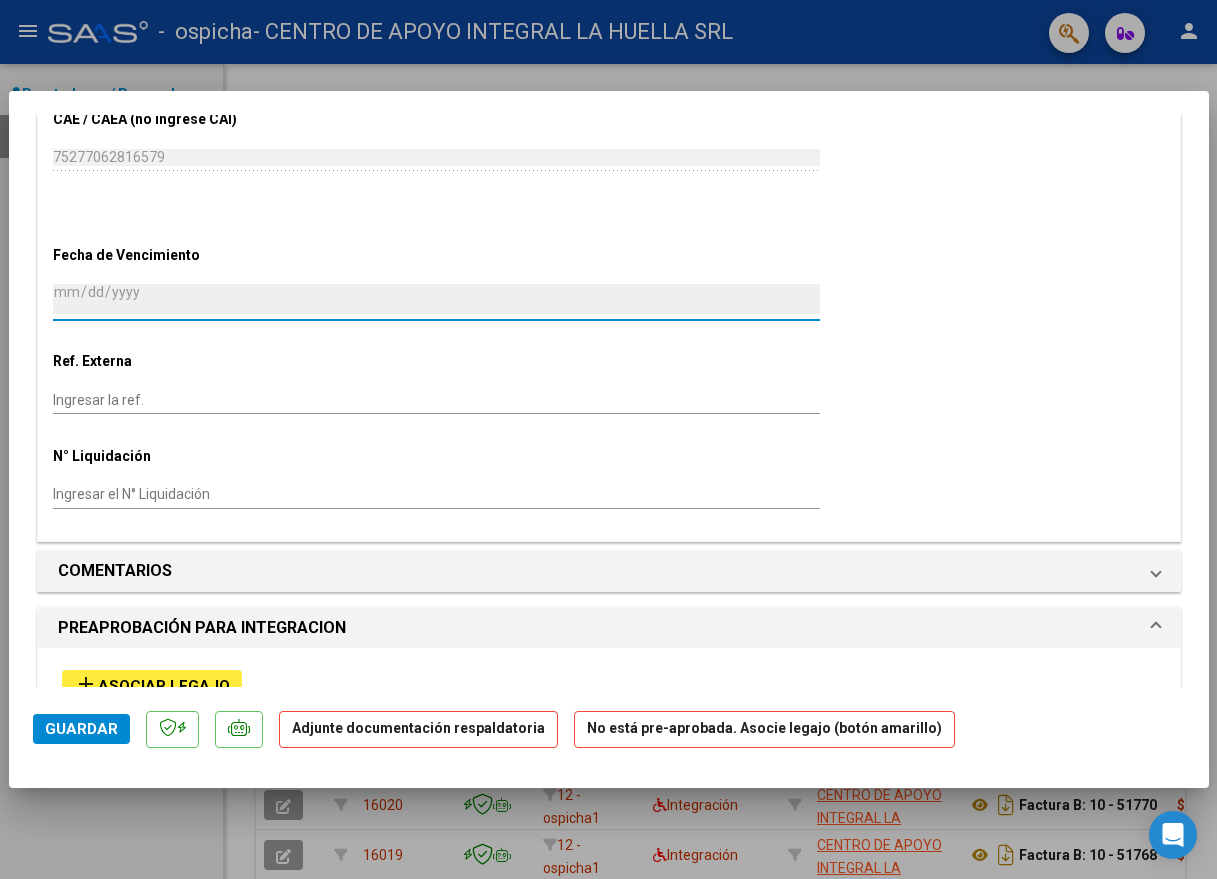 scroll, scrollTop: 1600, scrollLeft: 0, axis: vertical 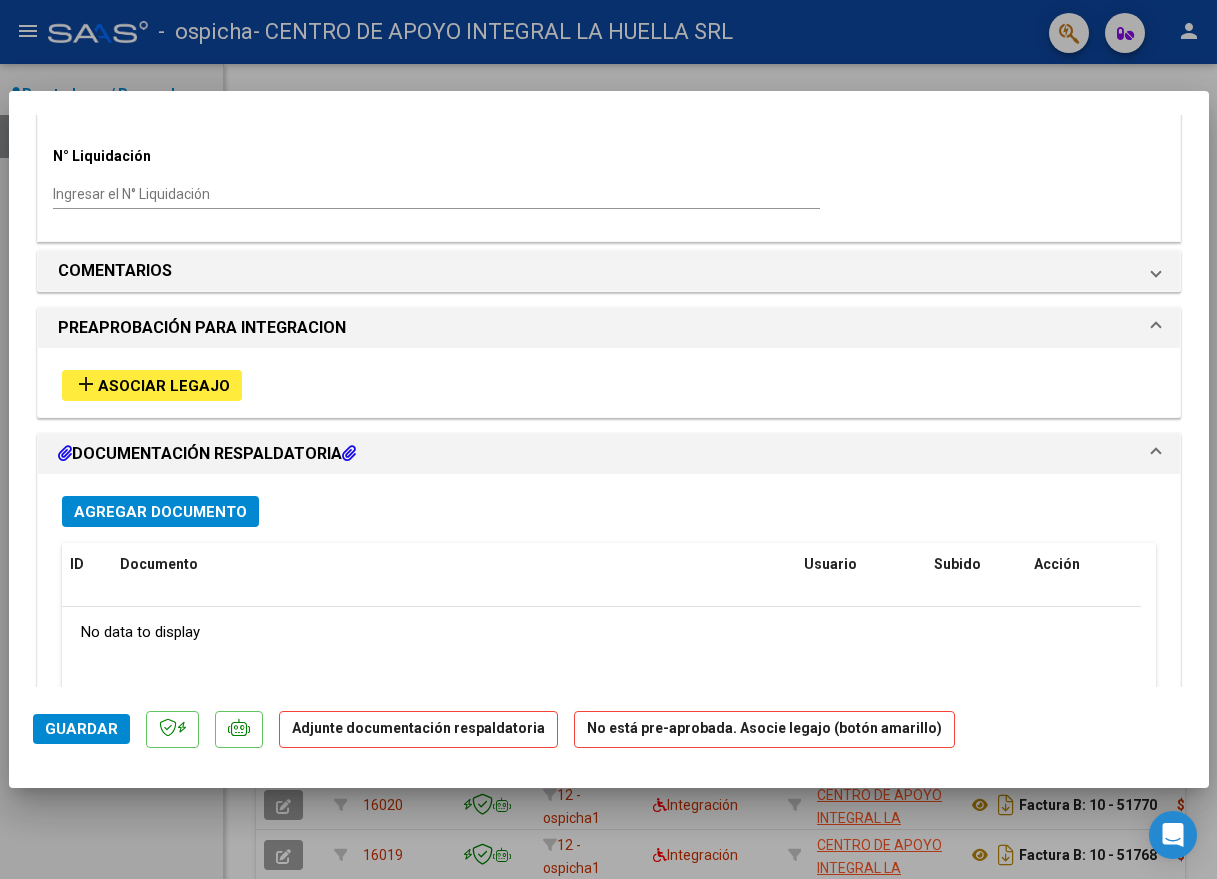 click on "add Asociar Legajo" at bounding box center (152, 385) 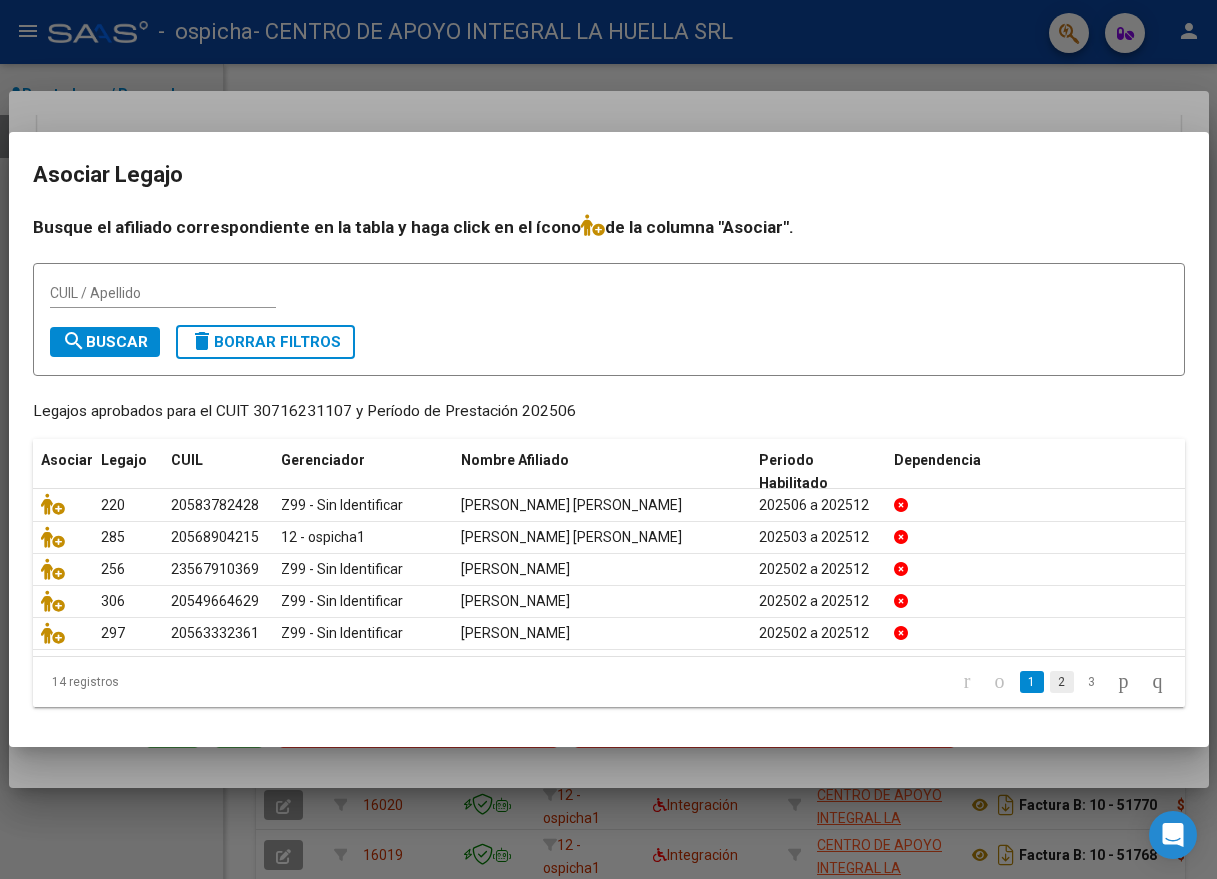 click on "2" 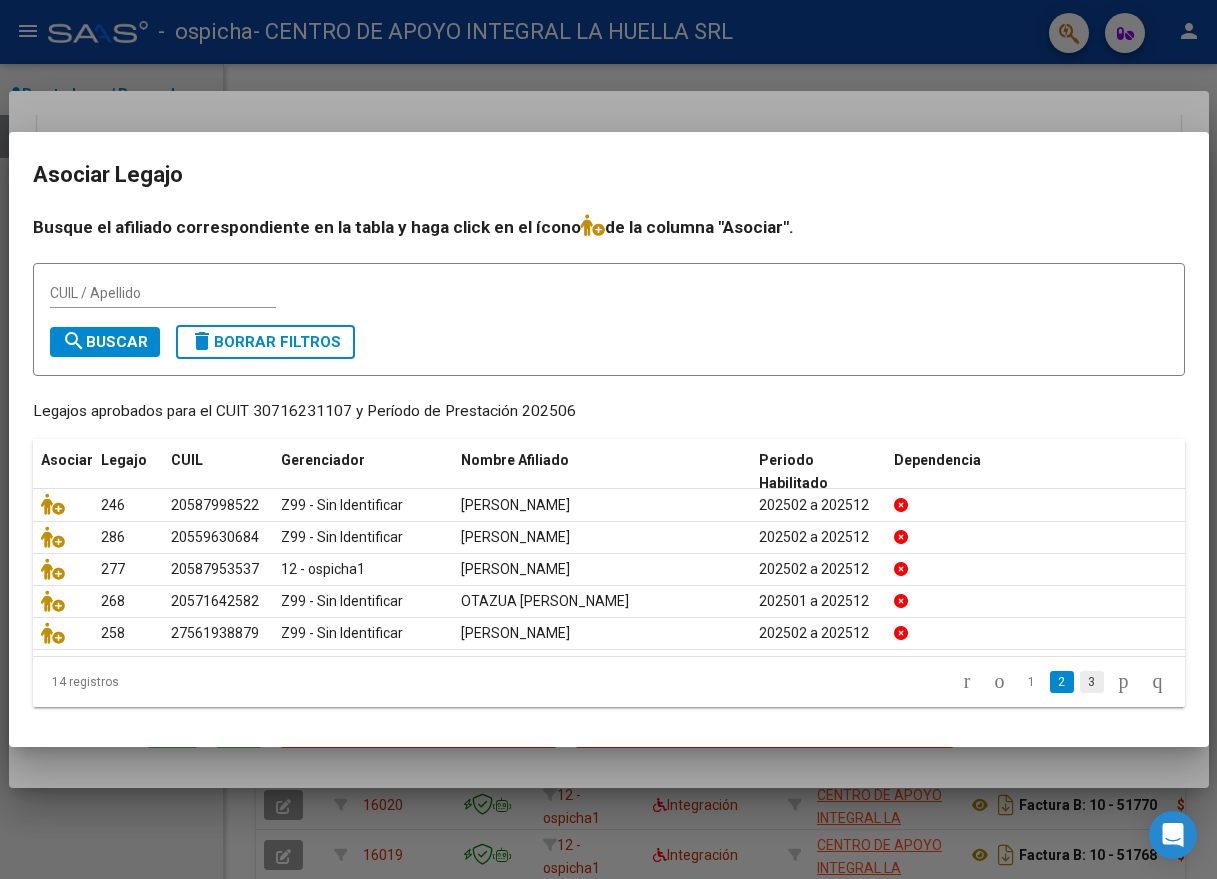 click on "3" 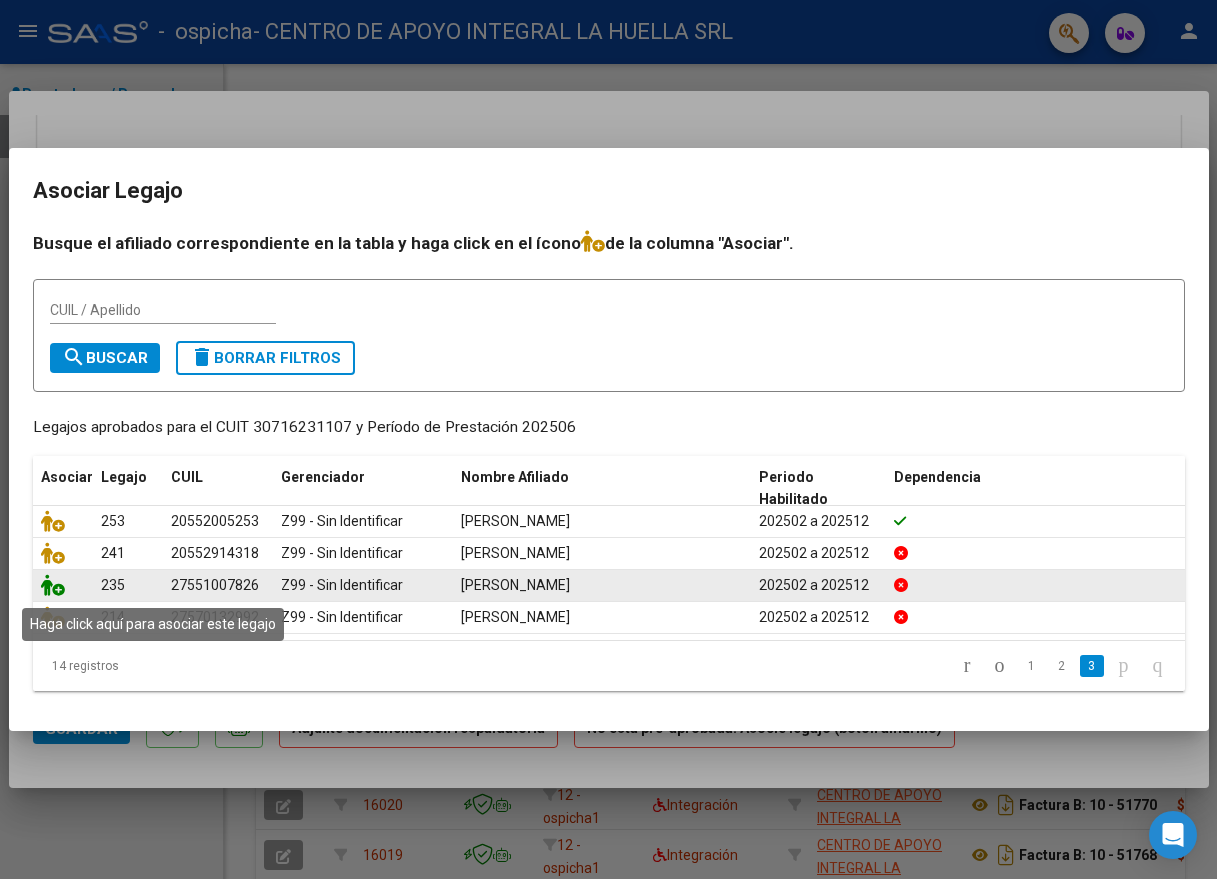 click 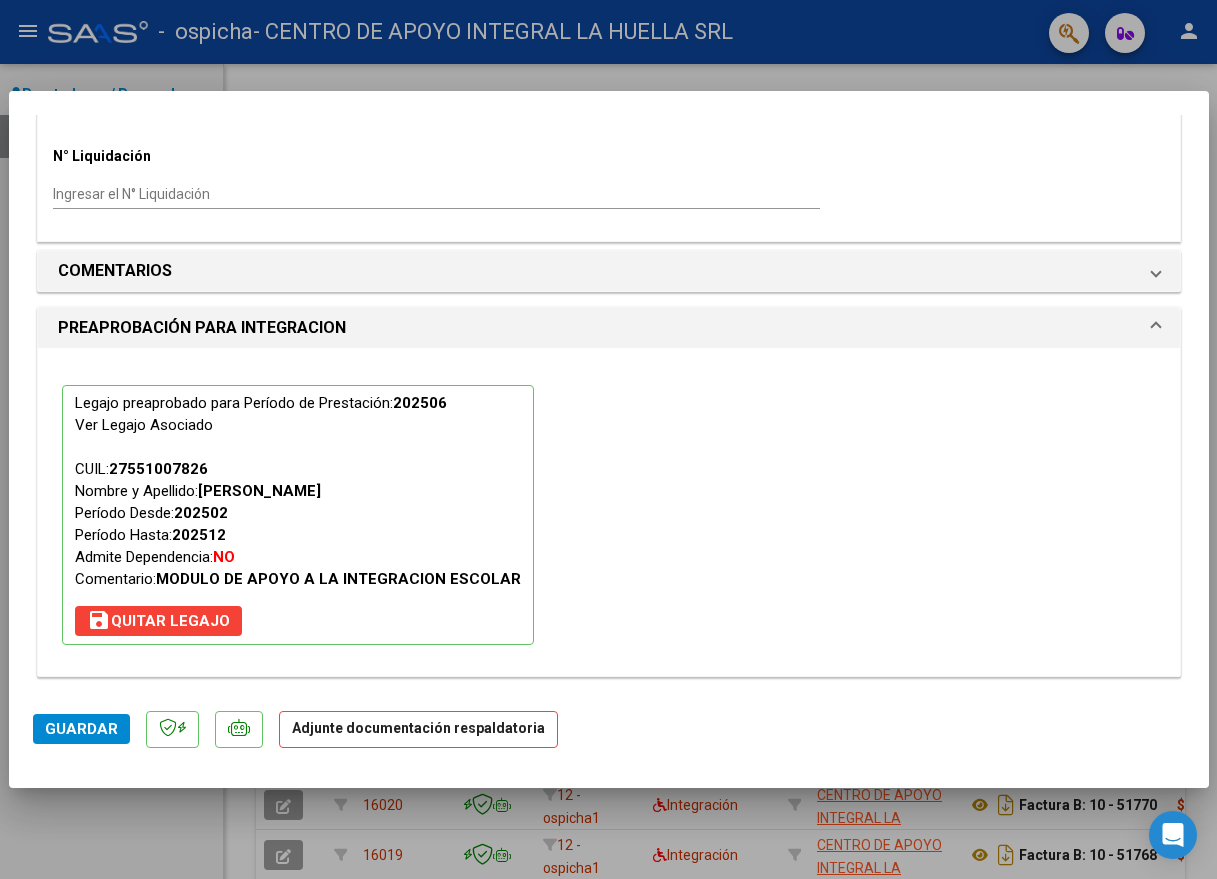 scroll, scrollTop: 1949, scrollLeft: 0, axis: vertical 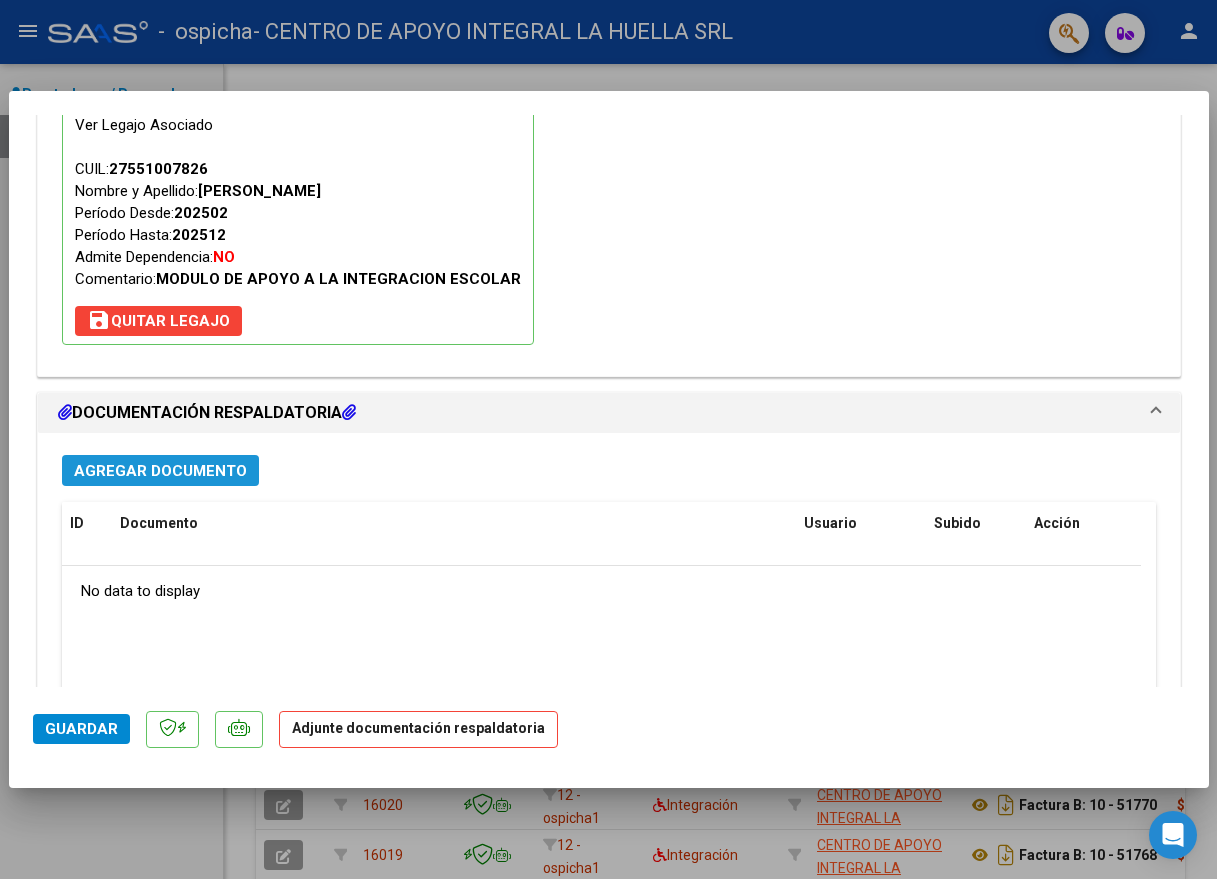 click on "Agregar Documento" at bounding box center [160, 471] 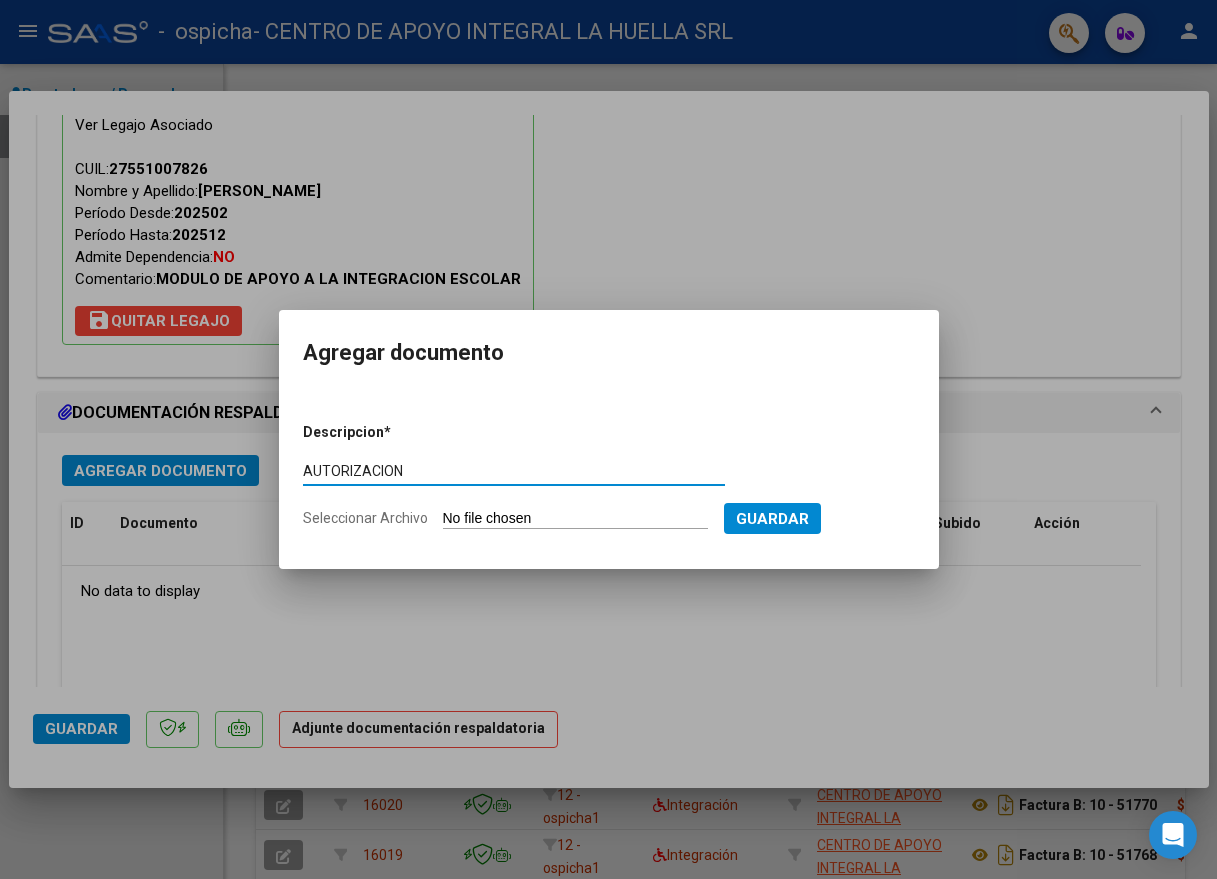 type on "AUTORIZACION" 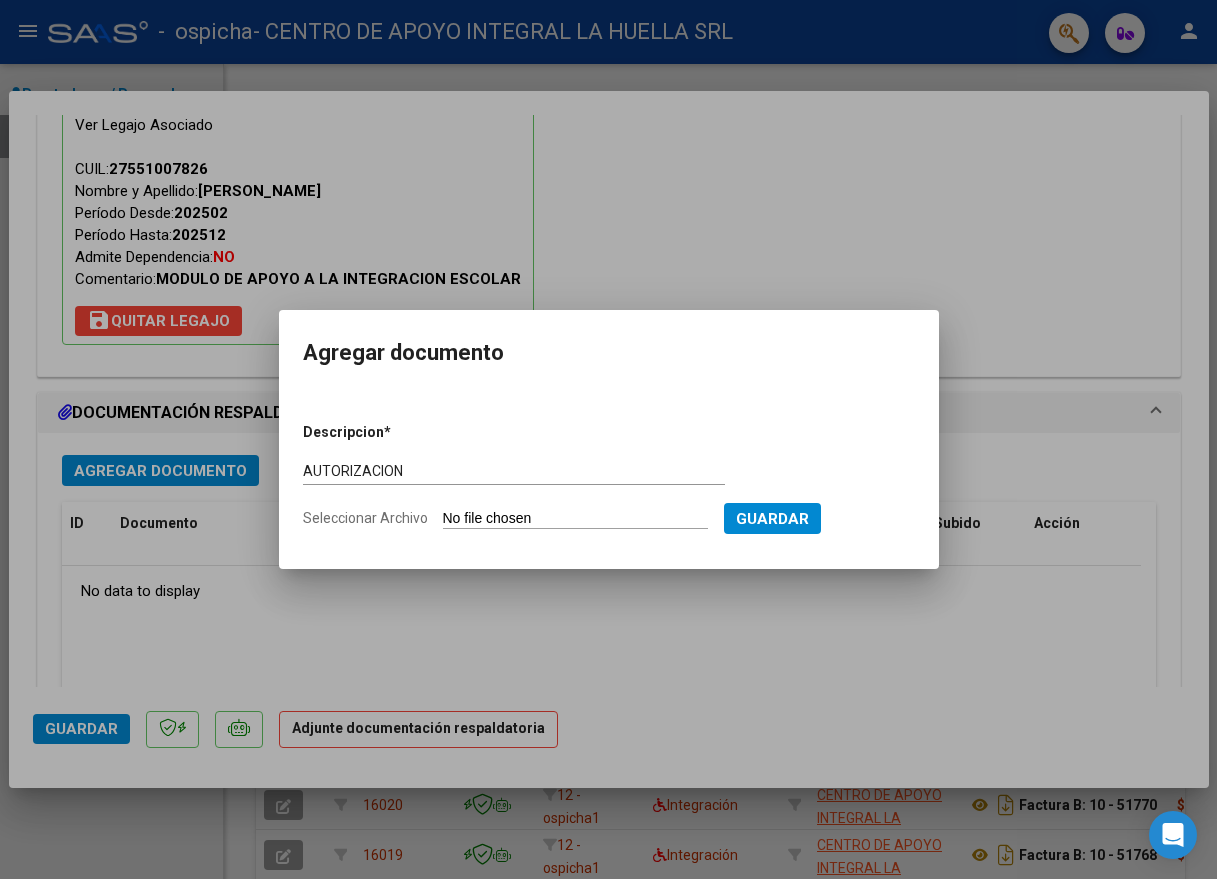 type on "C:\fakepath\DIAZ AYLIN ISABELLA AUTORIZACION SAIE 2025.pdf" 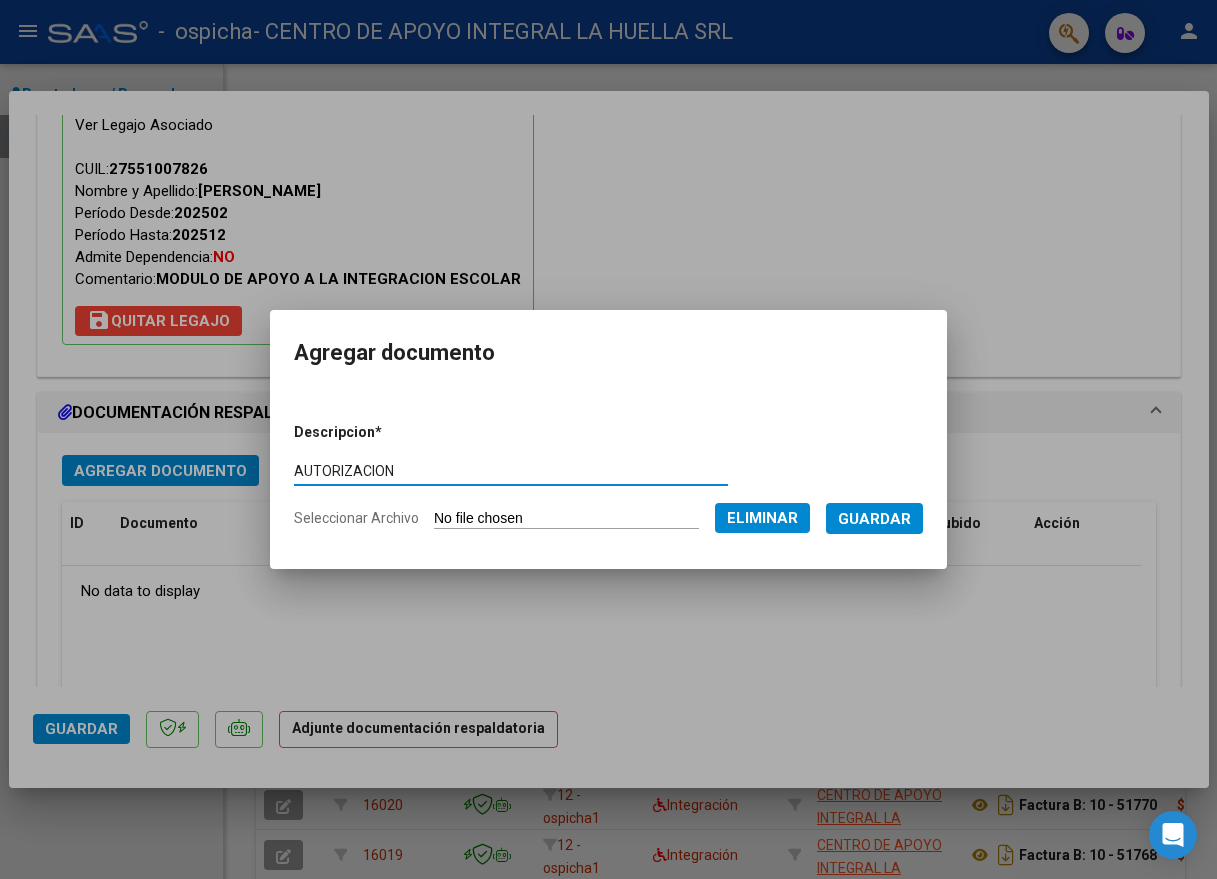 click on "Guardar" at bounding box center (874, 519) 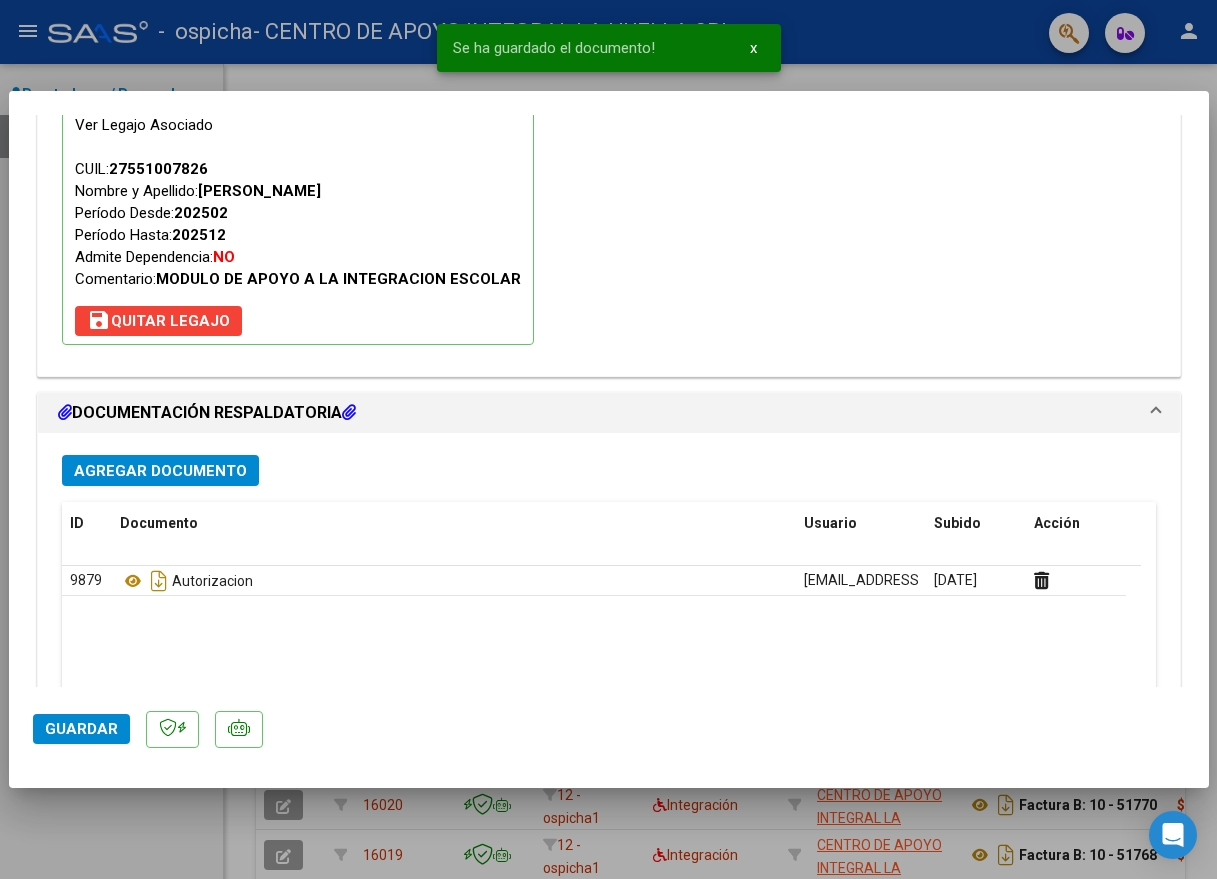 click on "Agregar Documento" at bounding box center [160, 471] 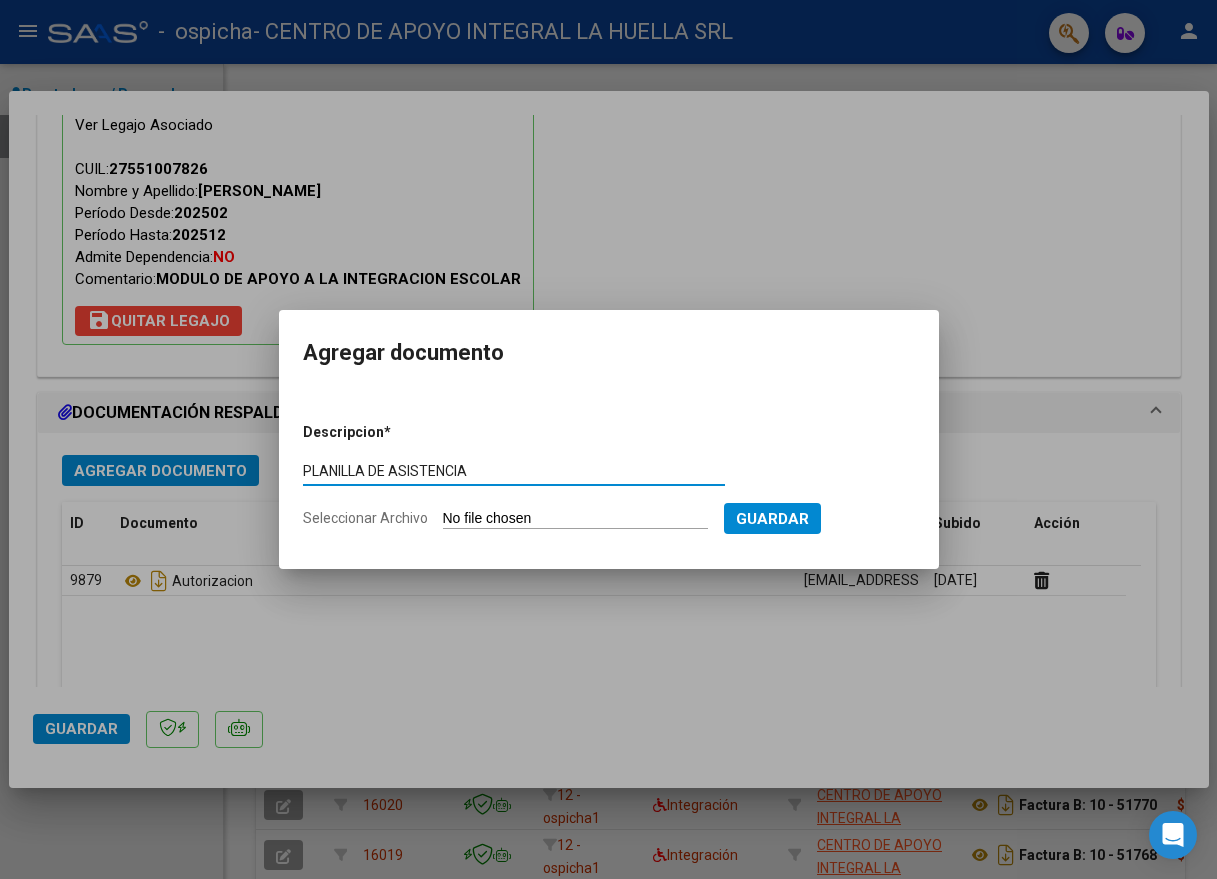 type on "PLANILLA DE ASISTENCIA" 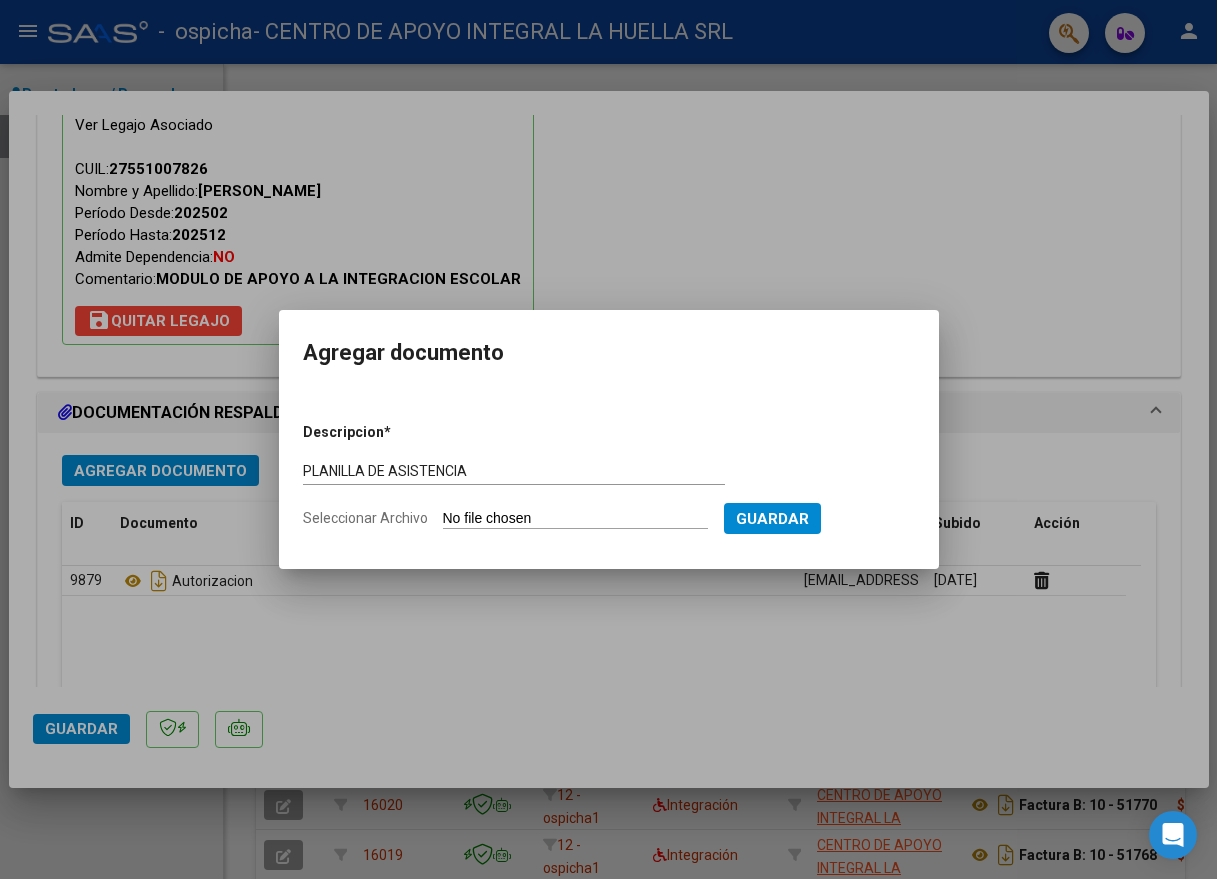type on "C:\fakepath\DIAZ AYLEN ISABELLA-PLANILLA ASISTENCIA-JUNIO-S-OSPICHA.pdf" 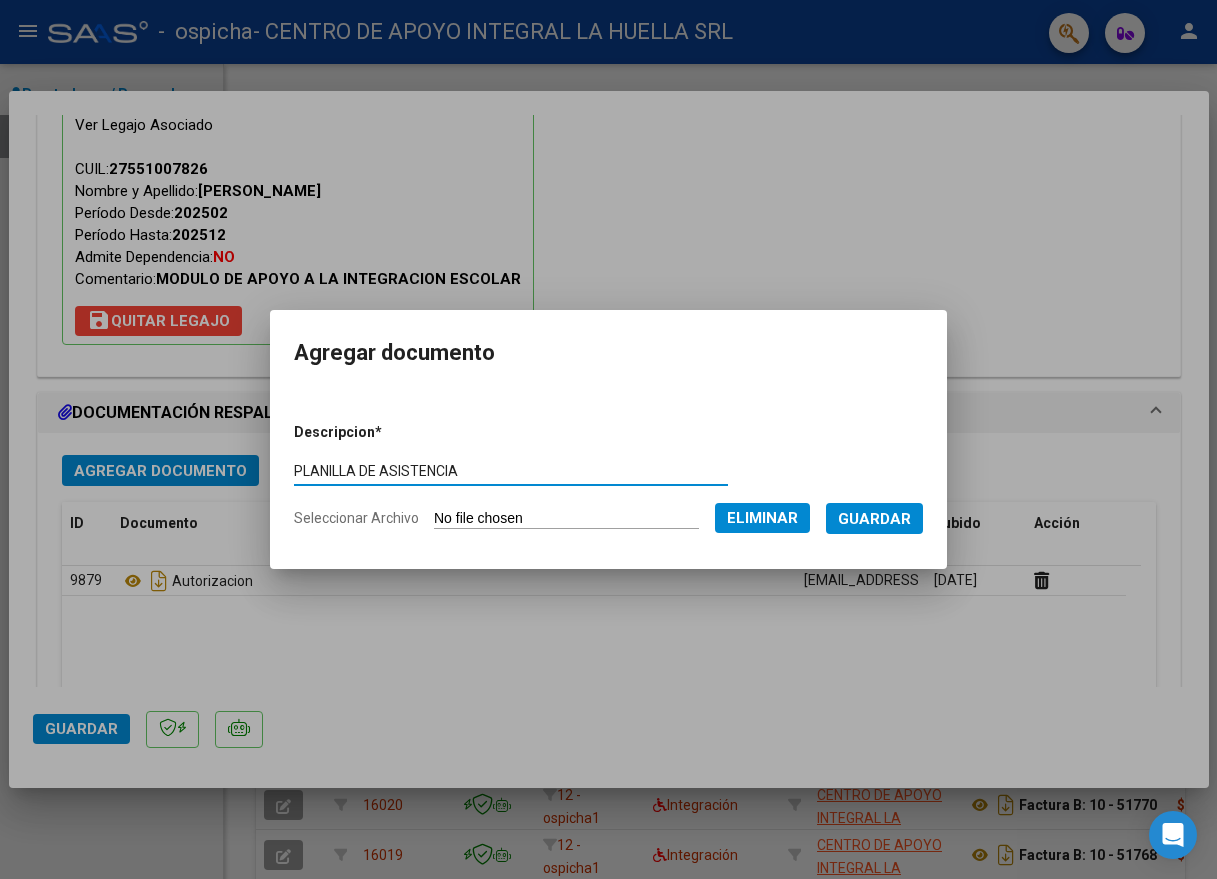click on "Guardar" at bounding box center [874, 519] 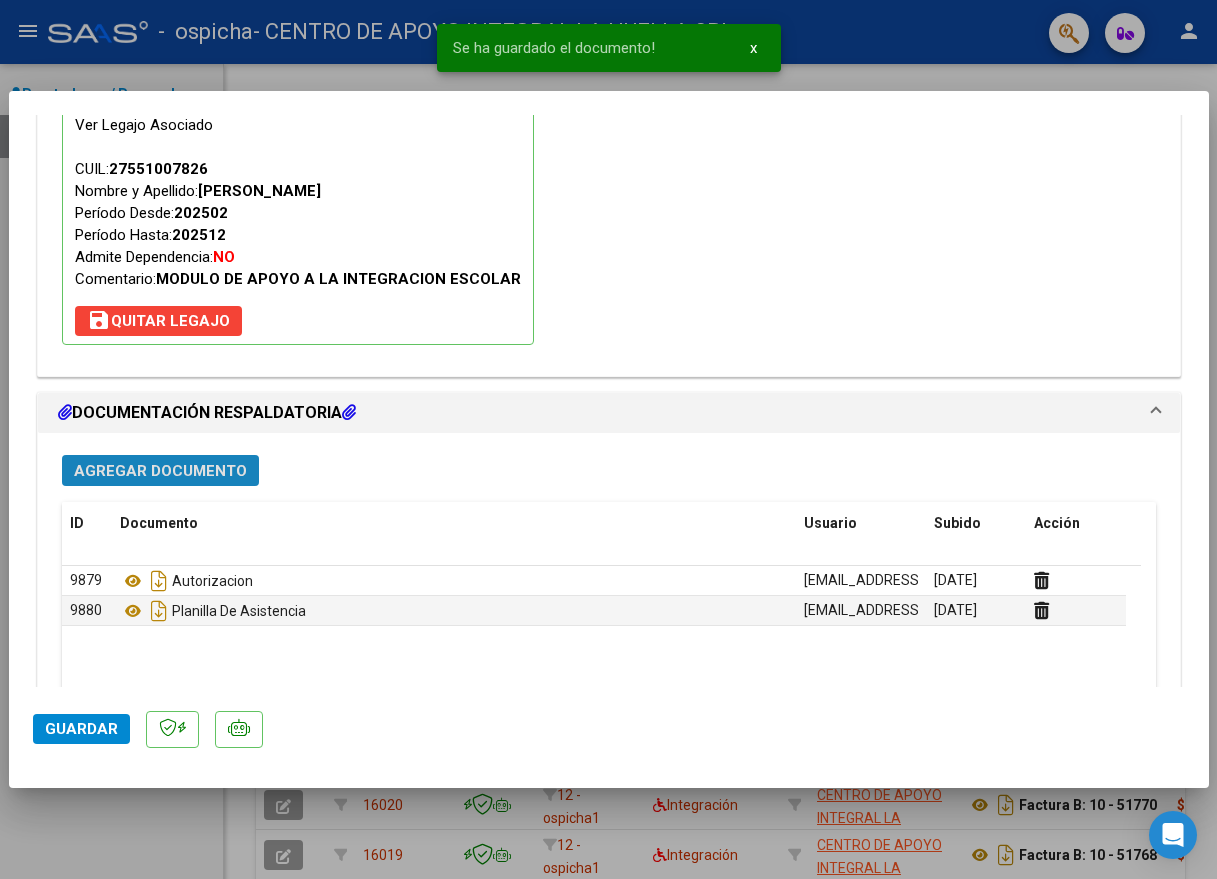 click on "Agregar Documento" at bounding box center (160, 471) 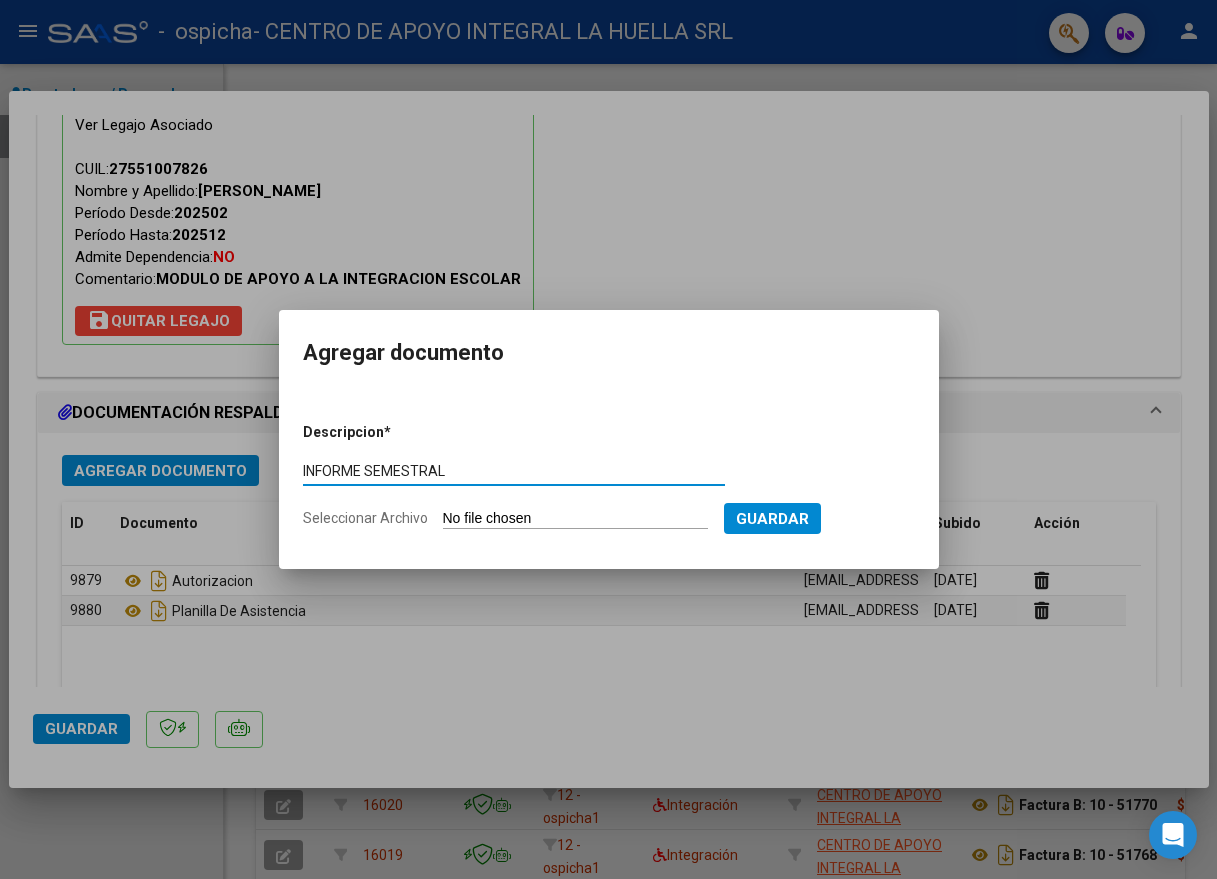 type on "INFORME SEMESTRAL" 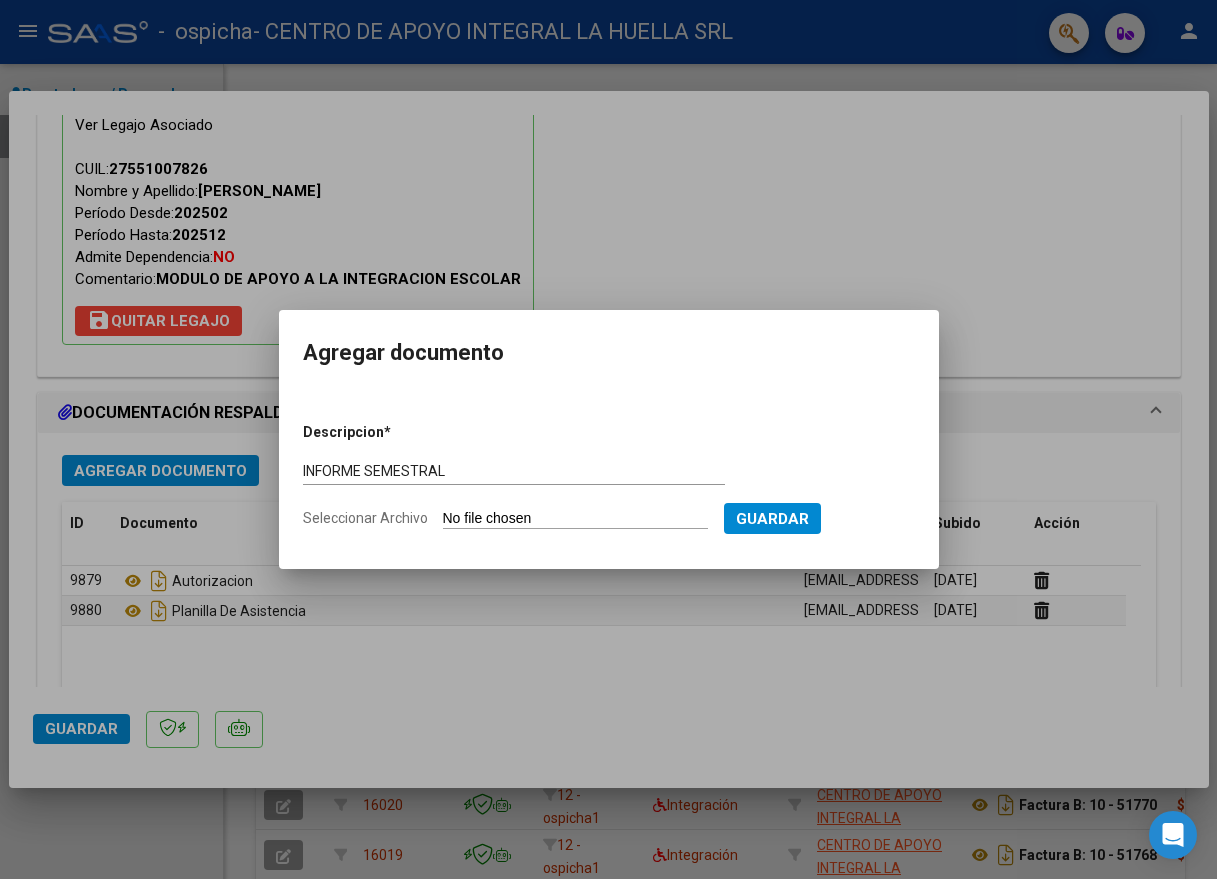 type on "C:\fakepath\DIAZ AYLIN ISABELLA INFORME SEMESTRAL S OSPICHA.pdf" 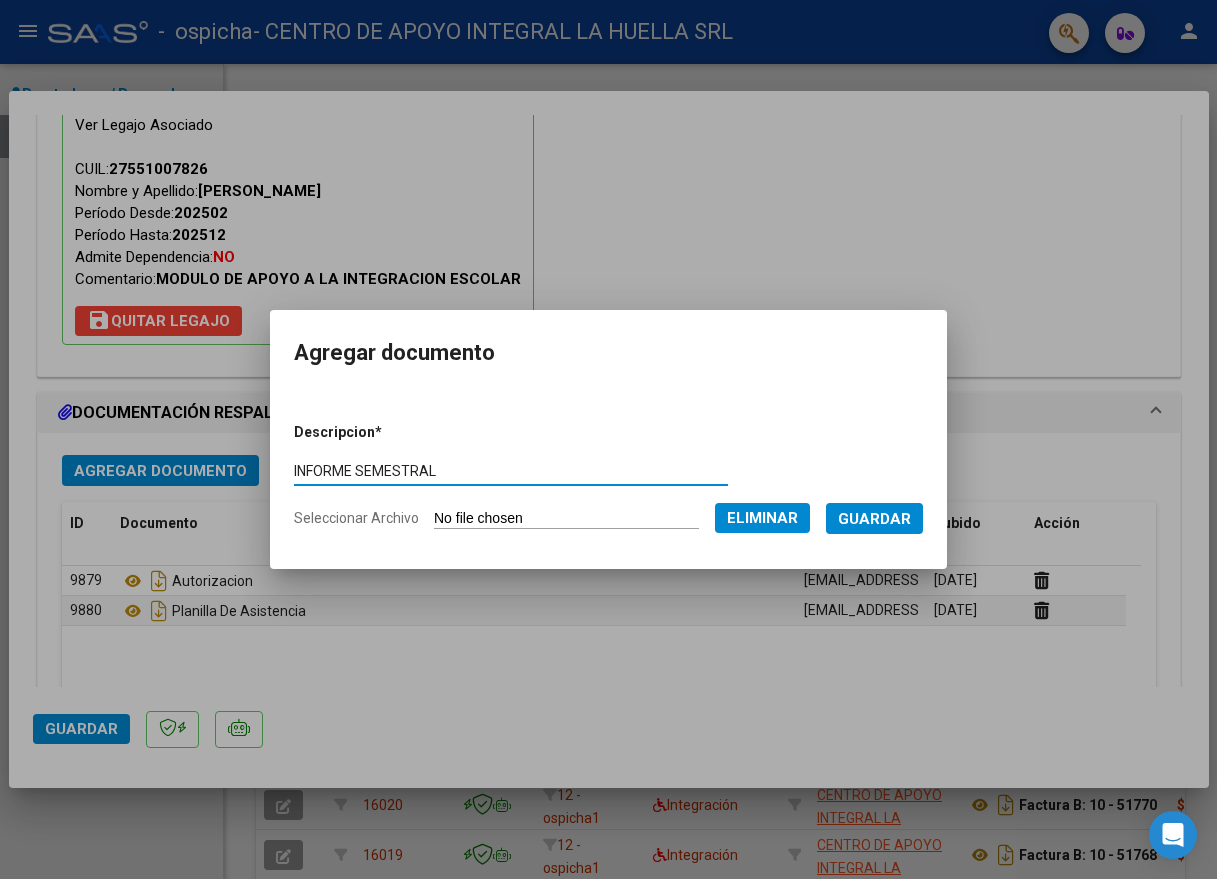 click on "Guardar" at bounding box center (874, 518) 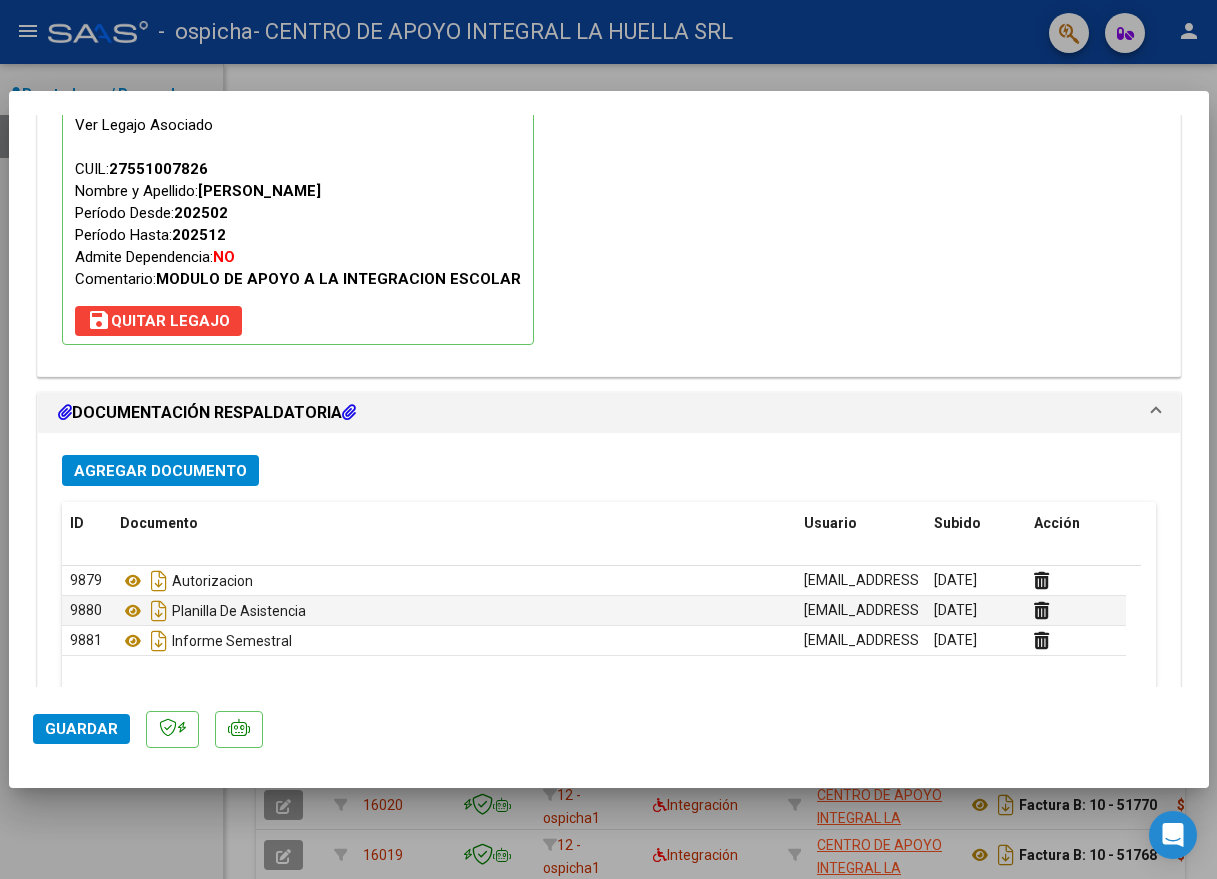 drag, startPoint x: 70, startPoint y: 717, endPoint x: 1085, endPoint y: 79, distance: 1198.8616 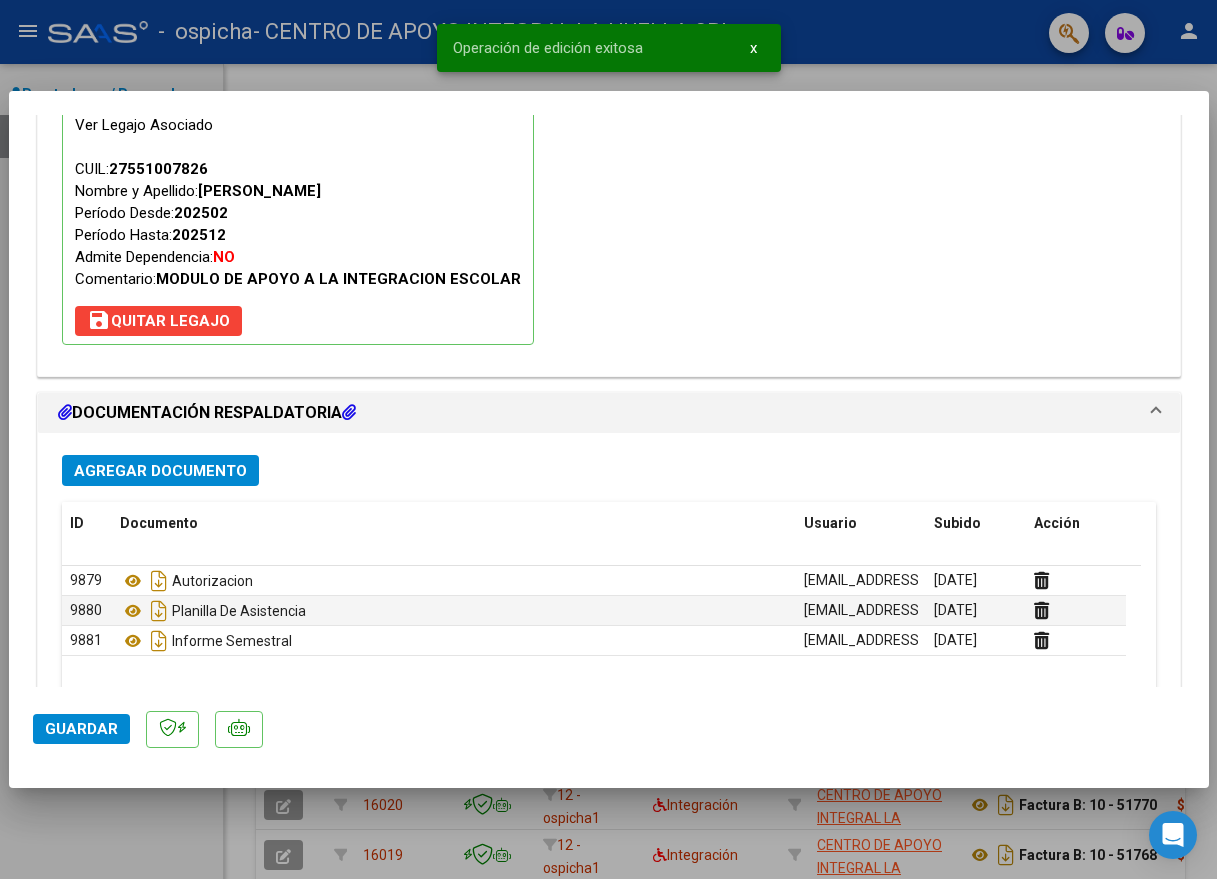 drag, startPoint x: 1144, startPoint y: 67, endPoint x: 229, endPoint y: 163, distance: 920.0223 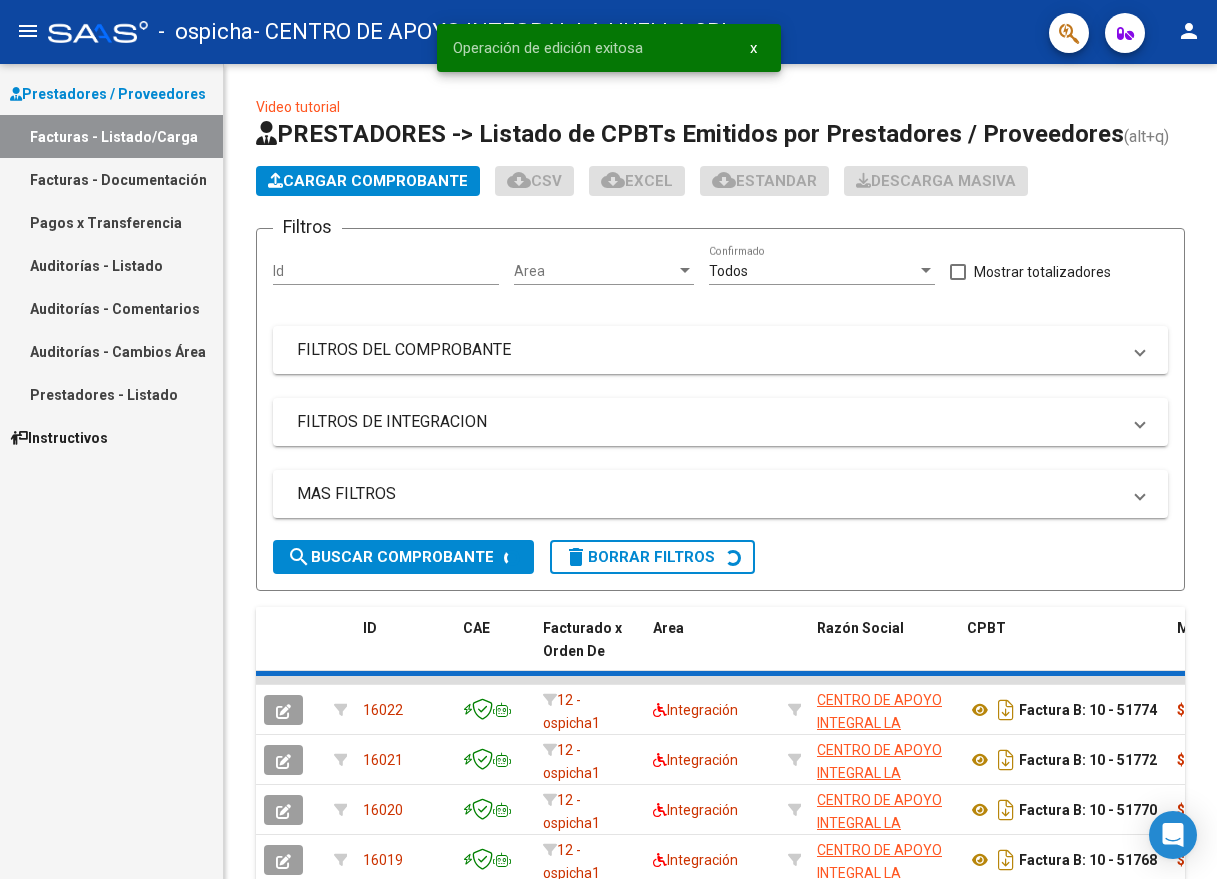 click on "Cargar Comprobante" 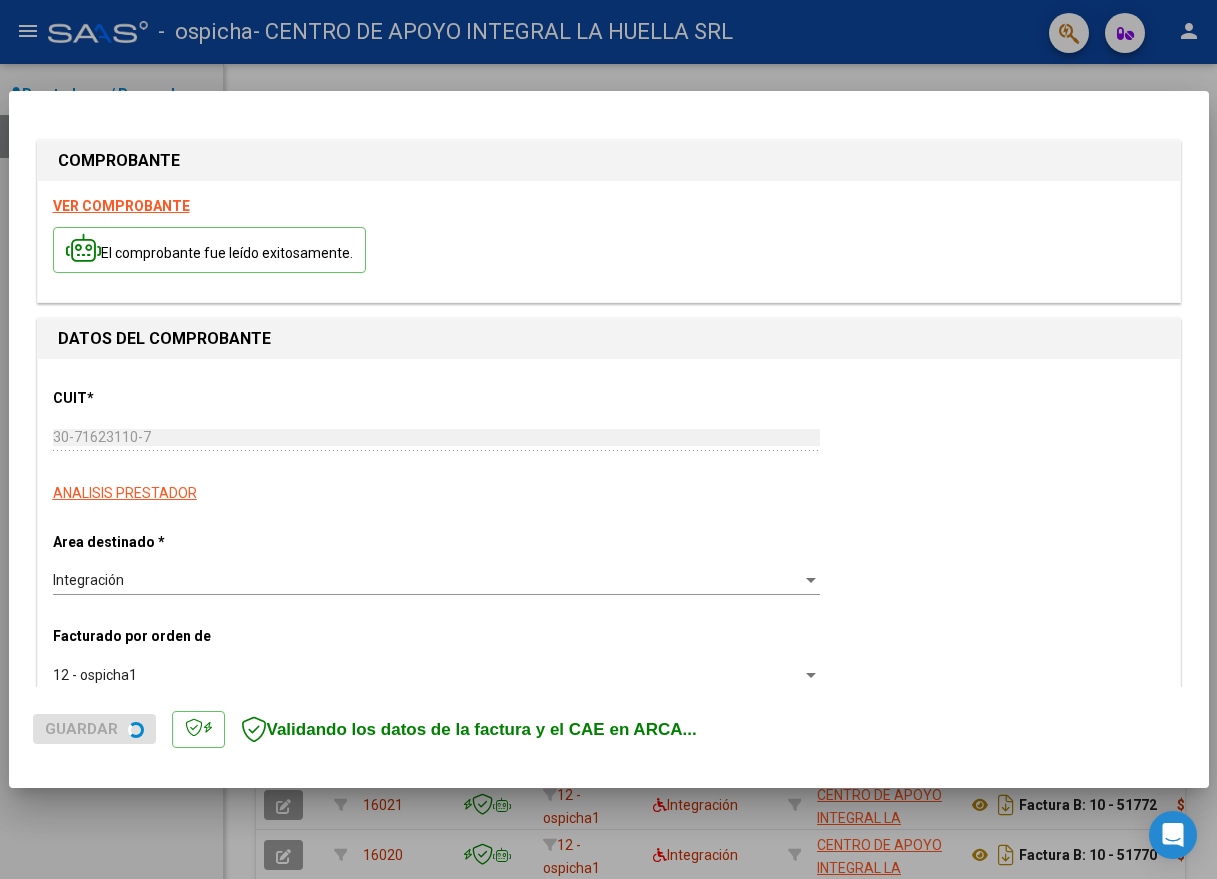 scroll, scrollTop: 300, scrollLeft: 0, axis: vertical 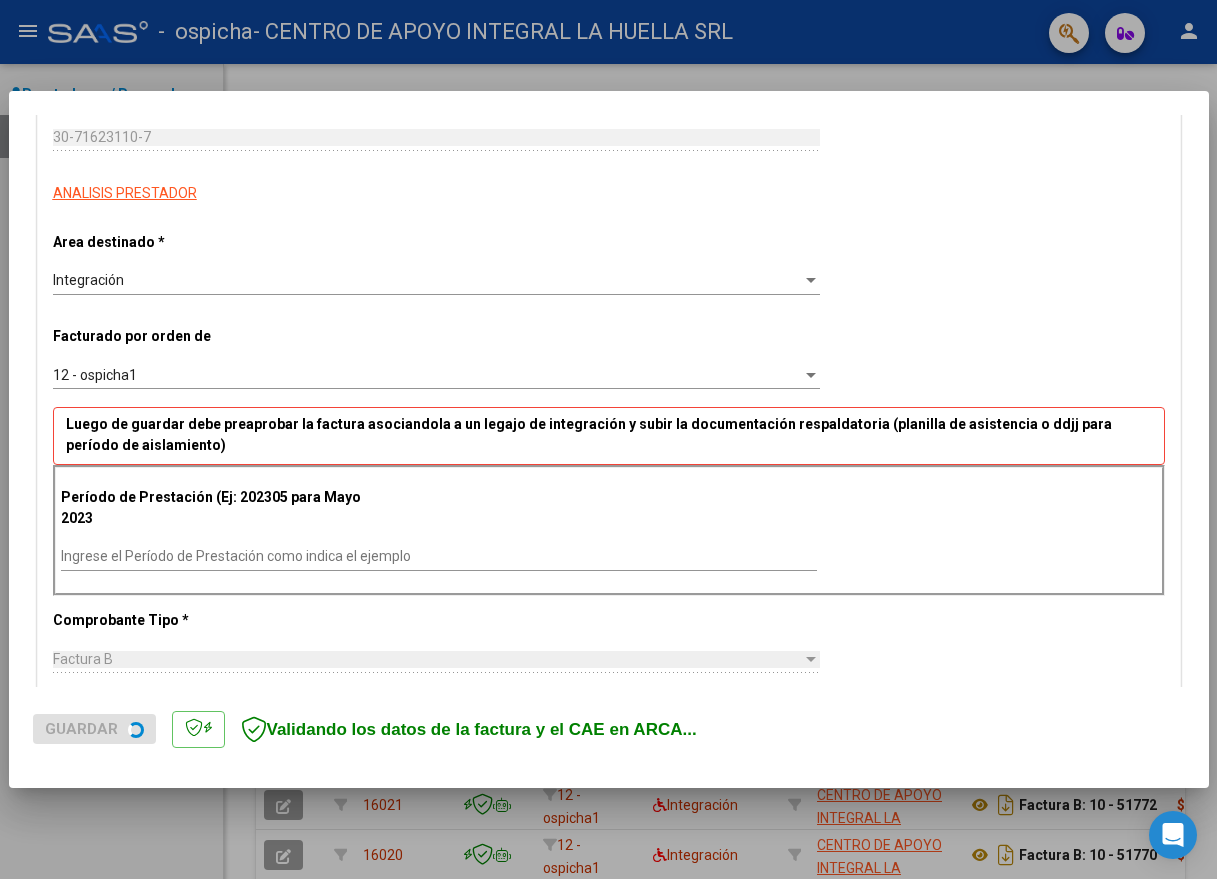 click on "Ingrese el Período de Prestación como indica el ejemplo" at bounding box center [439, 556] 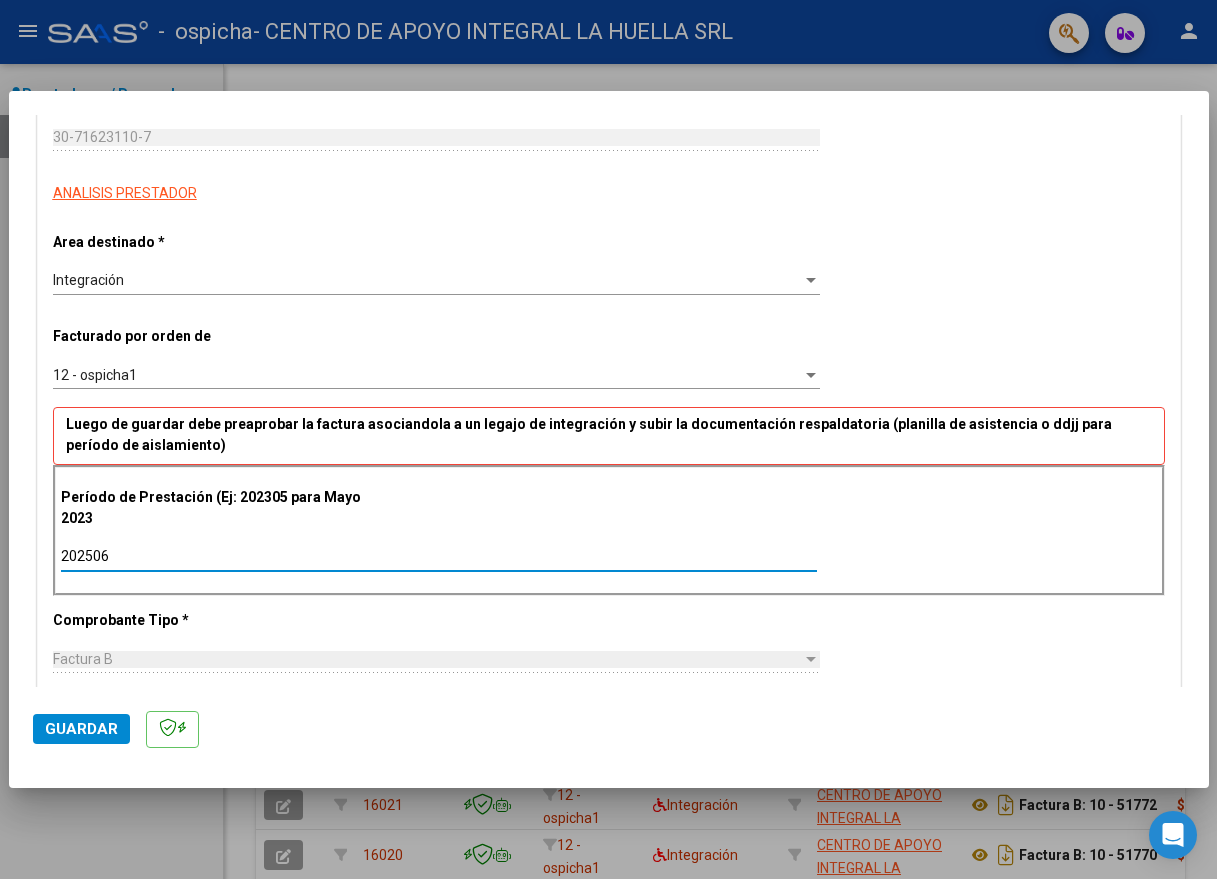 type on "202506" 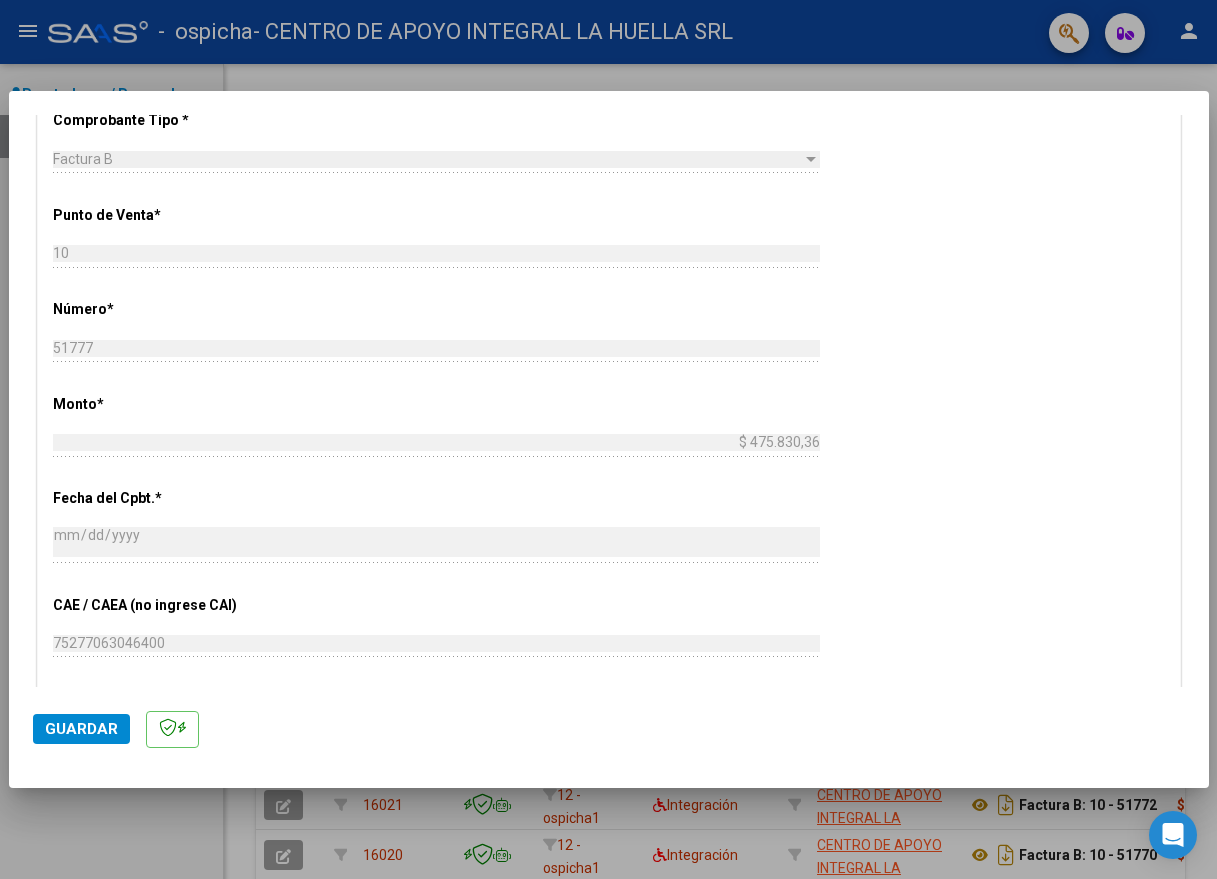scroll, scrollTop: 1185, scrollLeft: 0, axis: vertical 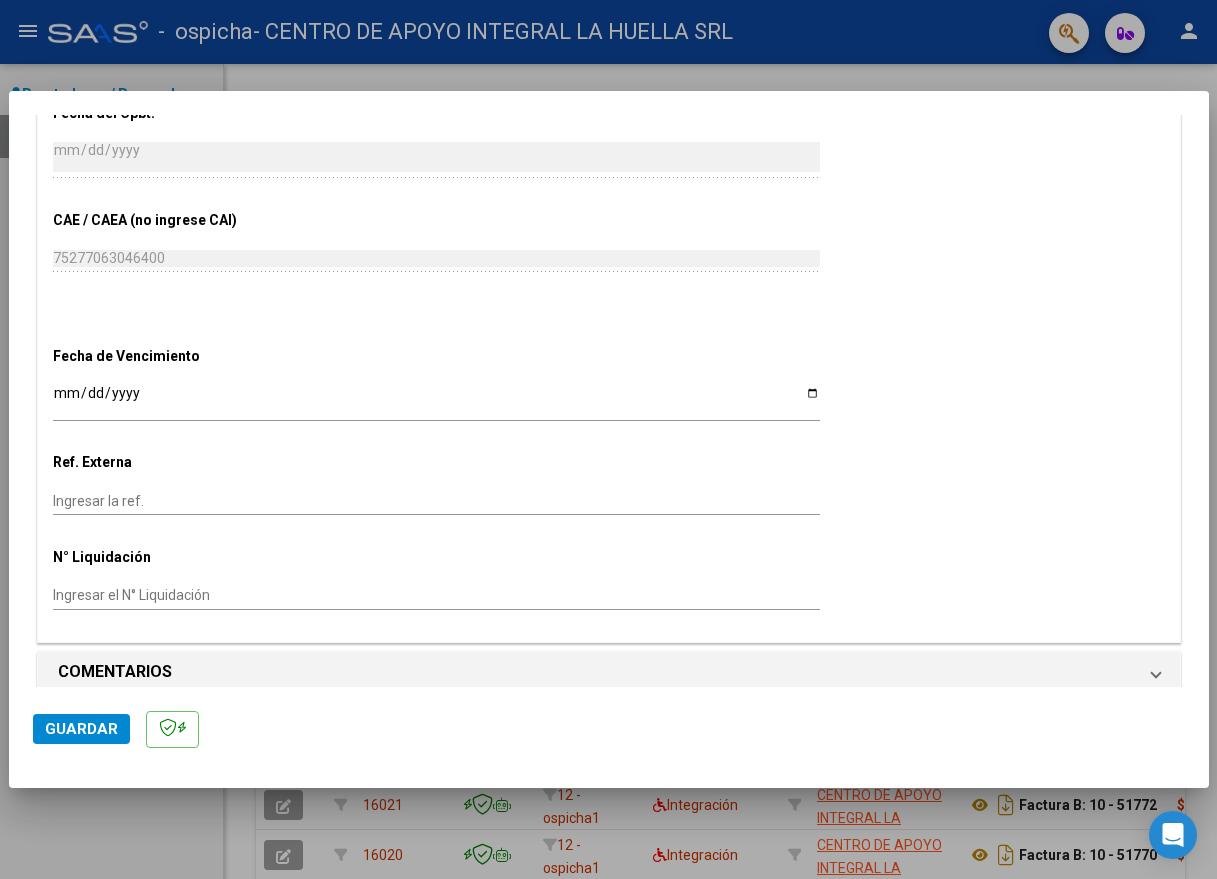 click on "Ingresar la fecha" at bounding box center [436, 400] 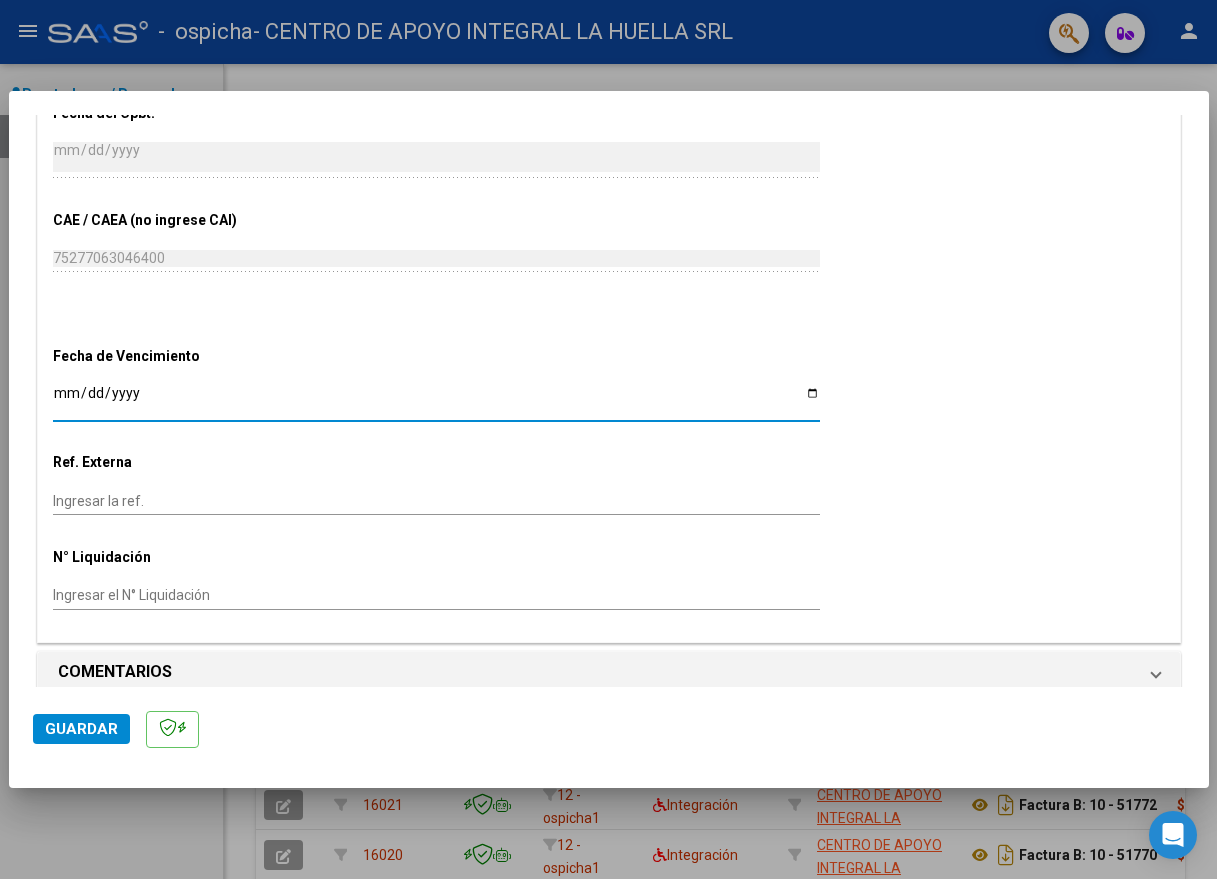 type on "2025-07-13" 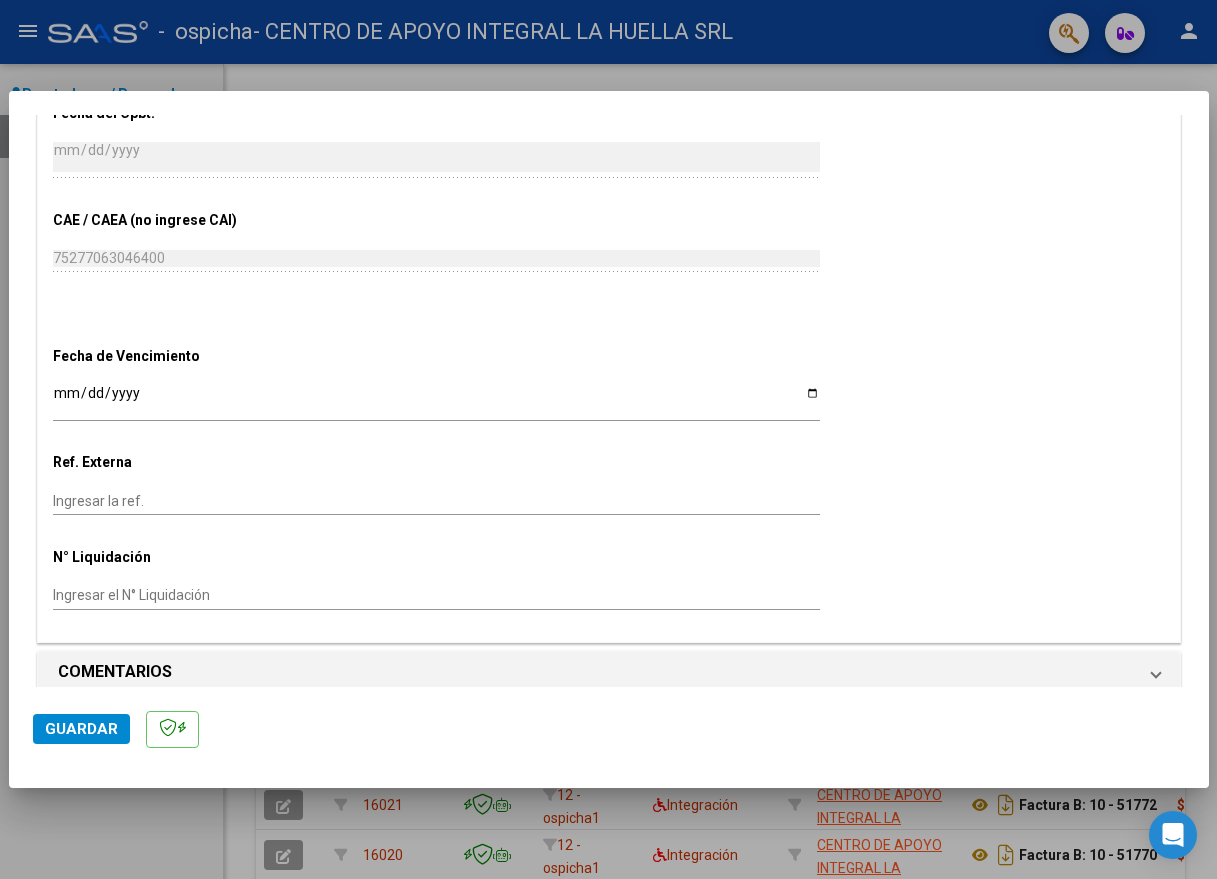 click on "CUIT  *   30-71623110-7 Ingresar CUIT  ANALISIS PRESTADOR  Area destinado * Integración Seleccionar Area  Facturado por orden de  12 - ospicha1 Seleccionar Gerenciador Luego de guardar debe preaprobar la factura asociandola a un legajo de integración y subir la documentación respaldatoria (planilla de asistencia o ddjj para período de aislamiento)  Período de Prestación (Ej: 202305 para Mayo 2023    202506 Ingrese el Período de Prestación como indica el ejemplo   Comprobante Tipo * Factura B Seleccionar Tipo Punto de Venta  *   10 Ingresar el Nro.  Número  *   51777 Ingresar el Nro.  Monto  *   $ 475.830,36 Ingresar el monto  Fecha del Cpbt.  *   2025-07-03 Ingresar la fecha  CAE / CAEA (no ingrese CAI)    75277063046400 Ingresar el CAE o CAEA (no ingrese CAI)  Fecha de Vencimiento    2025-07-13 Ingresar la fecha  Ref. Externa    Ingresar la ref.  N° Liquidación    Ingresar el N° Liquidación" at bounding box center (609, -92) 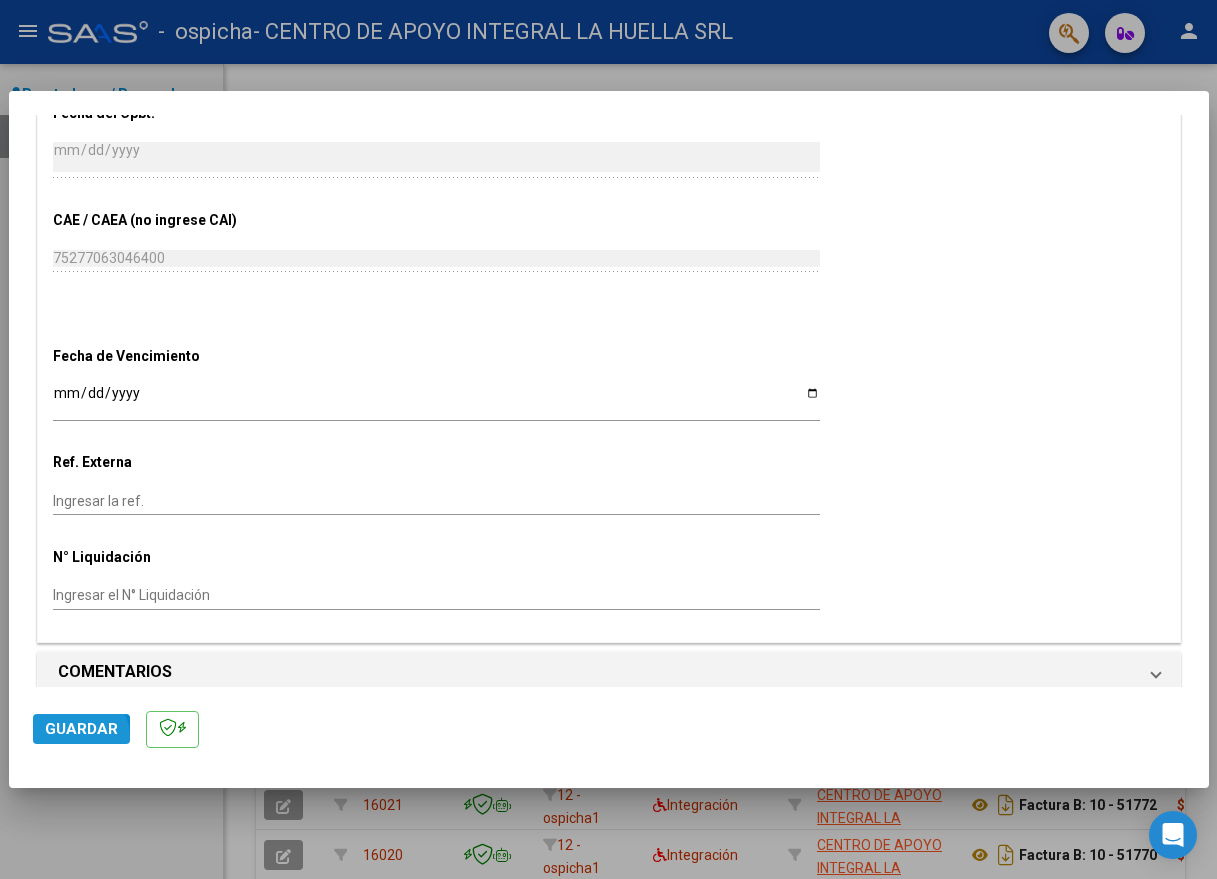 click on "Guardar" 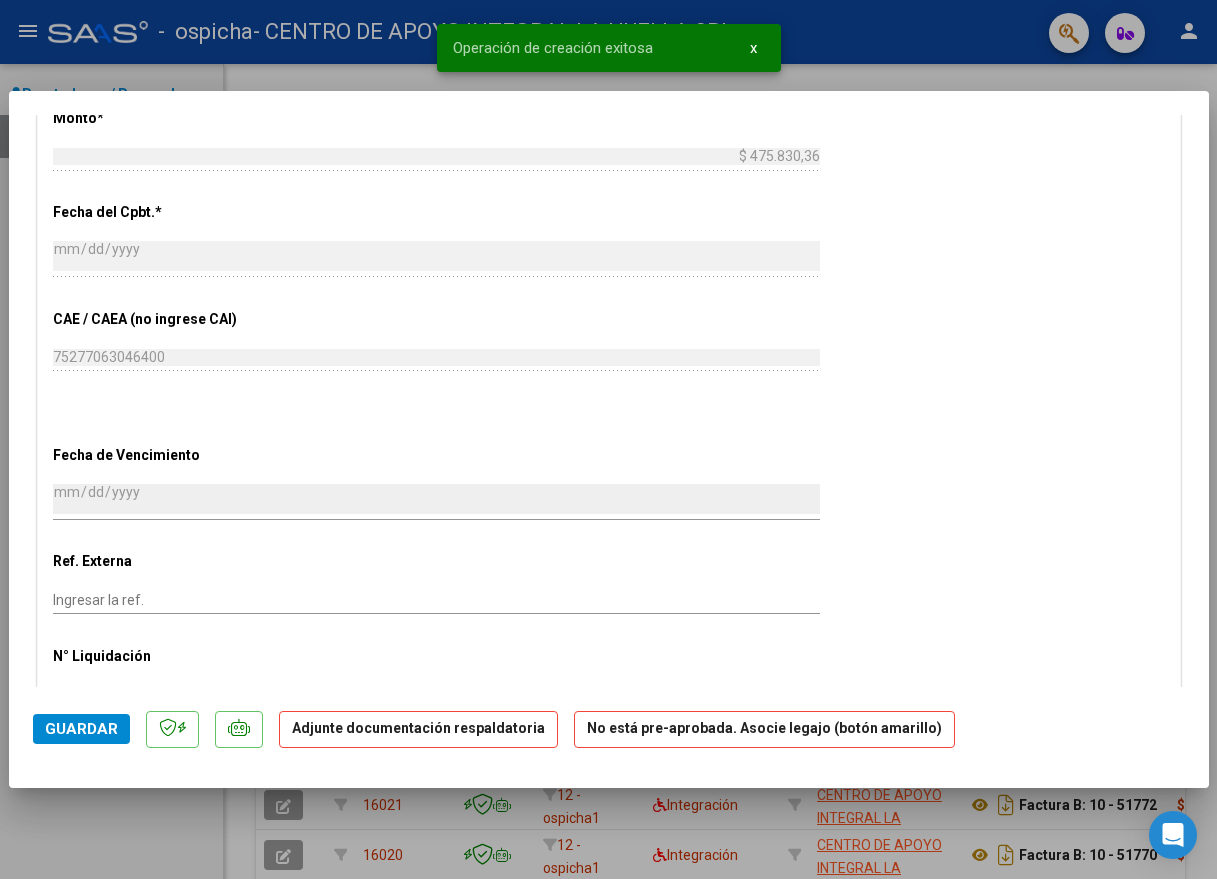 scroll, scrollTop: 1400, scrollLeft: 0, axis: vertical 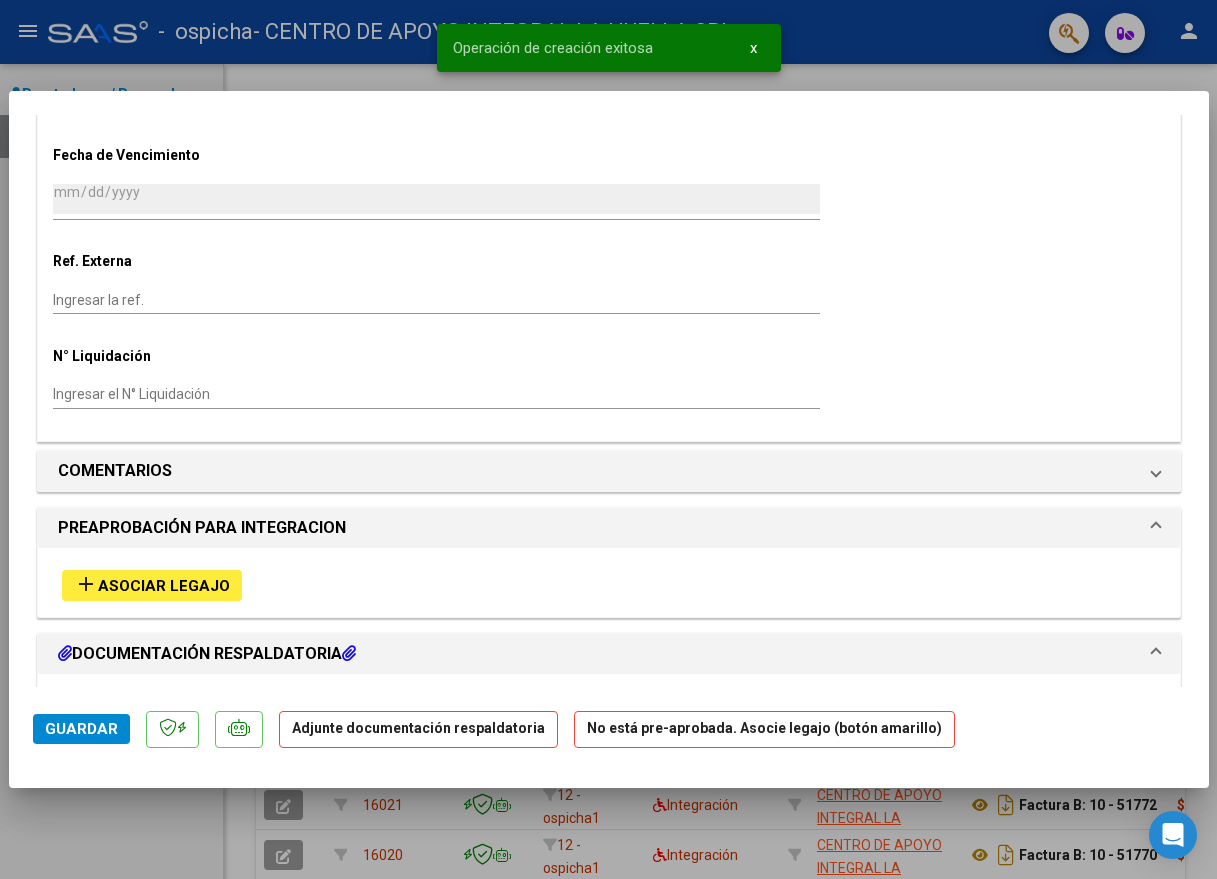 click on "Asociar Legajo" at bounding box center (164, 586) 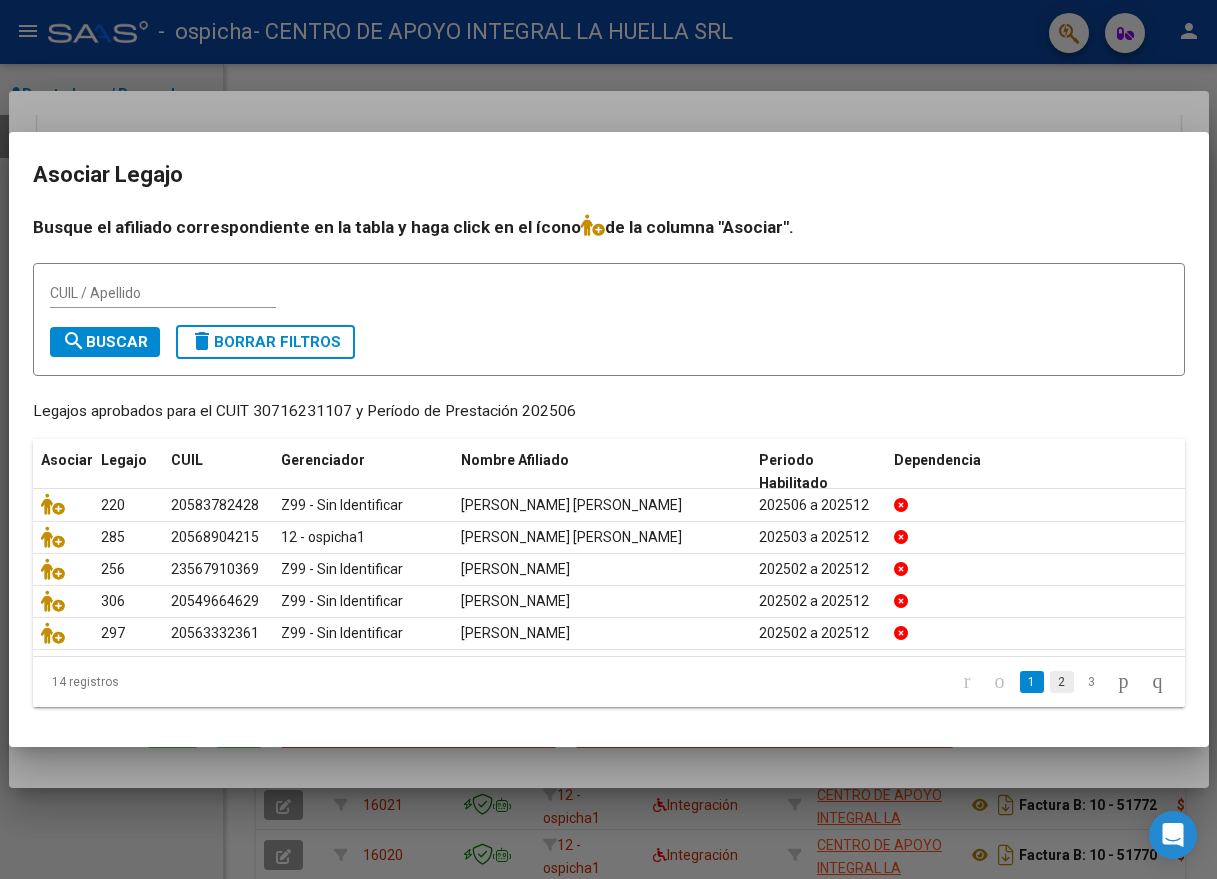 click on "2" 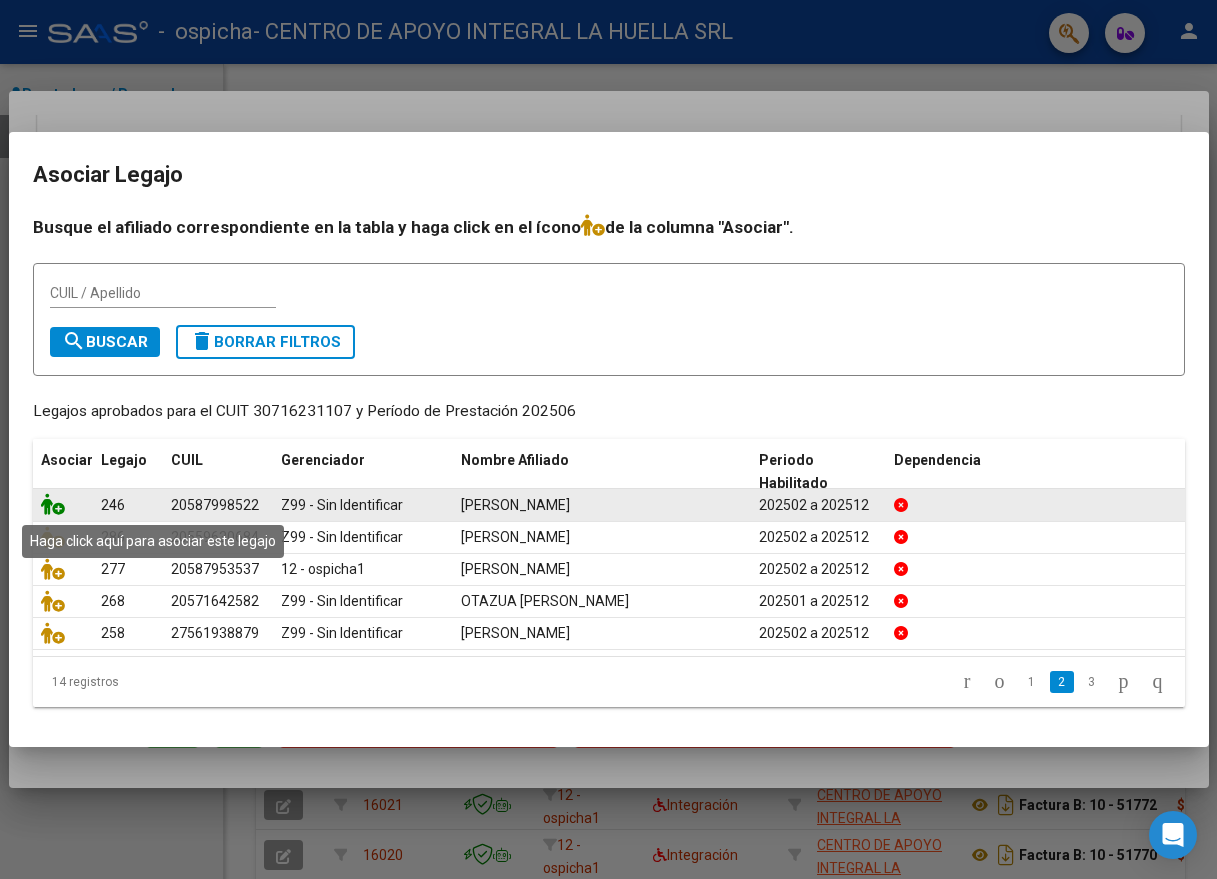 click 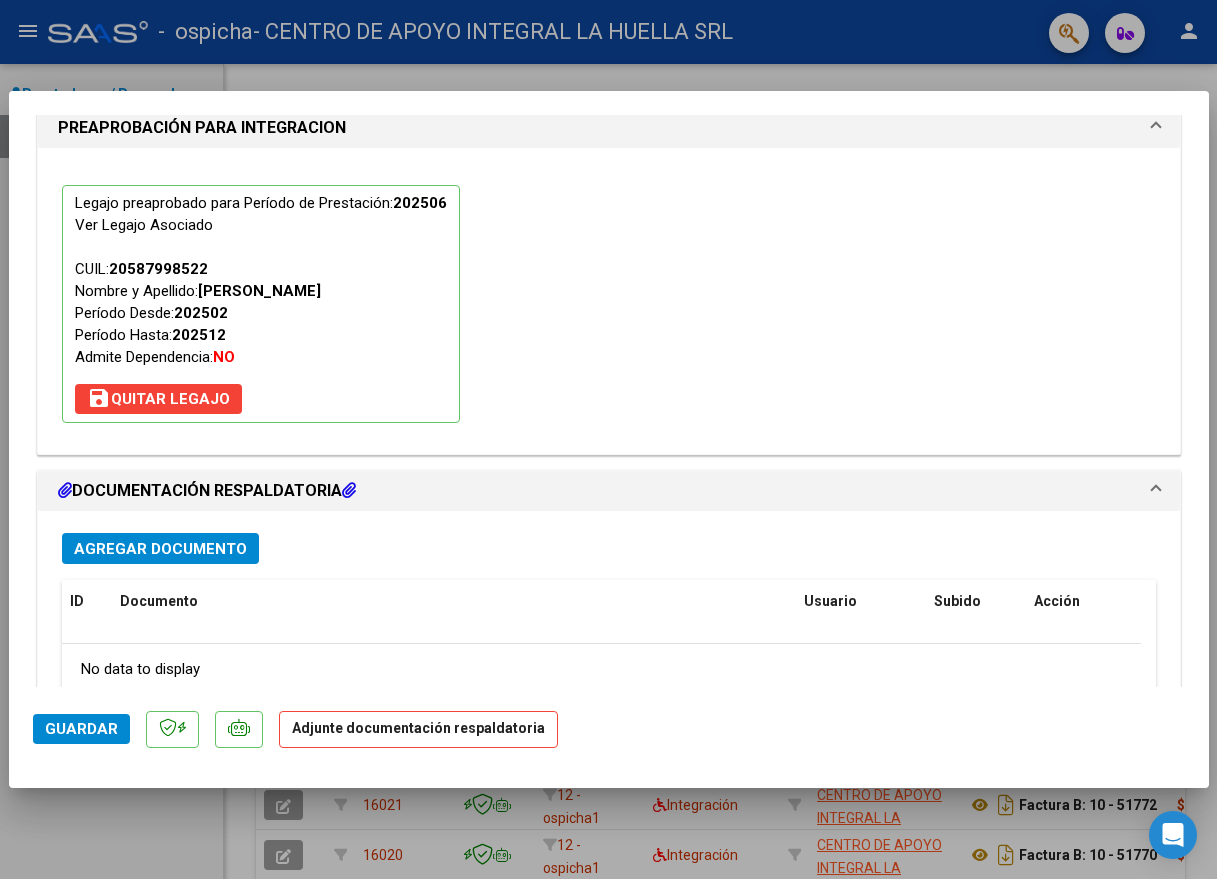 scroll, scrollTop: 2049, scrollLeft: 0, axis: vertical 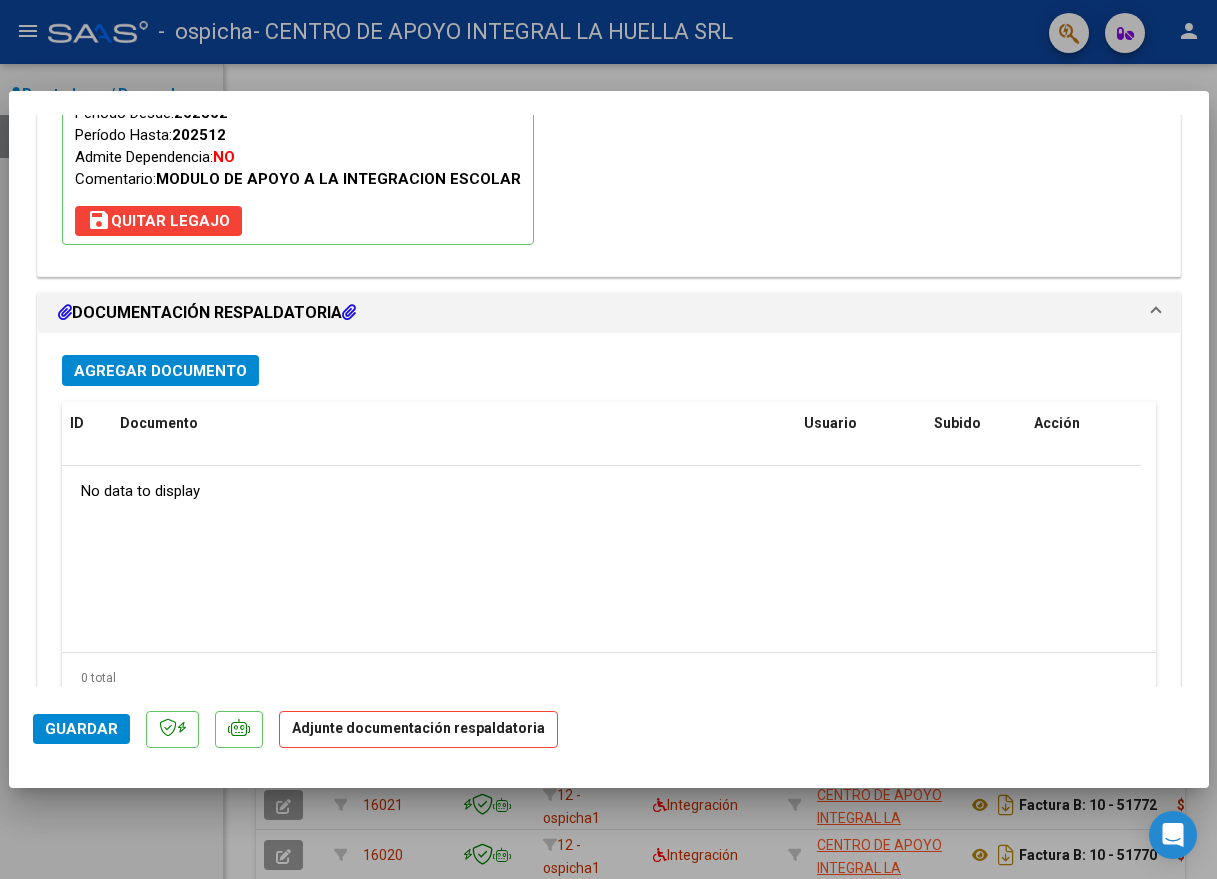 click on "Agregar Documento" at bounding box center [160, 371] 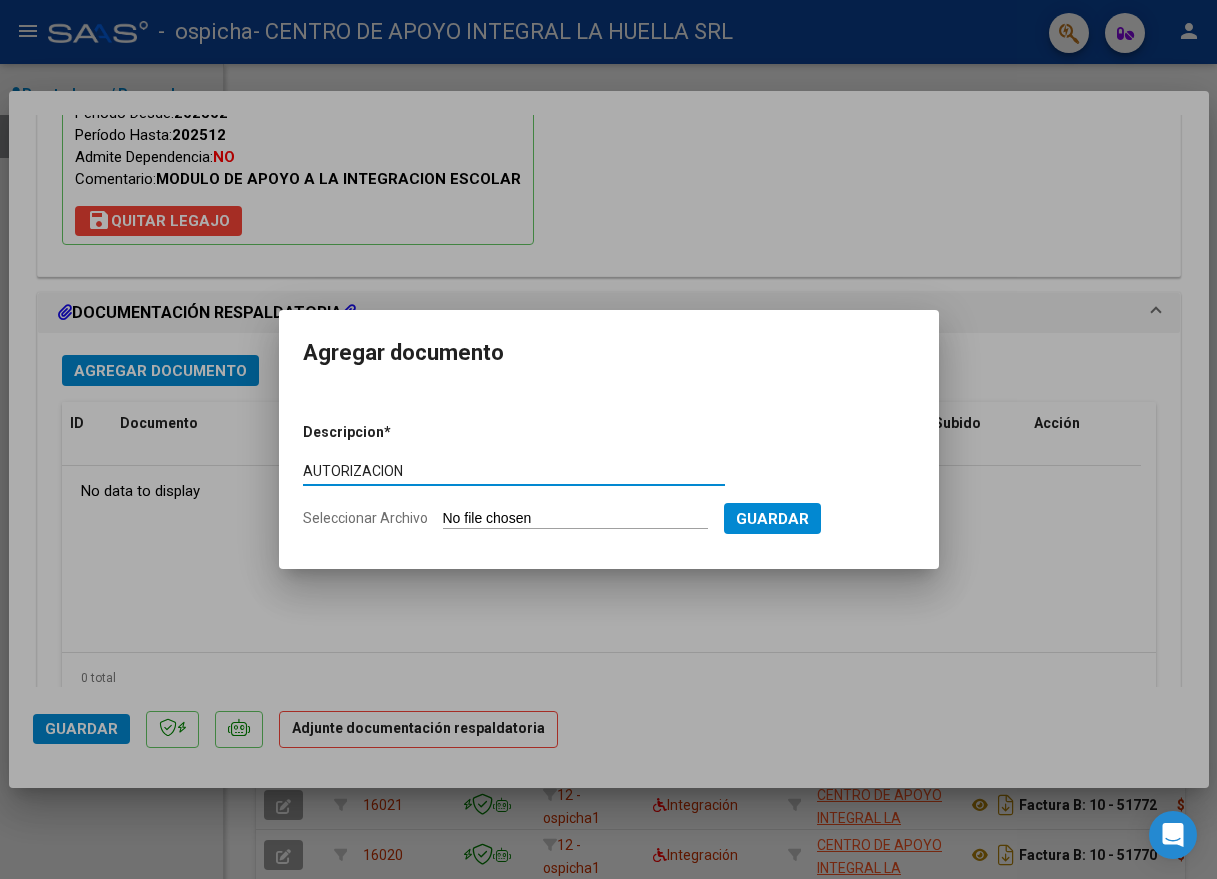 type on "AUTORIZACION" 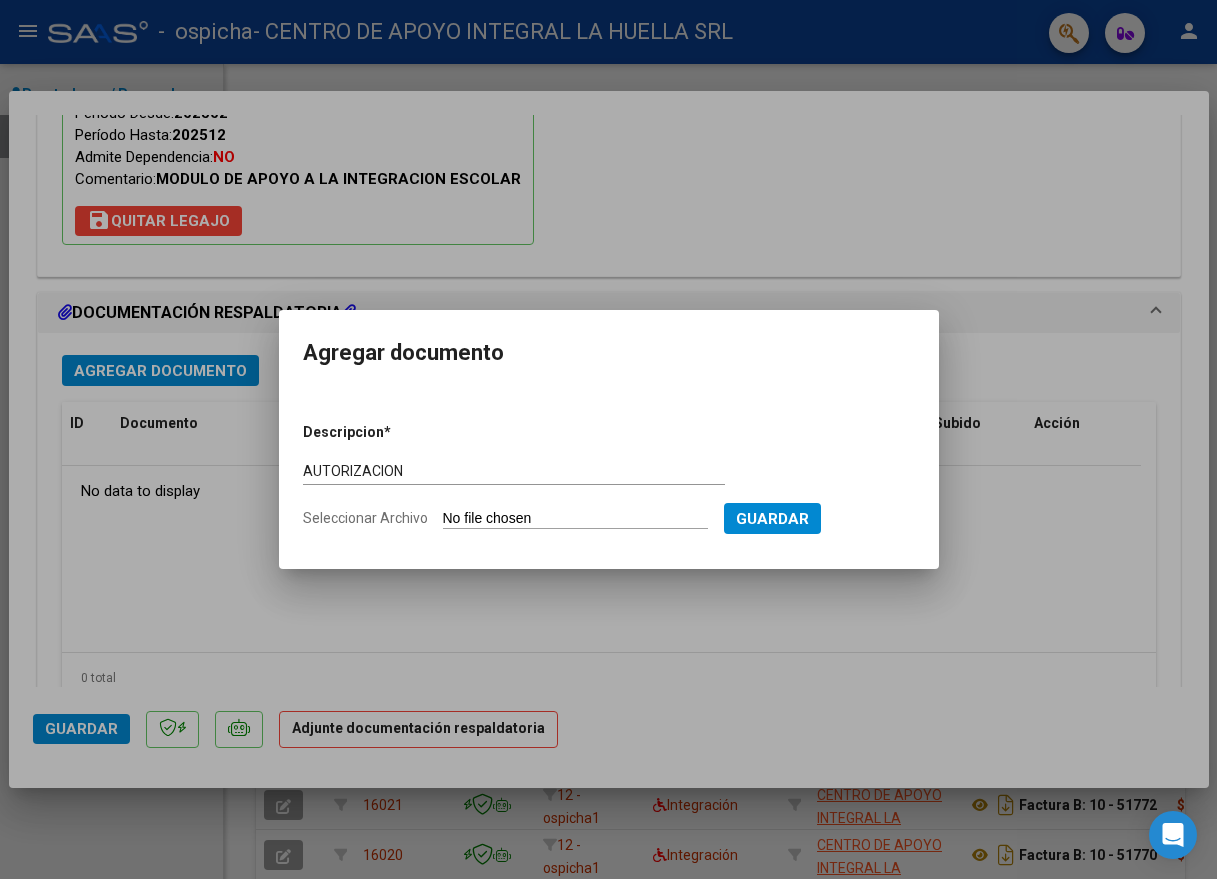 type on "C:\fakepath\GALLARDO RAMIRO LUCIANO AUTORIZACION.pdf" 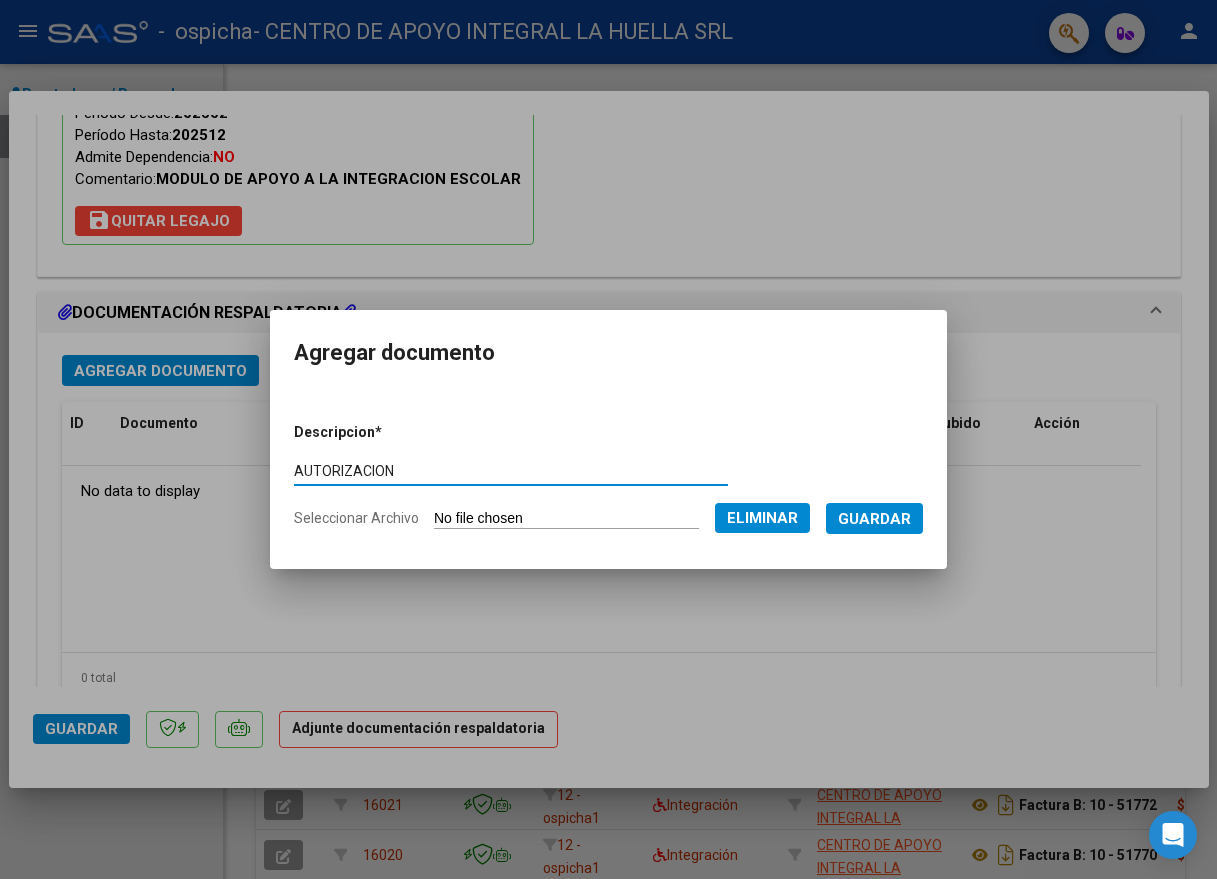 click on "Guardar" at bounding box center [874, 519] 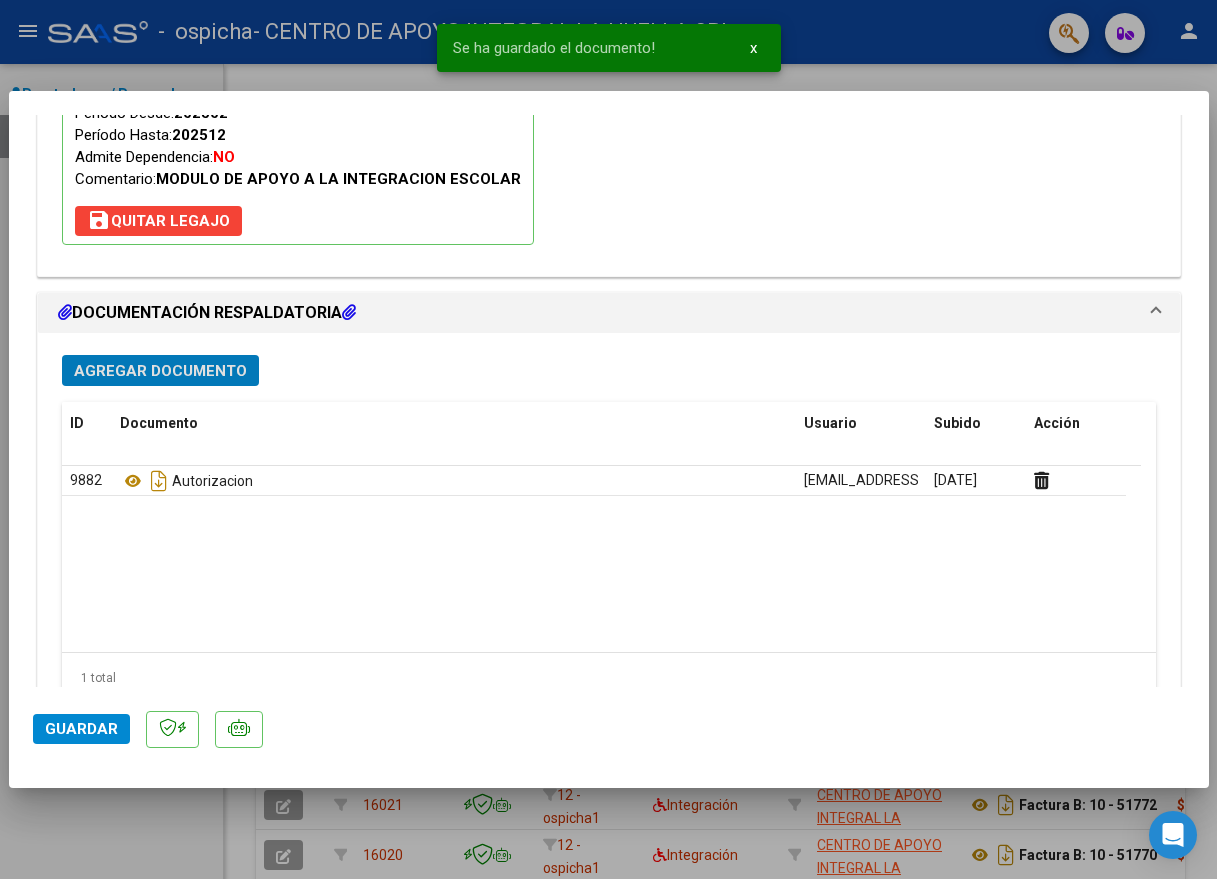 click on "Agregar Documento" at bounding box center [160, 371] 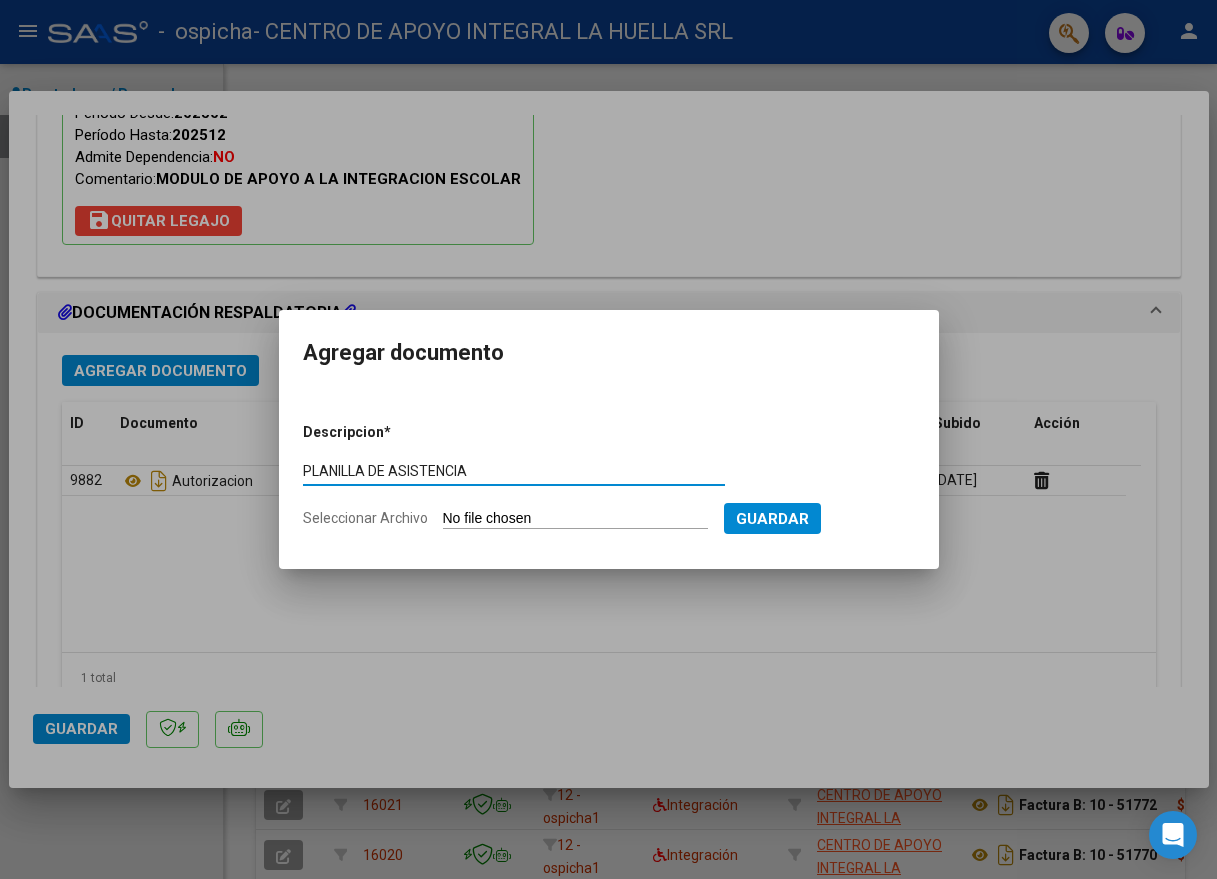 type on "PLANILLA DE ASISTENCIA" 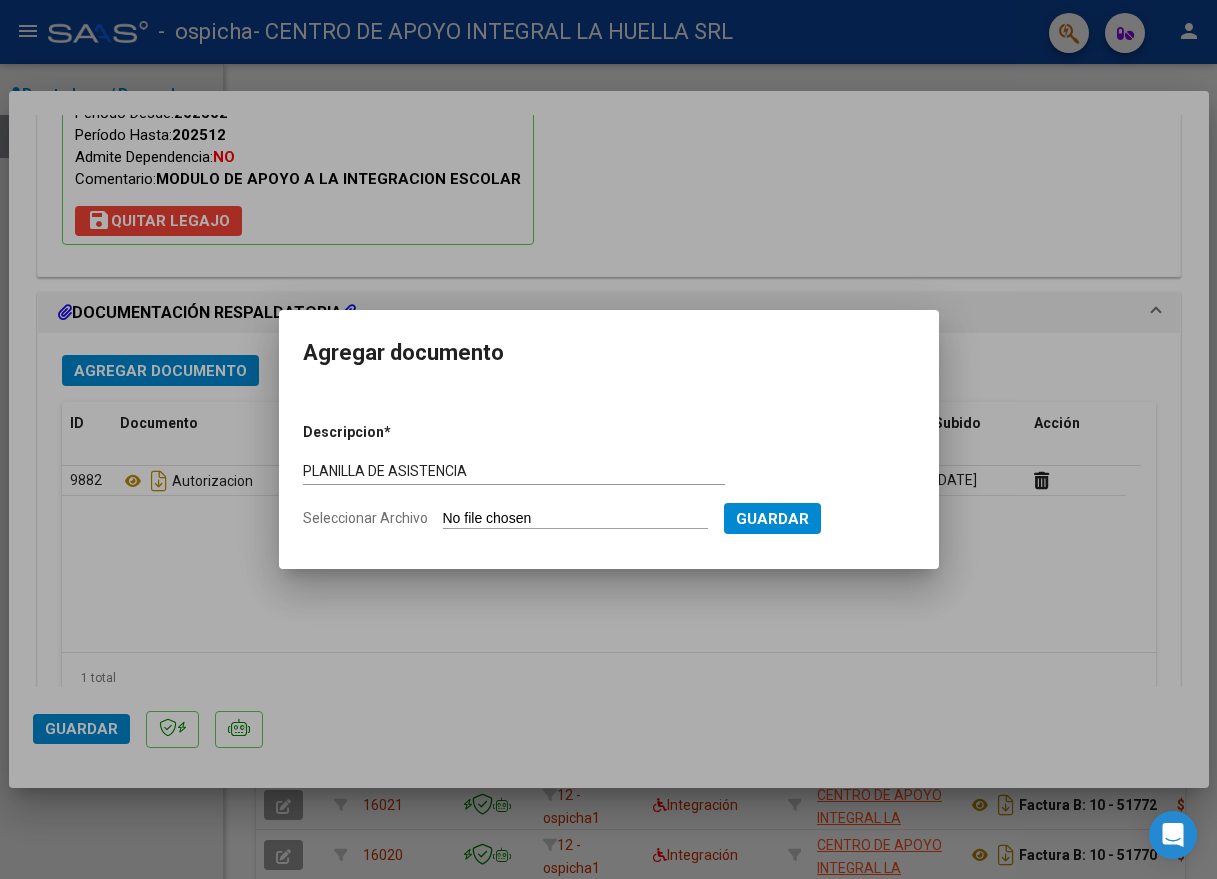 type on "C:\fakepath\GALLARDO RAMIRO LUCIANO-PLANILLA ASISTENCIA-JUNIO-S-OSPICHA.pdf" 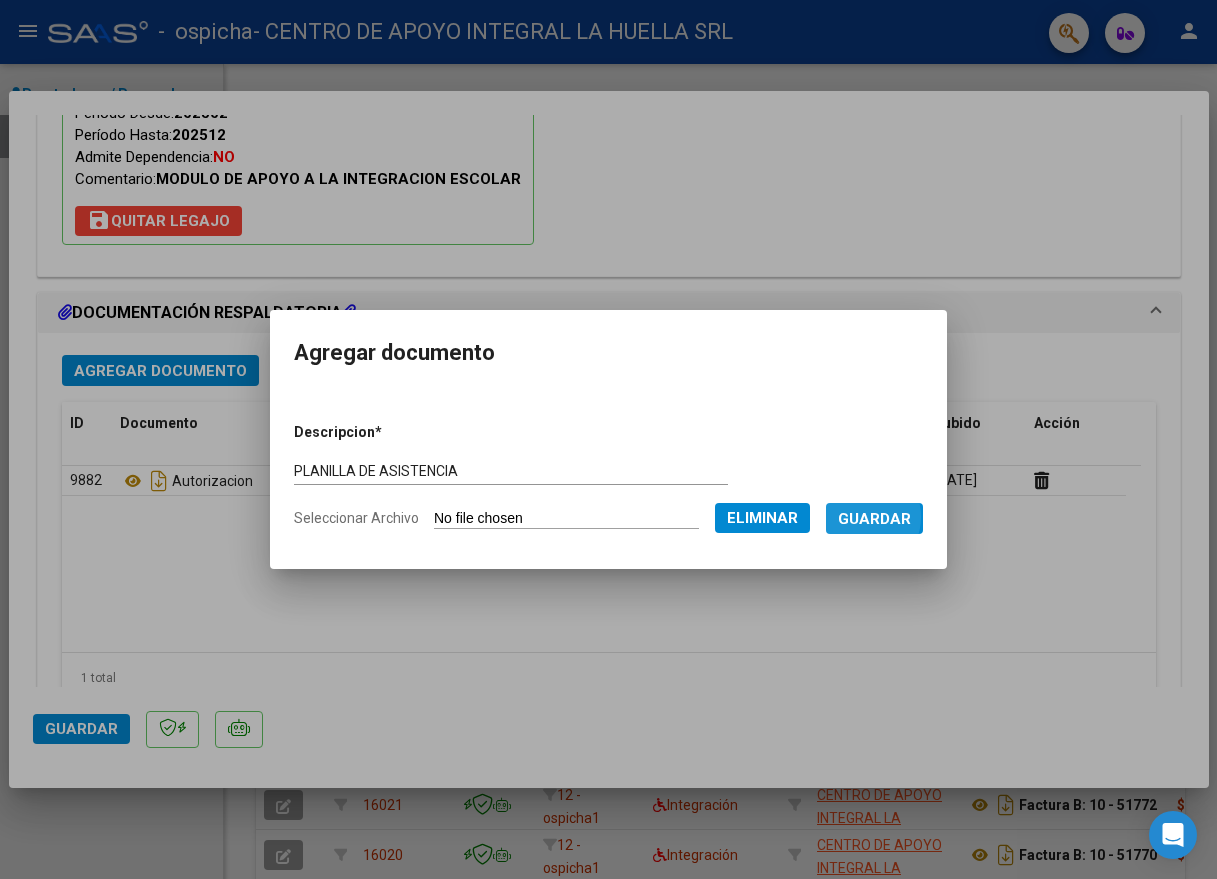 click on "Guardar" at bounding box center [874, 519] 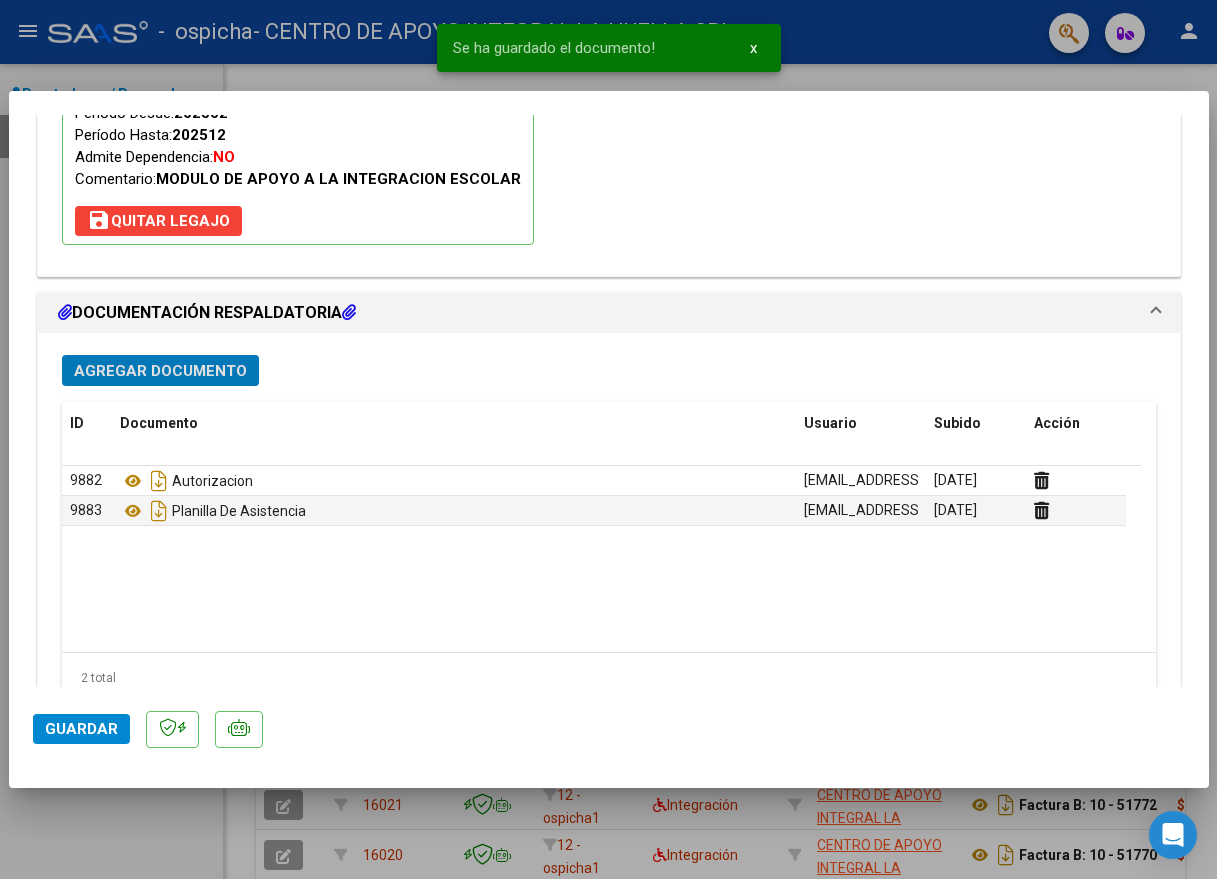 click on "Agregar Documento" at bounding box center [160, 371] 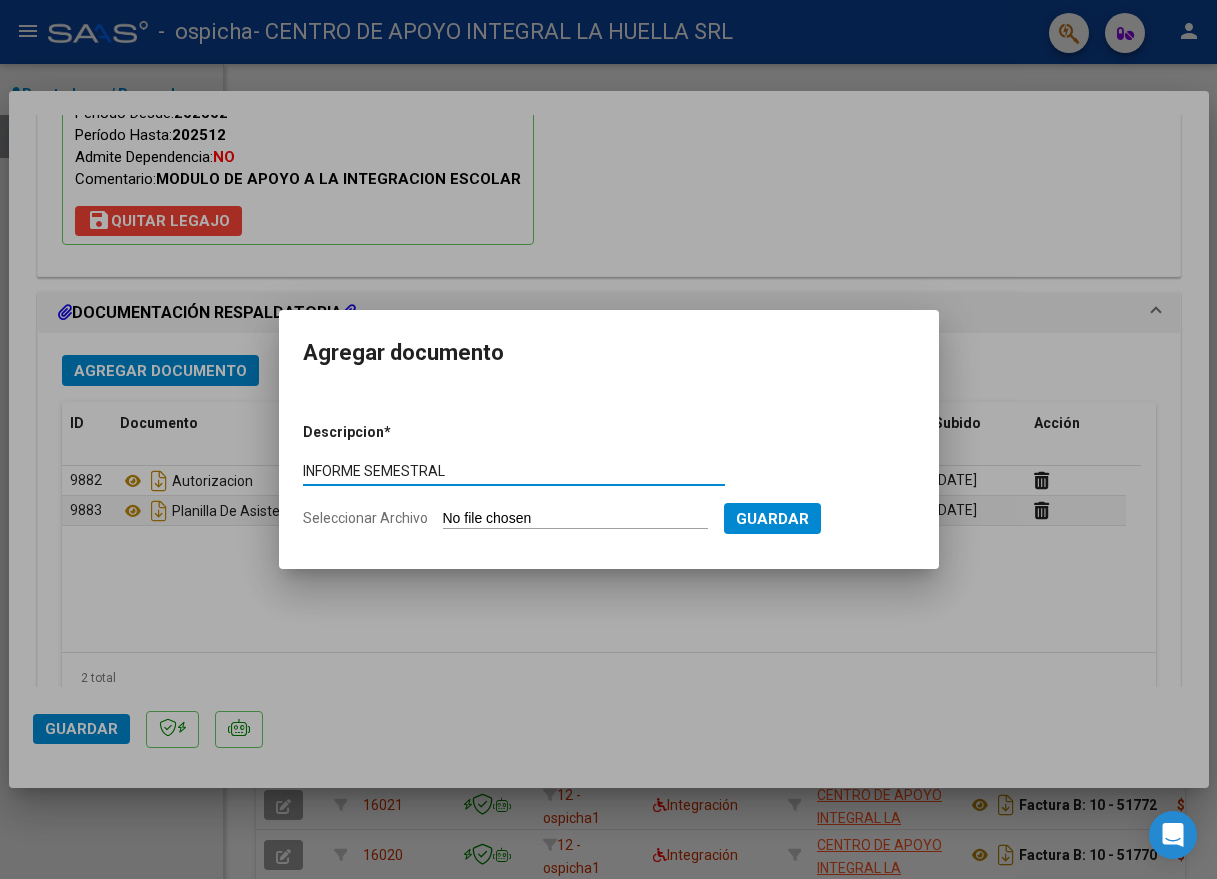 type on "INFORME SEMESTRAL" 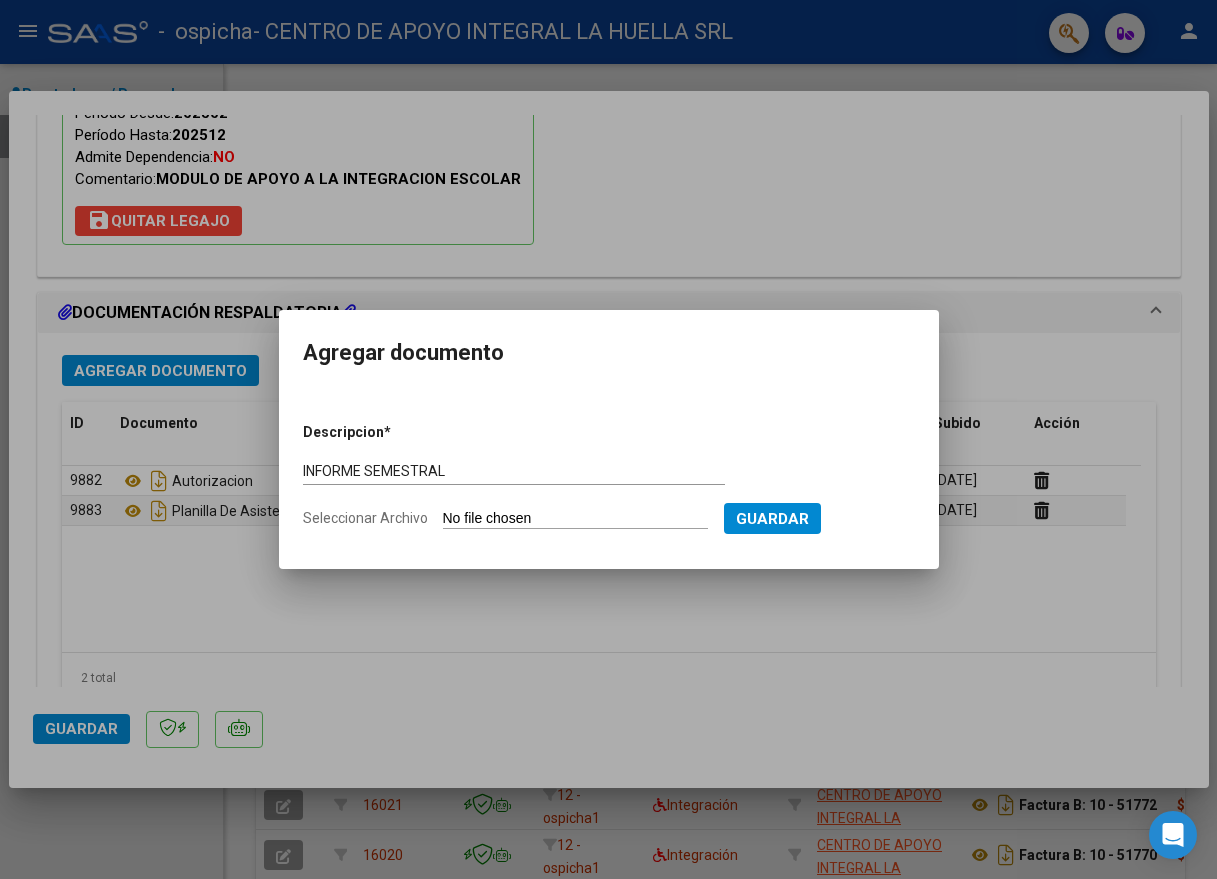 type on "C:\fakepath\GALLARDO RAMIRO LUCIANO INFORME SEMESTRAL S OSPICHA.pdf" 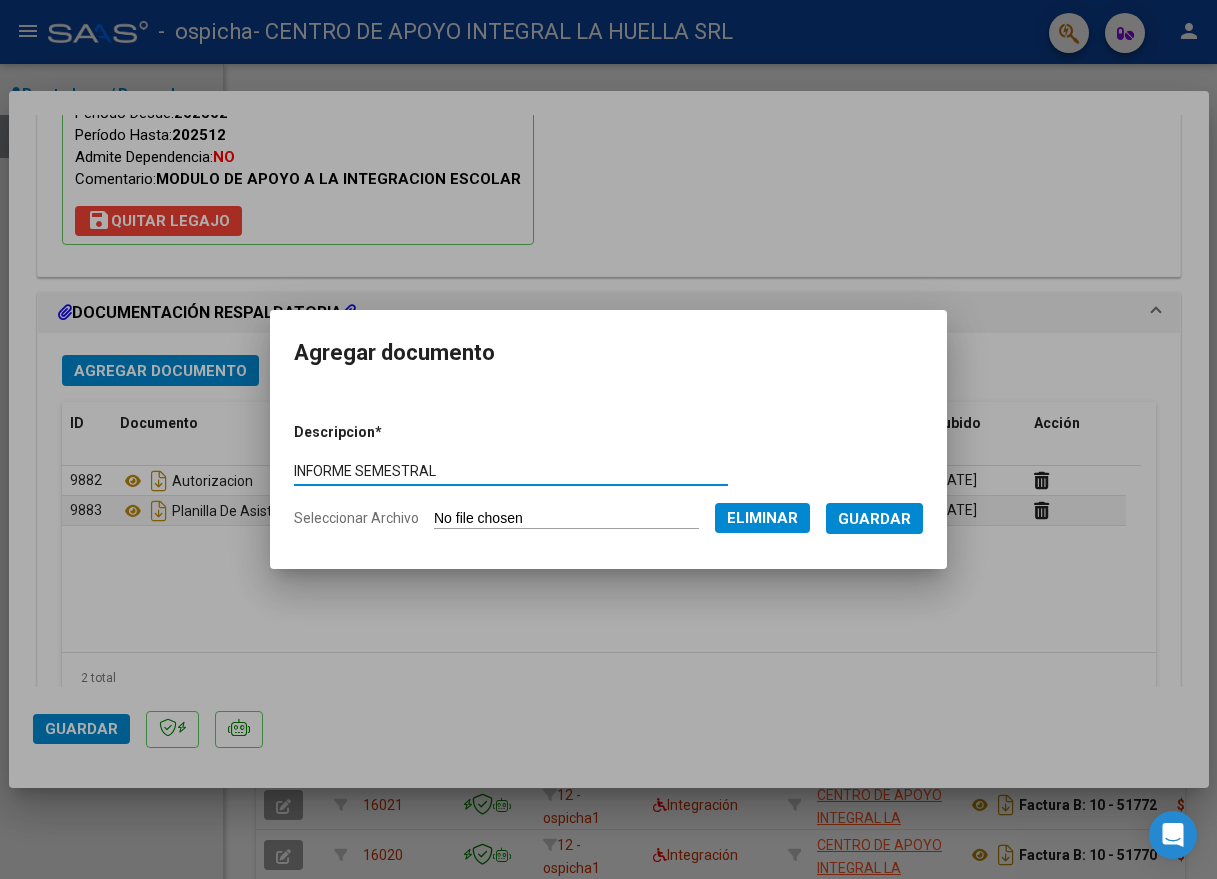 click on "Guardar" at bounding box center [874, 519] 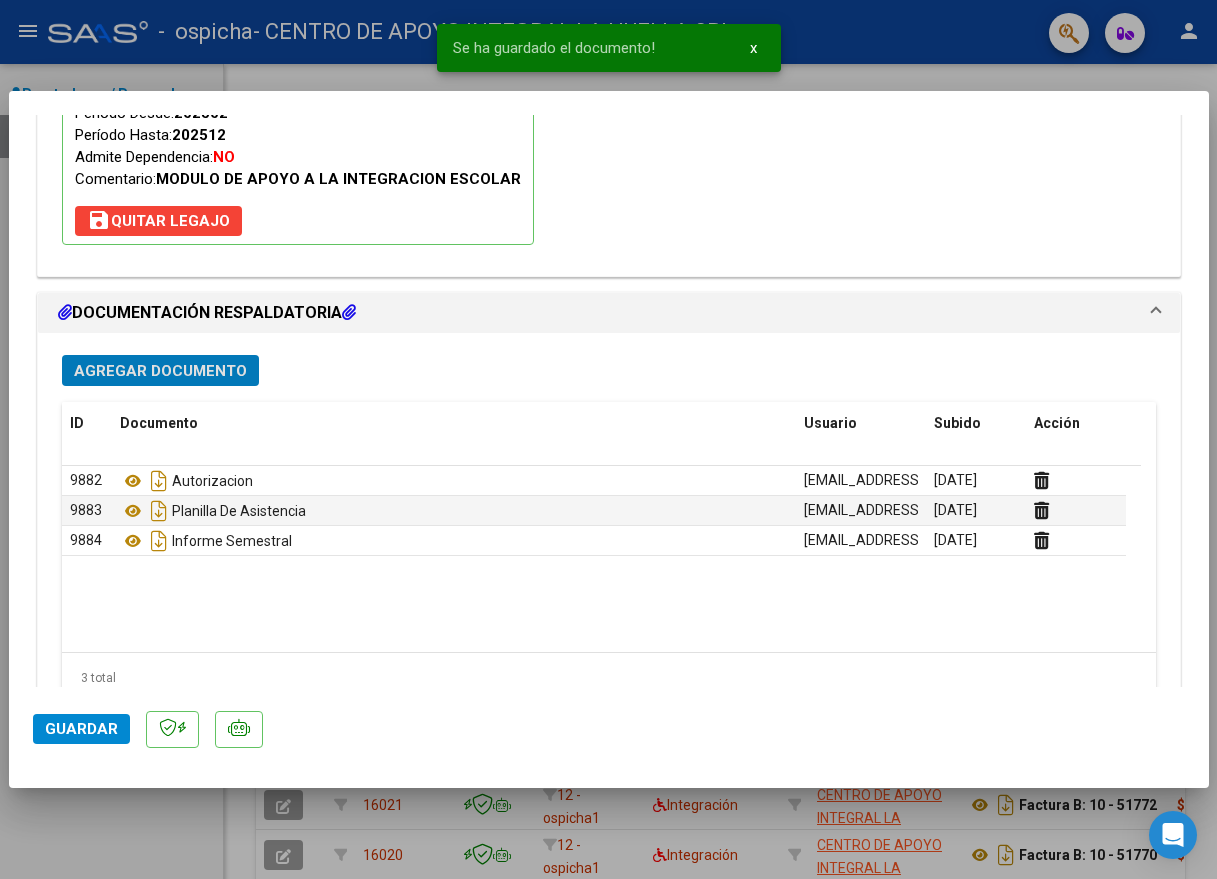click on "Guardar" 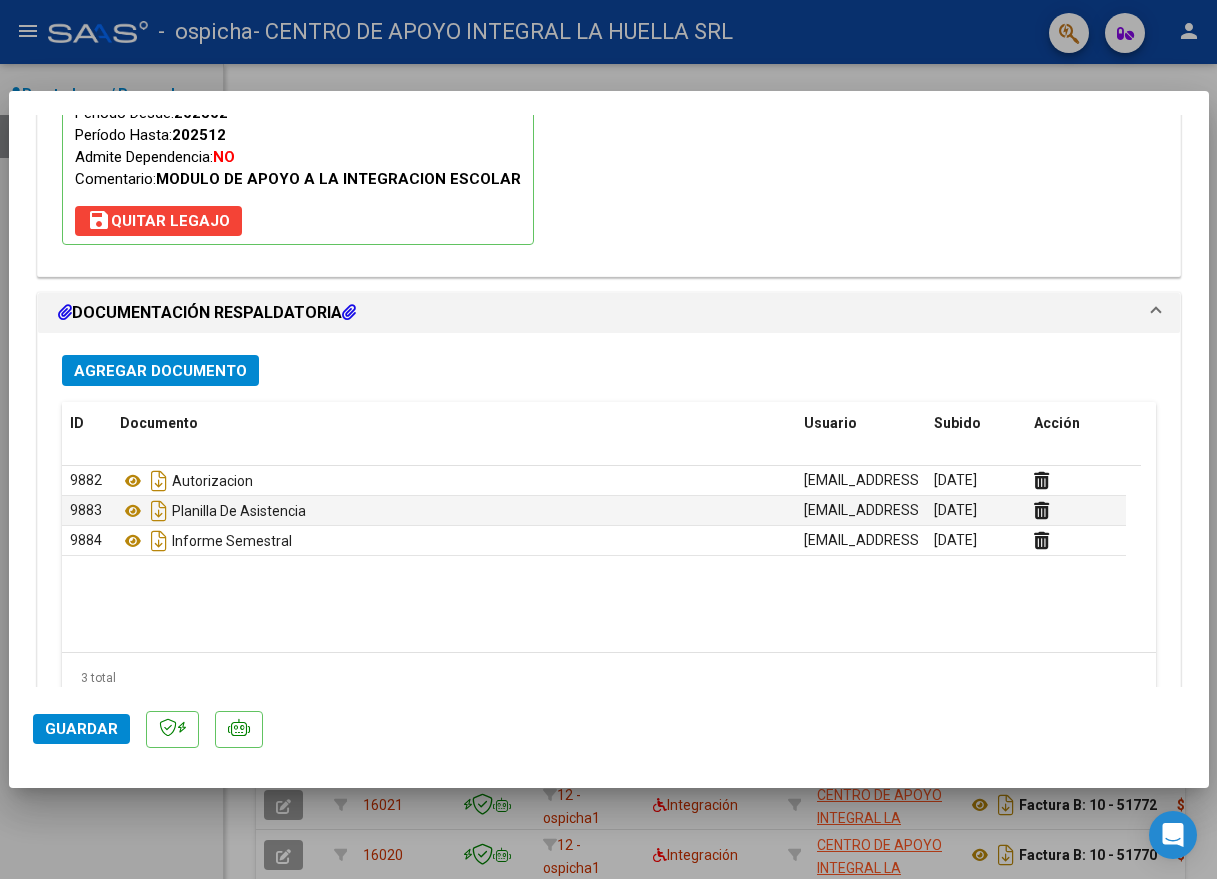 click on "Guardar" 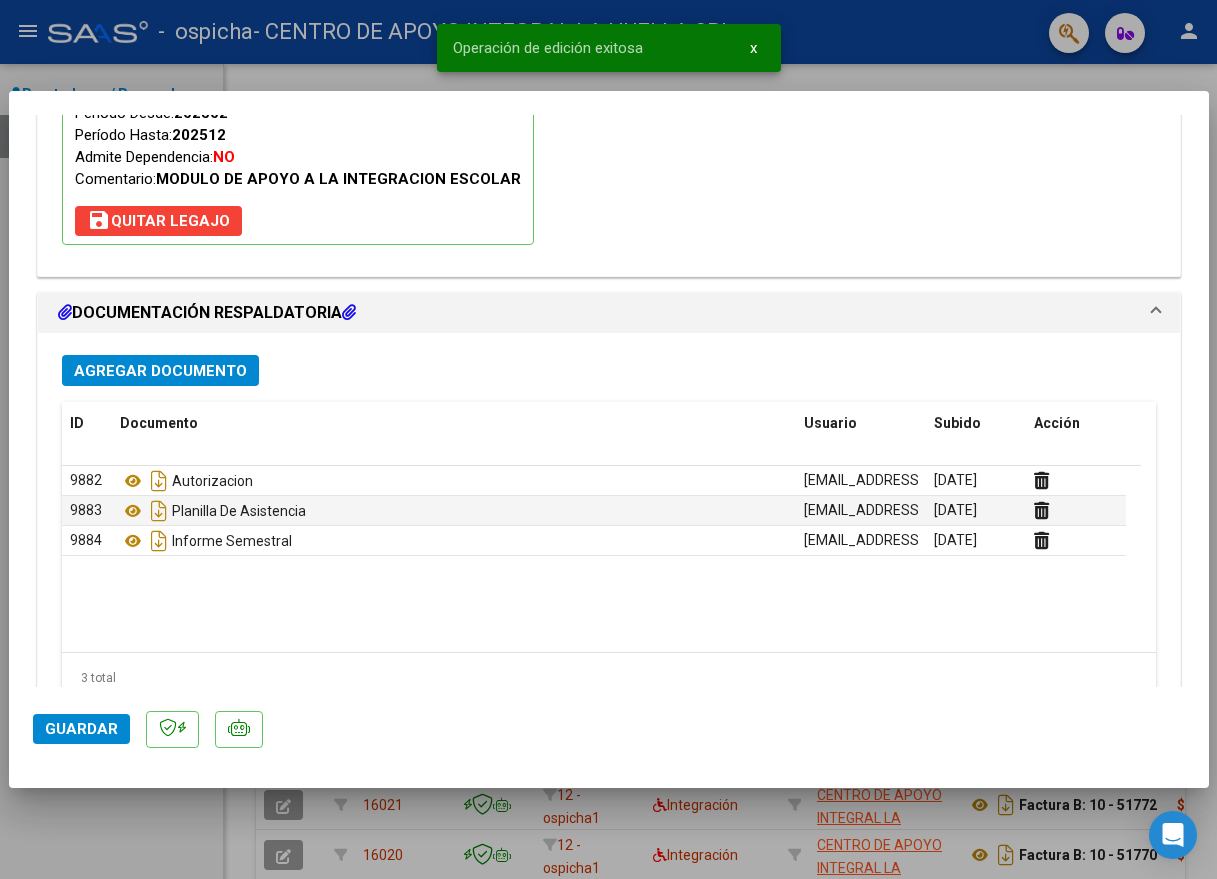 drag, startPoint x: 961, startPoint y: 82, endPoint x: 671, endPoint y: 134, distance: 294.62518 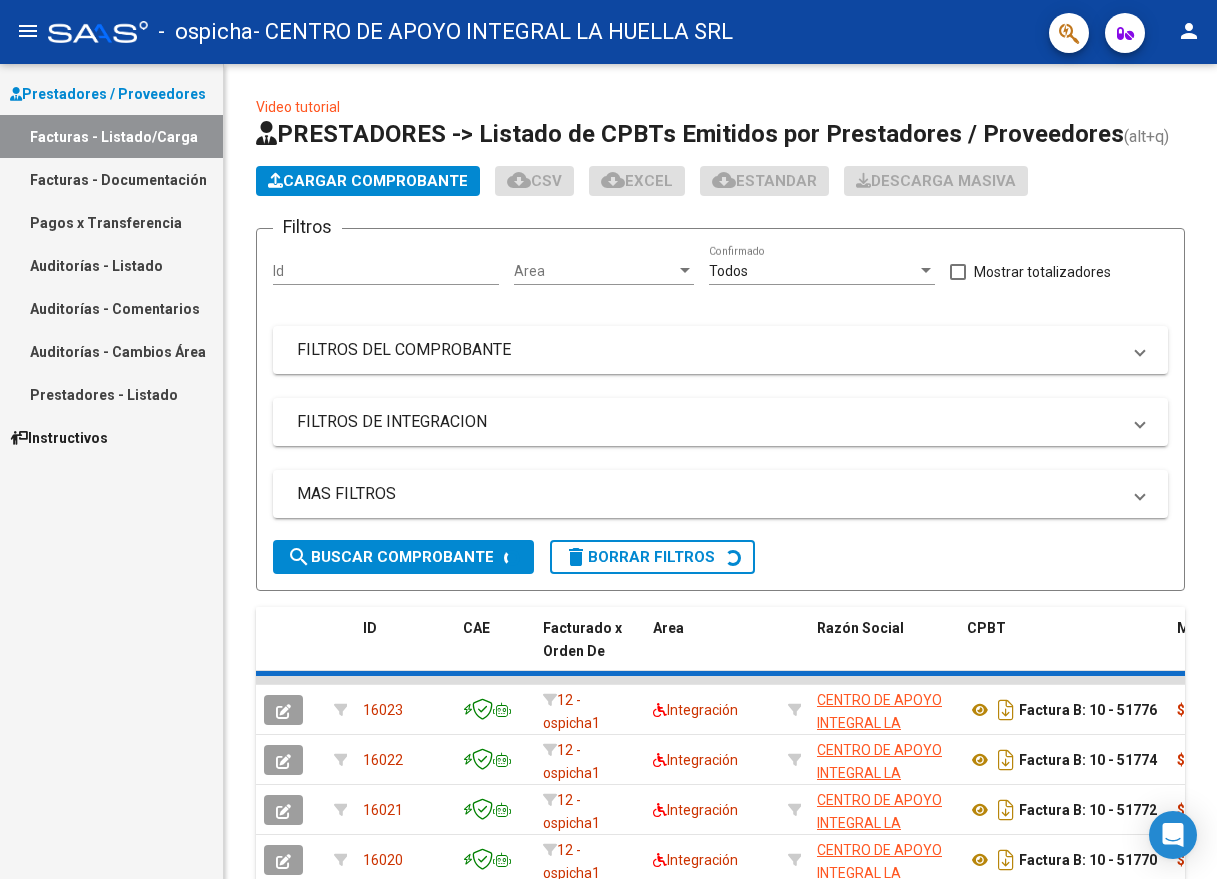 click on "Cargar Comprobante" 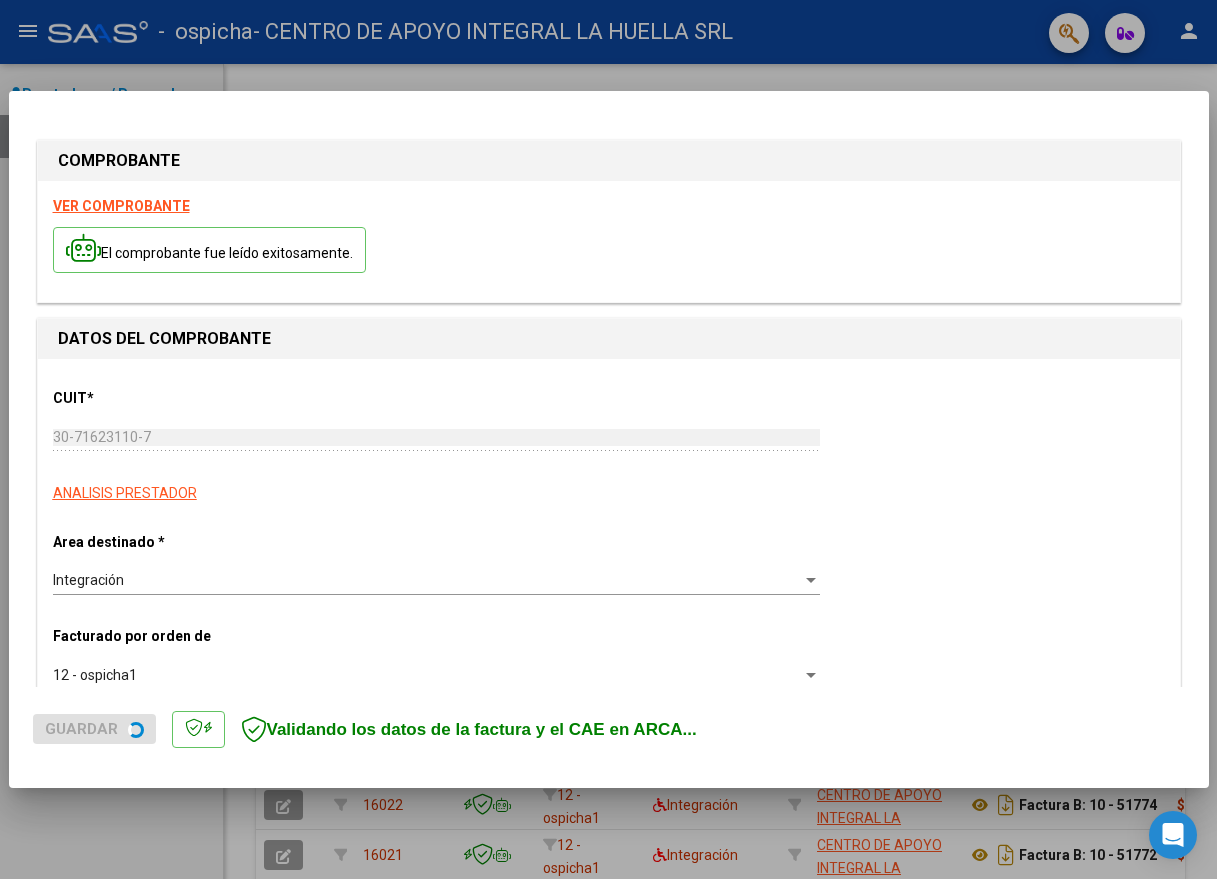 scroll, scrollTop: 500, scrollLeft: 0, axis: vertical 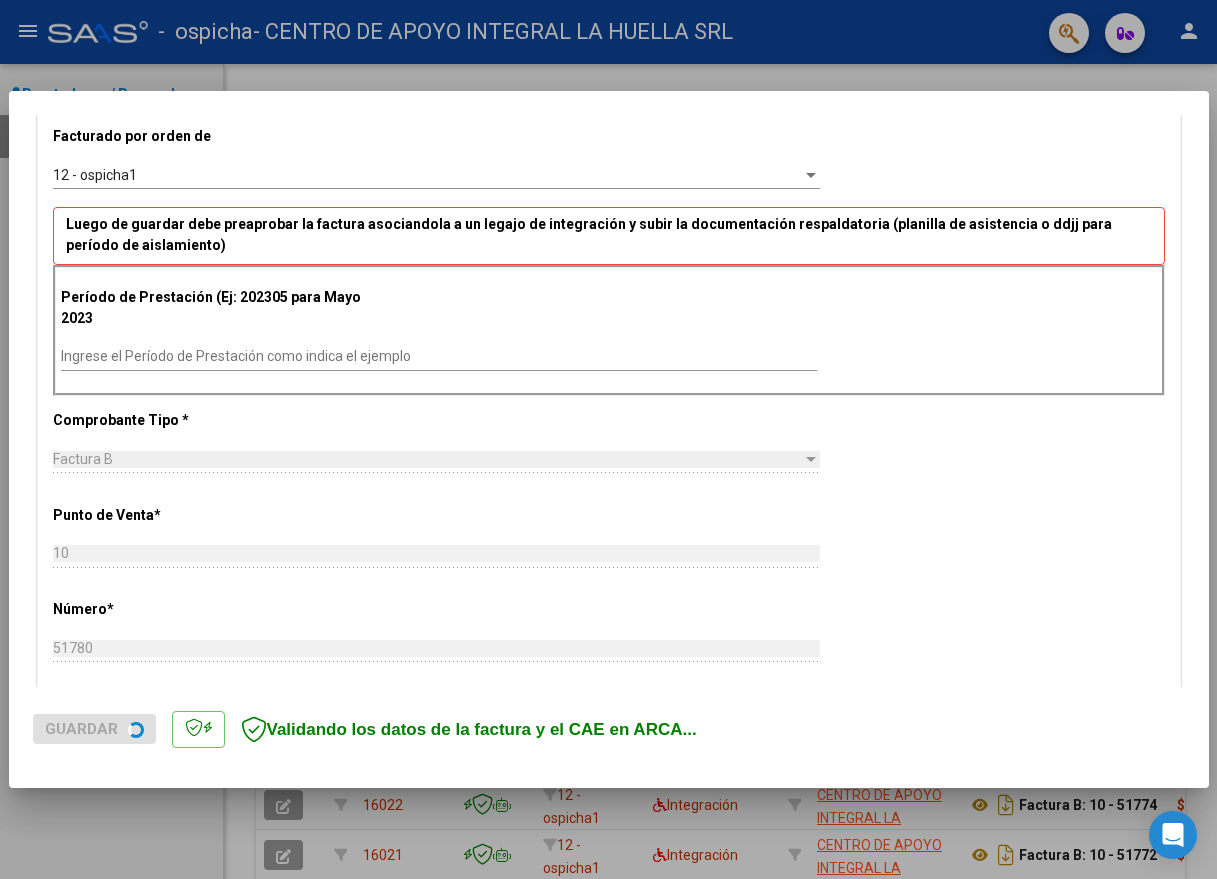 click on "Ingrese el Período de Prestación como indica el ejemplo" at bounding box center [439, 356] 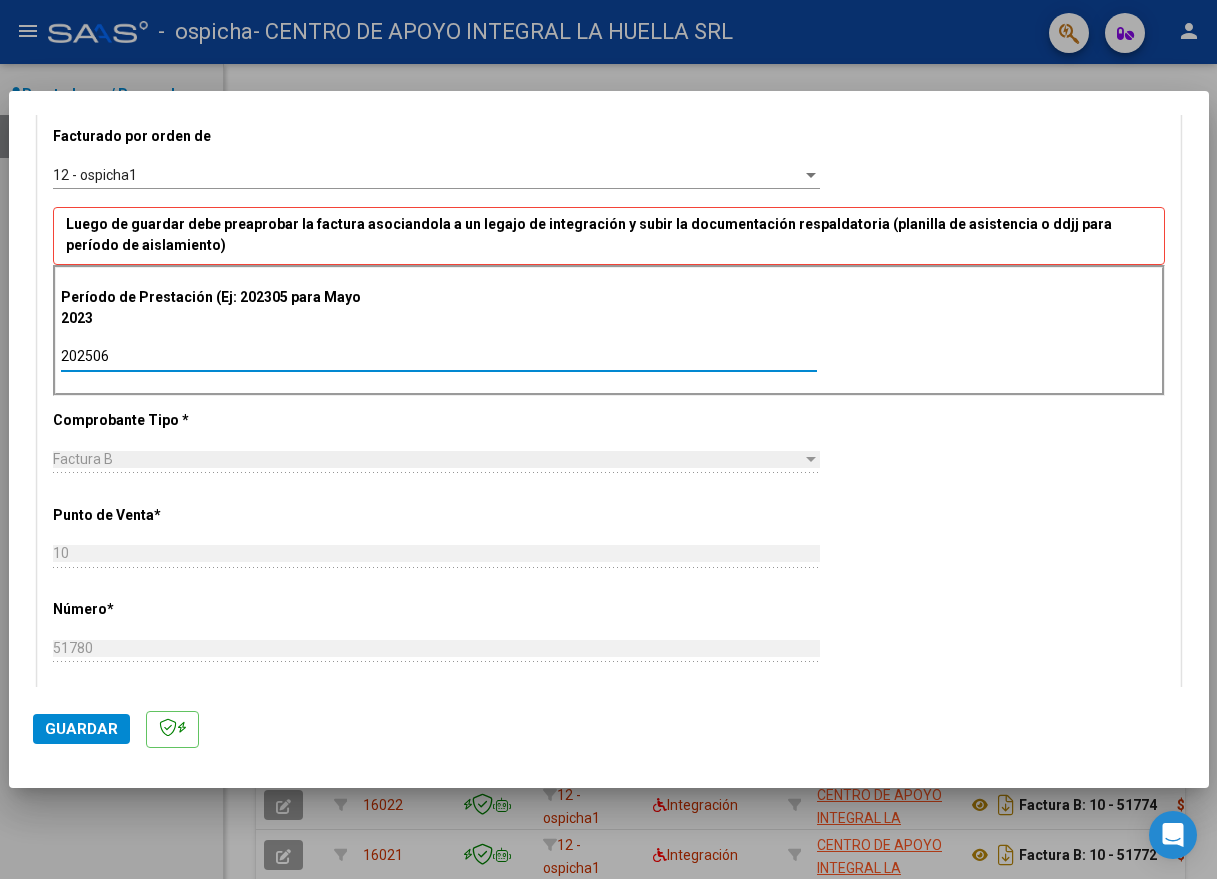 scroll, scrollTop: 1000, scrollLeft: 0, axis: vertical 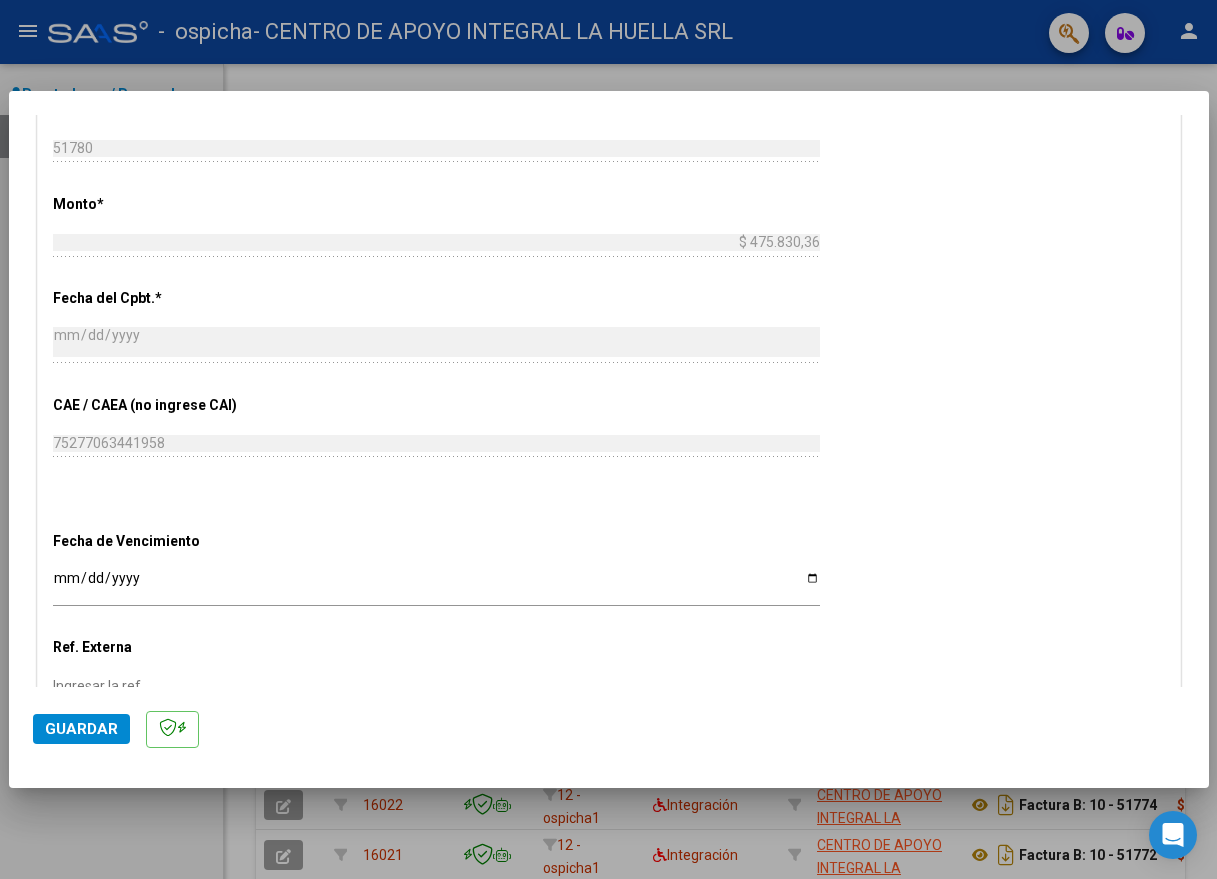 type on "202506" 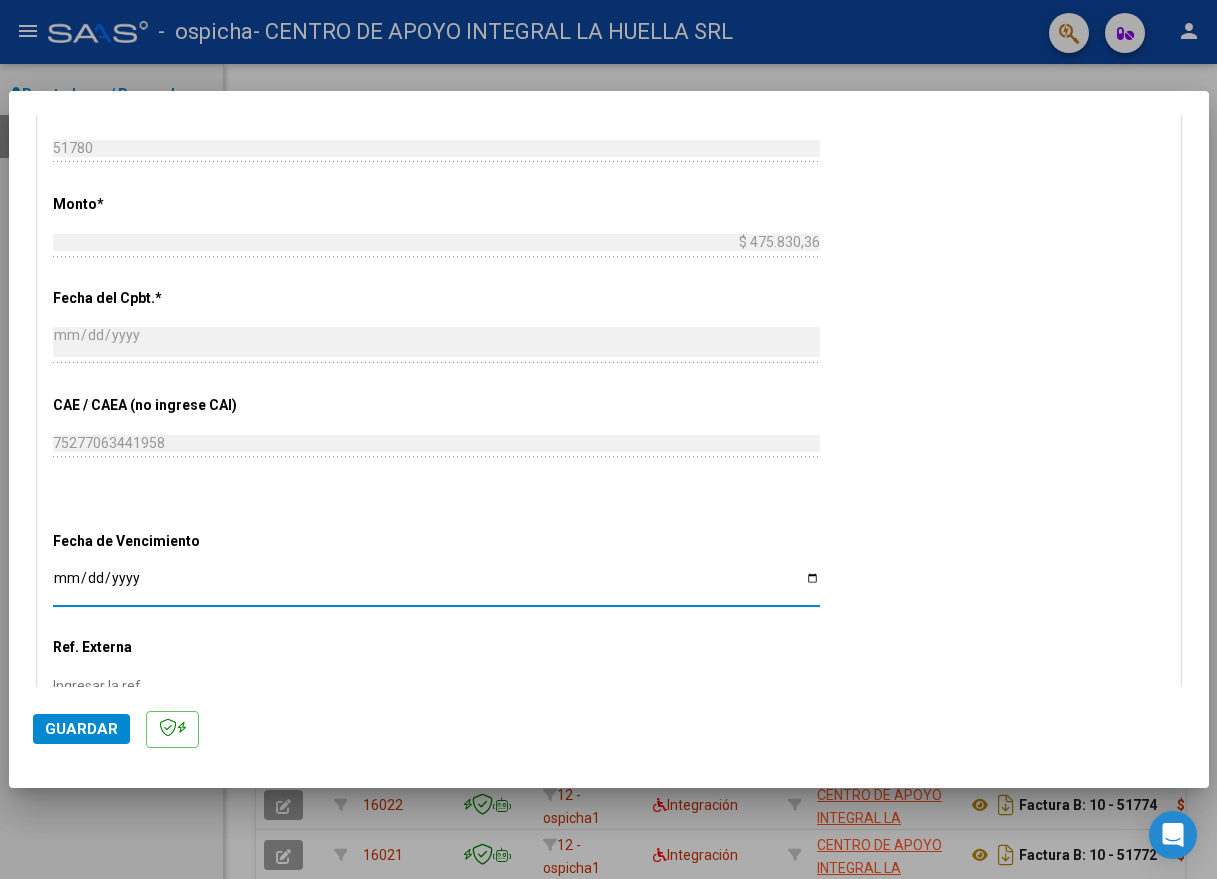 type on "2025-07-13" 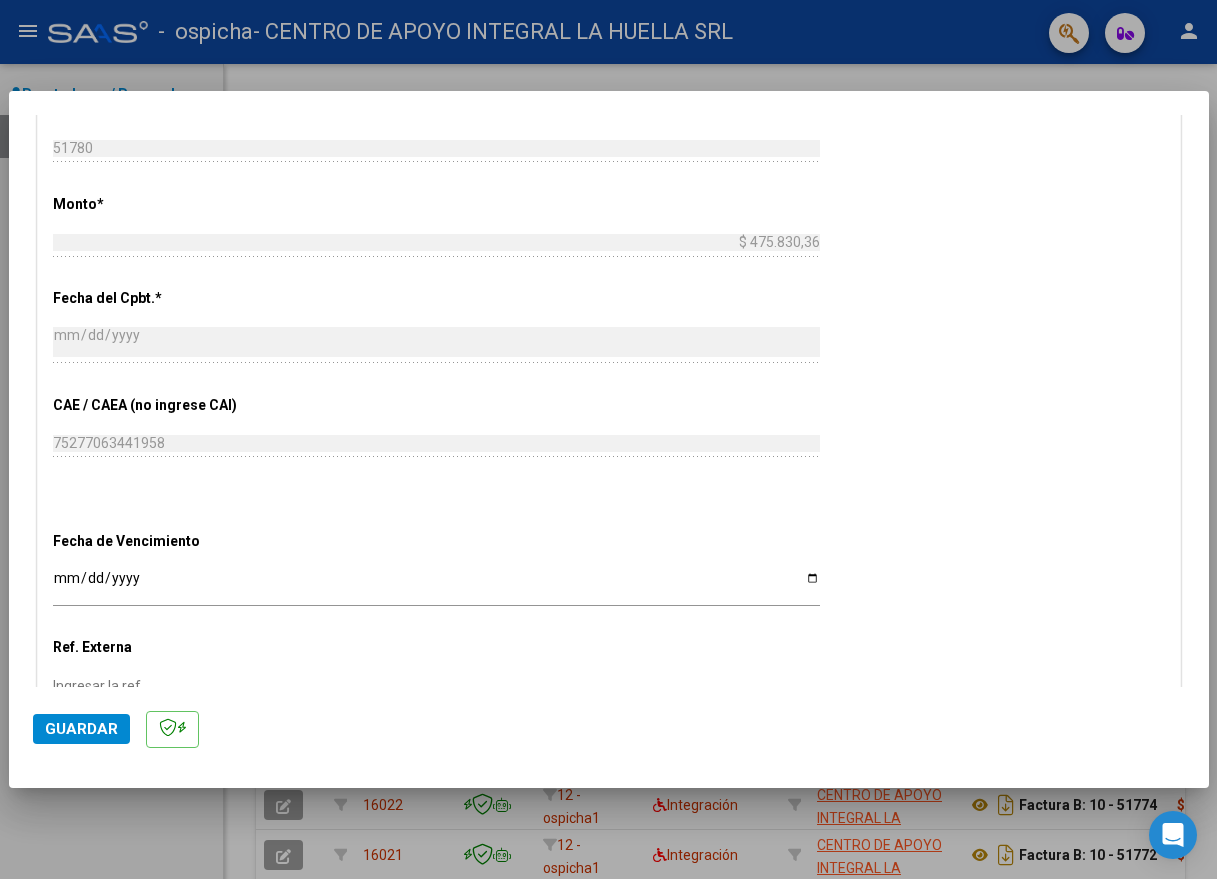 click on "CUIT  *   30-71623110-7 Ingresar CUIT  ANALISIS PRESTADOR  Area destinado * Integración Seleccionar Area  Facturado por orden de  12 - ospicha1 Seleccionar Gerenciador Luego de guardar debe preaprobar la factura asociandola a un legajo de integración y subir la documentación respaldatoria (planilla de asistencia o ddjj para período de aislamiento)  Período de Prestación (Ej: 202305 para Mayo 2023    202506 Ingrese el Período de Prestación como indica el ejemplo   Comprobante Tipo * Factura B Seleccionar Tipo Punto de Venta  *   10 Ingresar el Nro.  Número  *   51780 Ingresar el Nro.  Monto  *   $ 475.830,36 Ingresar el monto  Fecha del Cpbt.  *   2025-07-03 Ingresar la fecha  CAE / CAEA (no ingrese CAI)    75277063441958 Ingresar el CAE o CAEA (no ingrese CAI)  Fecha de Vencimiento    2025-07-13 Ingresar la fecha  Ref. Externa    Ingresar la ref.  N° Liquidación    Ingresar el N° Liquidación" at bounding box center (609, 93) 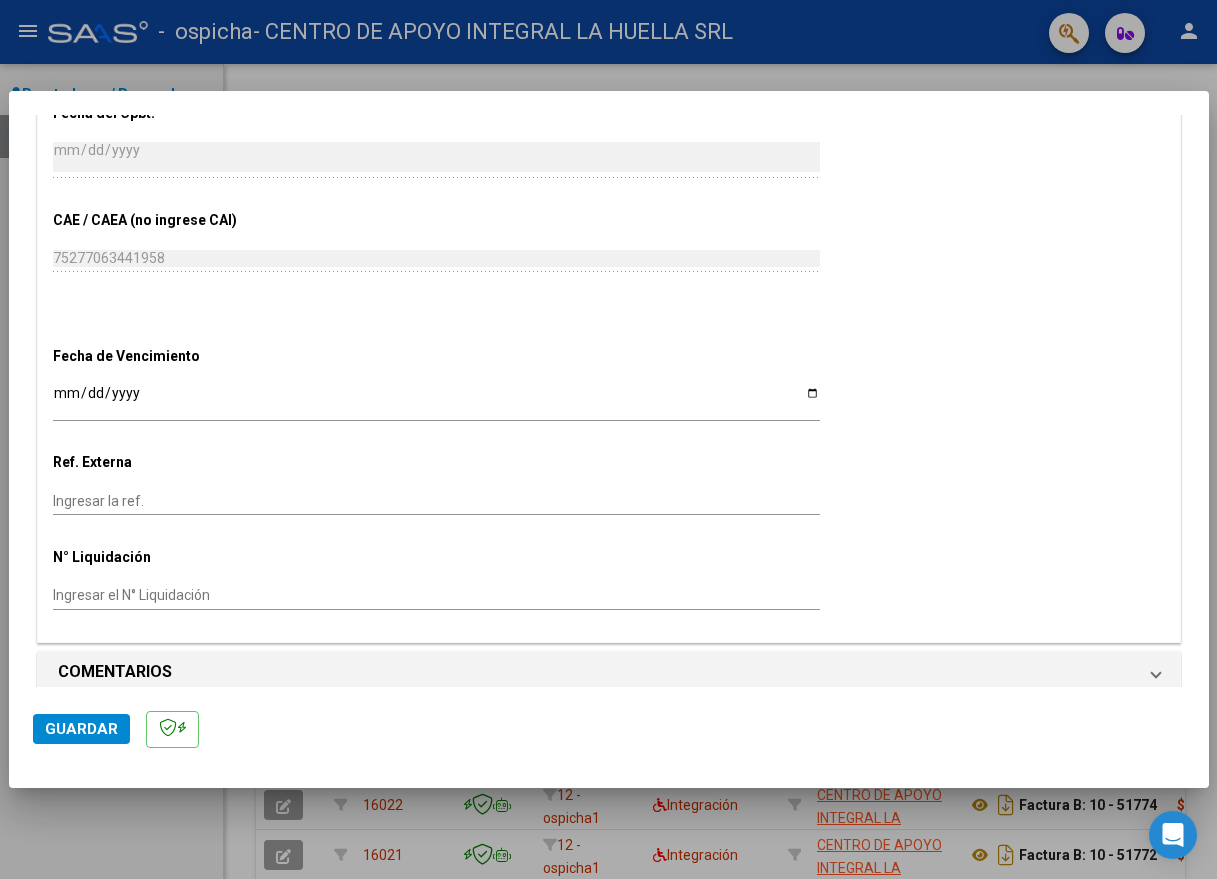 click on "Guardar" 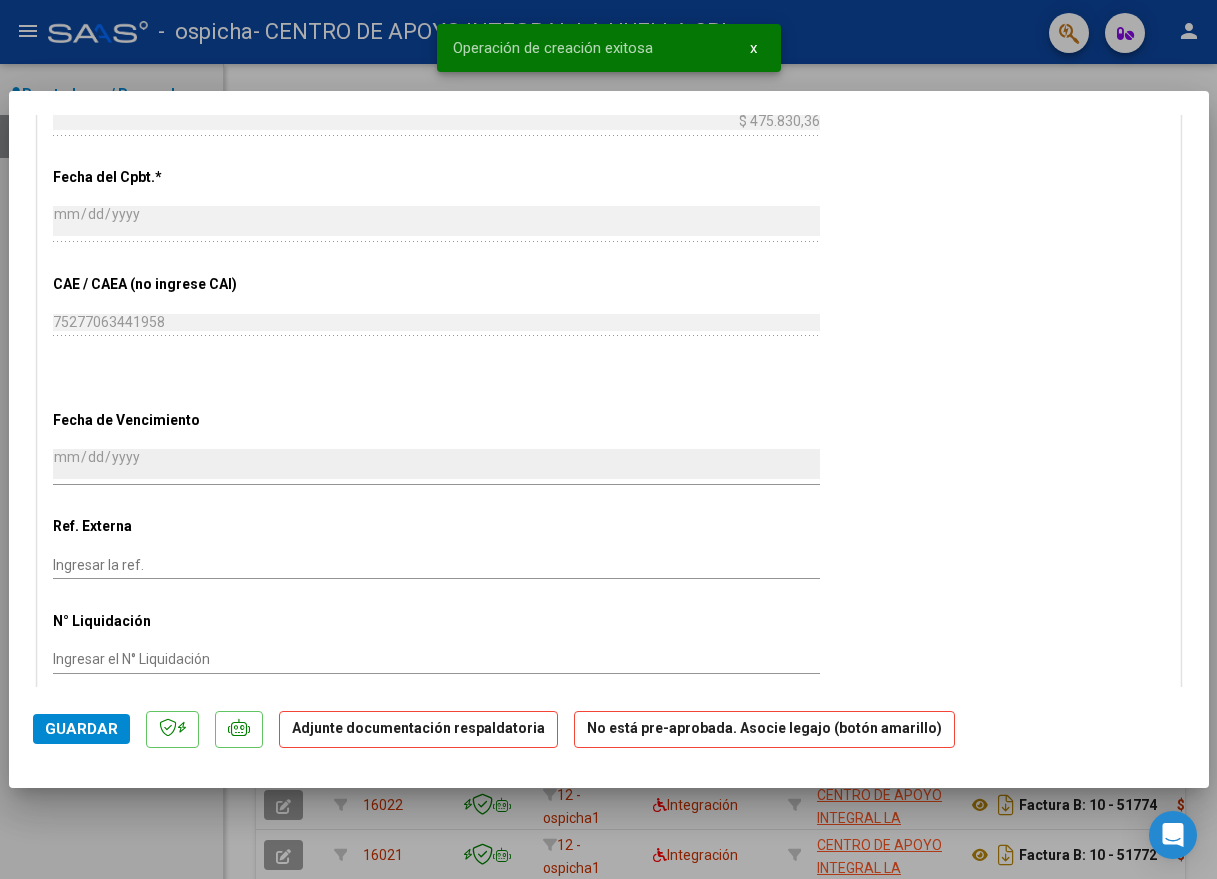 scroll, scrollTop: 1500, scrollLeft: 0, axis: vertical 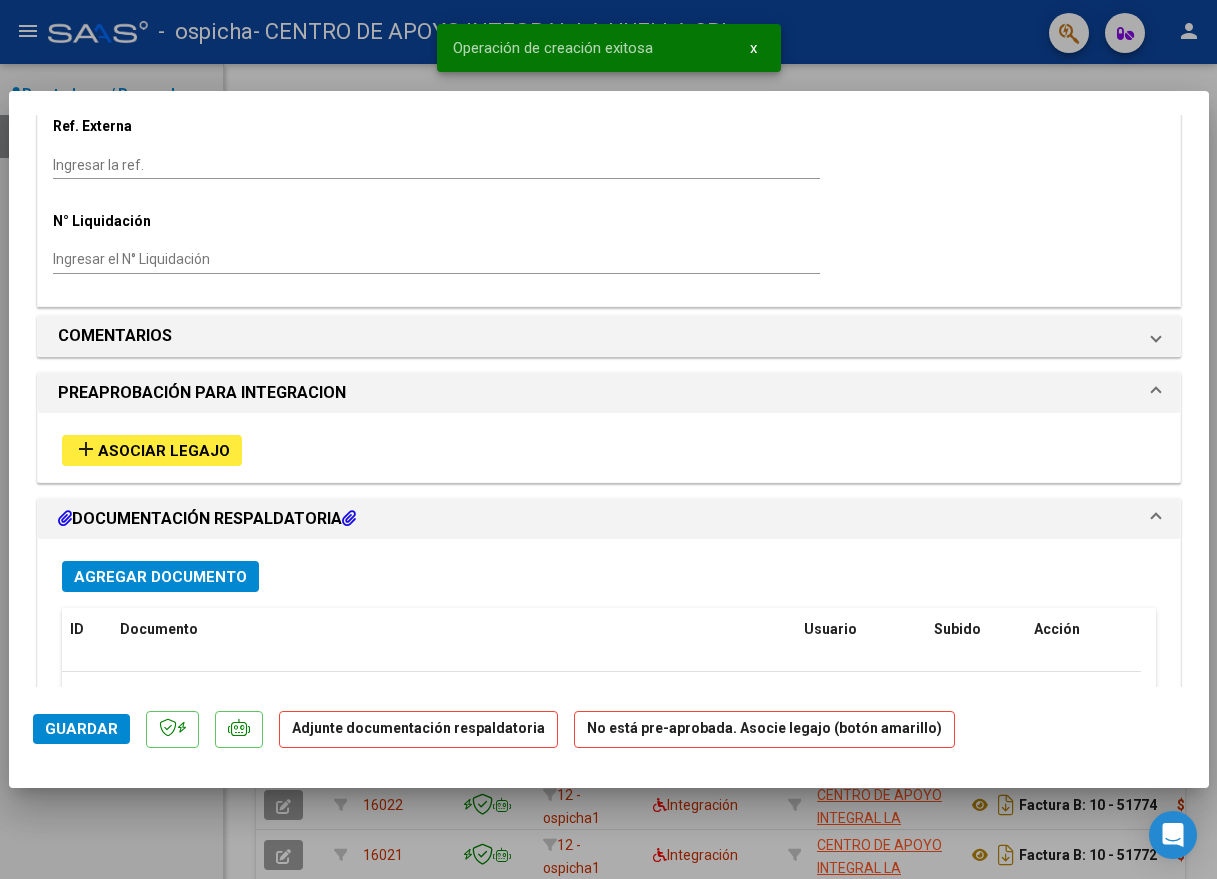 click on "add" at bounding box center [86, 449] 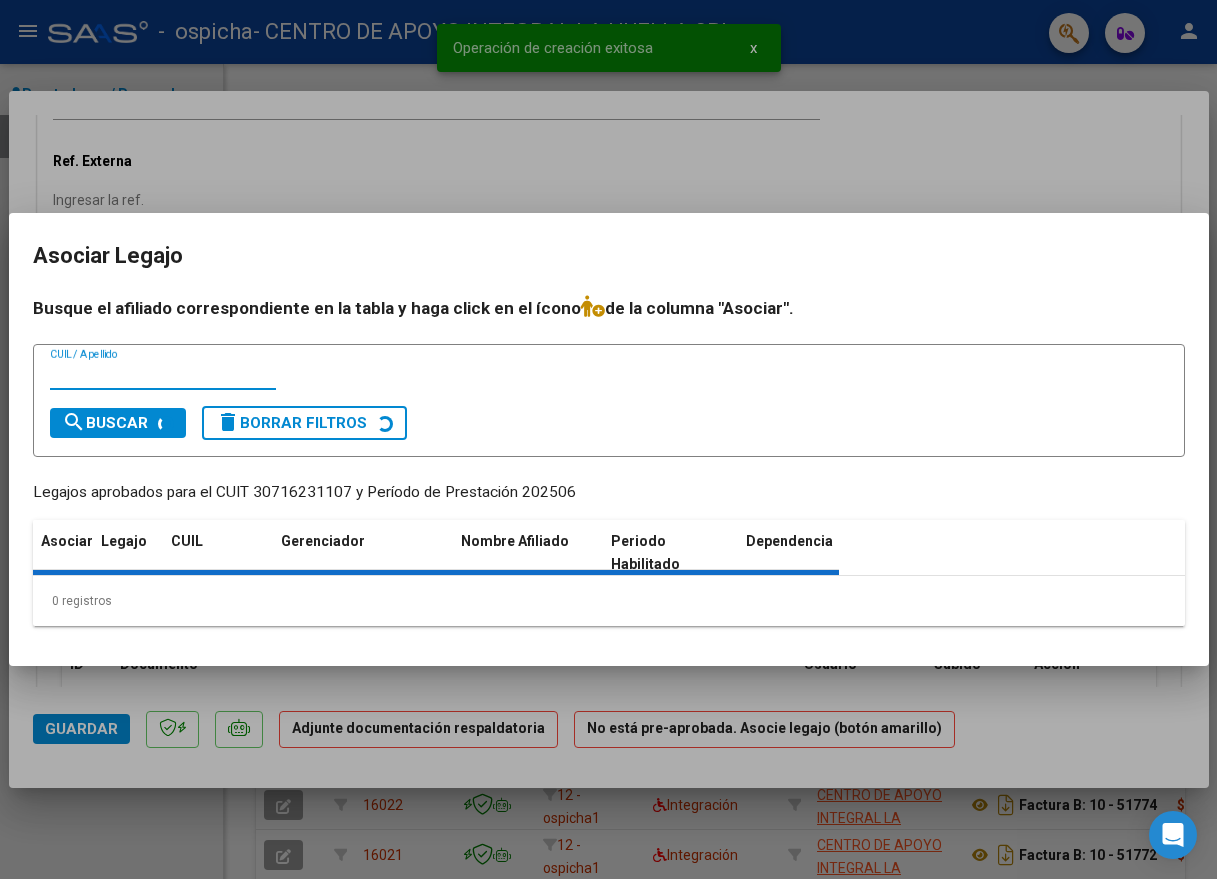 scroll, scrollTop: 1535, scrollLeft: 0, axis: vertical 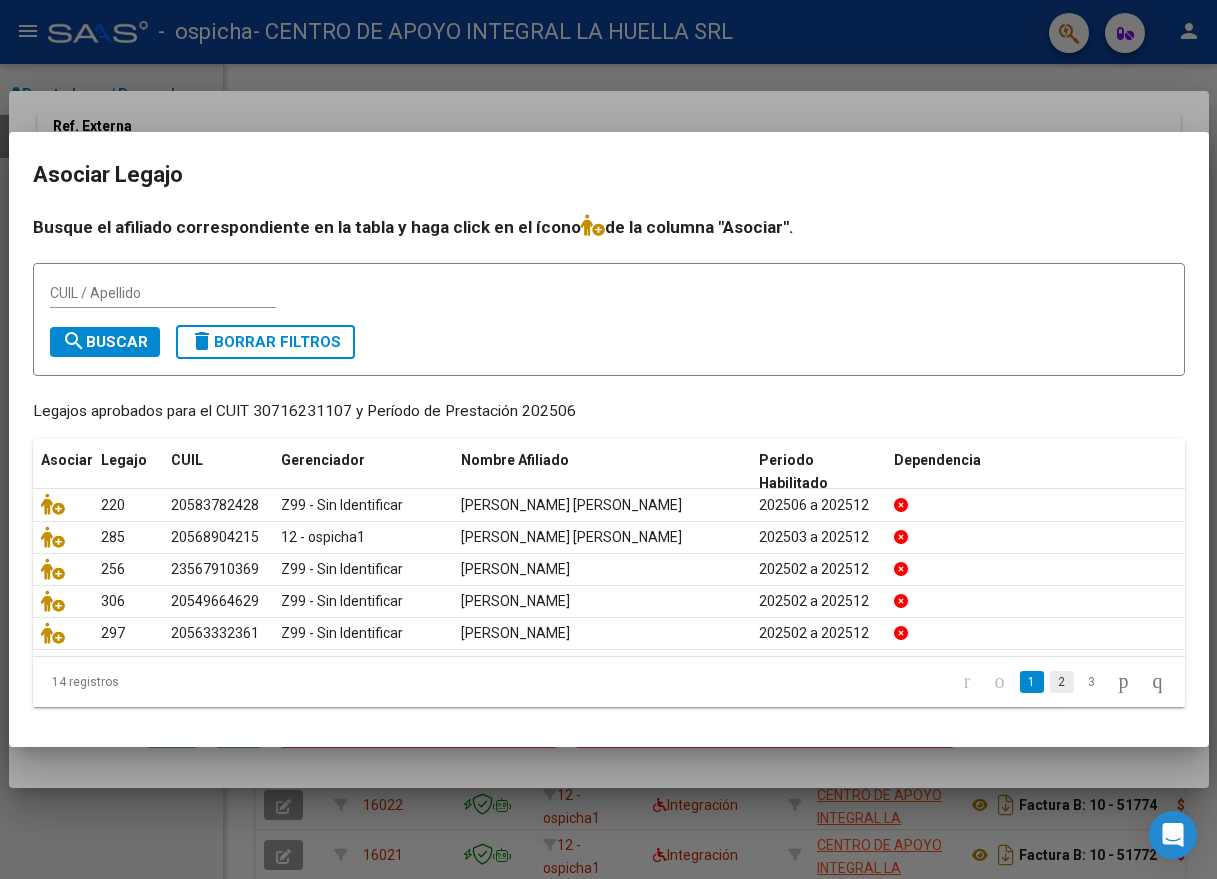 click on "2" 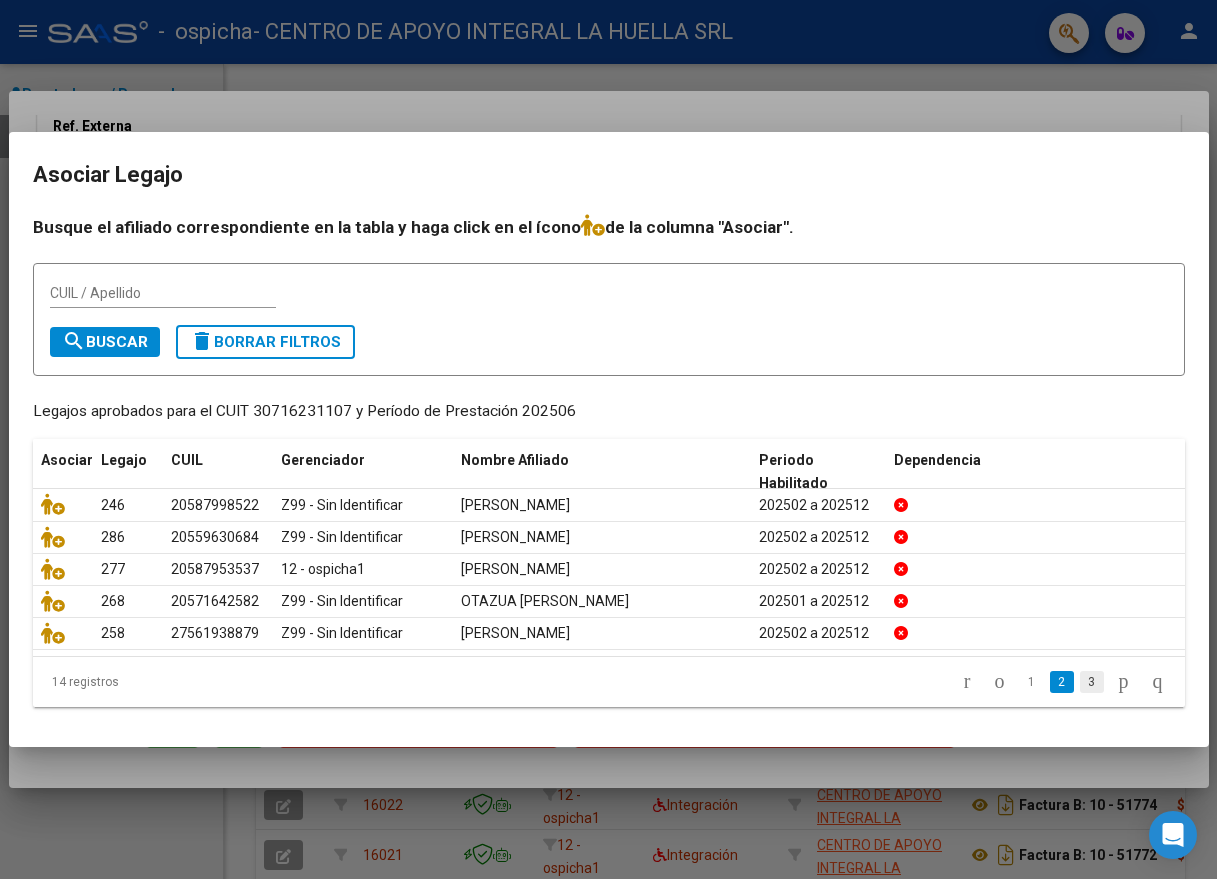 click on "3" 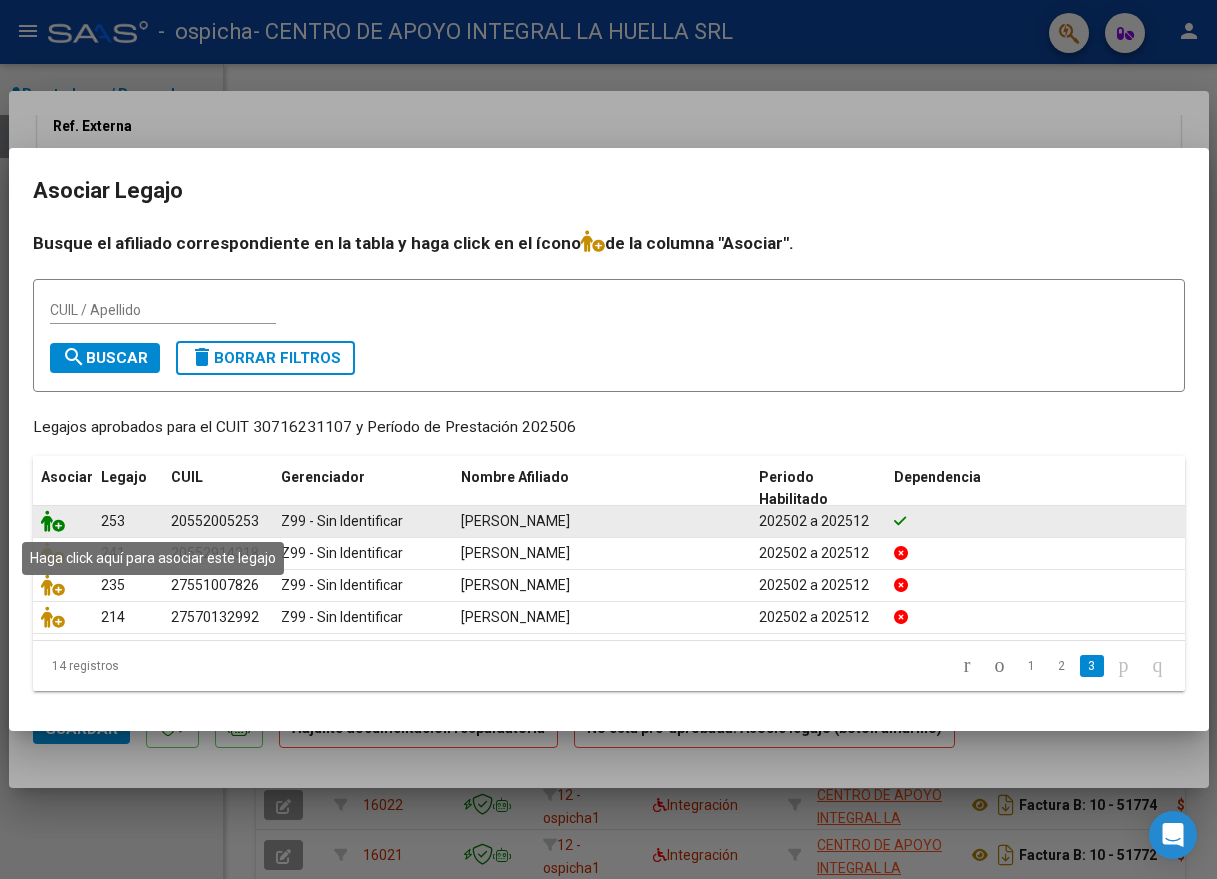 click 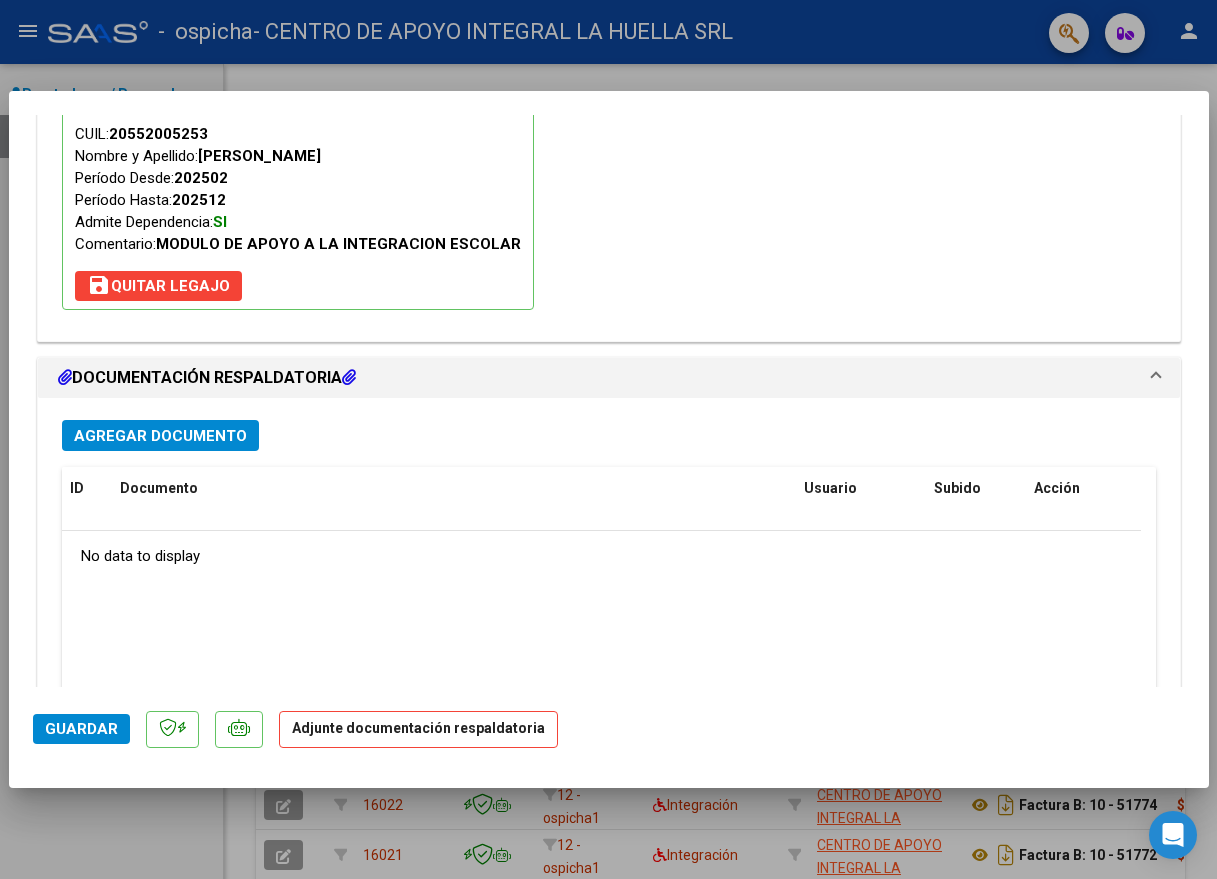 scroll, scrollTop: 2113, scrollLeft: 0, axis: vertical 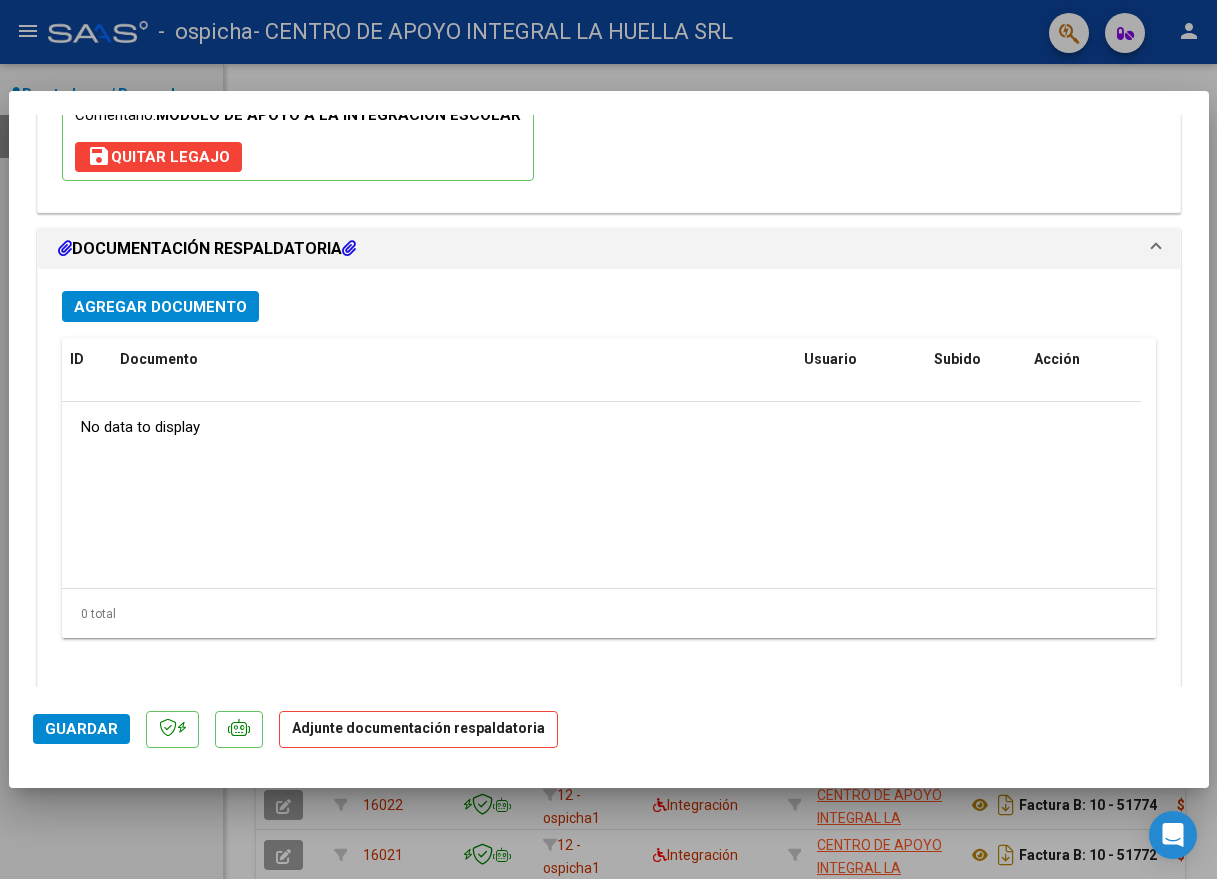 click on "Agregar Documento" at bounding box center (160, 307) 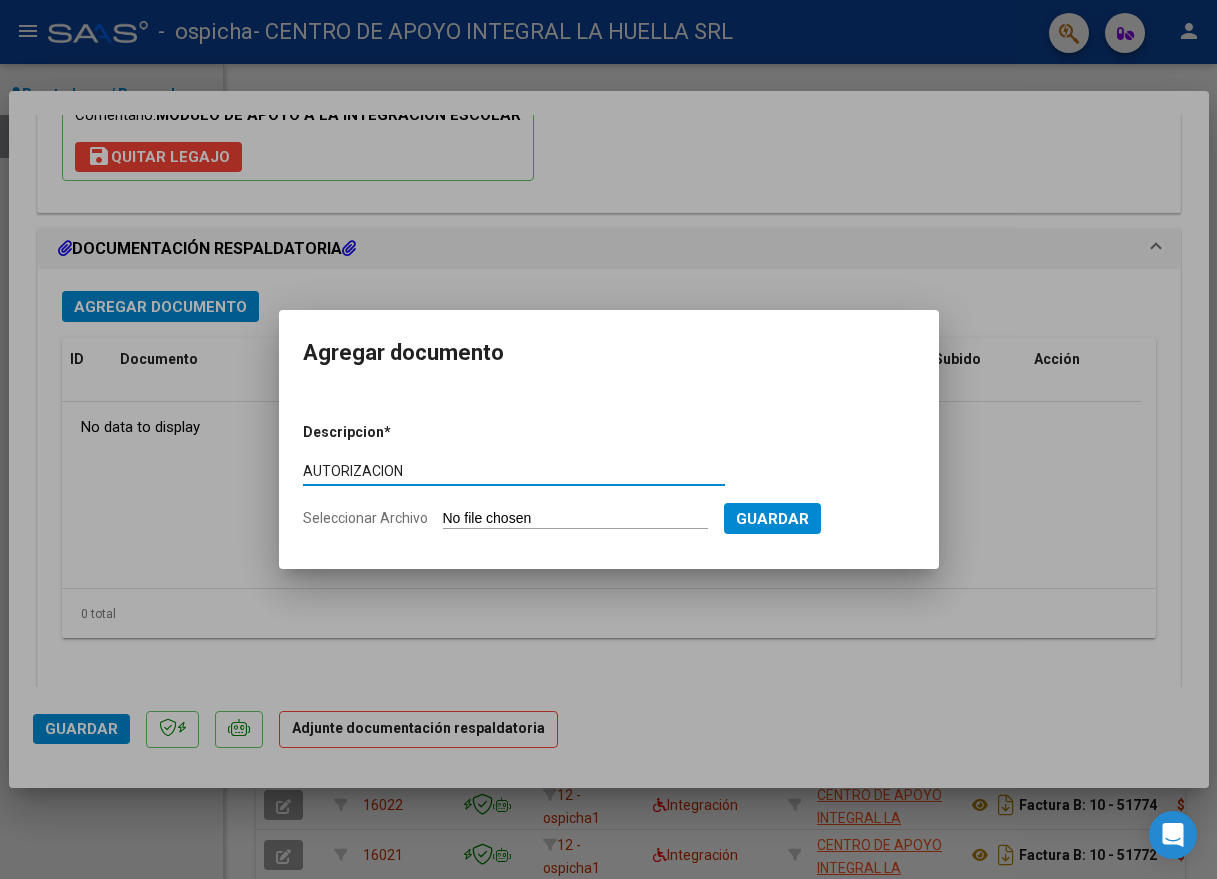type on "AUTORIZACION" 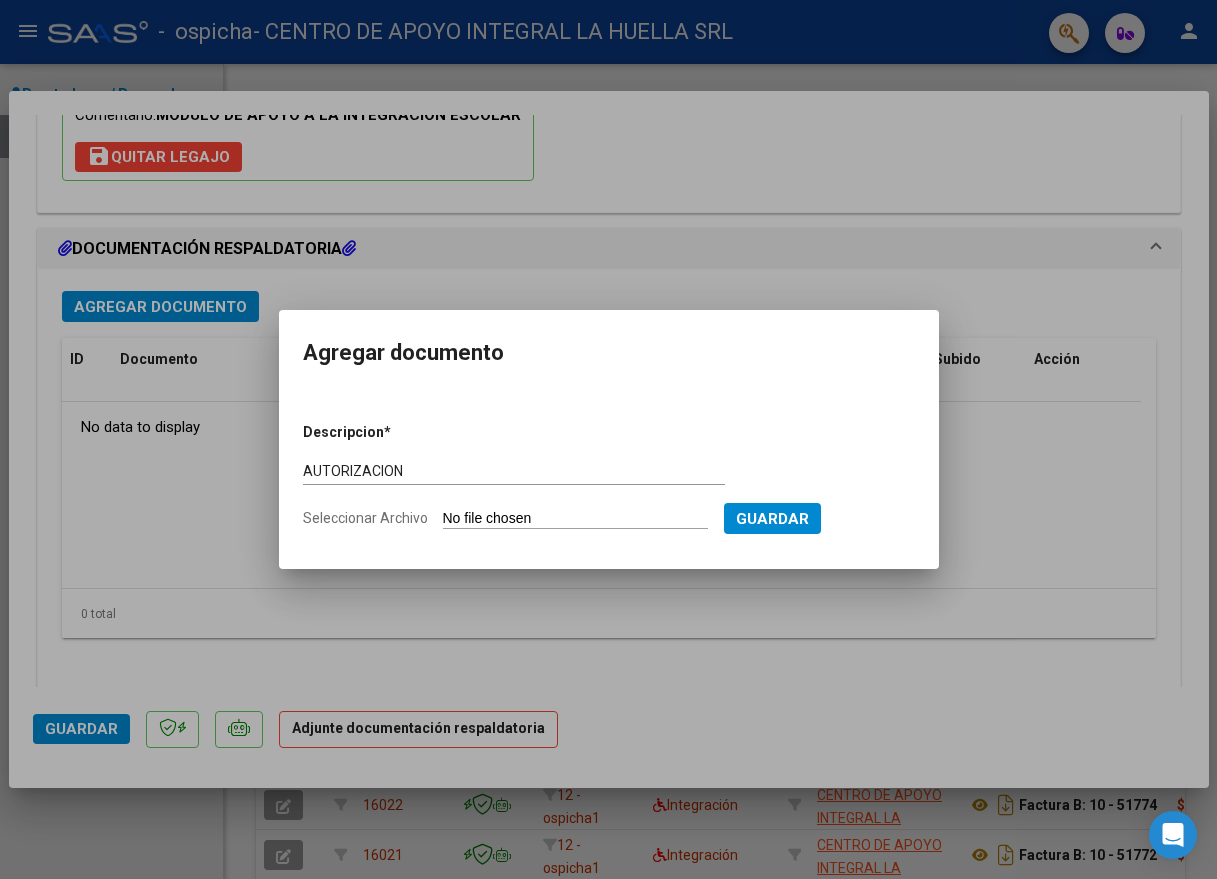 type on "C:\fakepath\LEZCANO AARON FABRICIO AUTORIZACION SAIE 2025.pdf" 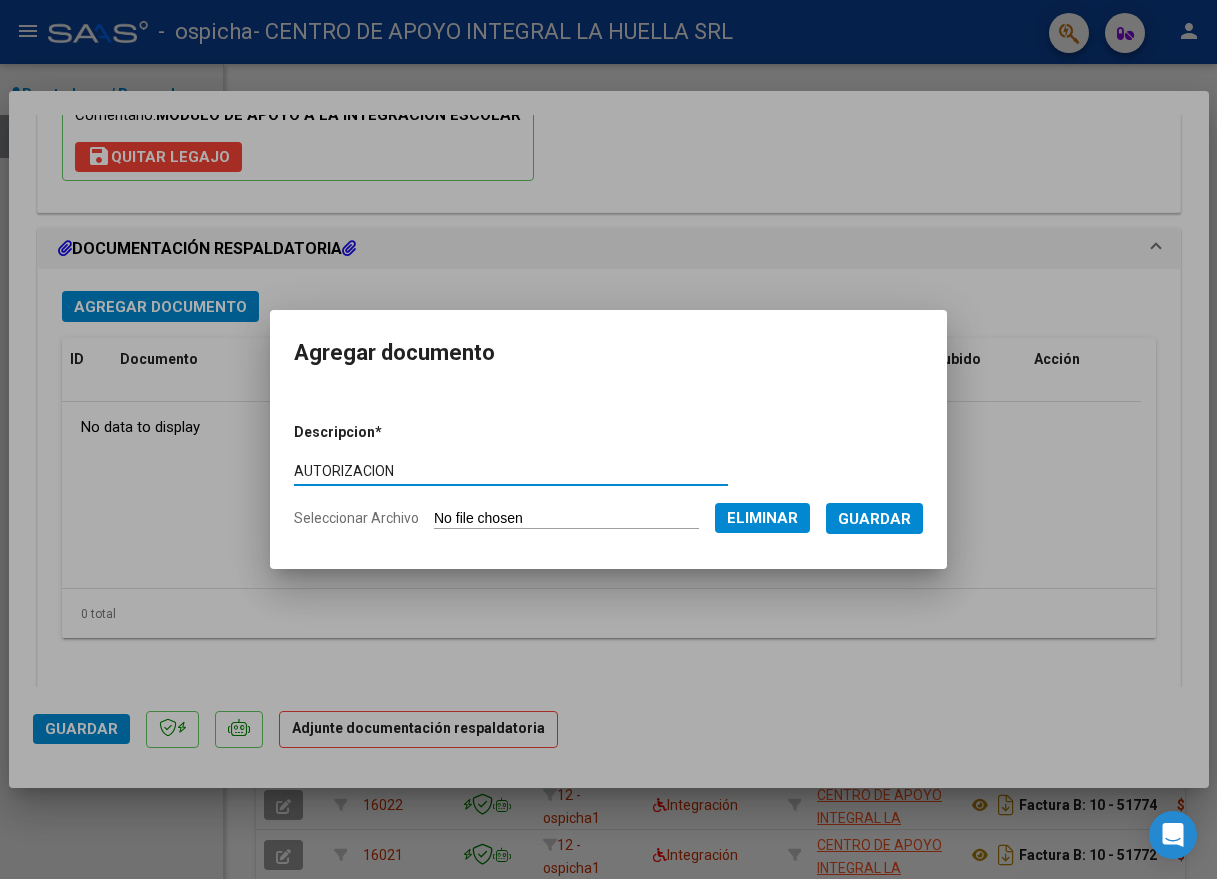 click on "Guardar" at bounding box center [874, 519] 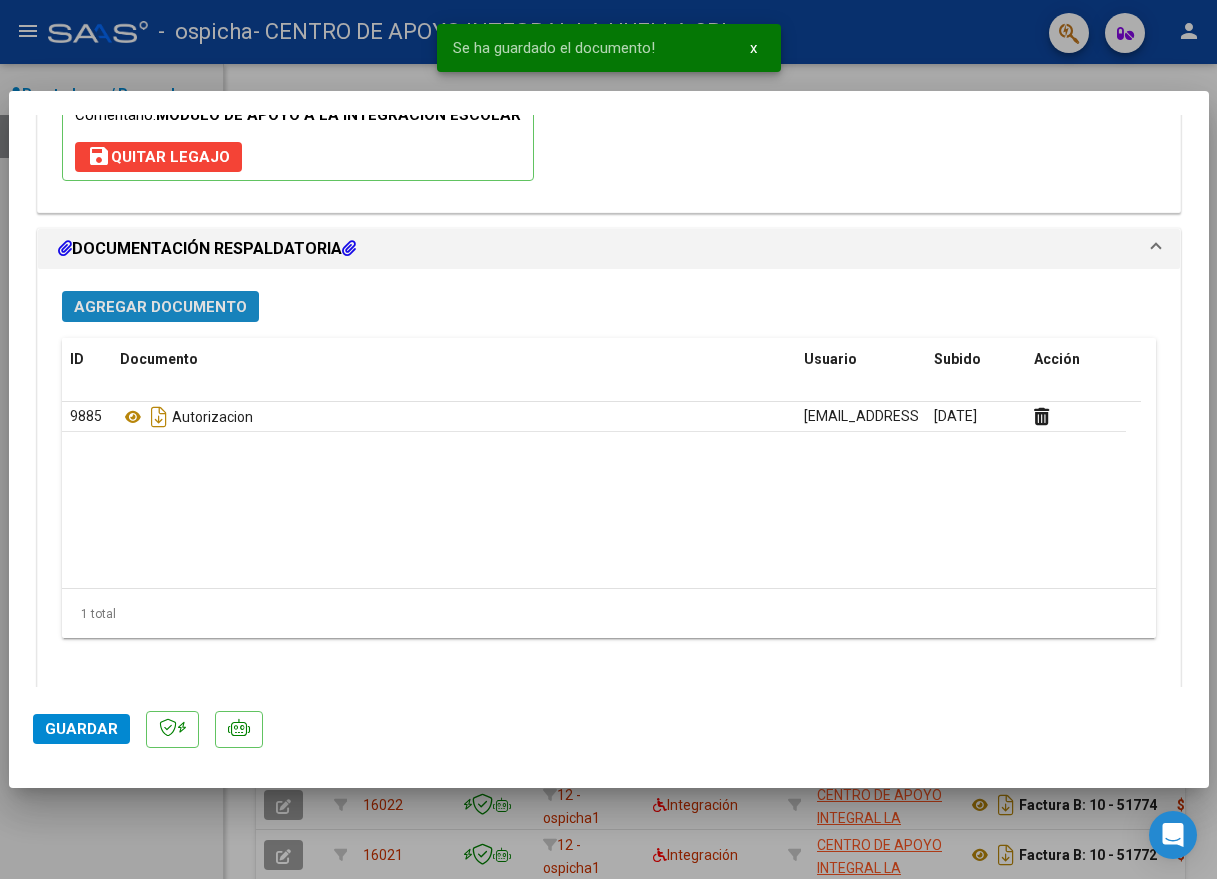 click on "Agregar Documento" at bounding box center [160, 307] 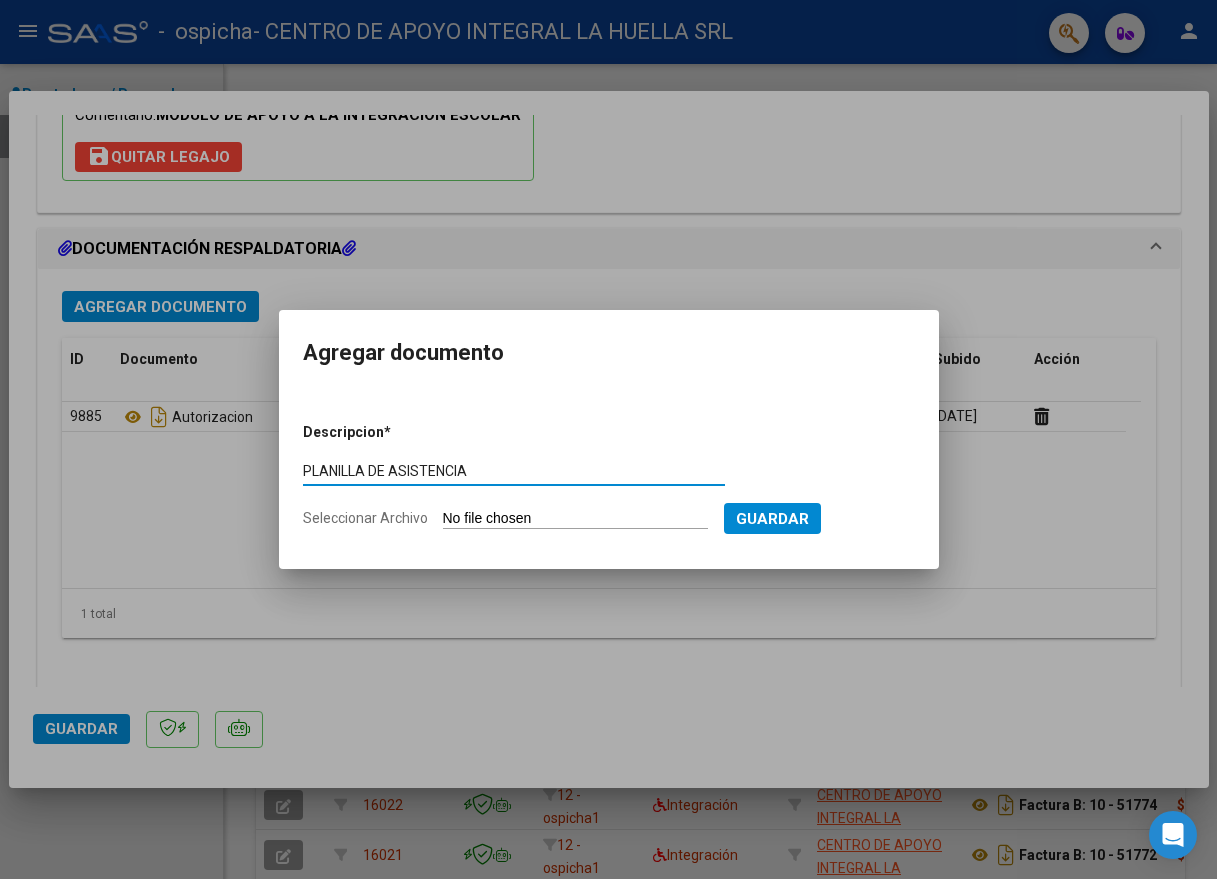 type on "PLANILLA DE ASISTENCIA" 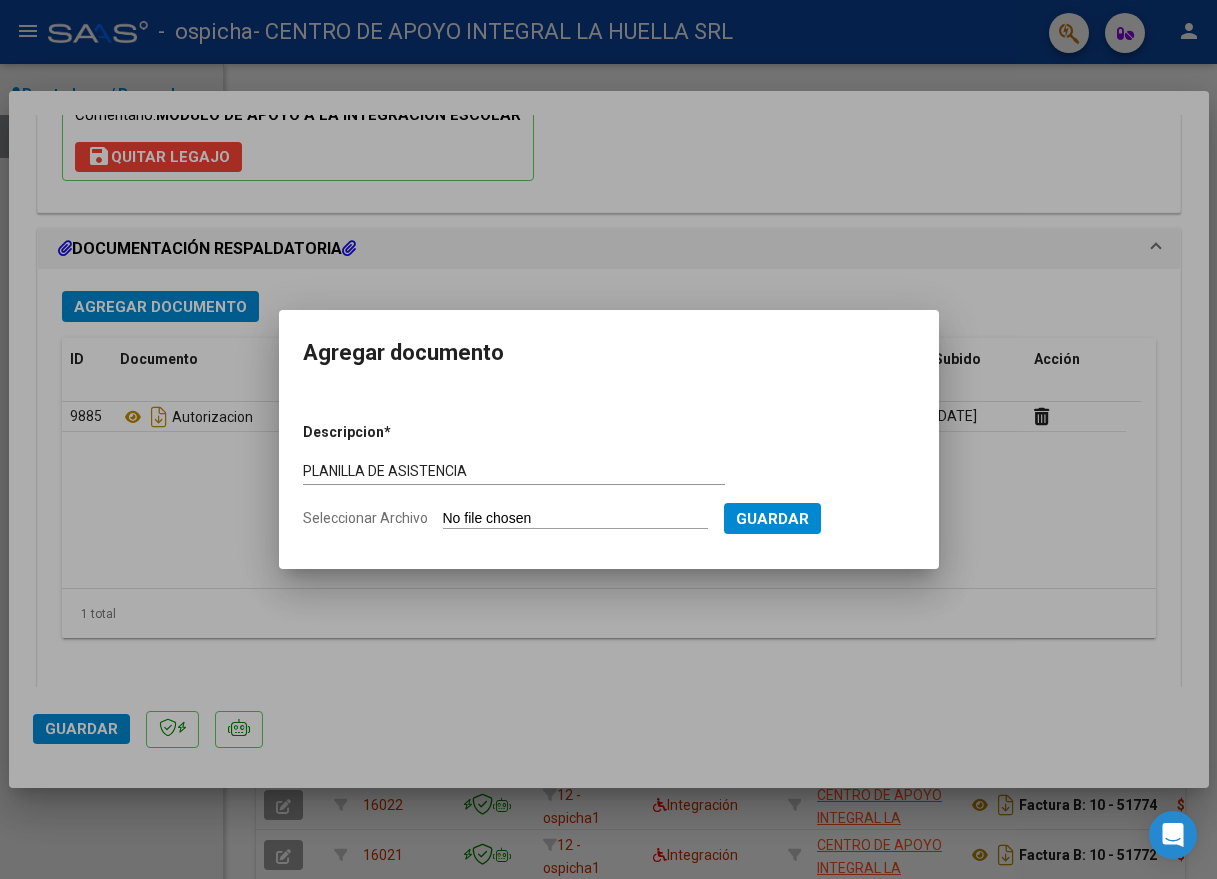 type on "C:\fakepath\LEZCANO AARON FABRICIO-PLANILLA ASISTENCIA-JUNIO-S-OSPICHA.pdf" 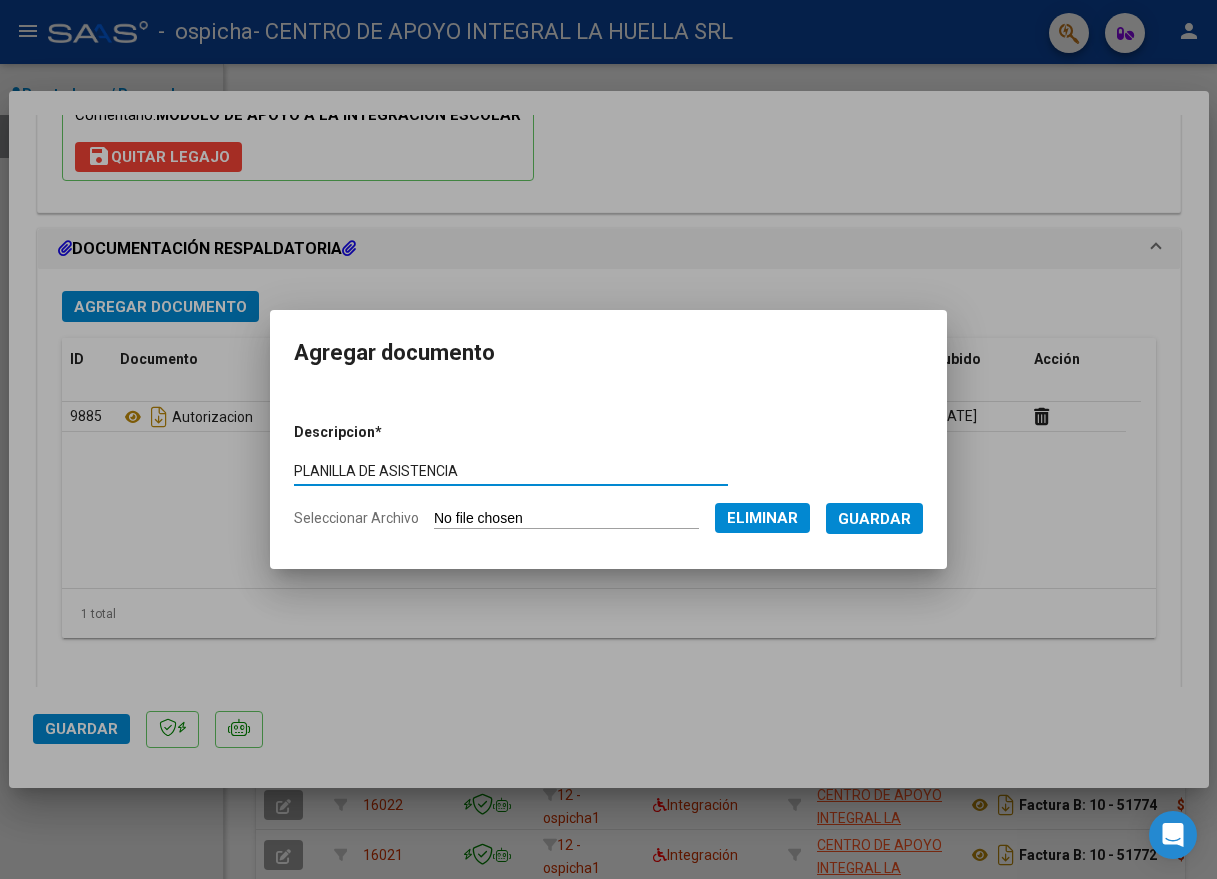 click on "Guardar" at bounding box center (874, 519) 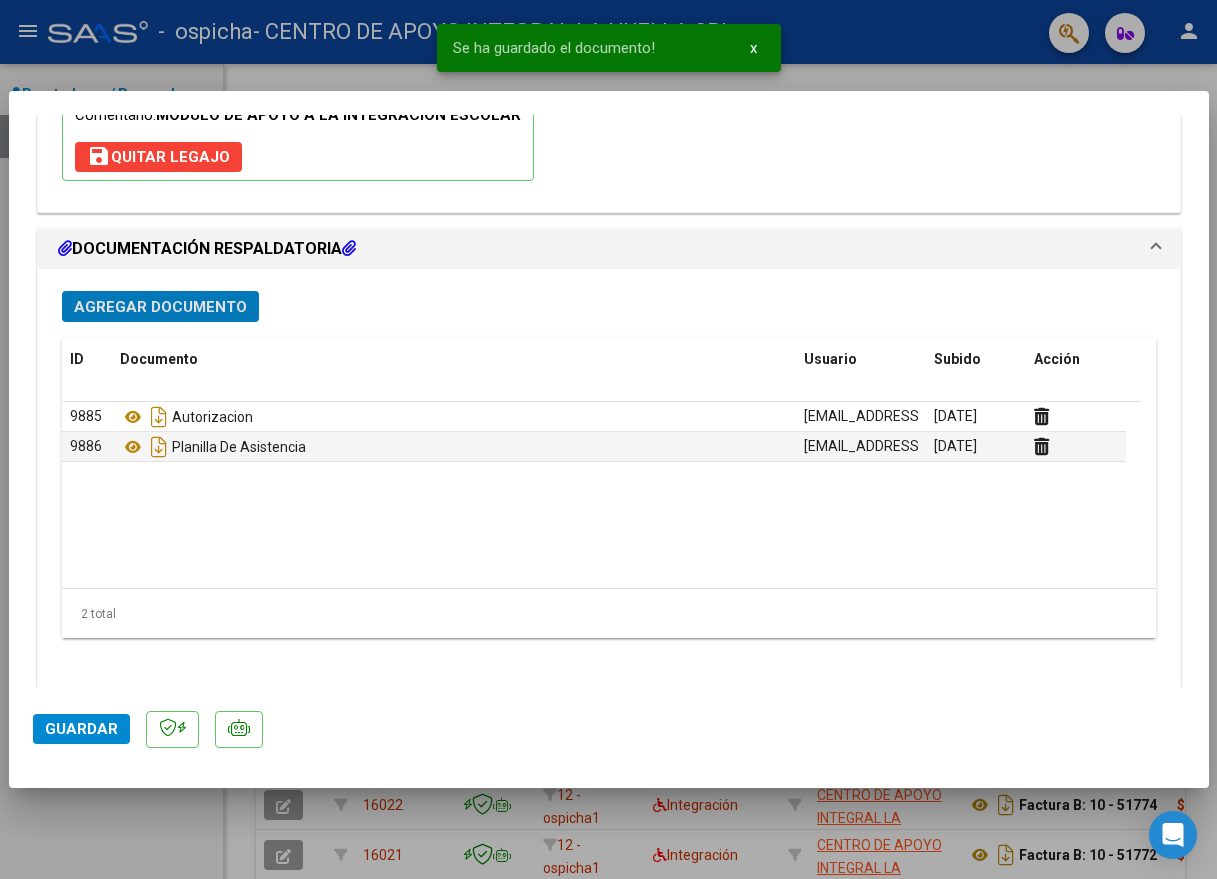 click on "Agregar Documento" at bounding box center (160, 307) 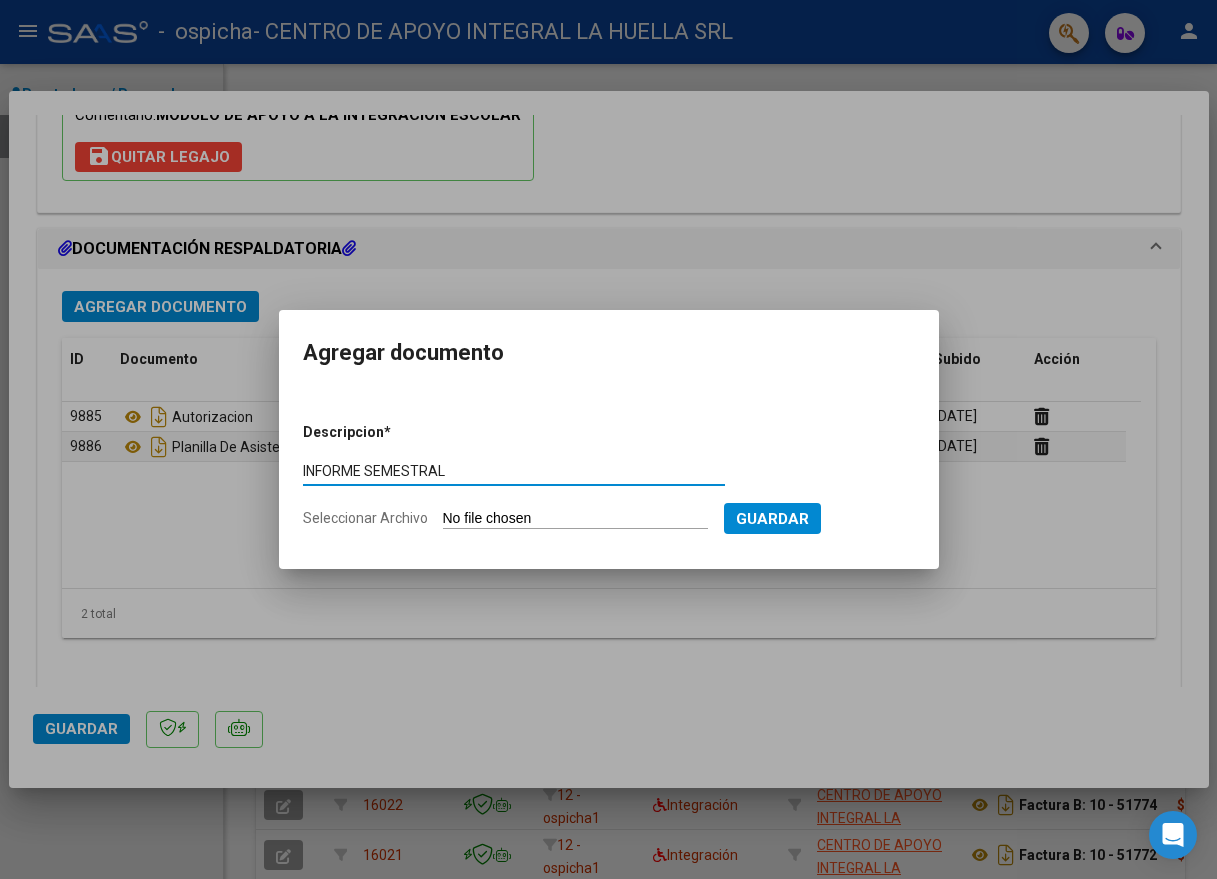 type on "INFORME SEMESTRAL" 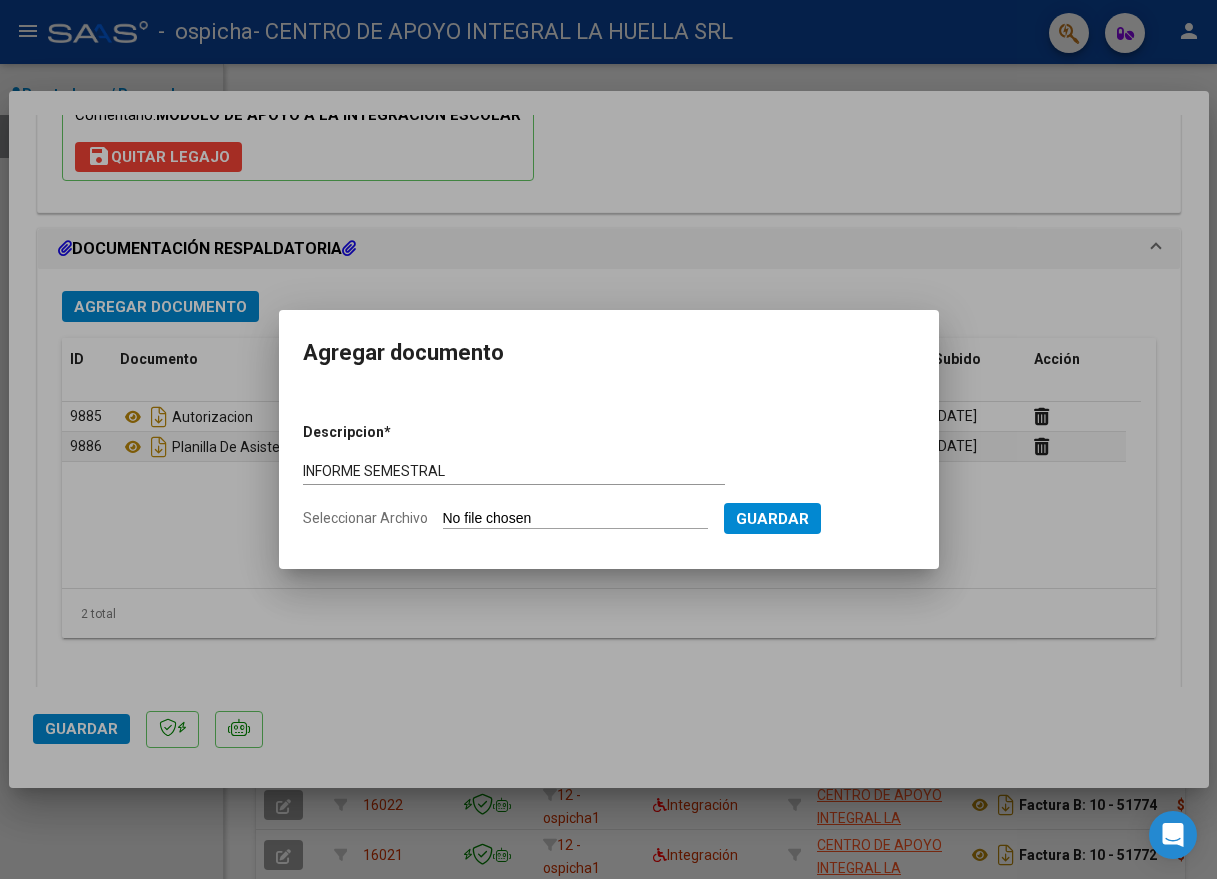 type on "C:\fakepath\LEZCANO AARON FABRICIO INFORME SEMESTRAL S OSPICHA.pdf" 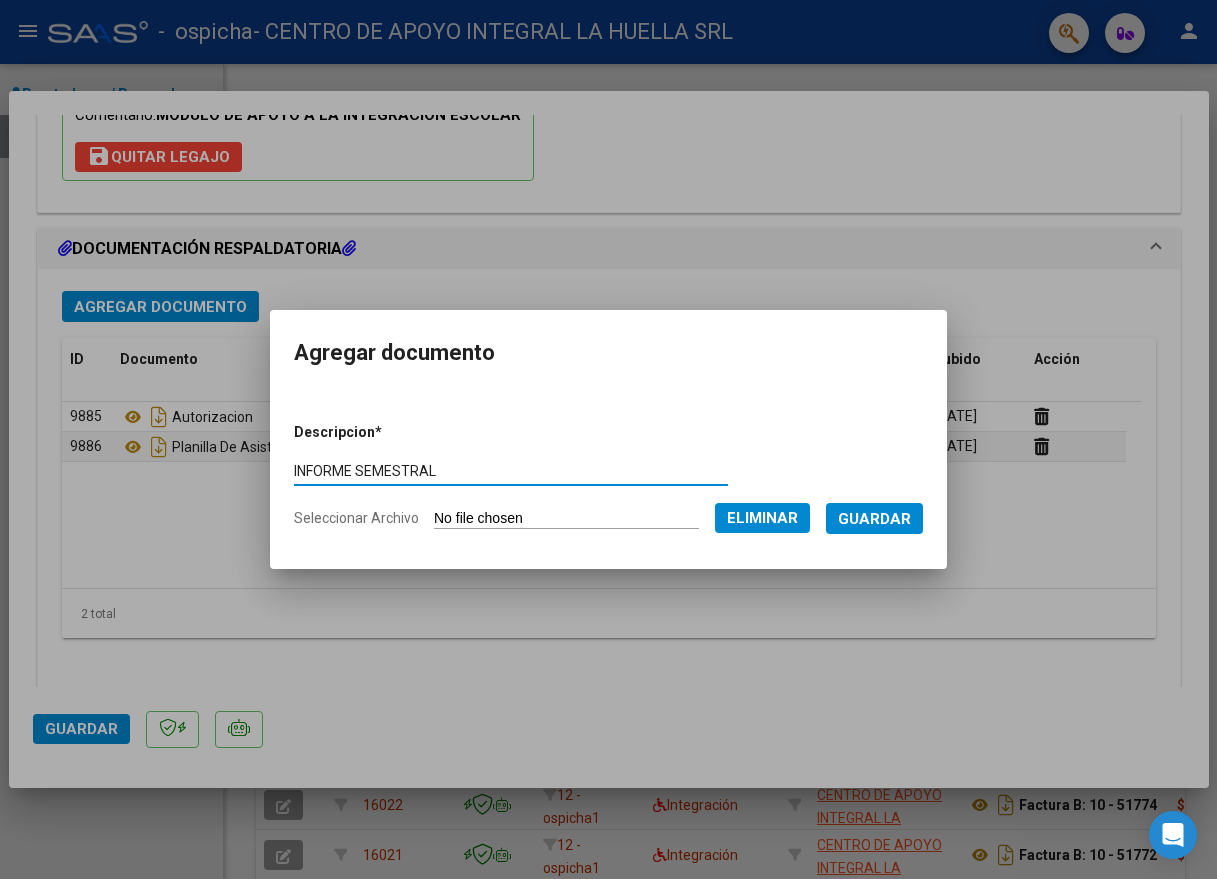 click on "Guardar" at bounding box center (874, 519) 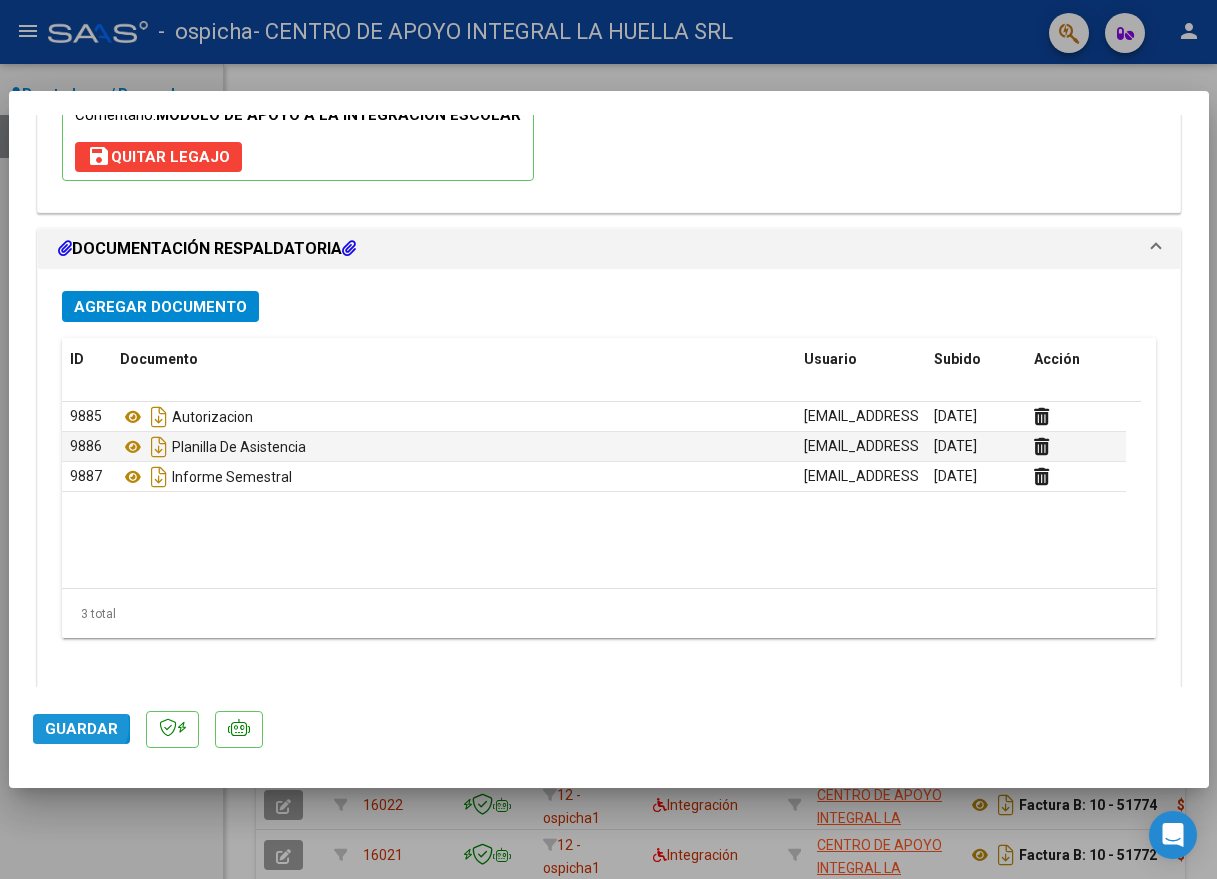 click on "Guardar" 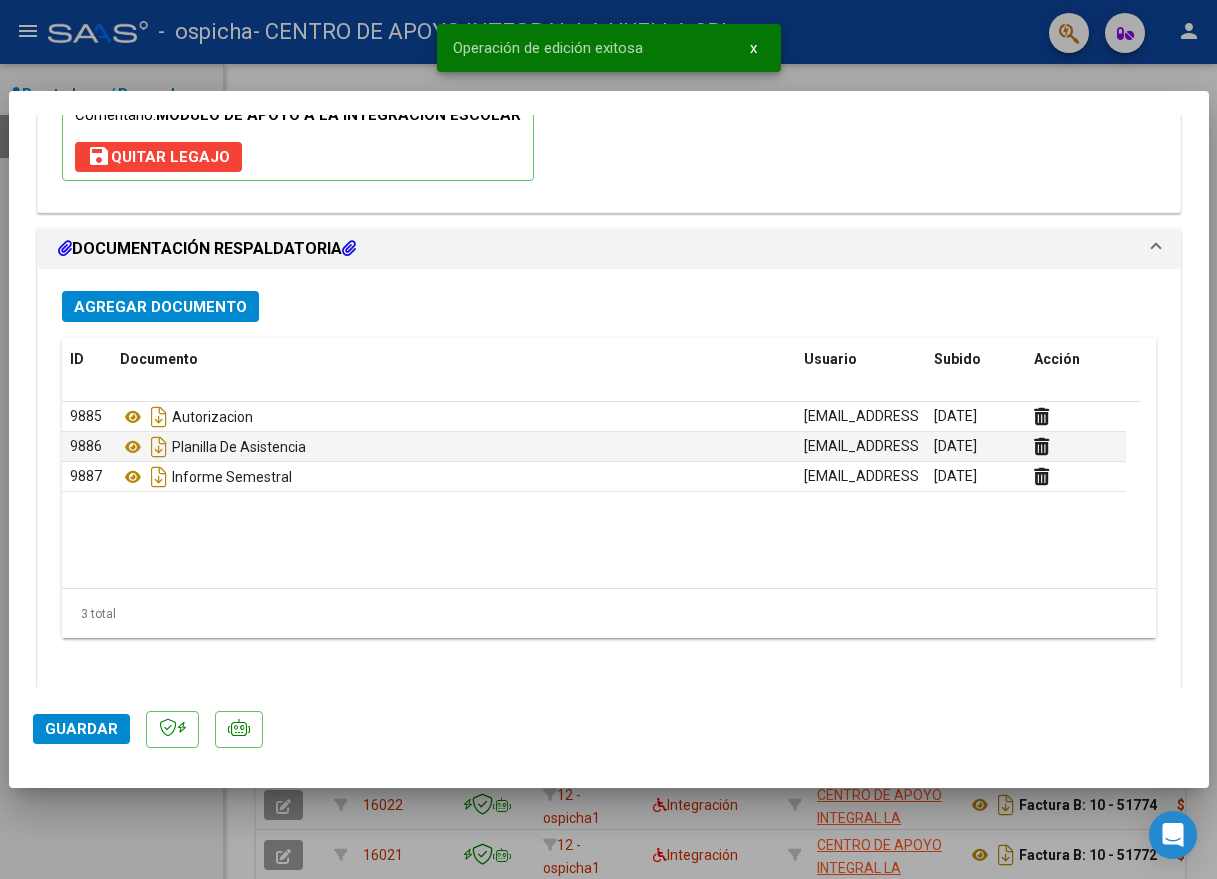 click on "Guardar" 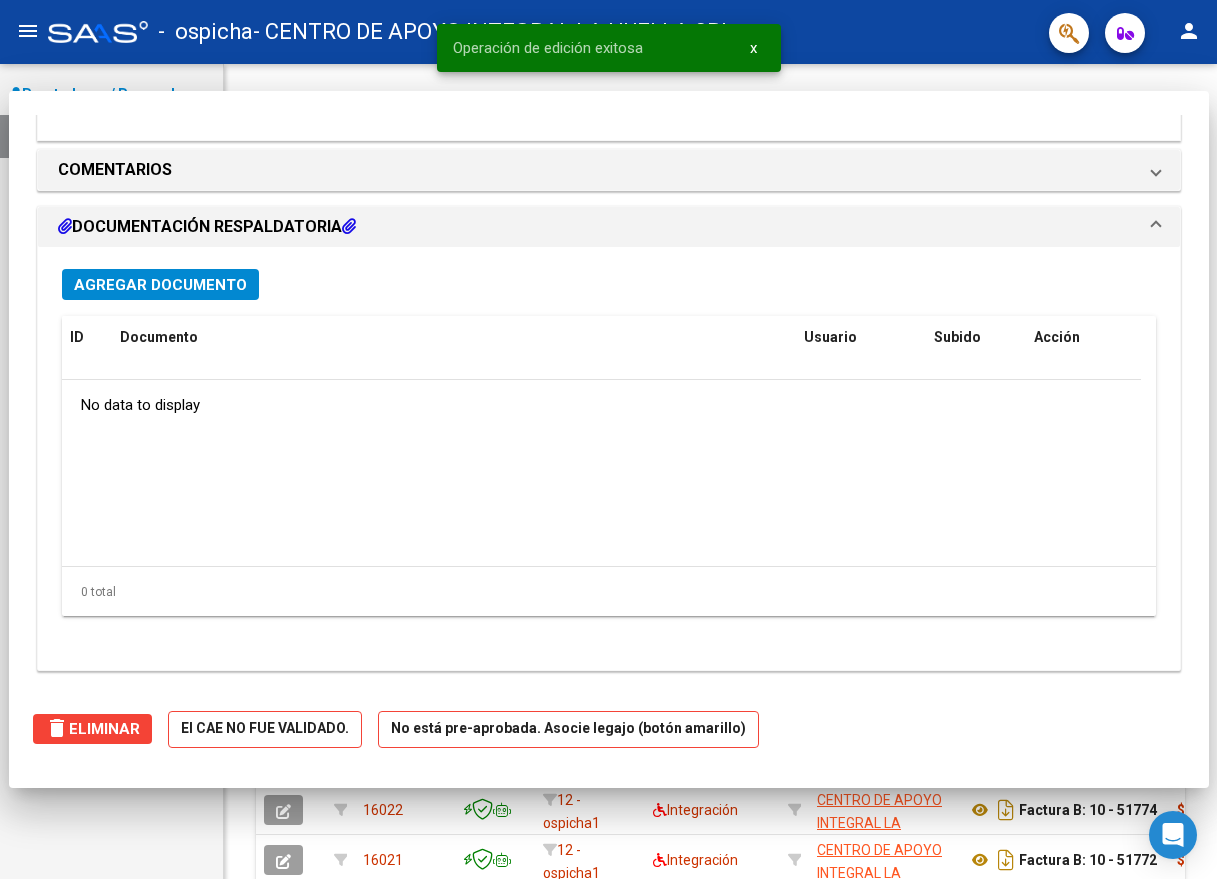 scroll, scrollTop: 0, scrollLeft: 0, axis: both 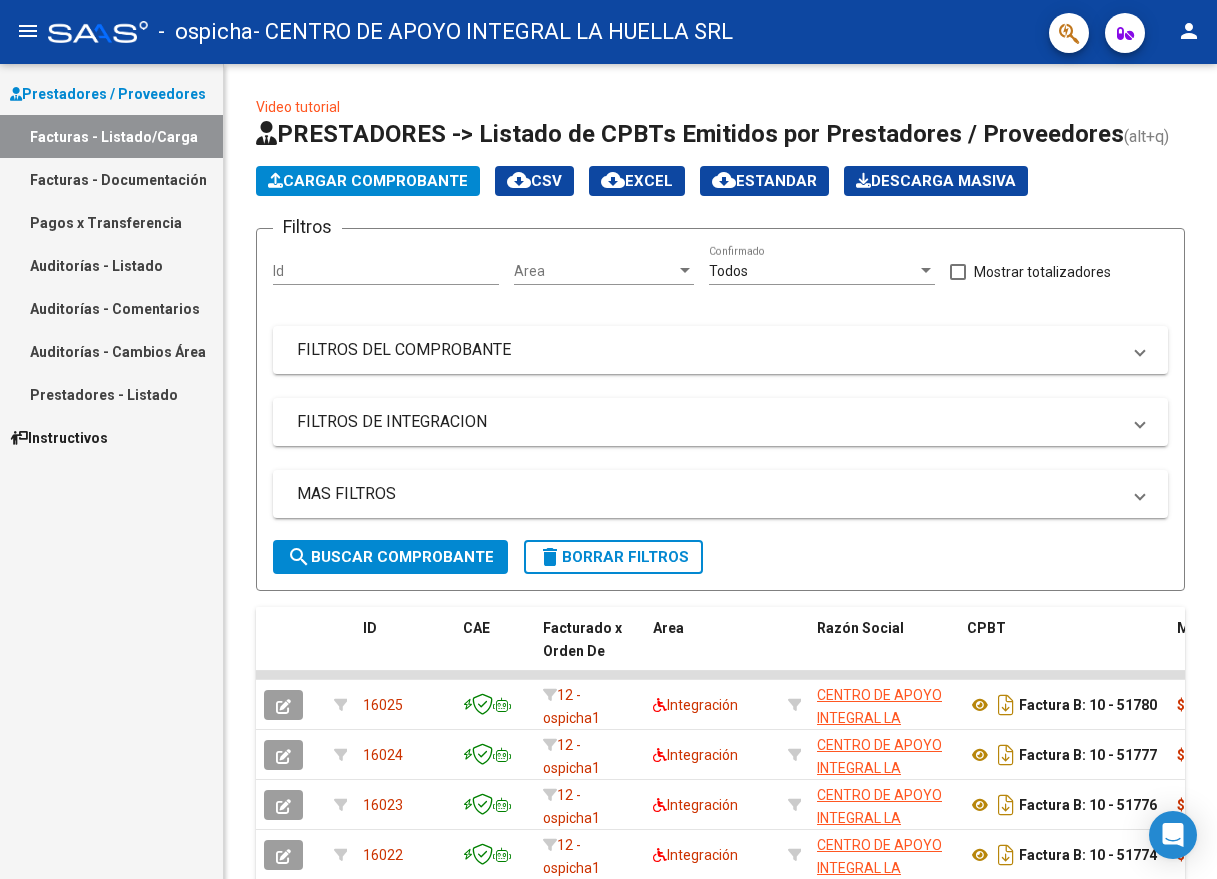 click on "Cargar Comprobante" 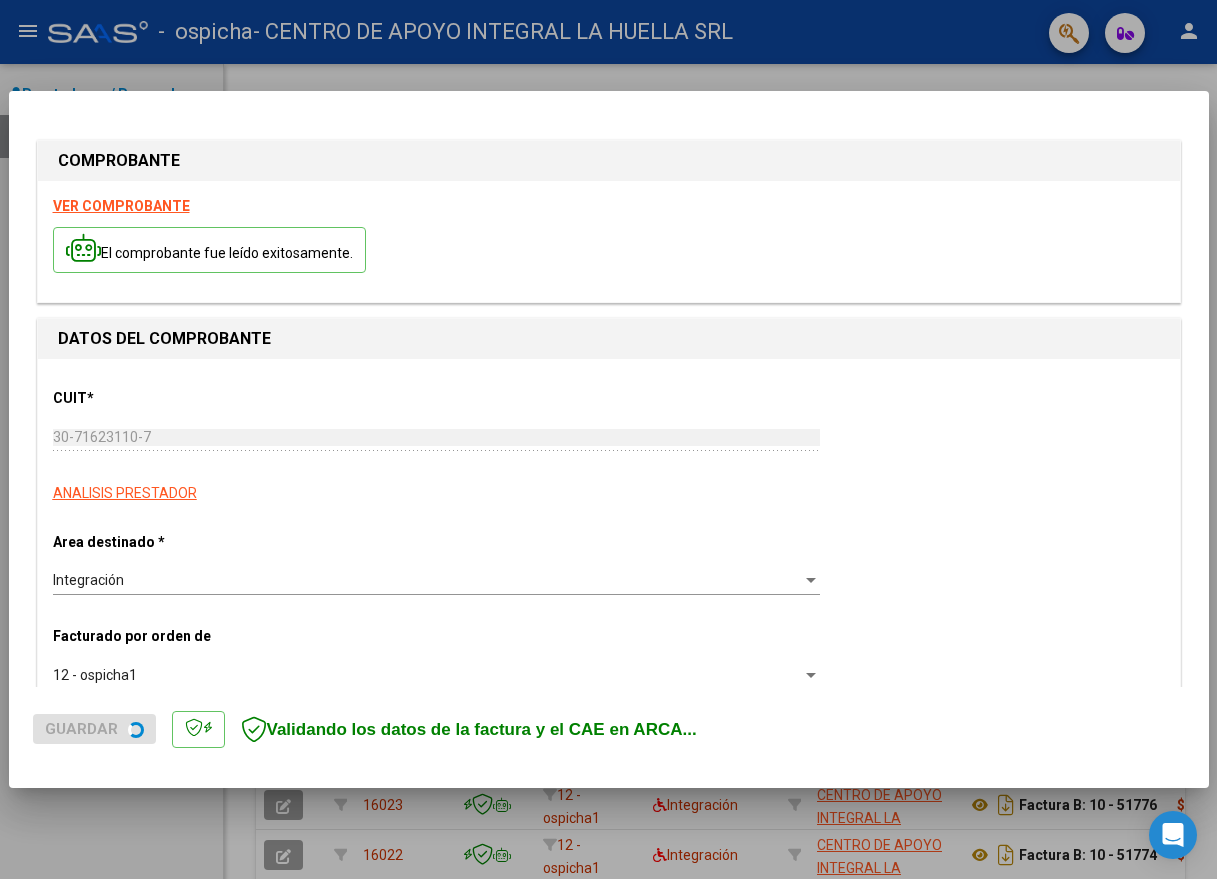 scroll, scrollTop: 400, scrollLeft: 0, axis: vertical 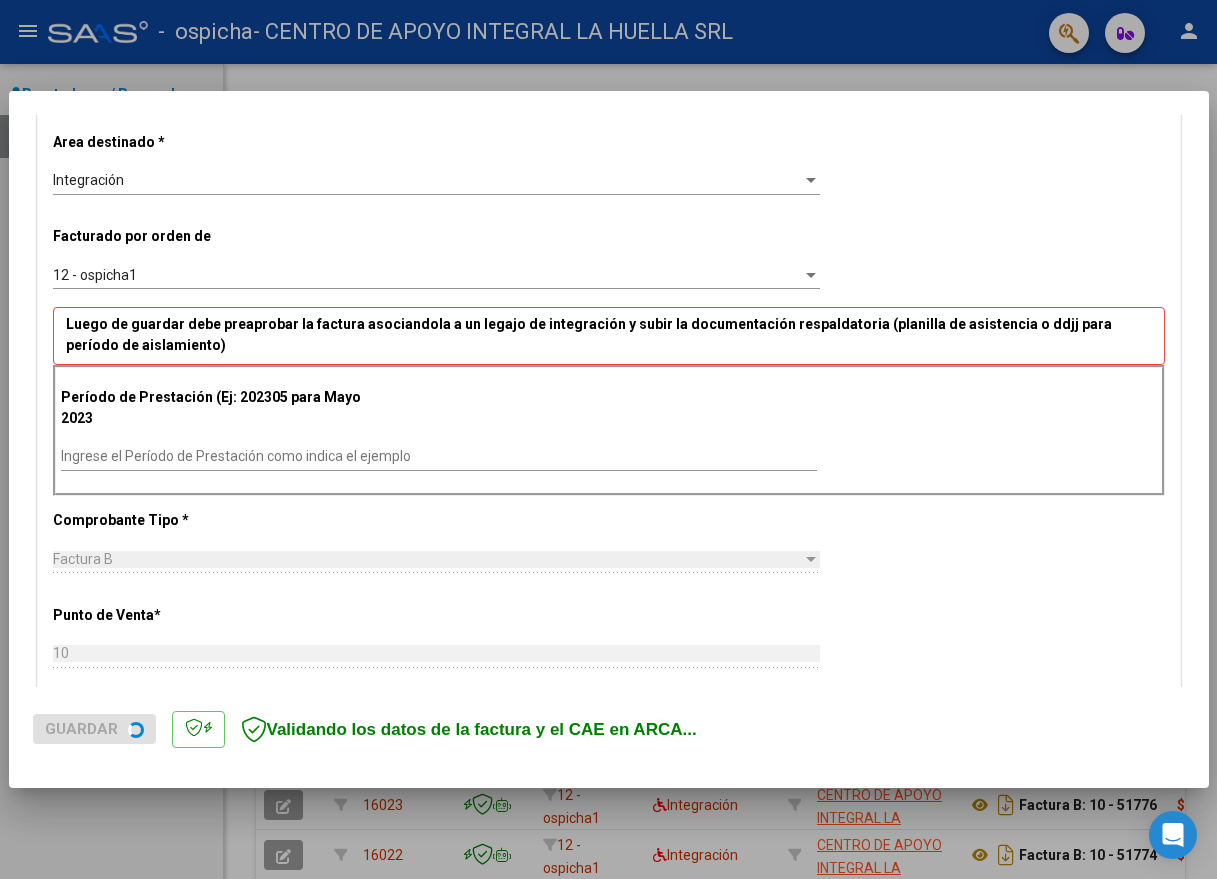 click on "Ingrese el Período de Prestación como indica el ejemplo" at bounding box center [439, 456] 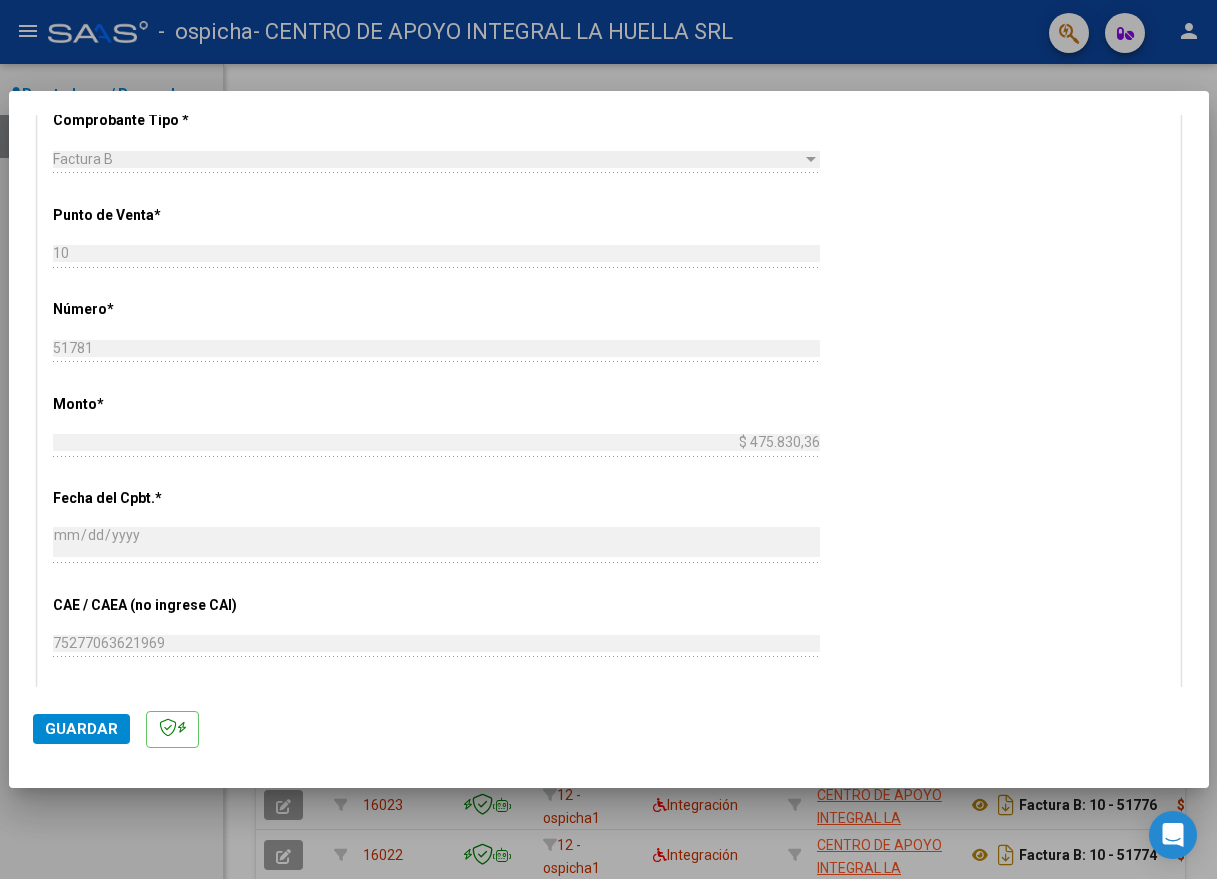 scroll, scrollTop: 1185, scrollLeft: 0, axis: vertical 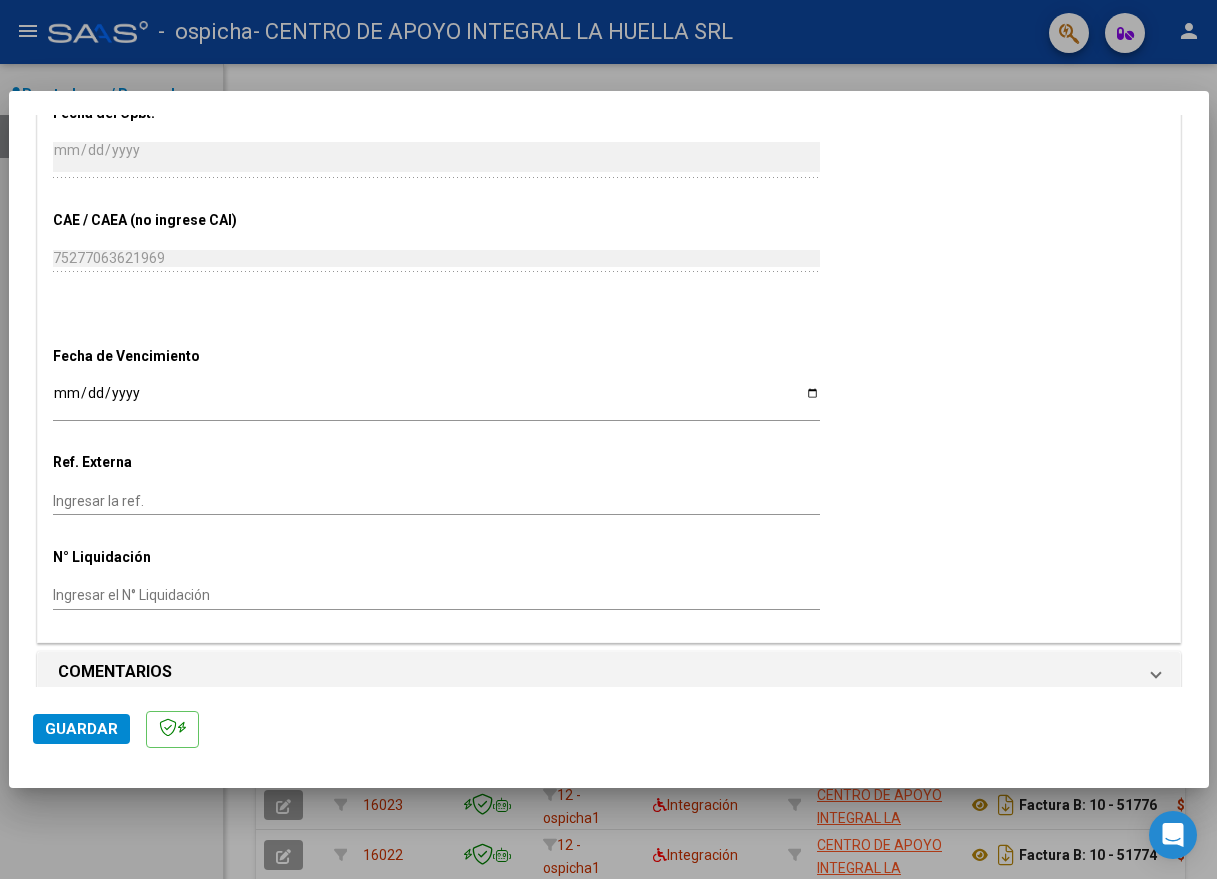 type on "202506" 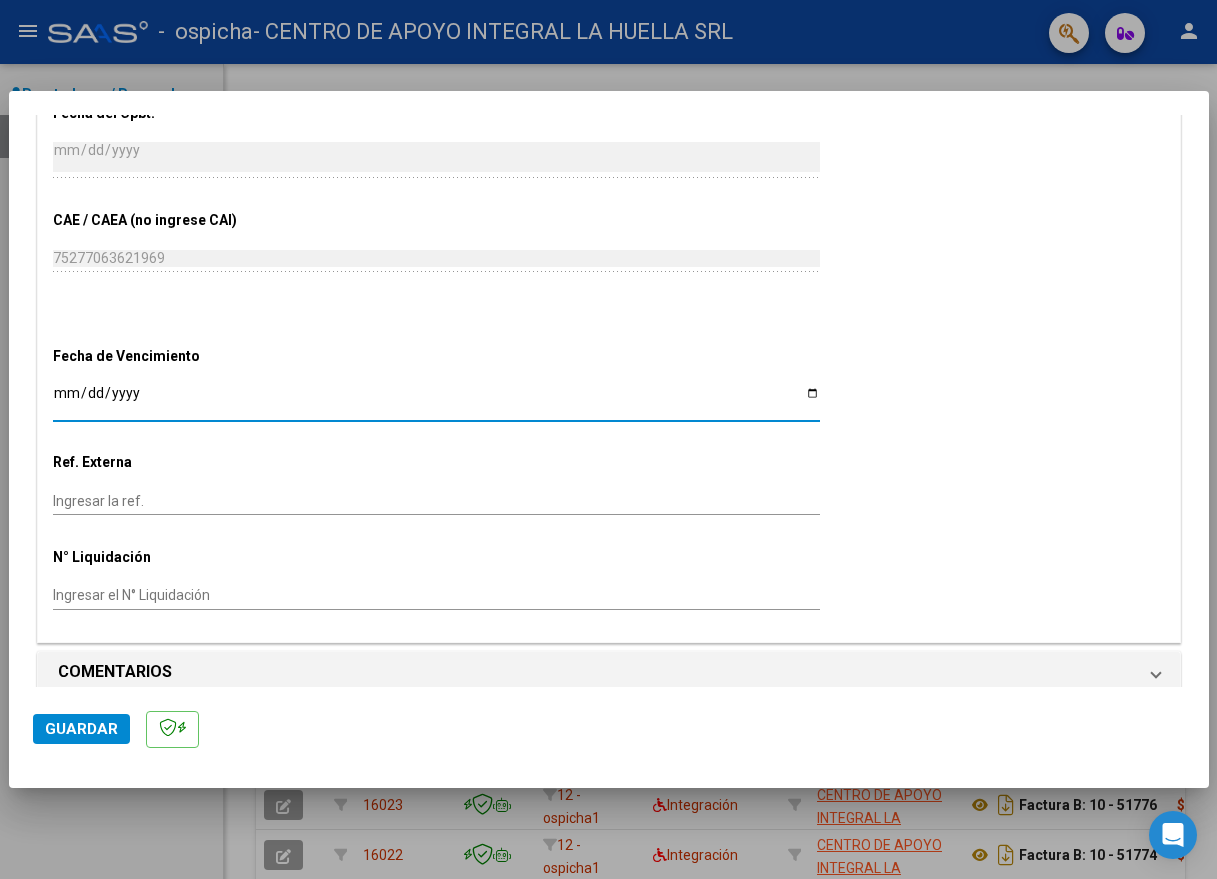 type on "2025-07-13" 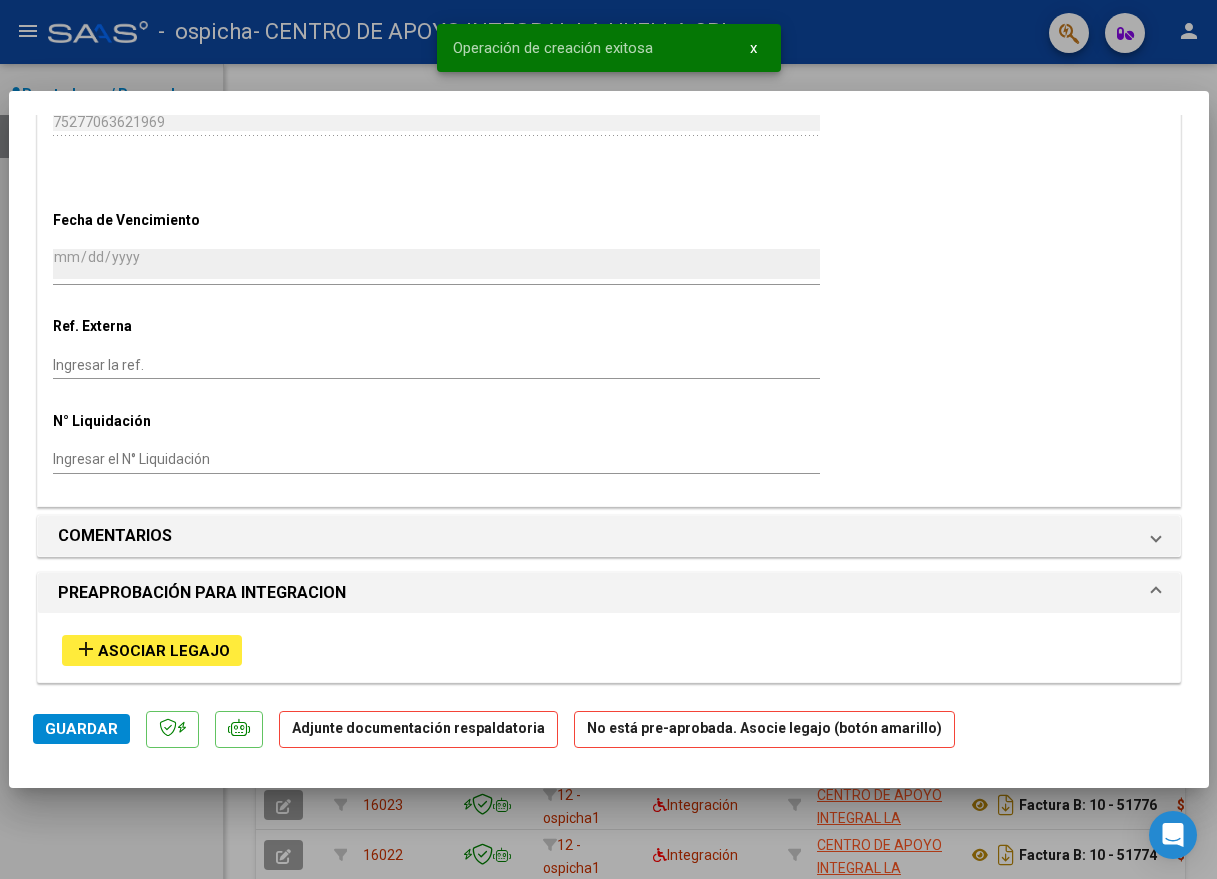 scroll, scrollTop: 1535, scrollLeft: 0, axis: vertical 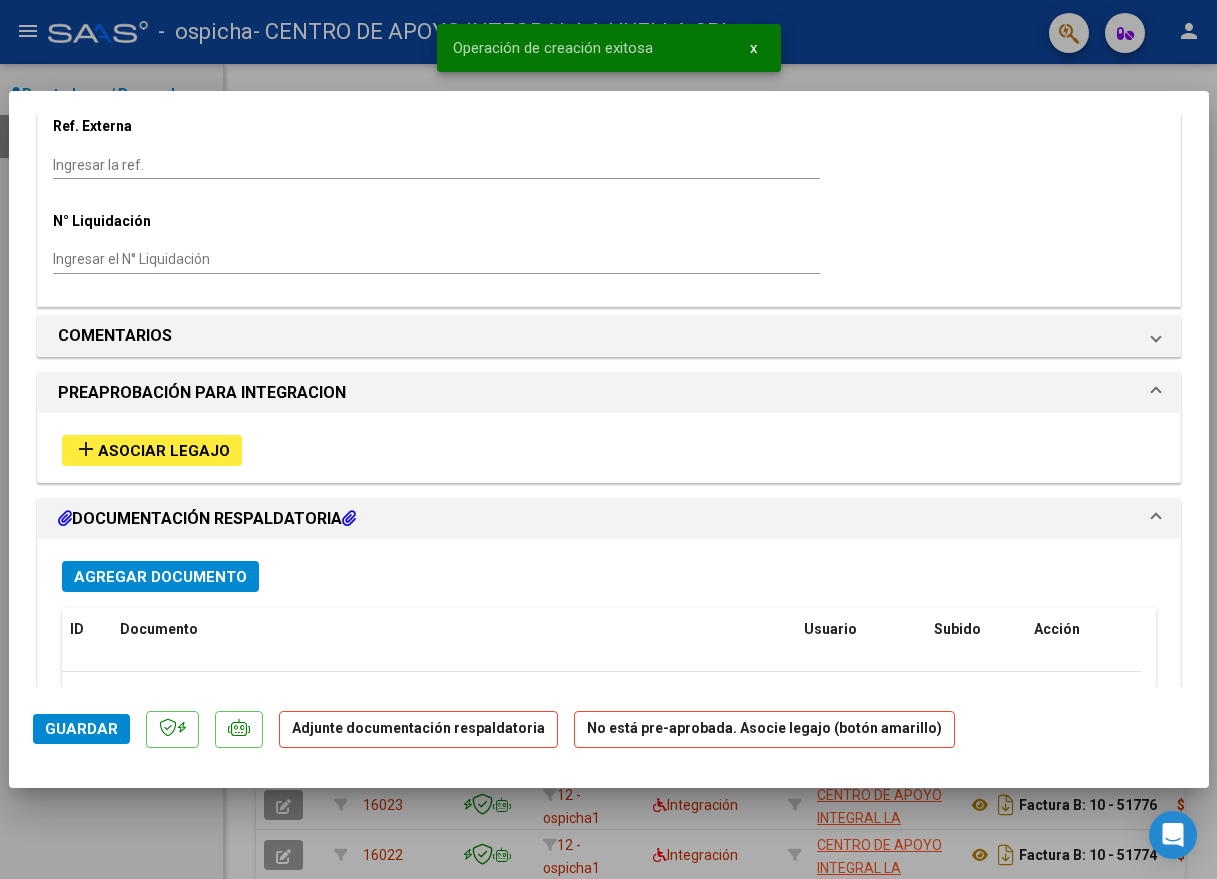 click on "Asociar Legajo" at bounding box center [164, 451] 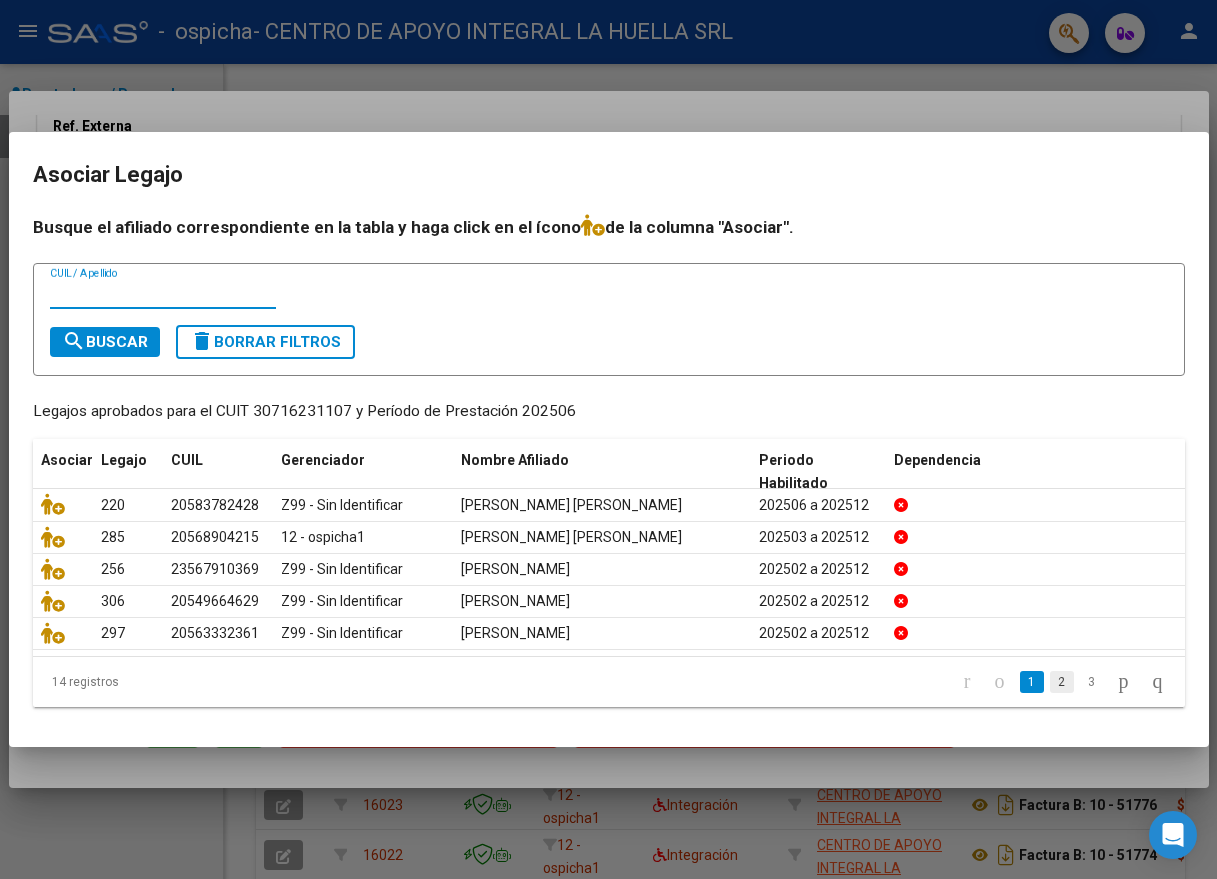 click on "2" 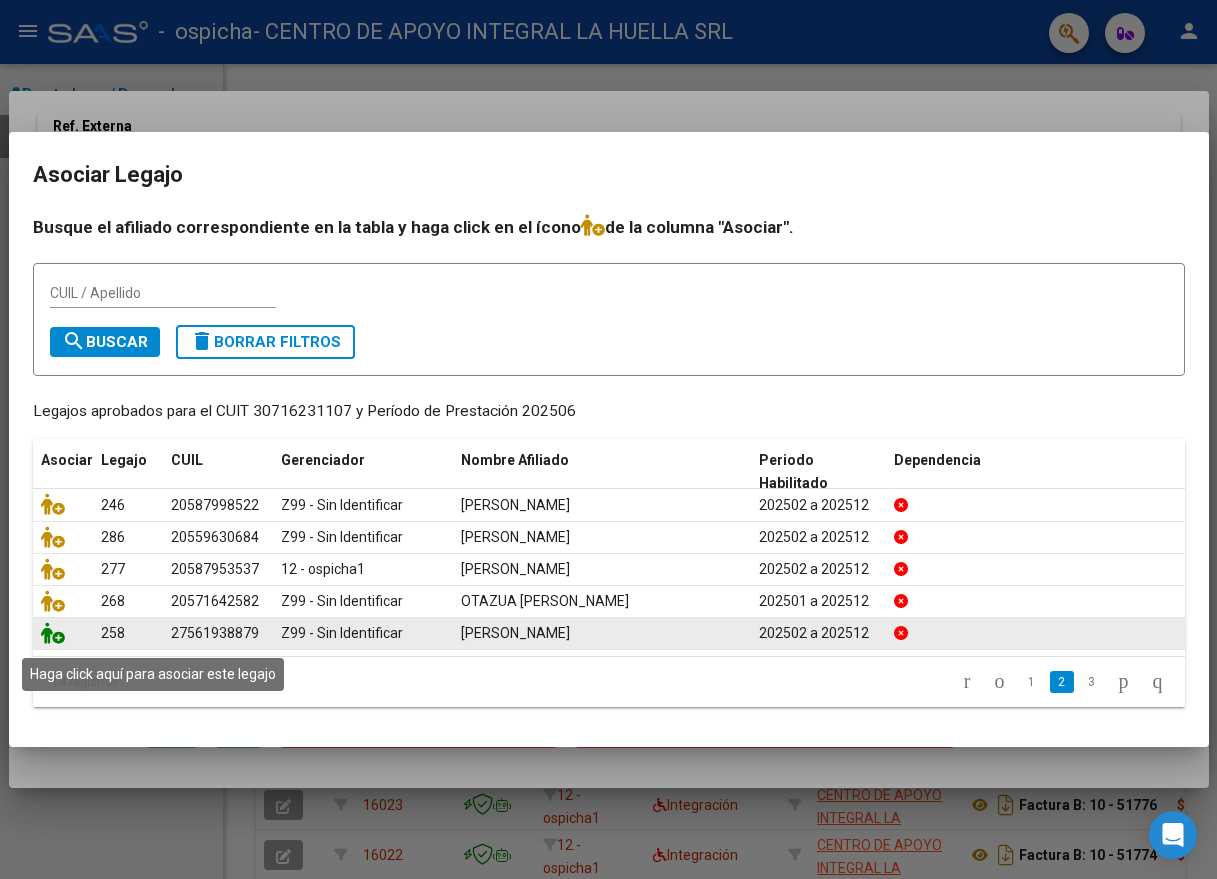 click 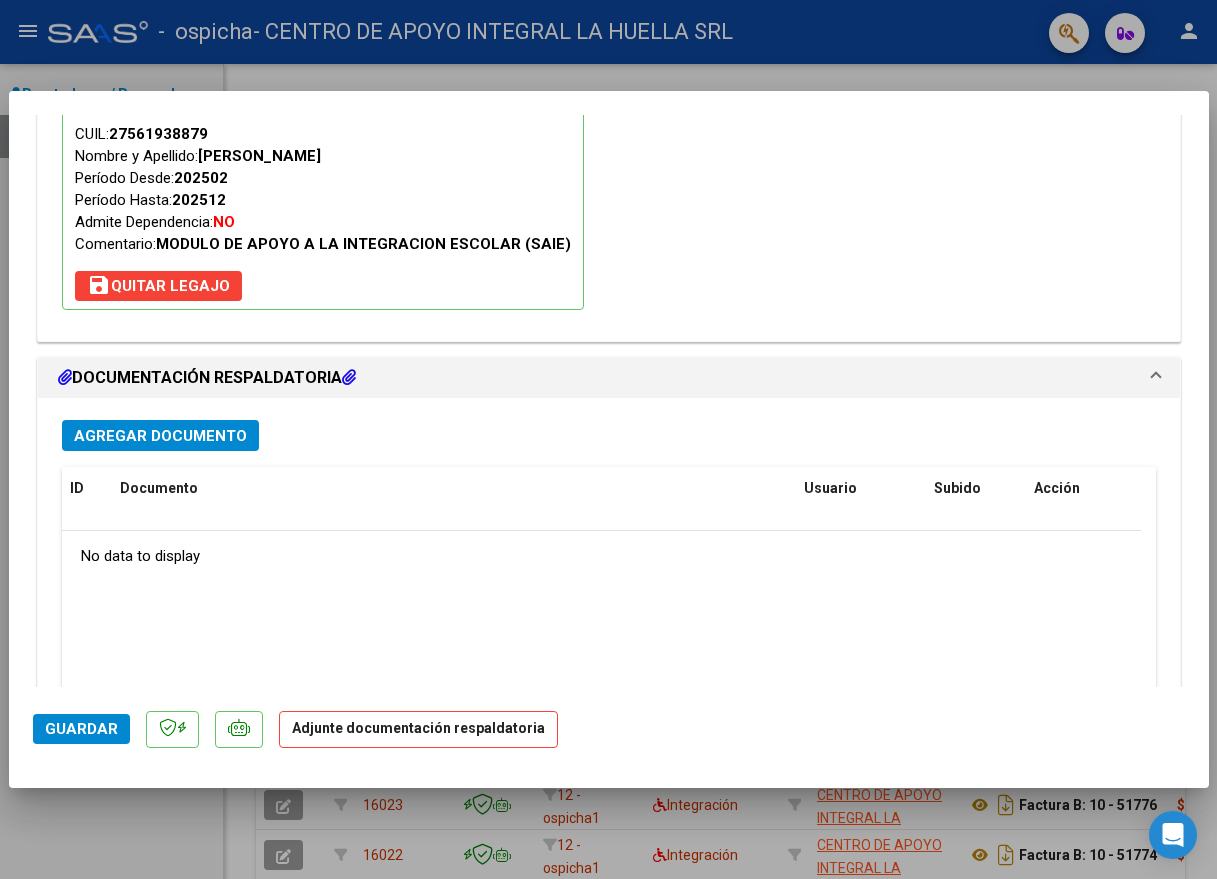 scroll, scrollTop: 2113, scrollLeft: 0, axis: vertical 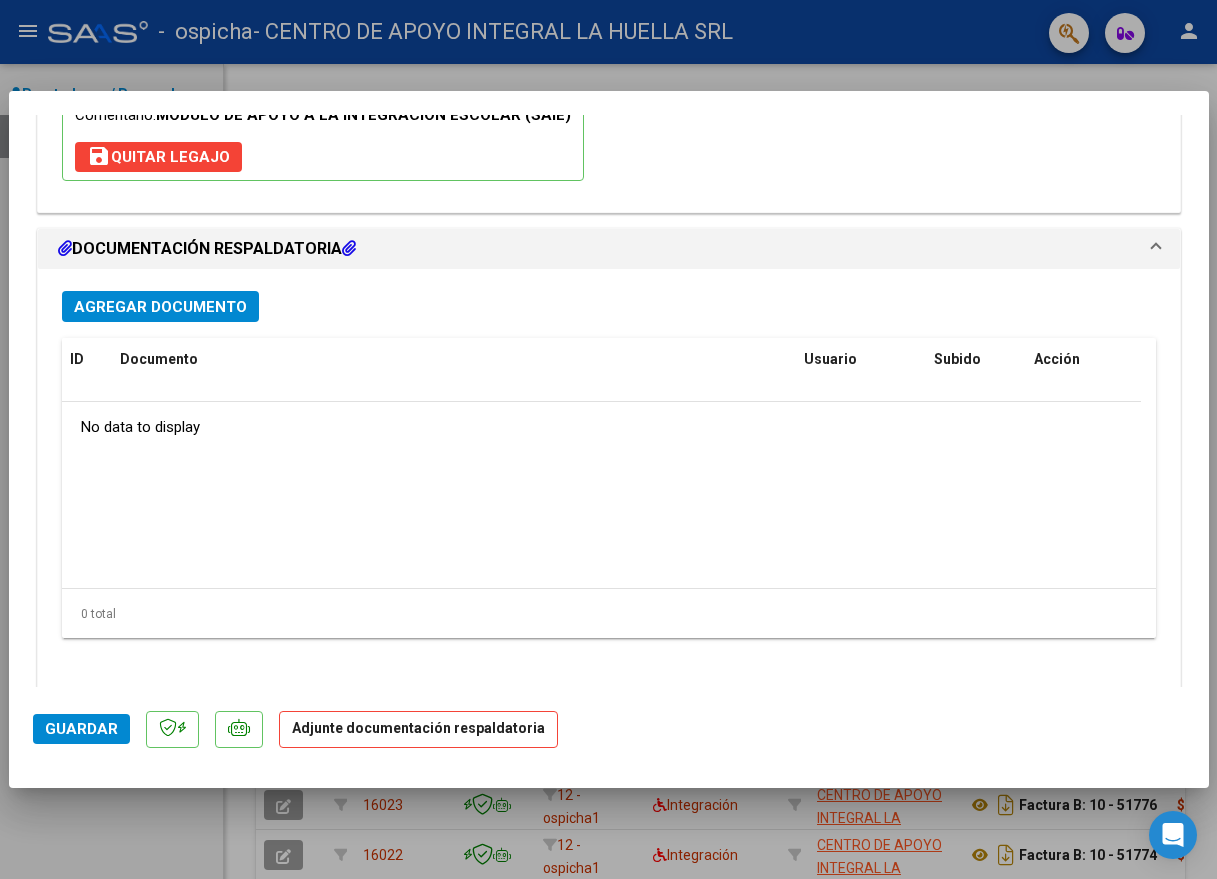 click on "Agregar Documento" at bounding box center (160, 306) 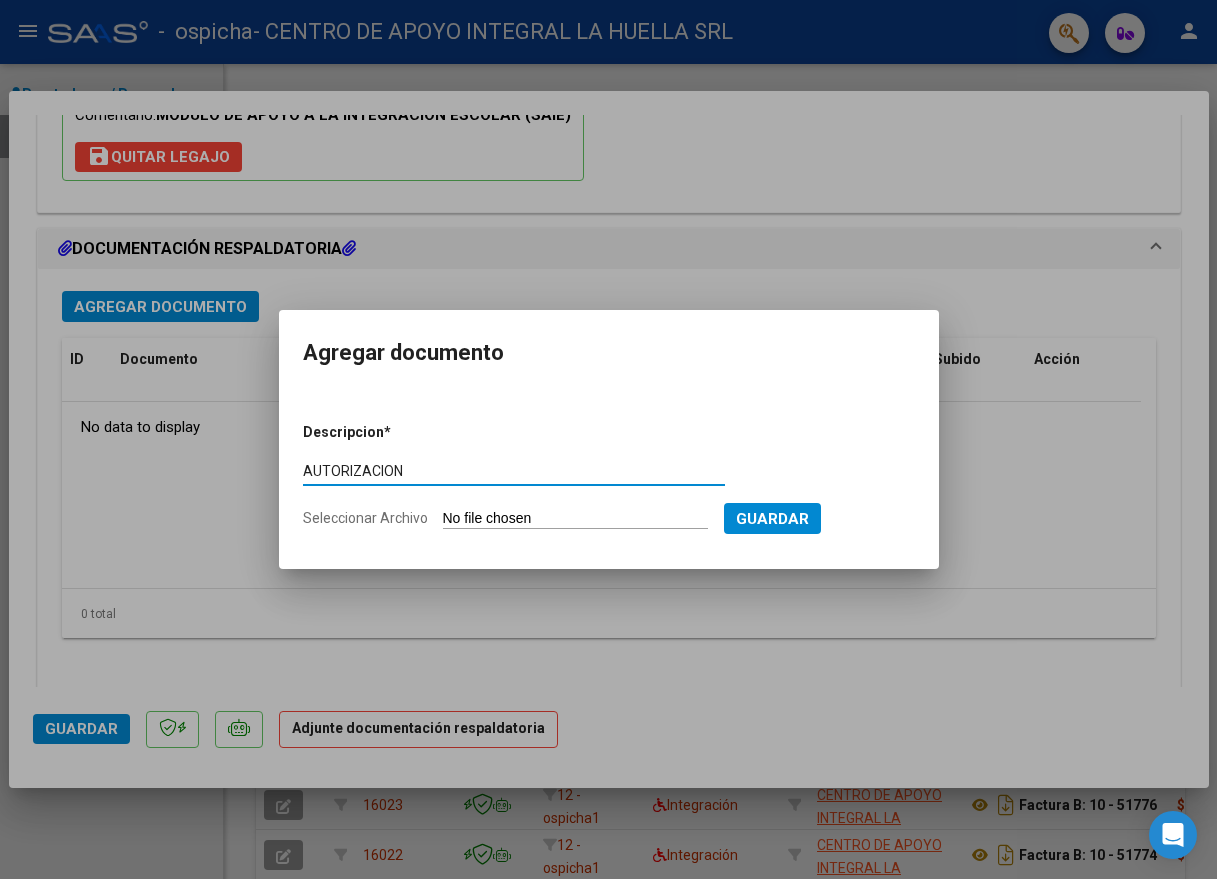 type on "AUTORIZACION" 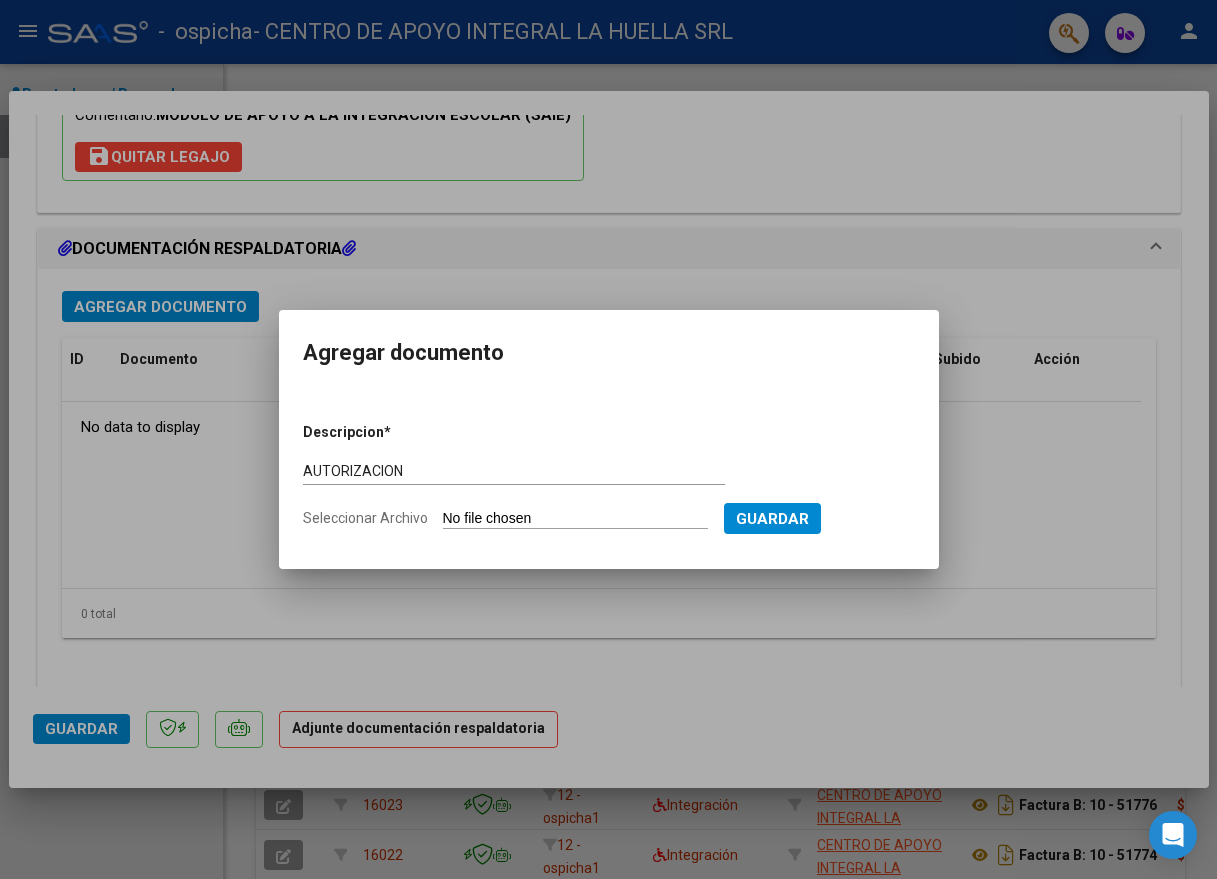 type on "C:\fakepath\MANSILLA SOFIA ISABELLA AUTORIZACION SAIE 2025.pdf" 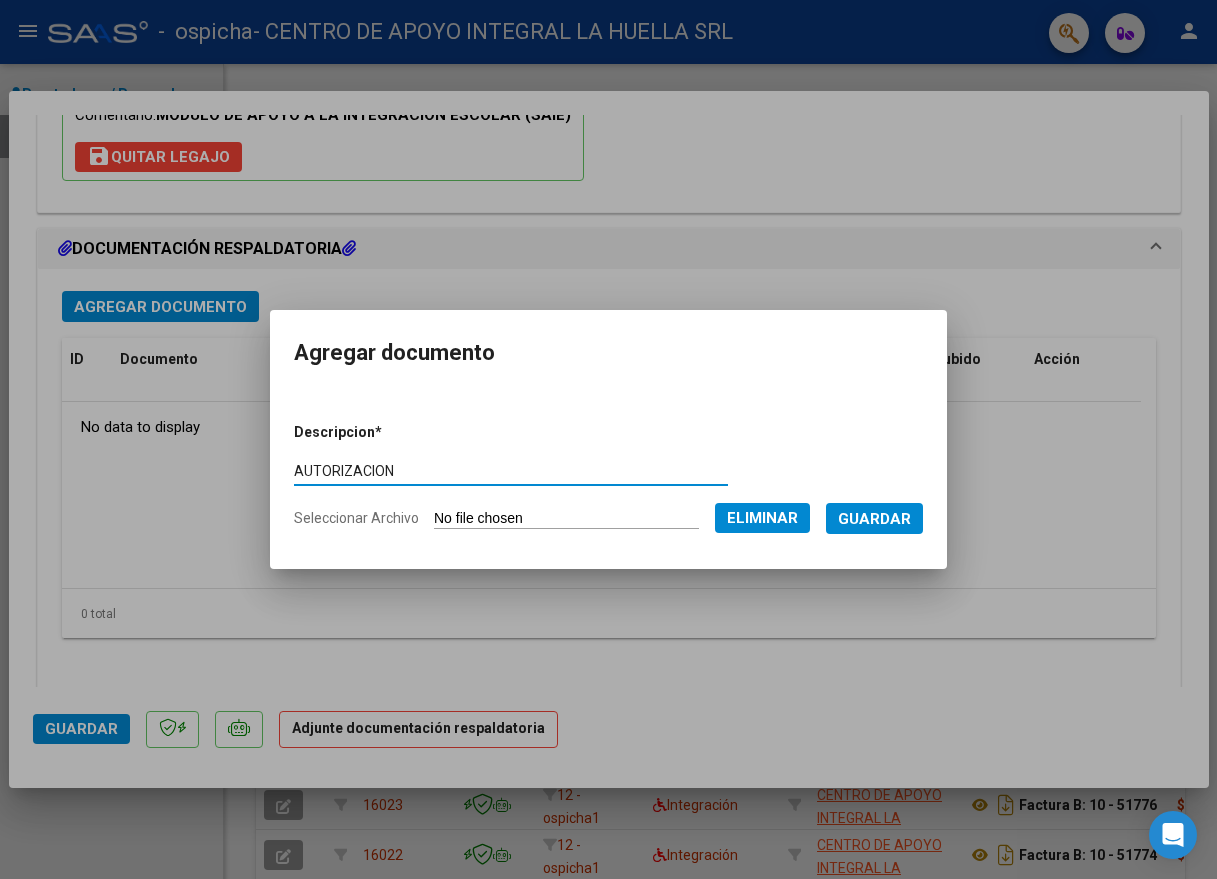 click on "Guardar" at bounding box center (874, 519) 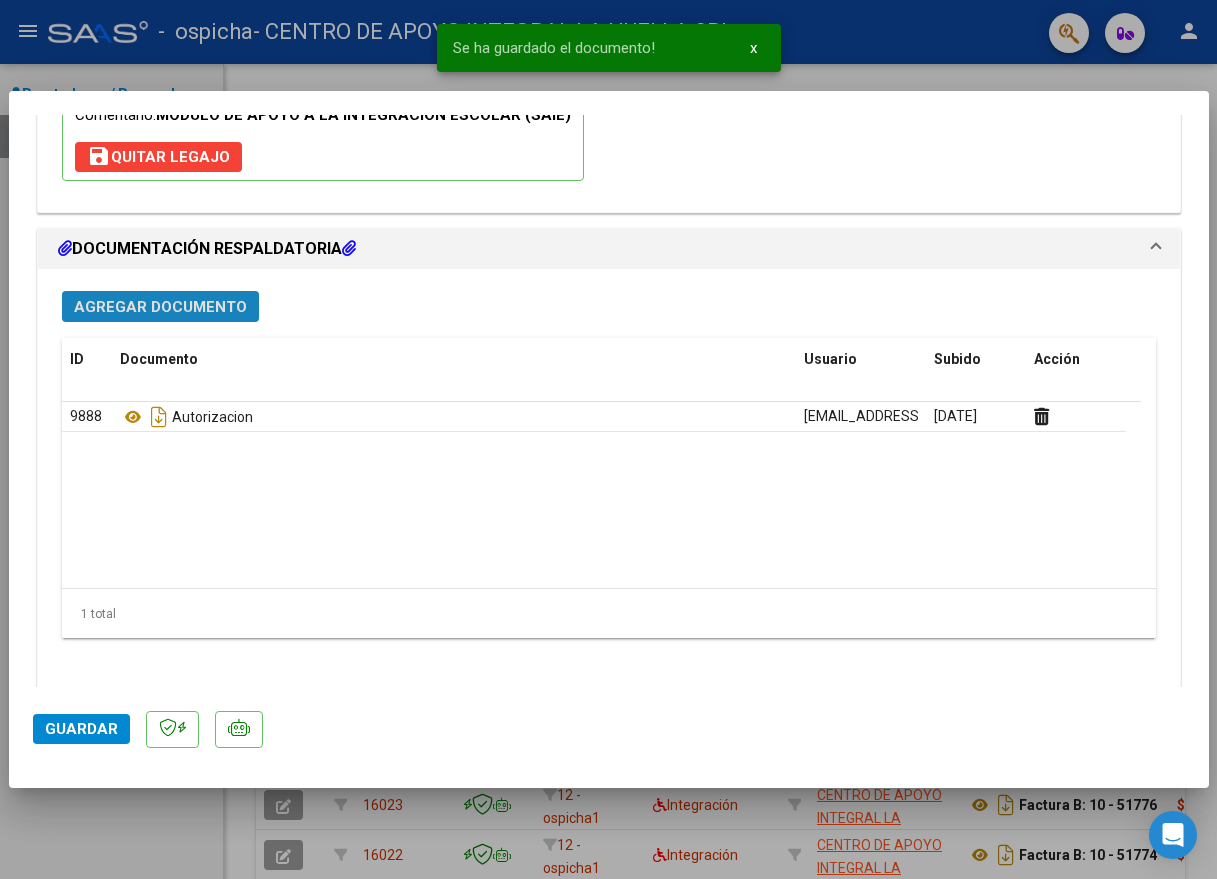 click on "Agregar Documento" at bounding box center (160, 307) 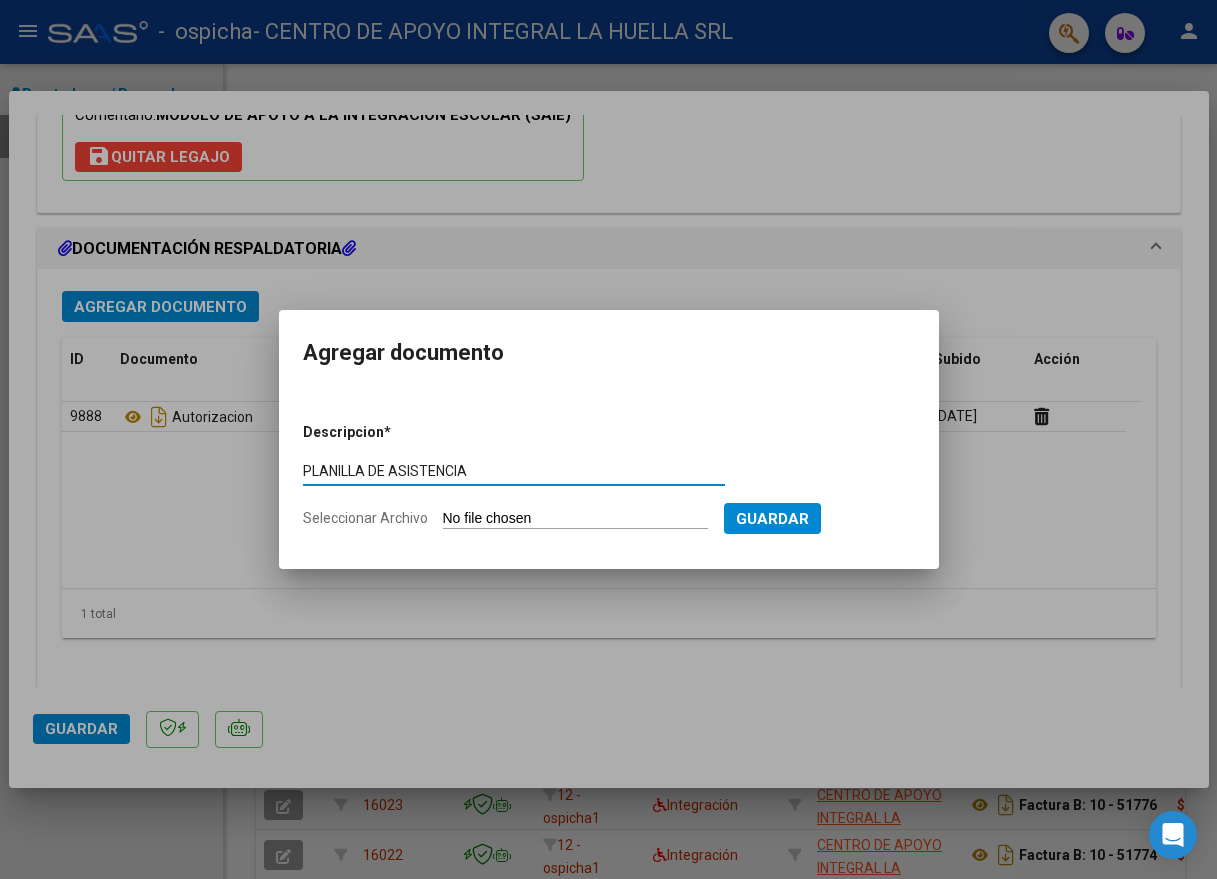 type on "PLANILLA DE ASISTENCIA" 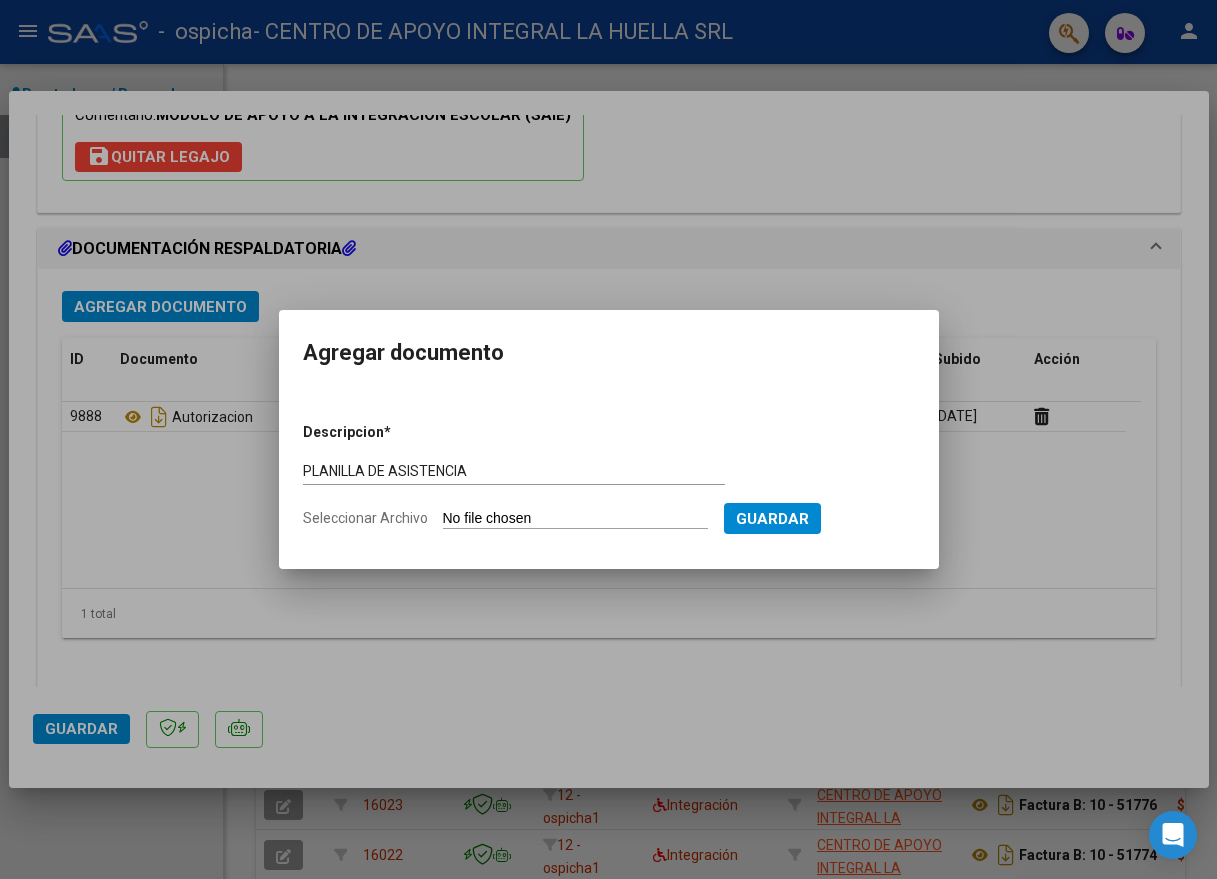 type on "C:\fakepath\MANSILLA SOFIA ISABELLA-PLANILLA ASISTENCIA-JUNIO-S-OSPICHA.pdf" 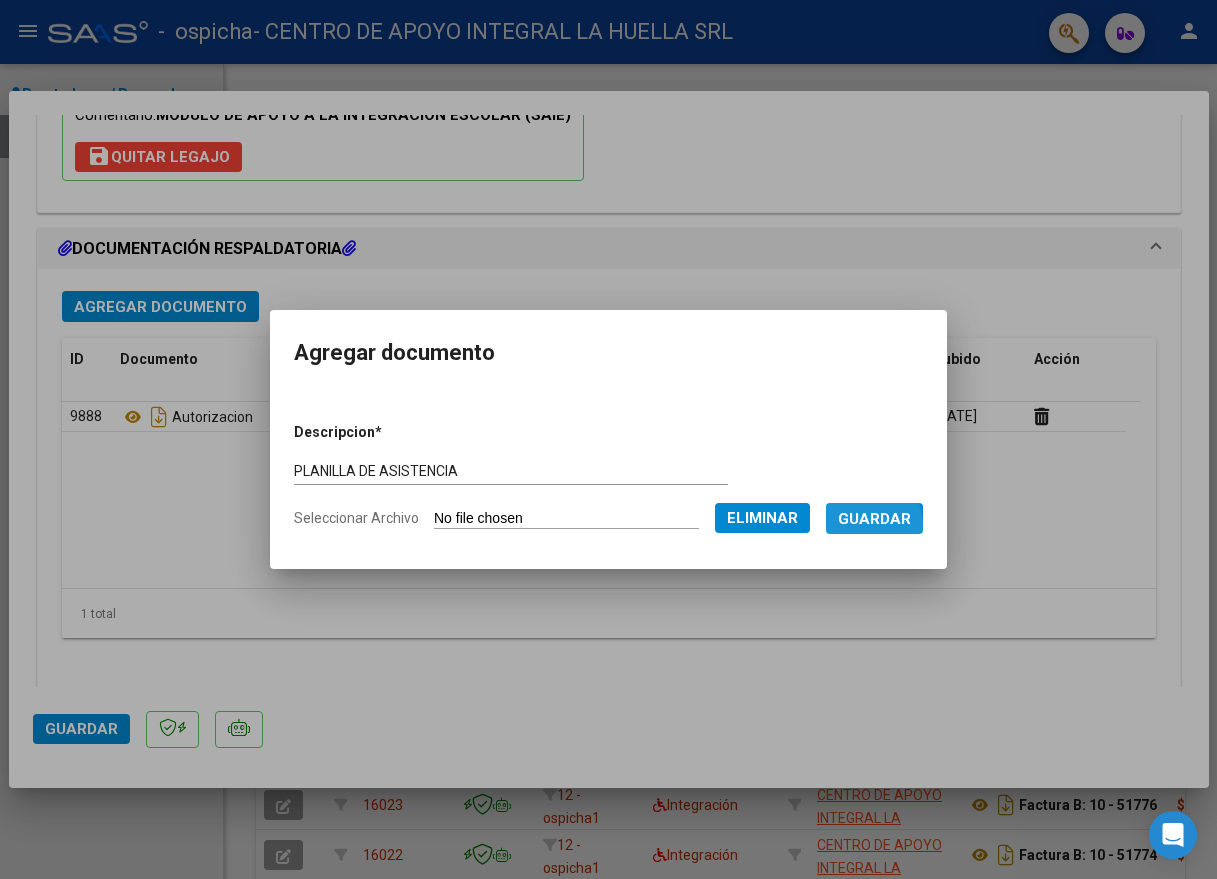 click on "Guardar" at bounding box center (874, 519) 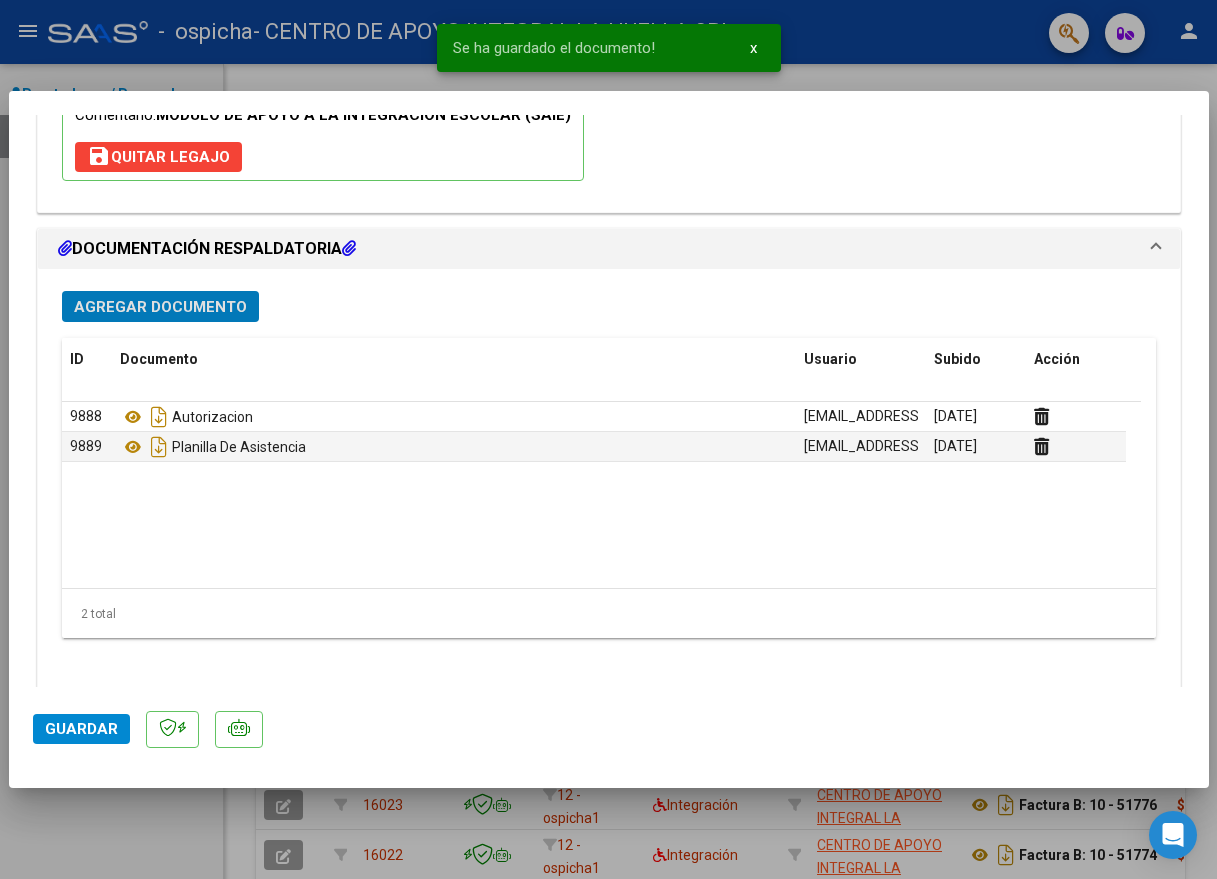click on "Agregar Documento" at bounding box center (160, 307) 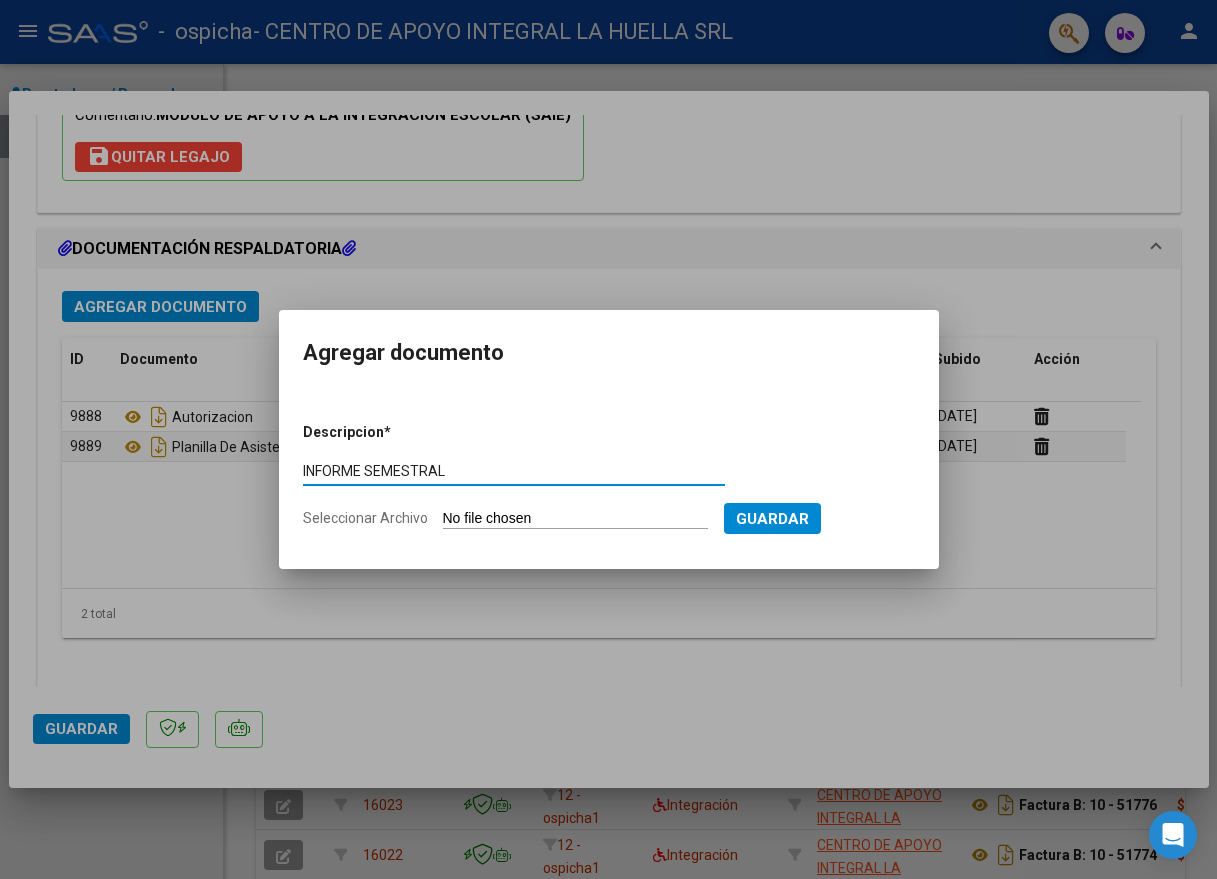 type on "INFORME SEMESTRAL" 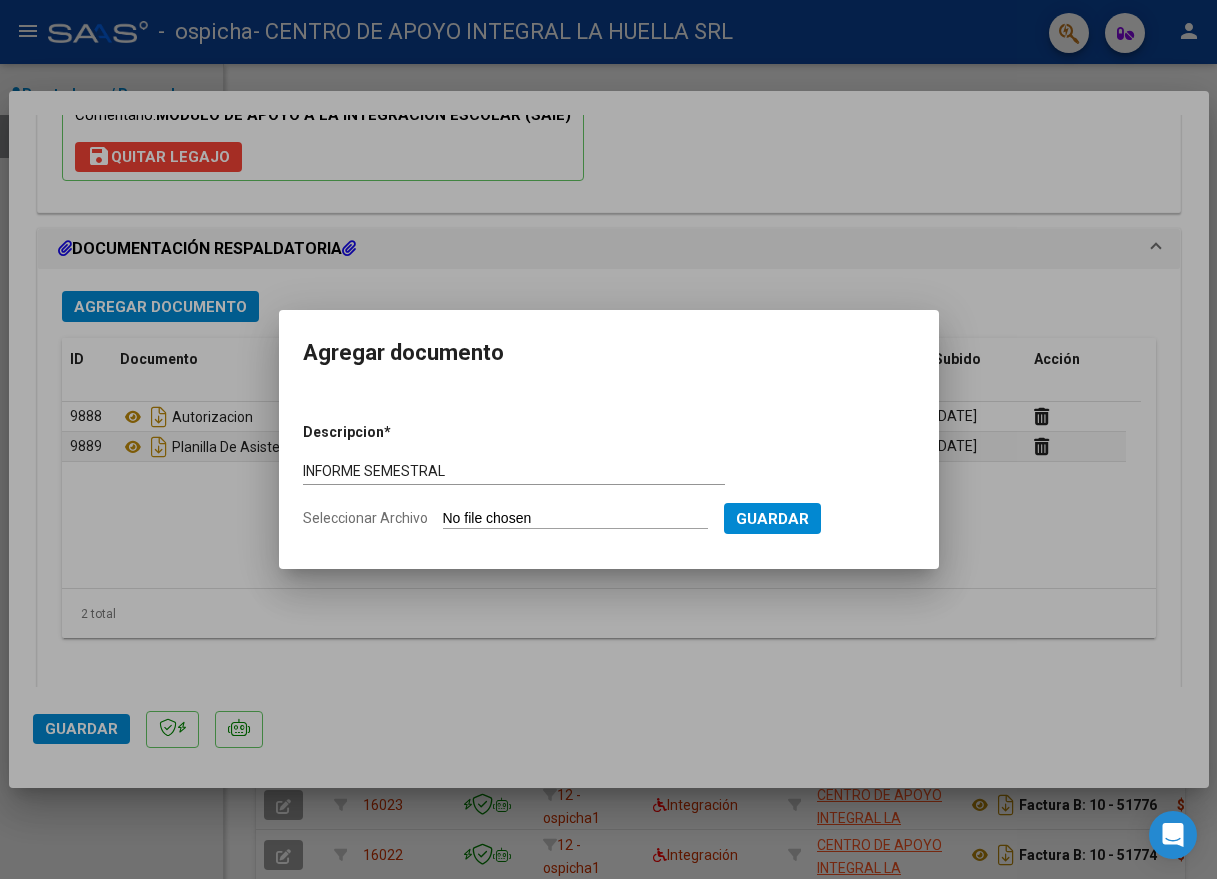 type on "C:\fakepath\MANSILLA SOFIA ISABELLA INFORME SEMESTRAL S OSPICHA.pdf" 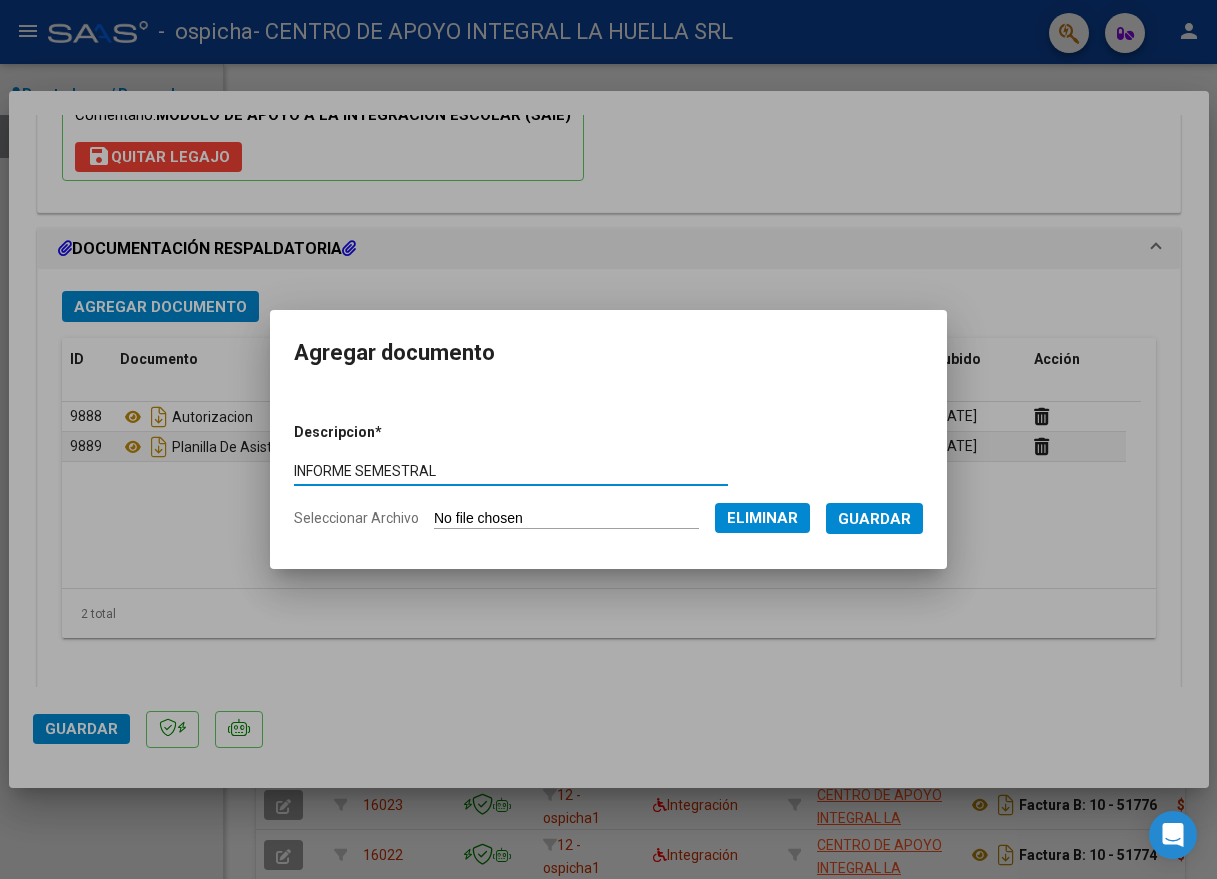 click on "Guardar" at bounding box center [874, 518] 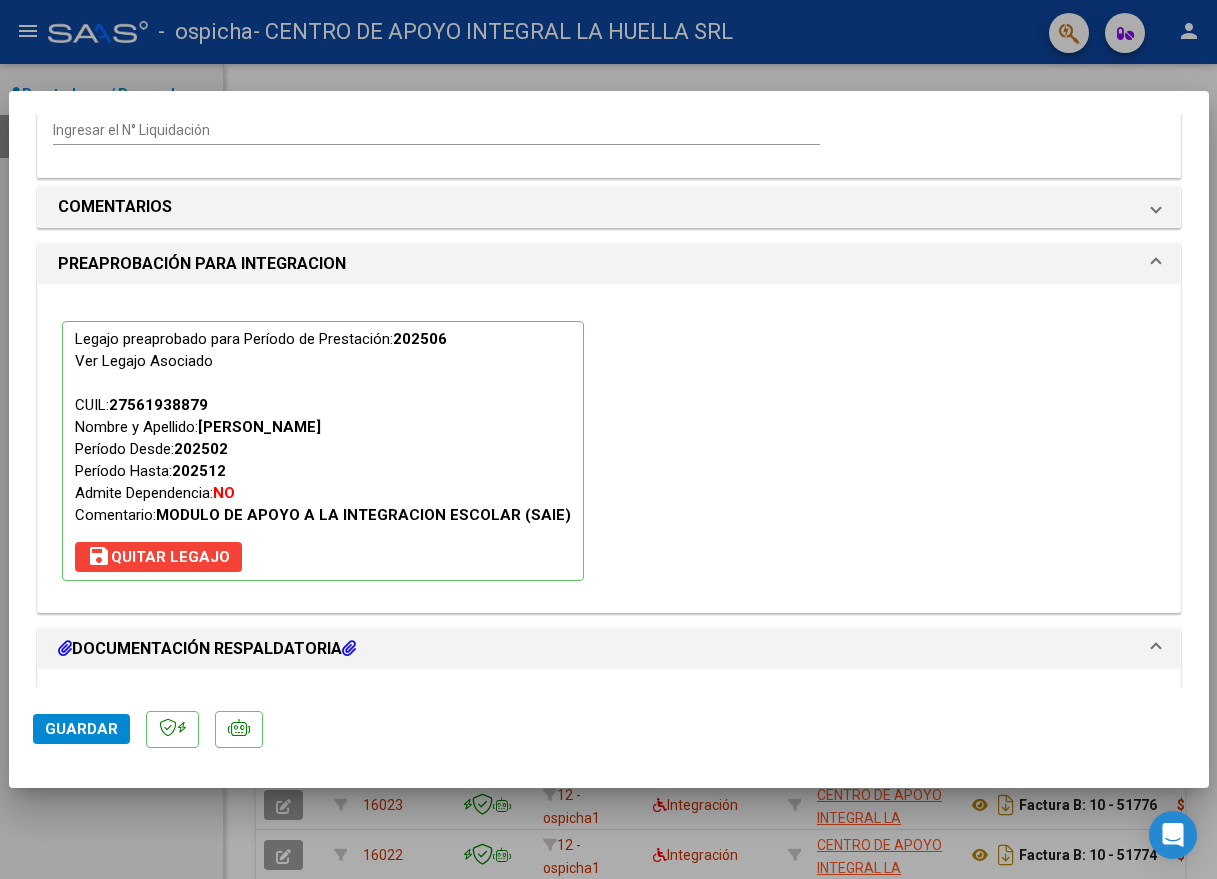 scroll, scrollTop: 2113, scrollLeft: 0, axis: vertical 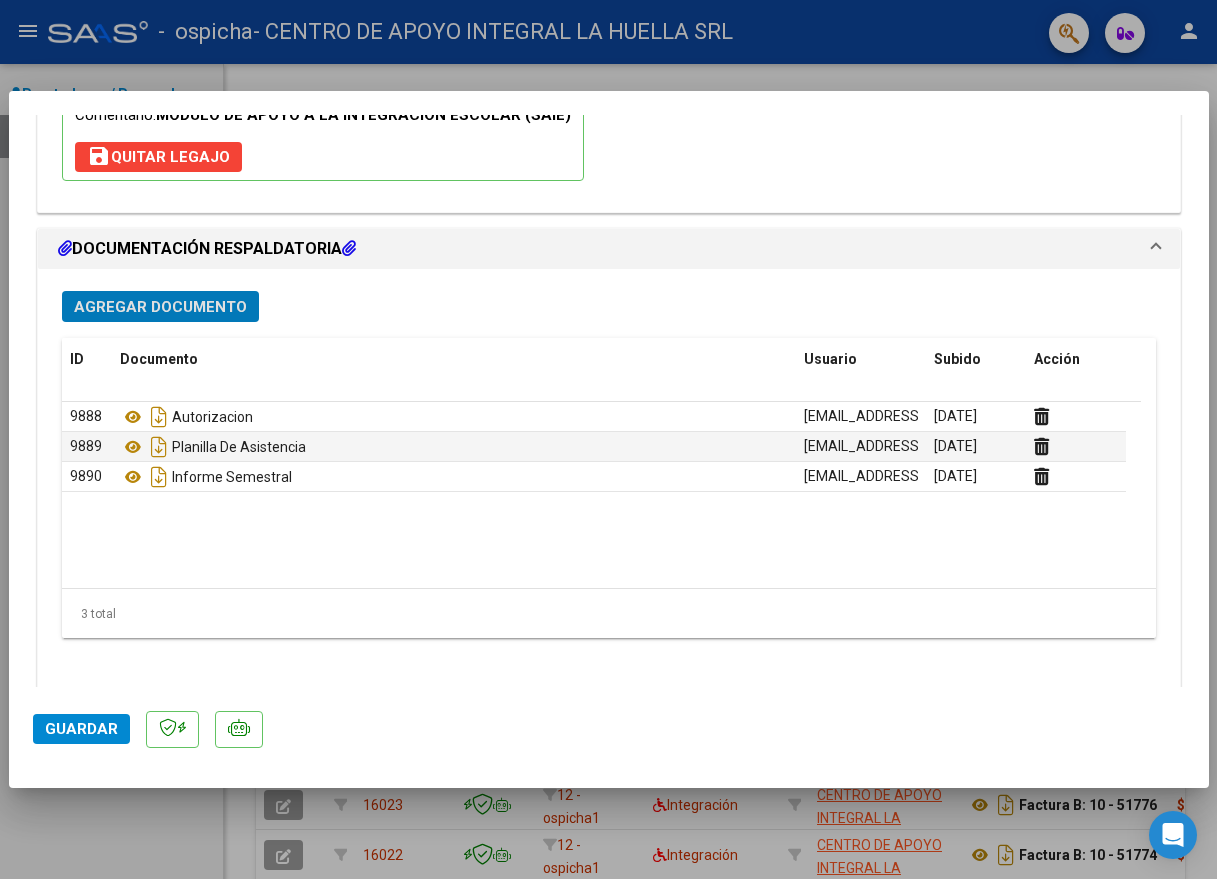 click on "Guardar" 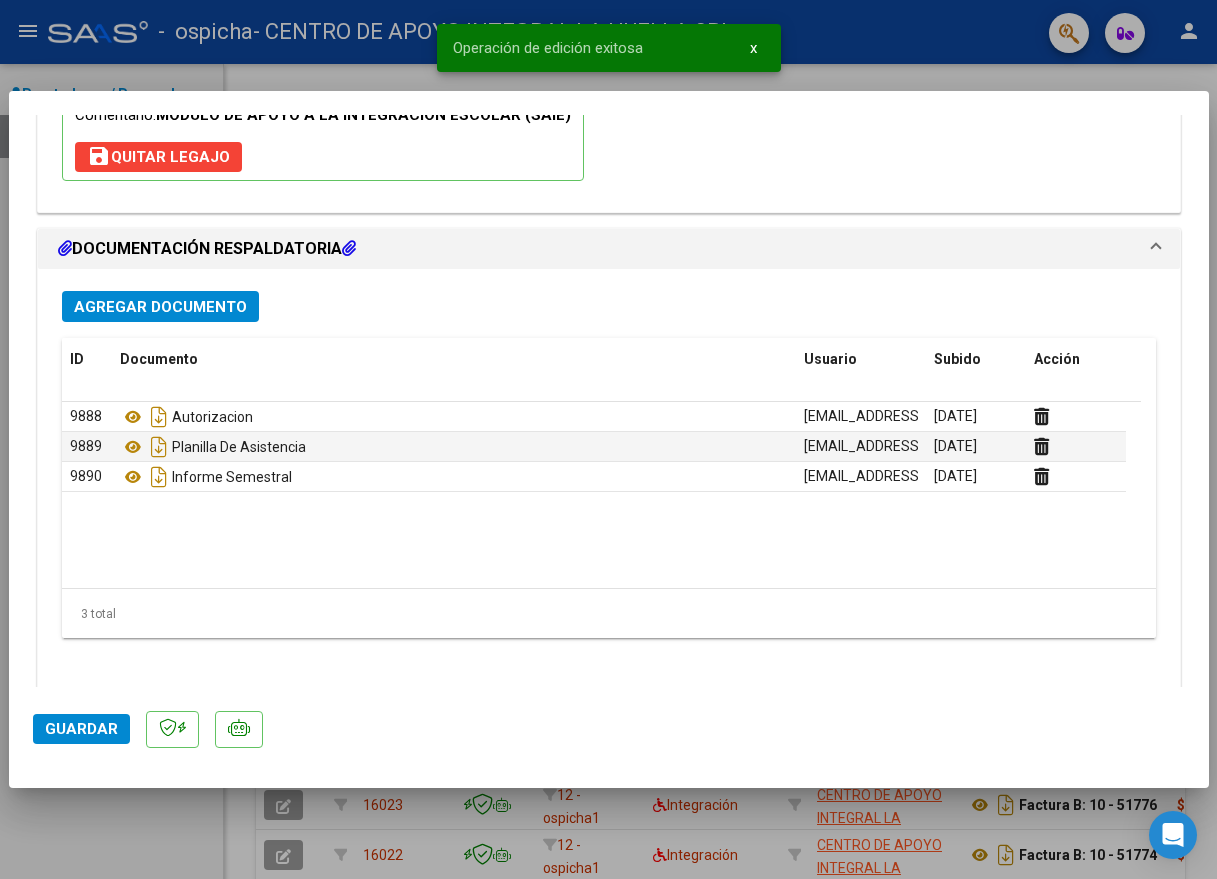 click at bounding box center (608, 439) 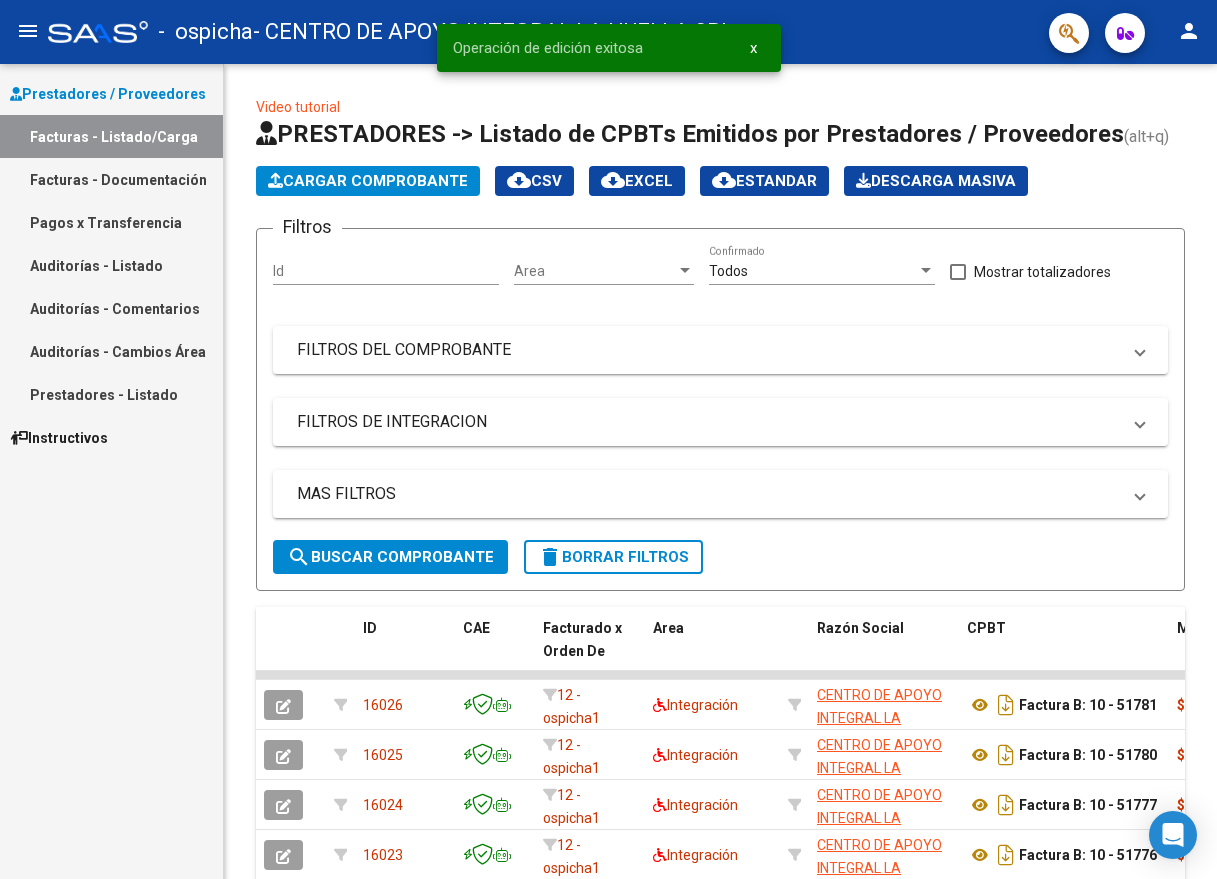 click on "Cargar Comprobante" 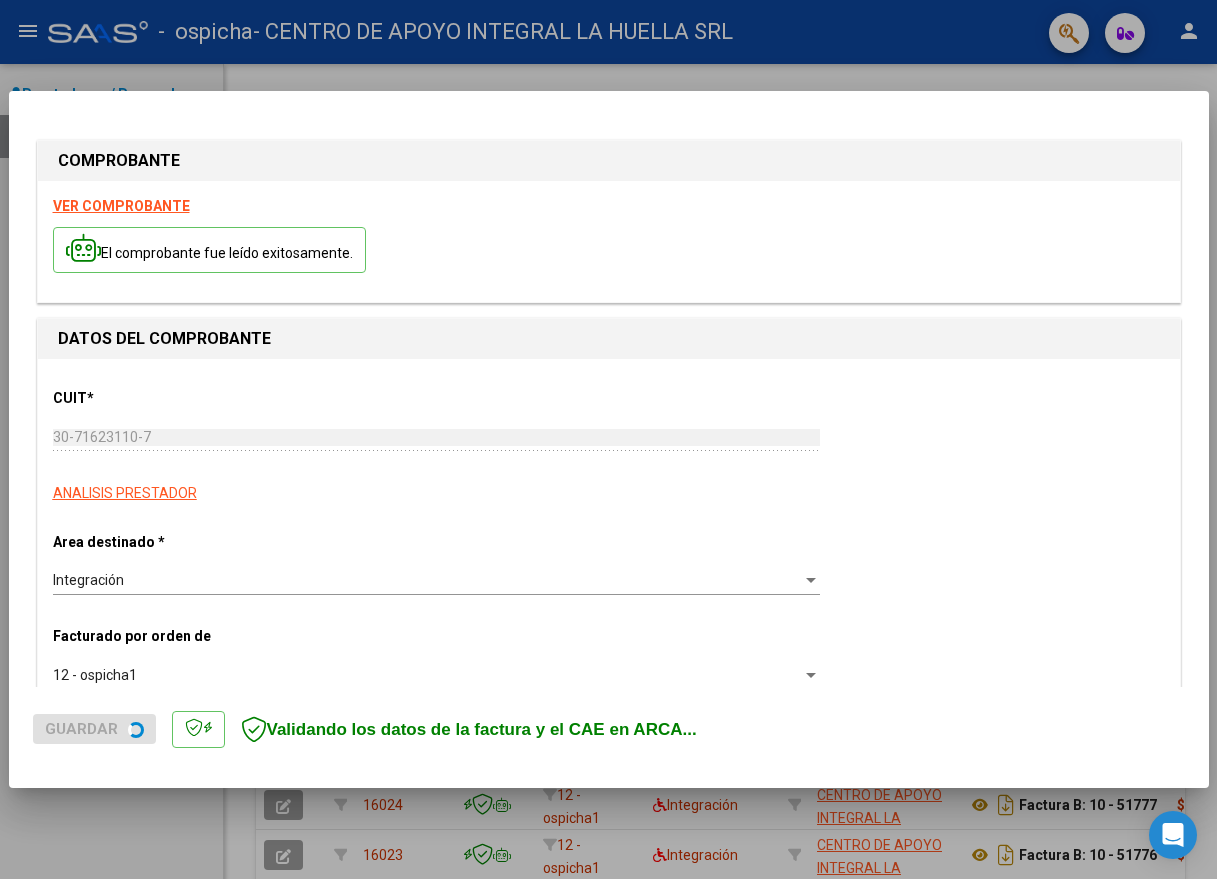 scroll, scrollTop: 500, scrollLeft: 0, axis: vertical 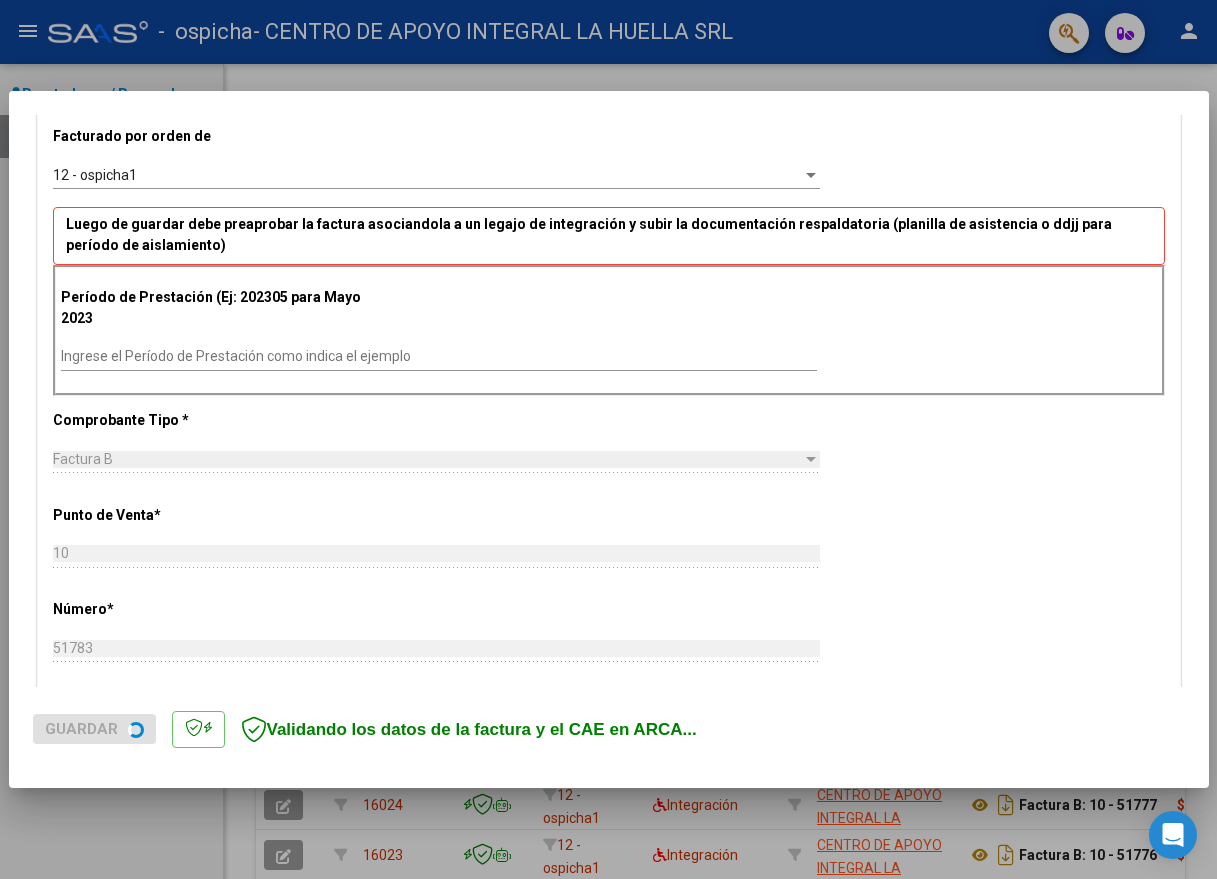 click on "Ingrese el Período de Prestación como indica el ejemplo" at bounding box center [439, 356] 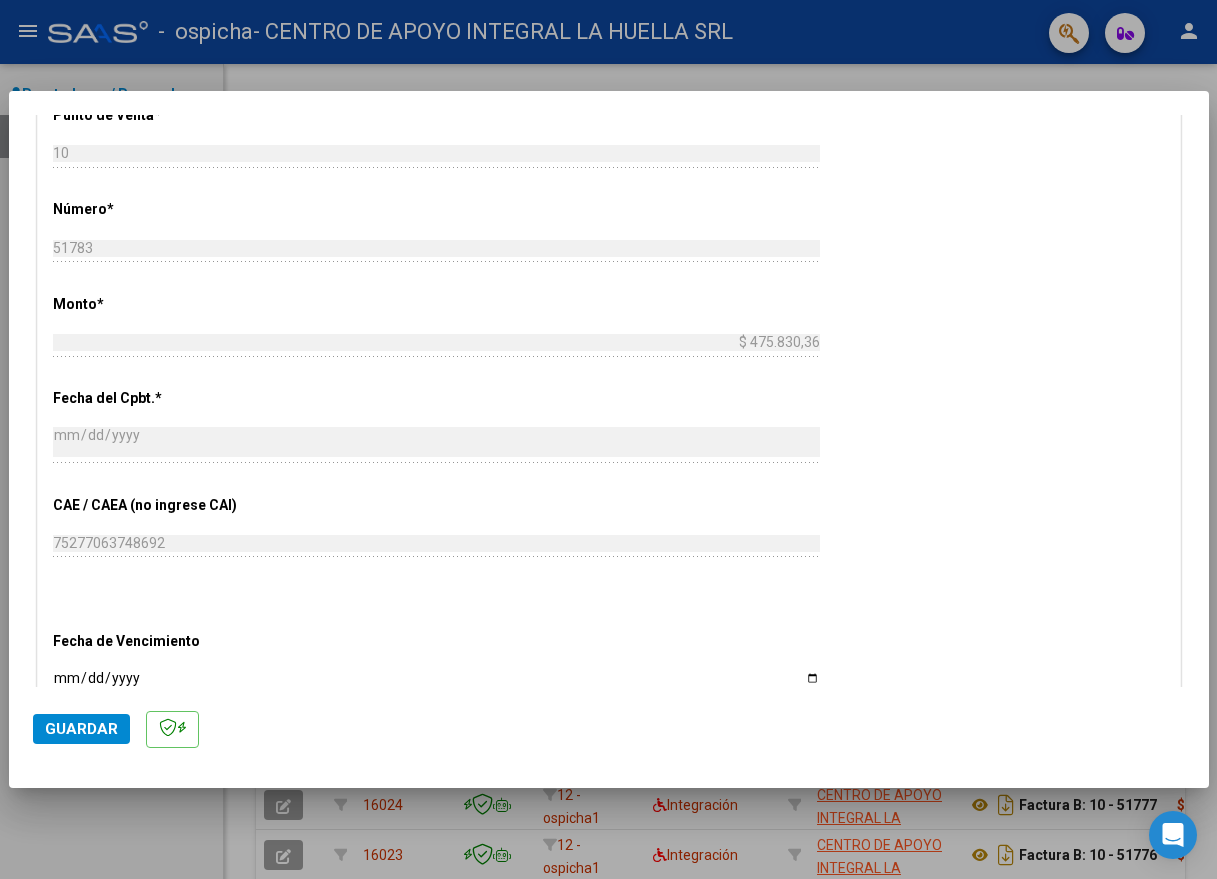 scroll, scrollTop: 1100, scrollLeft: 0, axis: vertical 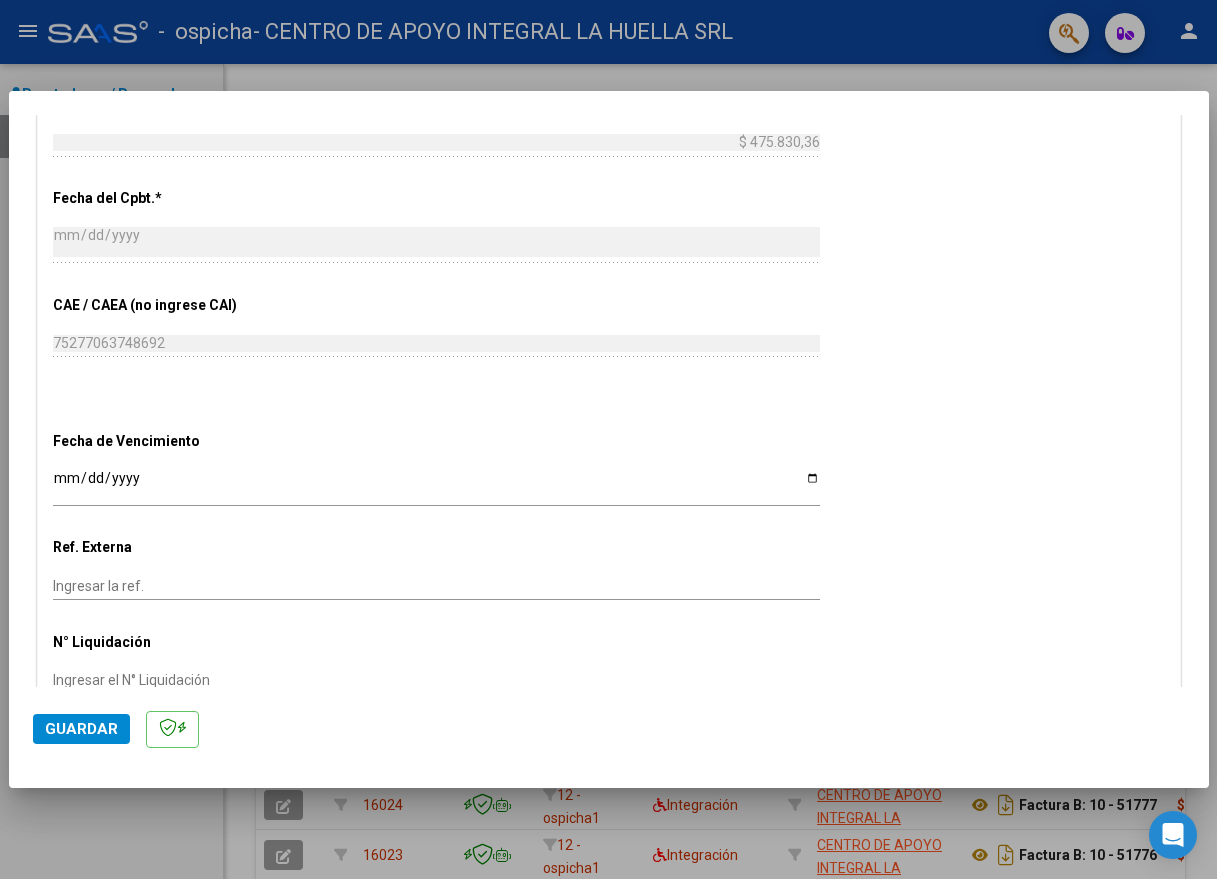type on "202506" 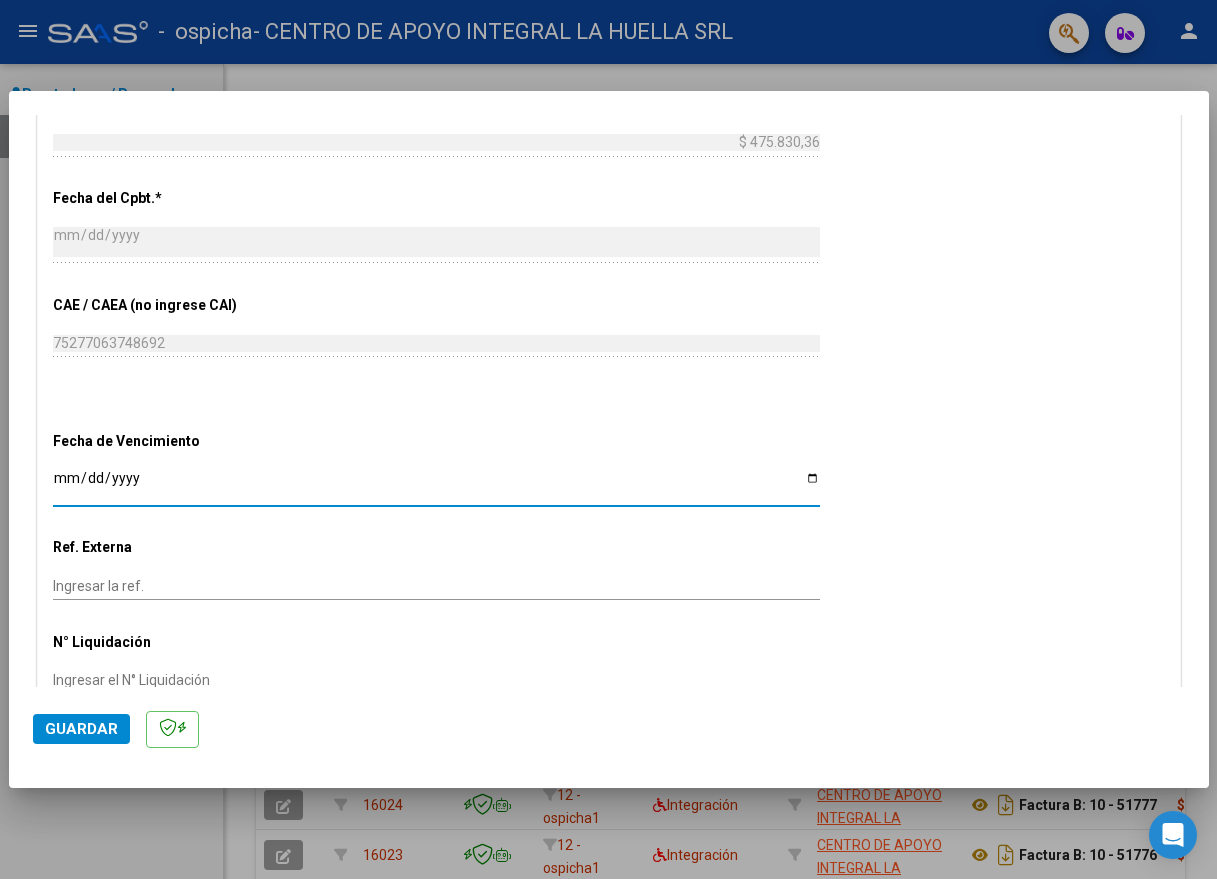 type on "2025-07-13" 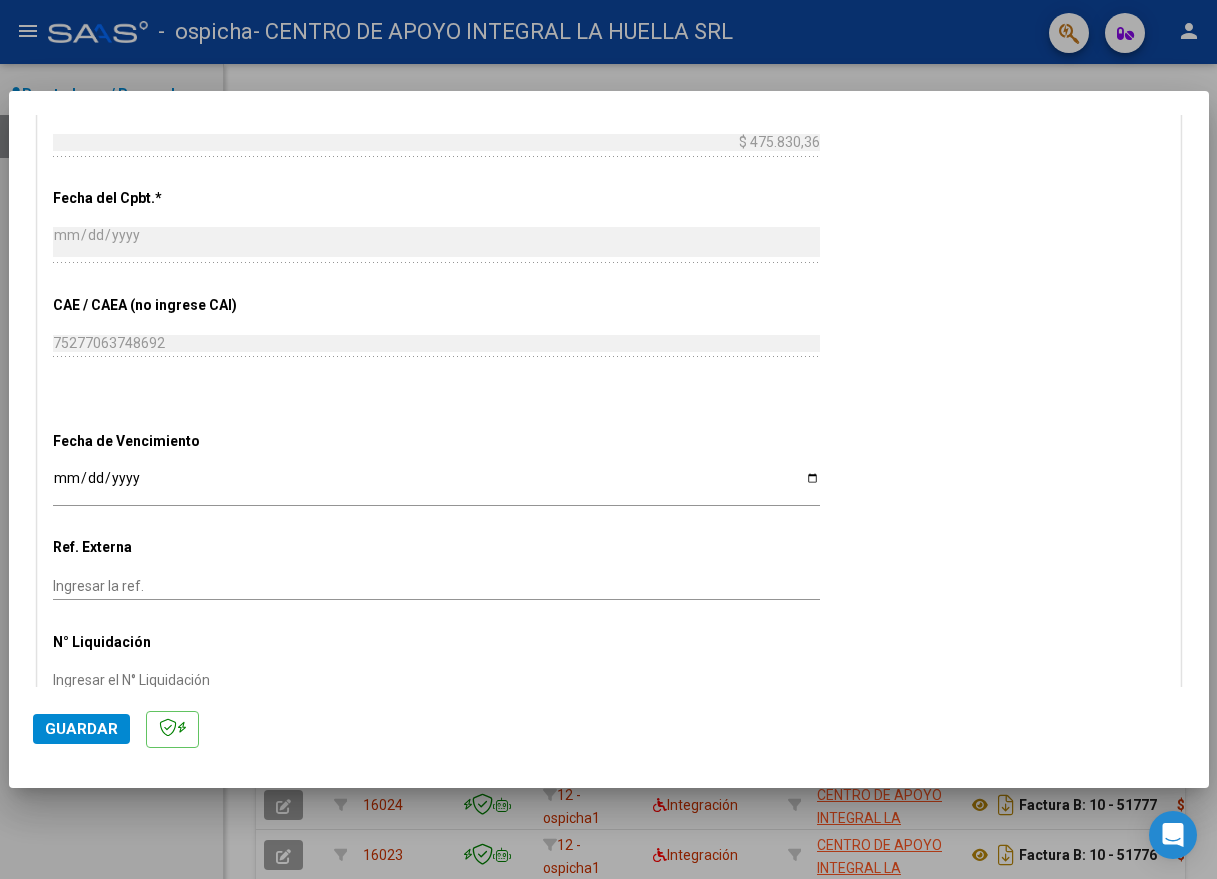 scroll, scrollTop: 1185, scrollLeft: 0, axis: vertical 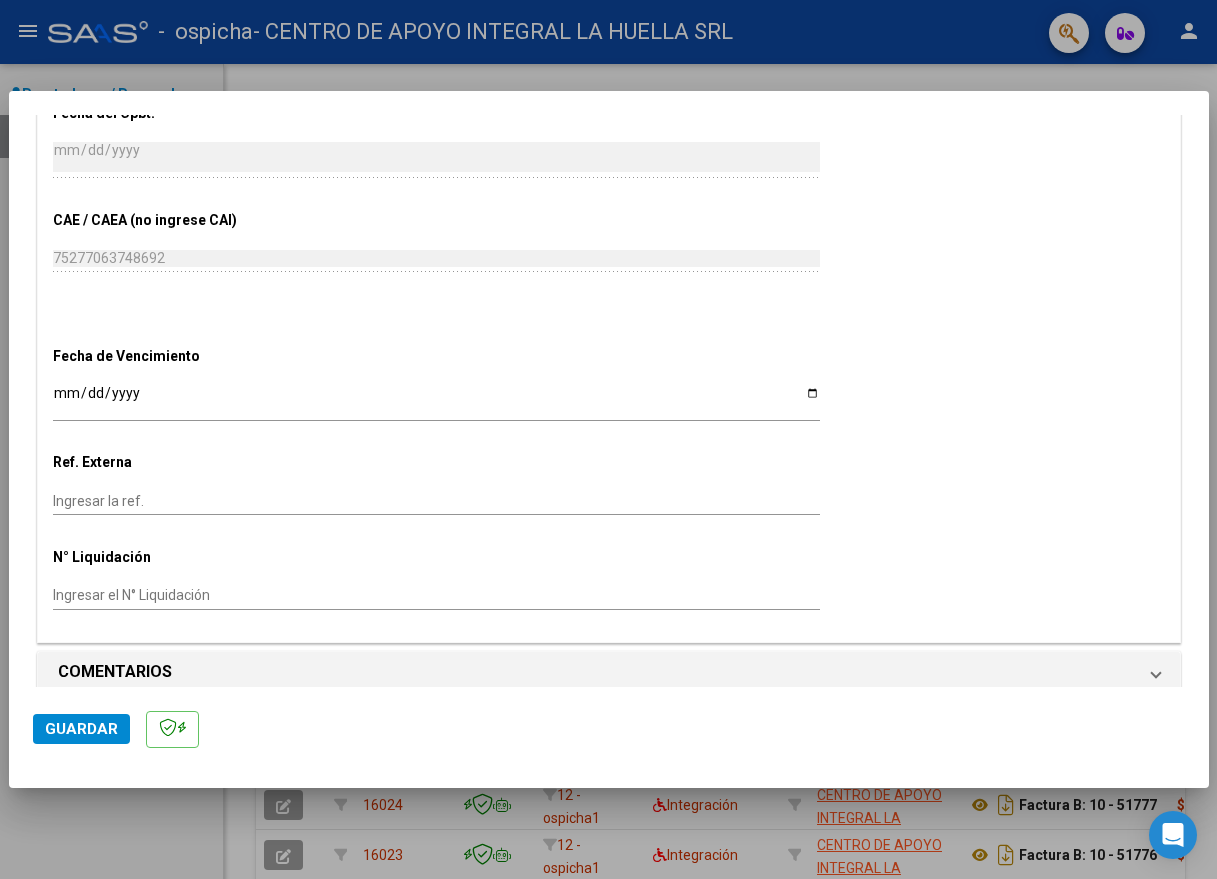 click on "Guardar" 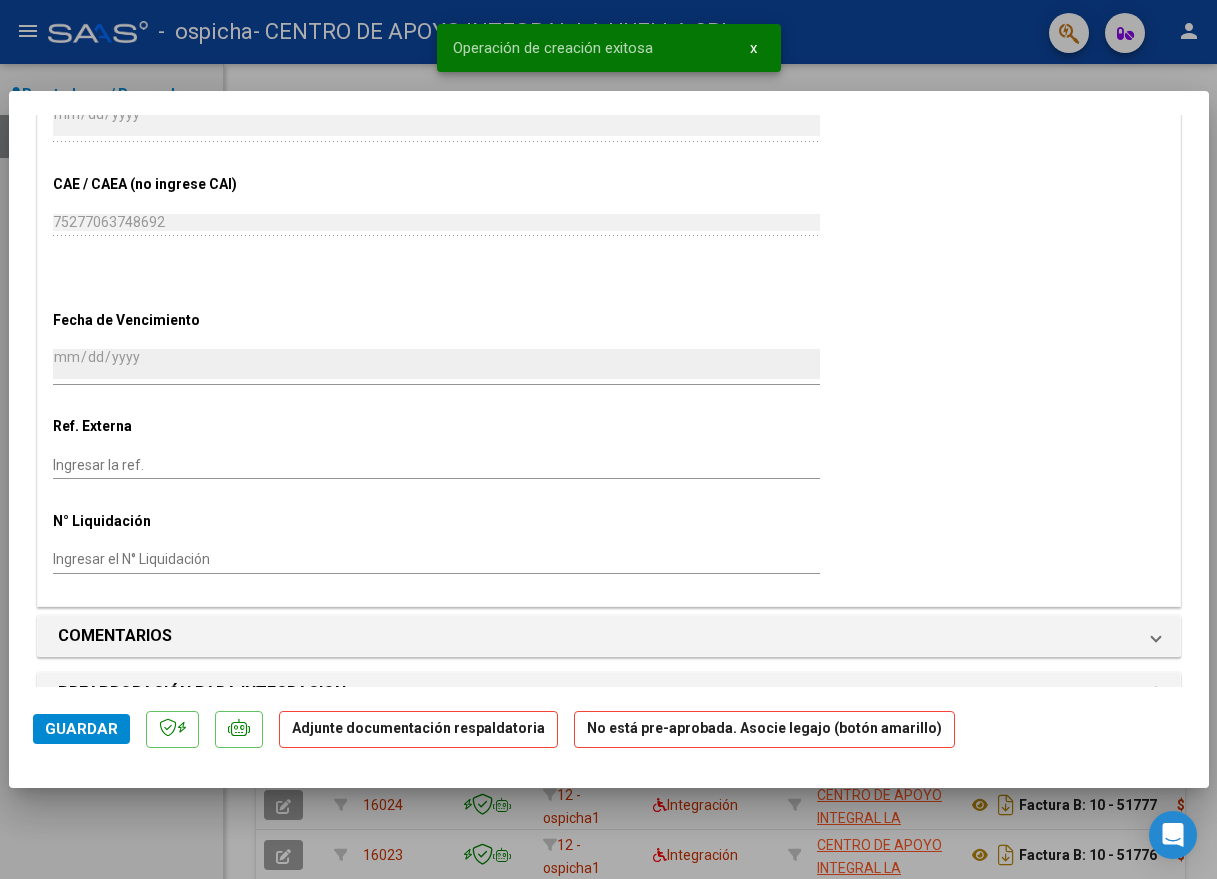scroll, scrollTop: 1535, scrollLeft: 0, axis: vertical 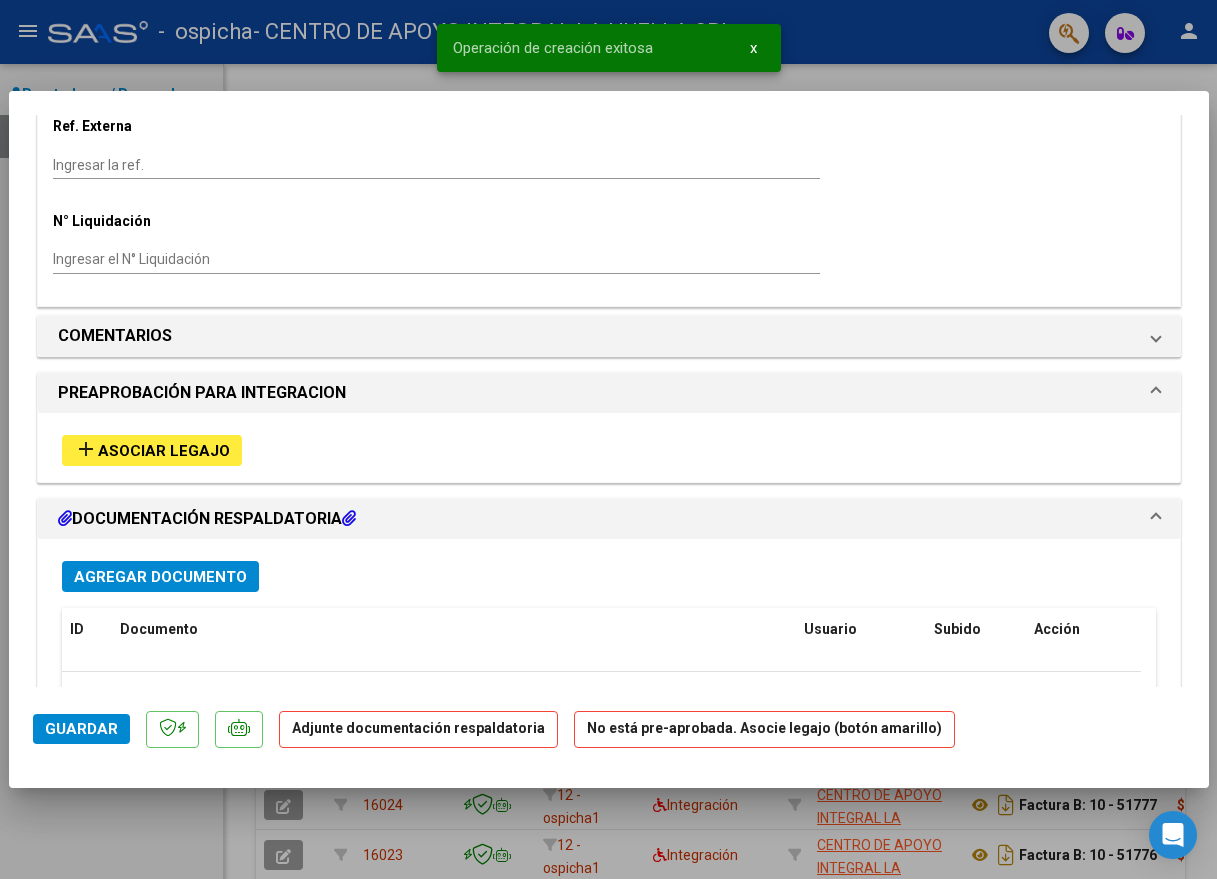 click on "Asociar Legajo" at bounding box center (164, 451) 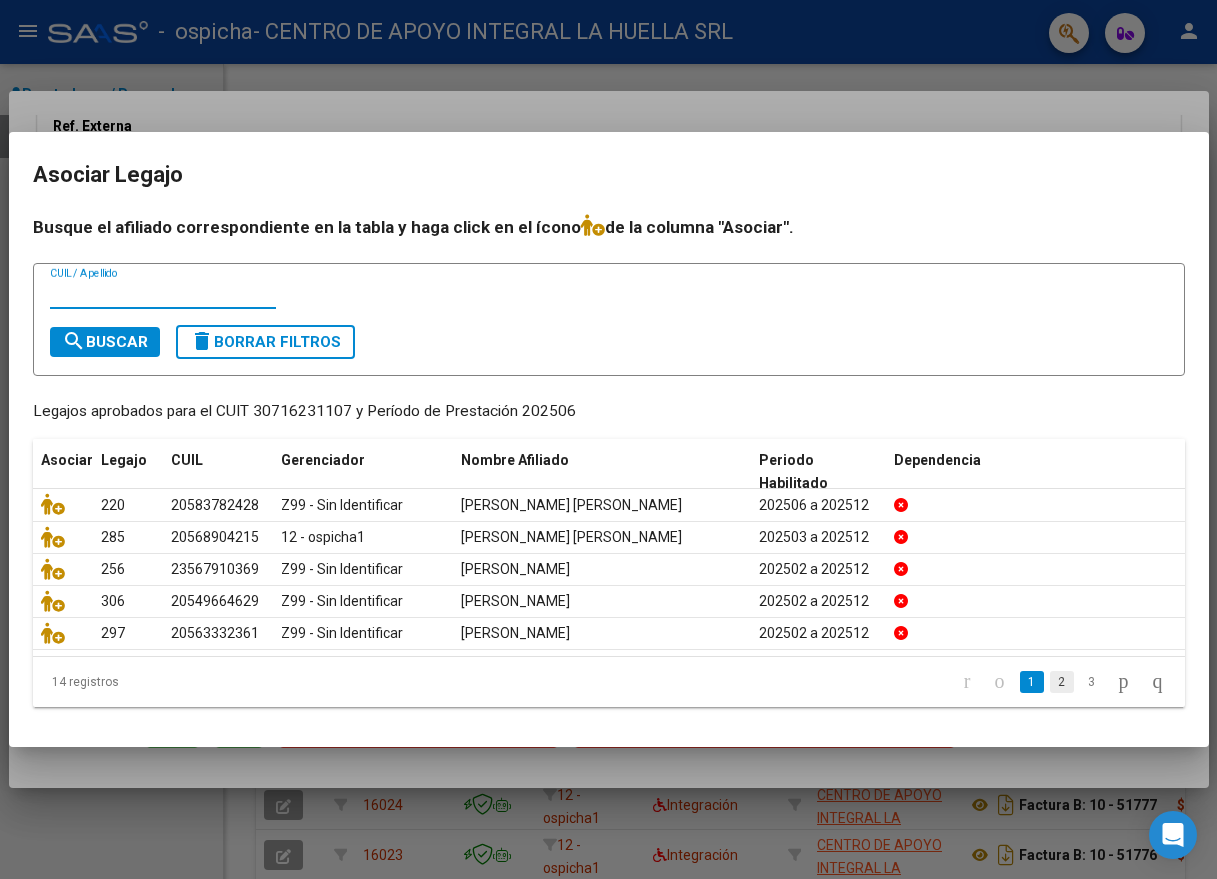 click on "2" 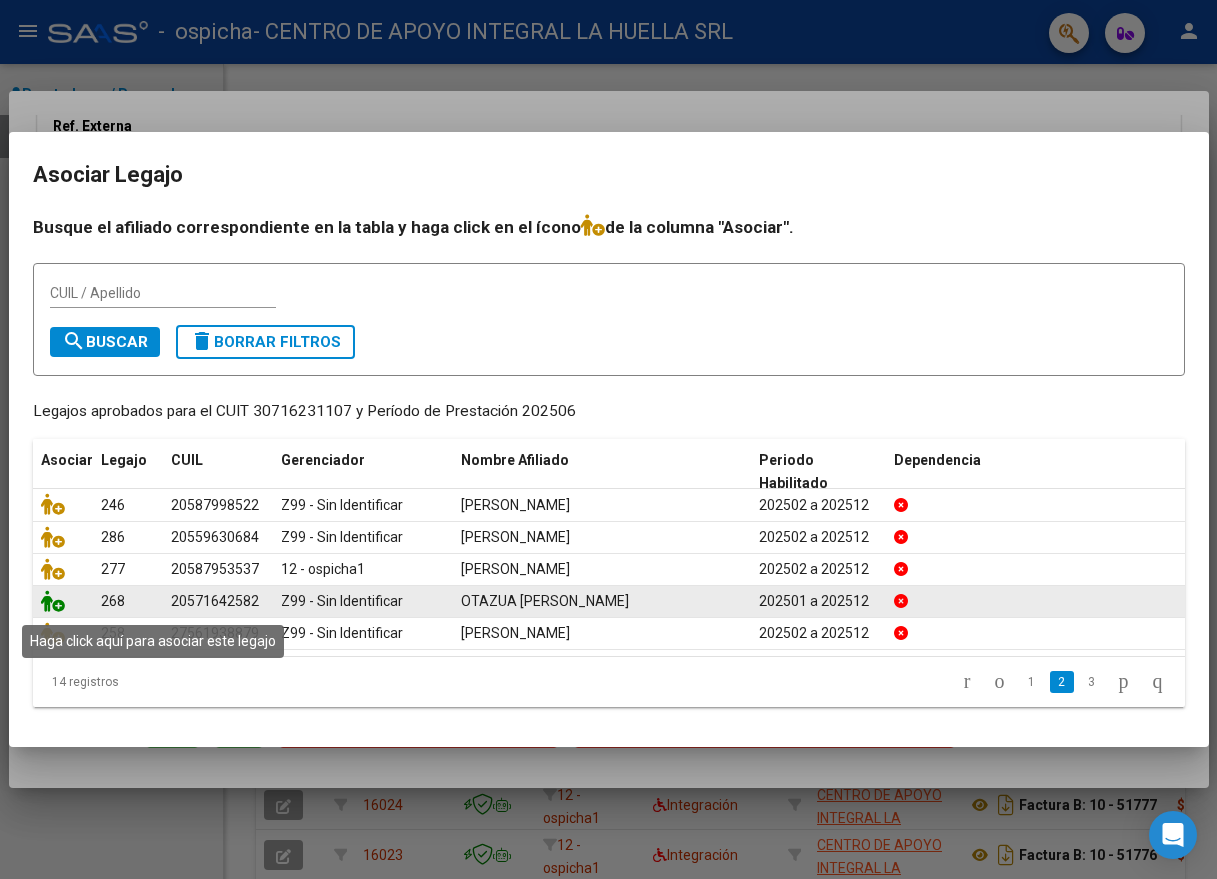 click 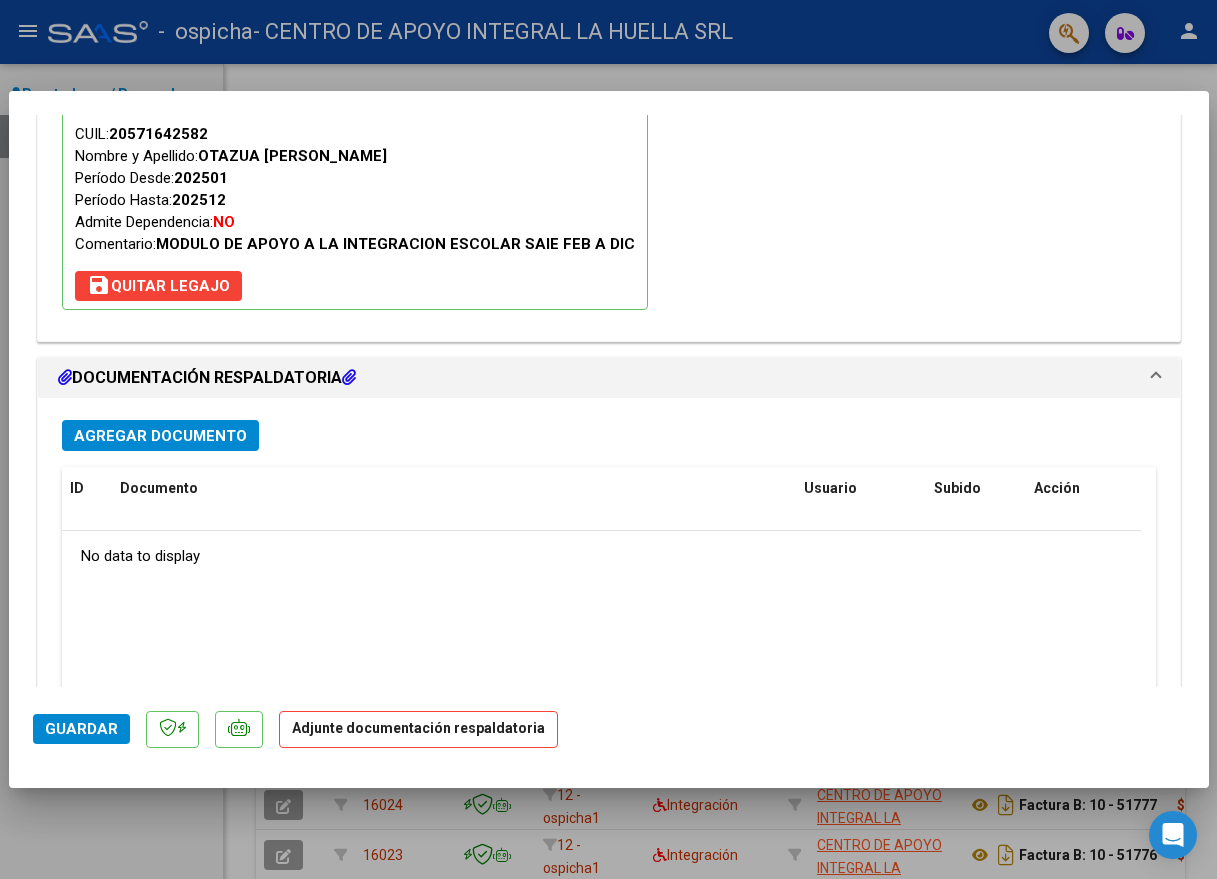 scroll, scrollTop: 2113, scrollLeft: 0, axis: vertical 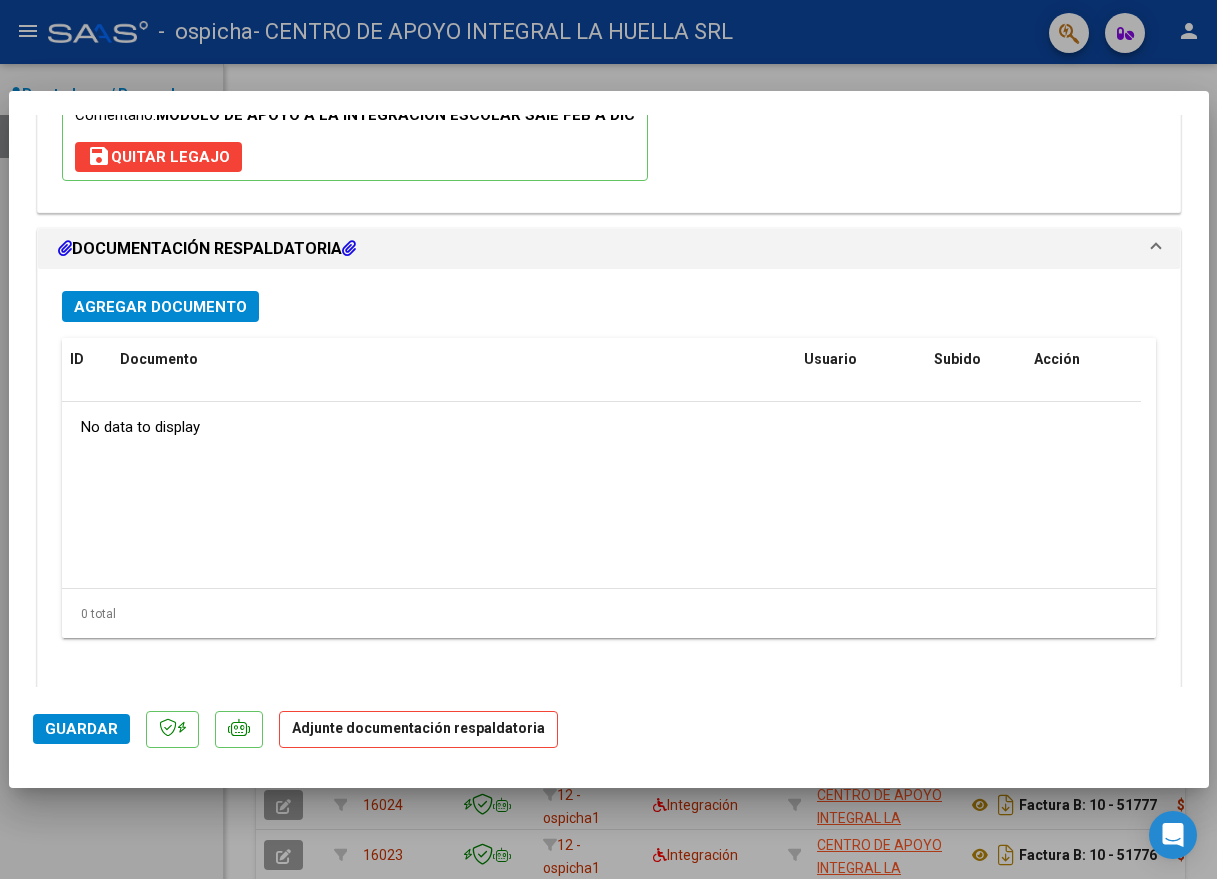 click on "Agregar Documento" at bounding box center [160, 307] 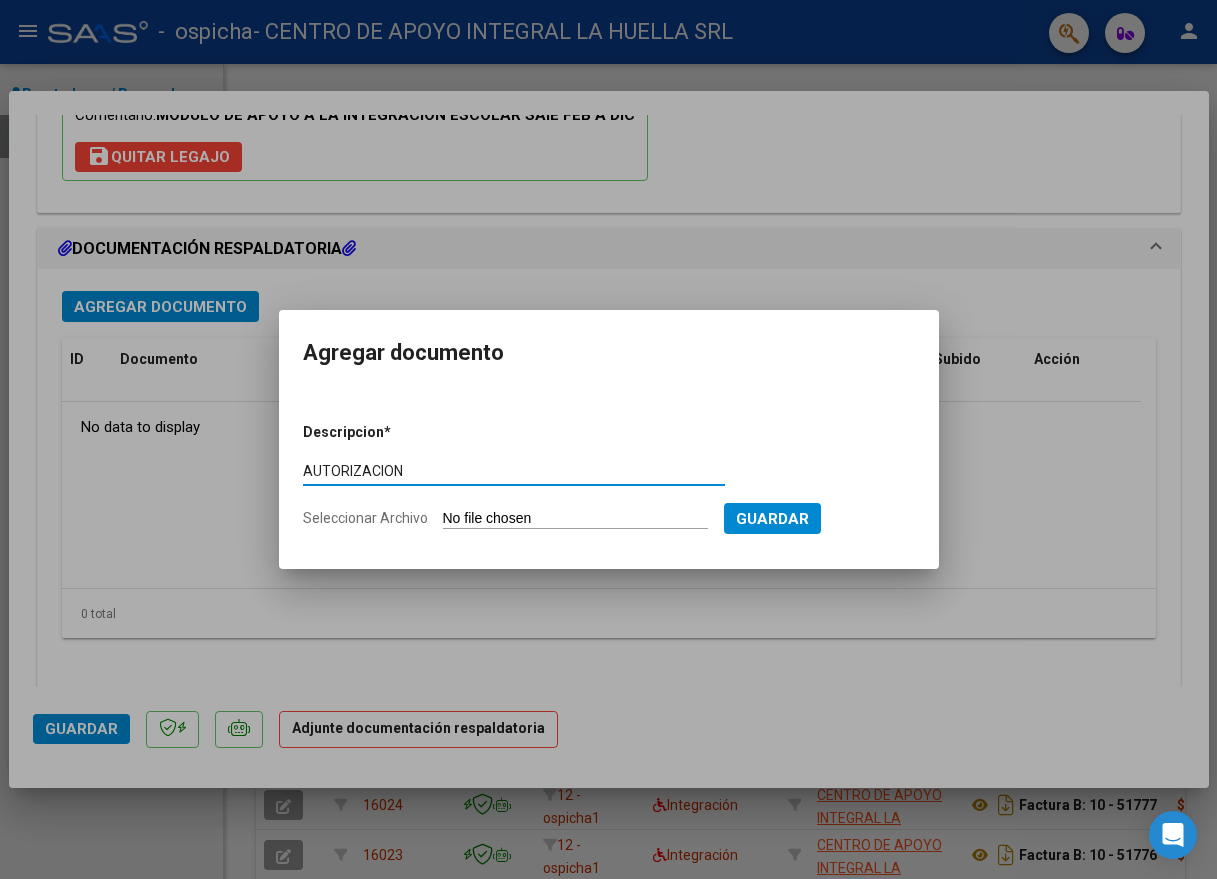 type on "AUTORIZACION" 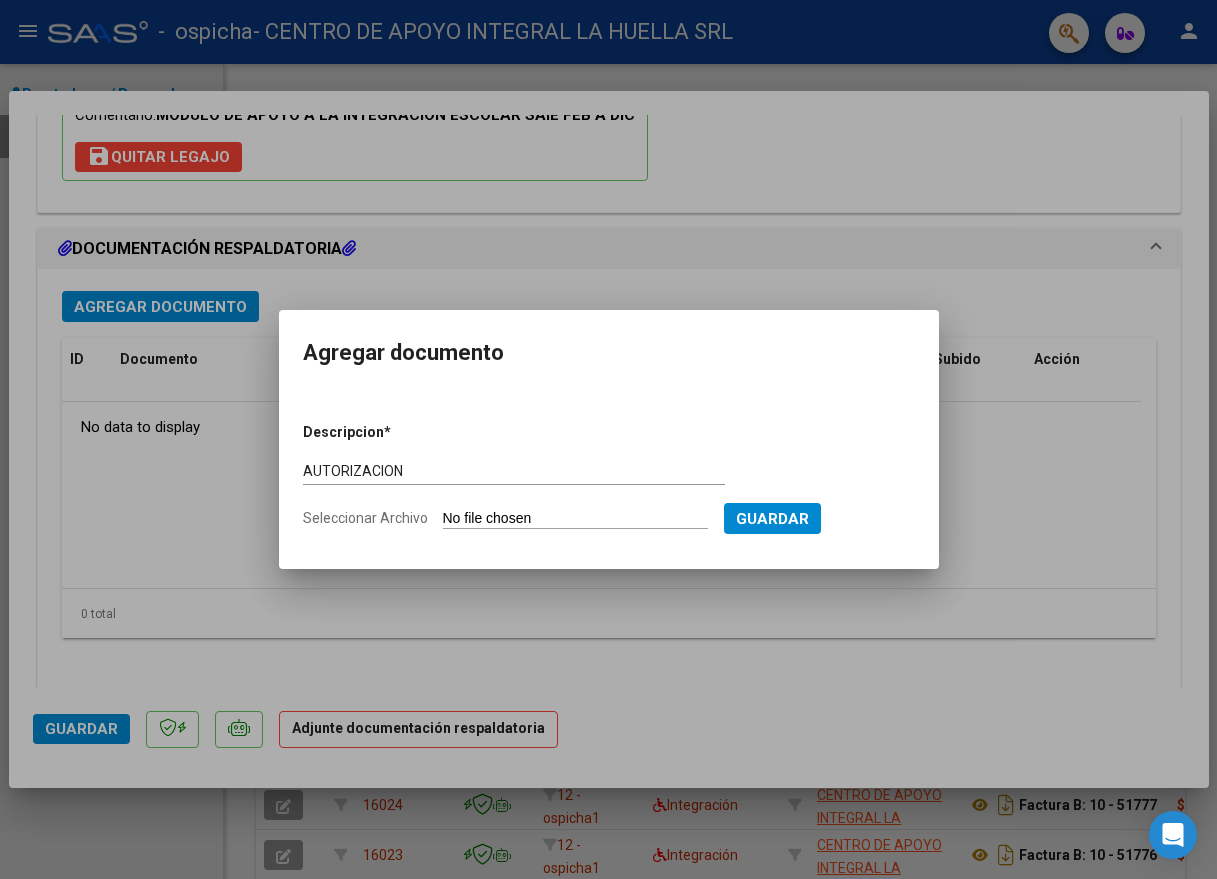type on "C:\fakepath\OTAZUA VILLCA MATIAS LEMUEL AUTORIZACION SAIE 2025.pdf" 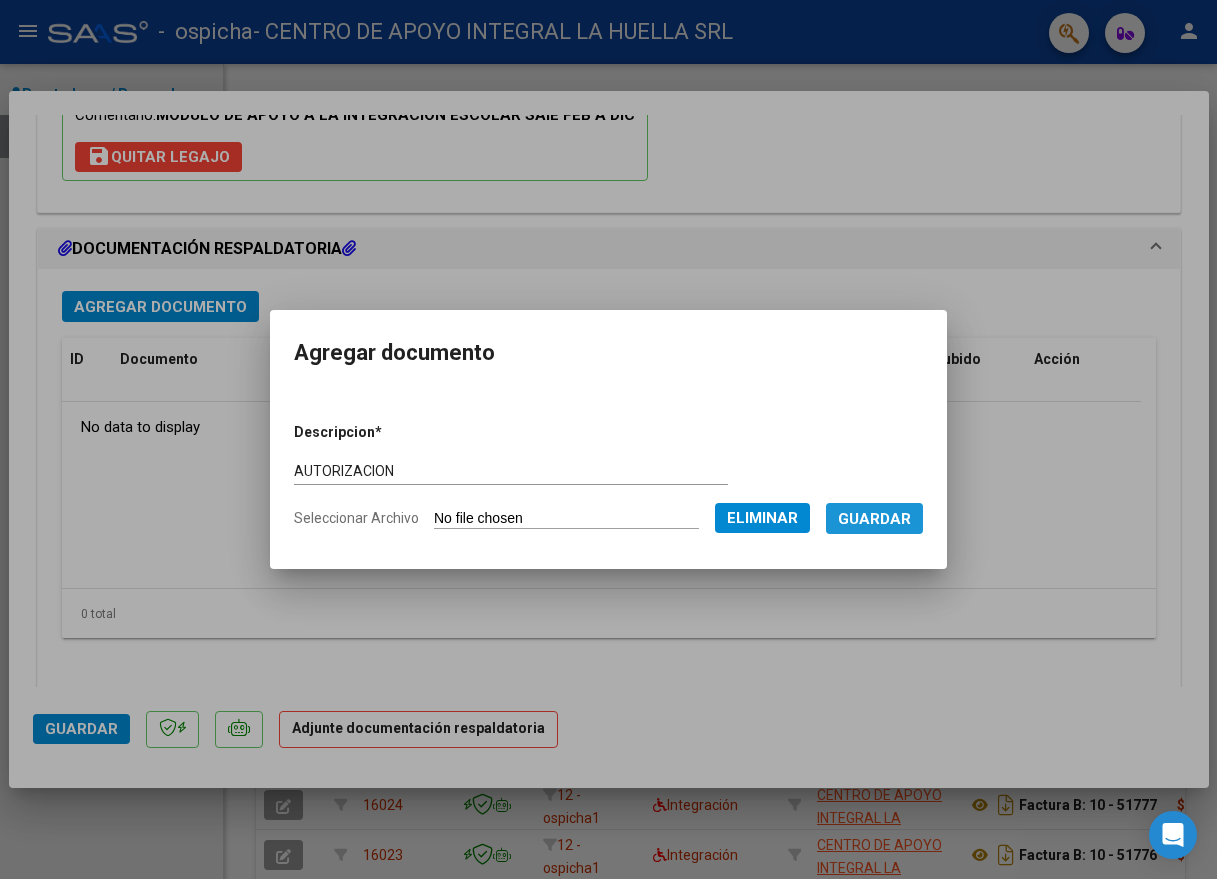 click on "Guardar" at bounding box center (874, 519) 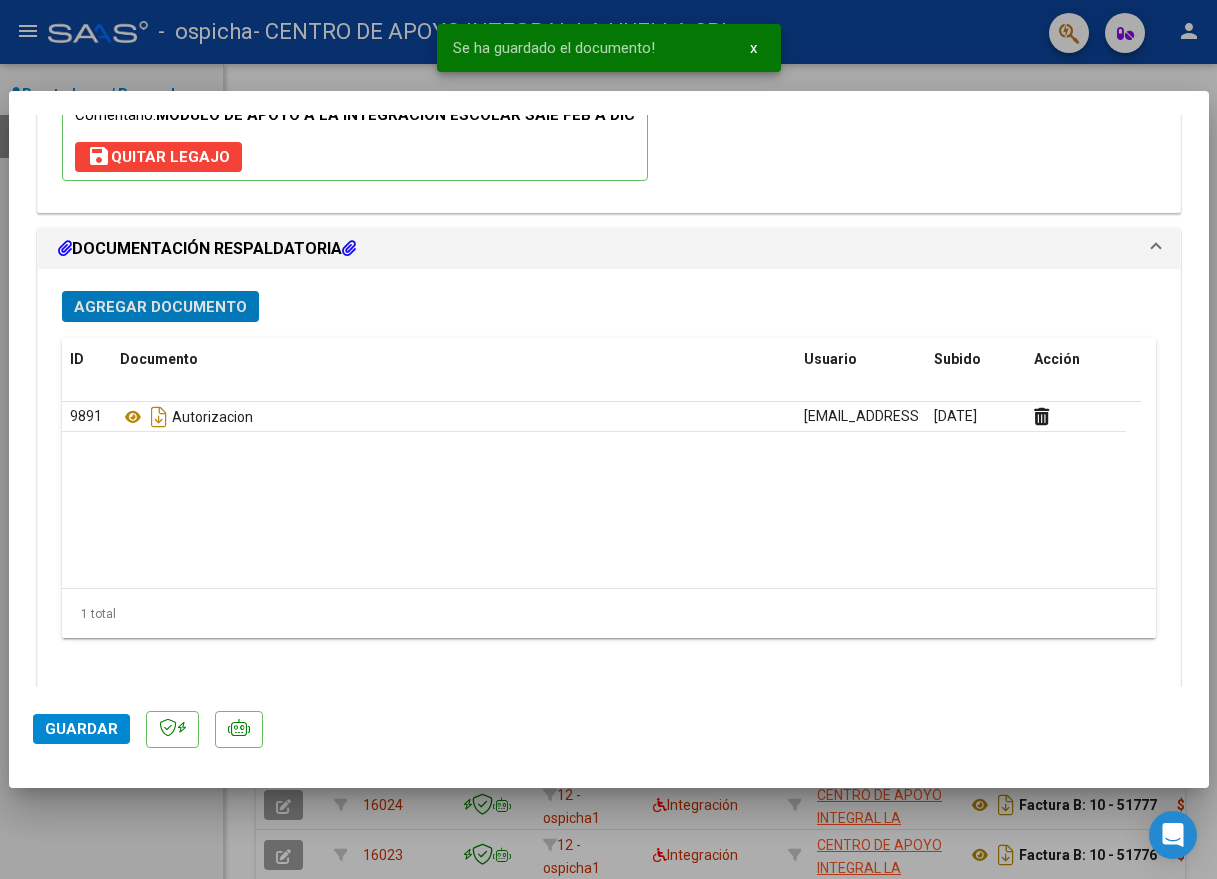 click on "Agregar Documento ID Documento Usuario Subido Acción 9891  Autorizacion   johannalahuella@gmail.com - Centro De Apoyo Integral La Huella SRL Centro De Apoyo Integral La Huella SRL   08/07/2025   1 total   1" at bounding box center (609, 480) 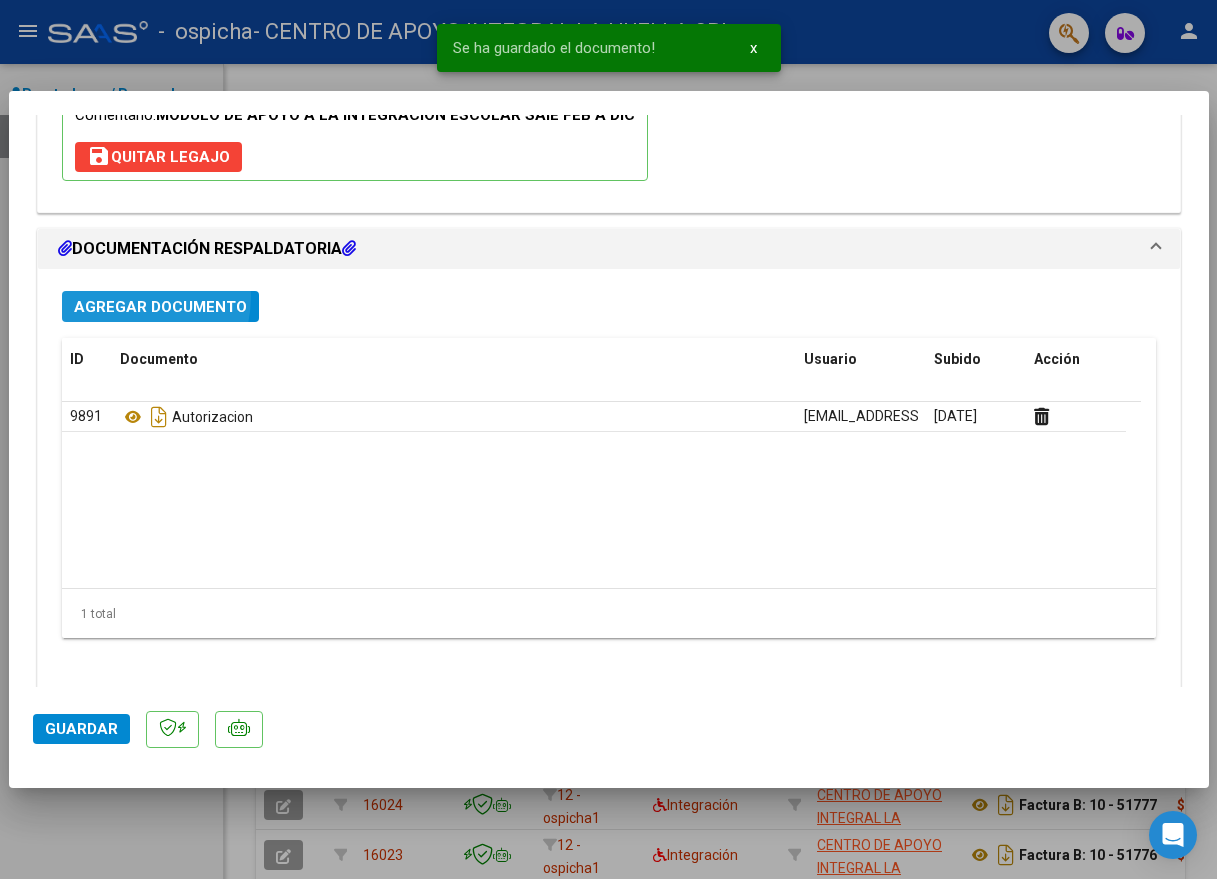 click on "Agregar Documento" at bounding box center [160, 306] 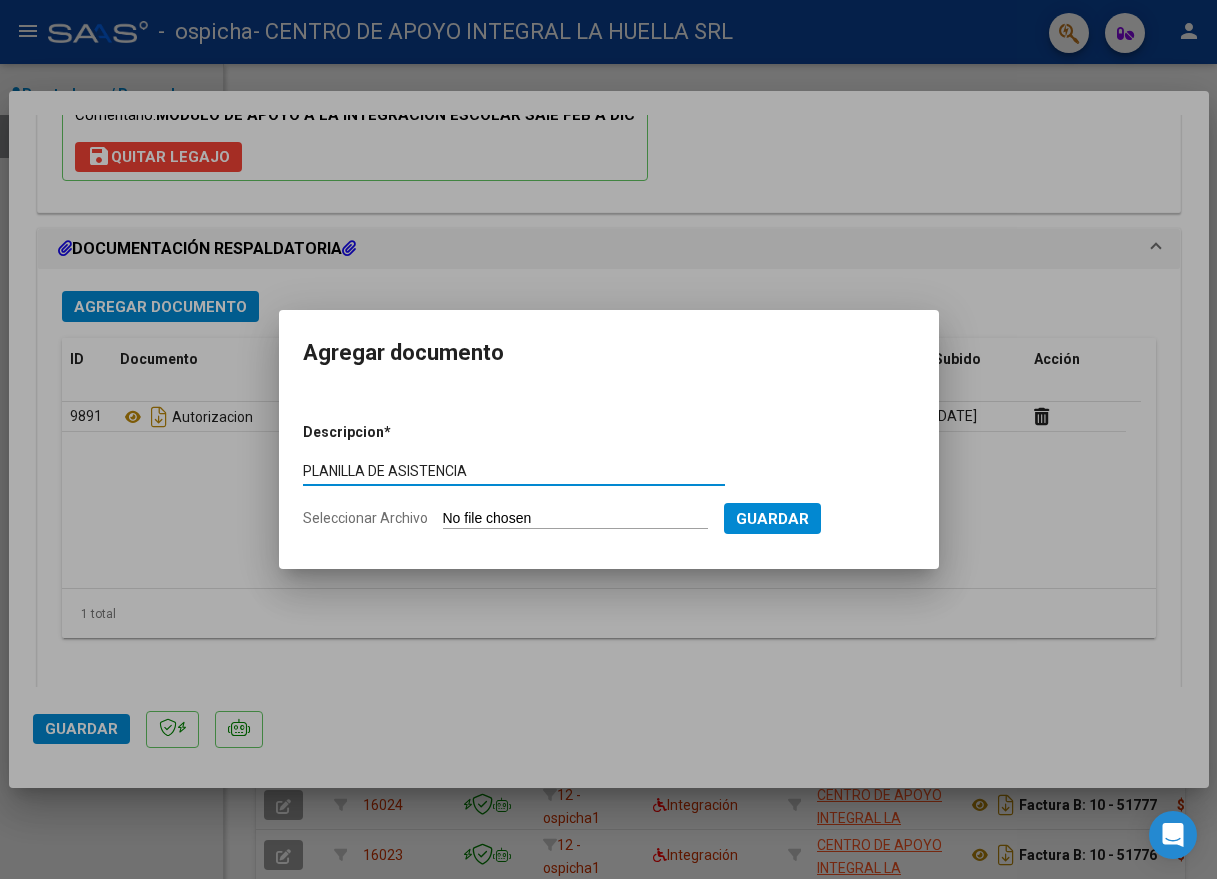 type on "PLANILLA DE ASISTENCIA" 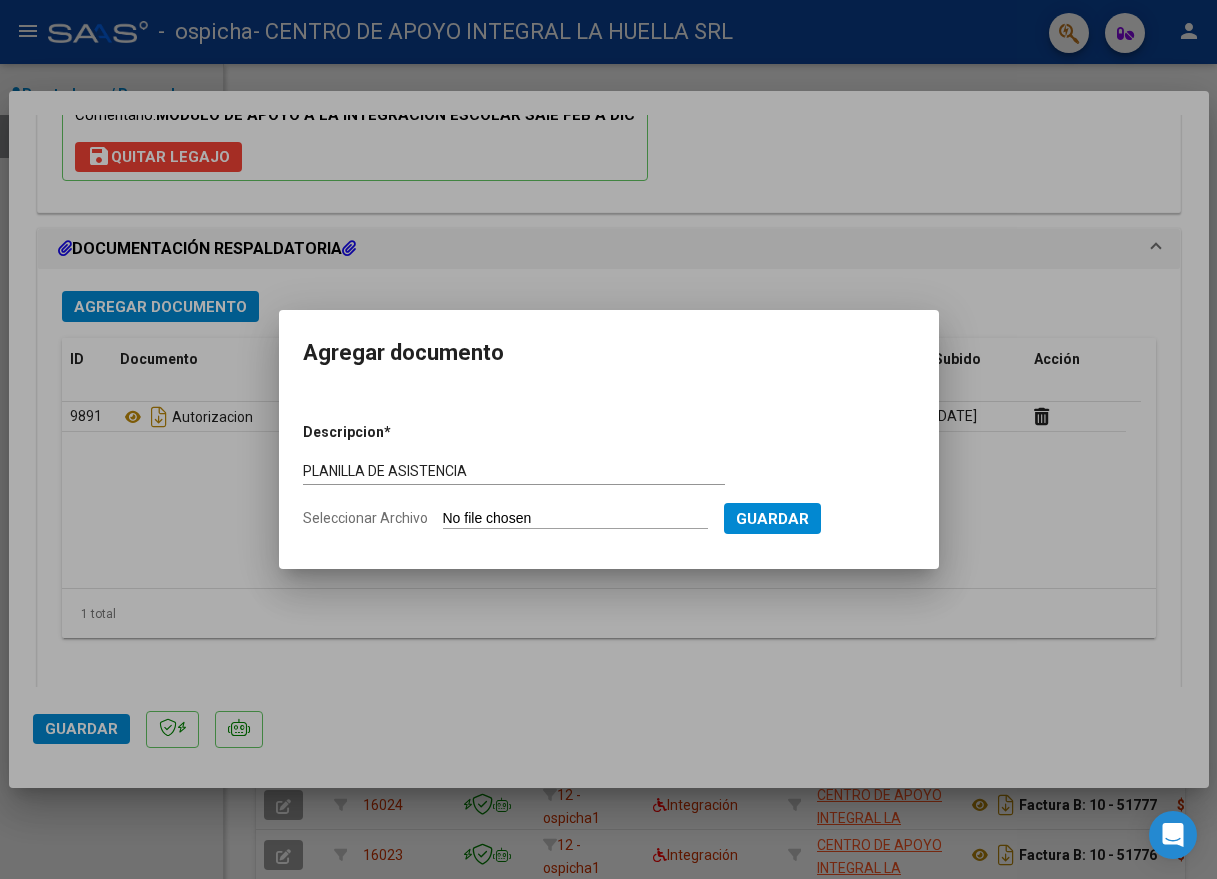 type on "C:\fakepath\OTAZUA VILLCA MATIAS LEMUEL-PLANILLA ASISTENCIA-JUNIO-S-OSPICHA.pdf" 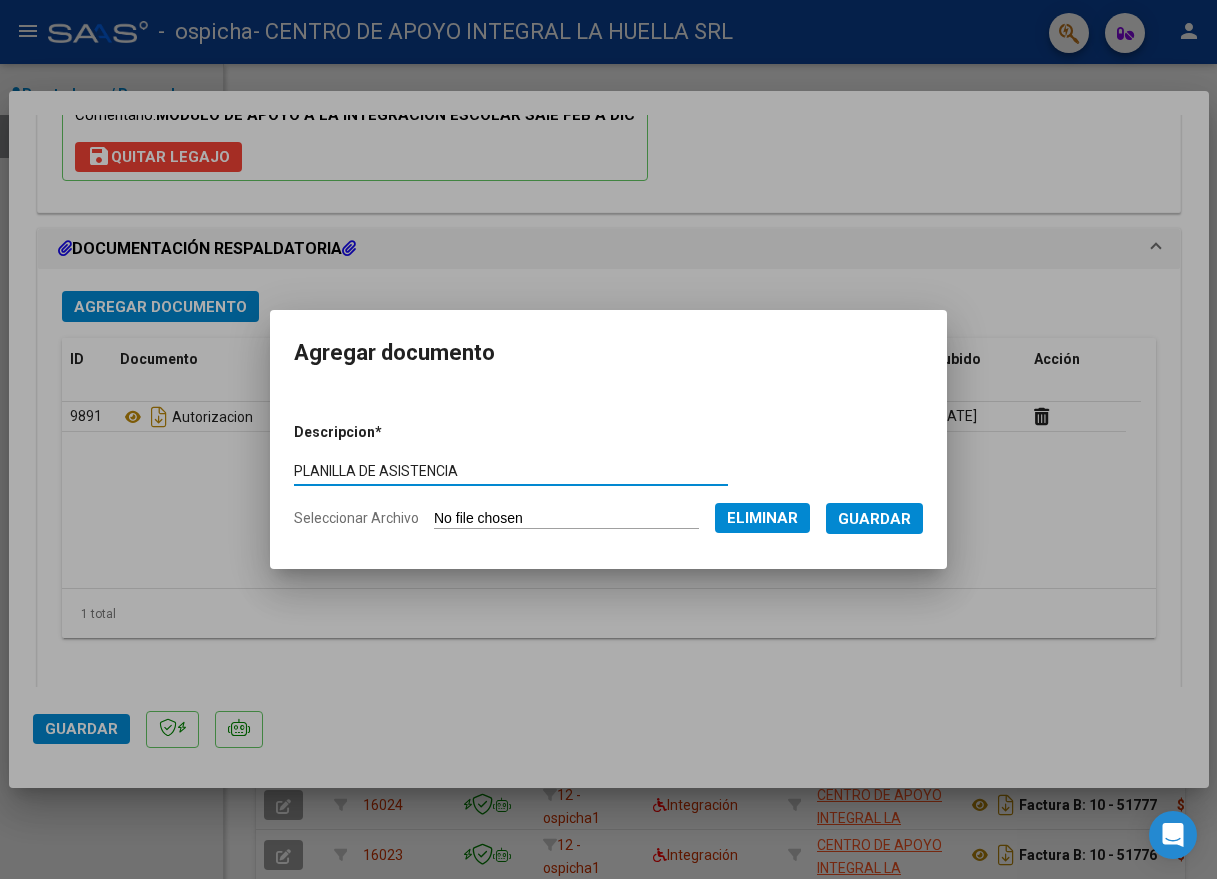 click on "Guardar" at bounding box center [874, 518] 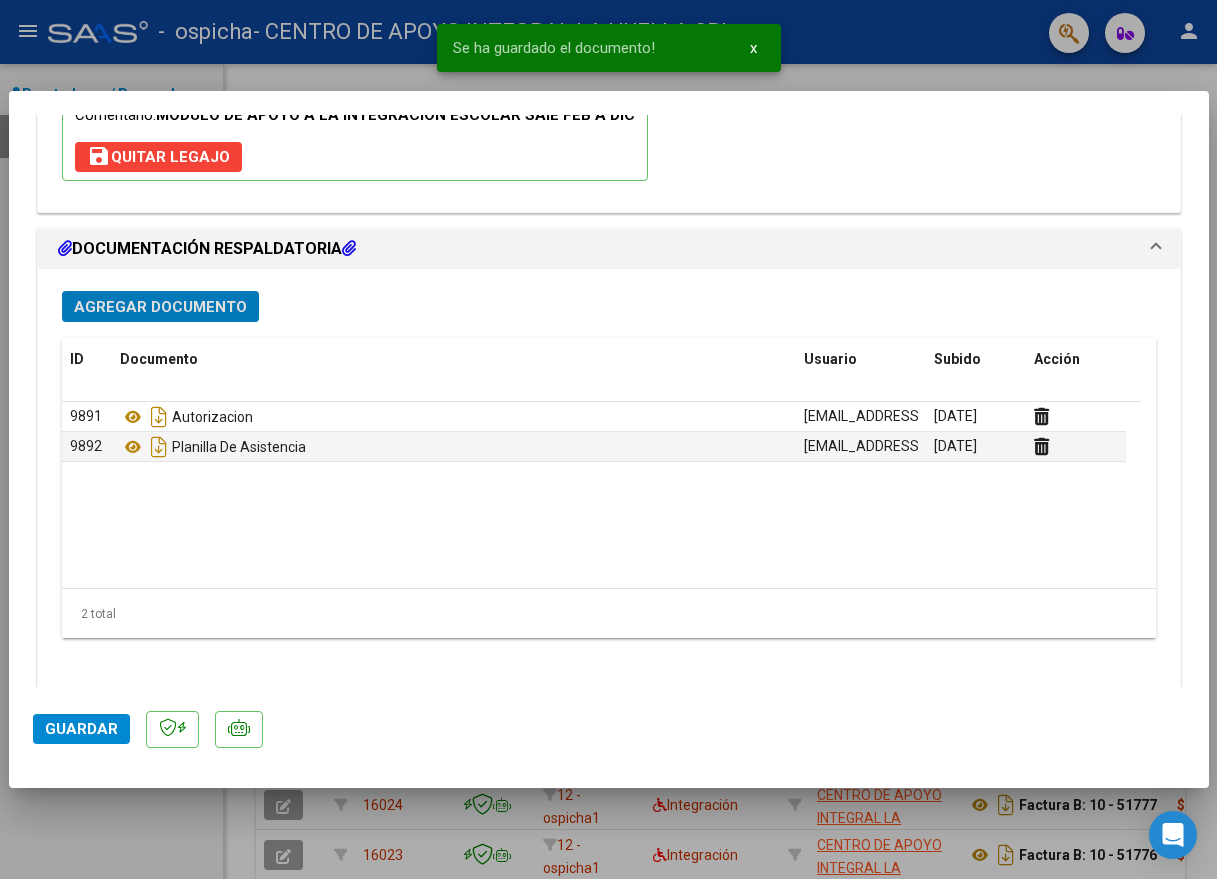 click on "Agregar Documento" at bounding box center [160, 307] 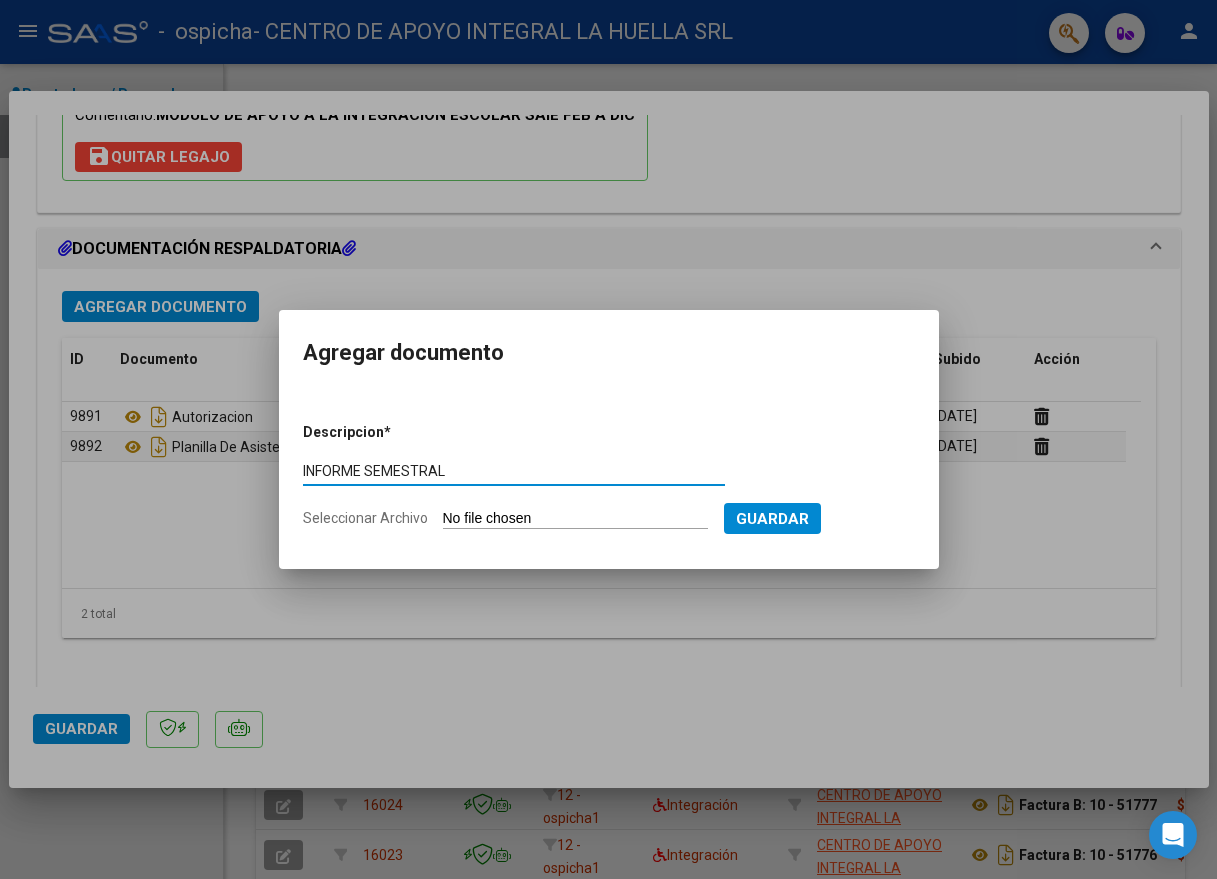 type on "INFORME SEMESTRAL" 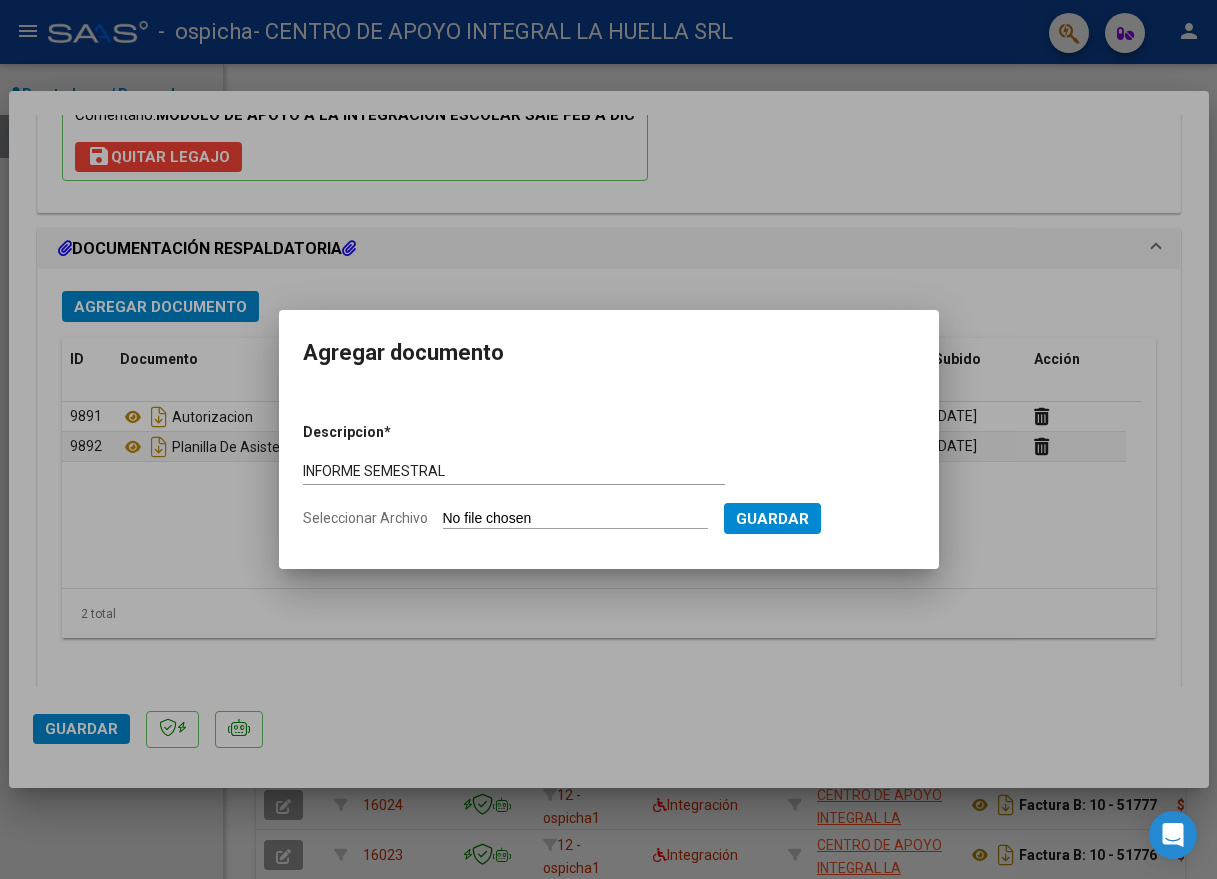 type on "C:\fakepath\OTAZUA VILLCA MATIAS LEMUEL INFORME SEMESTRAL S OSPICHA.pdf" 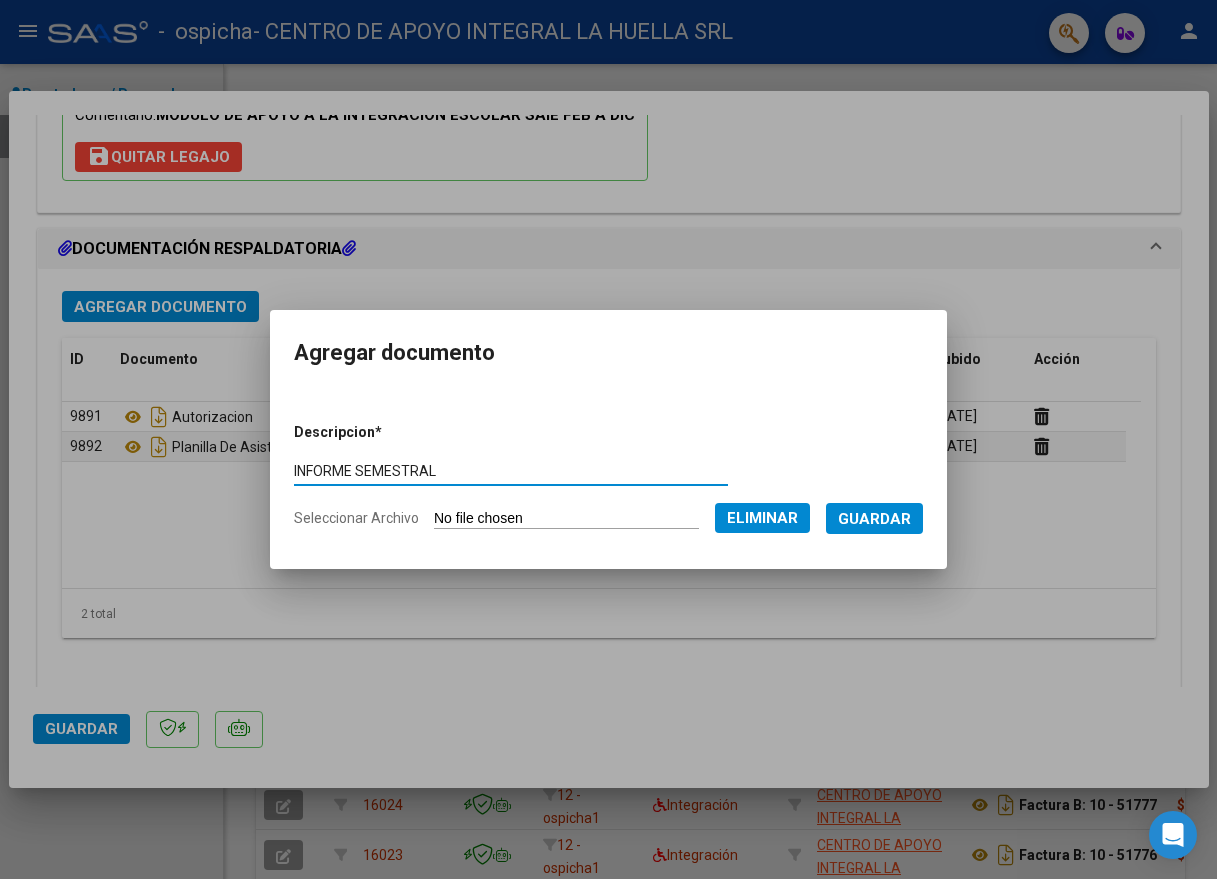 click on "Guardar" at bounding box center (874, 518) 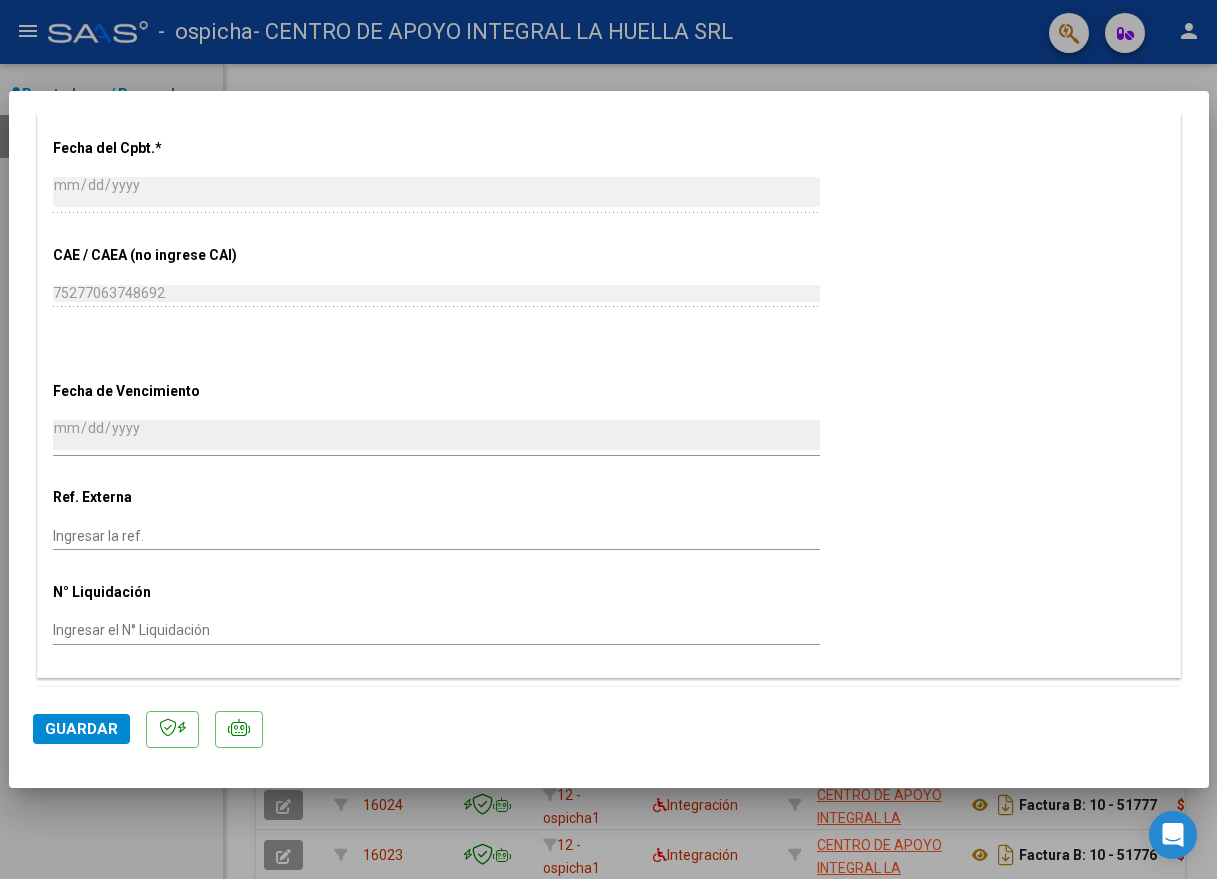scroll, scrollTop: 1013, scrollLeft: 0, axis: vertical 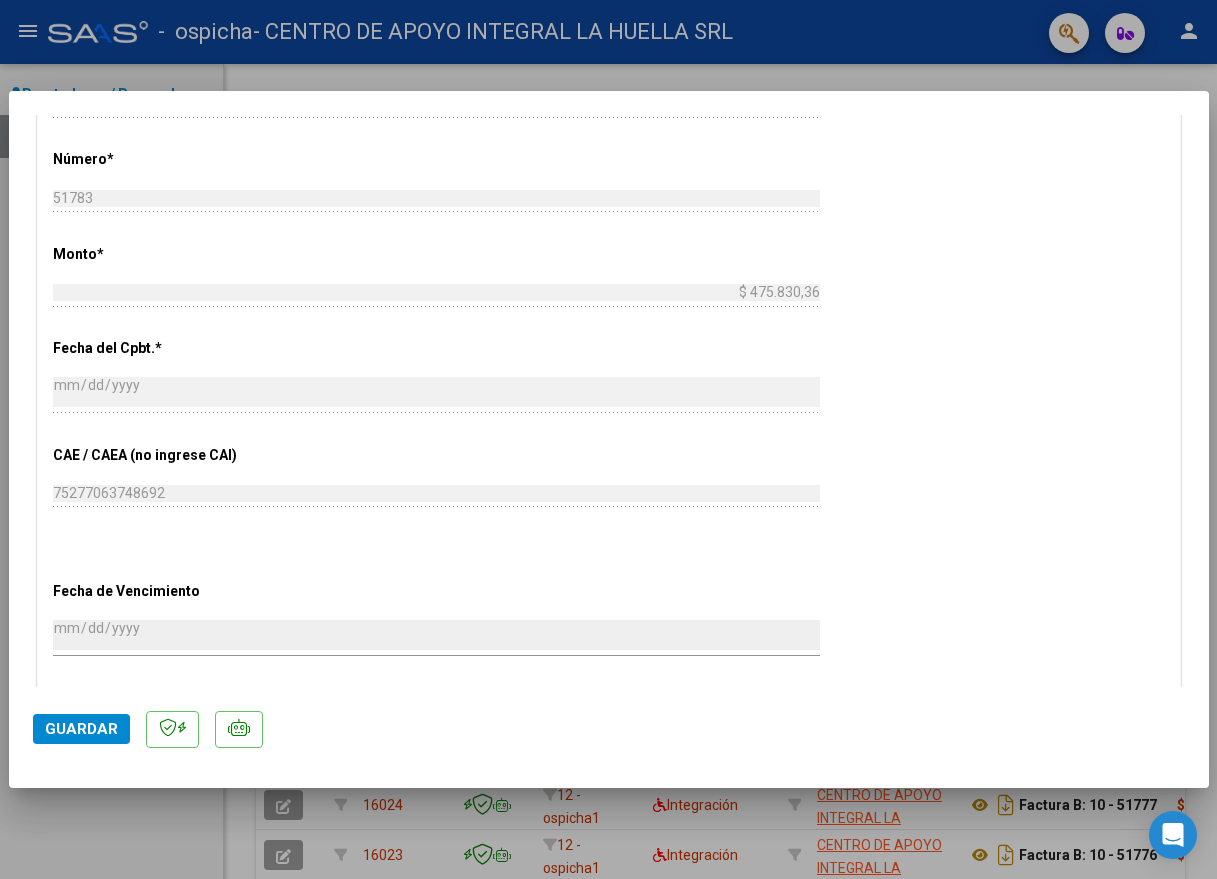 click on "Guardar" 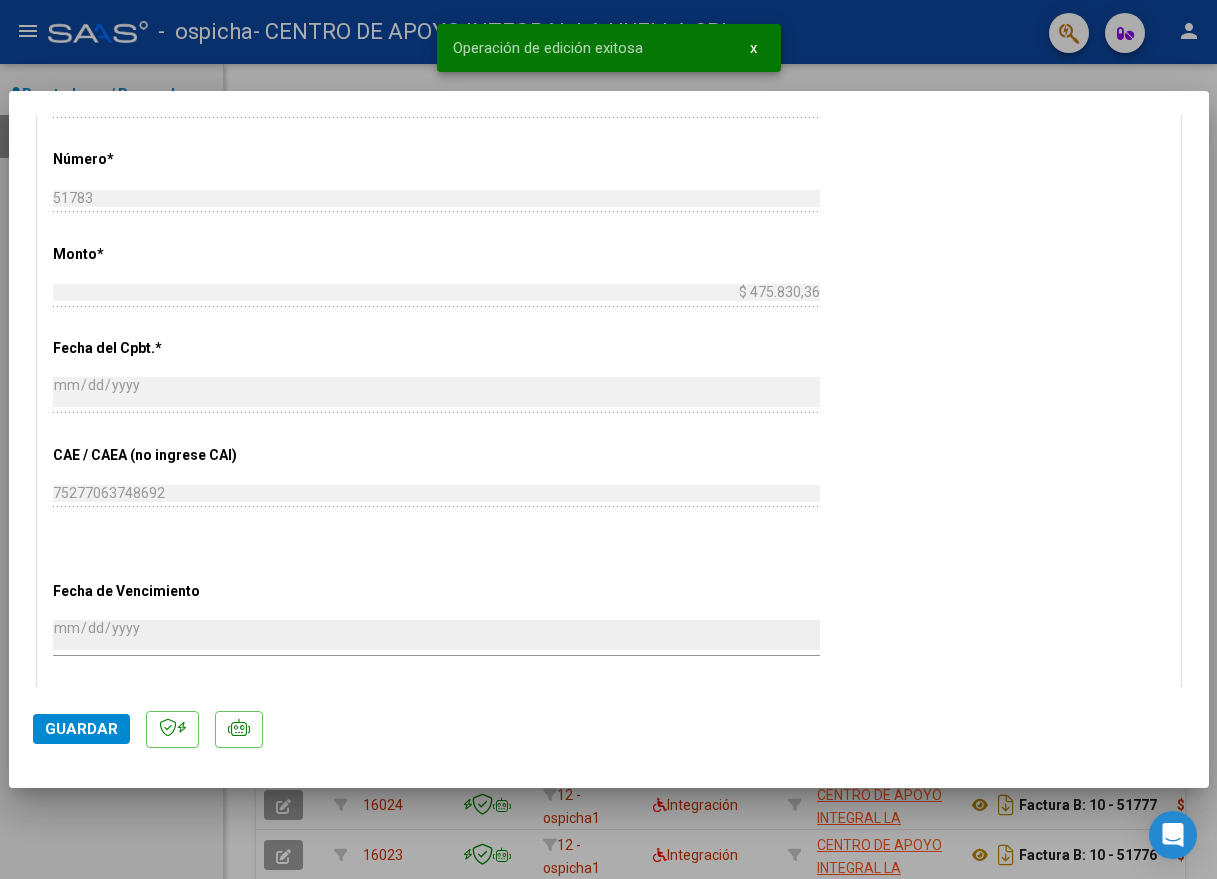 click at bounding box center [608, 439] 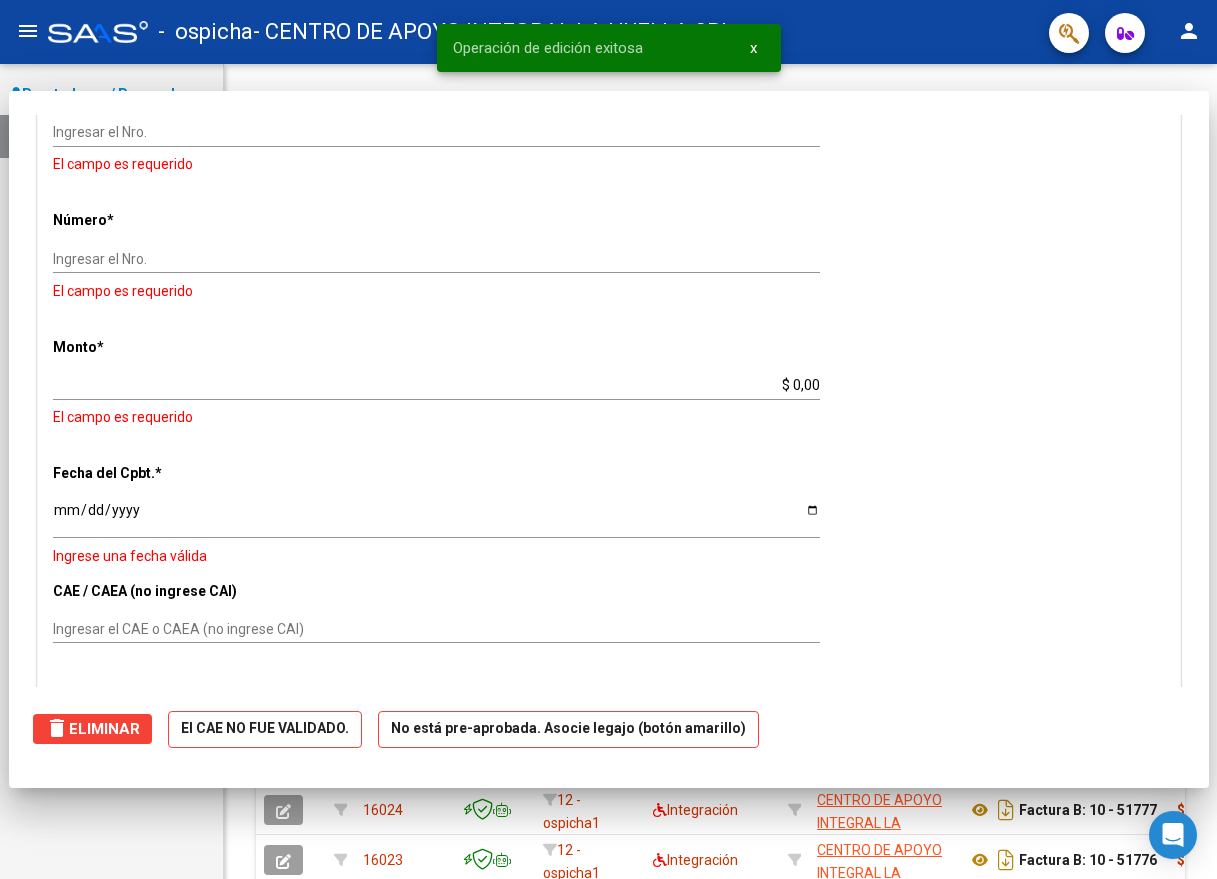 scroll, scrollTop: 0, scrollLeft: 0, axis: both 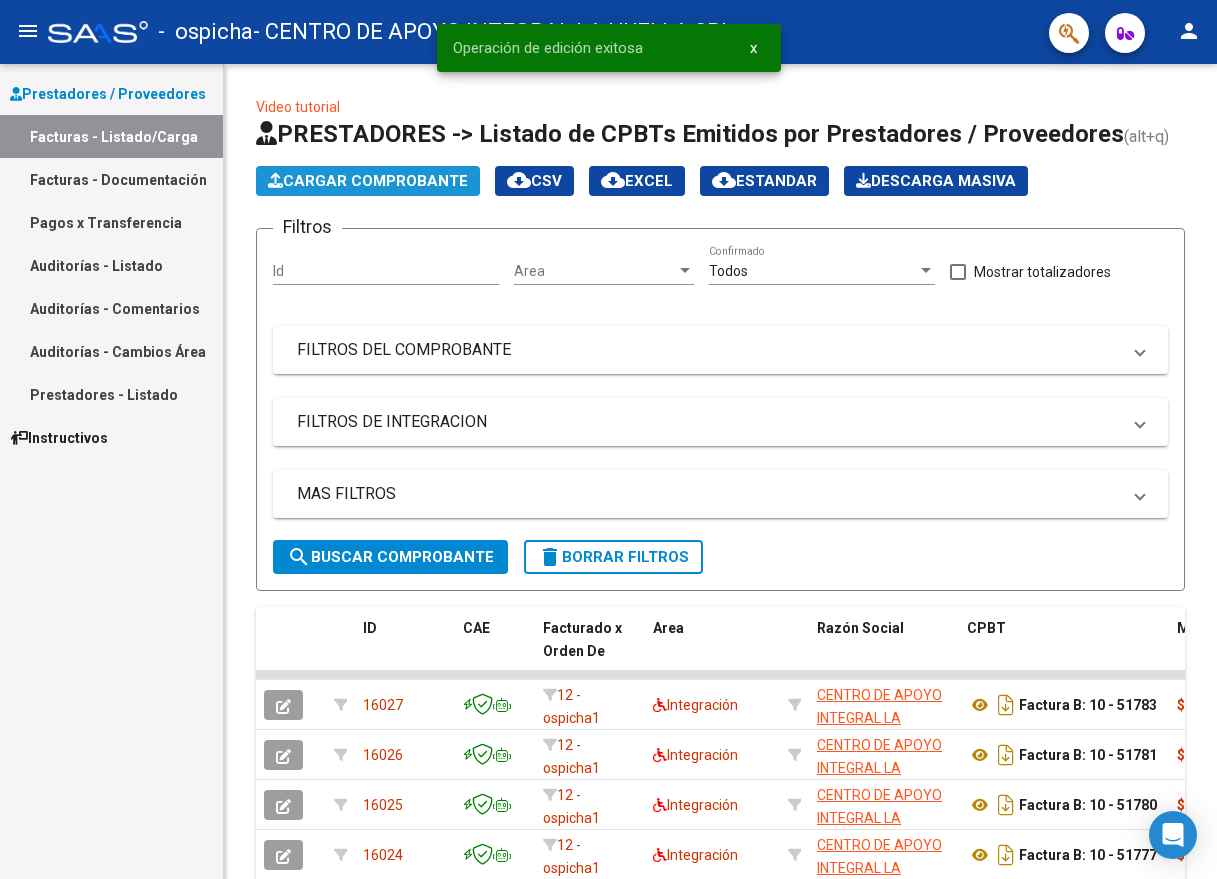 click on "Cargar Comprobante" 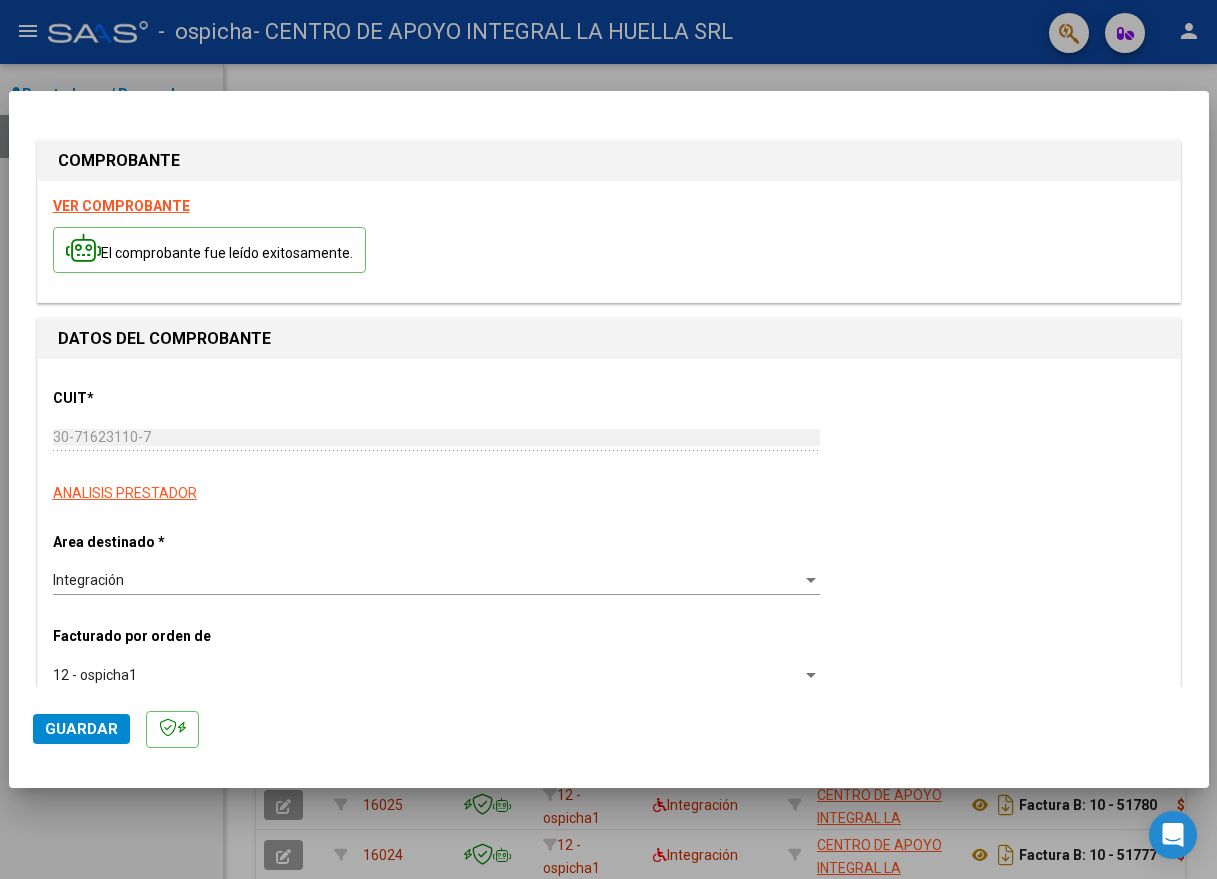 scroll, scrollTop: 400, scrollLeft: 0, axis: vertical 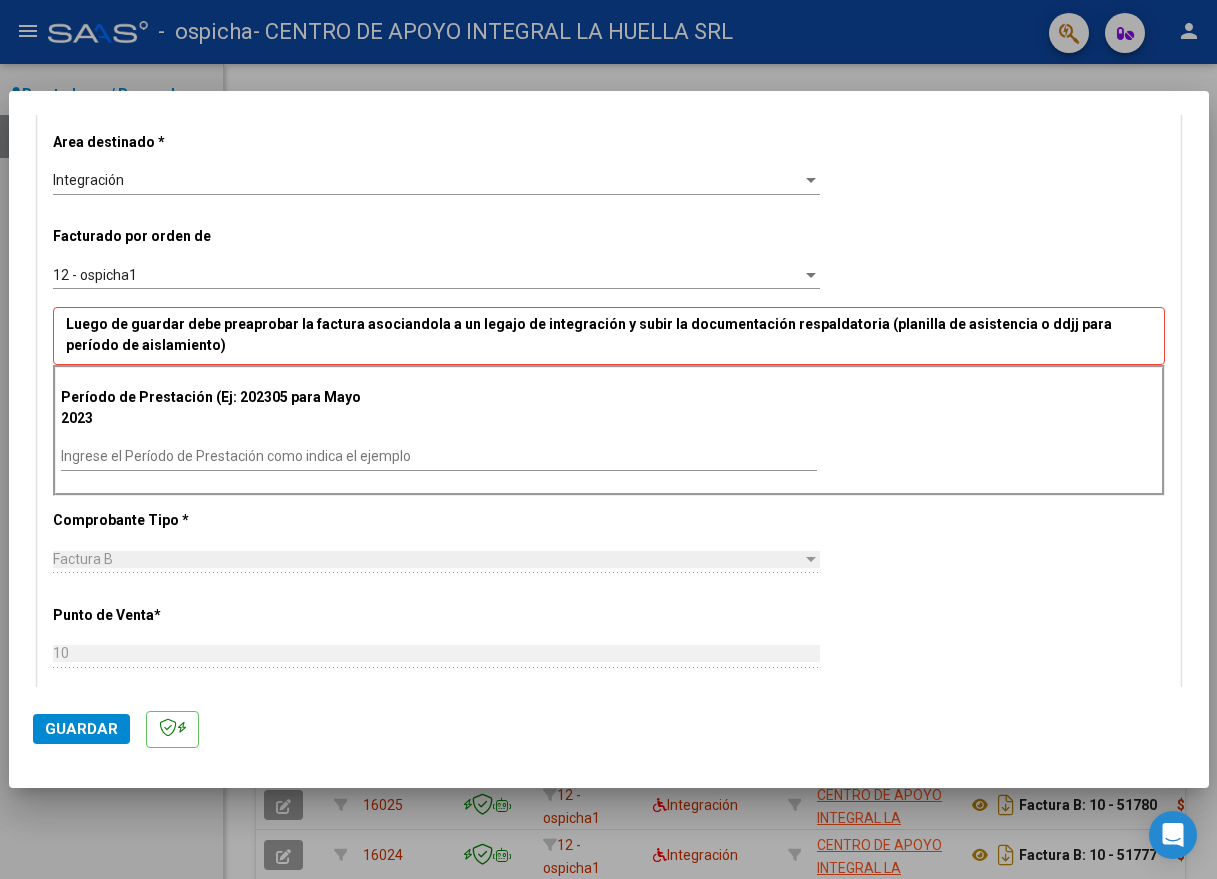click on "Ingrese el Período de Prestación como indica el ejemplo" at bounding box center [439, 456] 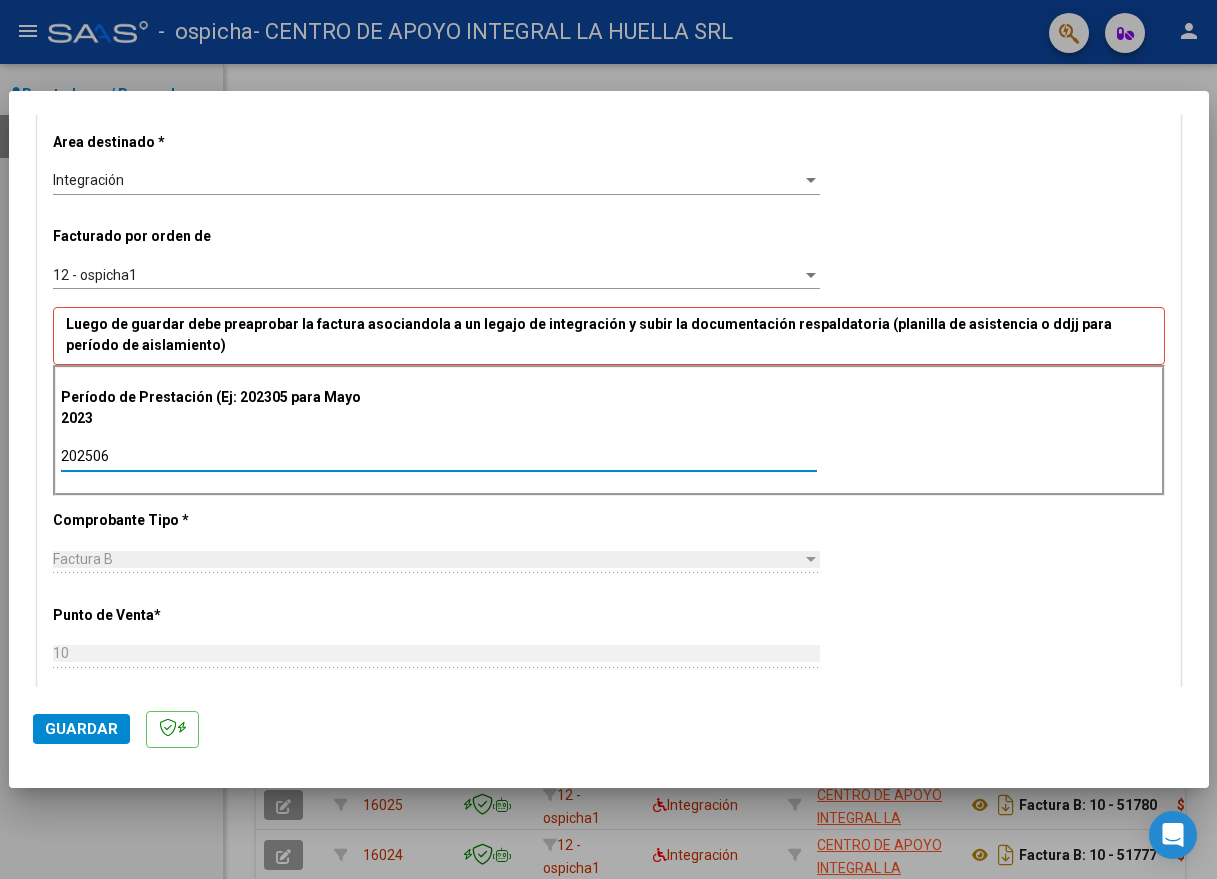 type on "202506" 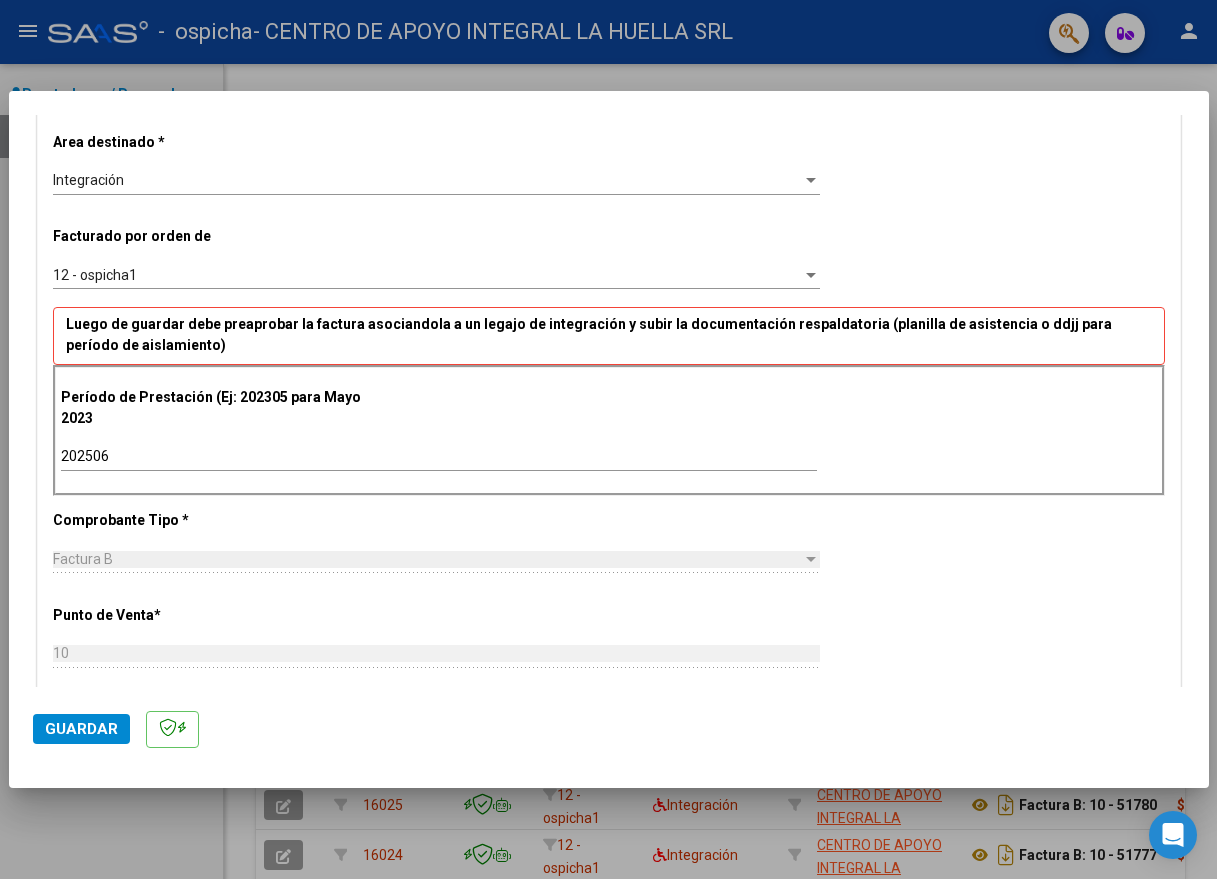 scroll, scrollTop: 800, scrollLeft: 0, axis: vertical 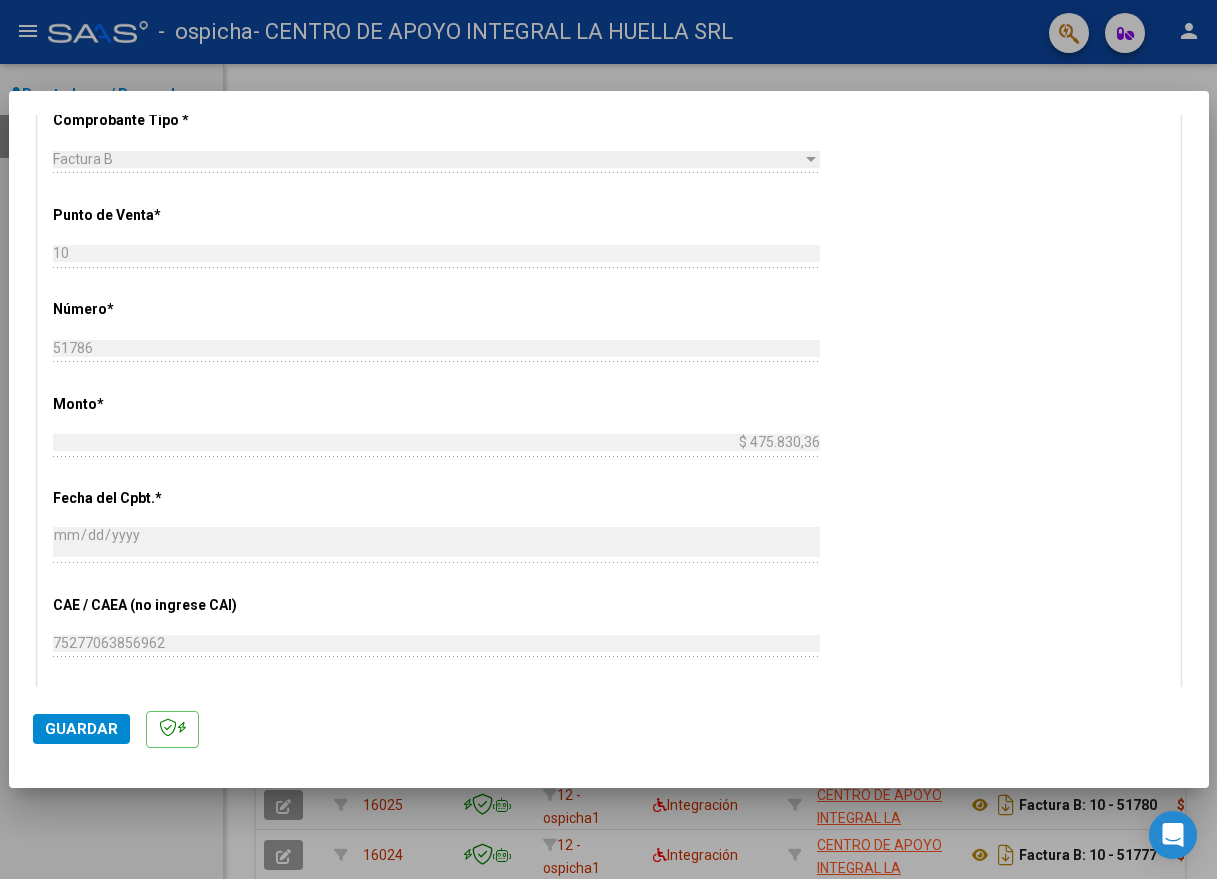 click on "Guardar" 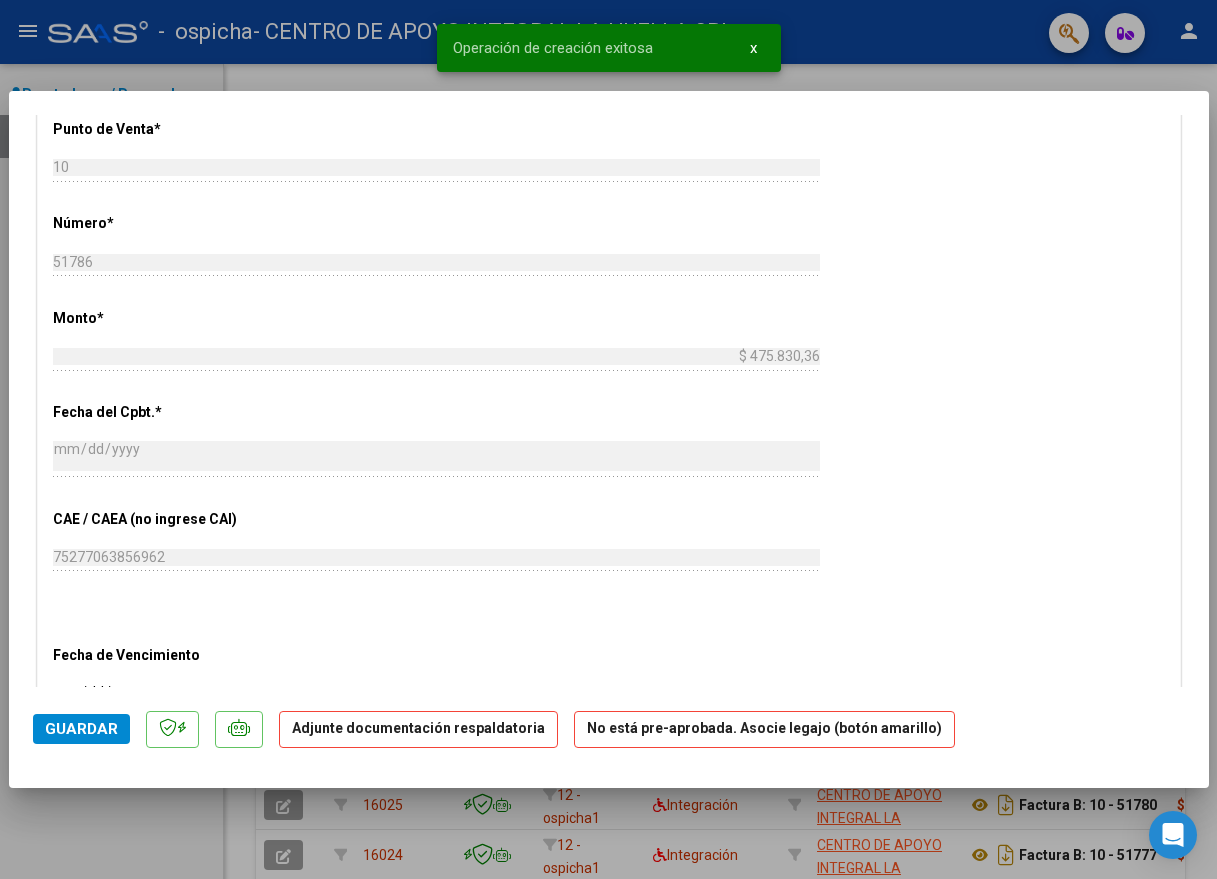 scroll, scrollTop: 1100, scrollLeft: 0, axis: vertical 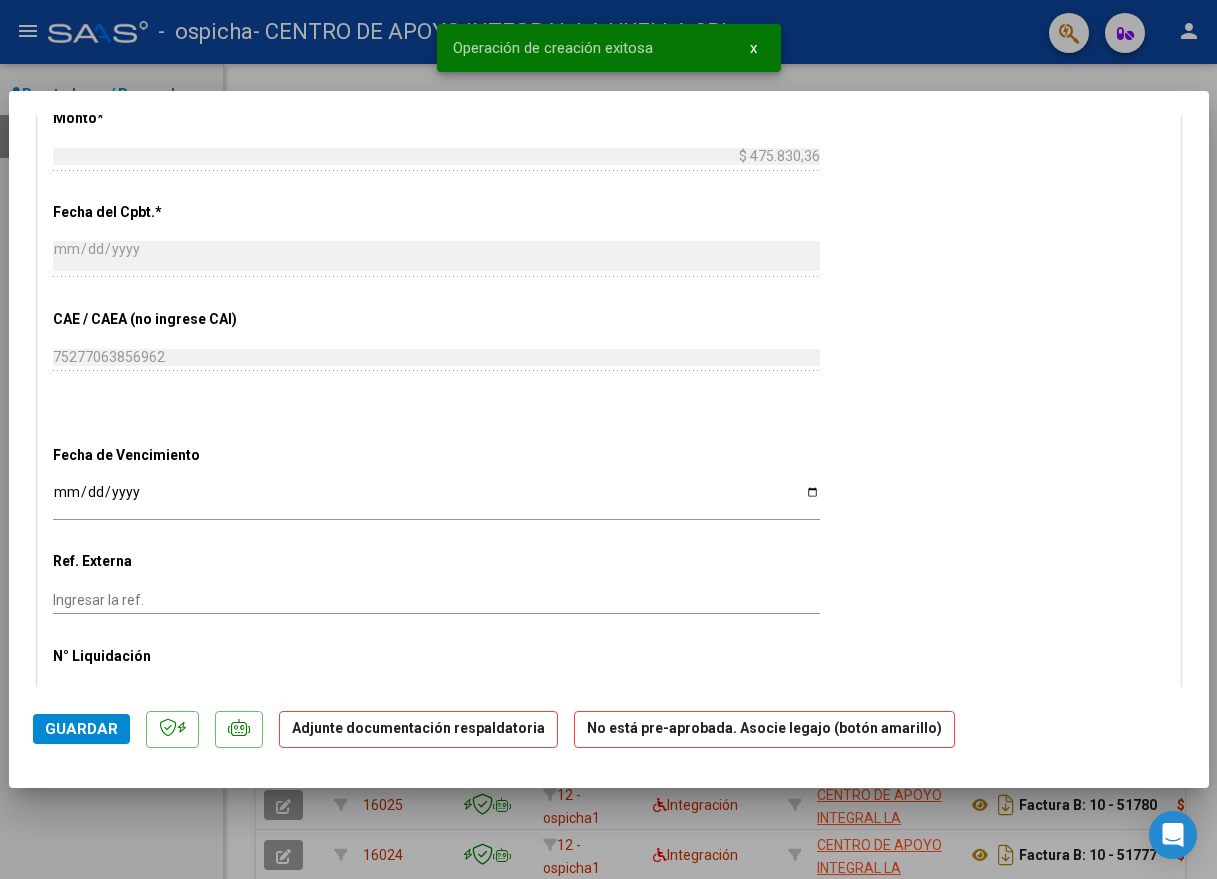 click on "Ingresar la fecha" at bounding box center [436, 499] 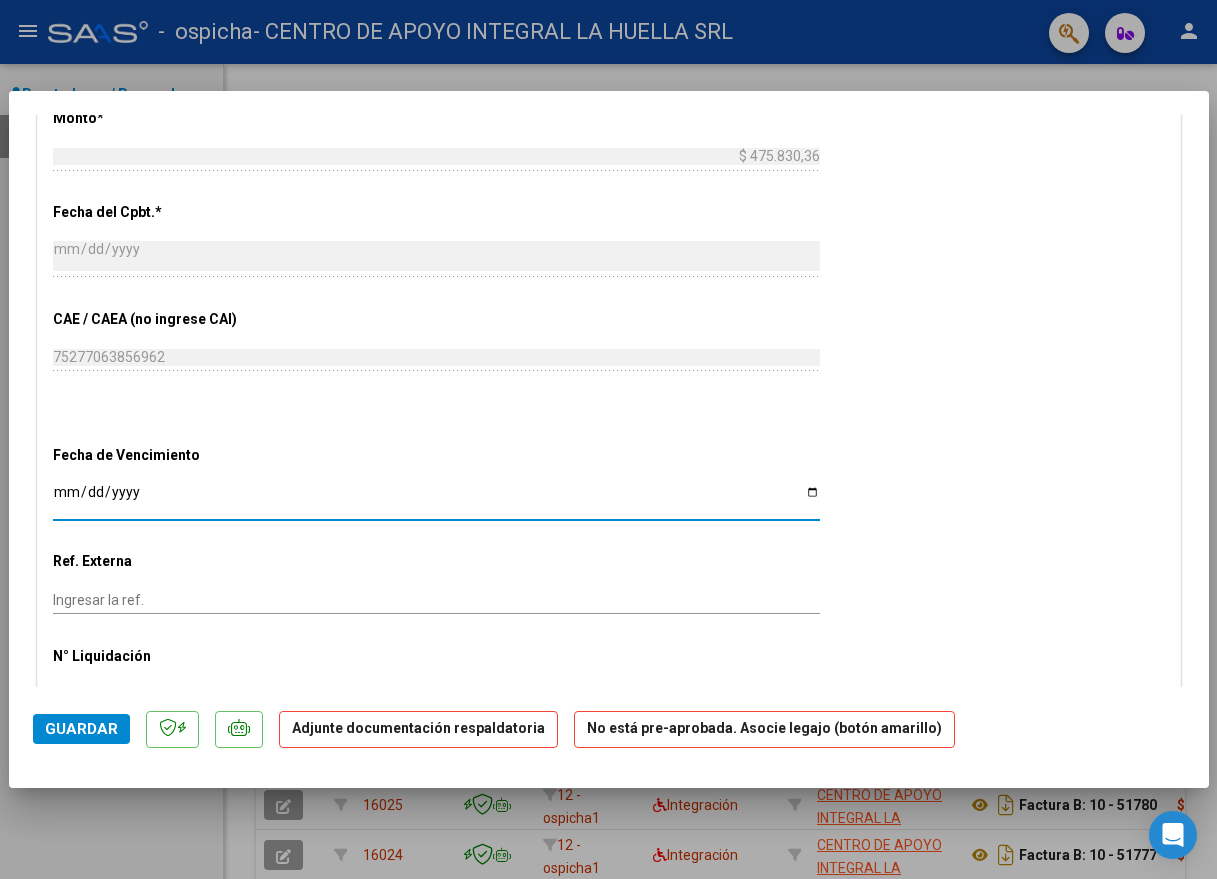 type on "2025-07-13" 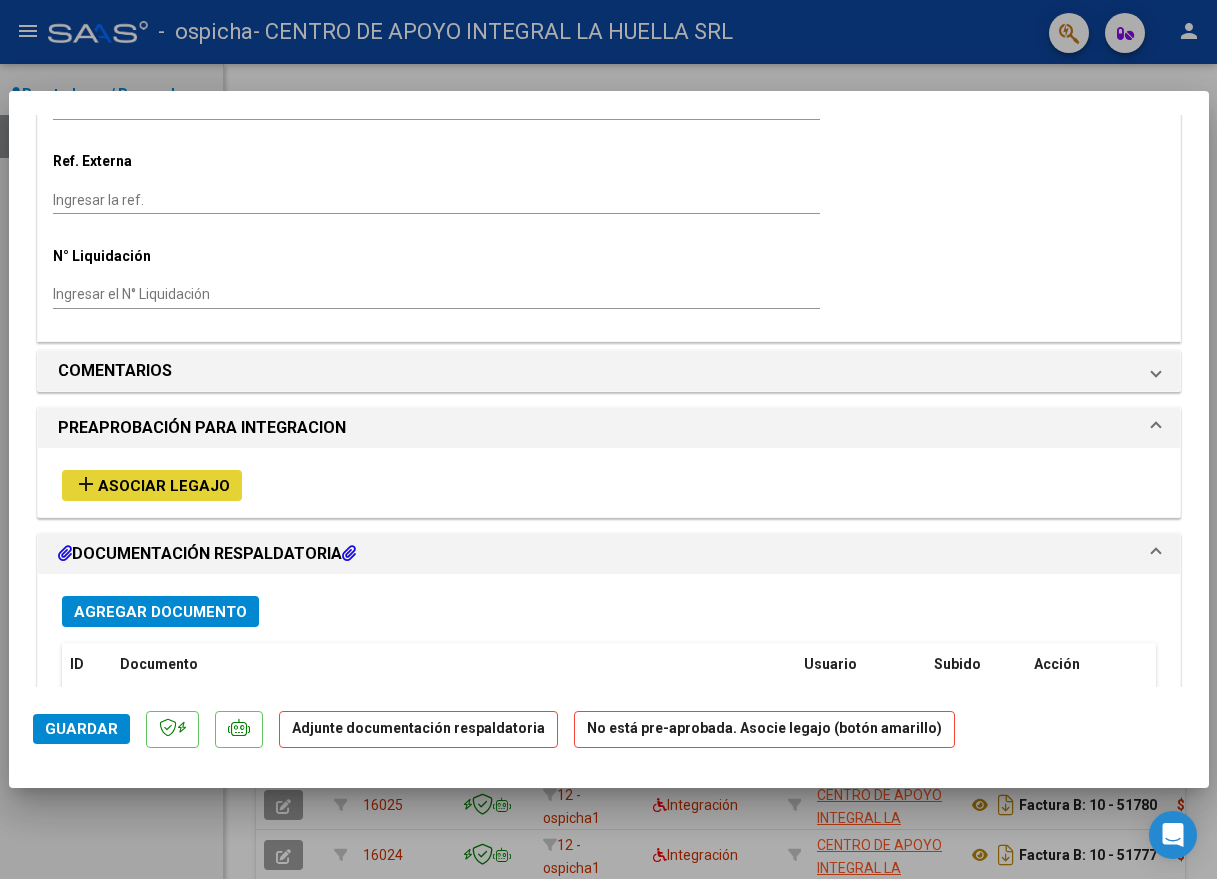 click on "Asociar Legajo" at bounding box center [164, 486] 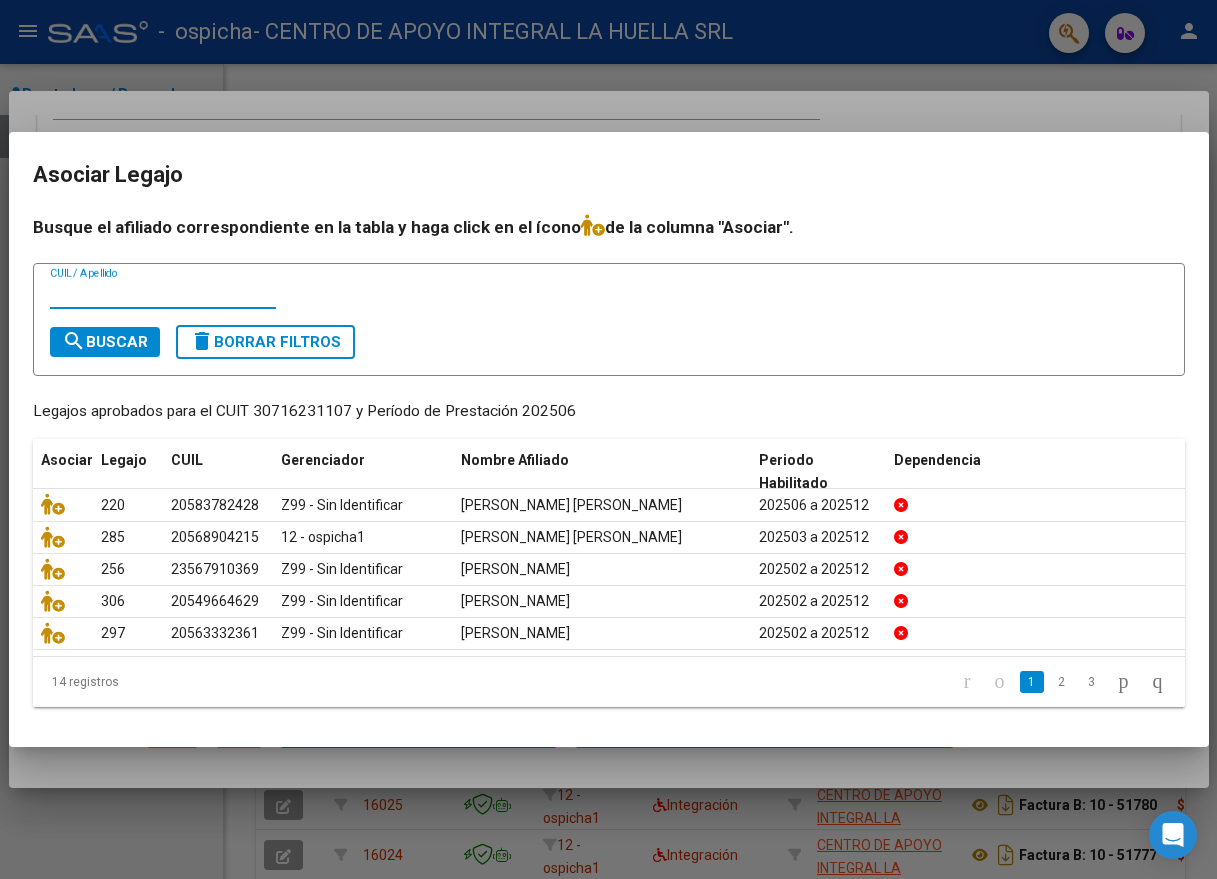 click on "2" 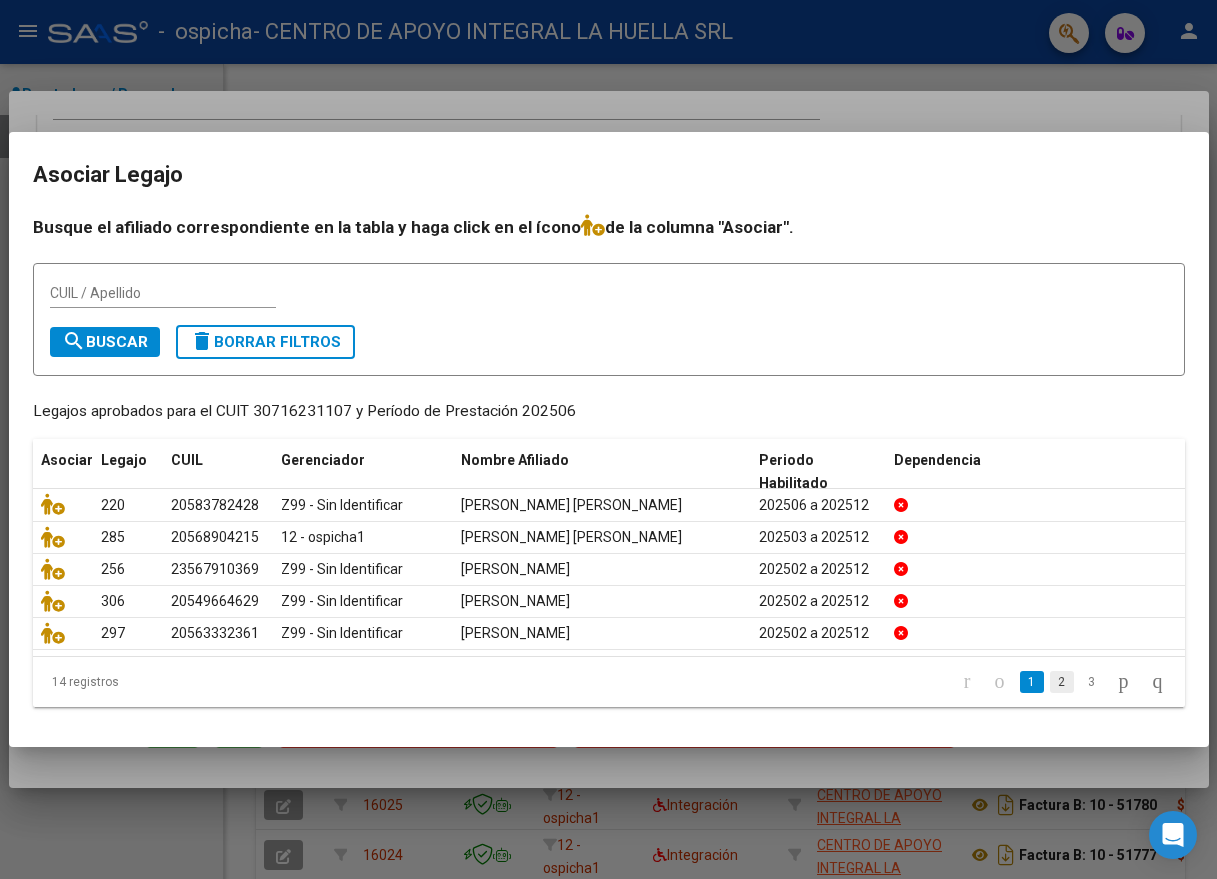 click on "2" 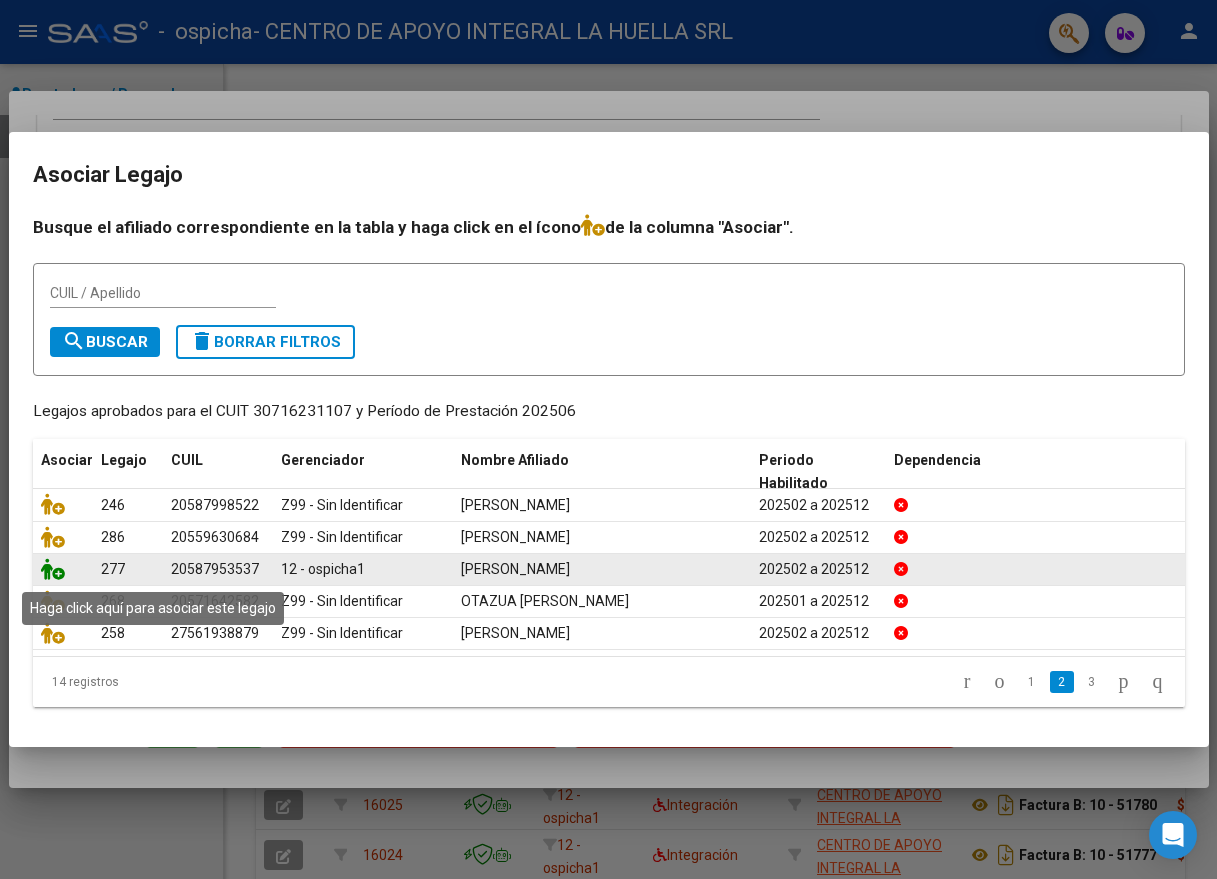 click 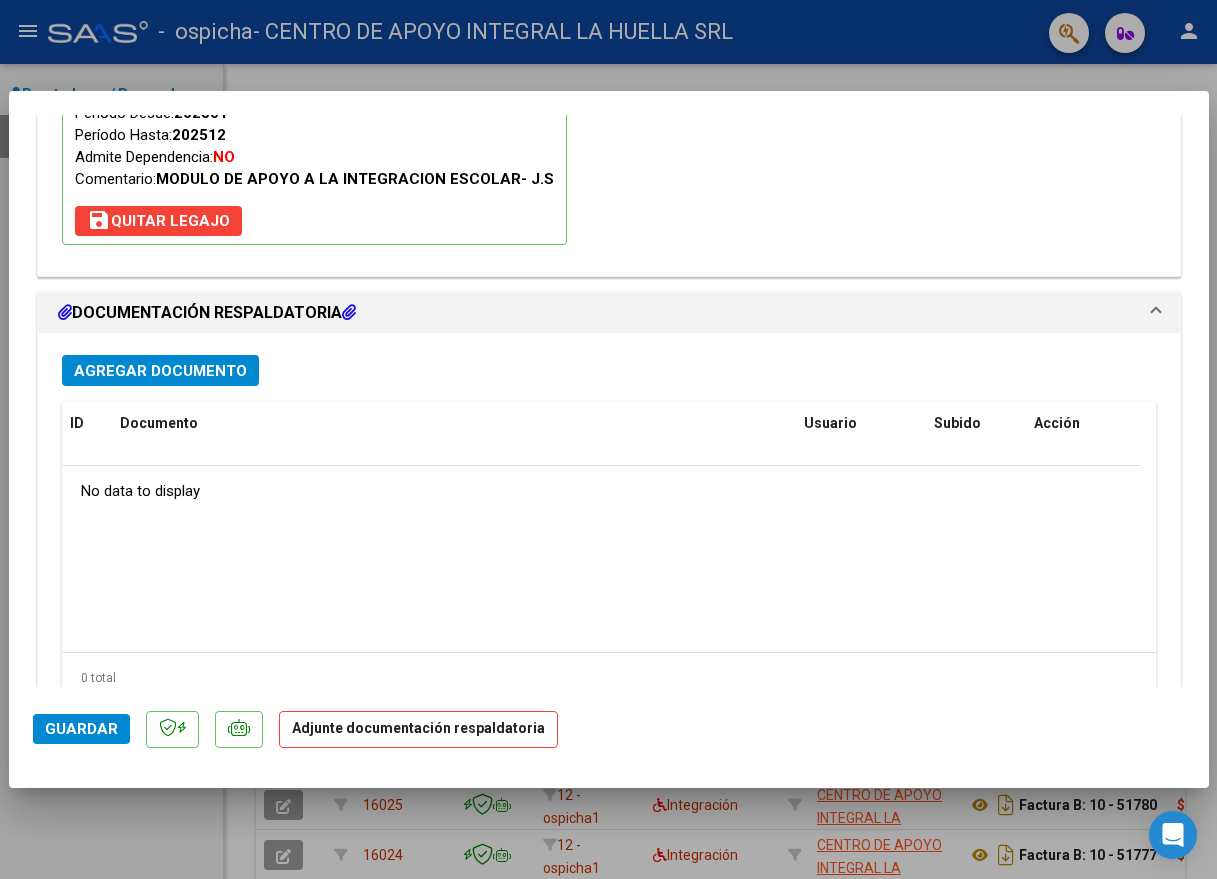 scroll, scrollTop: 2113, scrollLeft: 0, axis: vertical 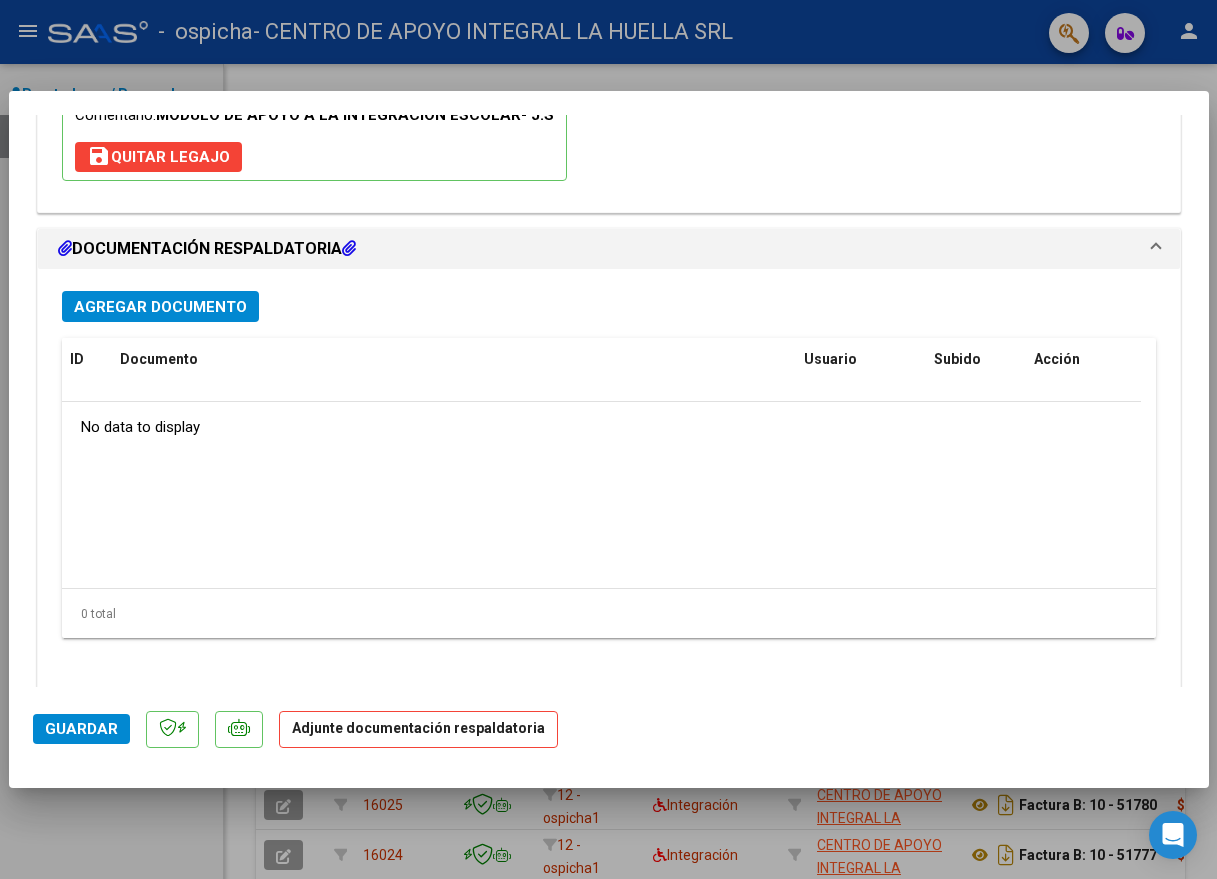 click on "Agregar Documento" at bounding box center [160, 307] 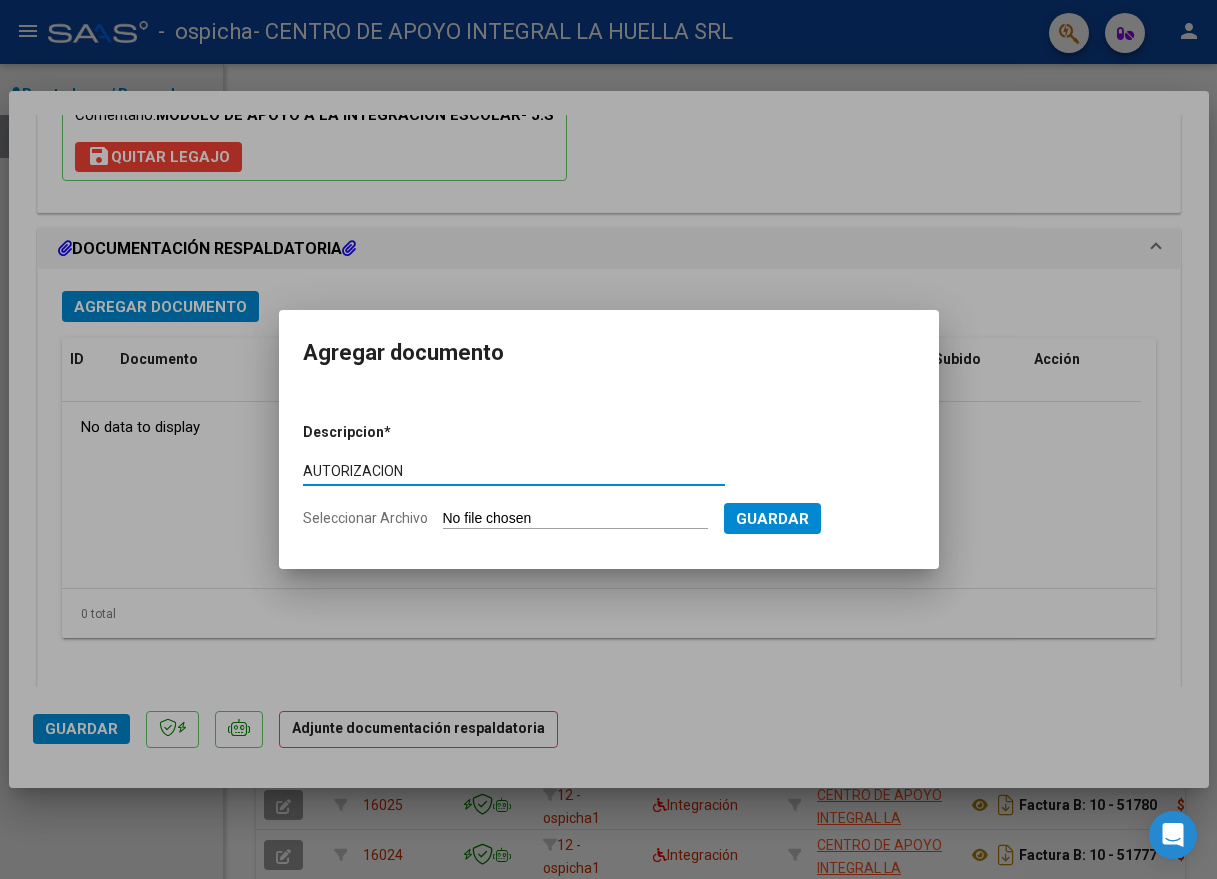 type on "AUTORIZACION" 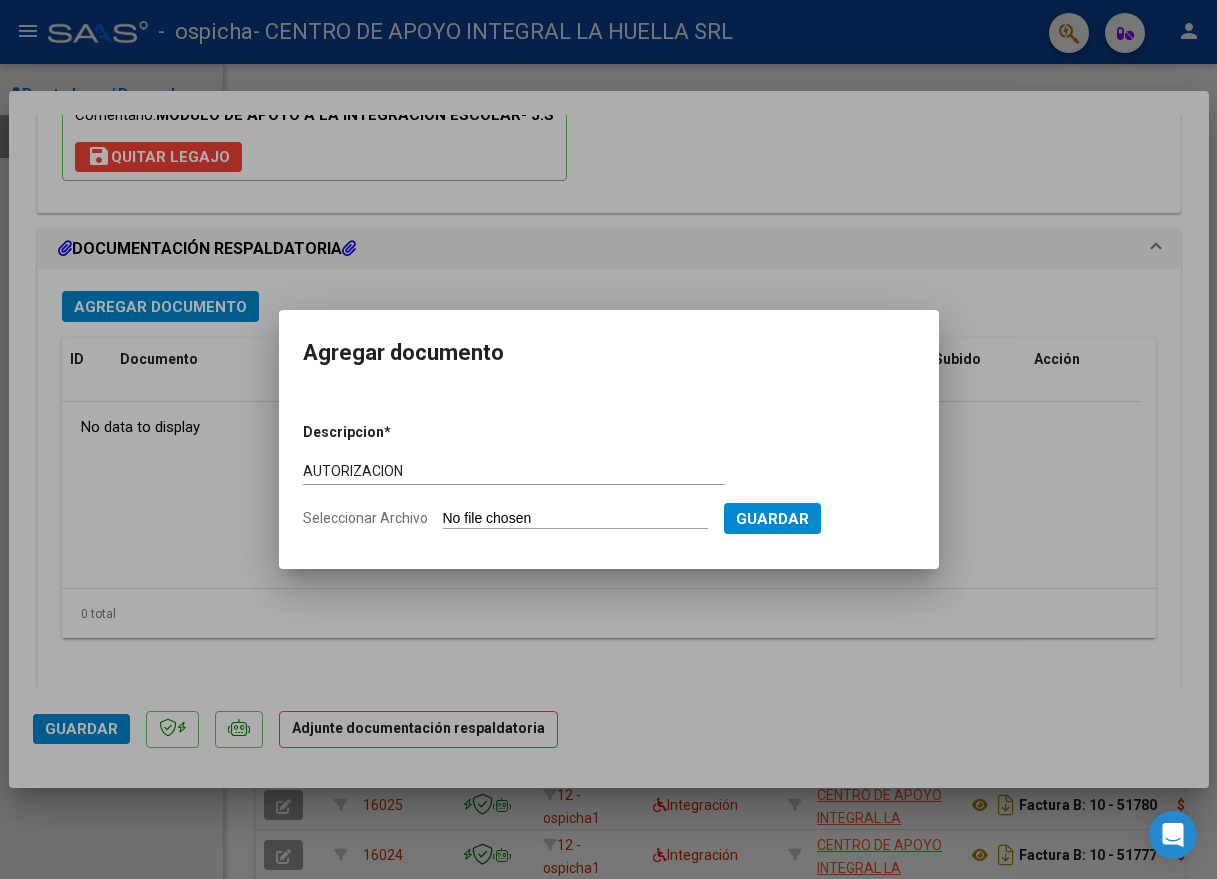 type on "C:\fakepath\ROLDAN JUAN BENJAMIN AUTORIZACION SAIE 2025.pdf" 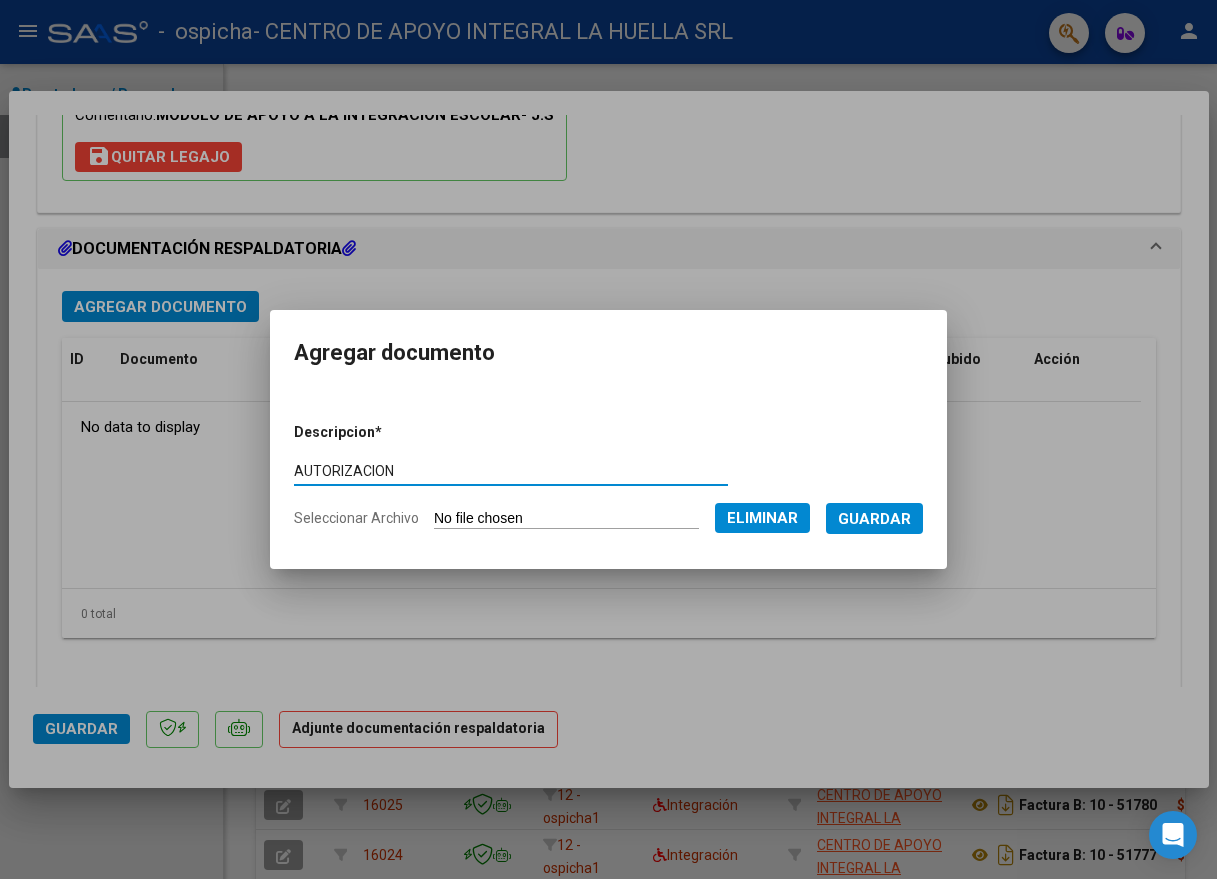 click on "Guardar" at bounding box center (874, 519) 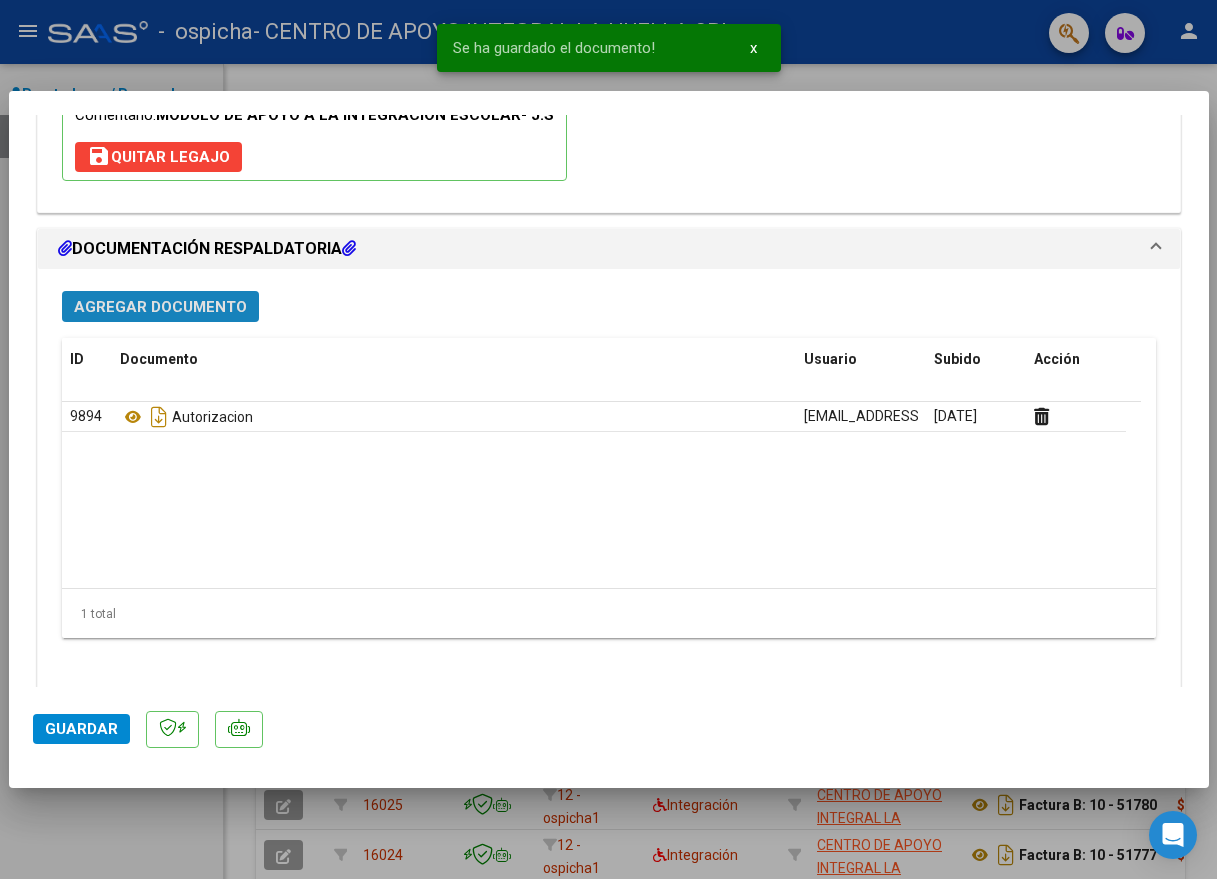 click on "Agregar Documento" at bounding box center [160, 307] 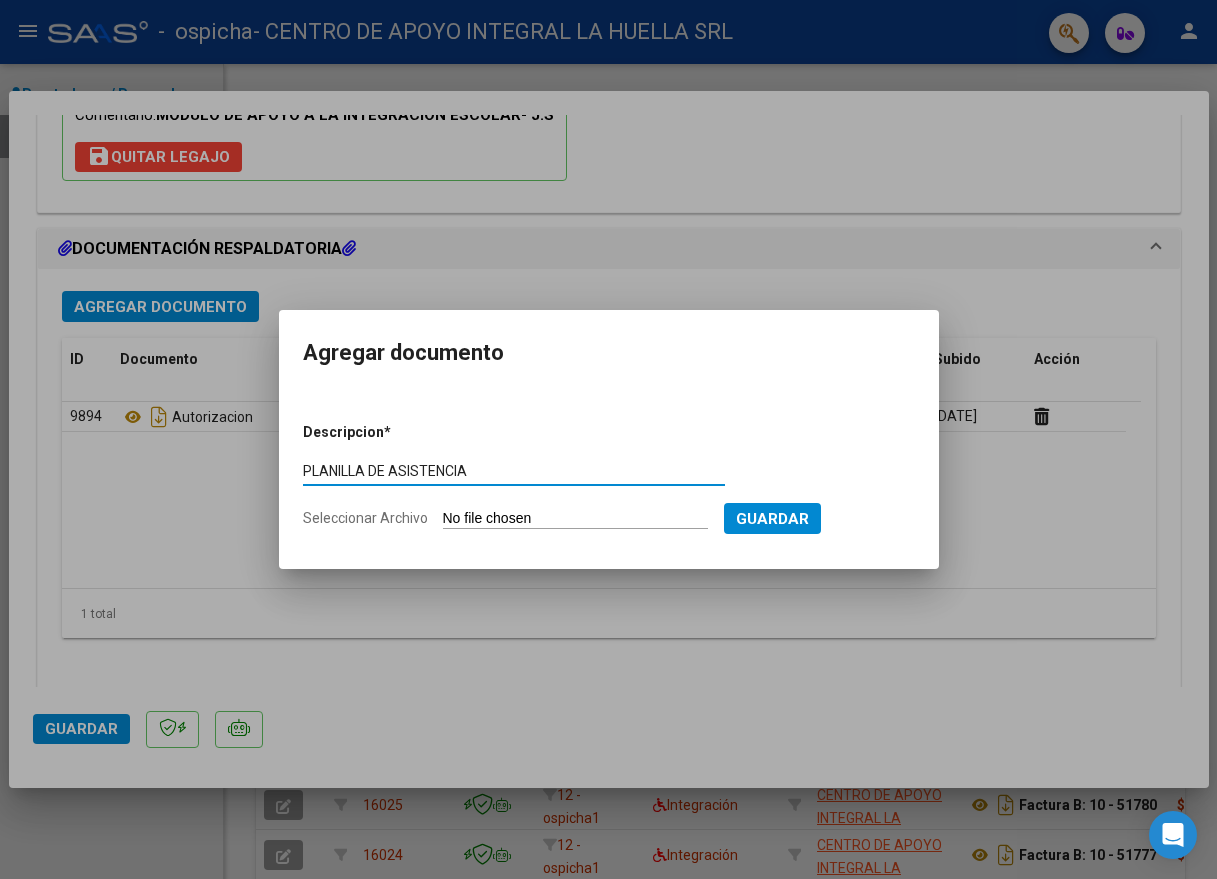 type on "PLANILLA DE ASISTENCIA" 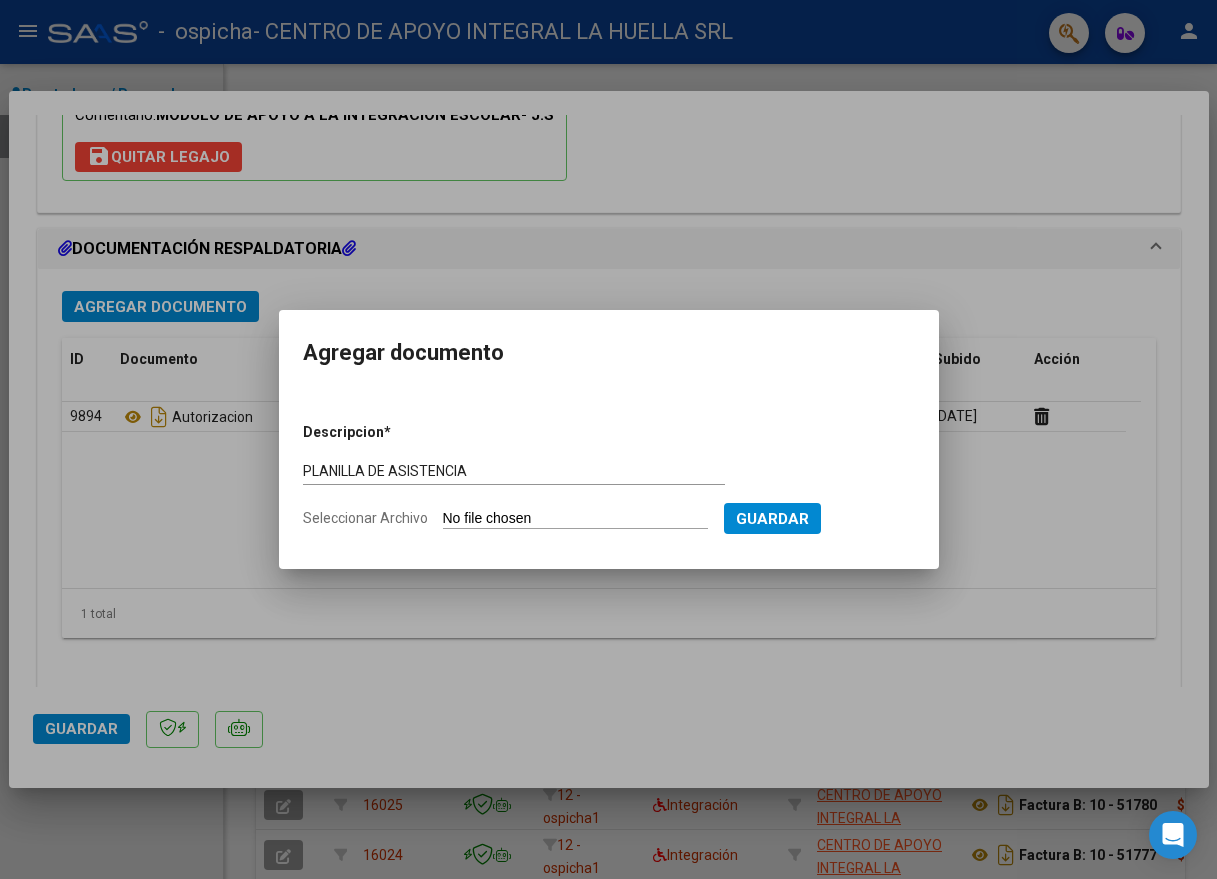 type on "C:\fakepath\ROLDAN JUAN BENJAMIN-PLANILLA ASISTENCIA-JUNIO-S-OSPICHA.pdf" 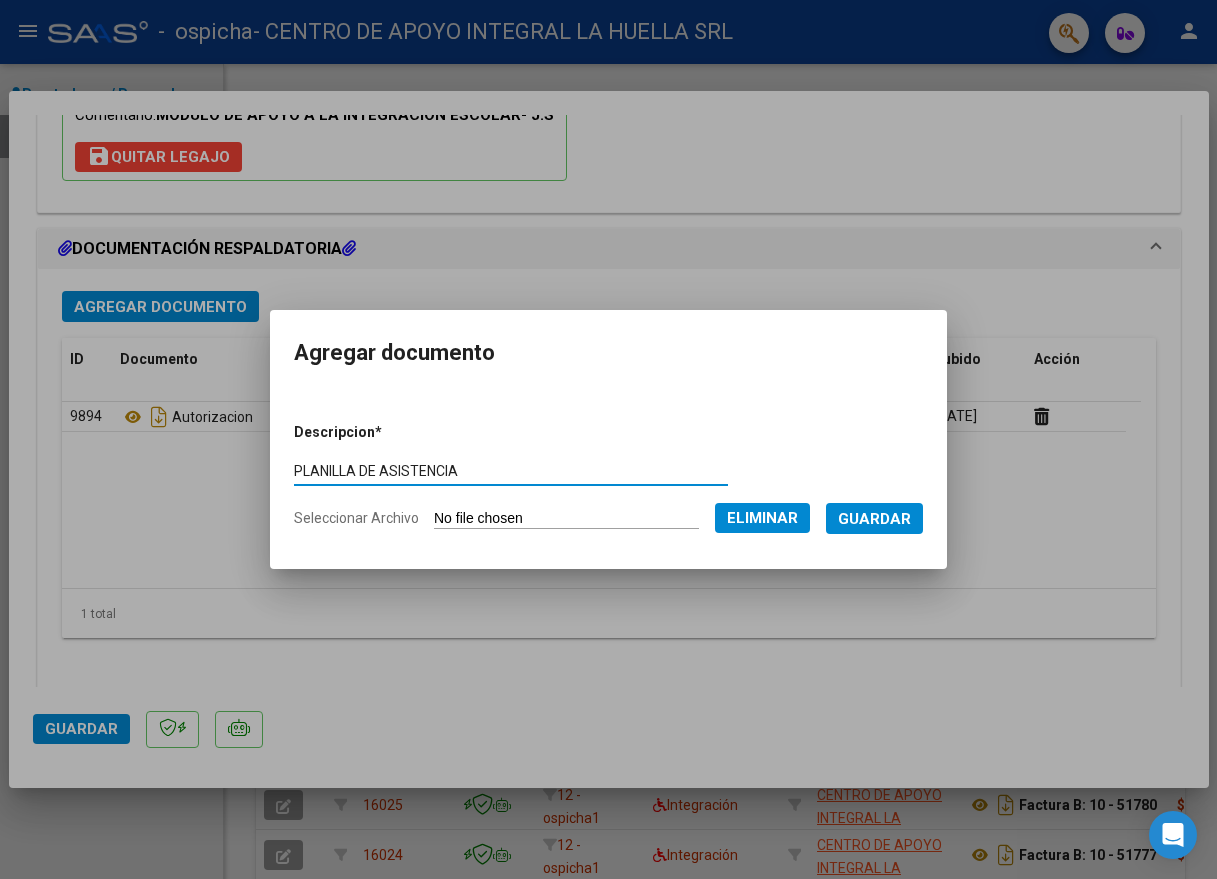 click on "Guardar" at bounding box center [874, 519] 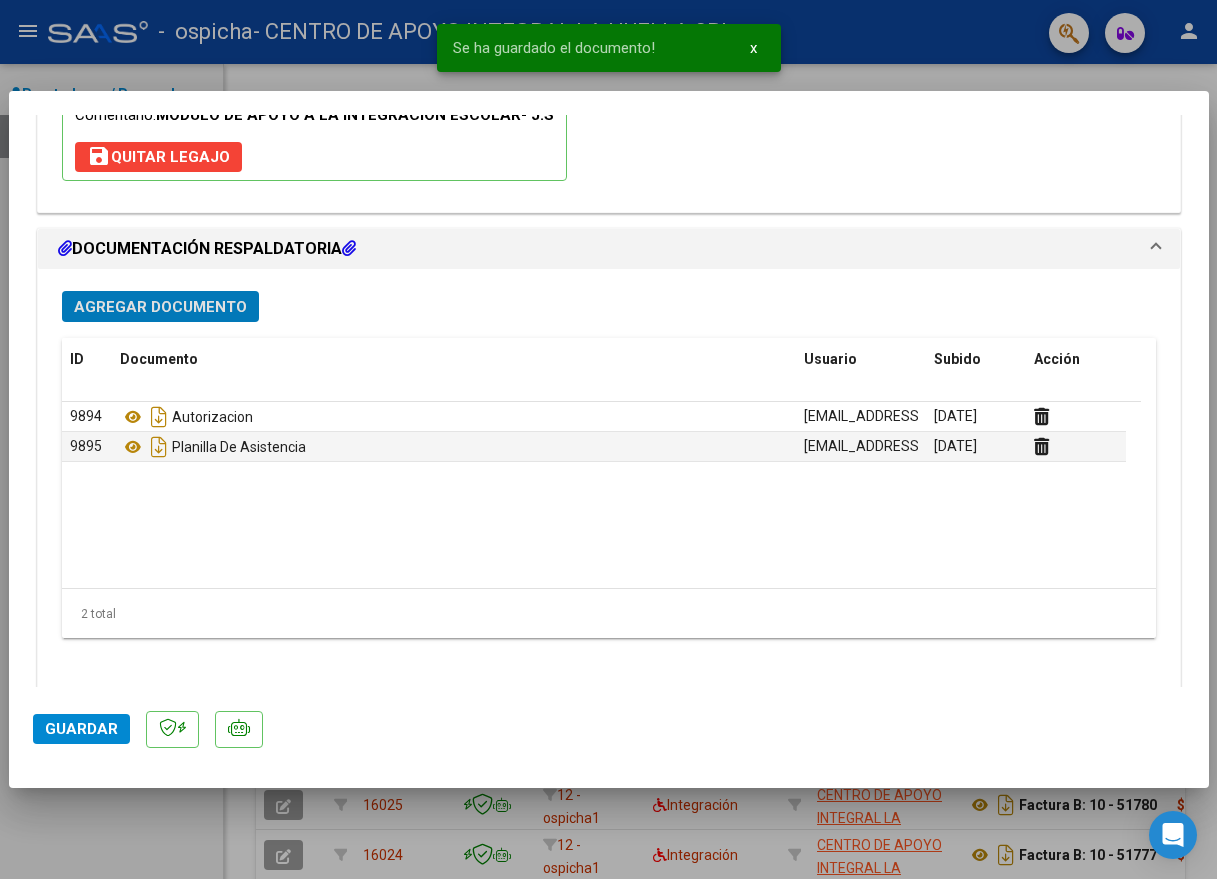 click on "Agregar Documento" at bounding box center [160, 306] 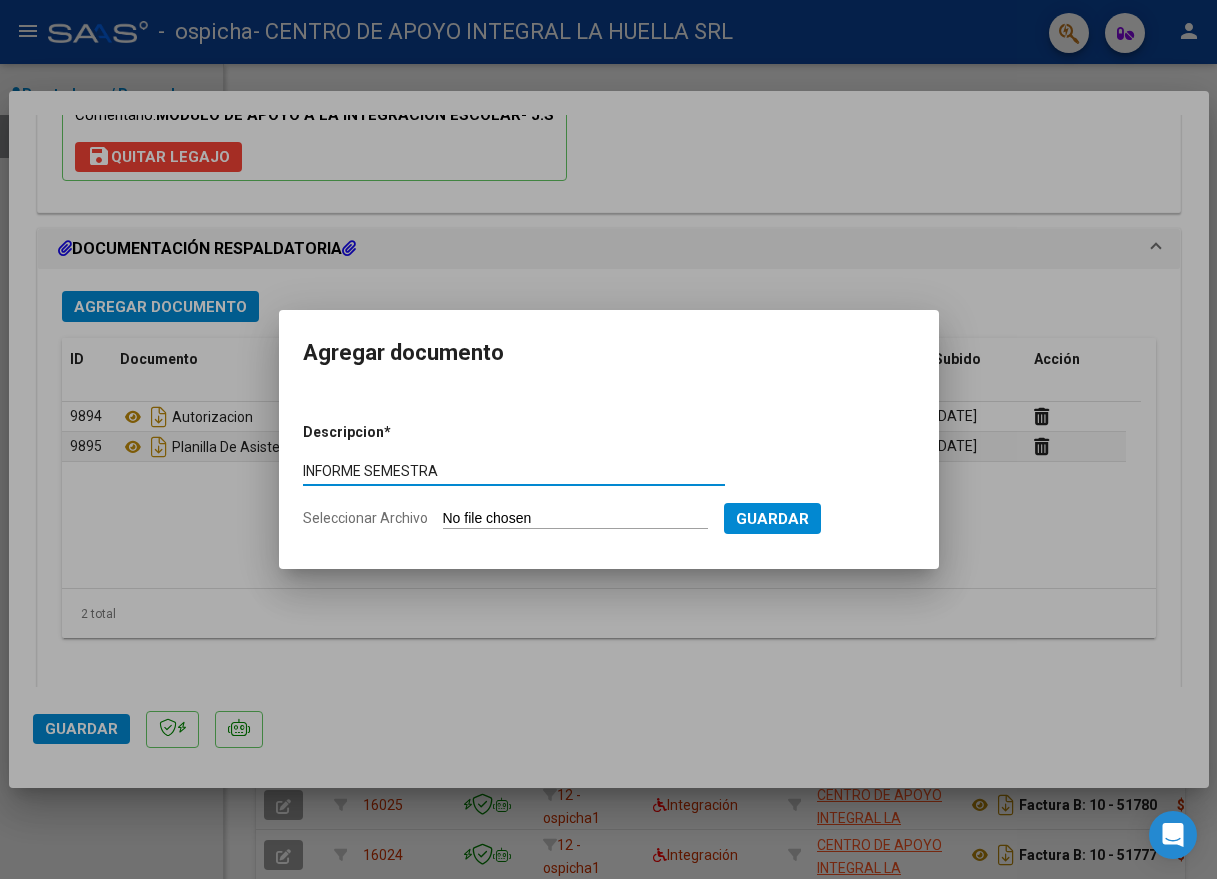 type on "INFORME SEMESTRA" 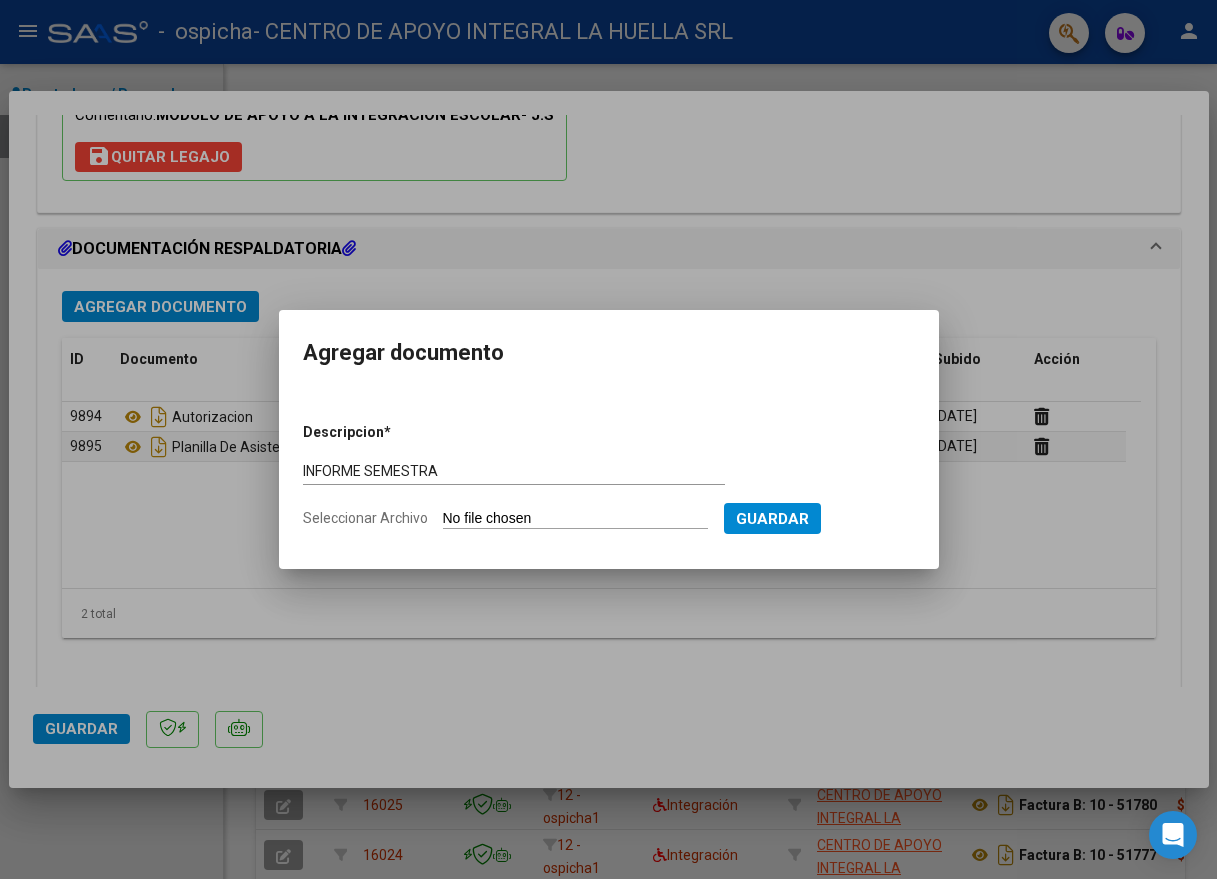 type on "C:\fakepath\ROLDAN JUAN BENJAMIN INFORME SEMESTRAL S OSPICHA.pdf" 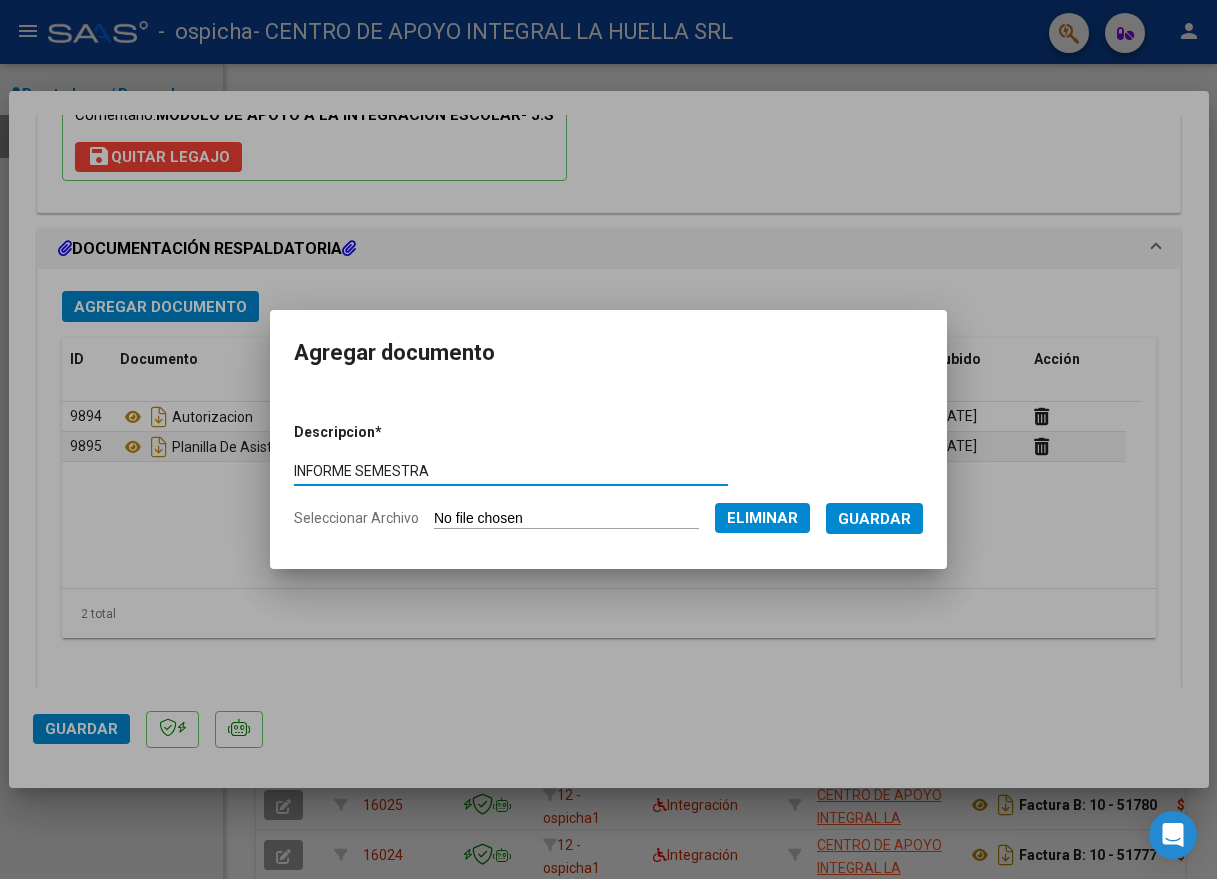 click on "Guardar" at bounding box center (874, 518) 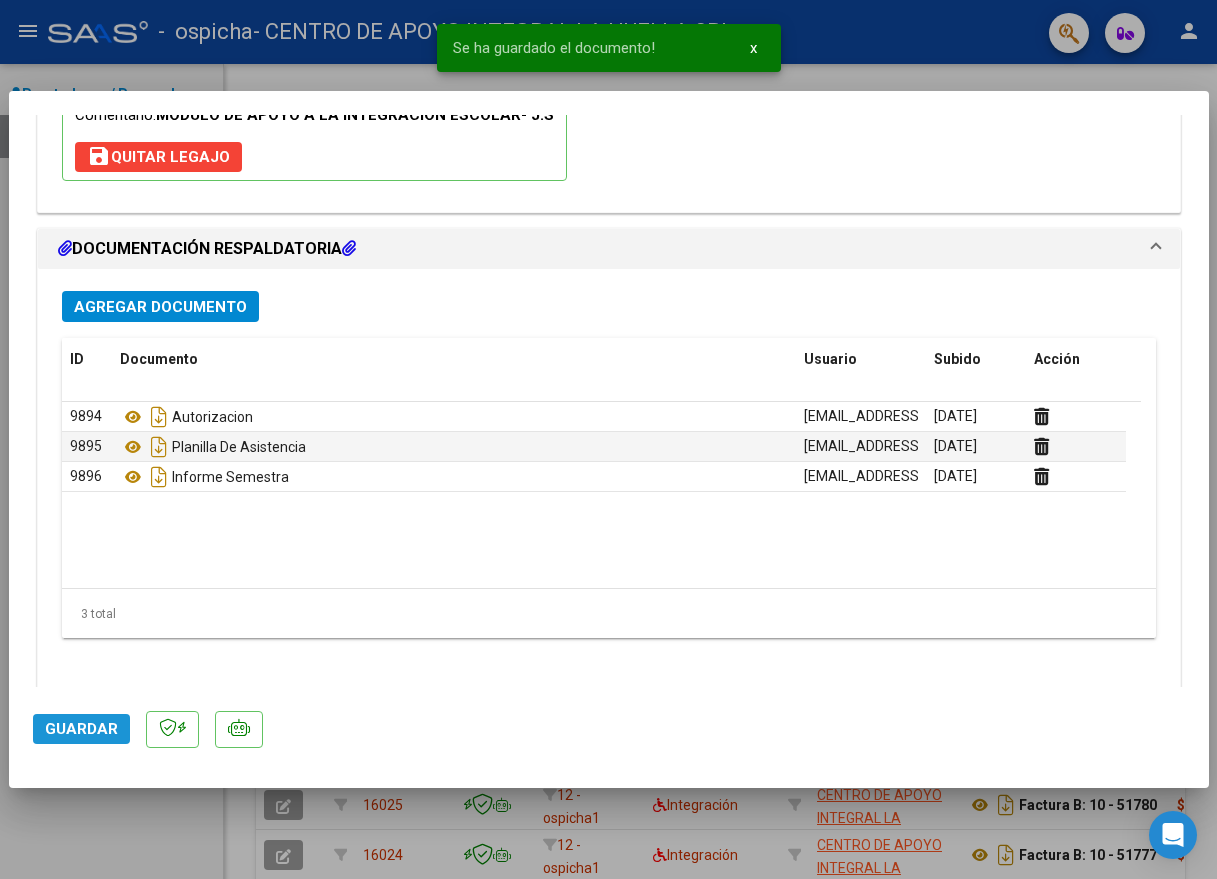 click on "Guardar" 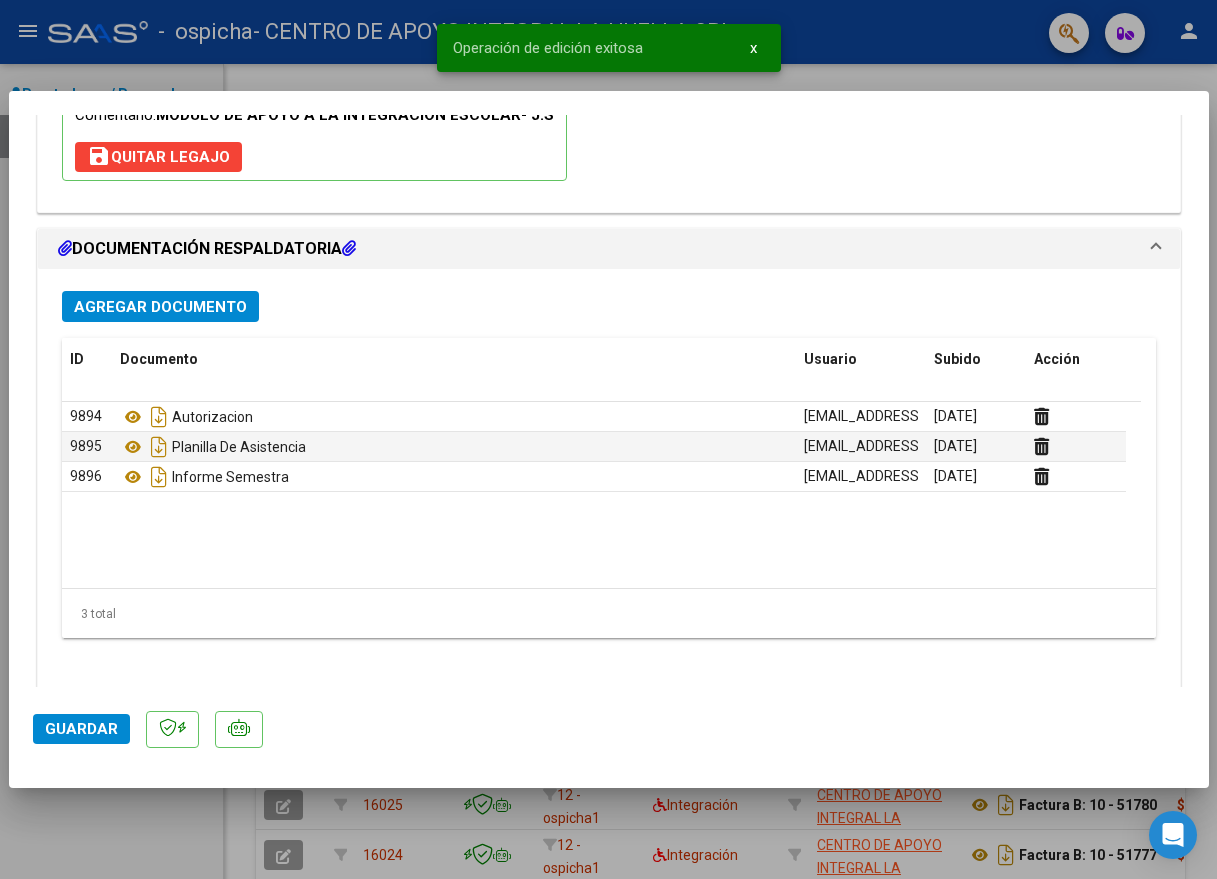 click on "Guardar" 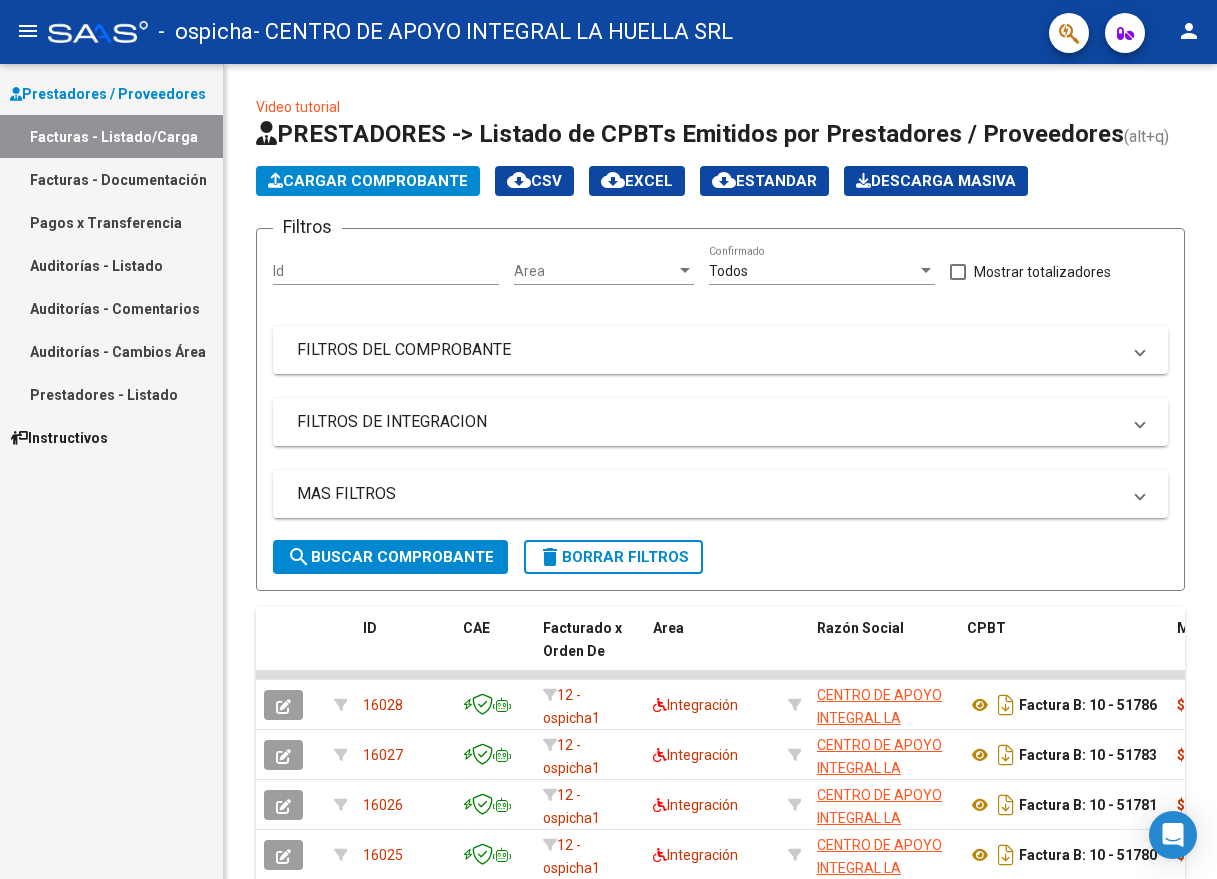 click on "Cargar Comprobante" 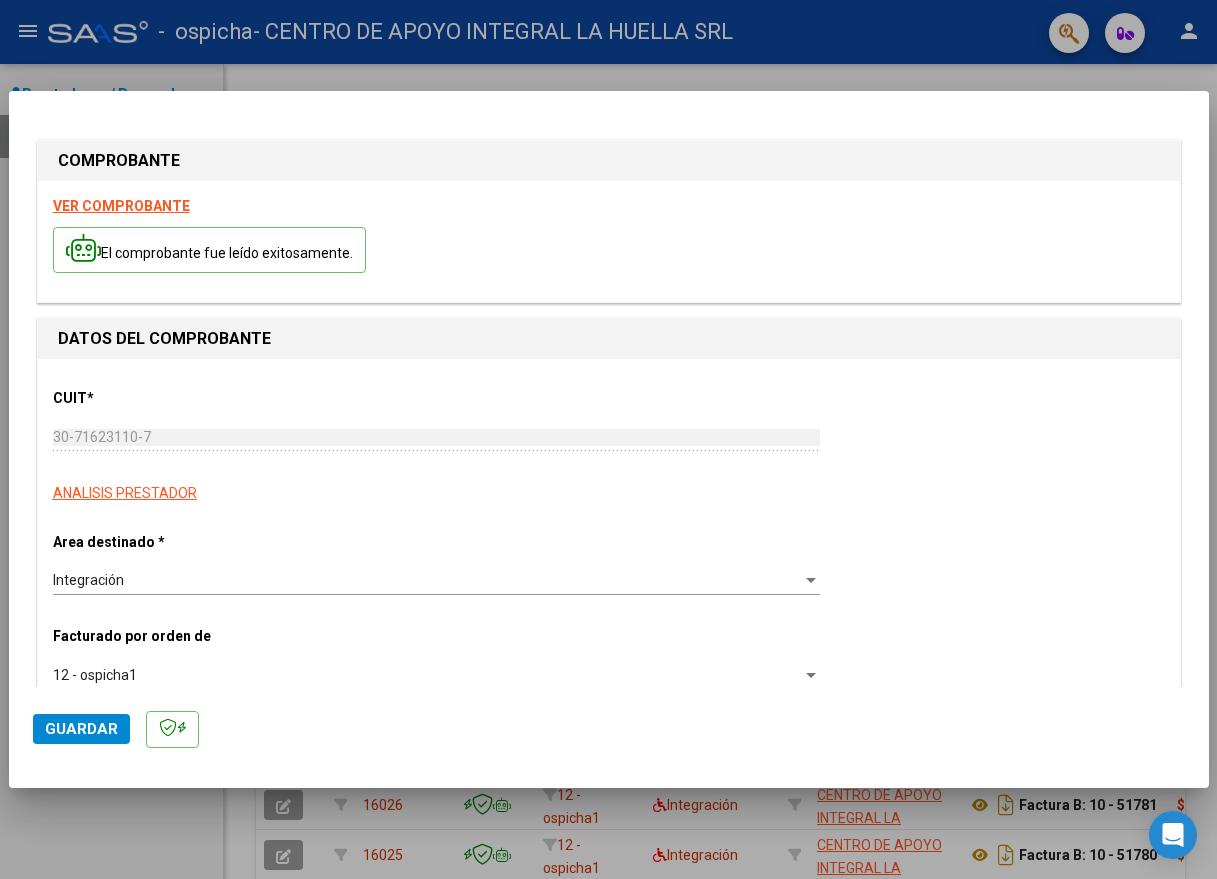 scroll, scrollTop: 400, scrollLeft: 0, axis: vertical 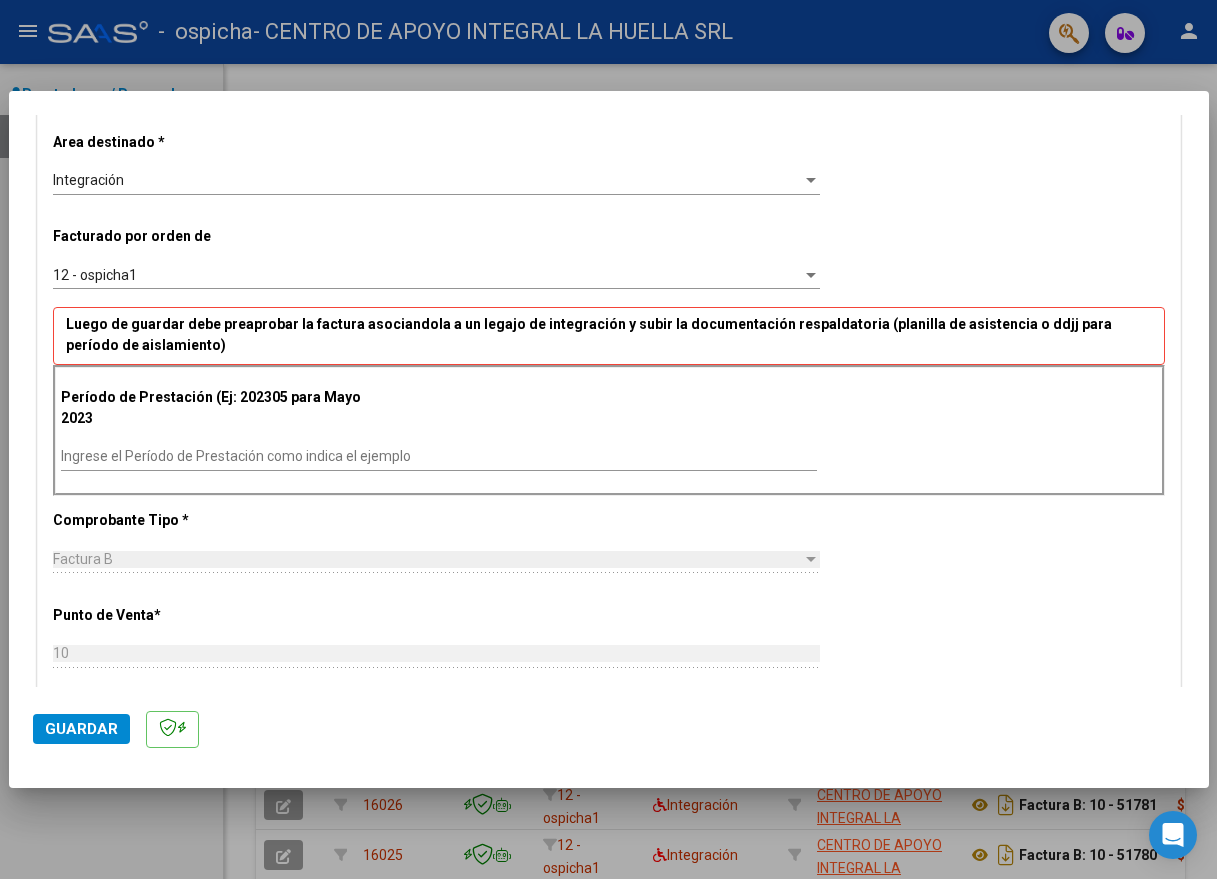 click on "Ingrese el Período de Prestación como indica el ejemplo" at bounding box center (439, 457) 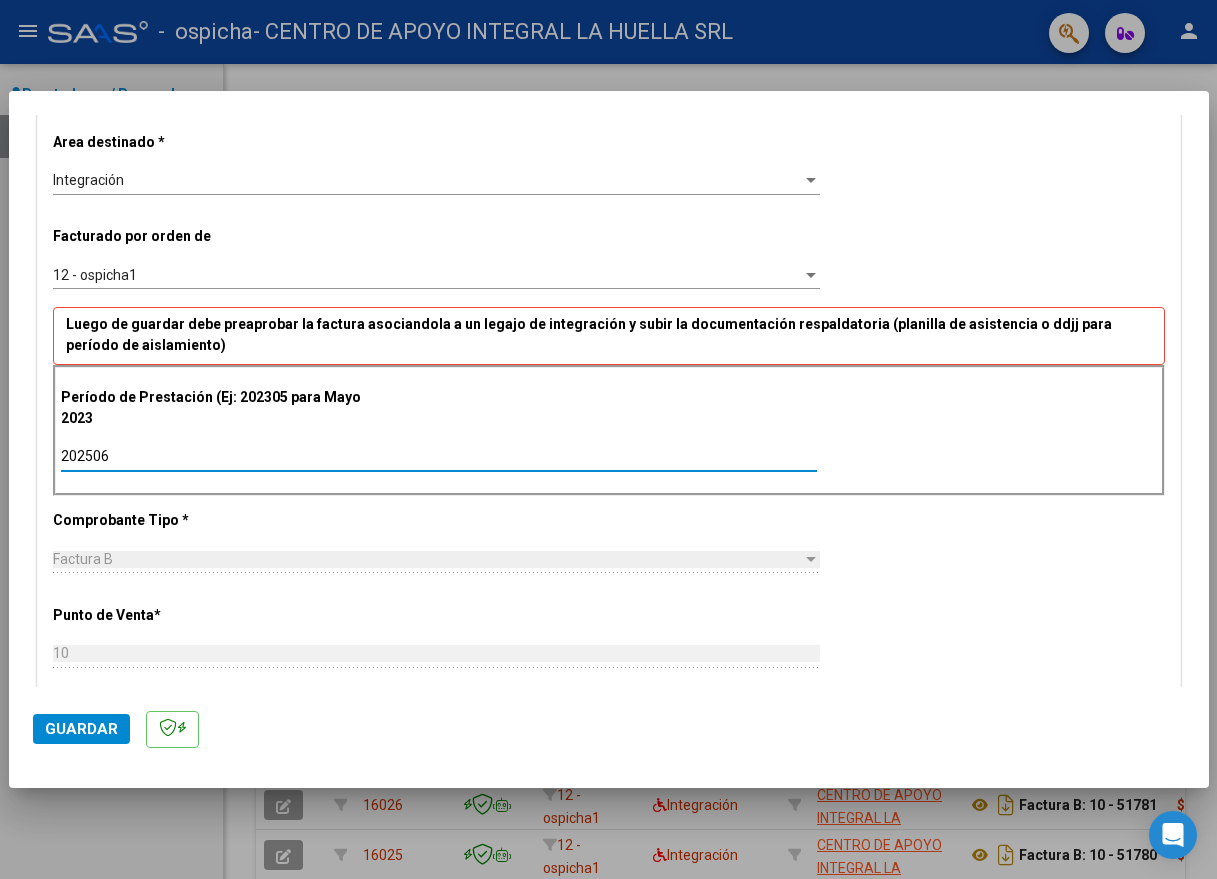 type on "202506" 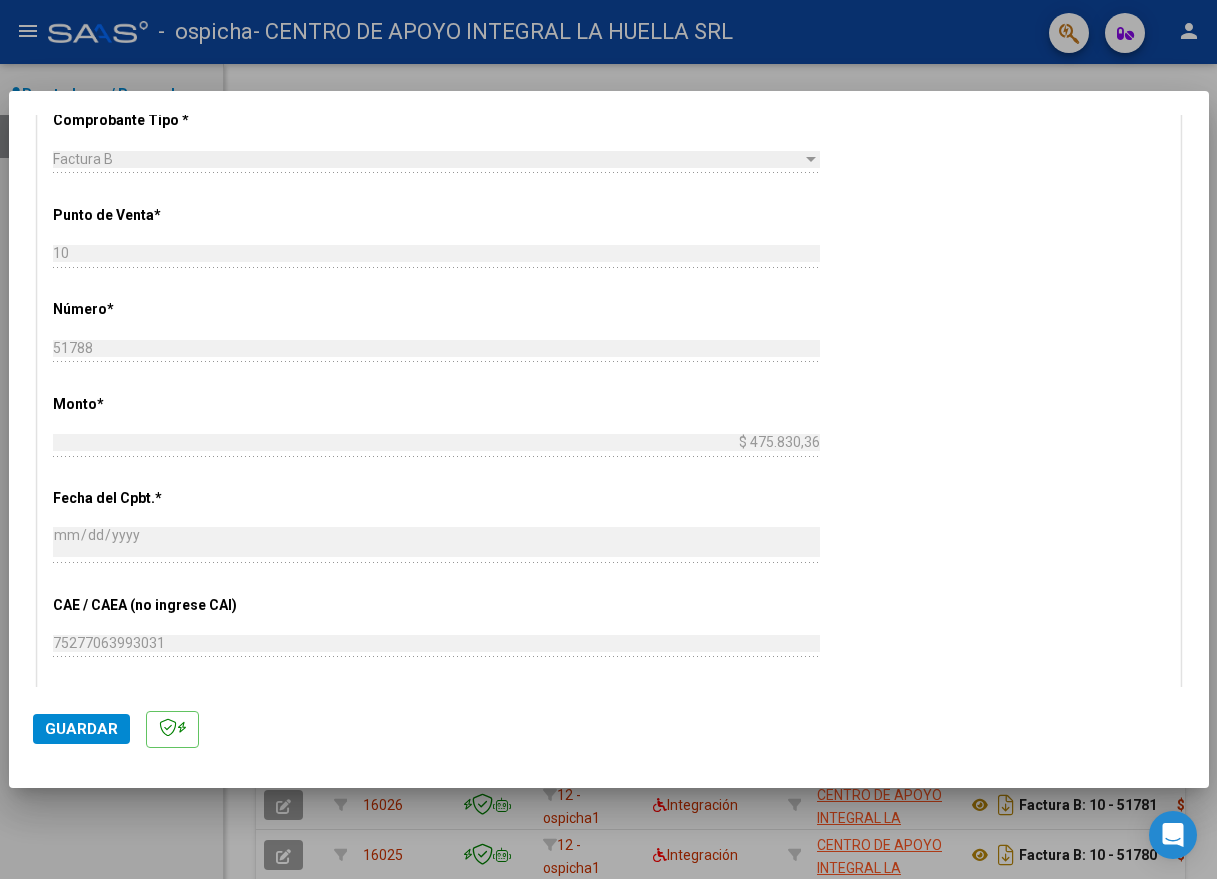 scroll, scrollTop: 1185, scrollLeft: 0, axis: vertical 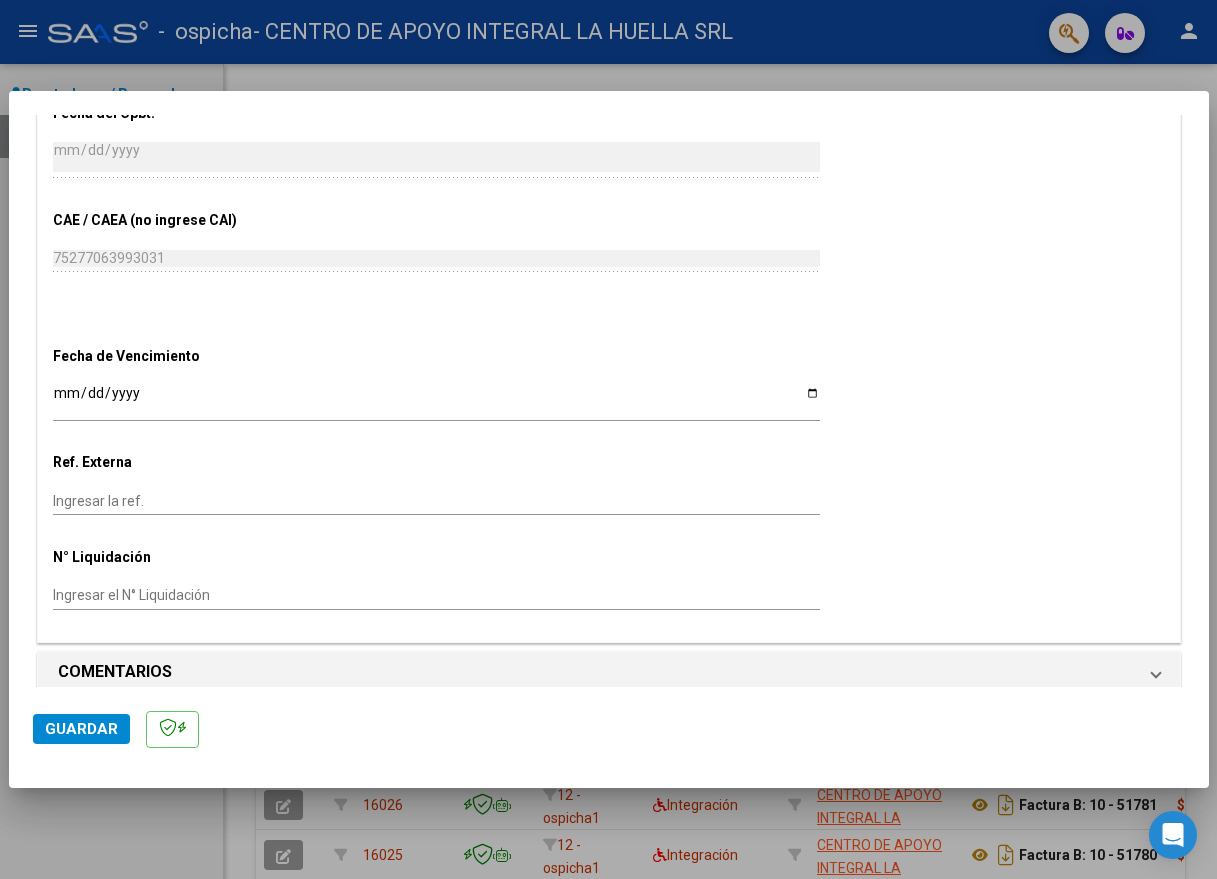 click on "Ingresar la fecha" at bounding box center [436, 400] 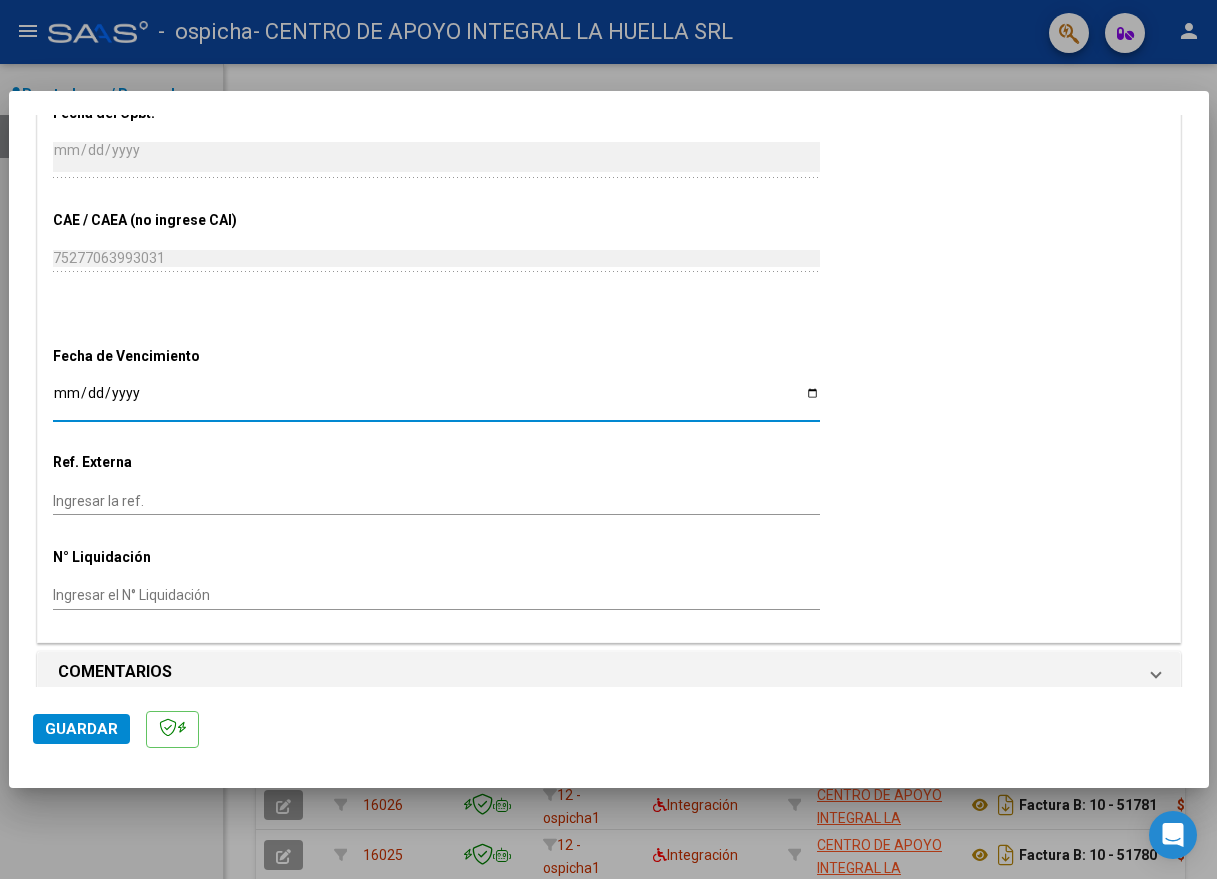 type on "2025-07-13" 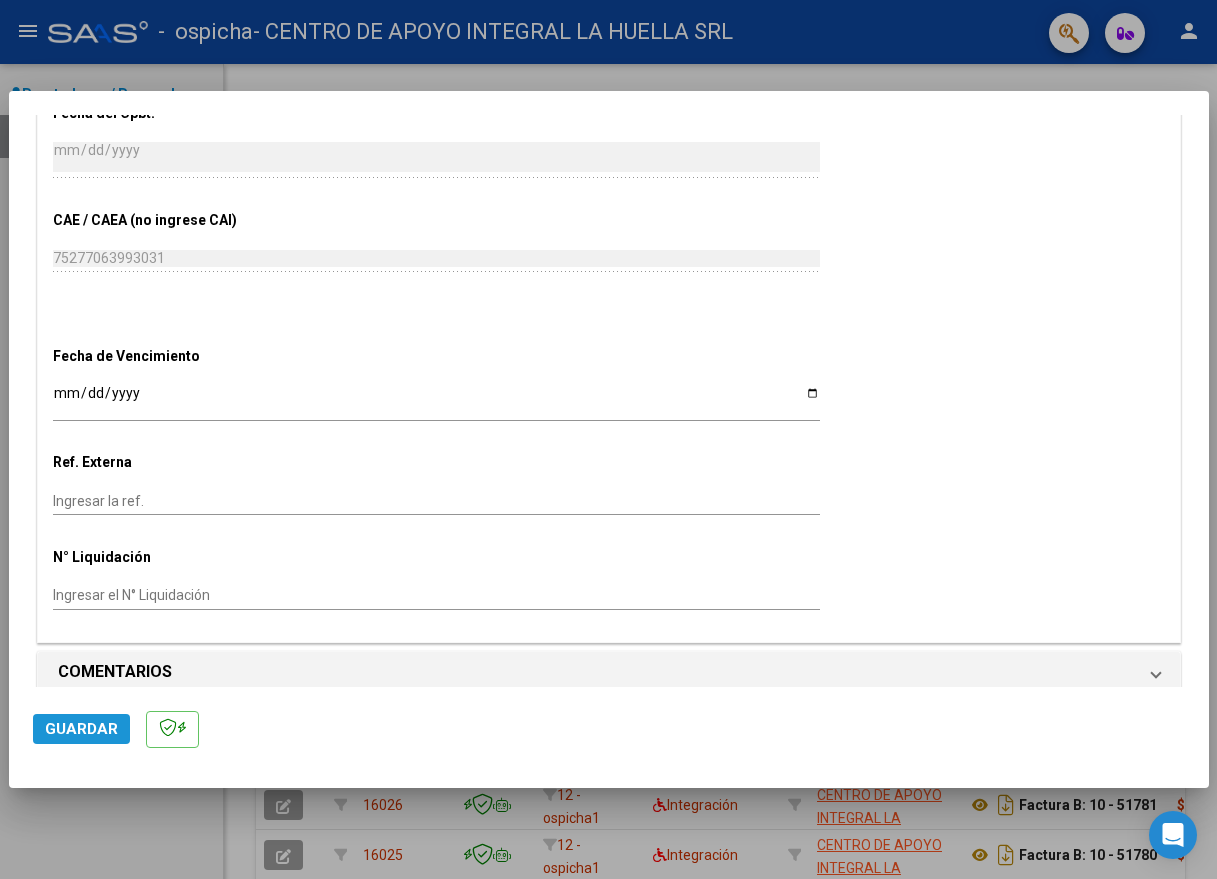 click on "Guardar" 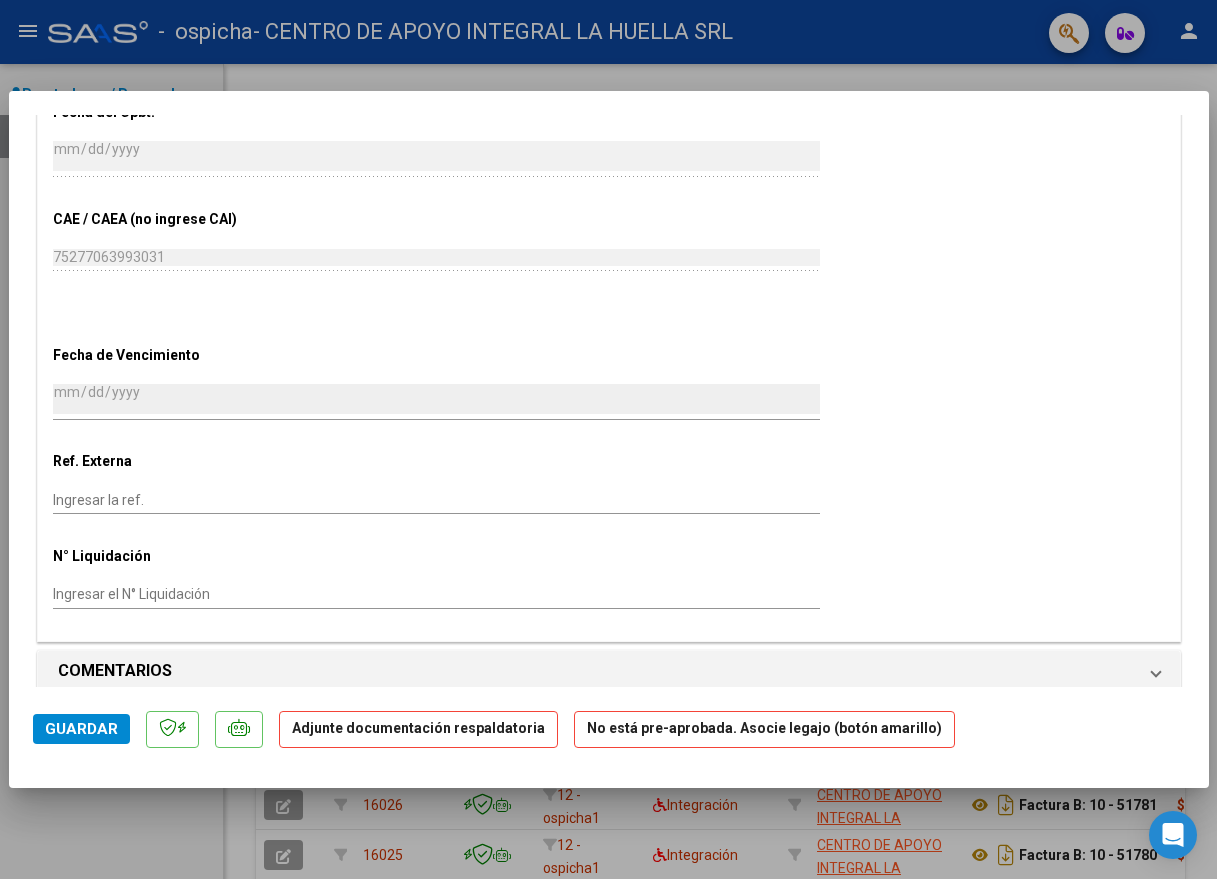 scroll, scrollTop: 1500, scrollLeft: 0, axis: vertical 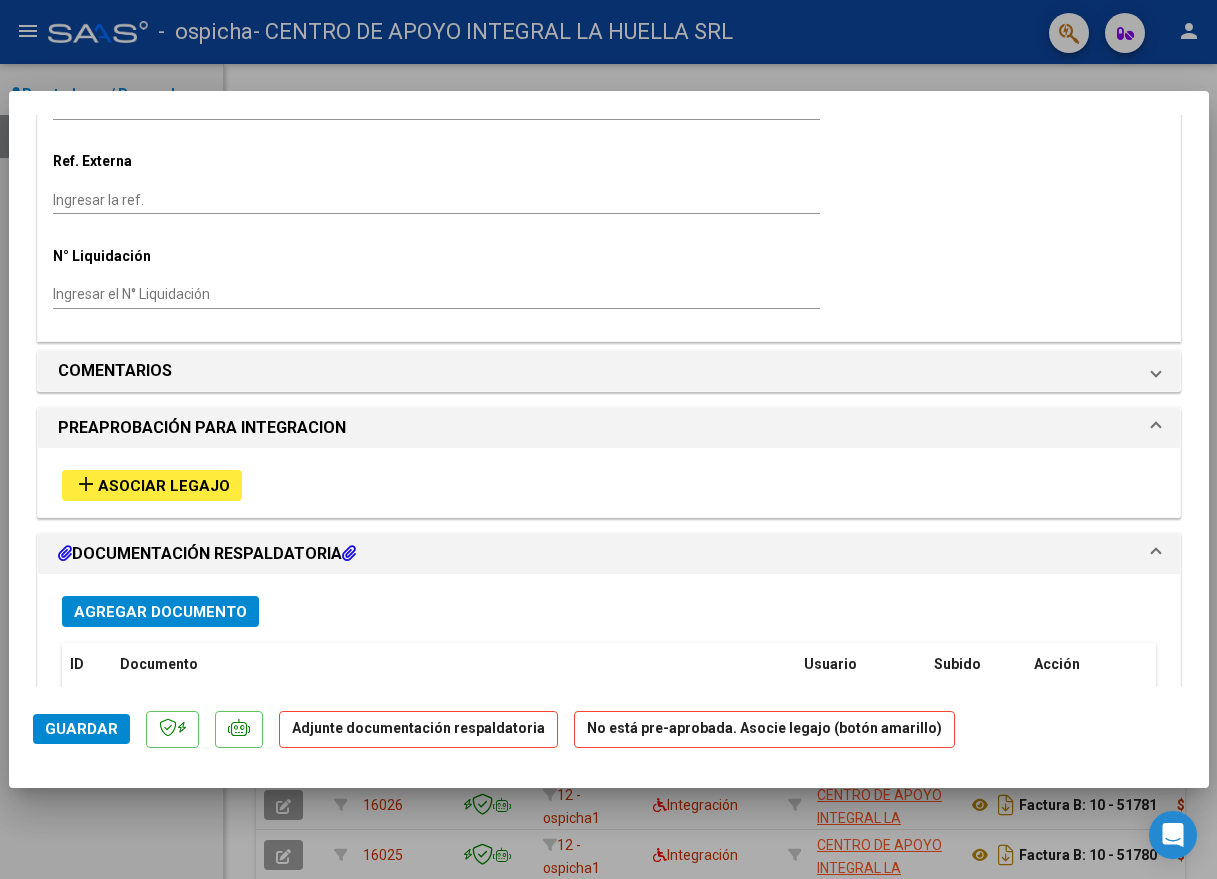 click on "add Asociar Legajo" at bounding box center (152, 485) 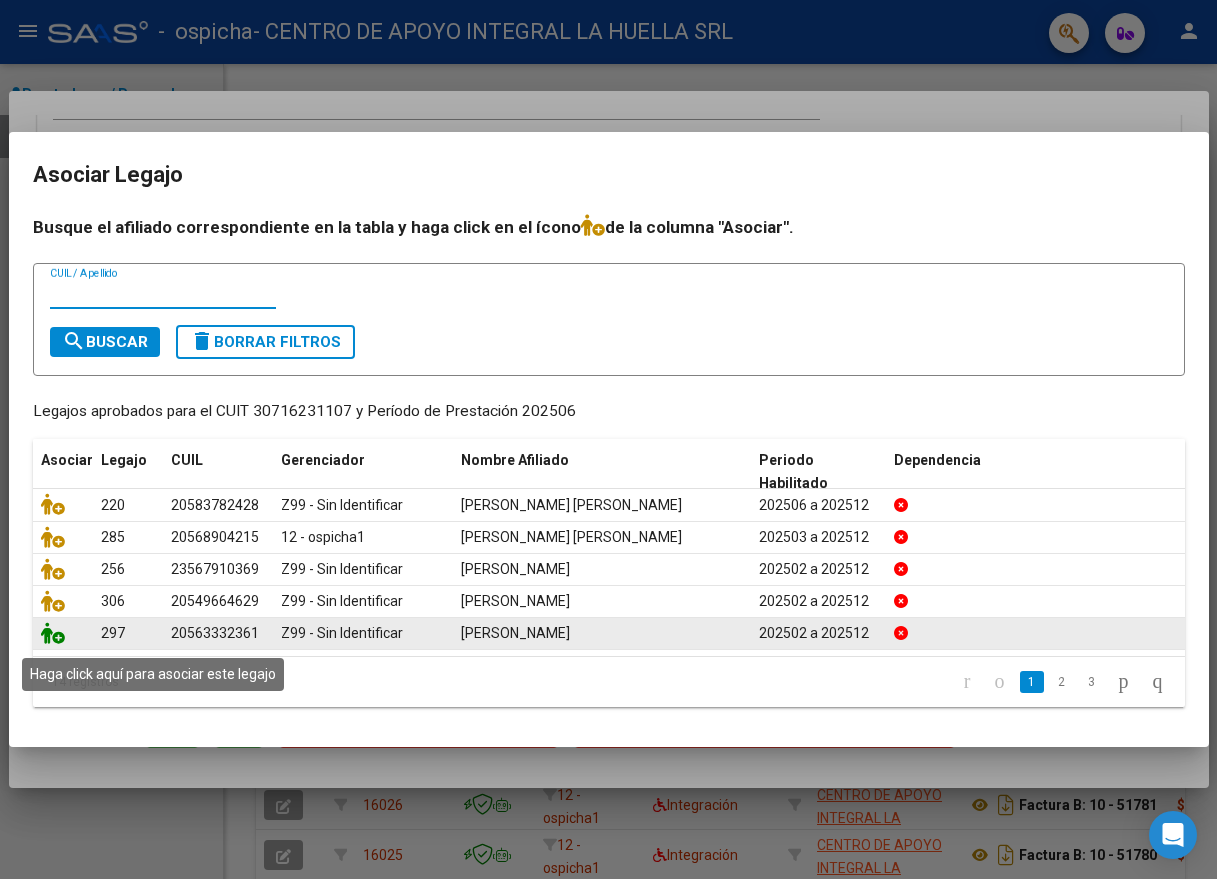 click 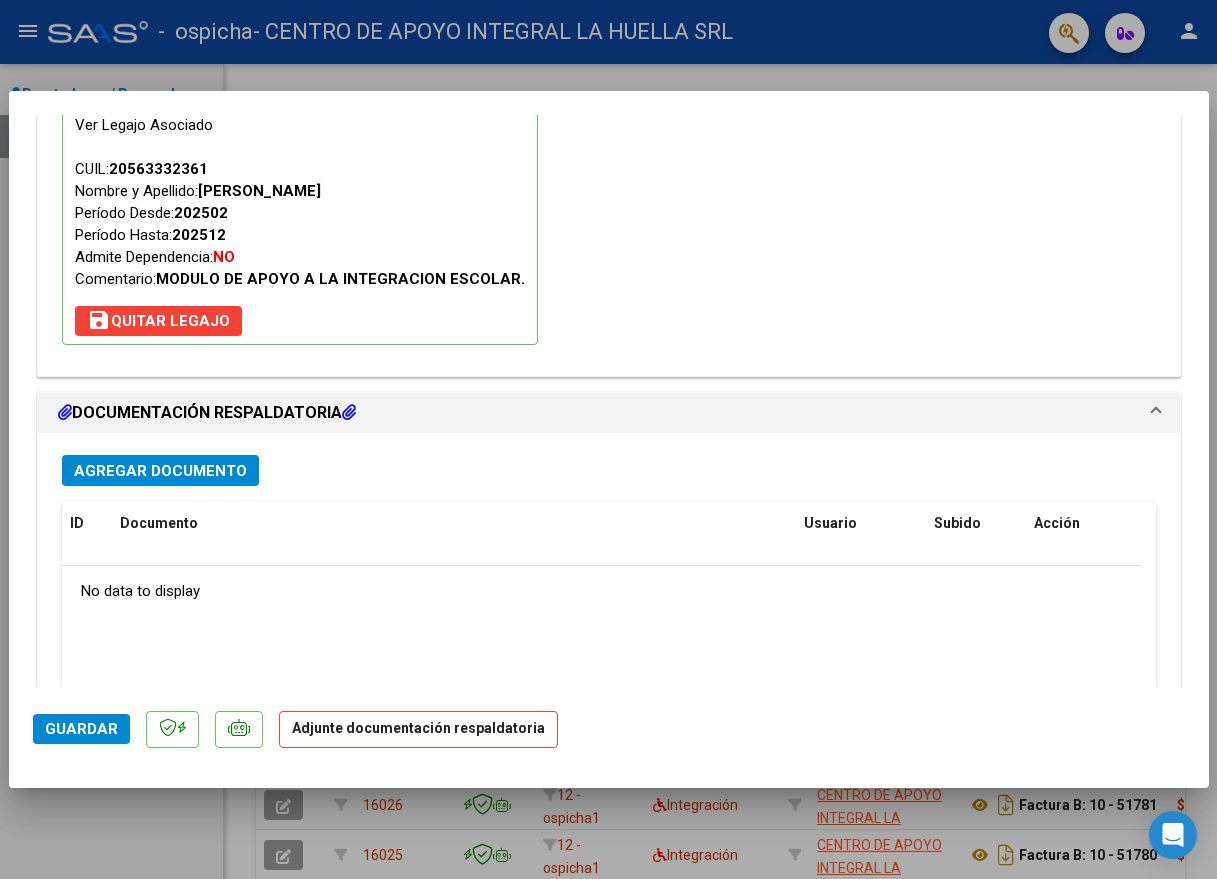 scroll, scrollTop: 2113, scrollLeft: 0, axis: vertical 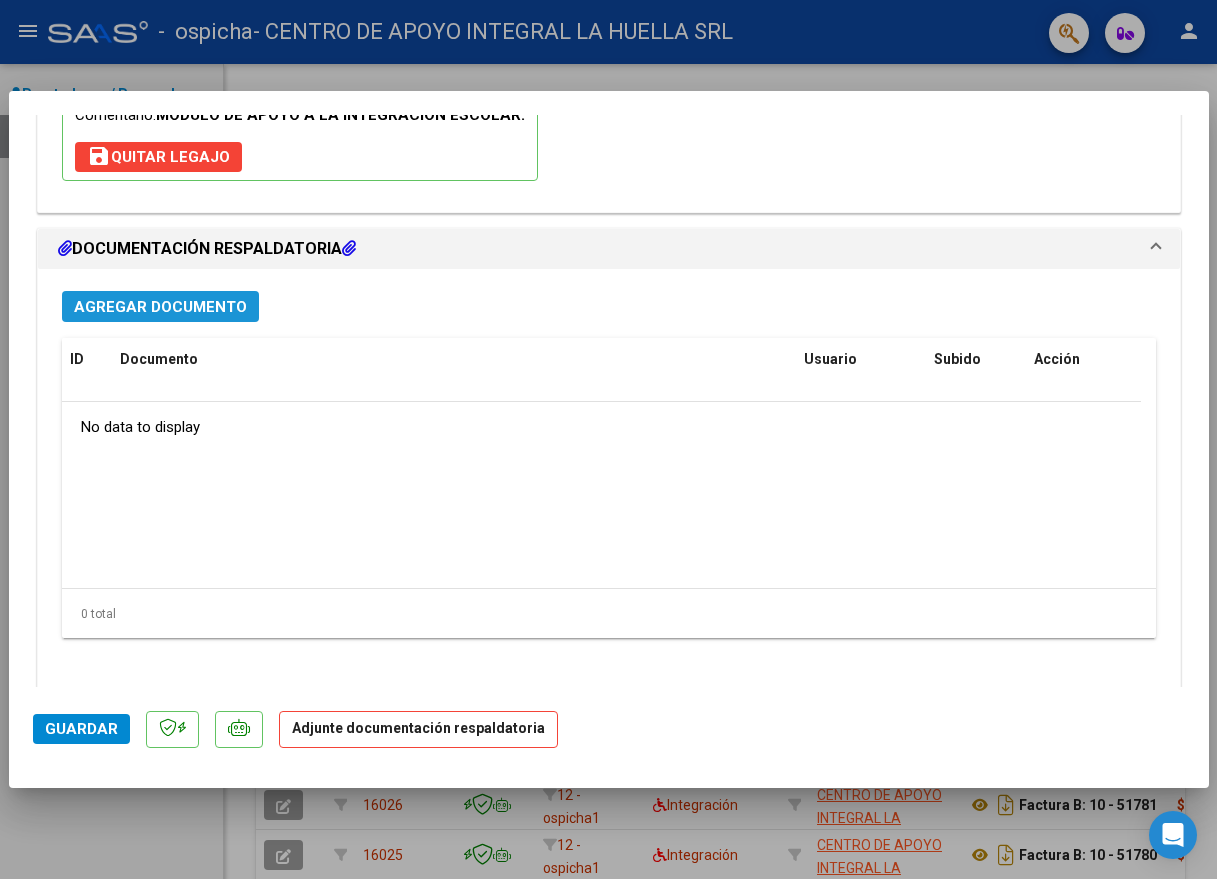 click on "Agregar Documento" at bounding box center [160, 307] 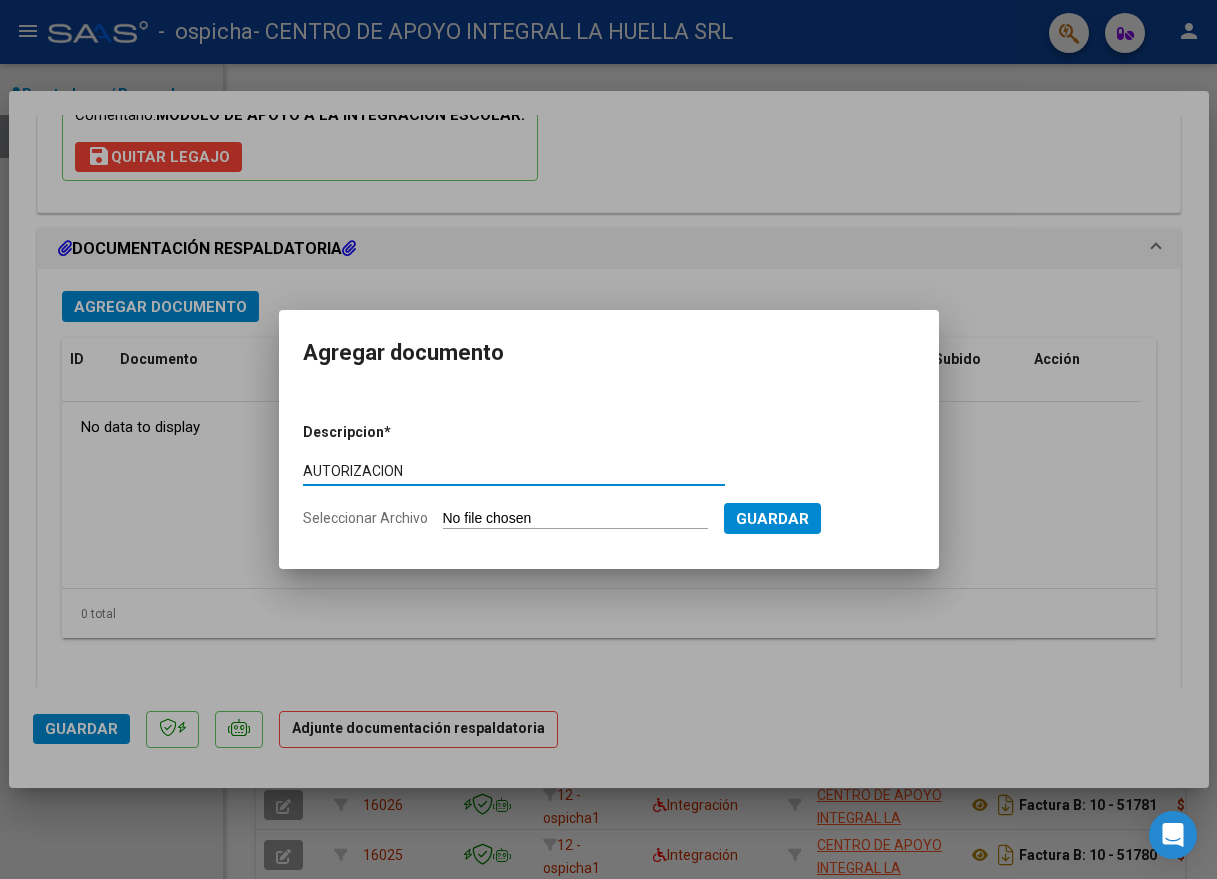 type on "AUTORIZACION" 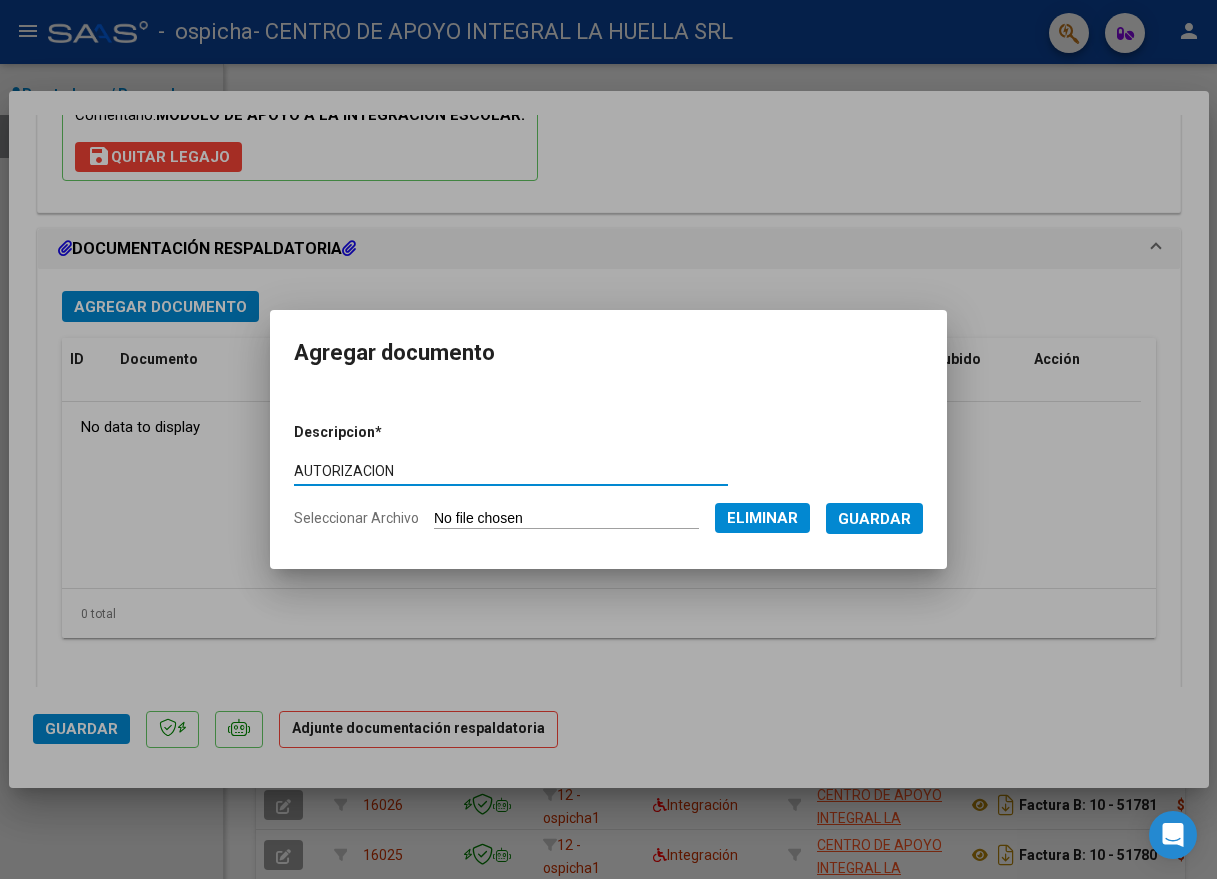 click on "Guardar" at bounding box center (874, 519) 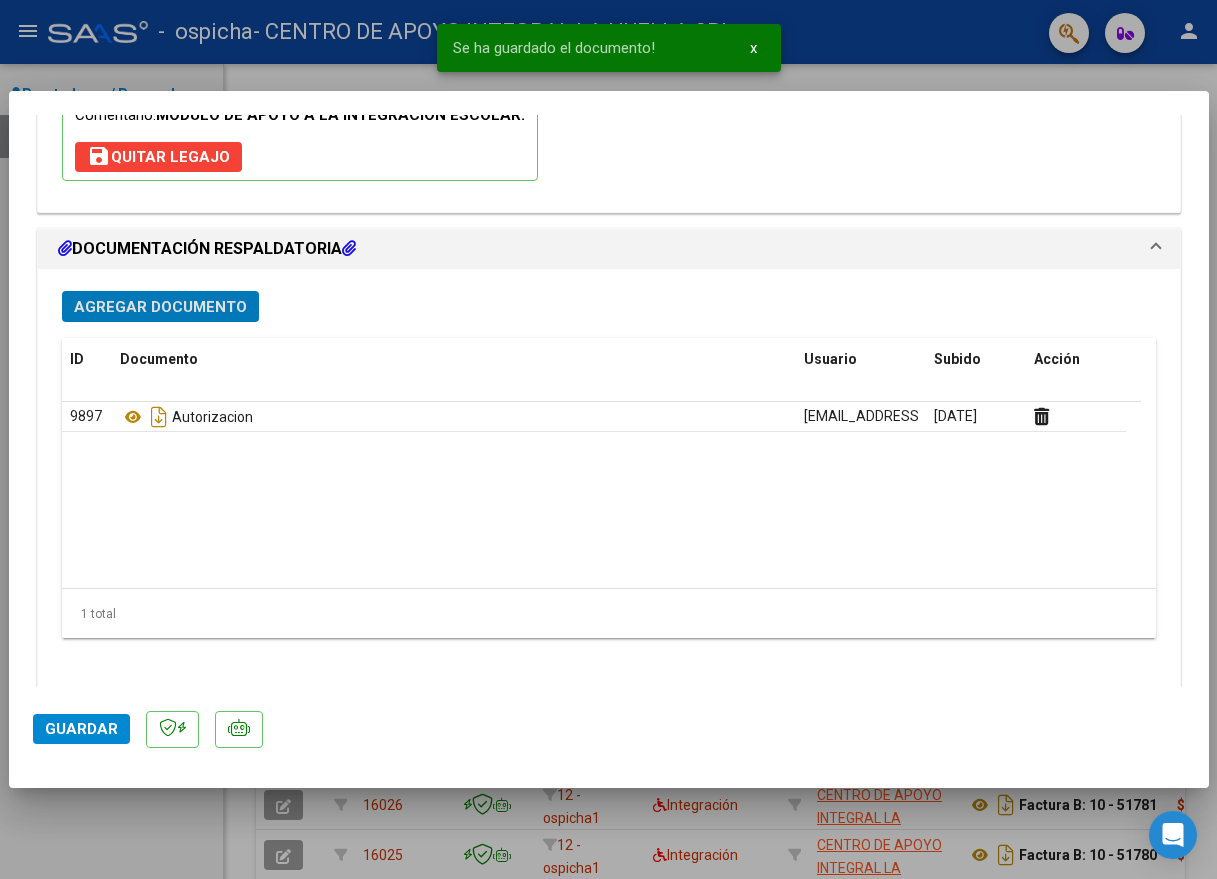 click on "Agregar Documento" at bounding box center (160, 307) 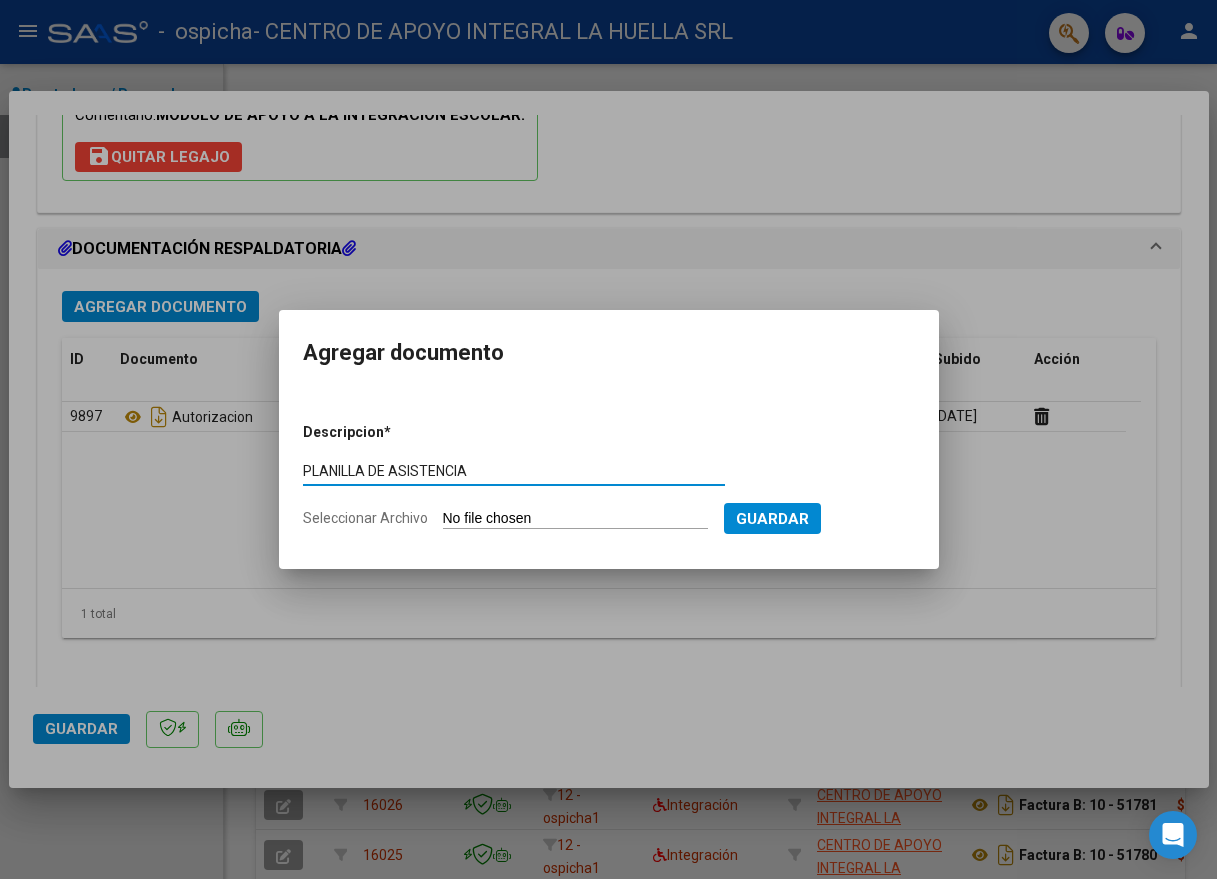 type on "PLANILLA DE ASISTENCIA" 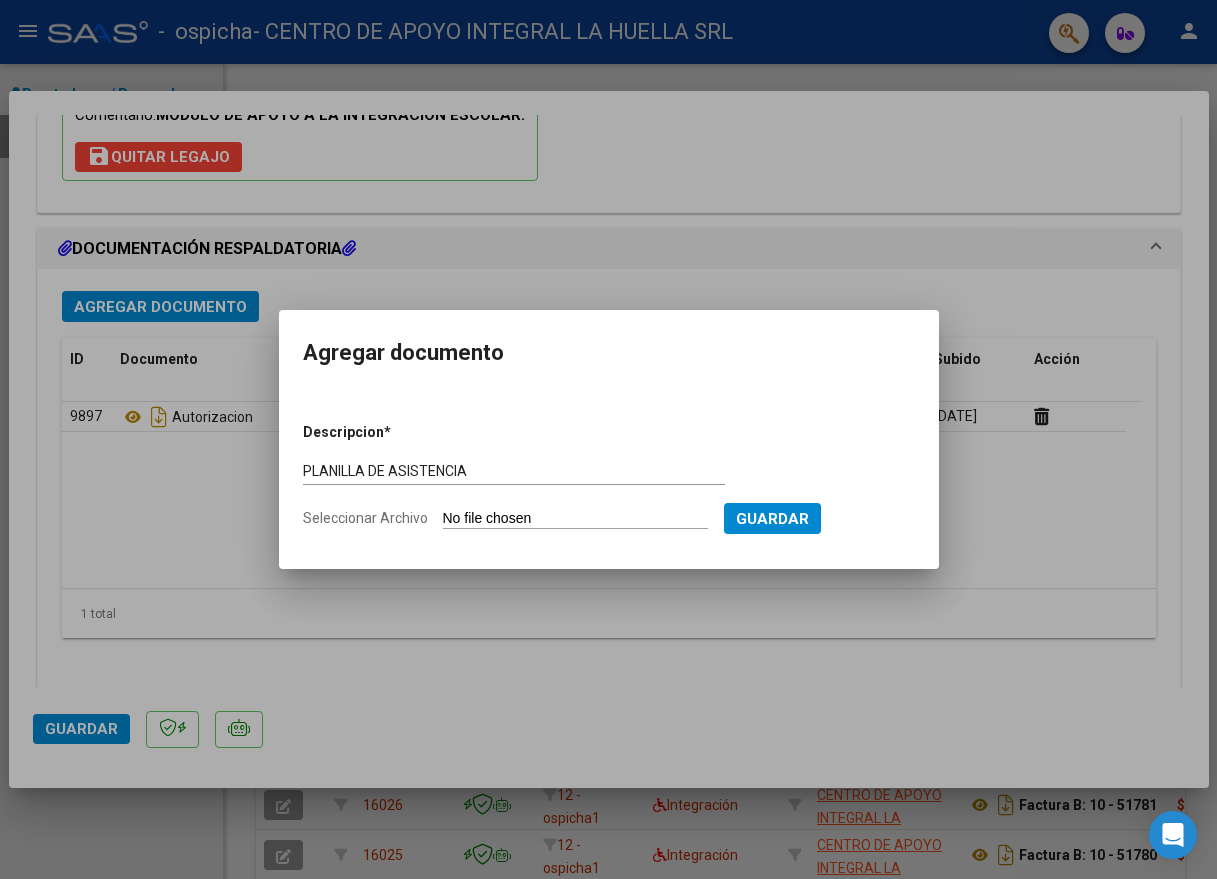 type on "C:\fakepath\TOLEDO ULISES GUSTAVO-PLANILLA ASISTENCIA-JUNIO-S-OSPICHA.pdf" 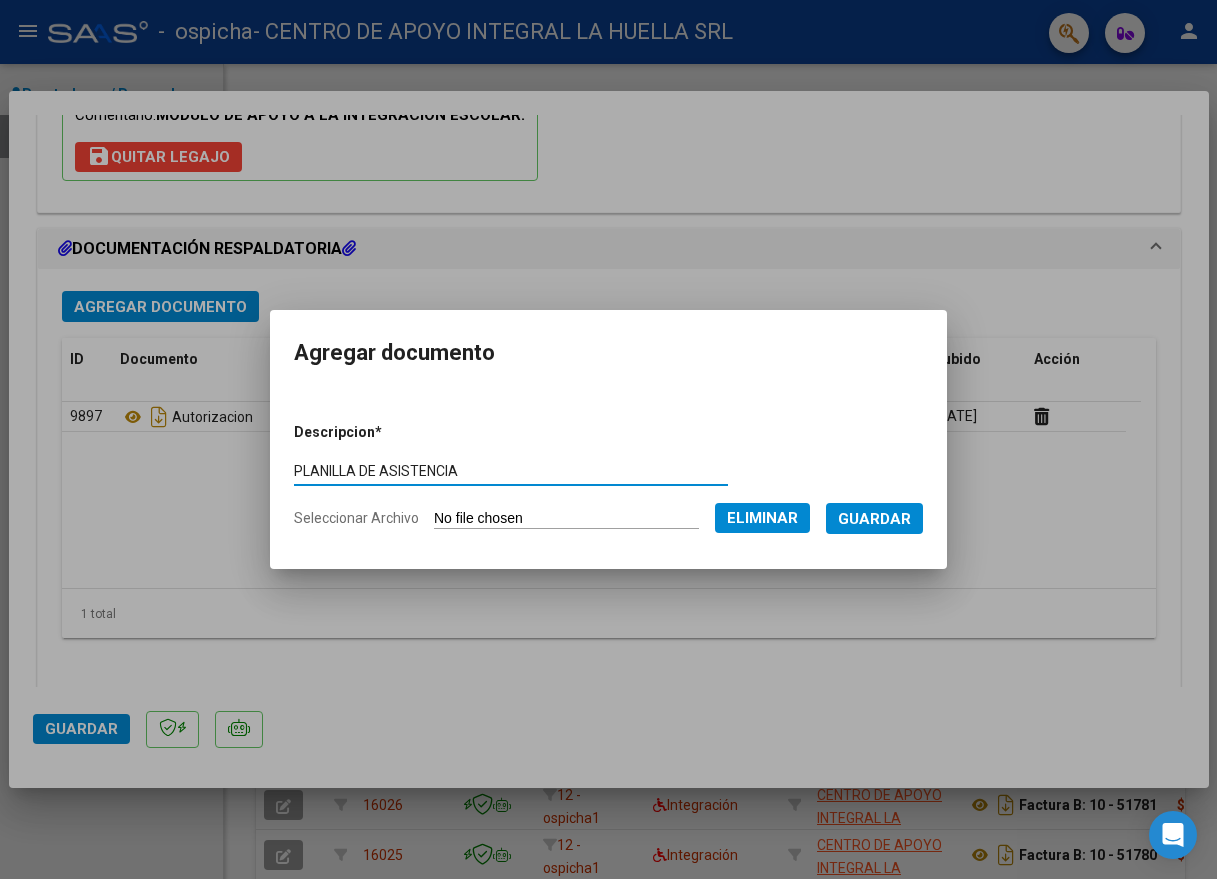 click on "Guardar" at bounding box center (874, 518) 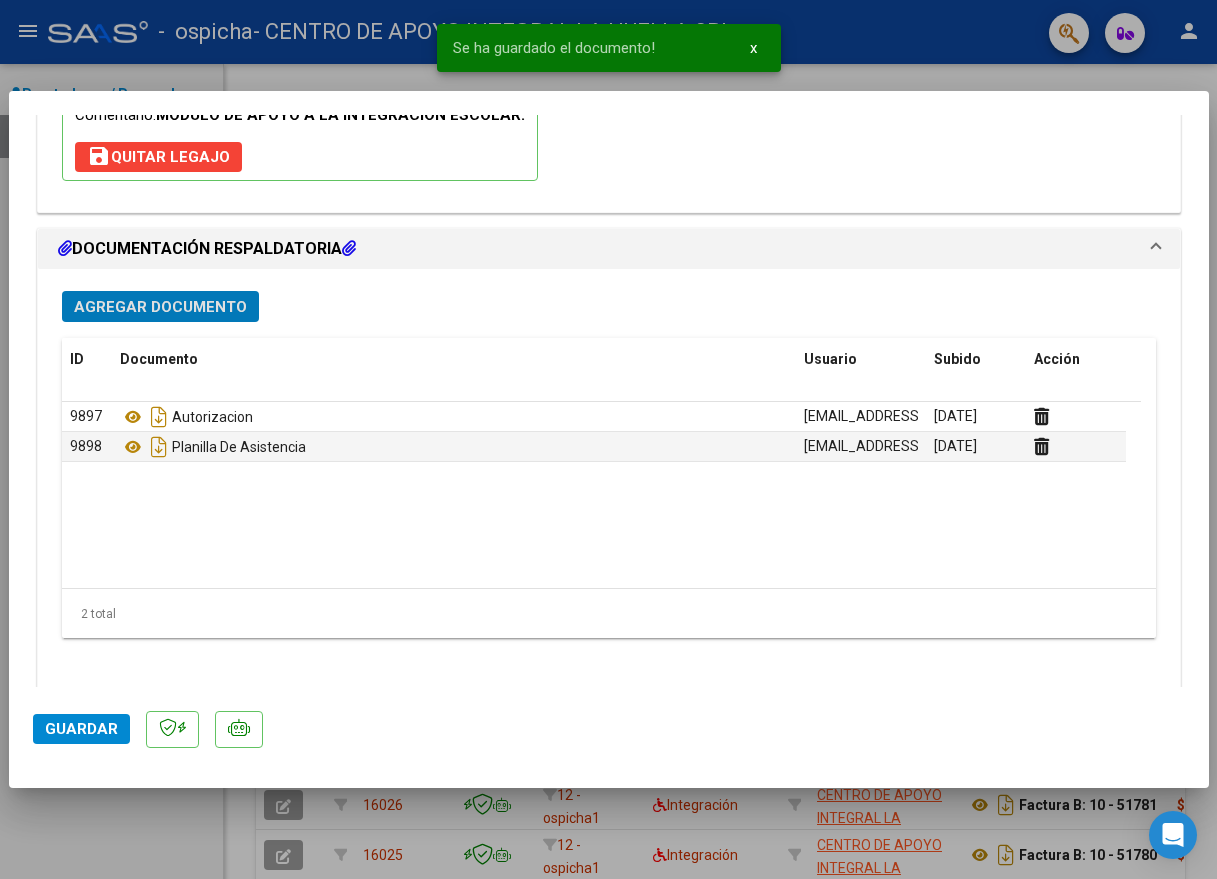 click on "Agregar Documento" at bounding box center [160, 307] 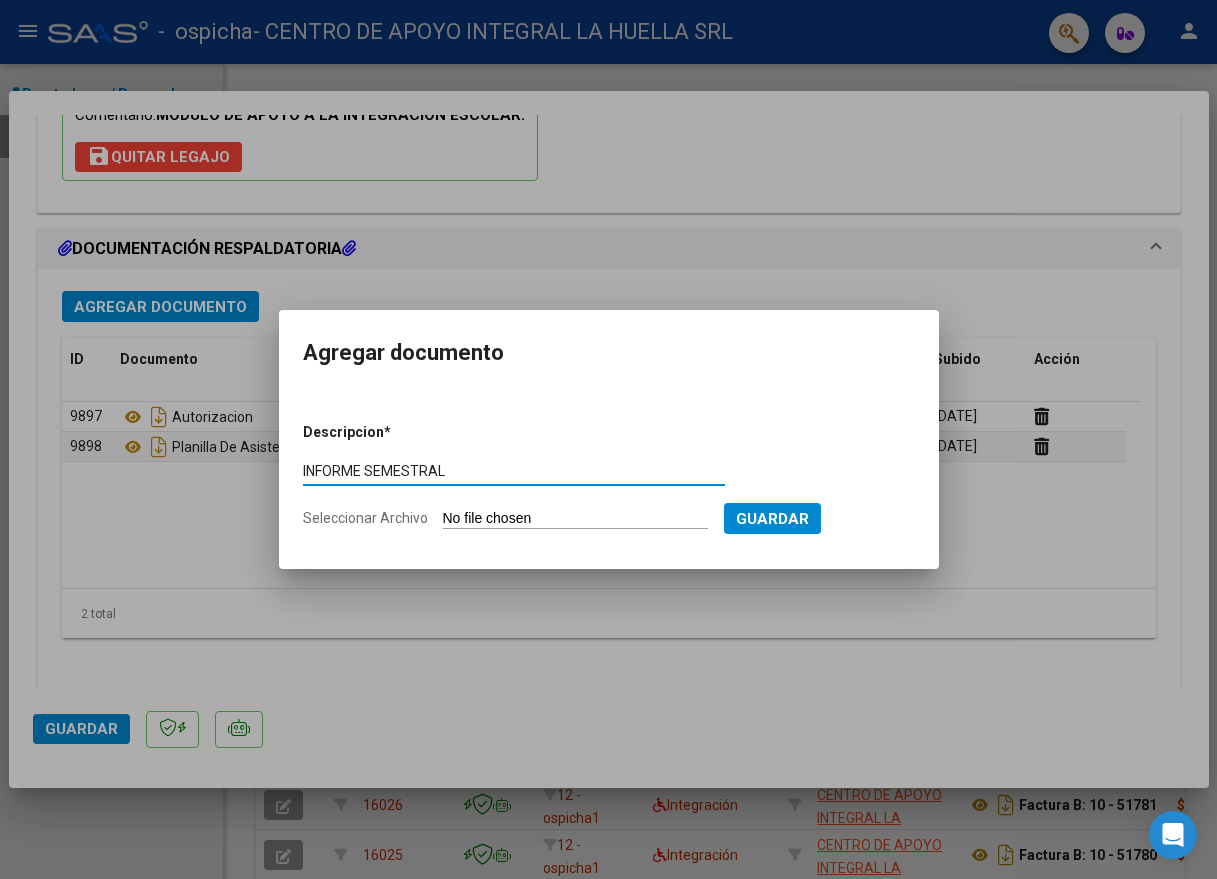 type on "INFORME SEMESTRAL" 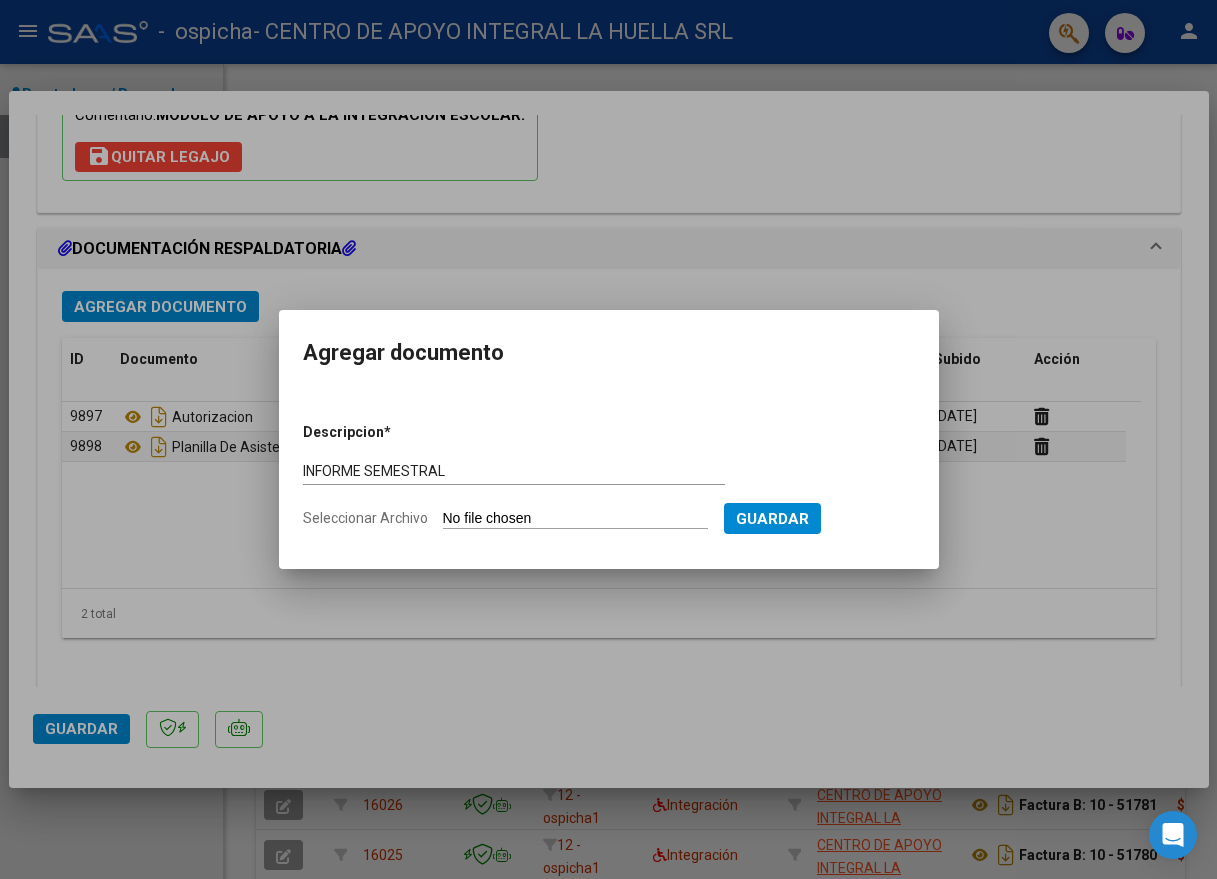 type on "C:\fakepath\TOLEDO ULISES GUSTAVO INFORME SEMESTRAL S OSPICHA.pdf" 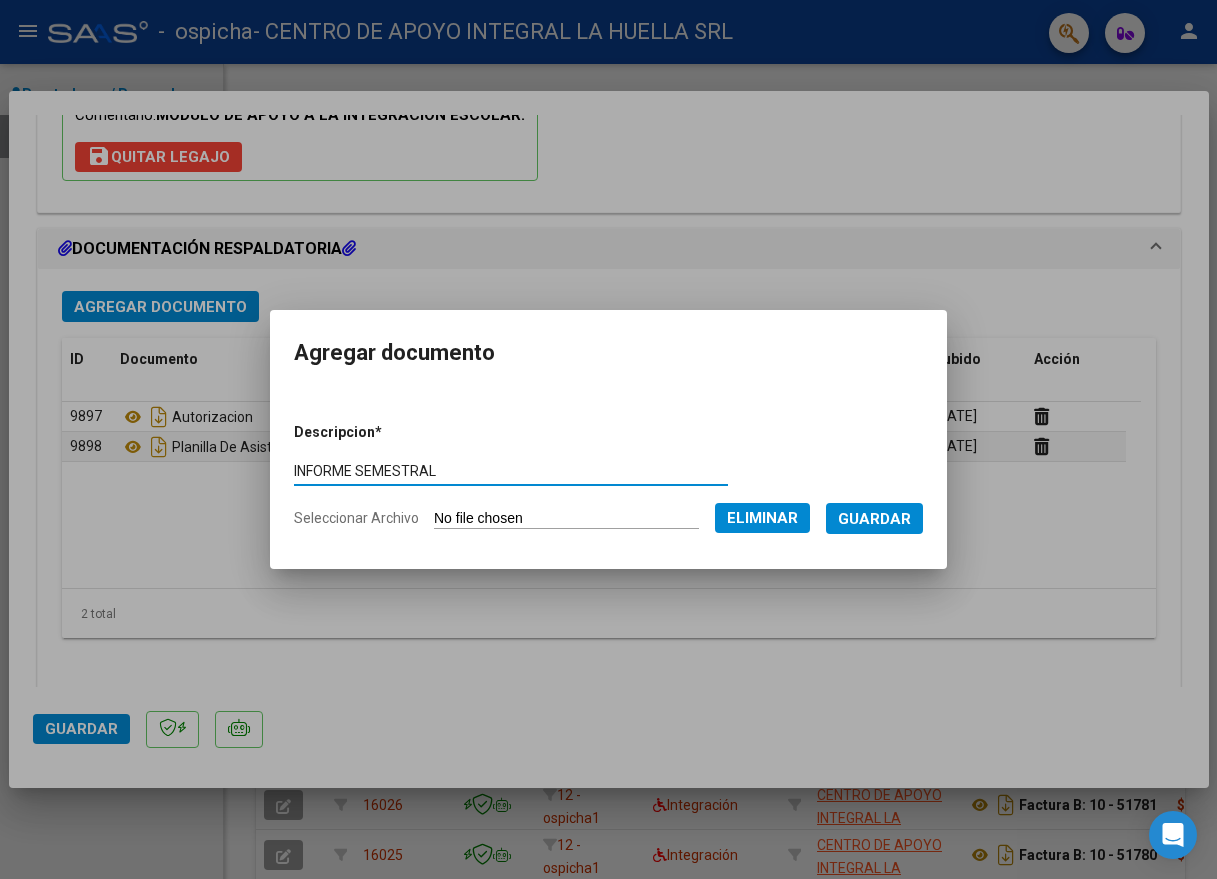 click on "Guardar" at bounding box center [874, 519] 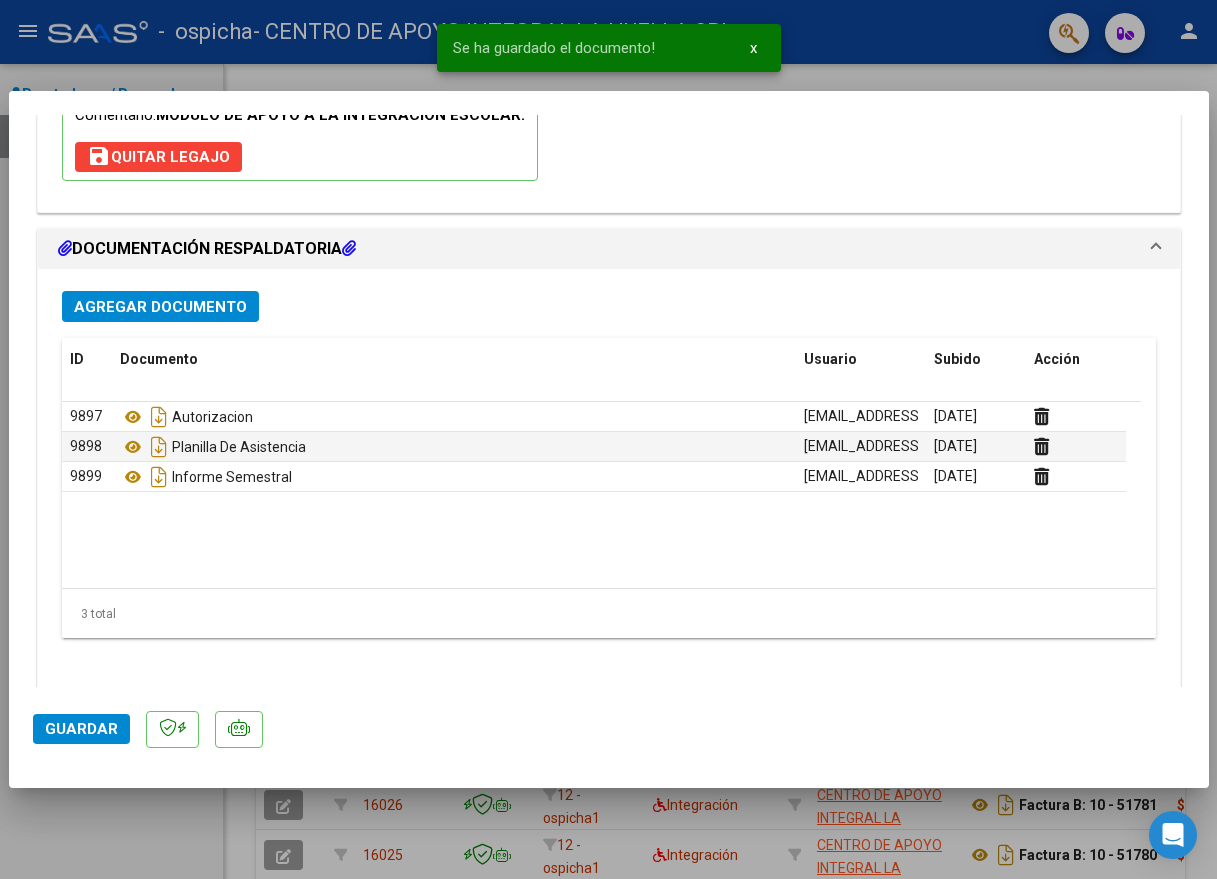 click on "Guardar" 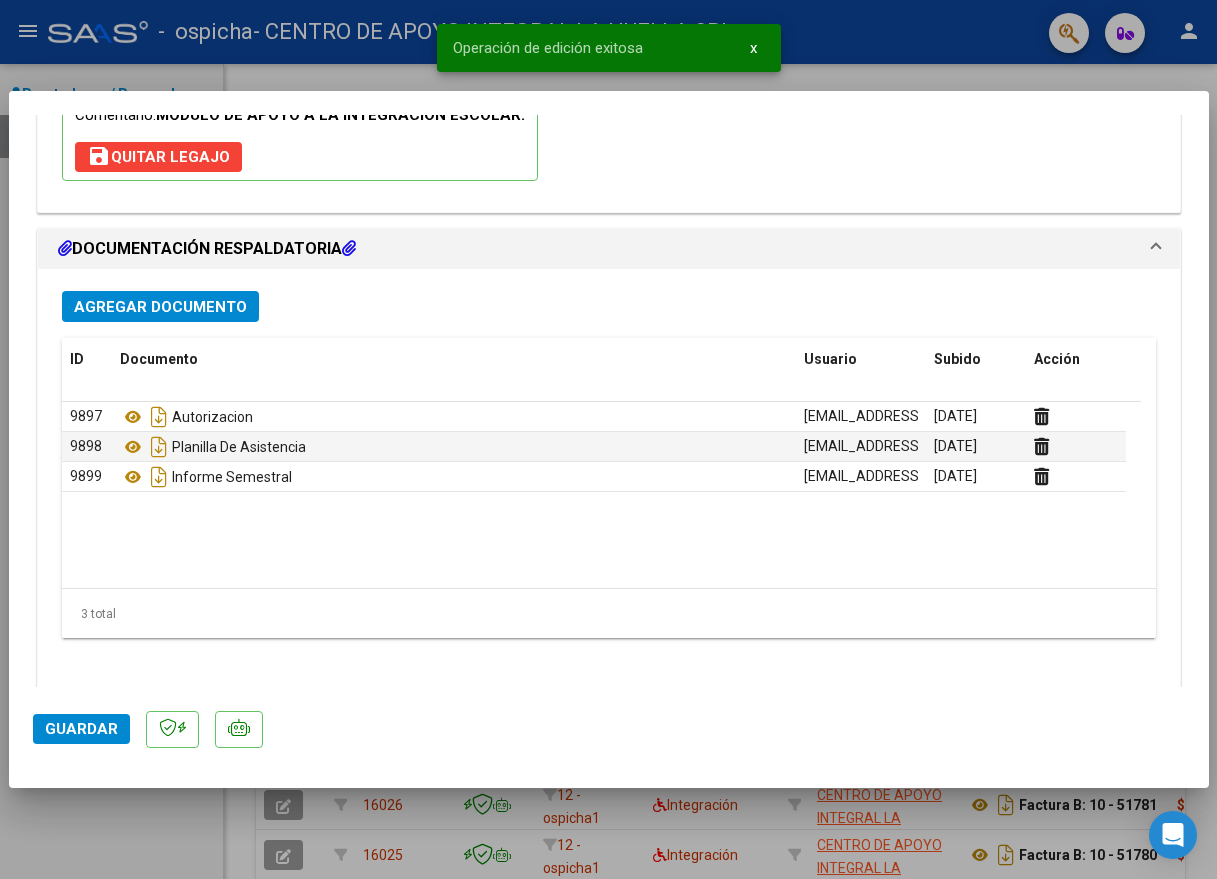 drag, startPoint x: 87, startPoint y: 727, endPoint x: 216, endPoint y: 632, distance: 160.20612 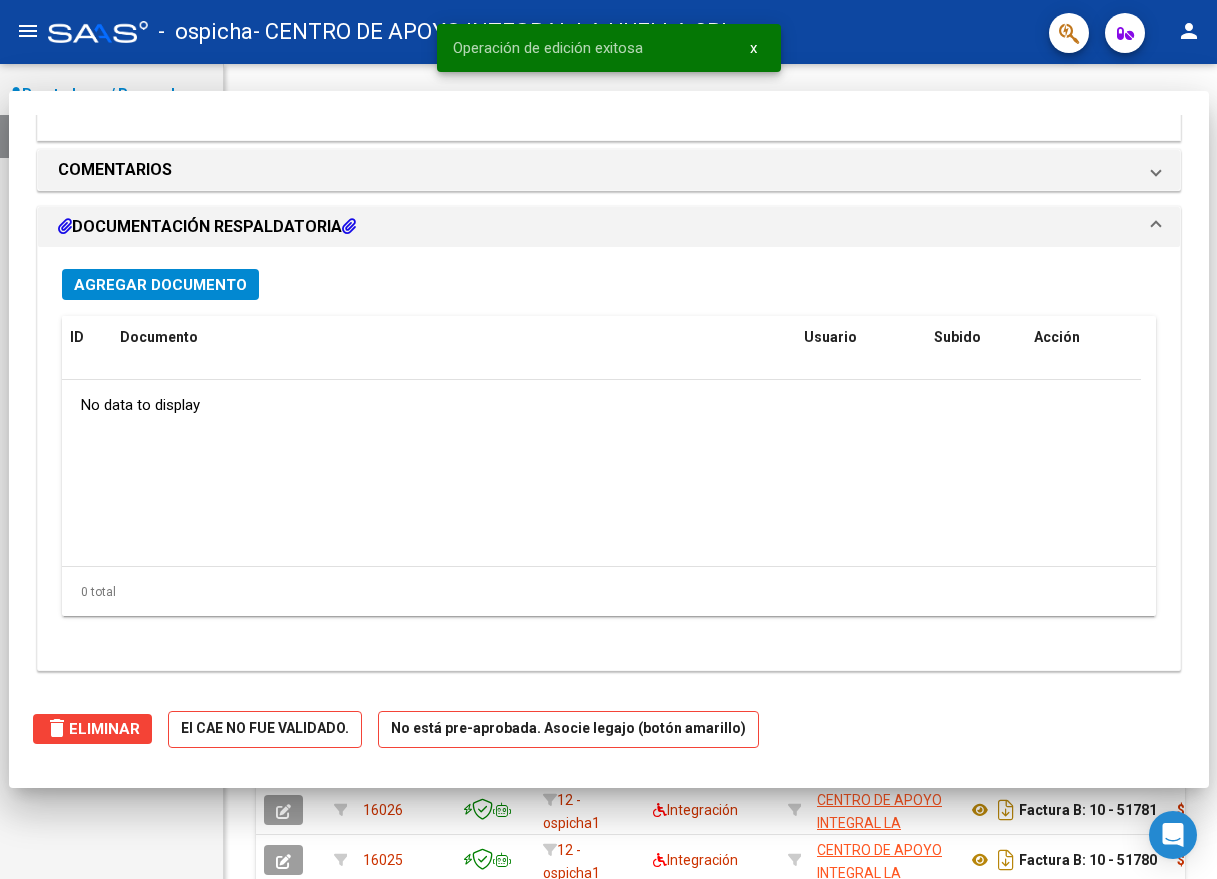 scroll, scrollTop: 0, scrollLeft: 0, axis: both 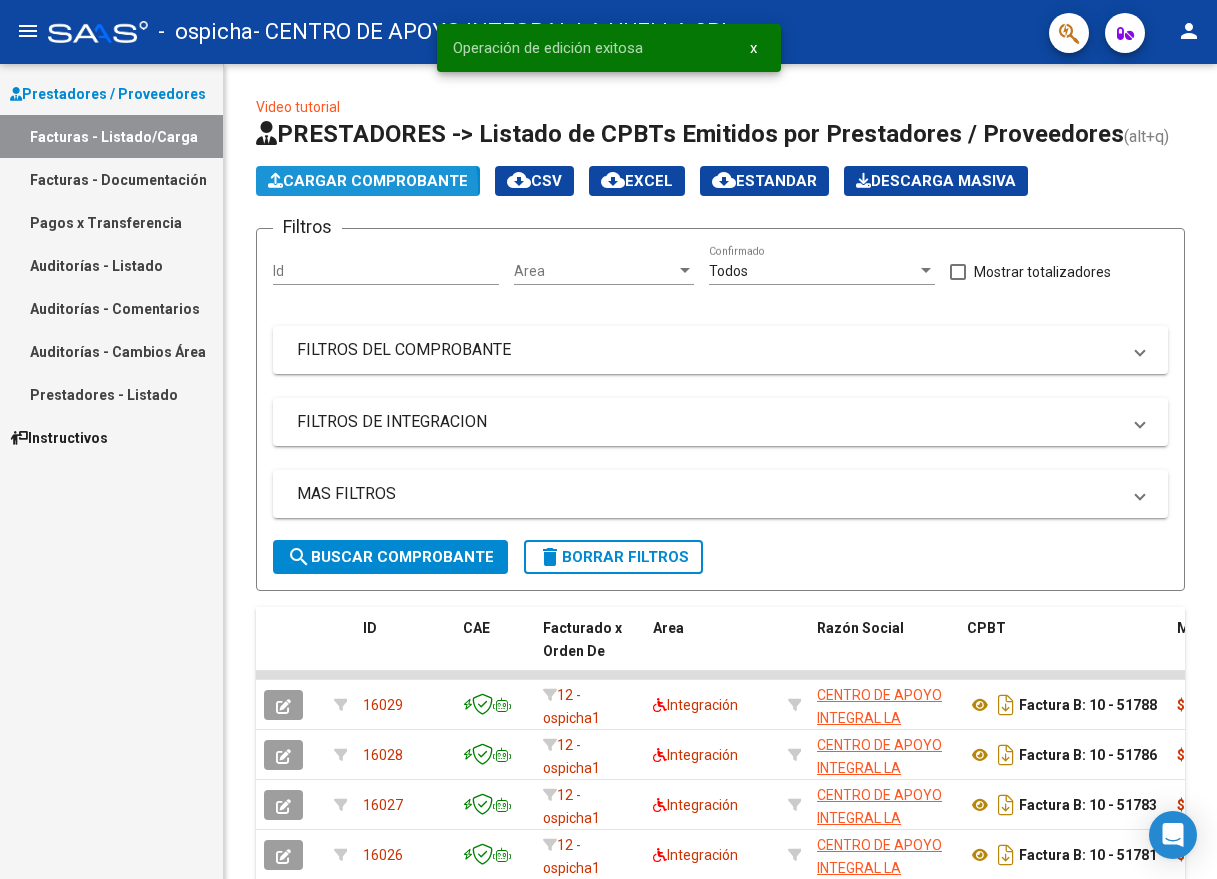 click on "Cargar Comprobante" 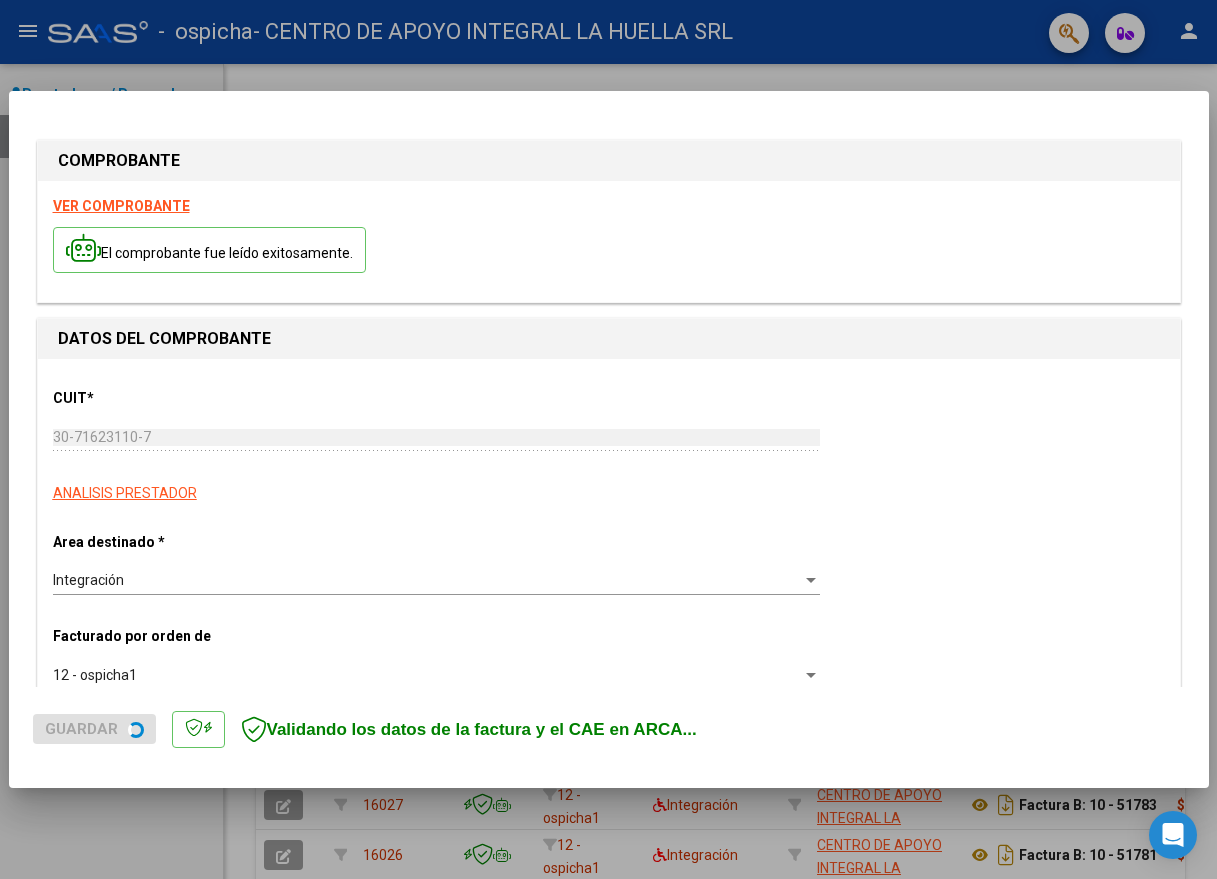 scroll, scrollTop: 500, scrollLeft: 0, axis: vertical 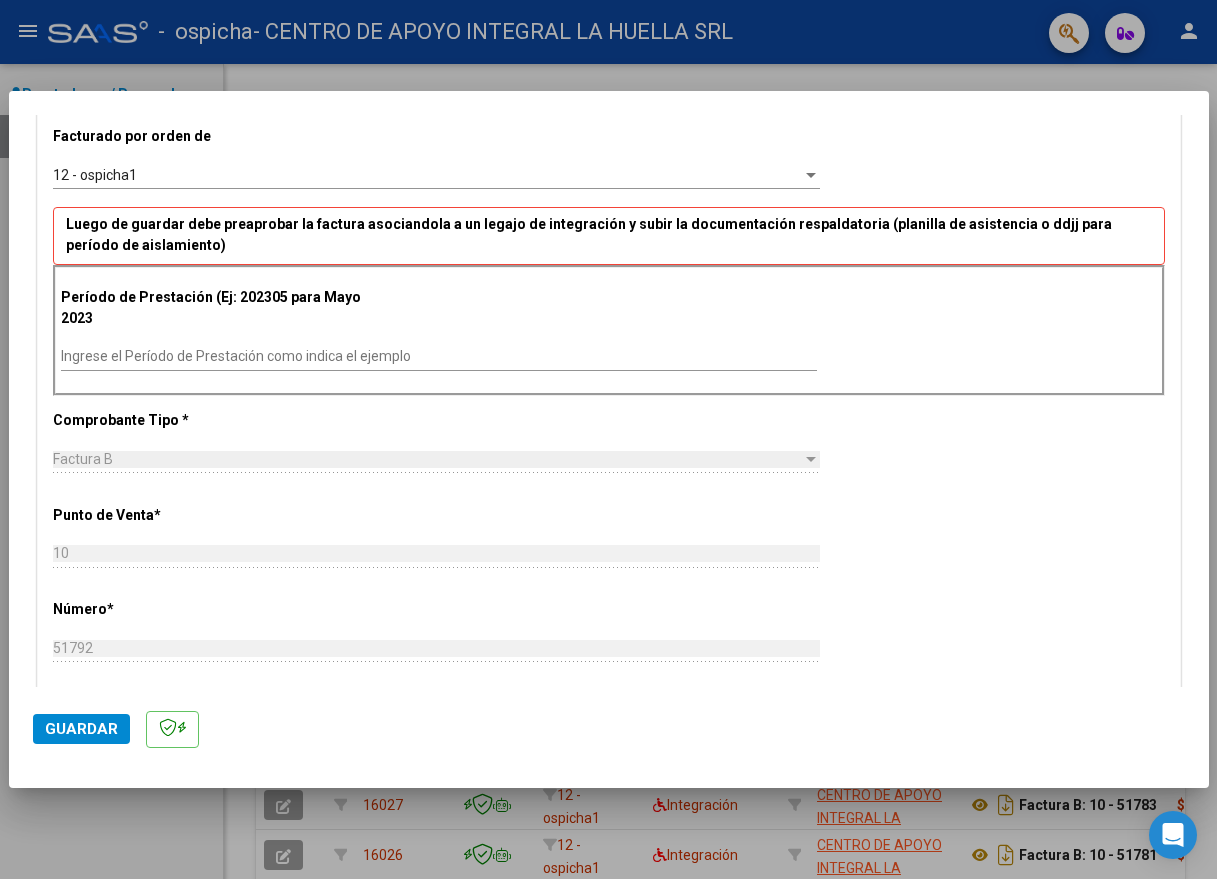 click on "Ingrese el Período de Prestación como indica el ejemplo" at bounding box center [439, 356] 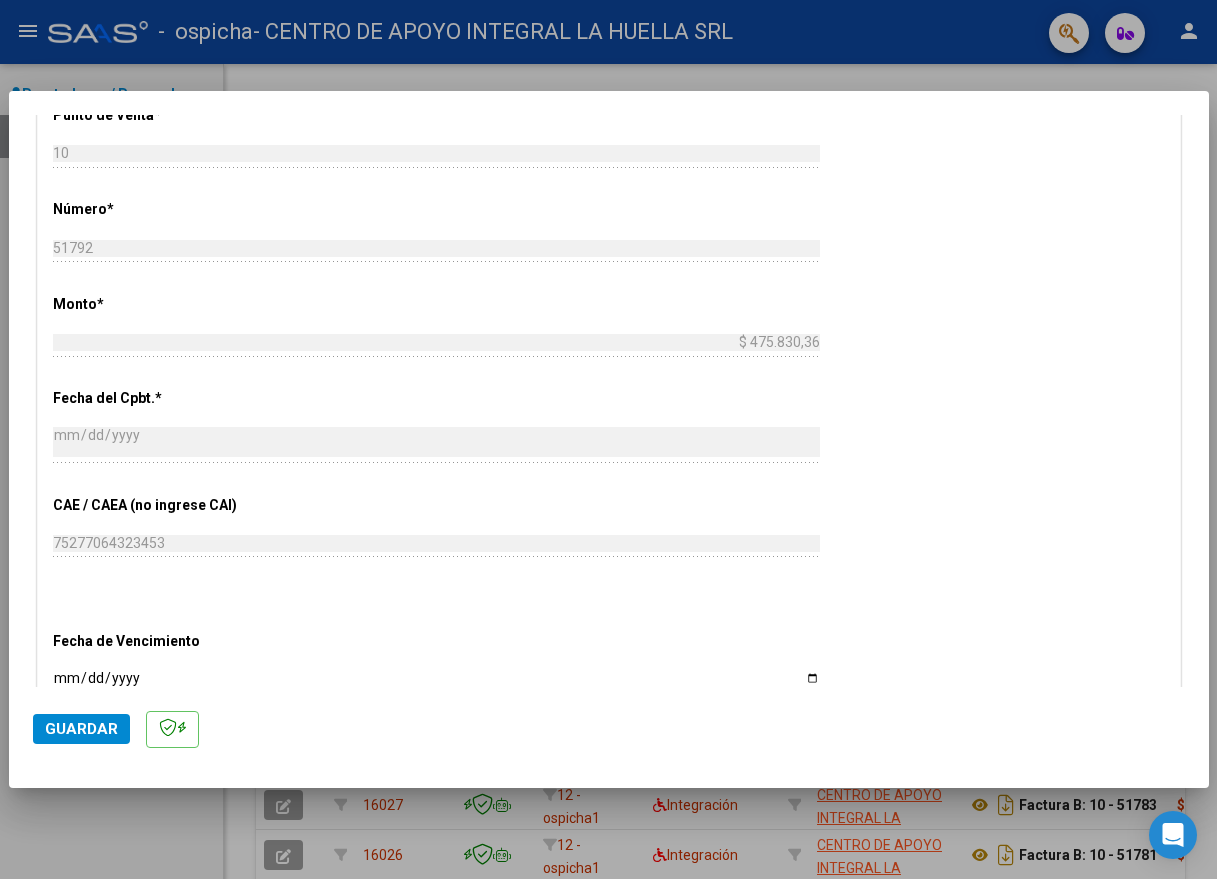 scroll, scrollTop: 1185, scrollLeft: 0, axis: vertical 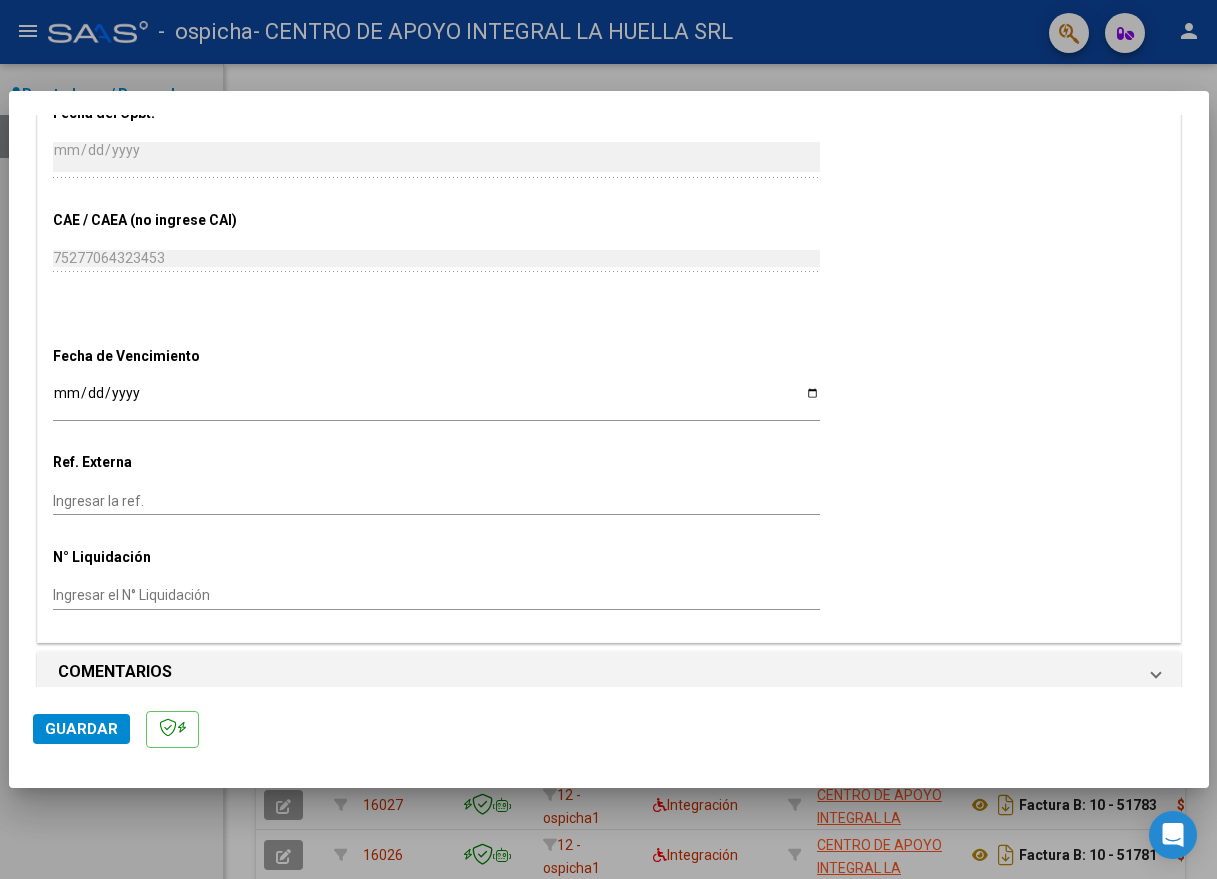 type on "202506" 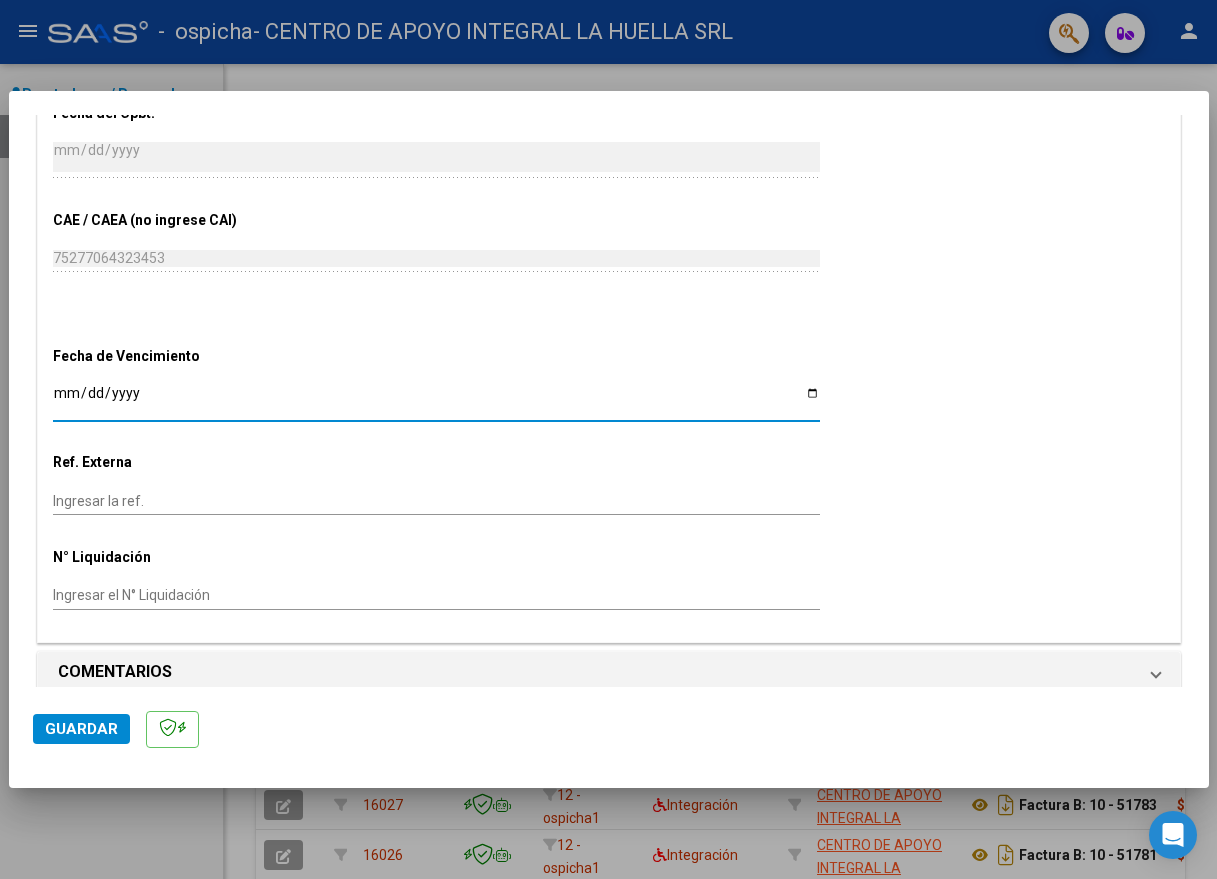 click on "Ingresar la fecha" at bounding box center (436, 400) 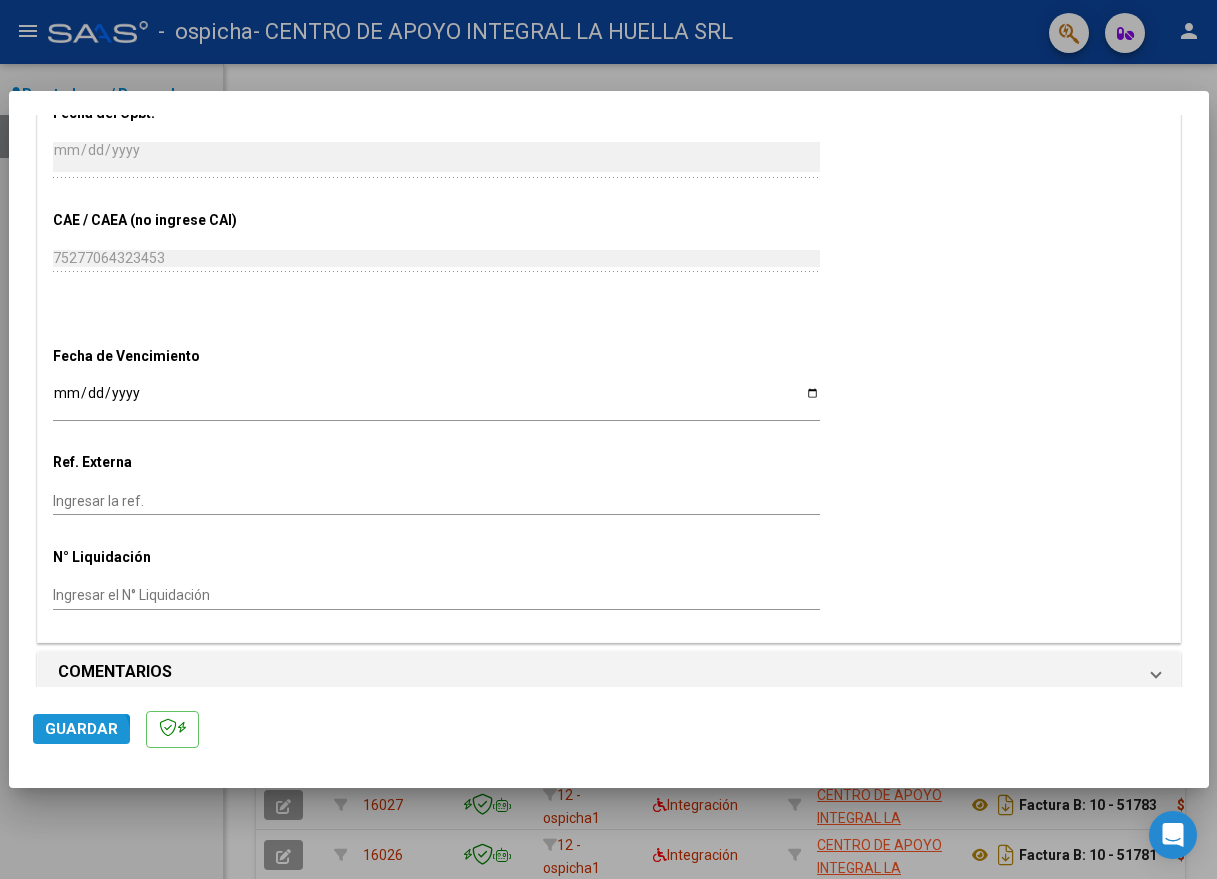 click on "Guardar" 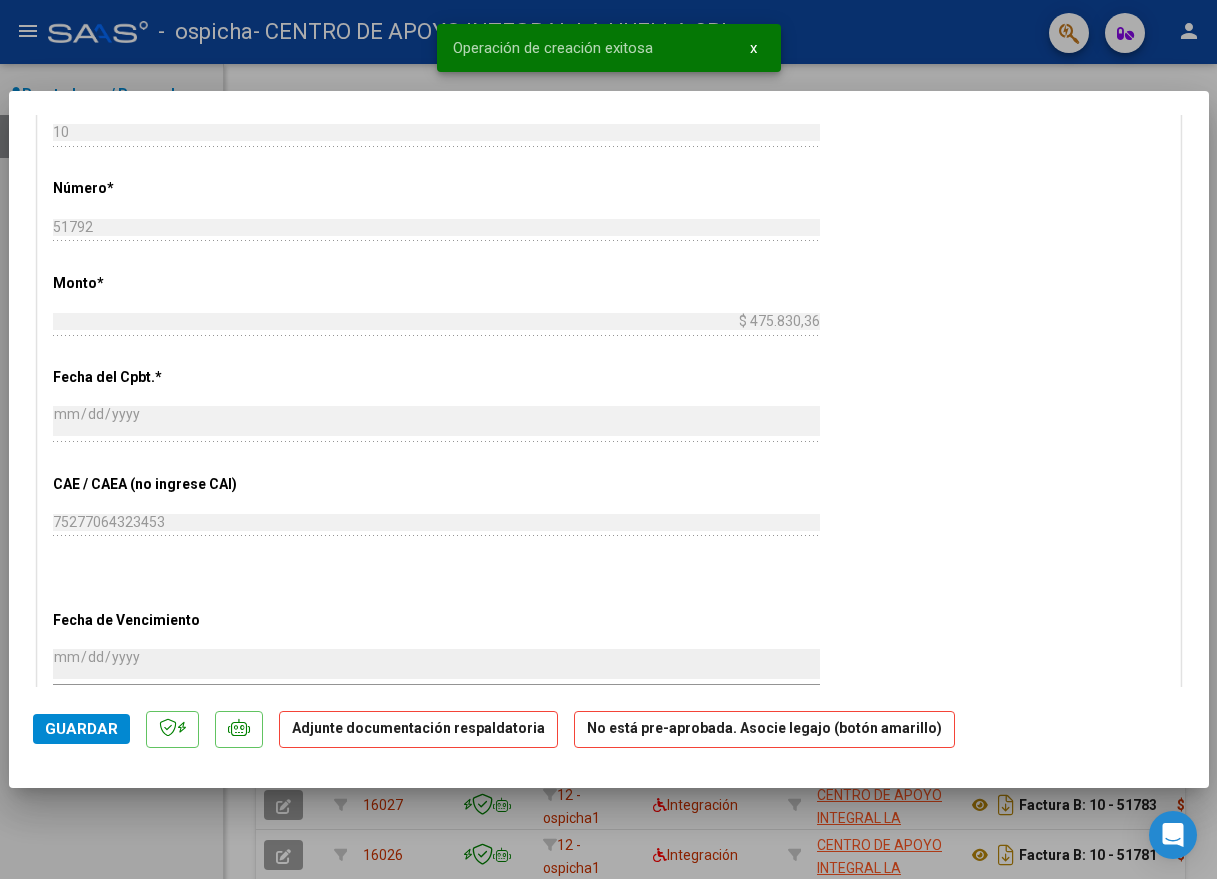 scroll, scrollTop: 1335, scrollLeft: 0, axis: vertical 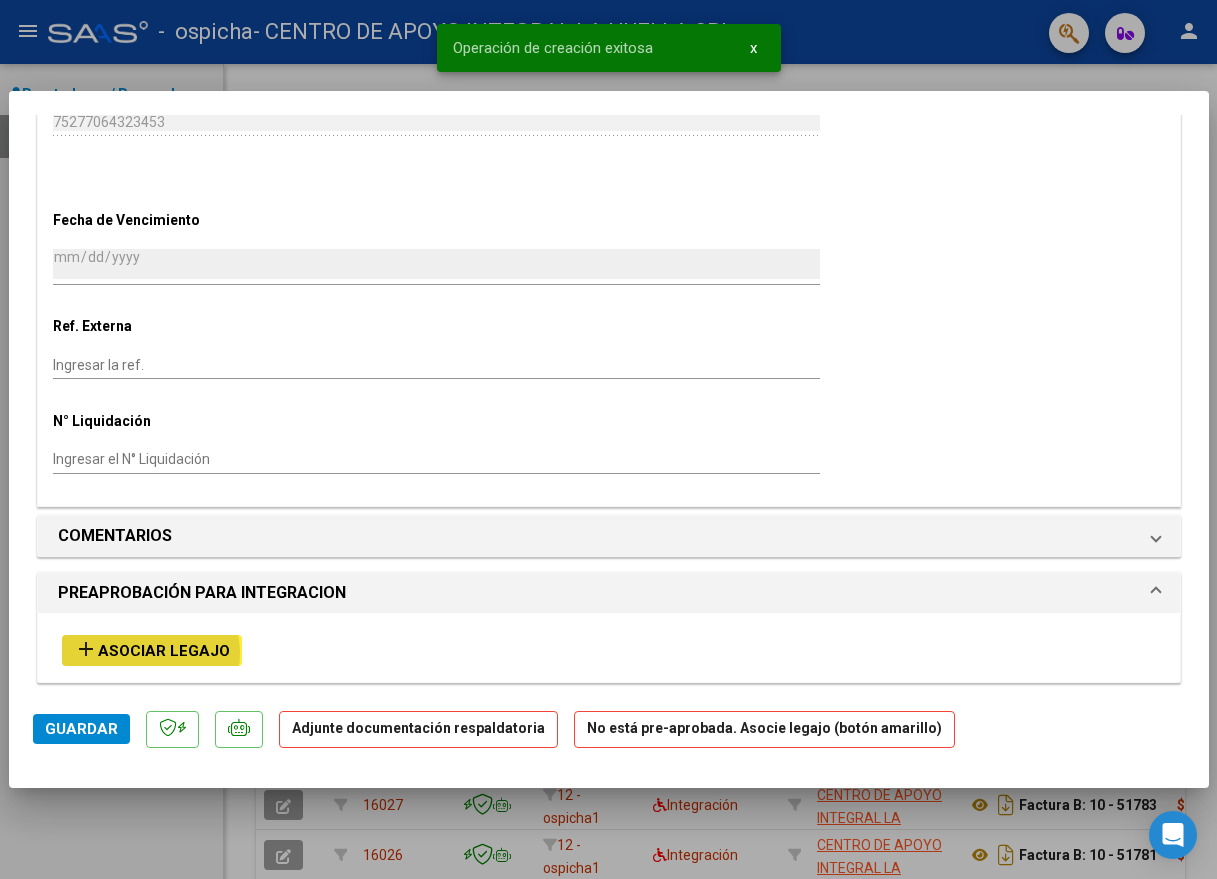 click on "Asociar Legajo" at bounding box center [164, 651] 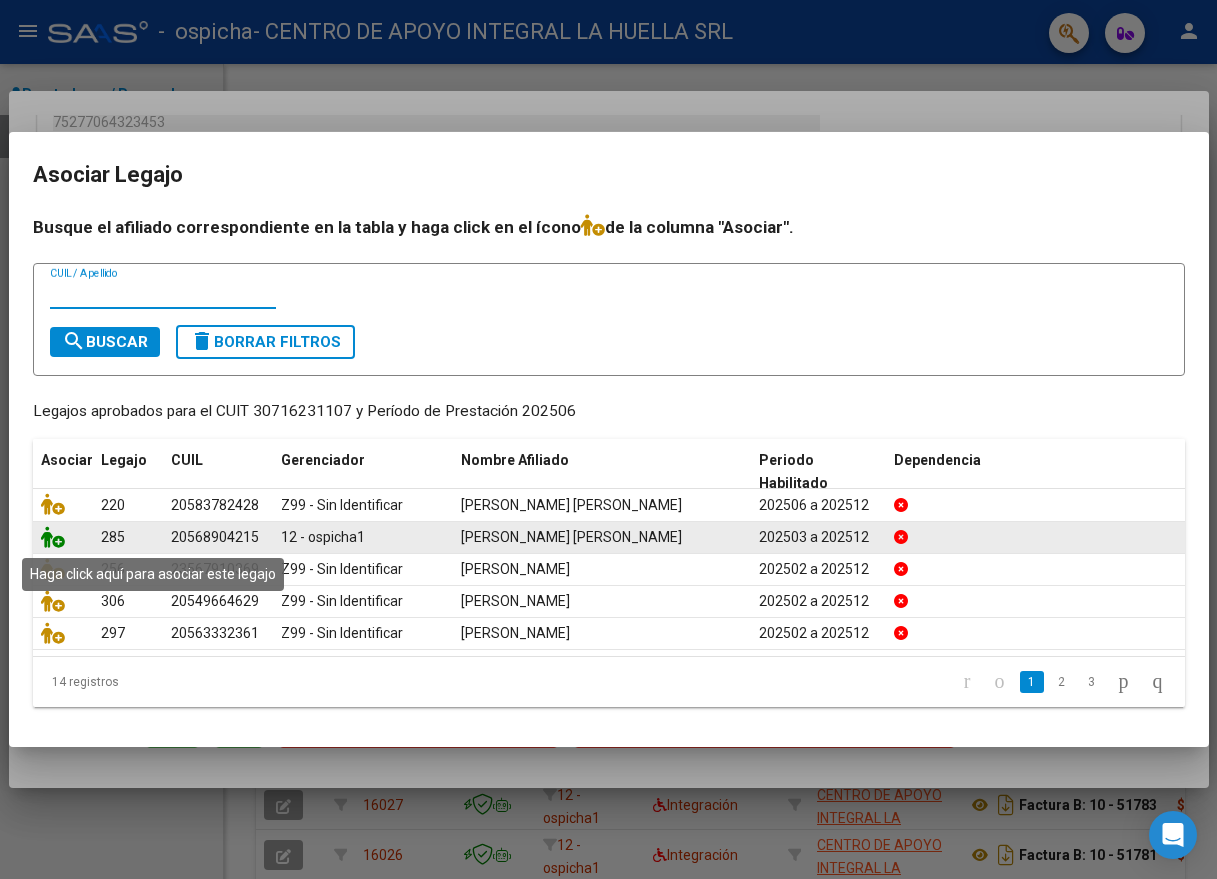 click 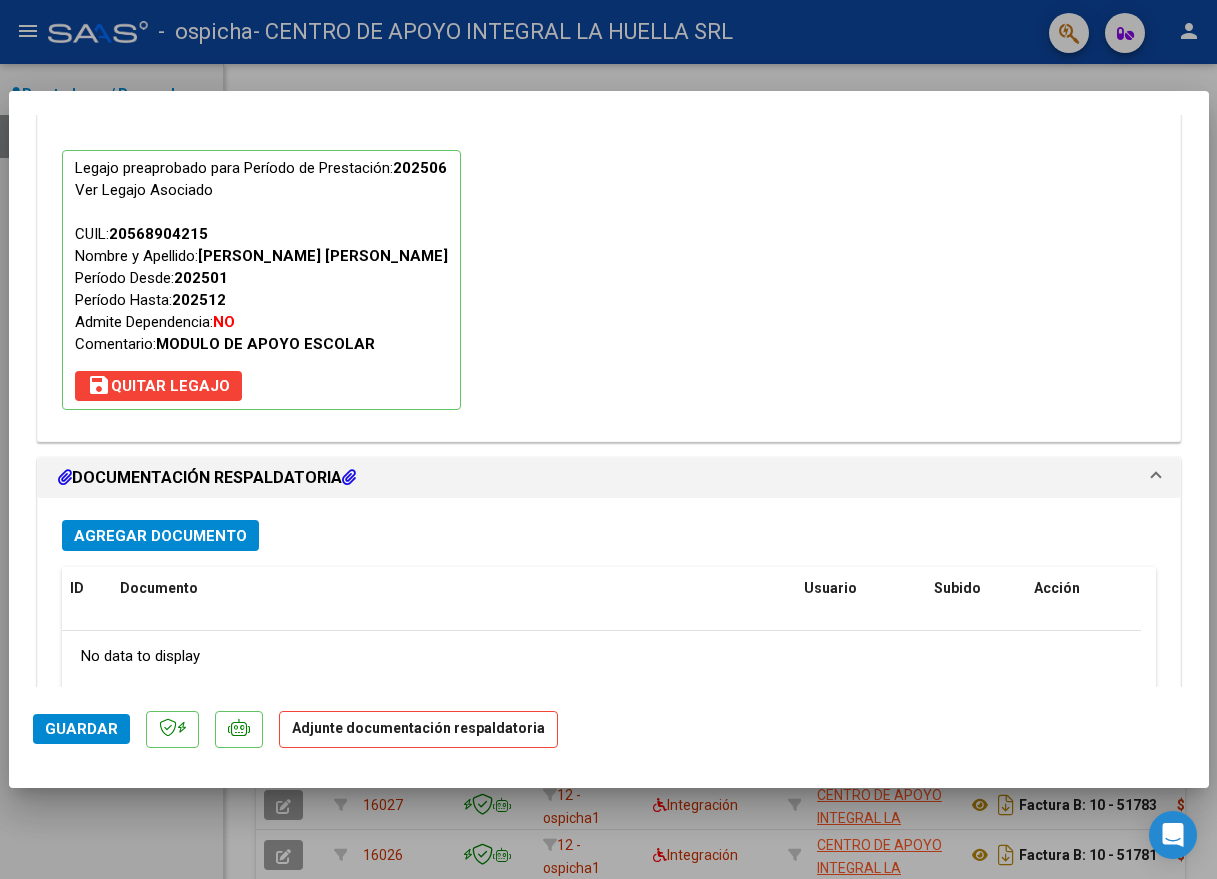 scroll, scrollTop: 2113, scrollLeft: 0, axis: vertical 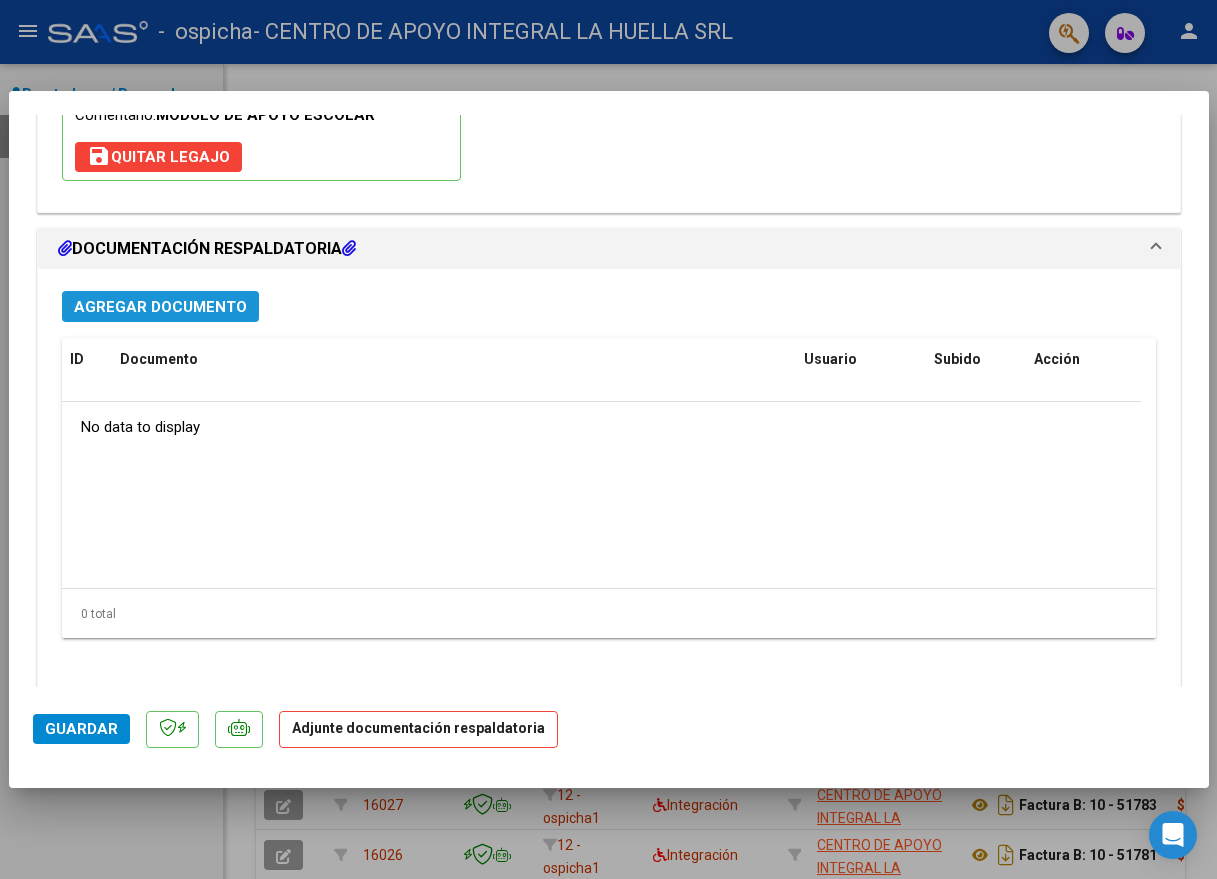 click on "Agregar Documento" at bounding box center (160, 307) 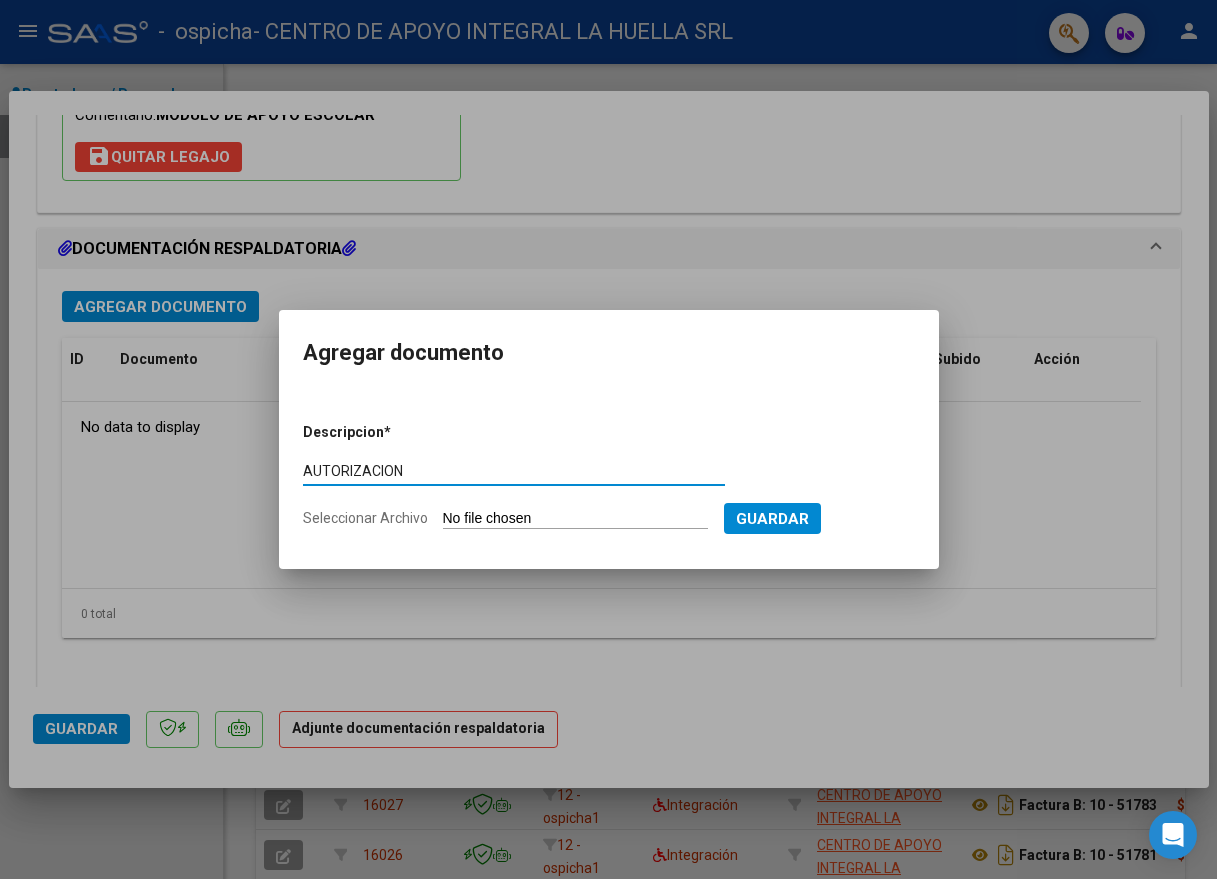 type on "AUTORIZACION" 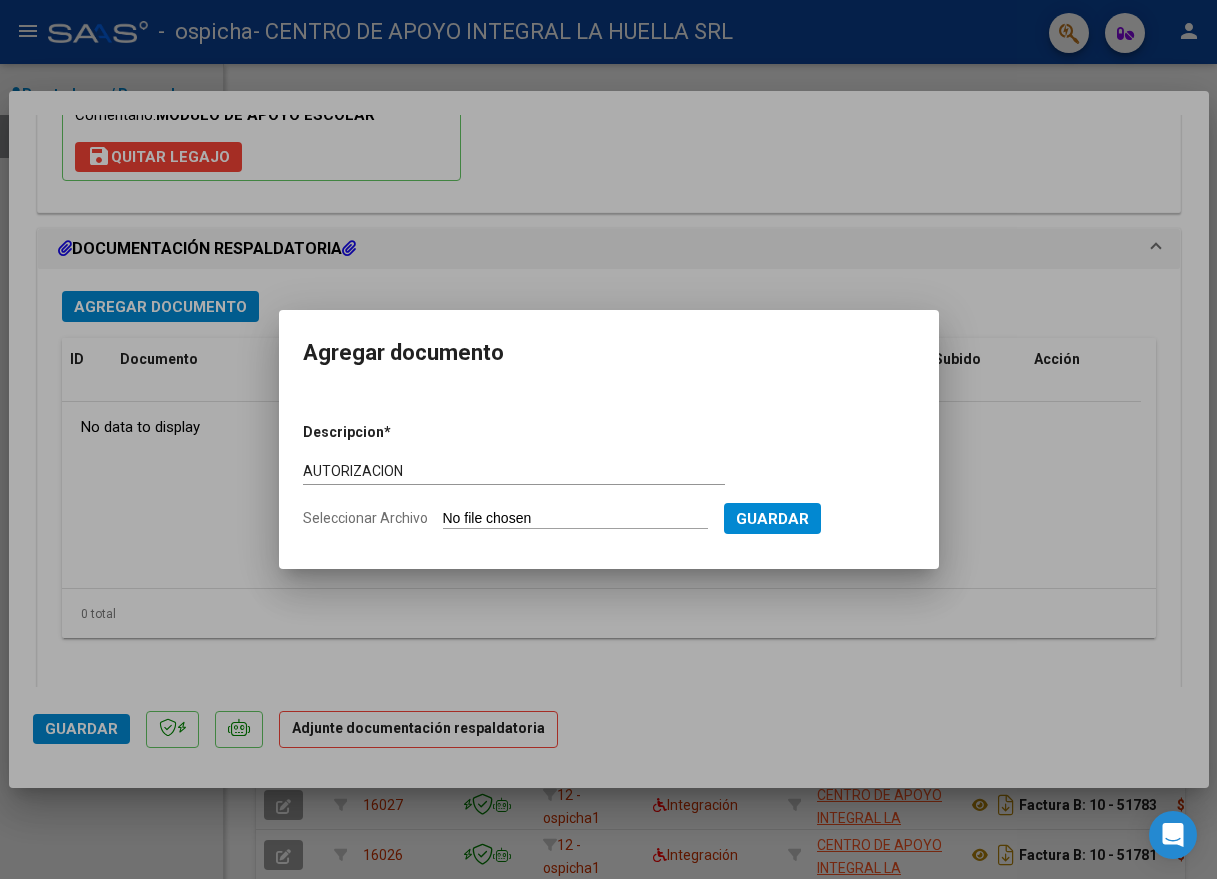 type on "C:\fakepath\BUERA JUAN JOSUE AUTORIZACI0N SAIE 2025.pdf" 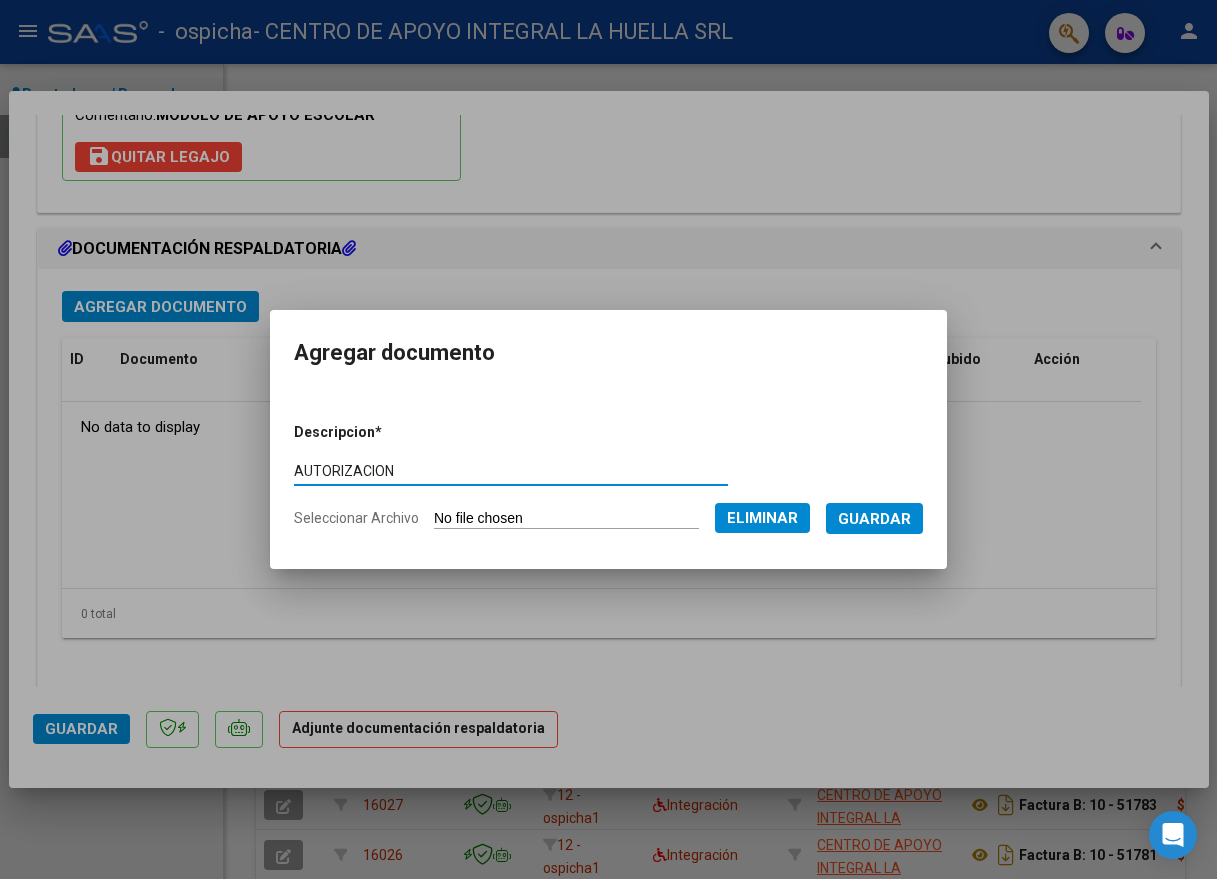 click on "Guardar" at bounding box center (874, 519) 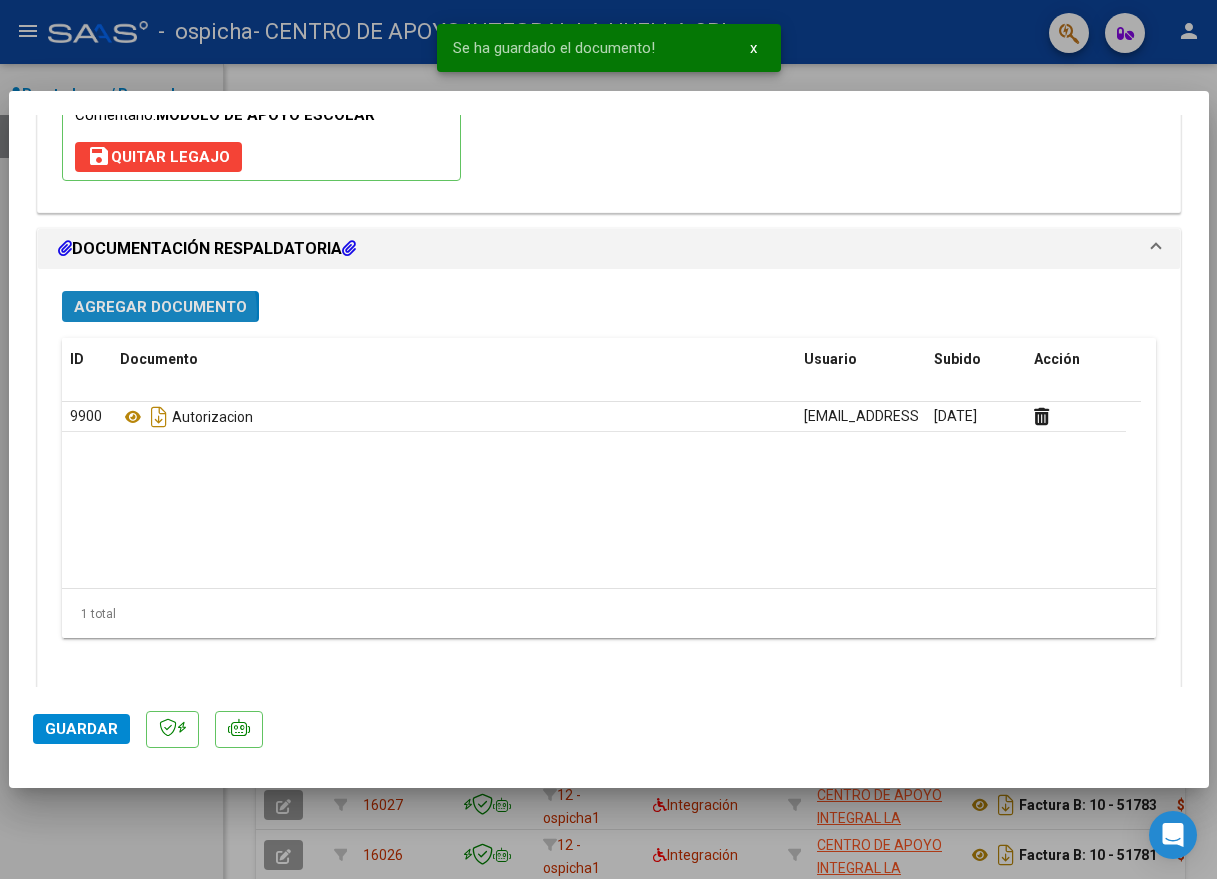 click on "Agregar Documento" at bounding box center (160, 307) 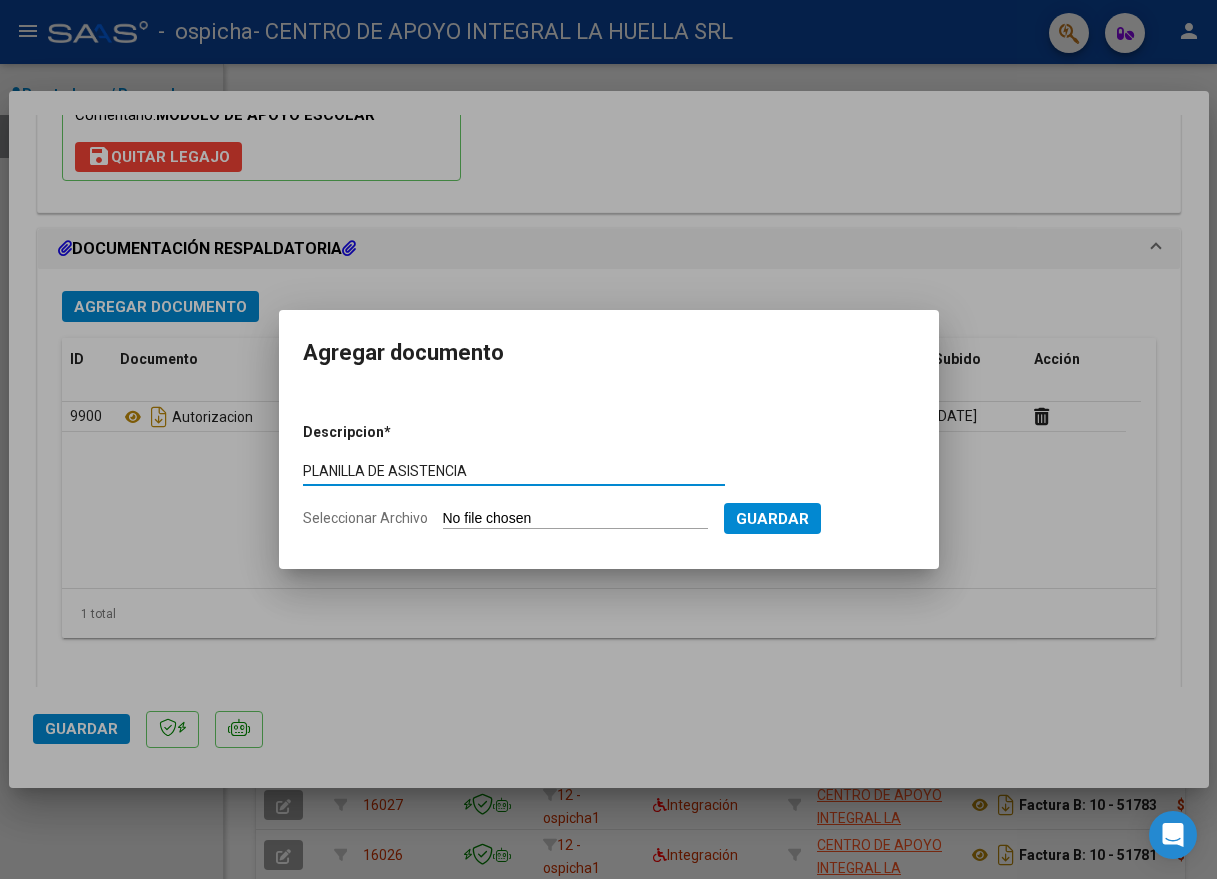 type on "PLANILLA DE ASISTENCIA" 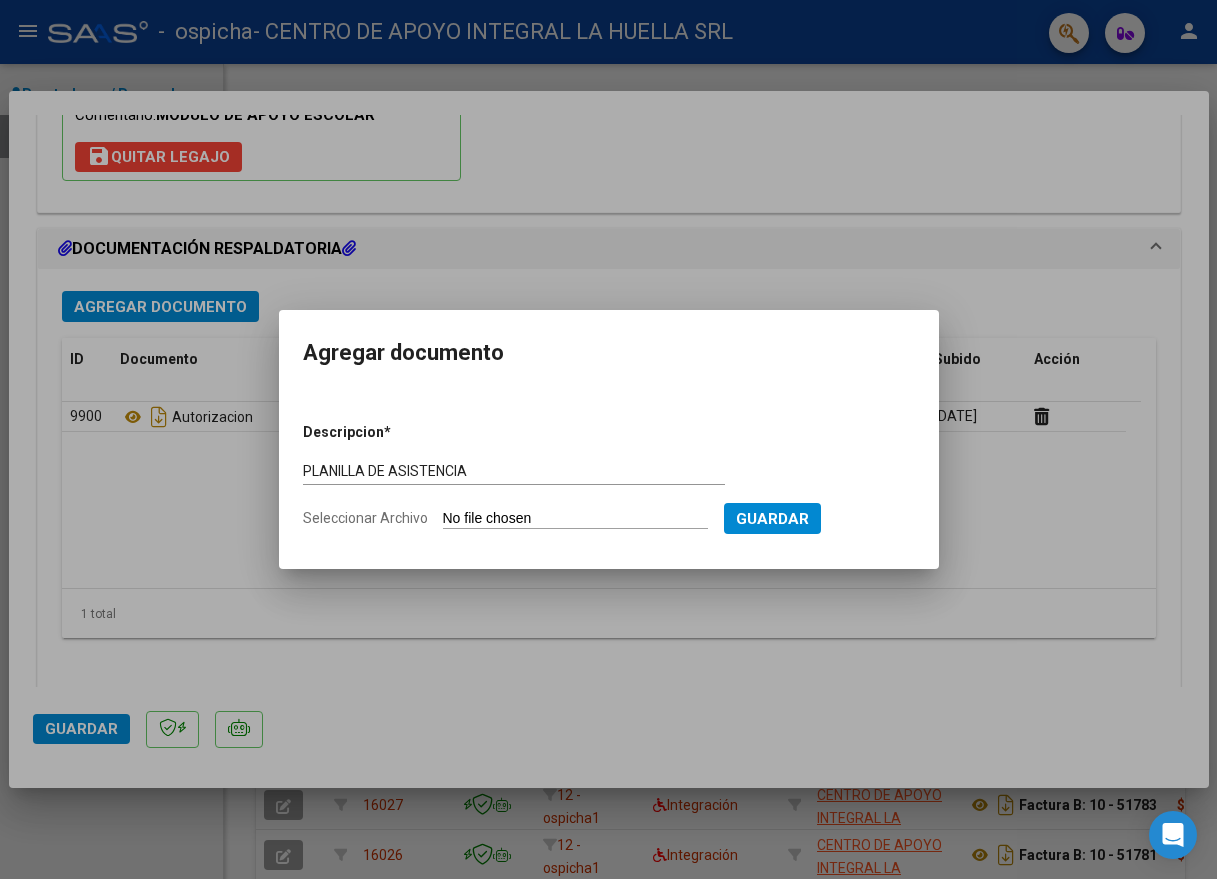 type on "C:\fakepath\BUERA JUAN JOSUE-PLANILLA ASISTENCIA-JUNIO-S-OSPICHA.pdf" 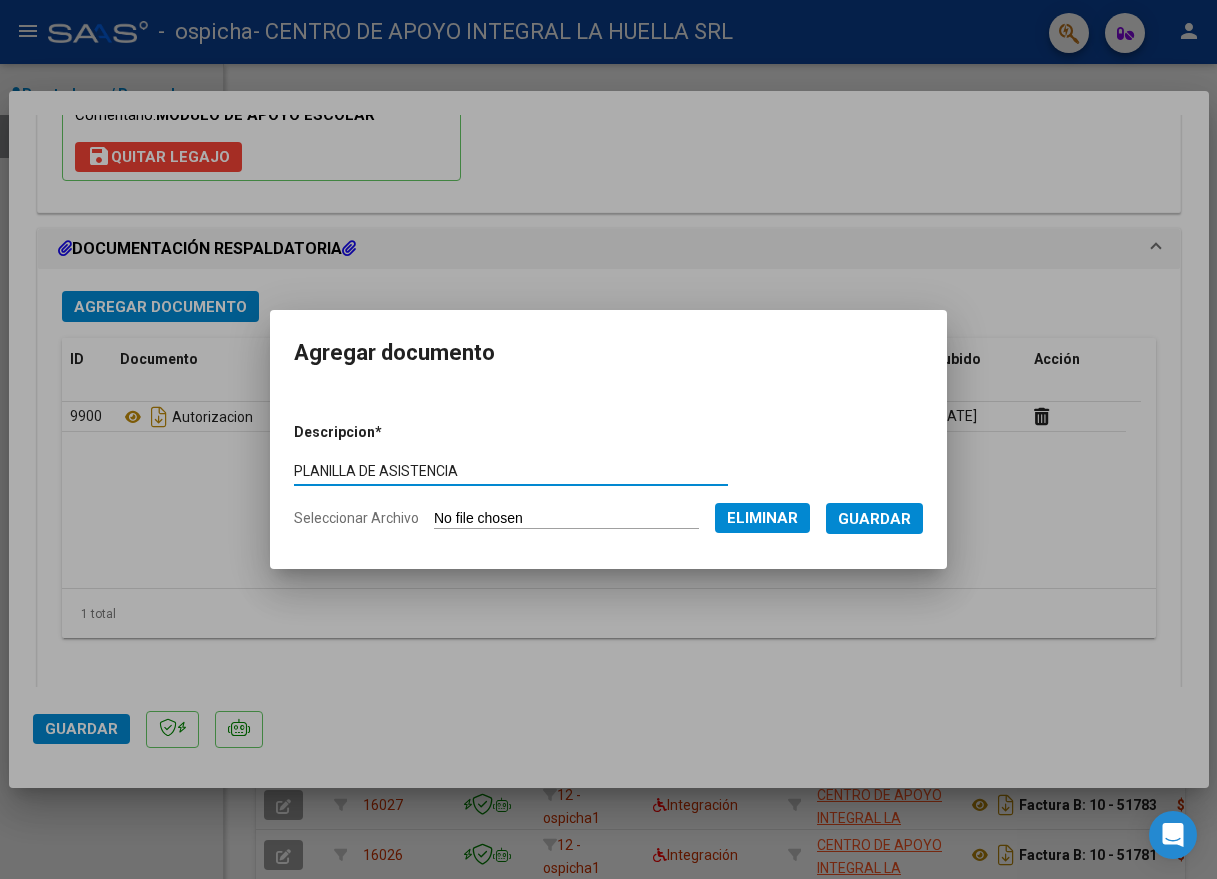 click on "Guardar" at bounding box center [874, 519] 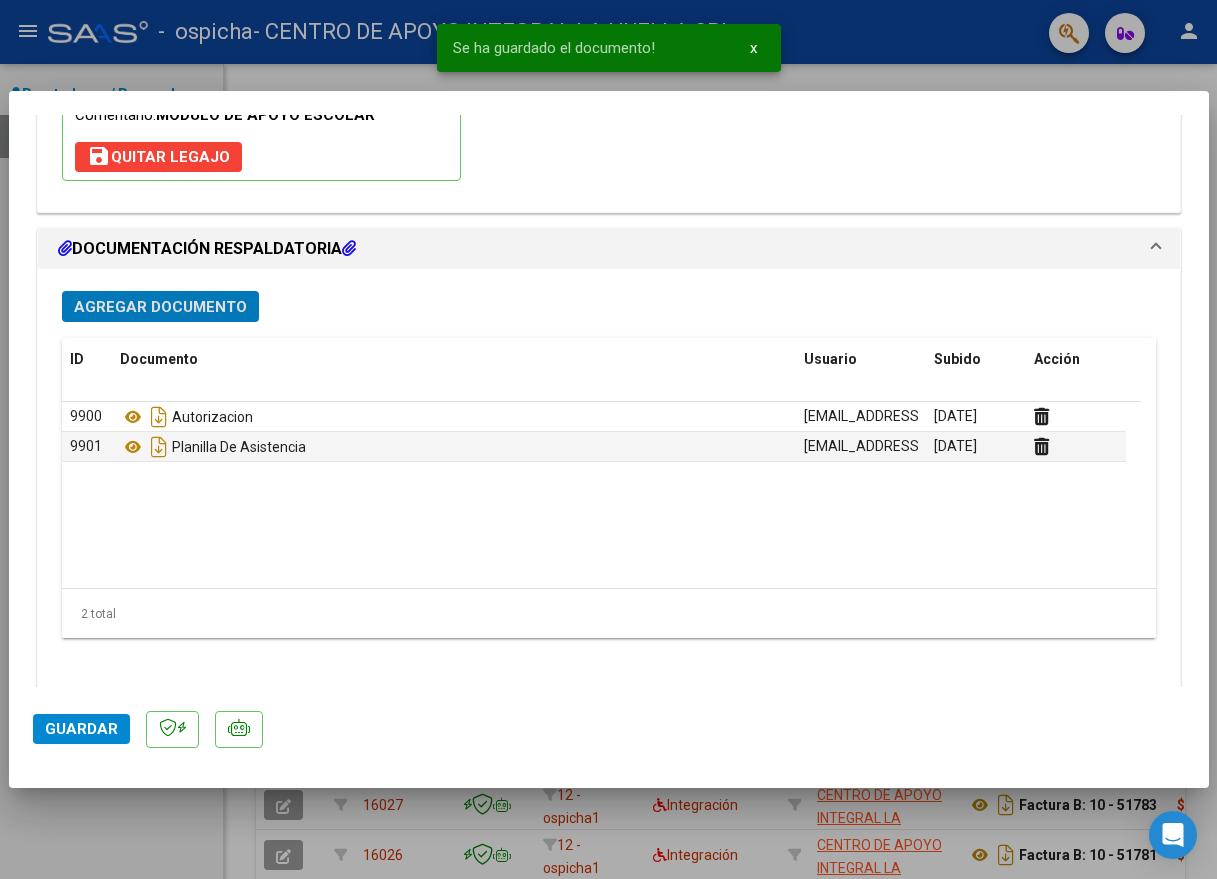 click on "Agregar Documento" at bounding box center (160, 307) 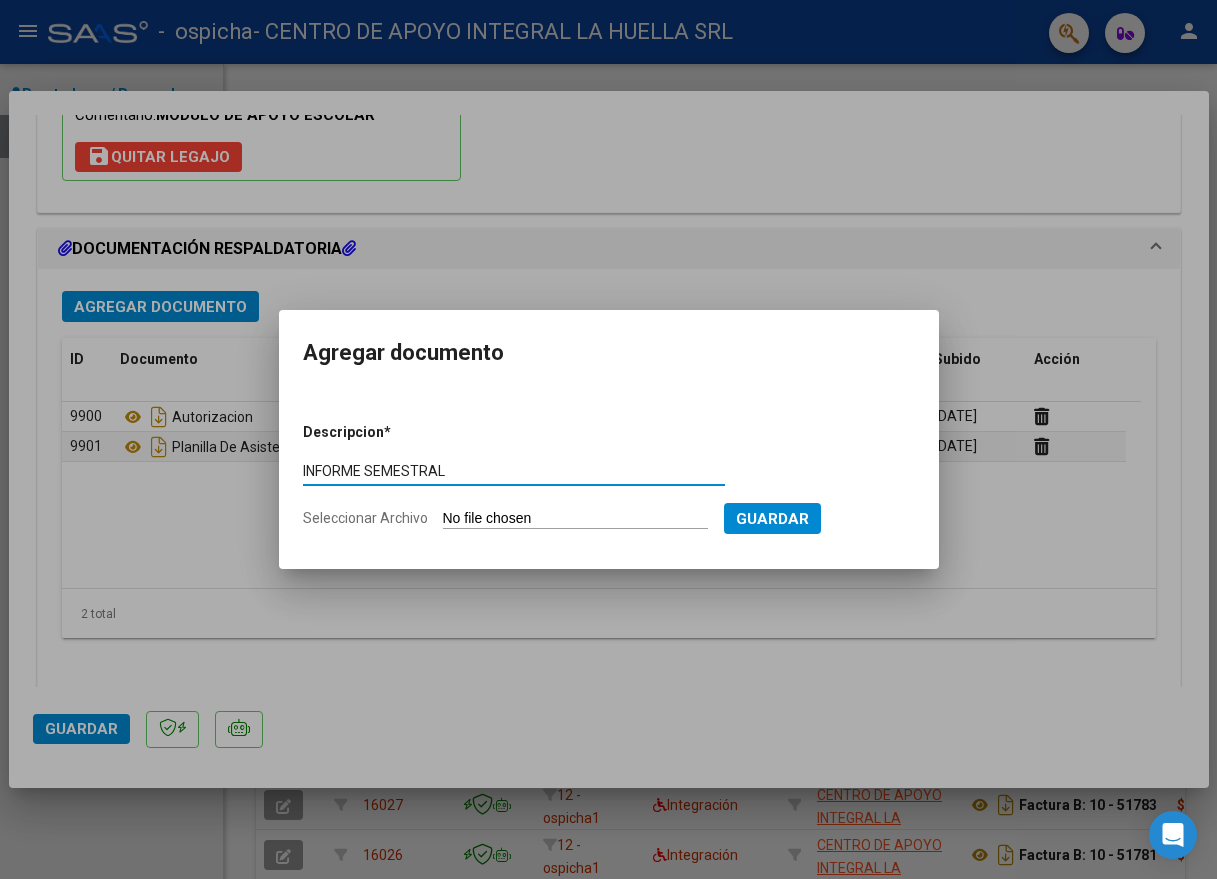 type on "INFORME SEMESTRAL" 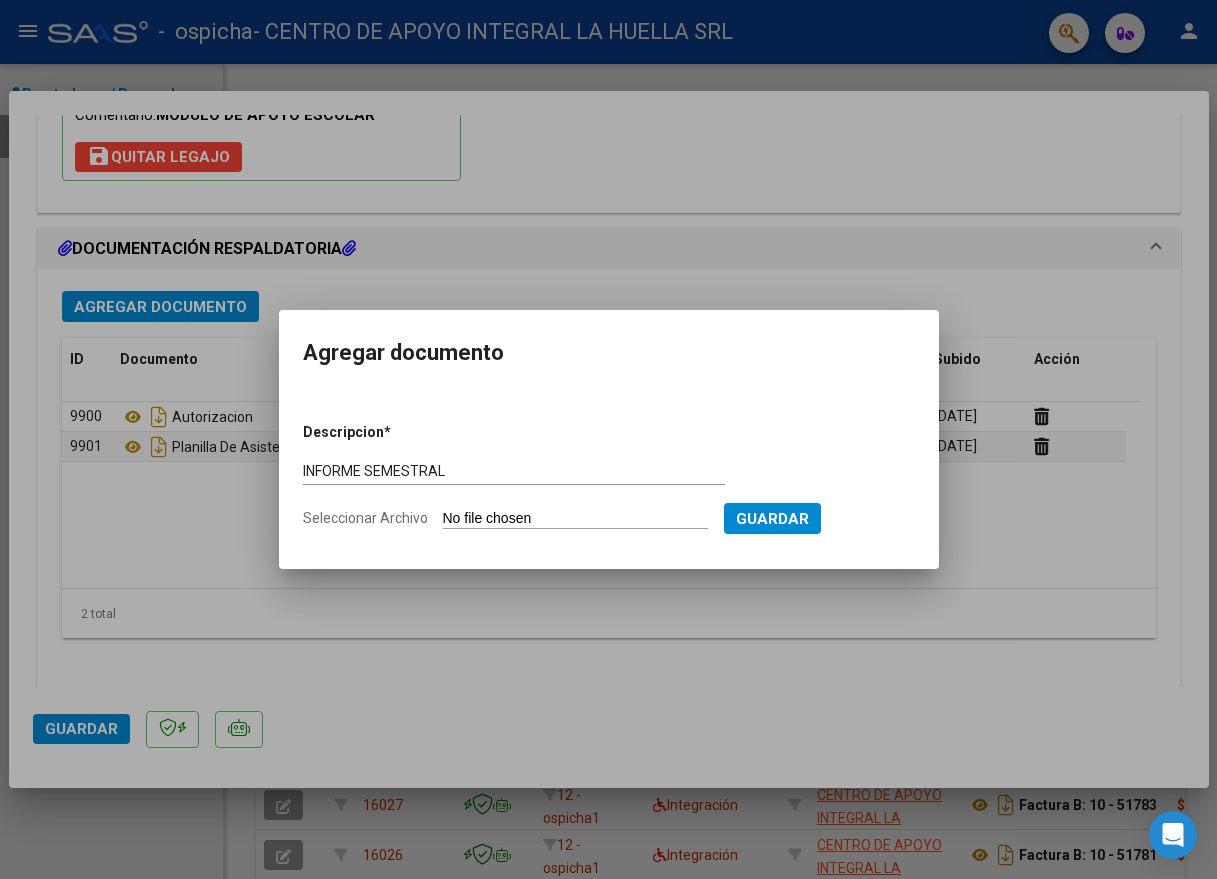 type on "C:\fakepath\BUERA JUAN JOSE INFORME SEMESTRAL S OSPICHA.pdf" 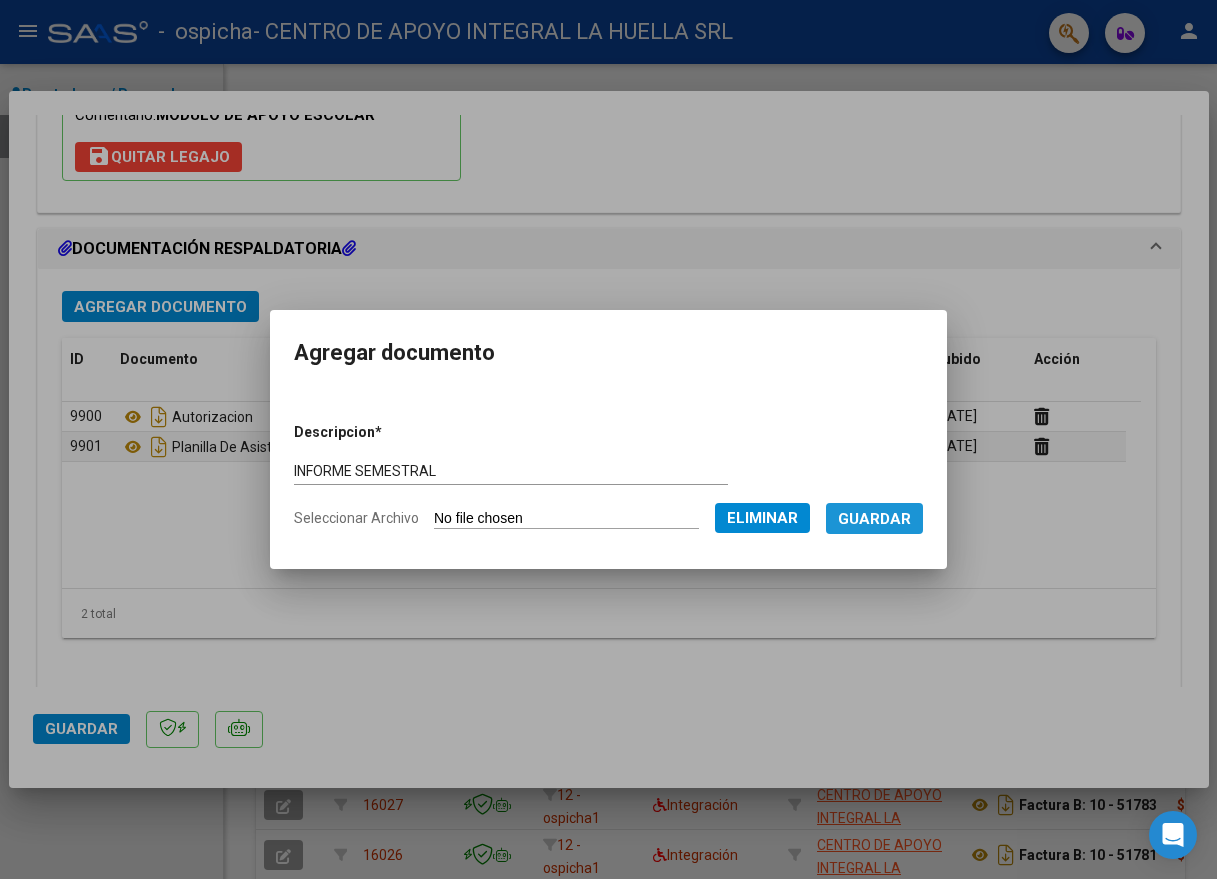 click on "Guardar" at bounding box center (874, 519) 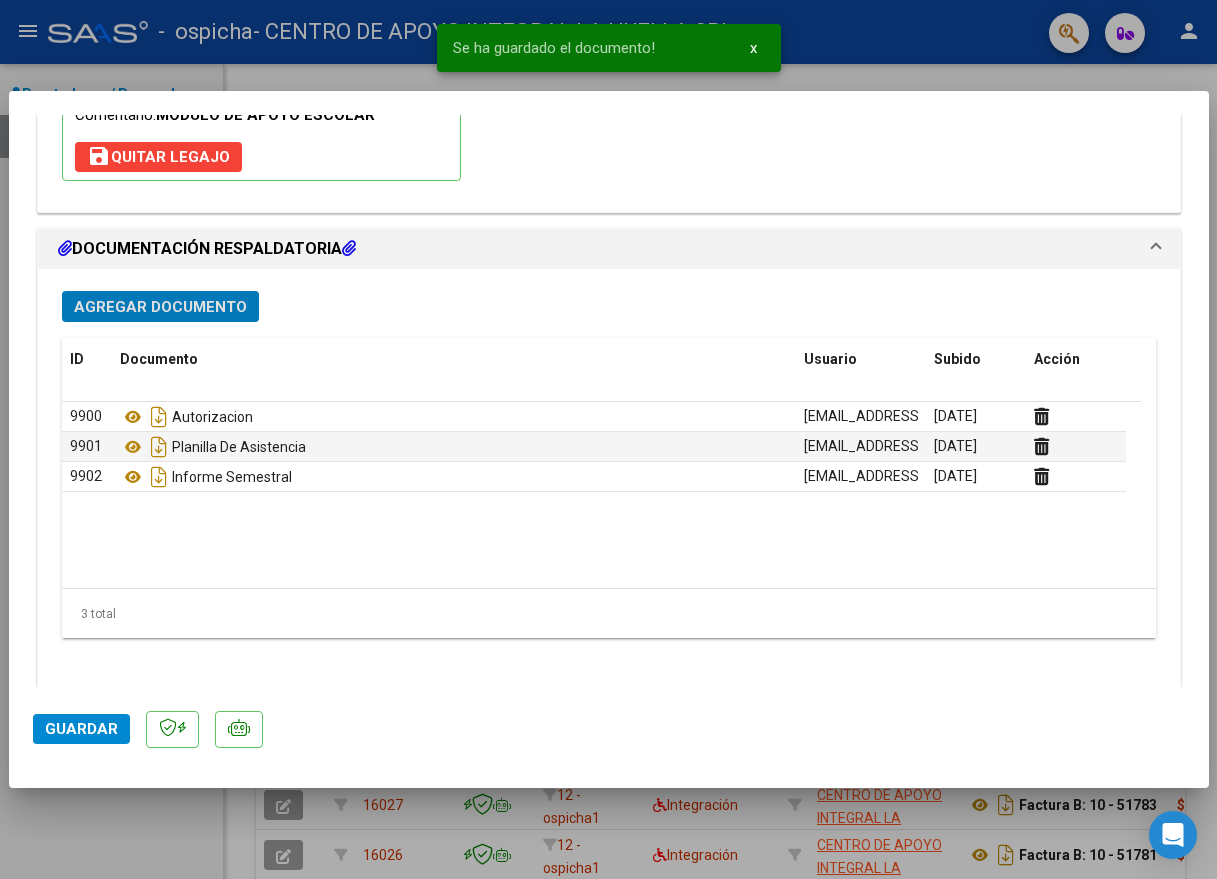 click on "Guardar" 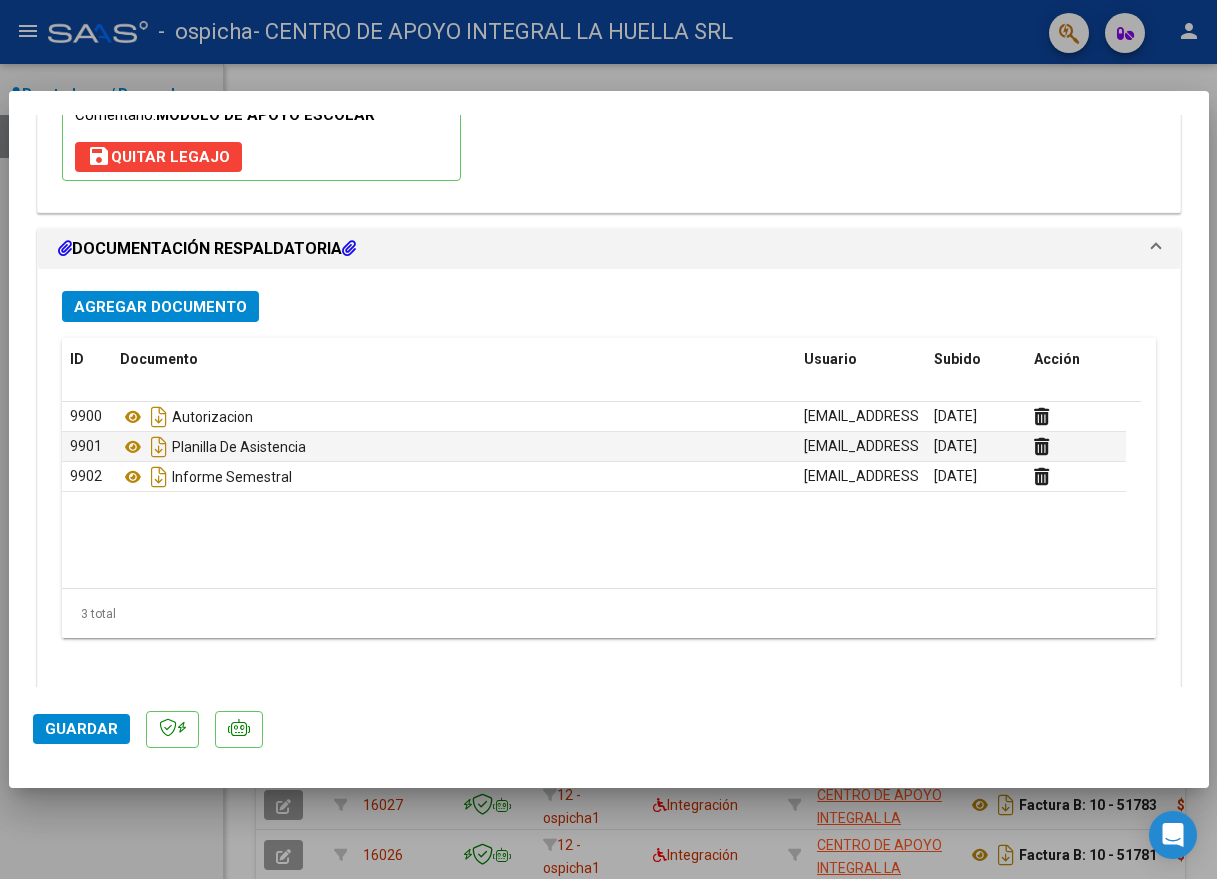click on "Guardar" 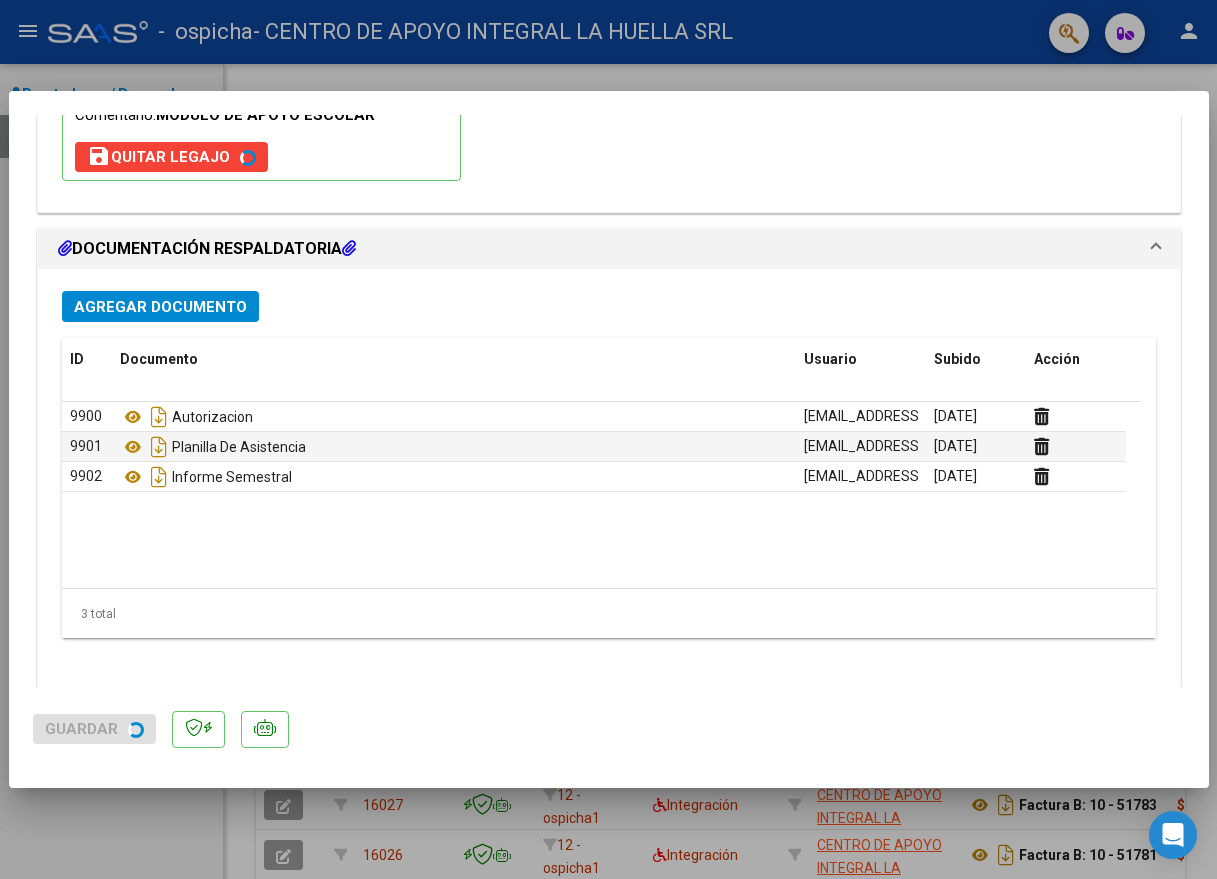 click at bounding box center (608, 439) 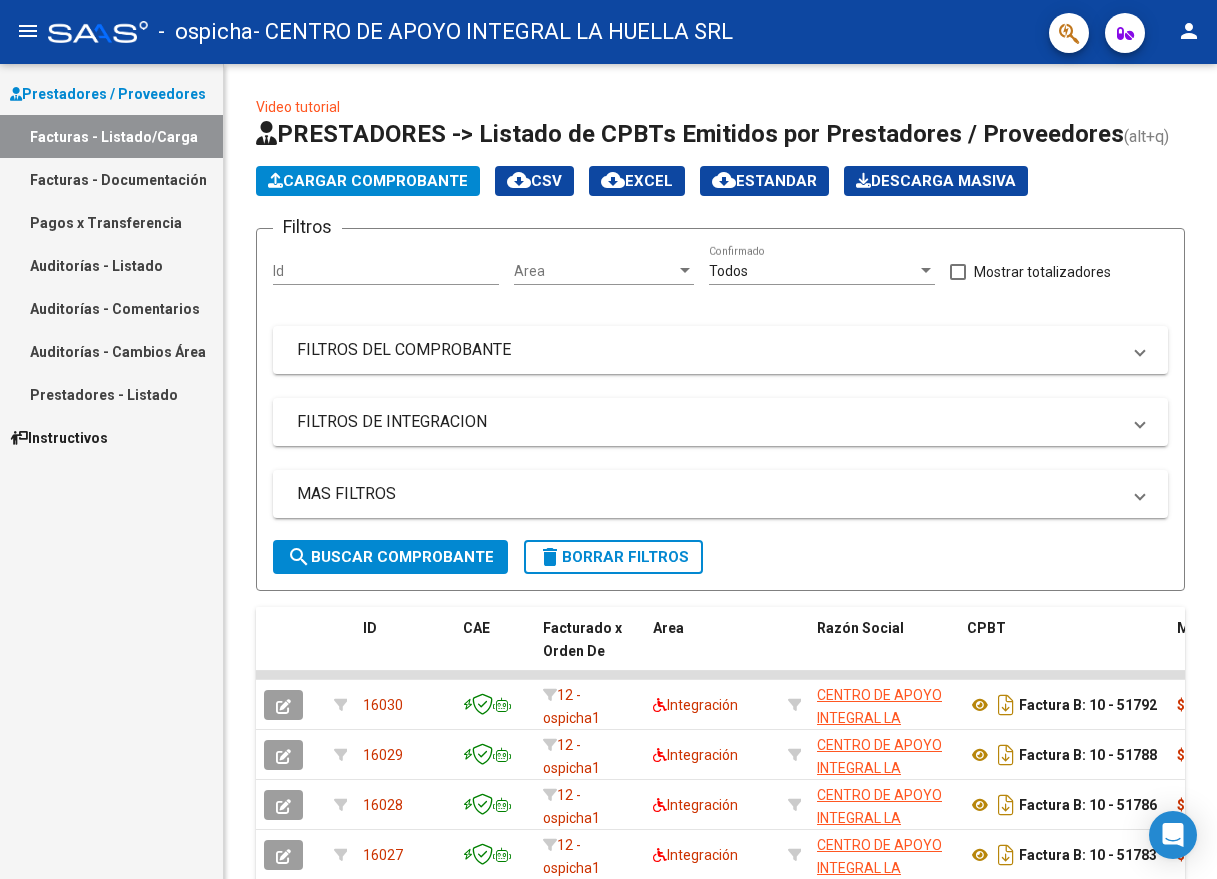click on "Cargar Comprobante" 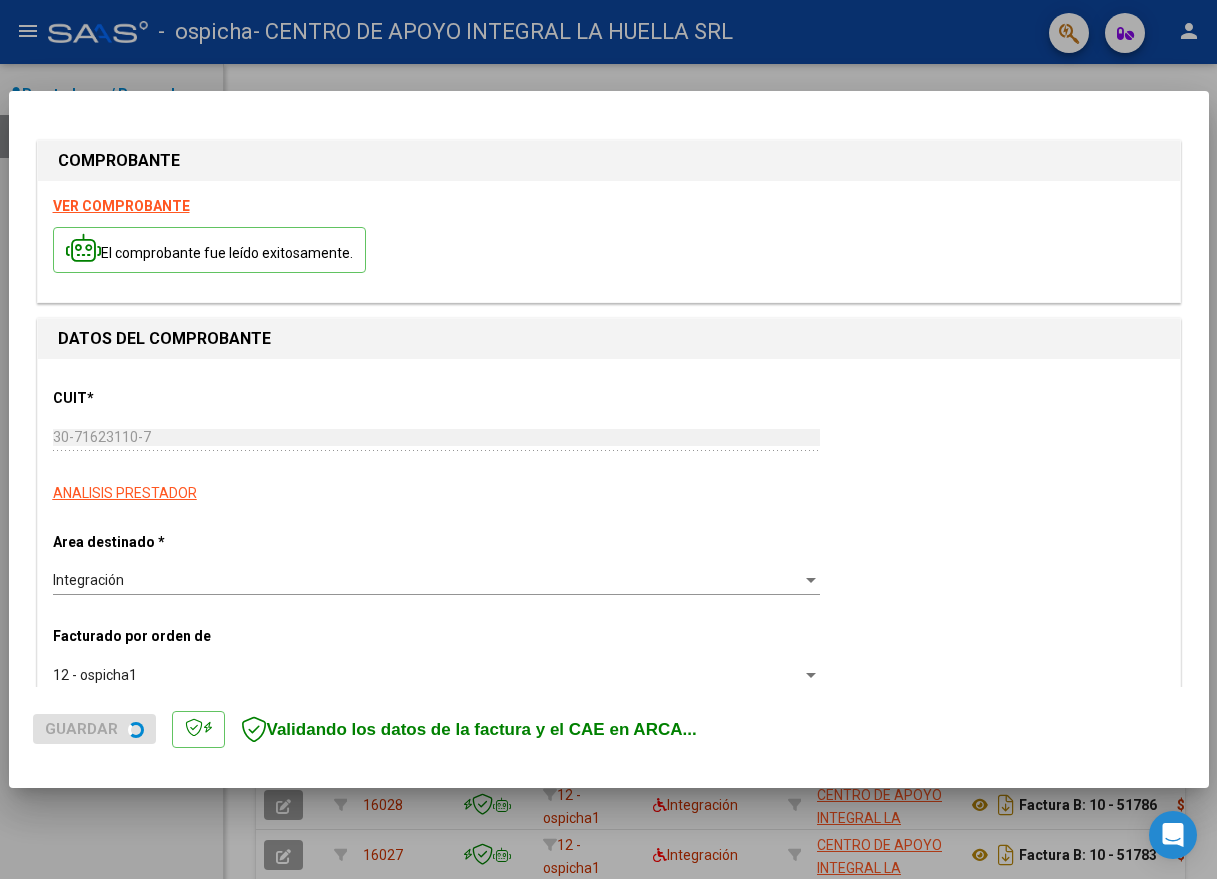 scroll, scrollTop: 400, scrollLeft: 0, axis: vertical 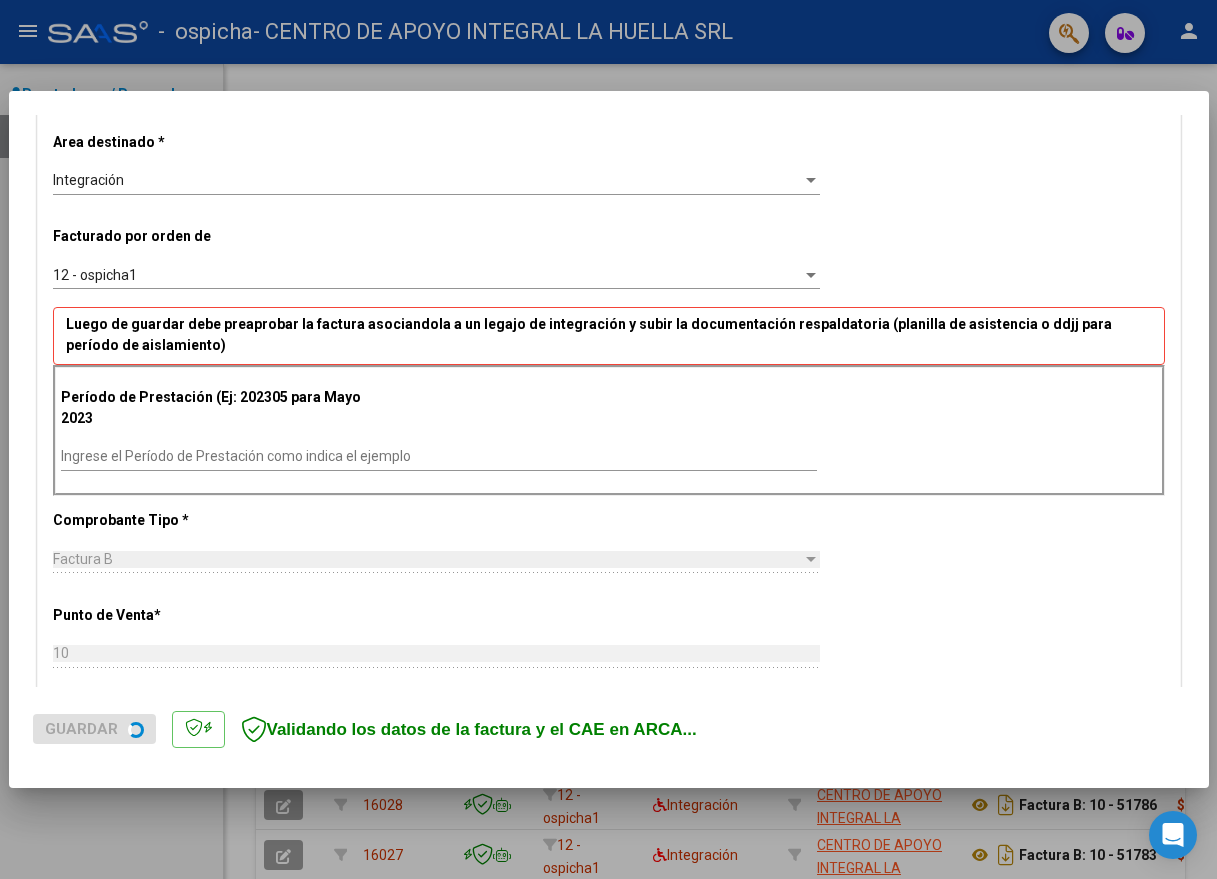click on "Ingrese el Período de Prestación como indica el ejemplo" at bounding box center [439, 456] 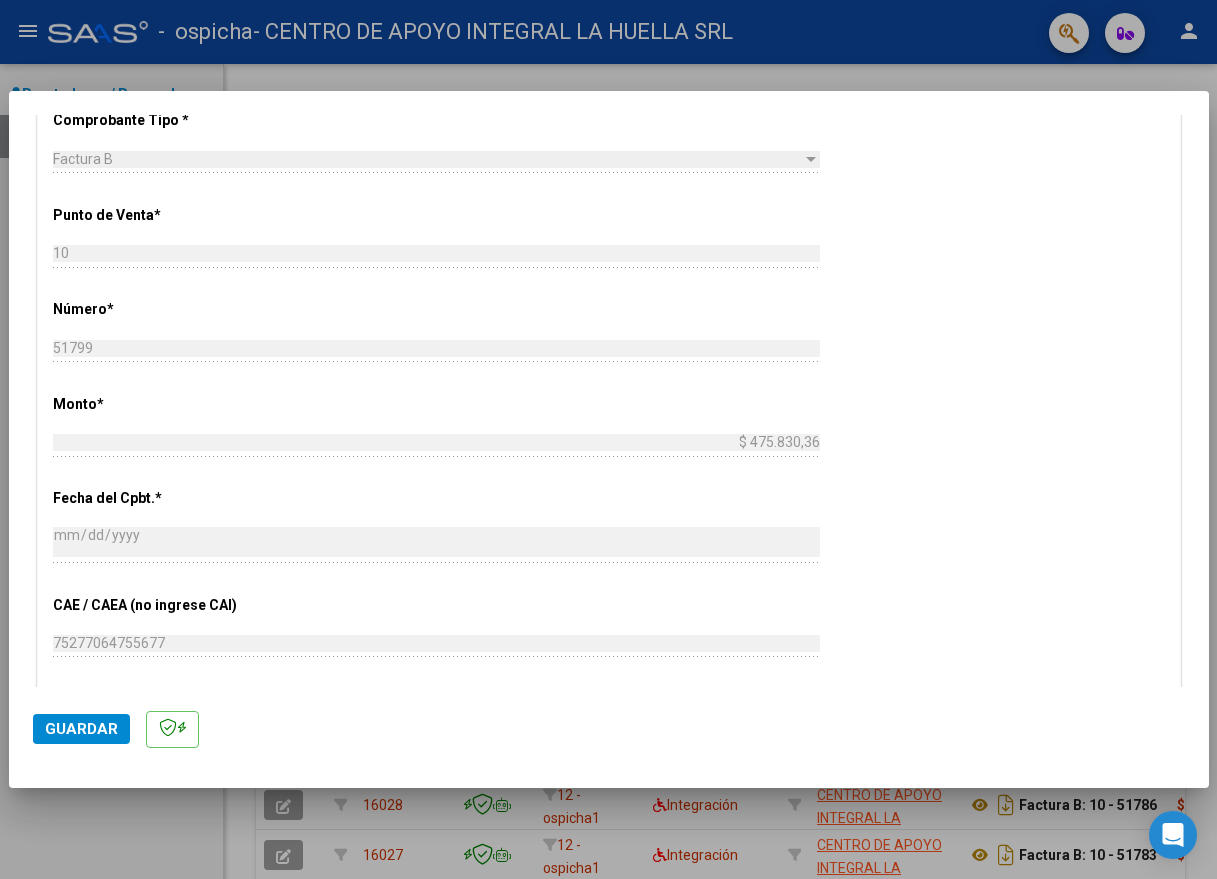 scroll, scrollTop: 1100, scrollLeft: 0, axis: vertical 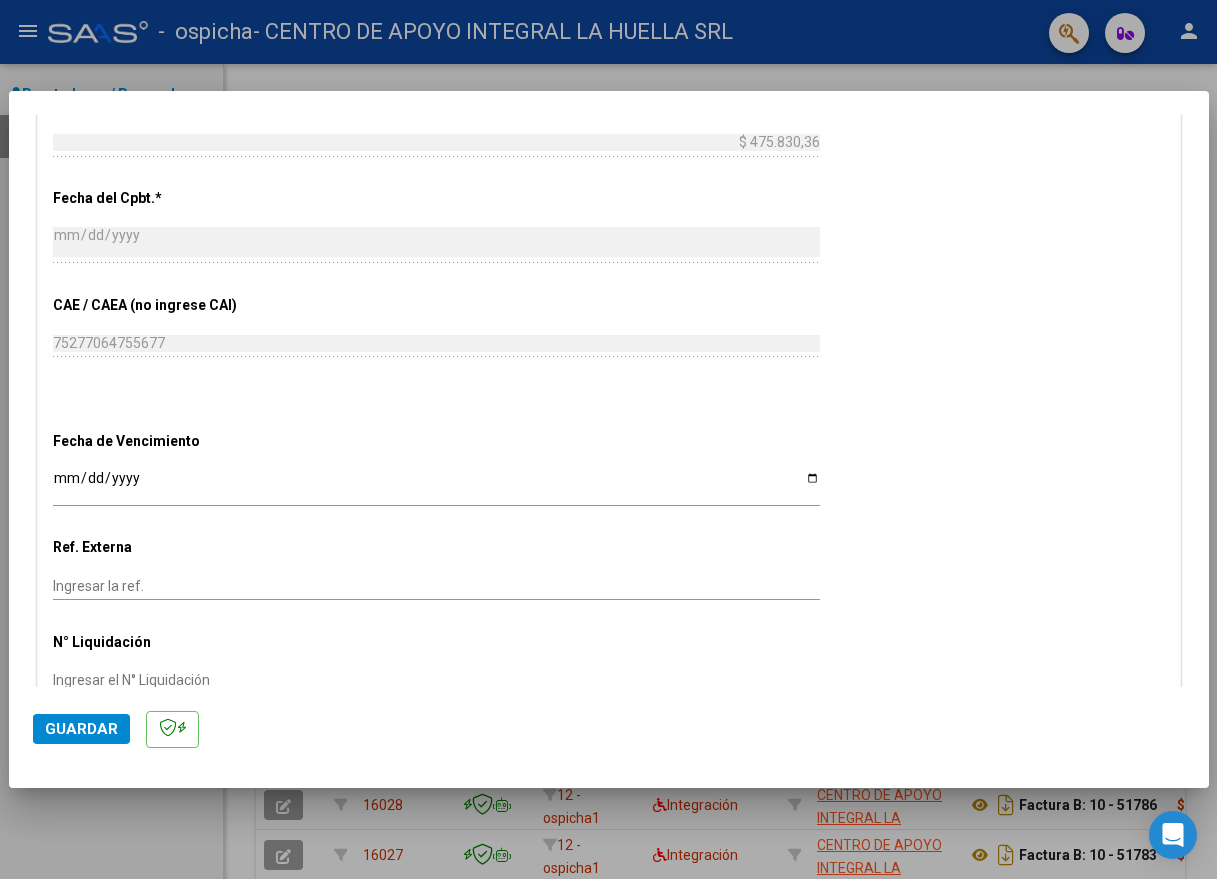type on "202506" 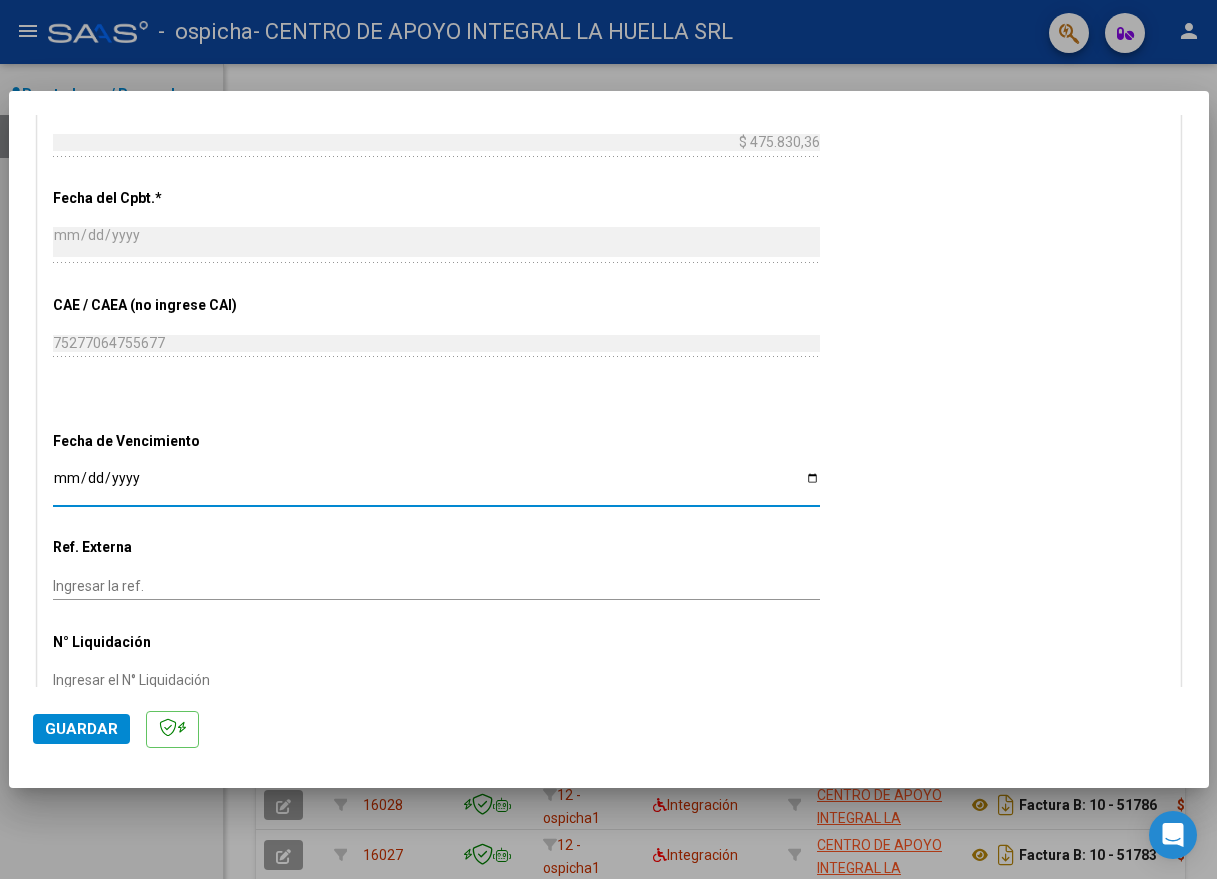 type on "2025-07-13" 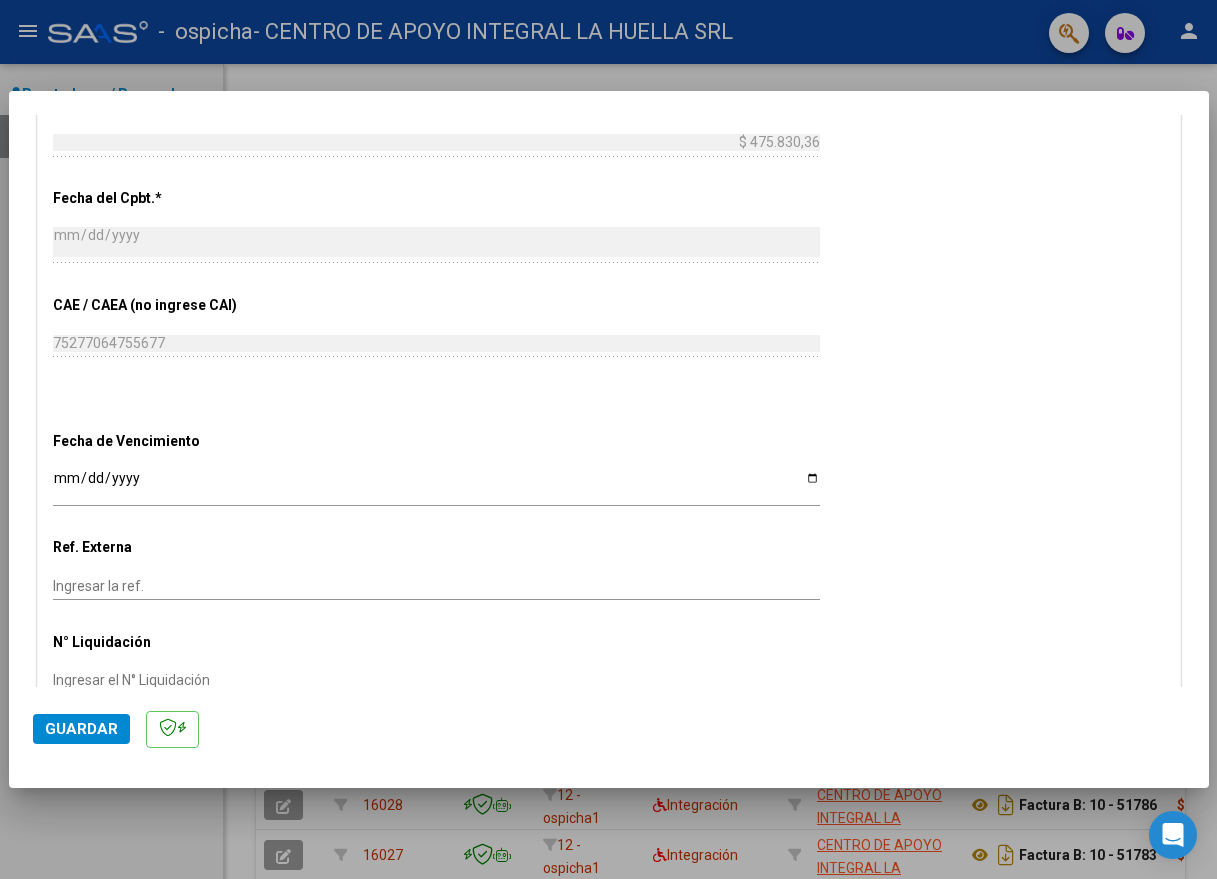 scroll, scrollTop: 1185, scrollLeft: 0, axis: vertical 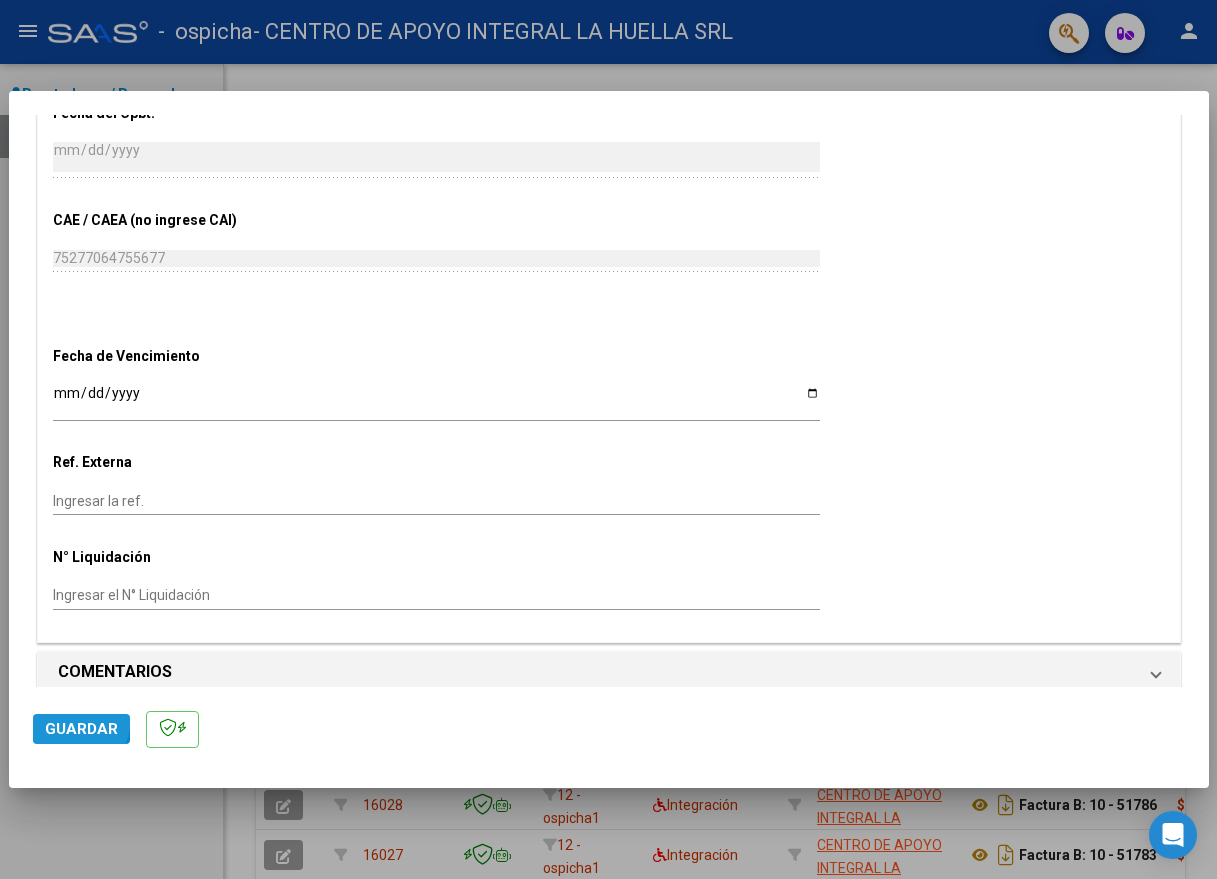 click on "Guardar" 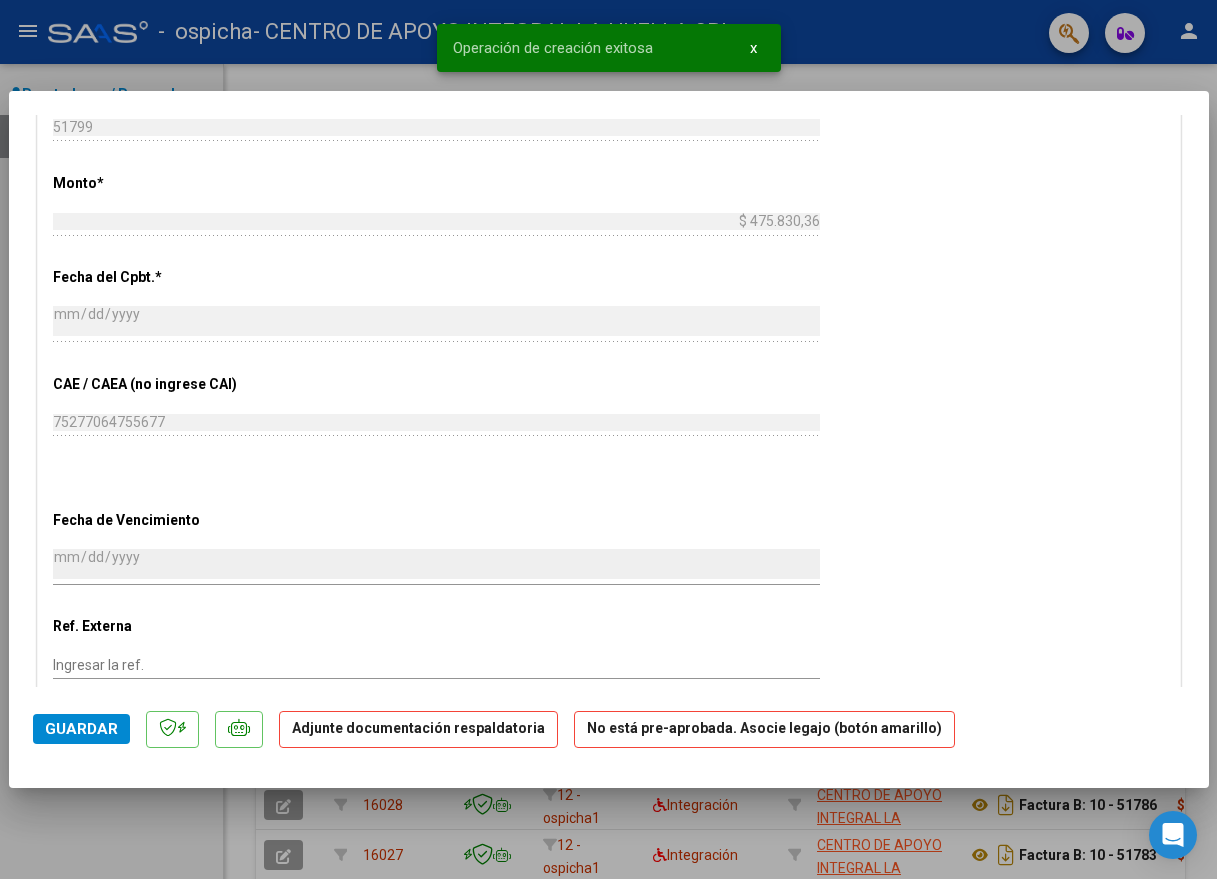 scroll, scrollTop: 1435, scrollLeft: 0, axis: vertical 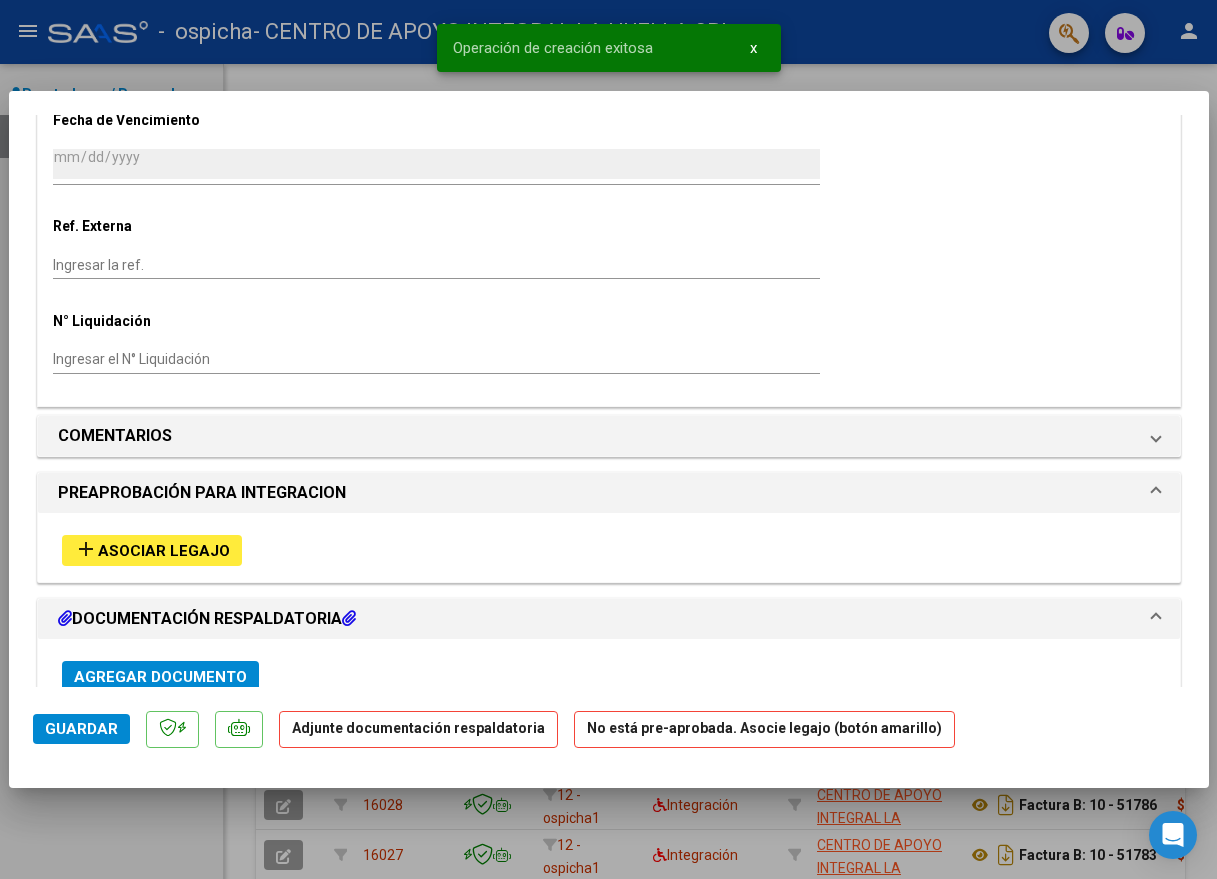 click on "Asociar Legajo" at bounding box center (164, 551) 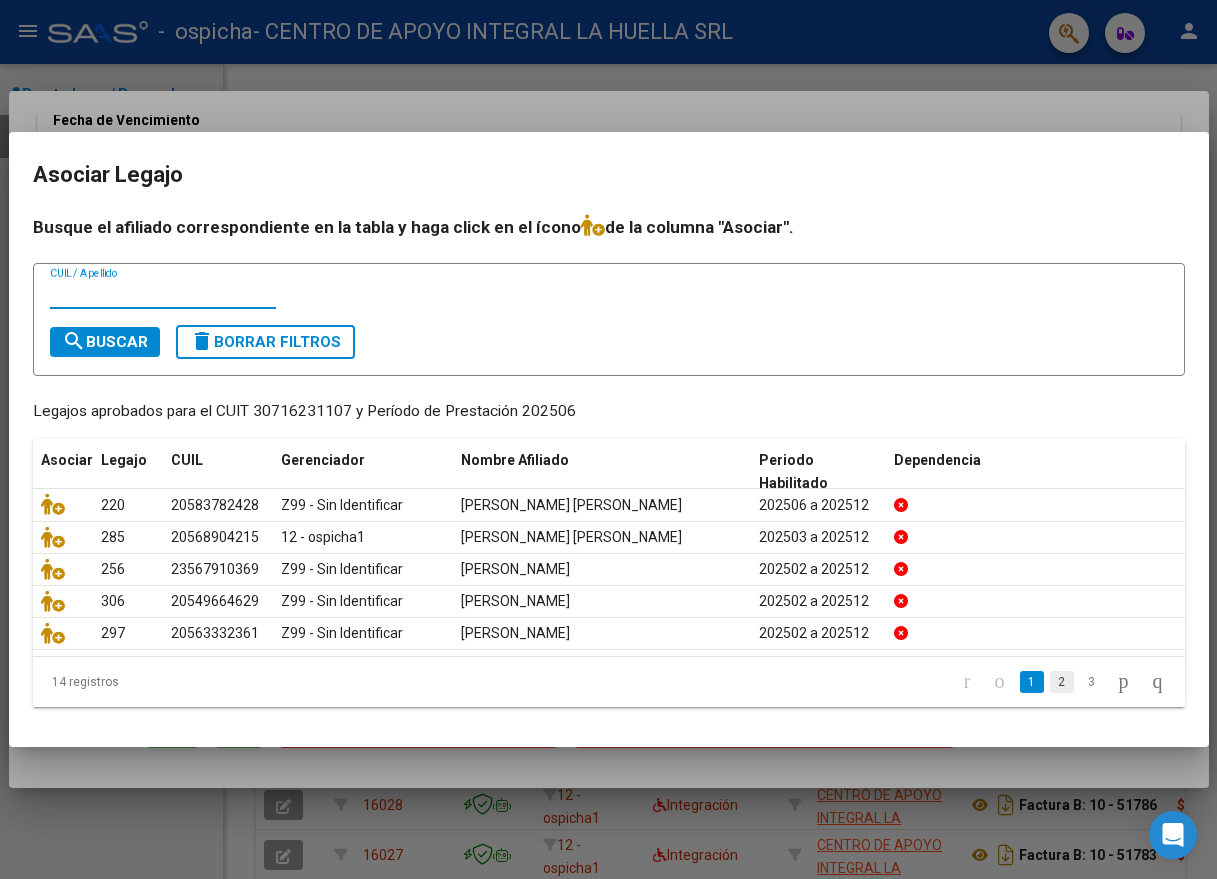 click on "2" 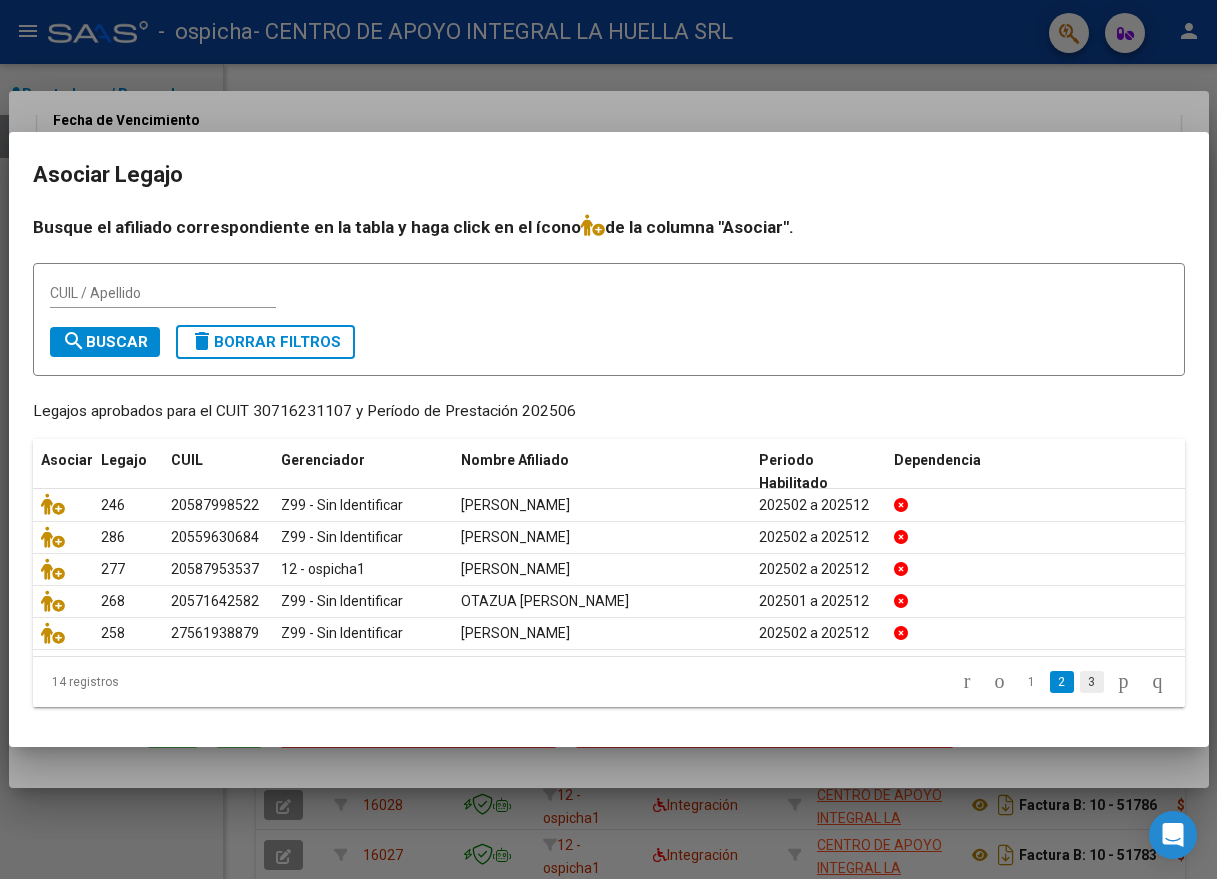 click on "3" 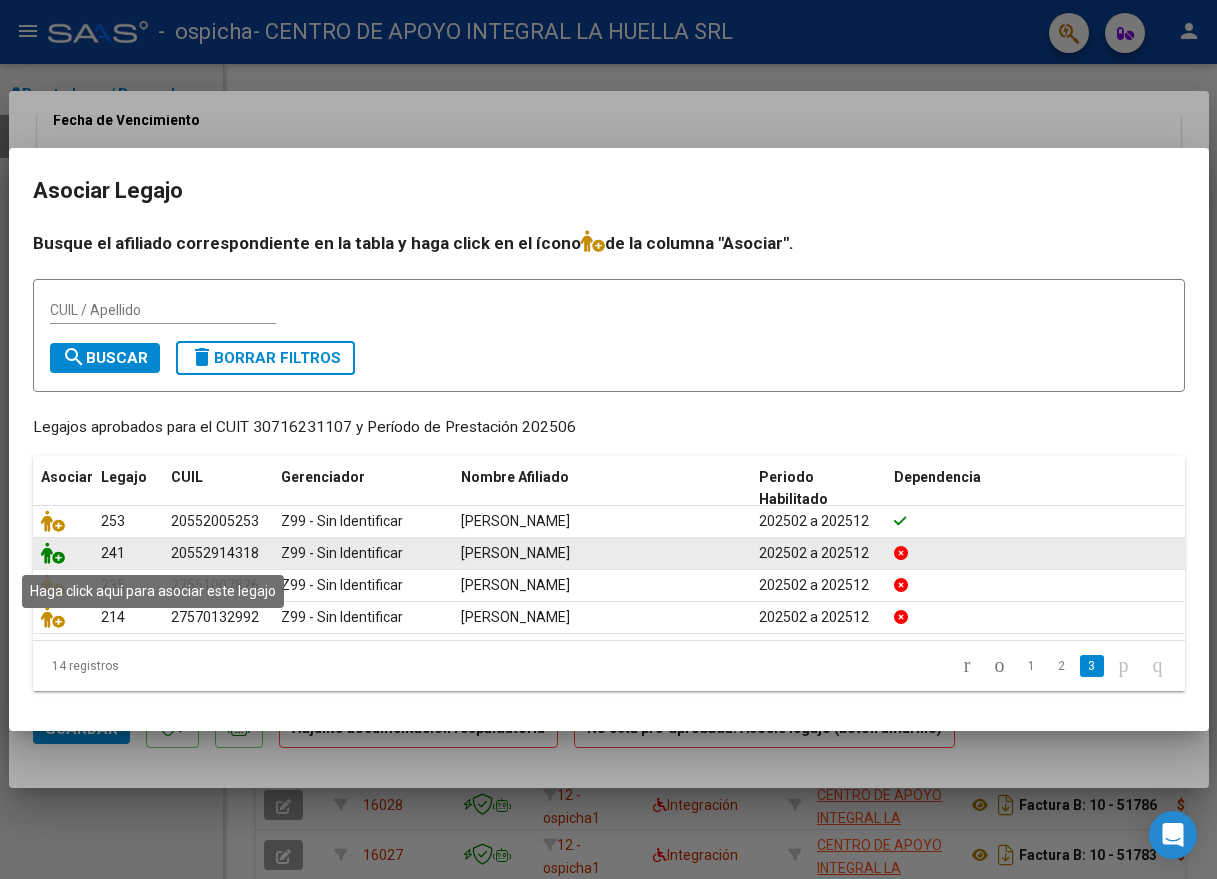 click 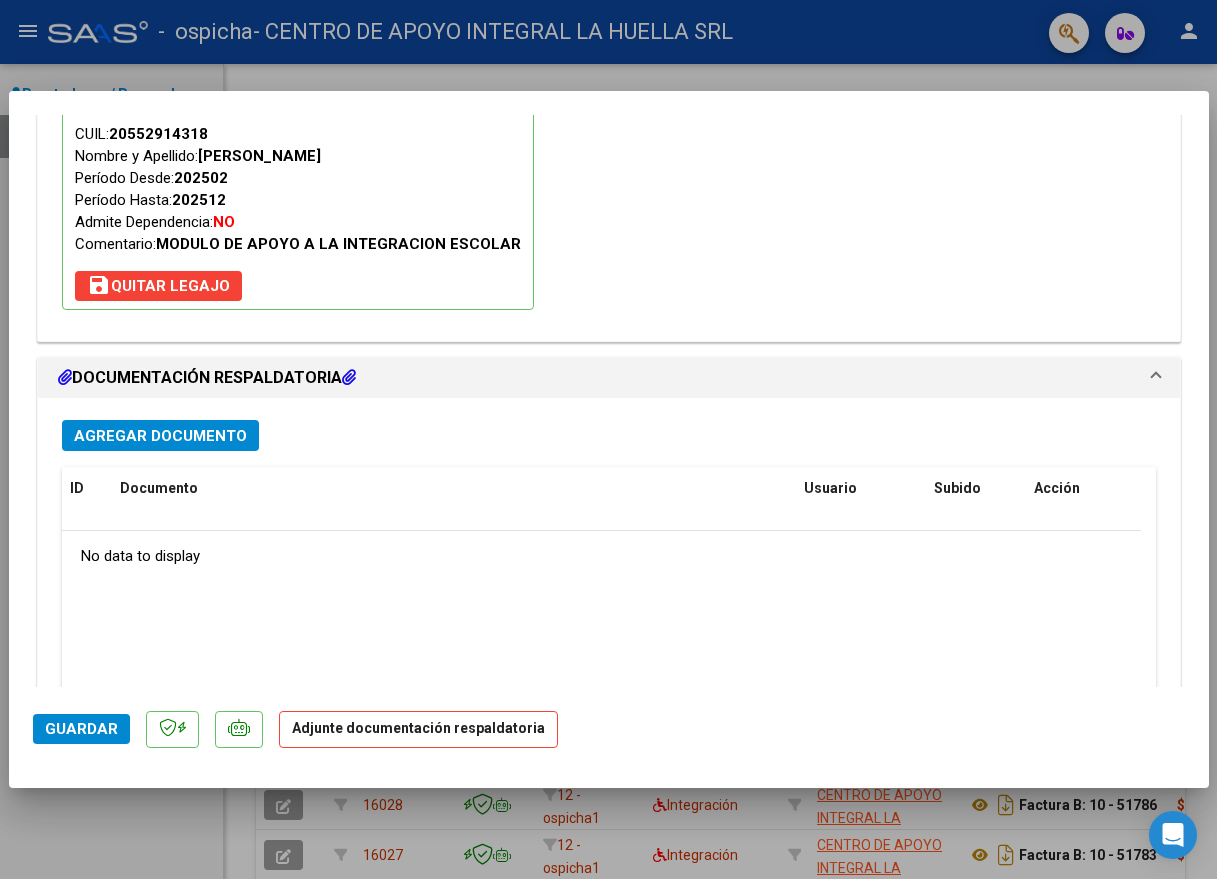 scroll, scrollTop: 2113, scrollLeft: 0, axis: vertical 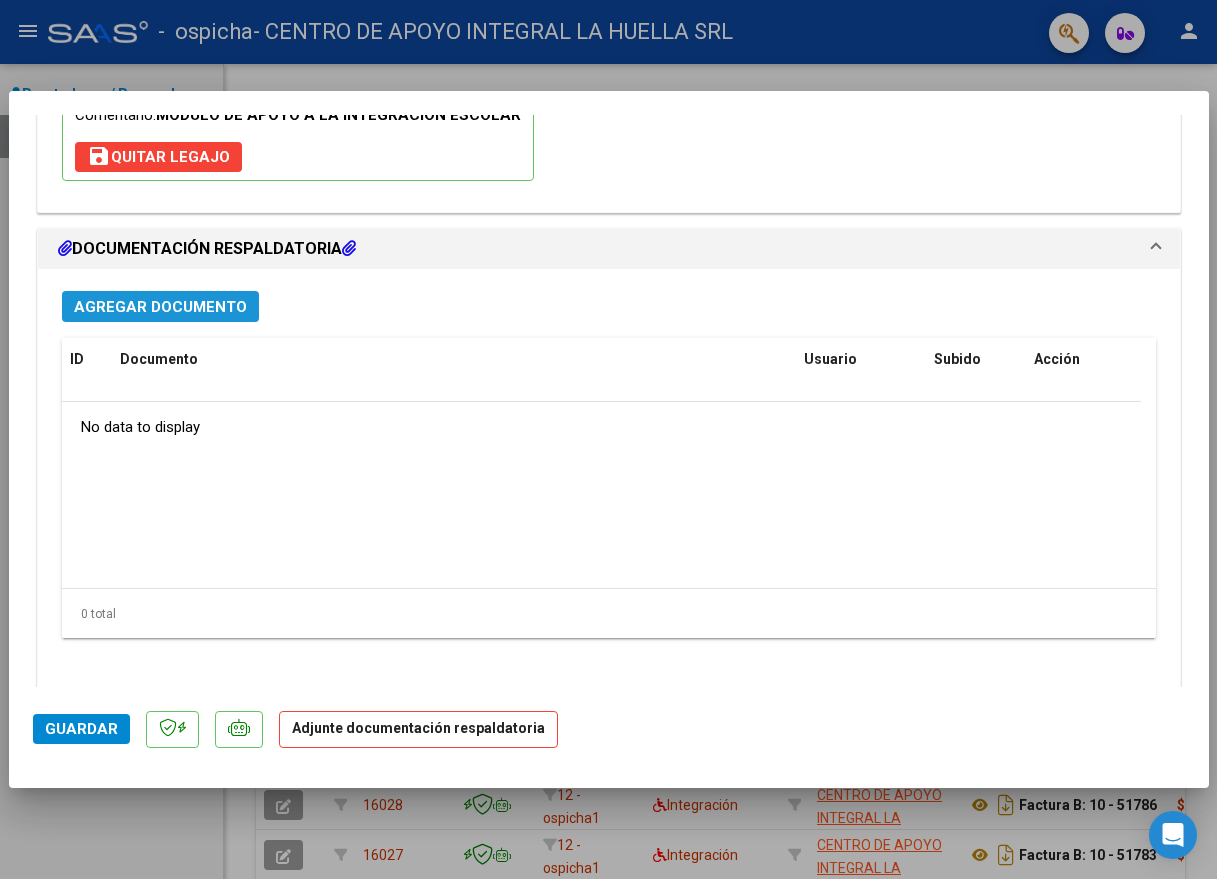 click on "Agregar Documento" at bounding box center [160, 307] 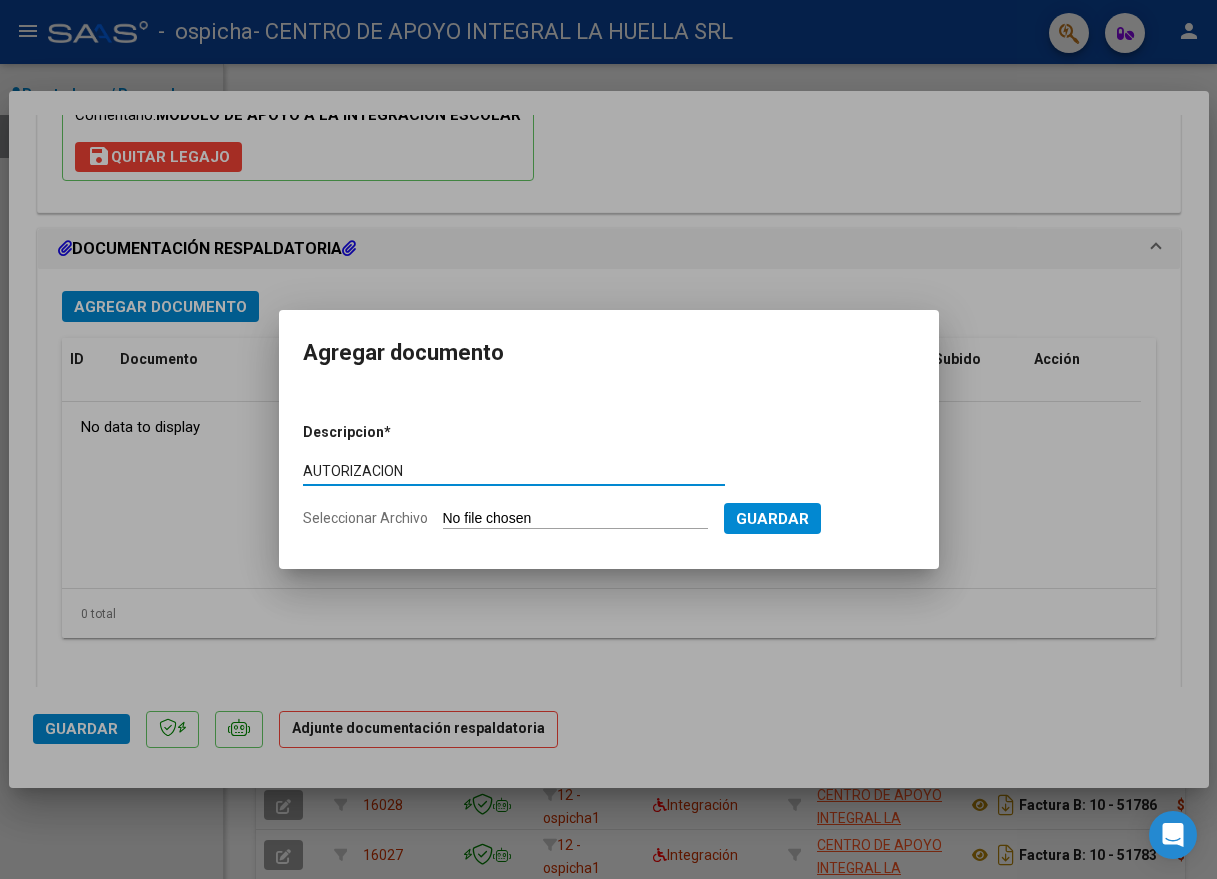 type on "AUTORIZACION" 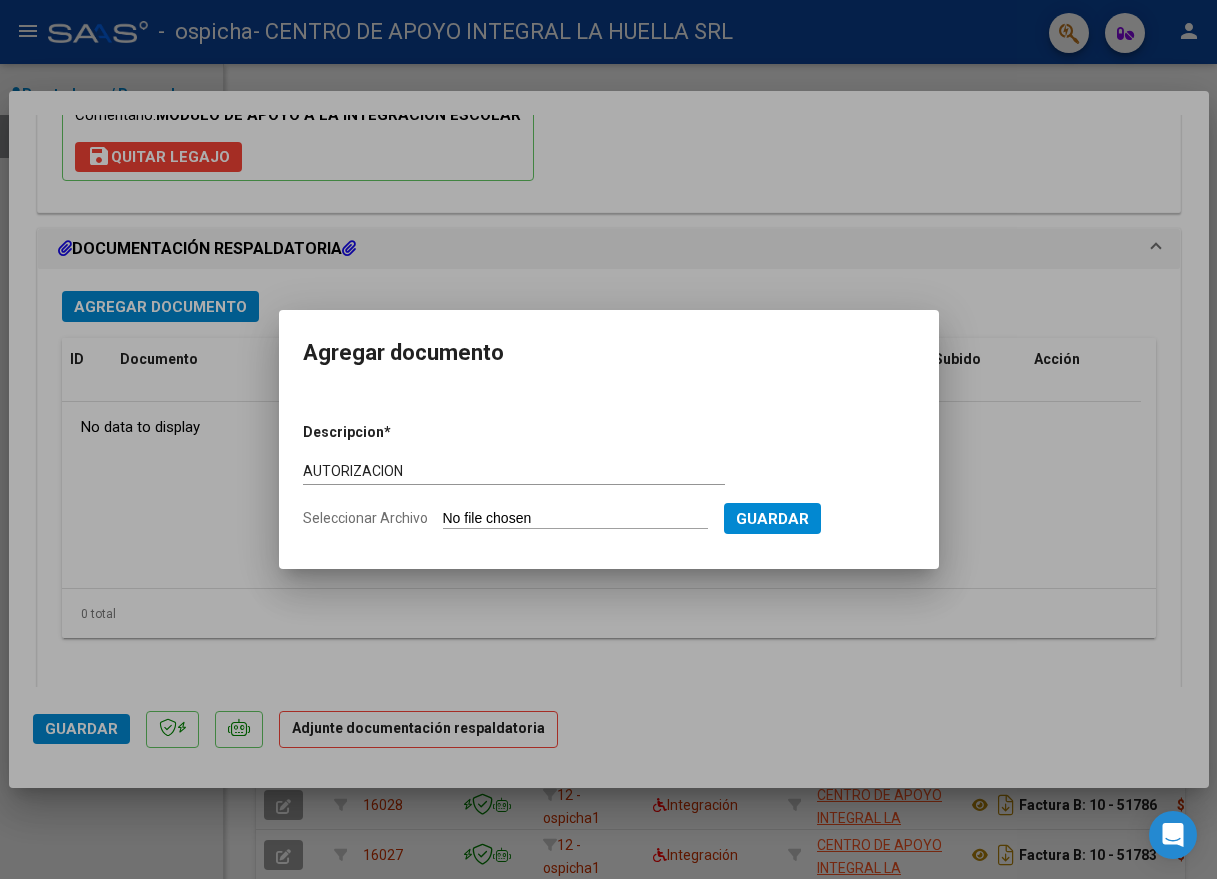 type on "C:\fakepath\FERRAGUT LEDESMA ALEXANDER KERIM APROBACION S.pdf" 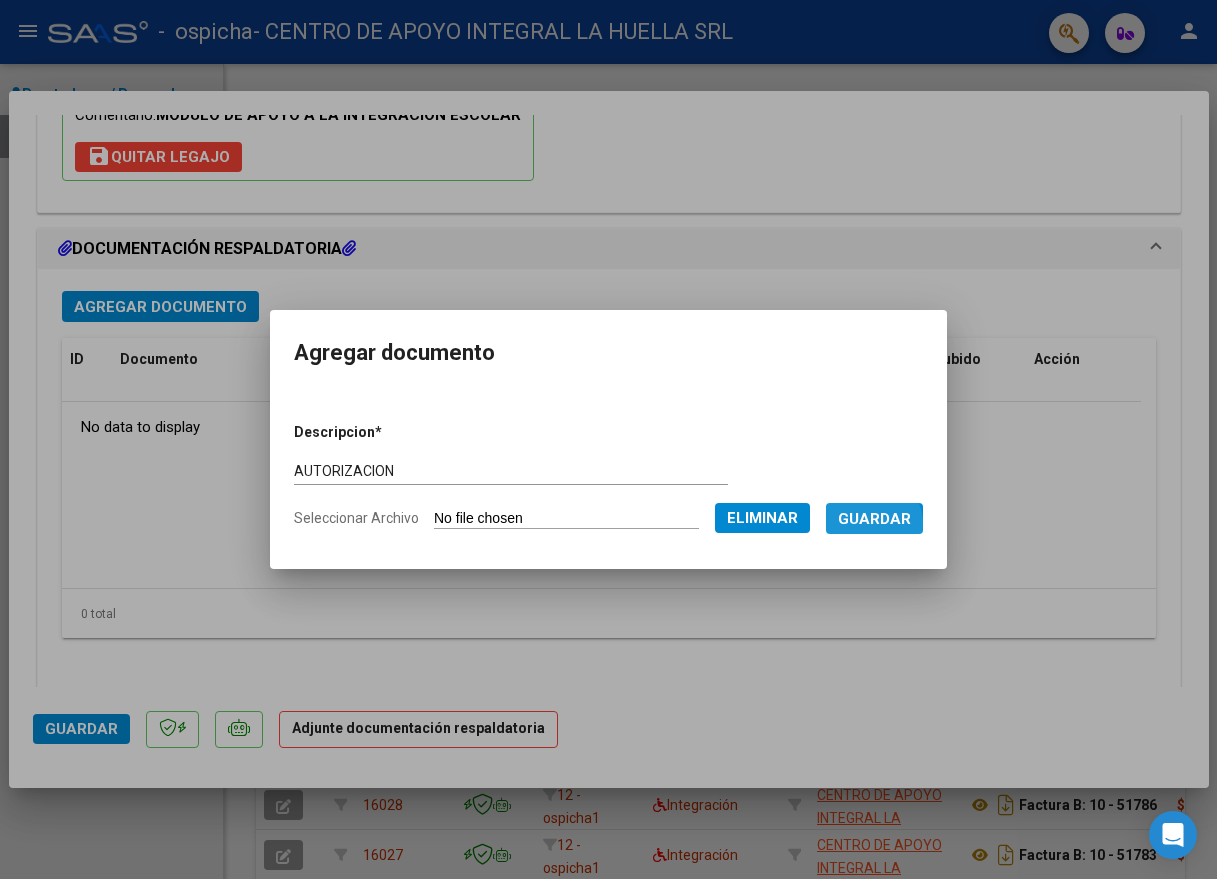 click on "Guardar" at bounding box center (874, 519) 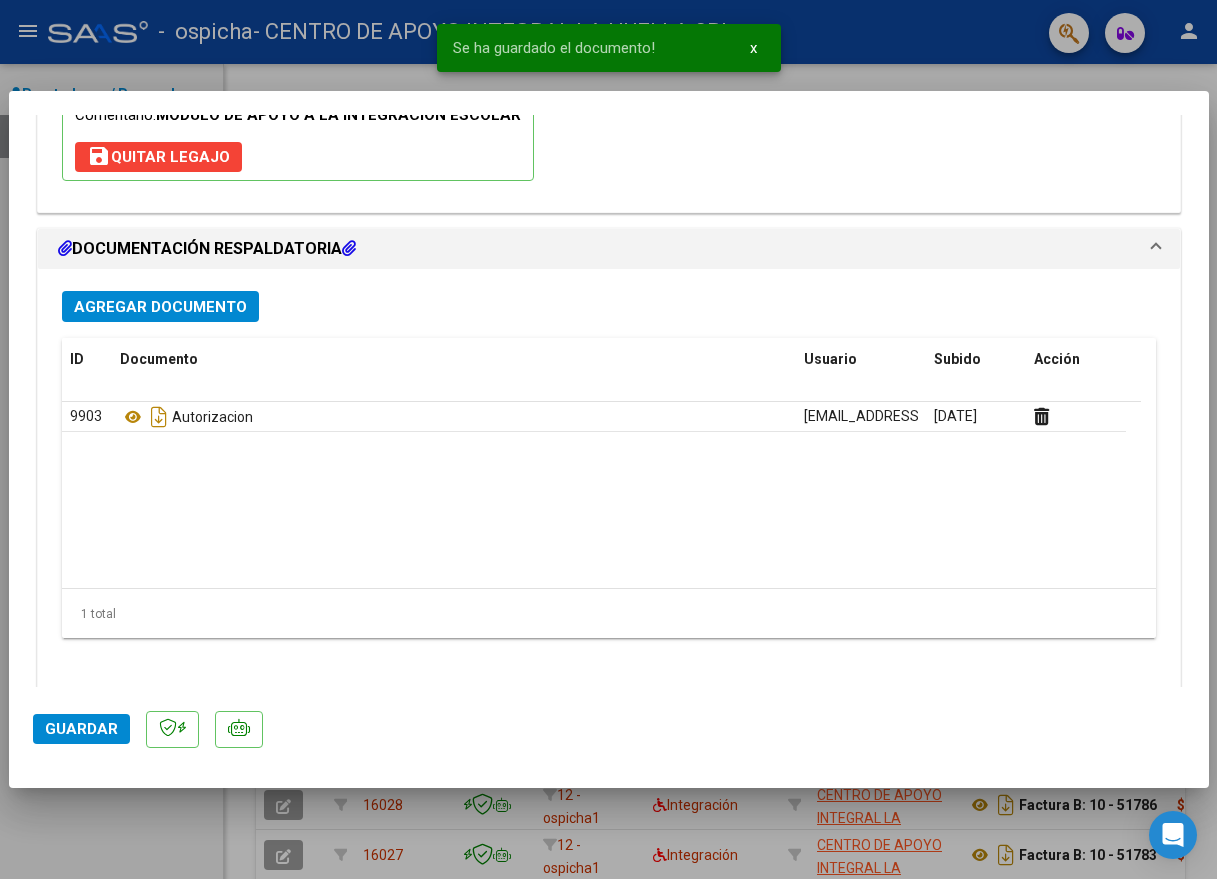 click on "Agregar Documento ID Documento Usuario Subido Acción 9903  Autorizacion    johannalahuella@gmail.com - Centro De Apoyo Integral La Huella SRL Centro De Apoyo Integral La Huella SRL   08/07/2025   1 total   1" at bounding box center [609, 480] 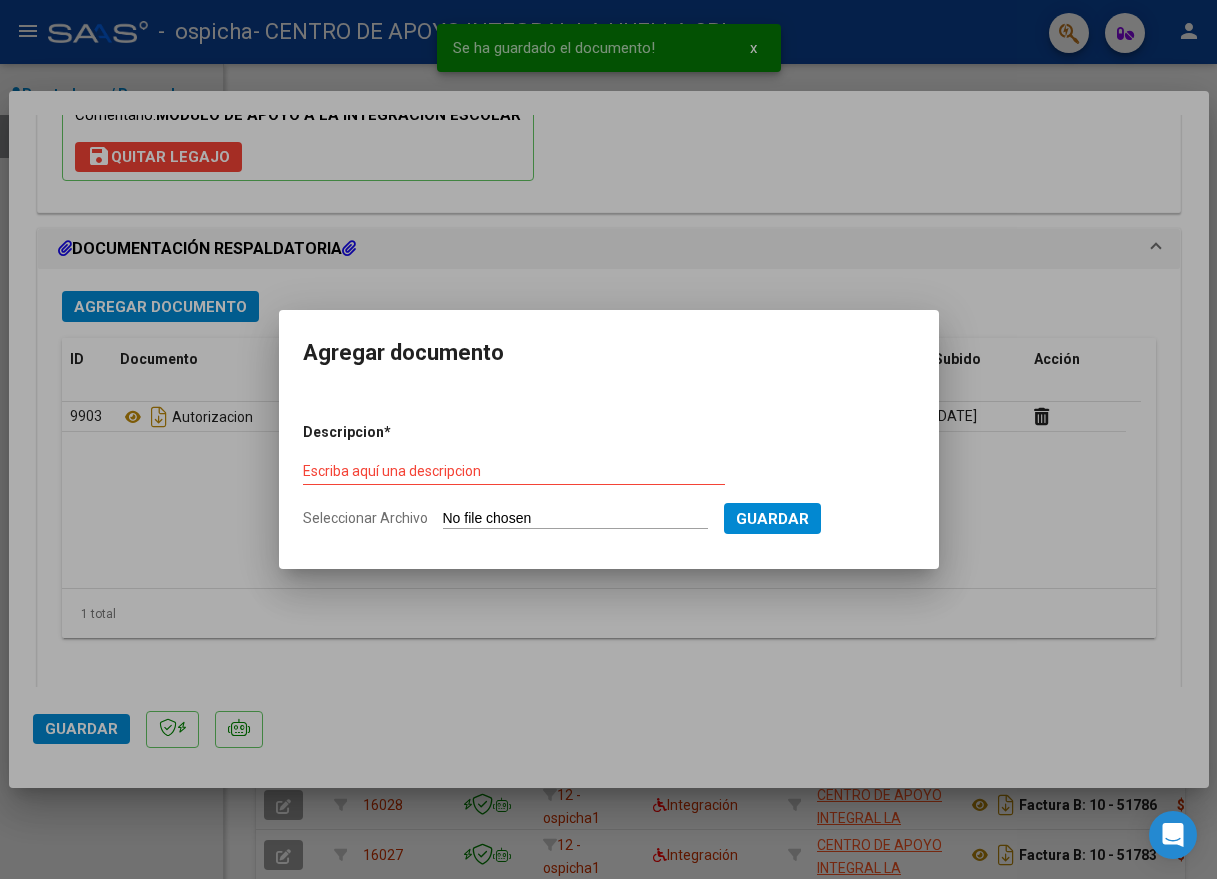 click on "Escriba aquí una descripcion" at bounding box center [514, 471] 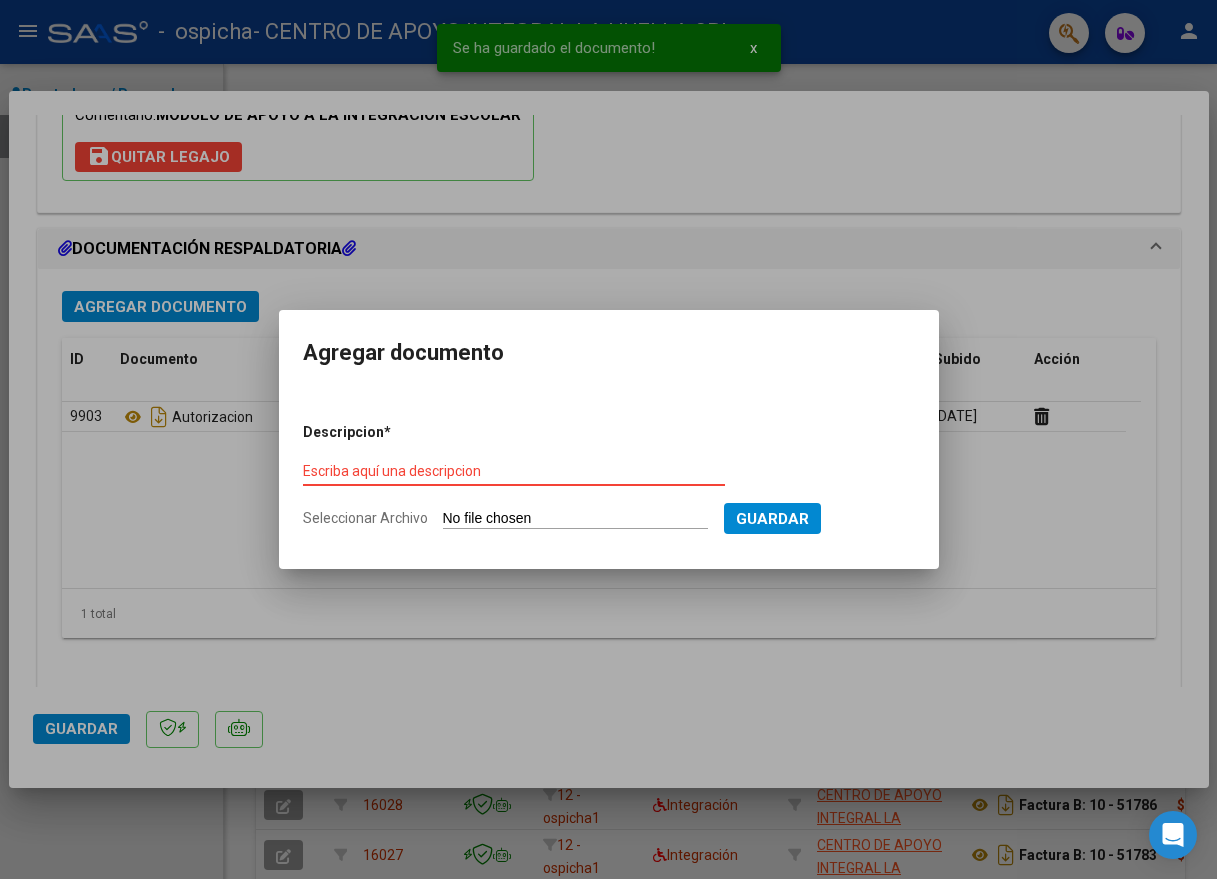 click on "Escriba aquí una descripcion" at bounding box center [514, 471] 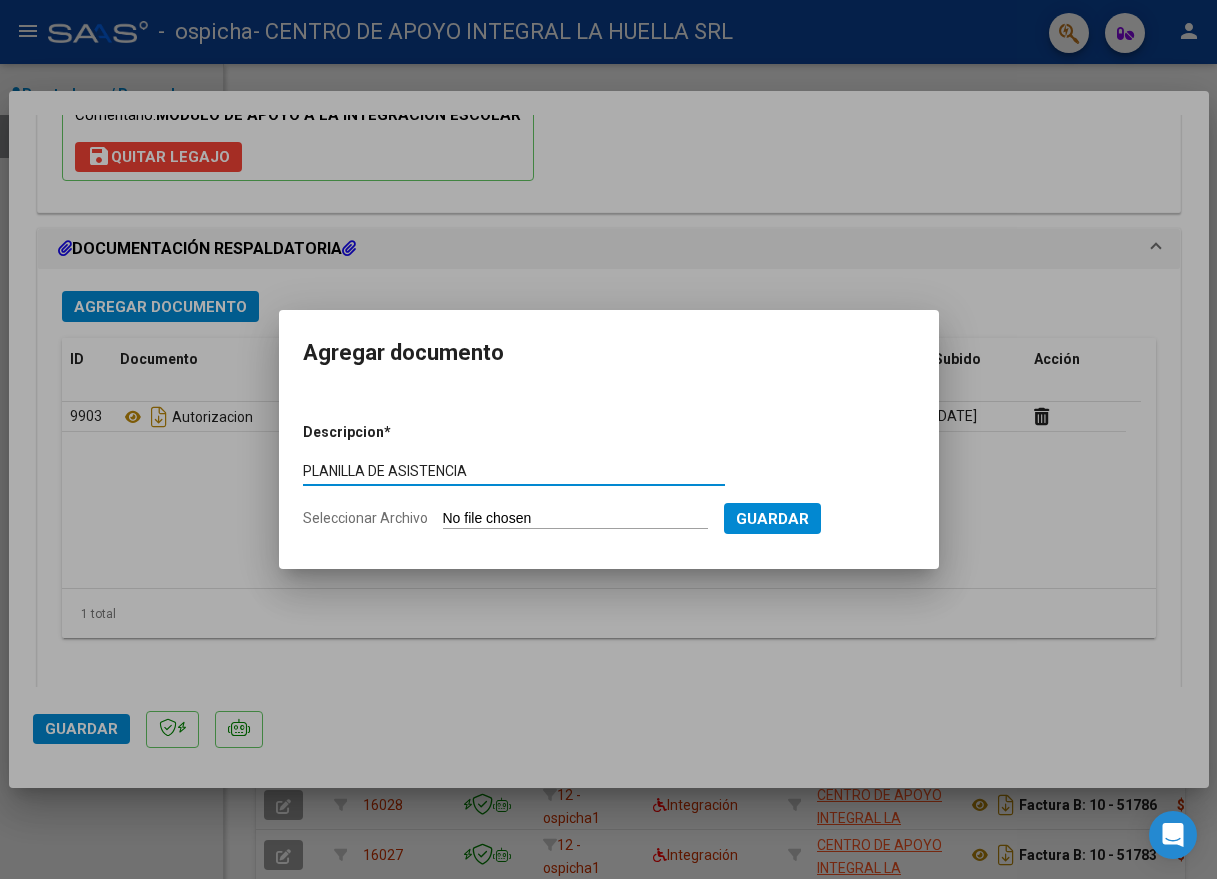 type on "PLANILLA DE ASISTENCIA" 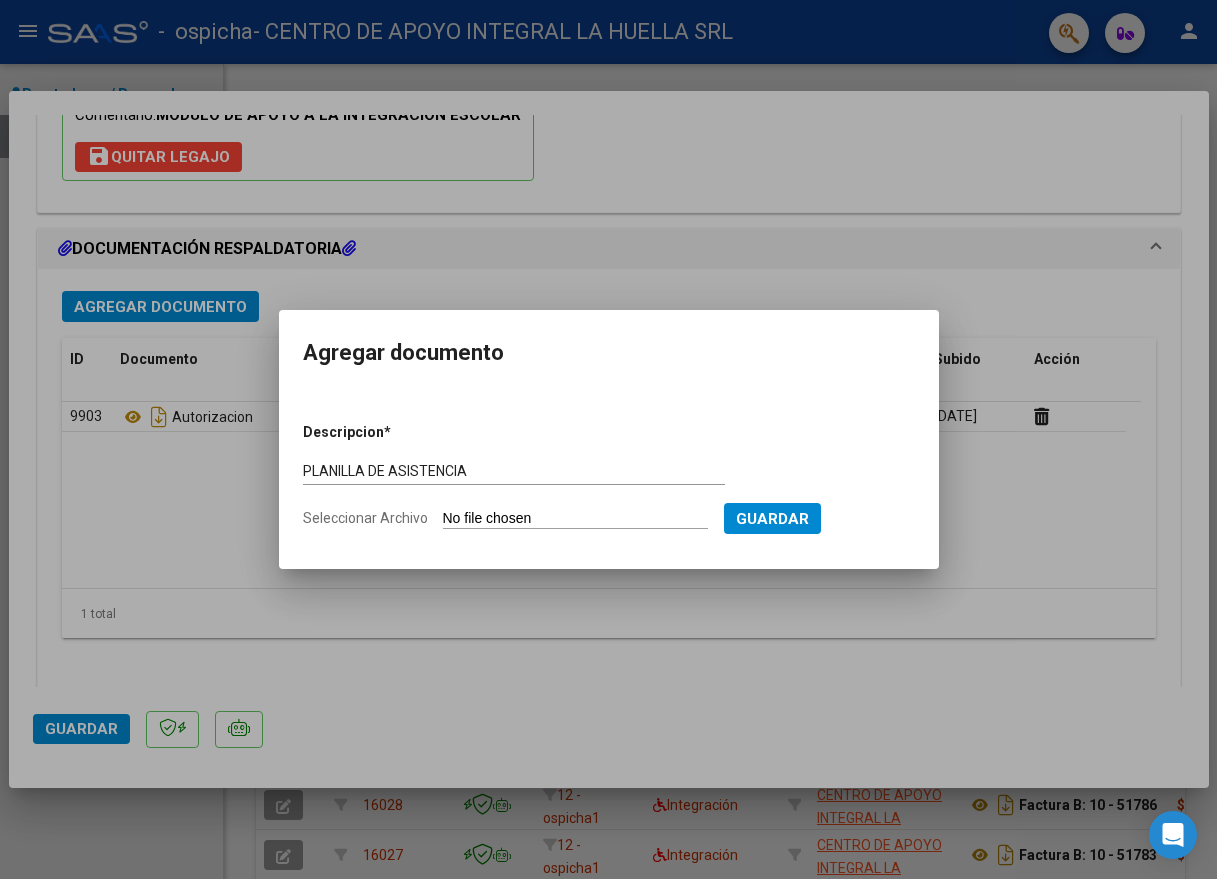 type on "C:\fakepath\FERRAGUT LEDESMA ALEXANDER-P.ASISTENCIS JUNIO-OSPICHA.pdf" 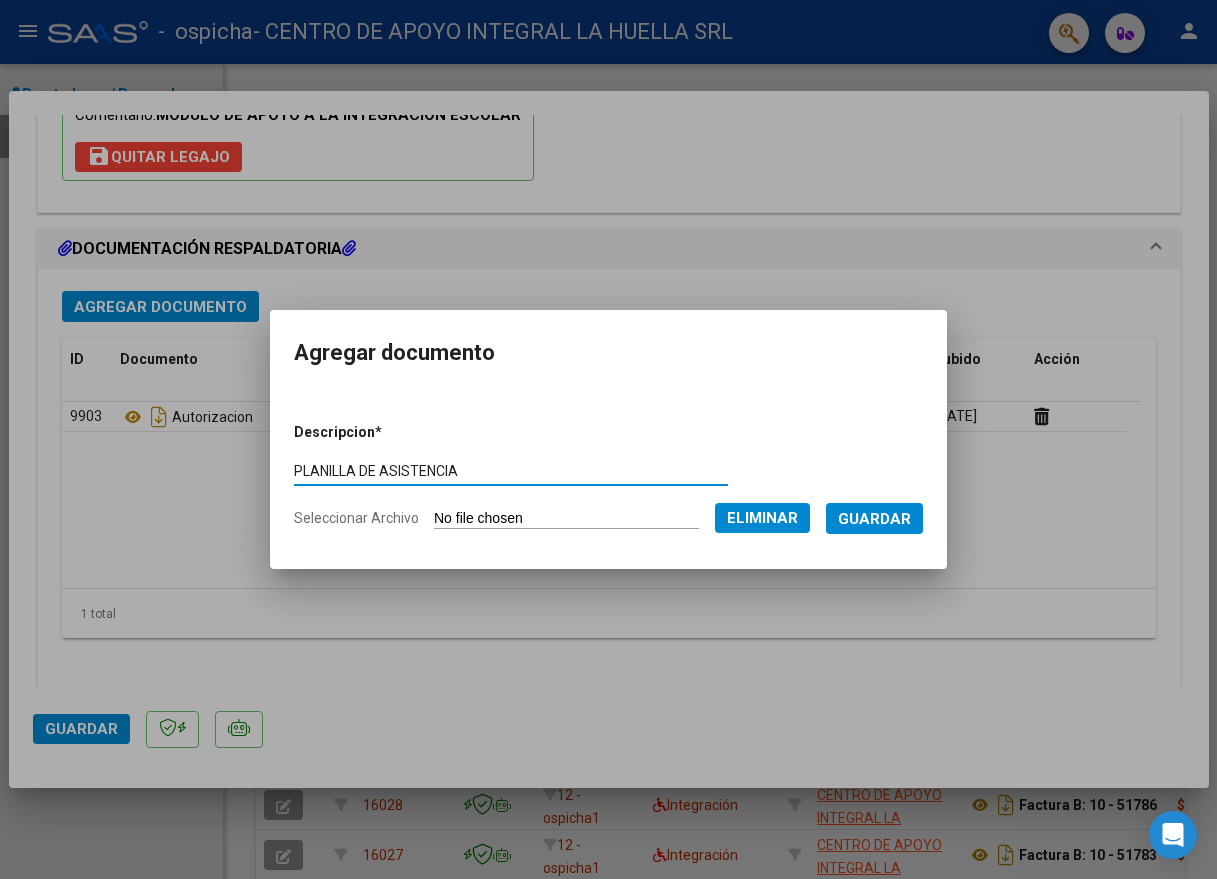 click on "Guardar" at bounding box center [874, 518] 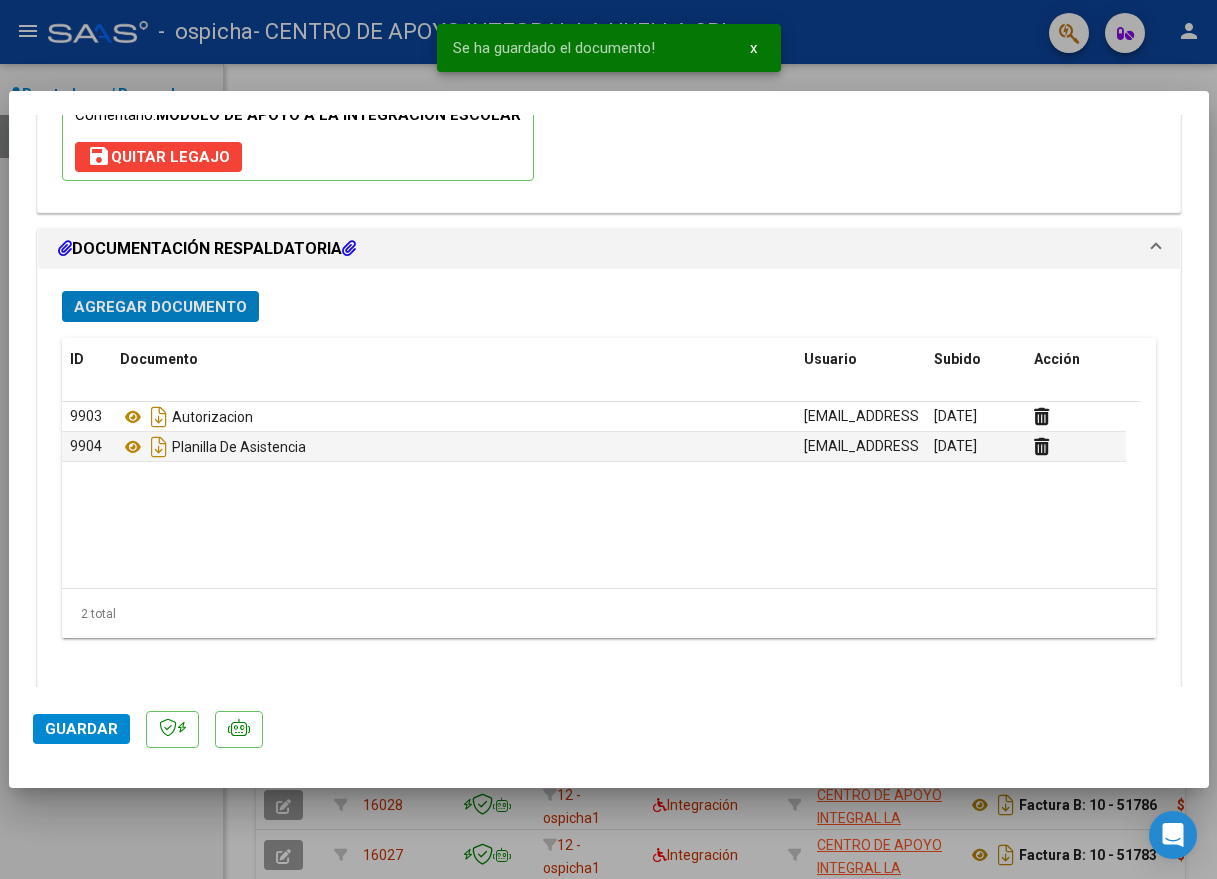 click on "Agregar Documento" at bounding box center (160, 307) 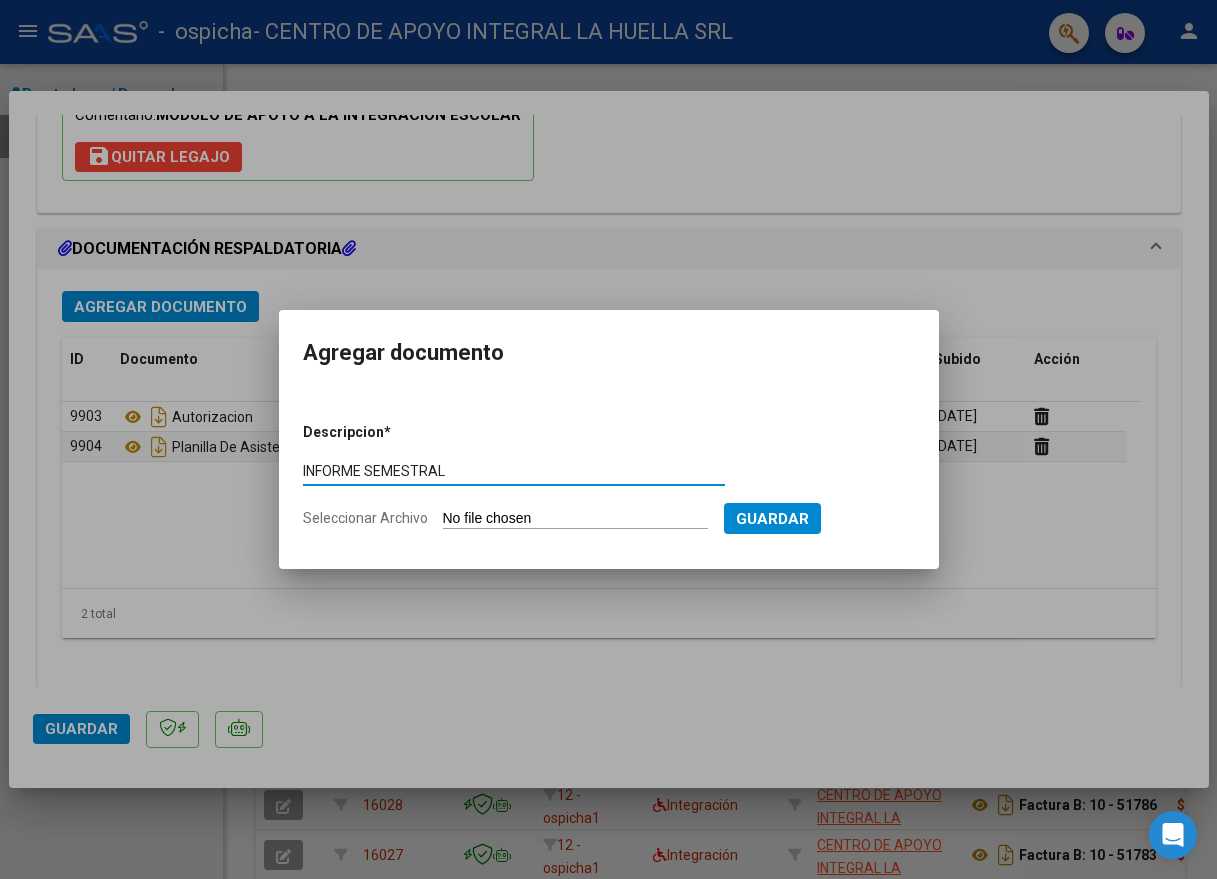 type on "INFORME SEMESTRAL" 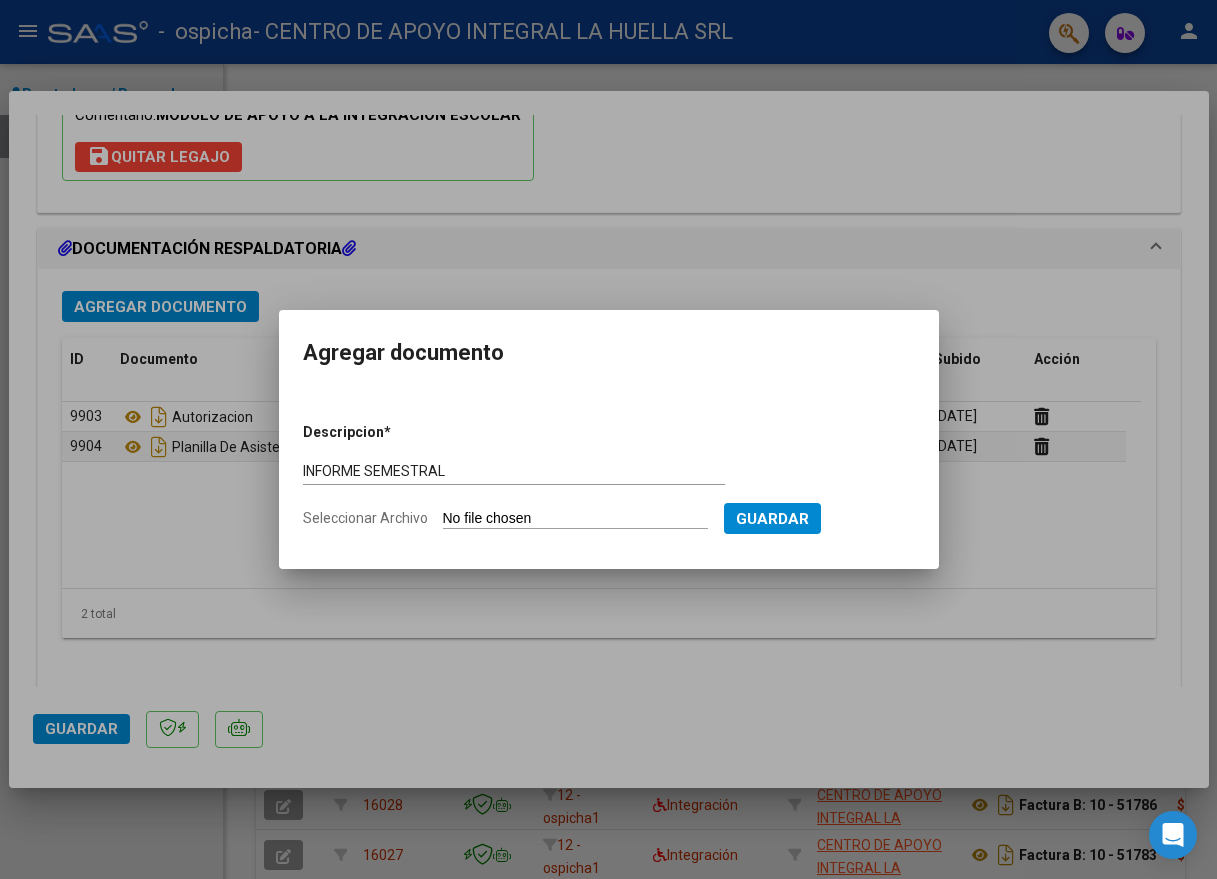type on "C:\fakepath\FERRAGUT LEDESMA ALEXANDER KERIM INFORME SEMESTRALS OSPICHA.docx.pdf" 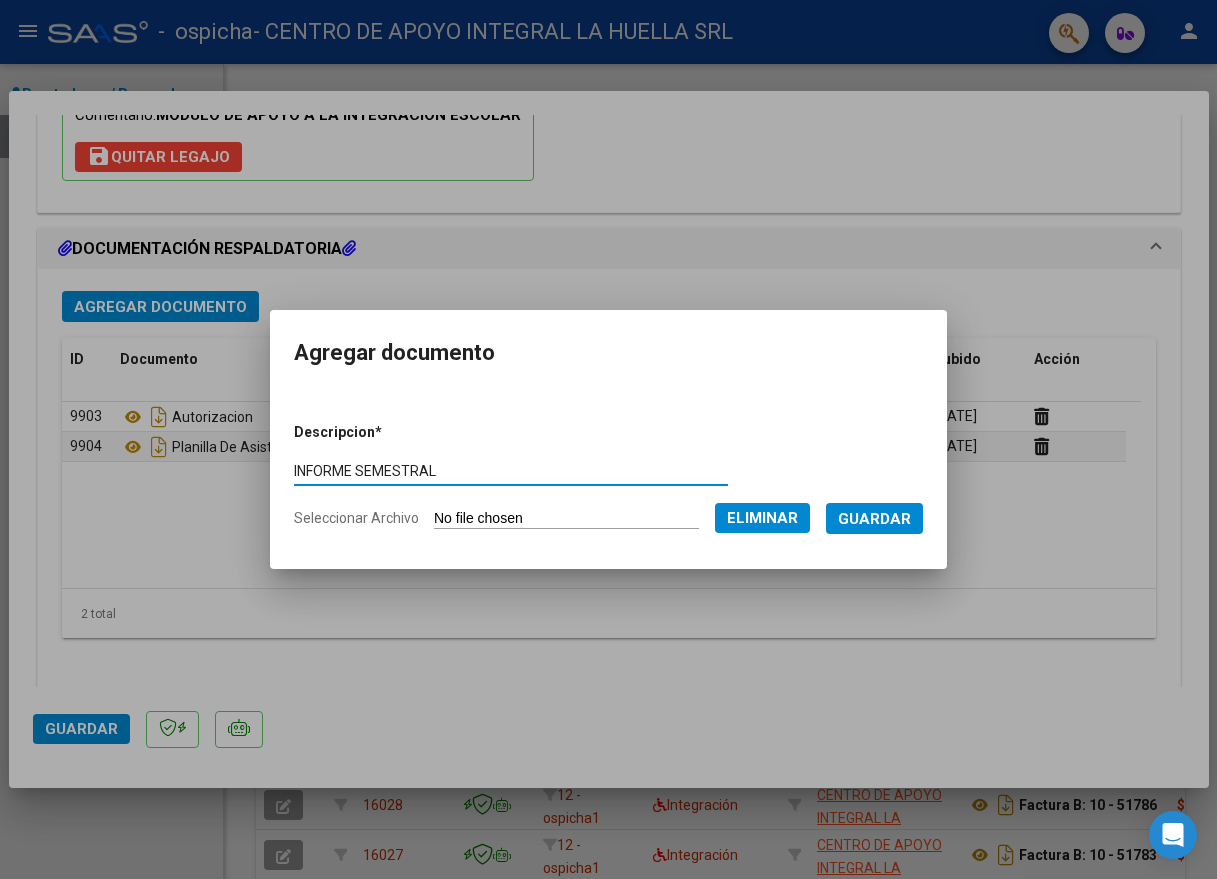 click on "Guardar" at bounding box center [874, 519] 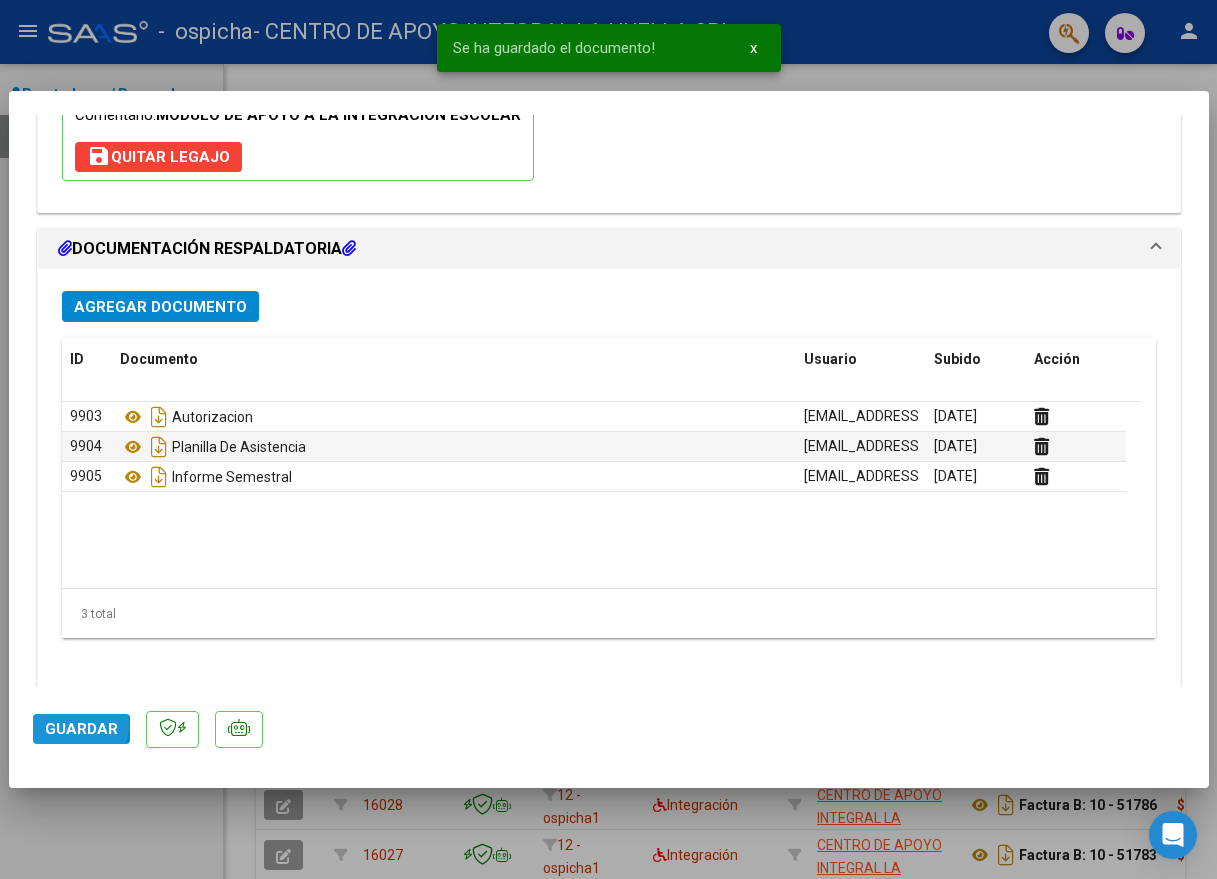 click on "Guardar" 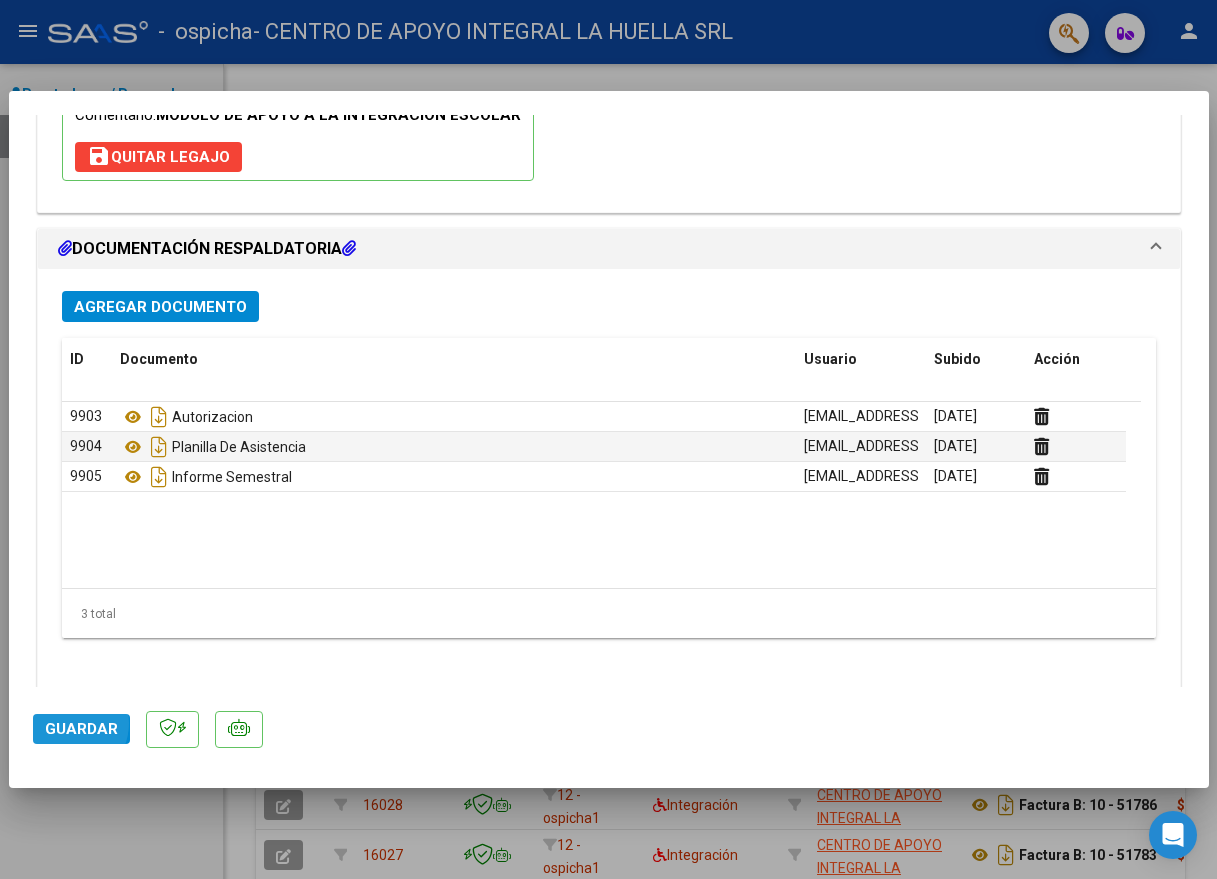 click on "Guardar" 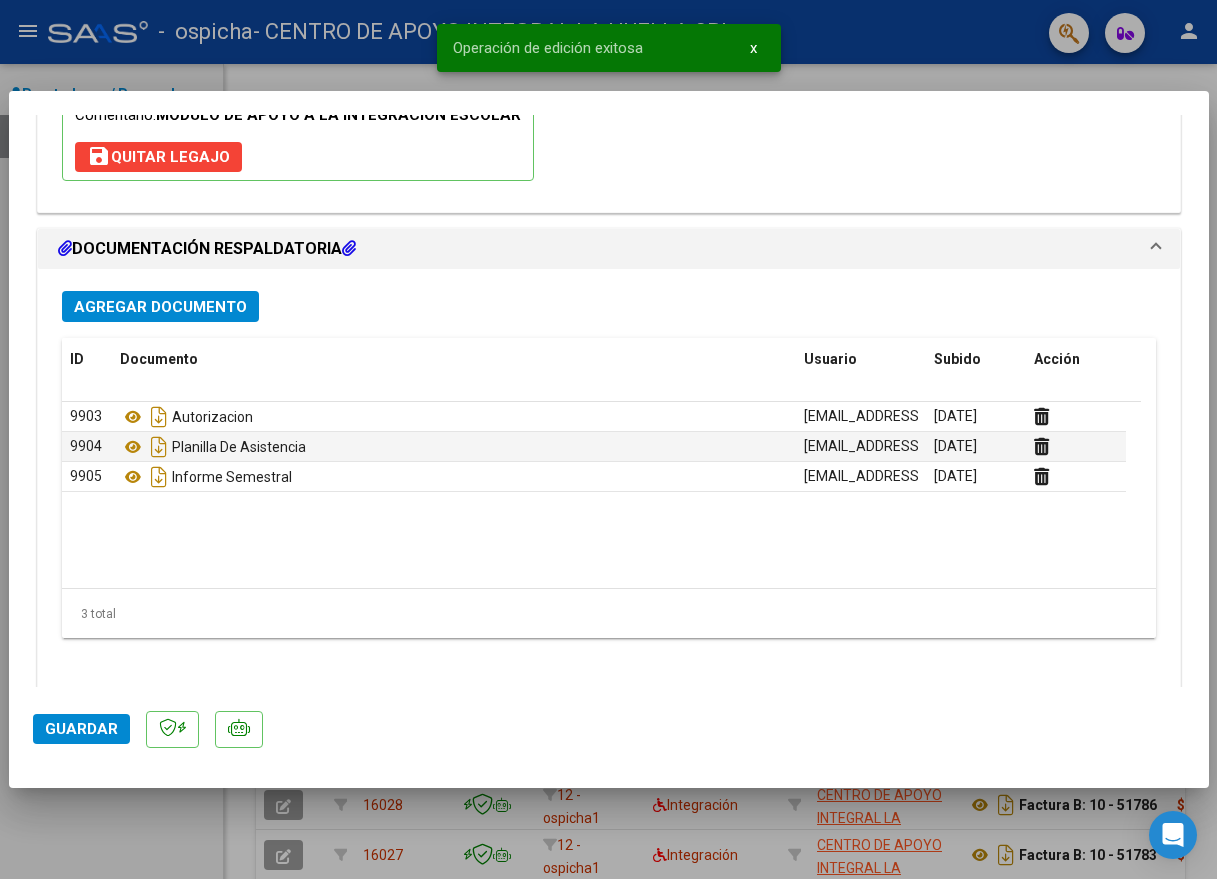 drag, startPoint x: 1021, startPoint y: 67, endPoint x: 749, endPoint y: 111, distance: 275.53583 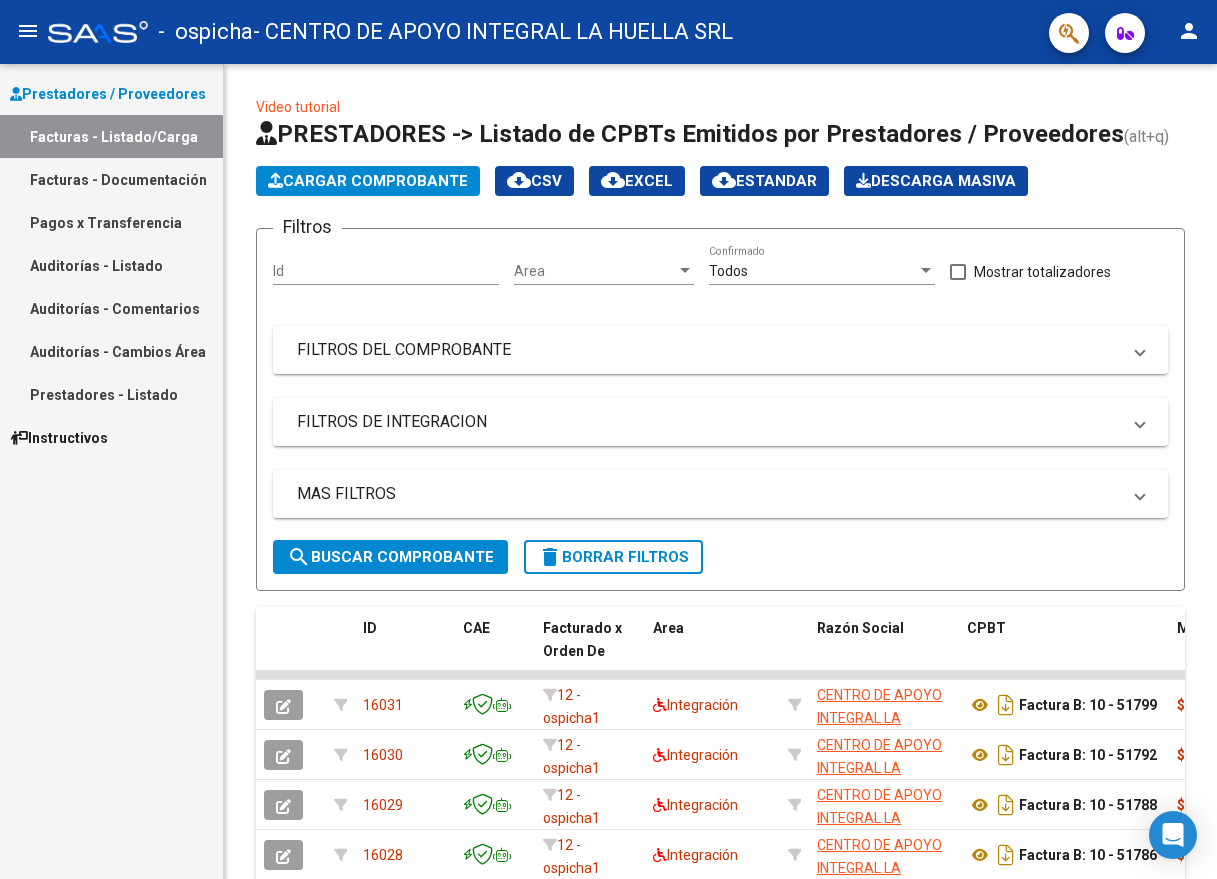 click on "Cargar Comprobante" 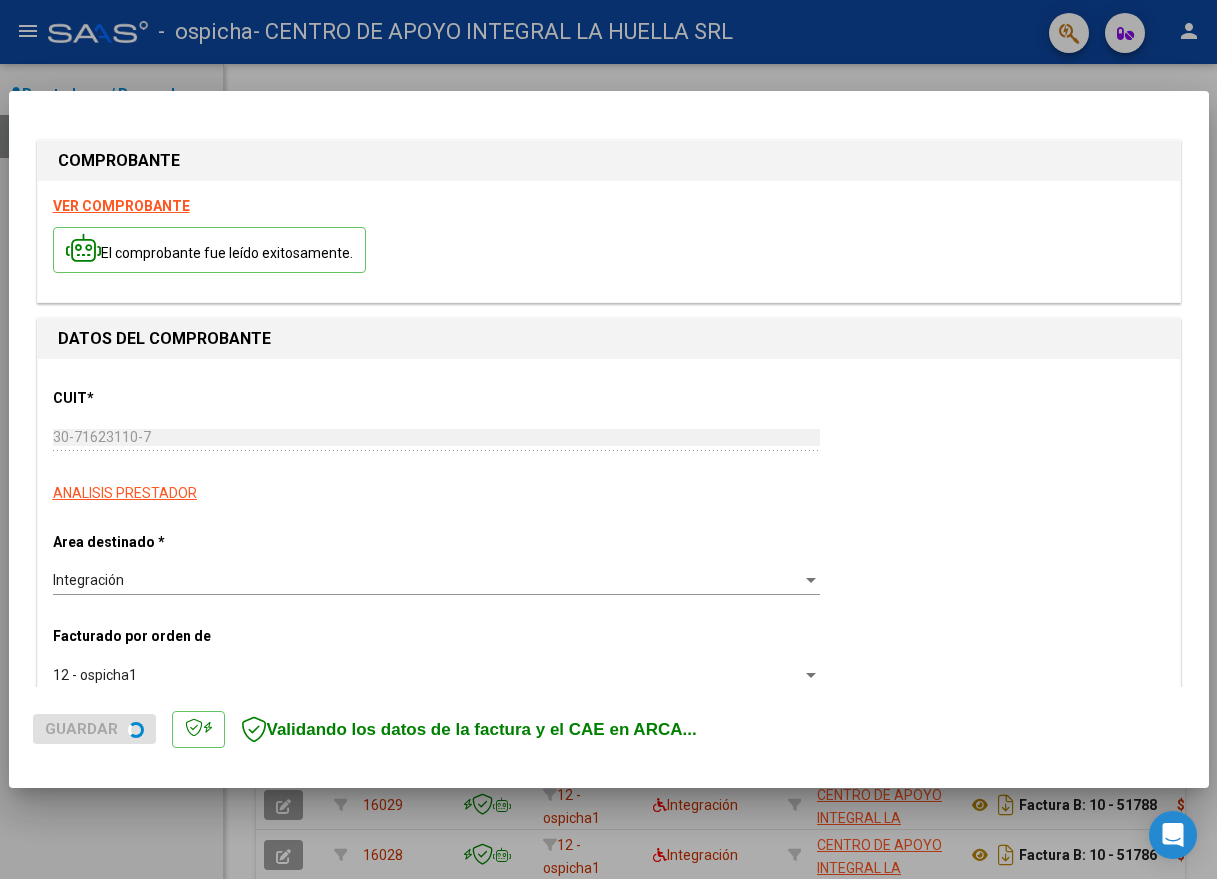 scroll, scrollTop: 400, scrollLeft: 0, axis: vertical 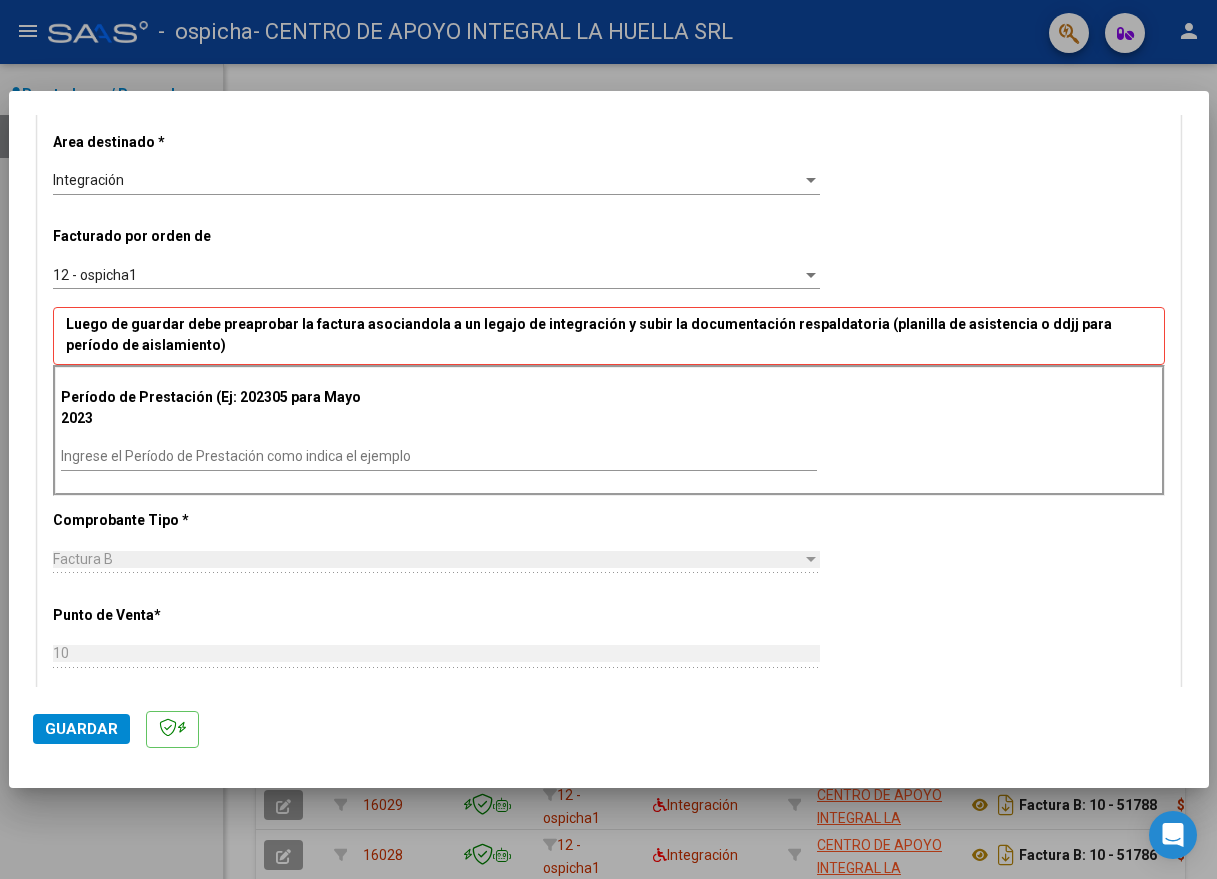click on "Período de Prestación (Ej: 202305 para Mayo 2023    Ingrese el Período de Prestación como indica el ejemplo" at bounding box center [609, 430] 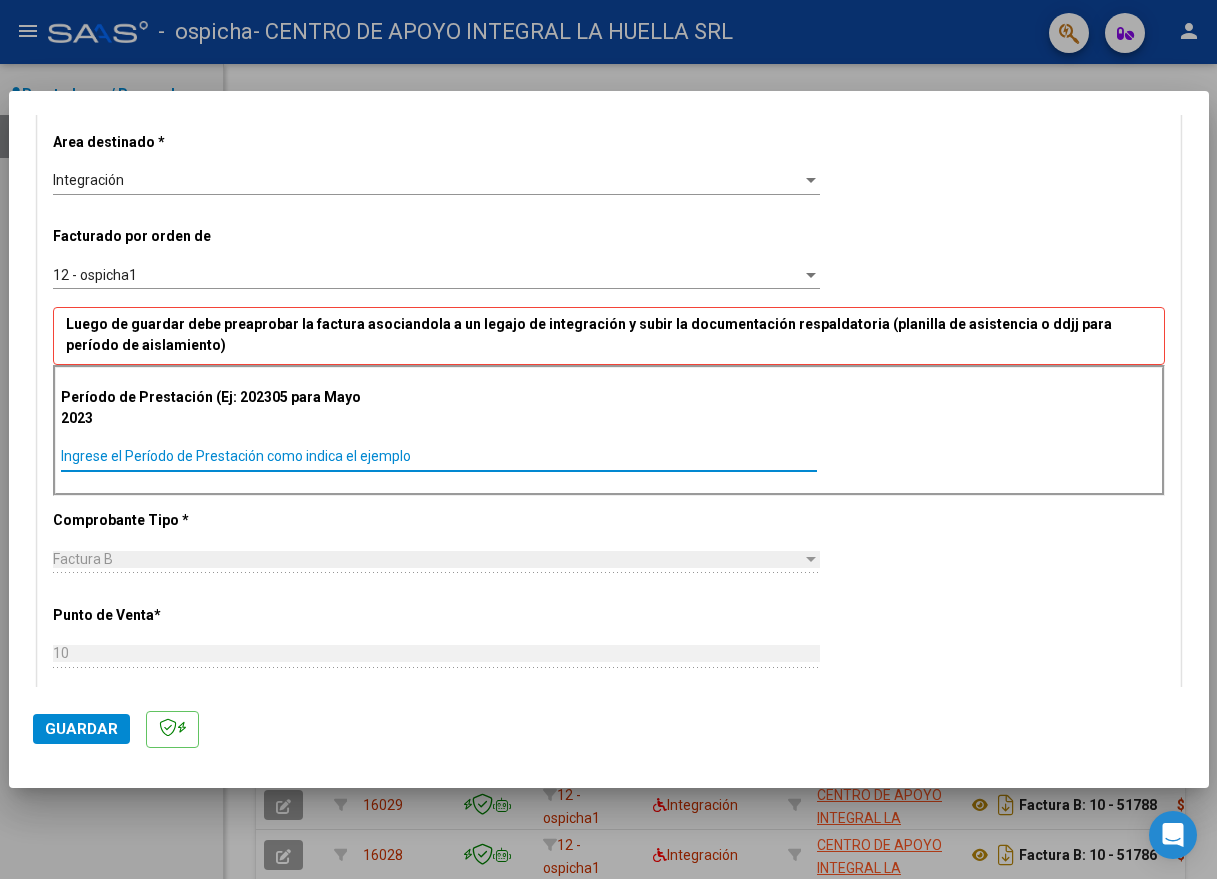 click on "Ingrese el Período de Prestación como indica el ejemplo" at bounding box center [439, 456] 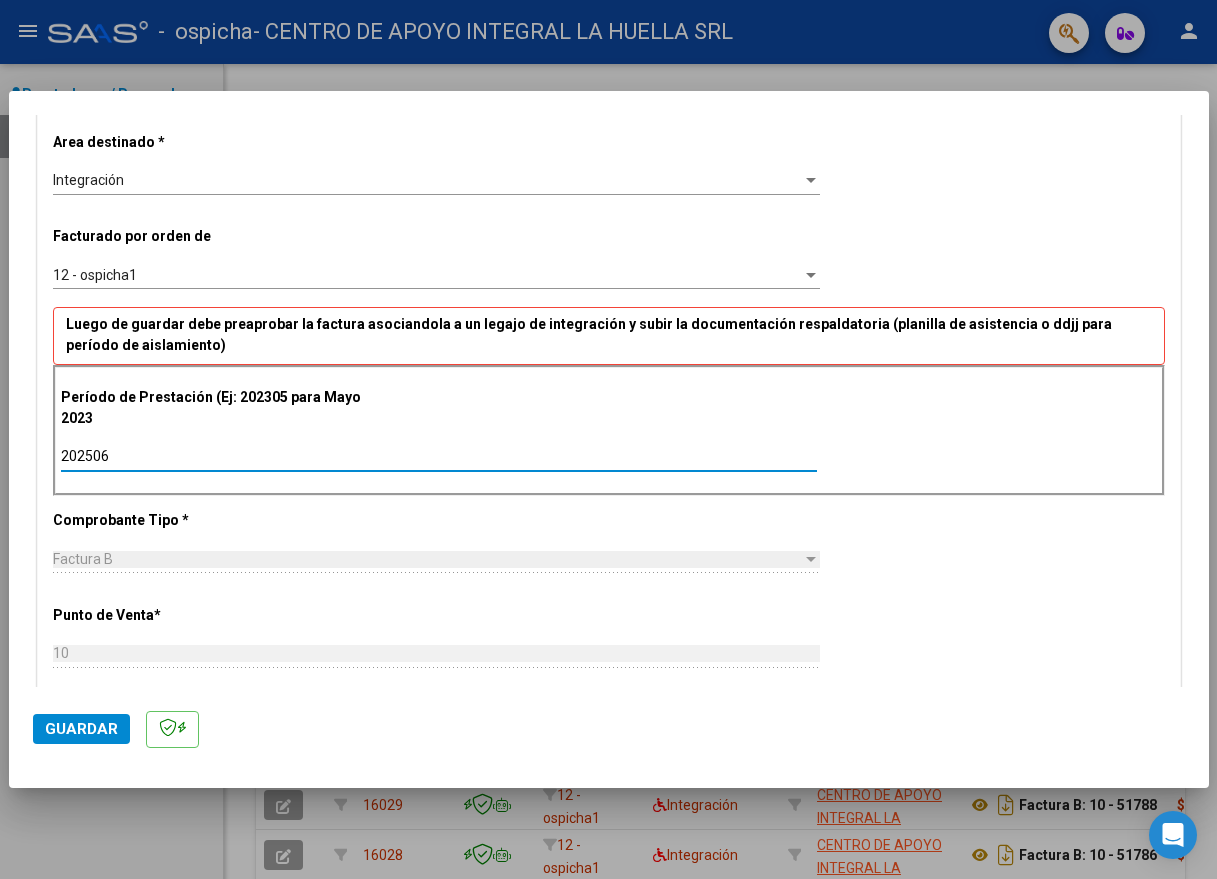 type on "202506" 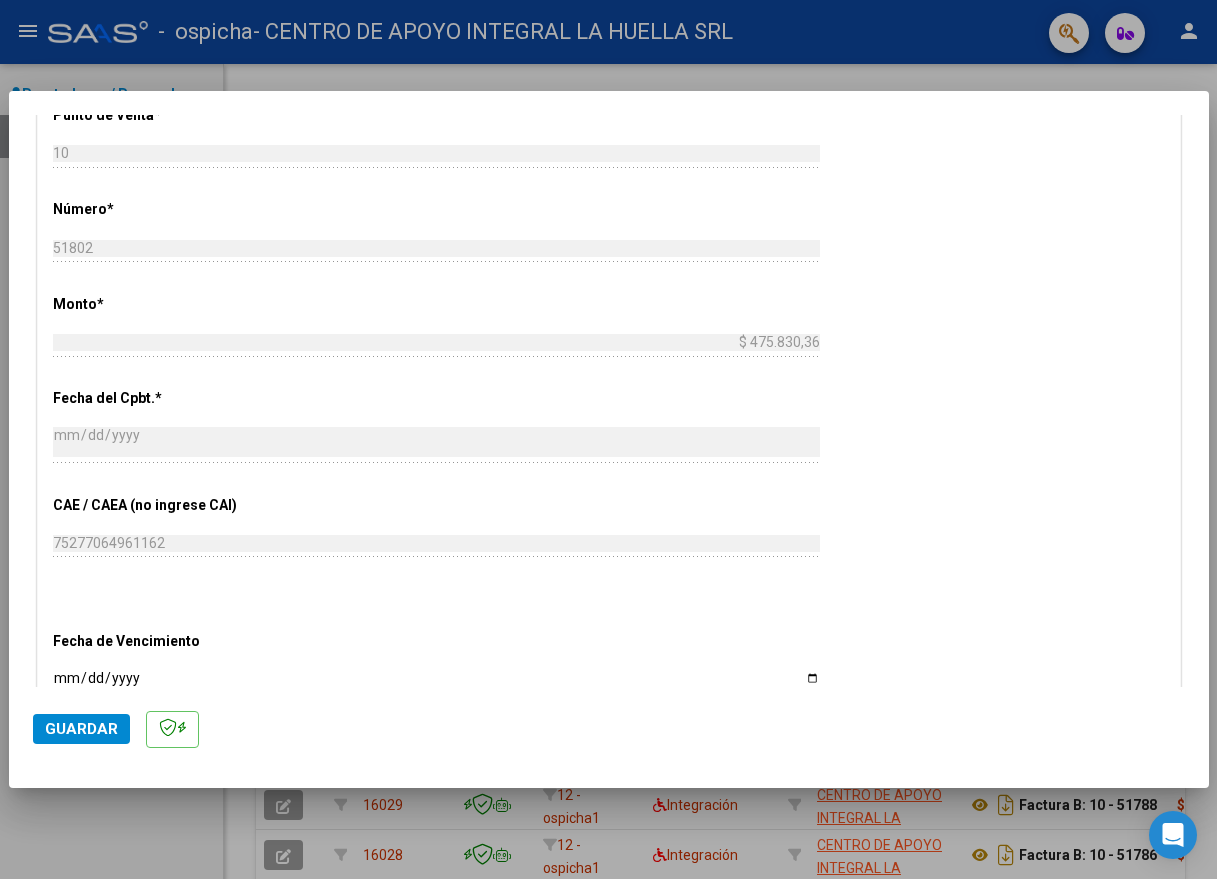 scroll, scrollTop: 1185, scrollLeft: 0, axis: vertical 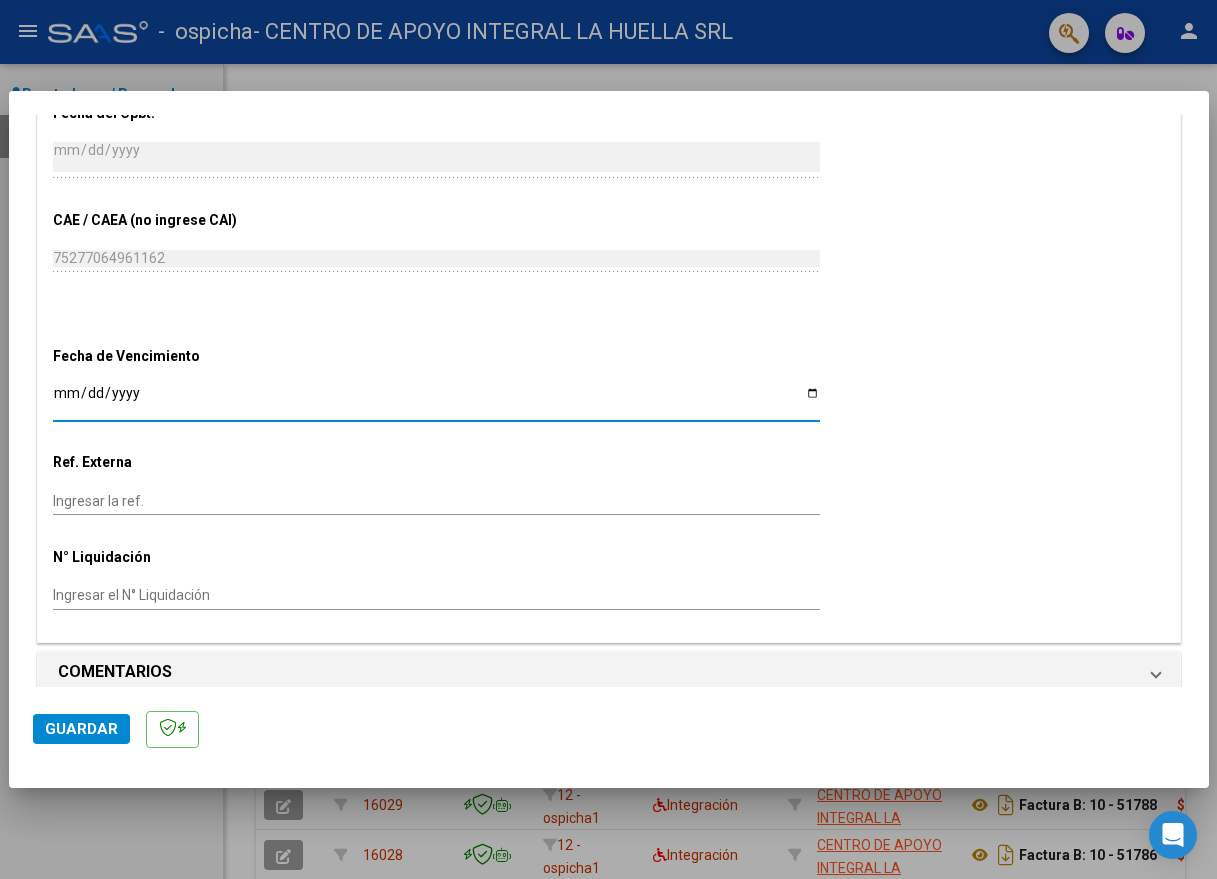 click on "Ingresar la fecha" at bounding box center (436, 400) 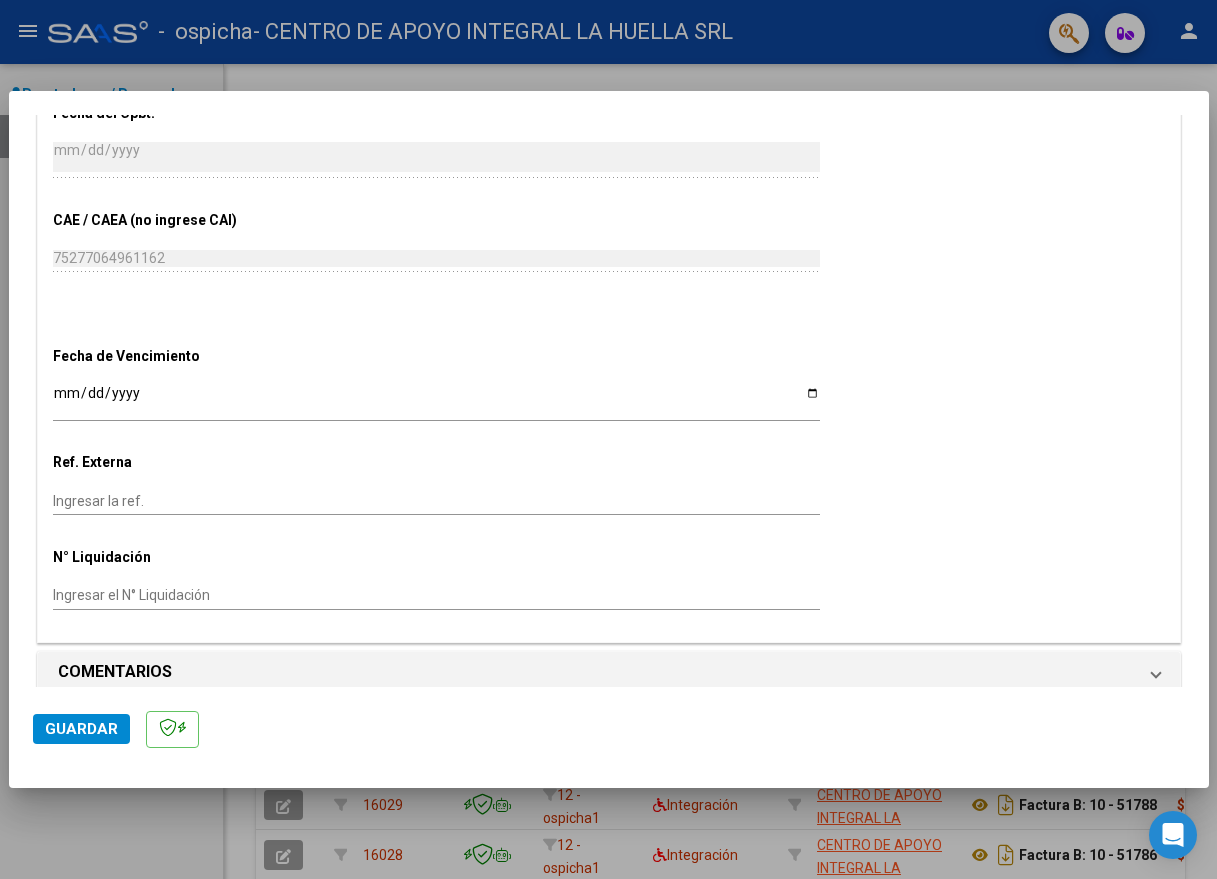 click on "Guardar" 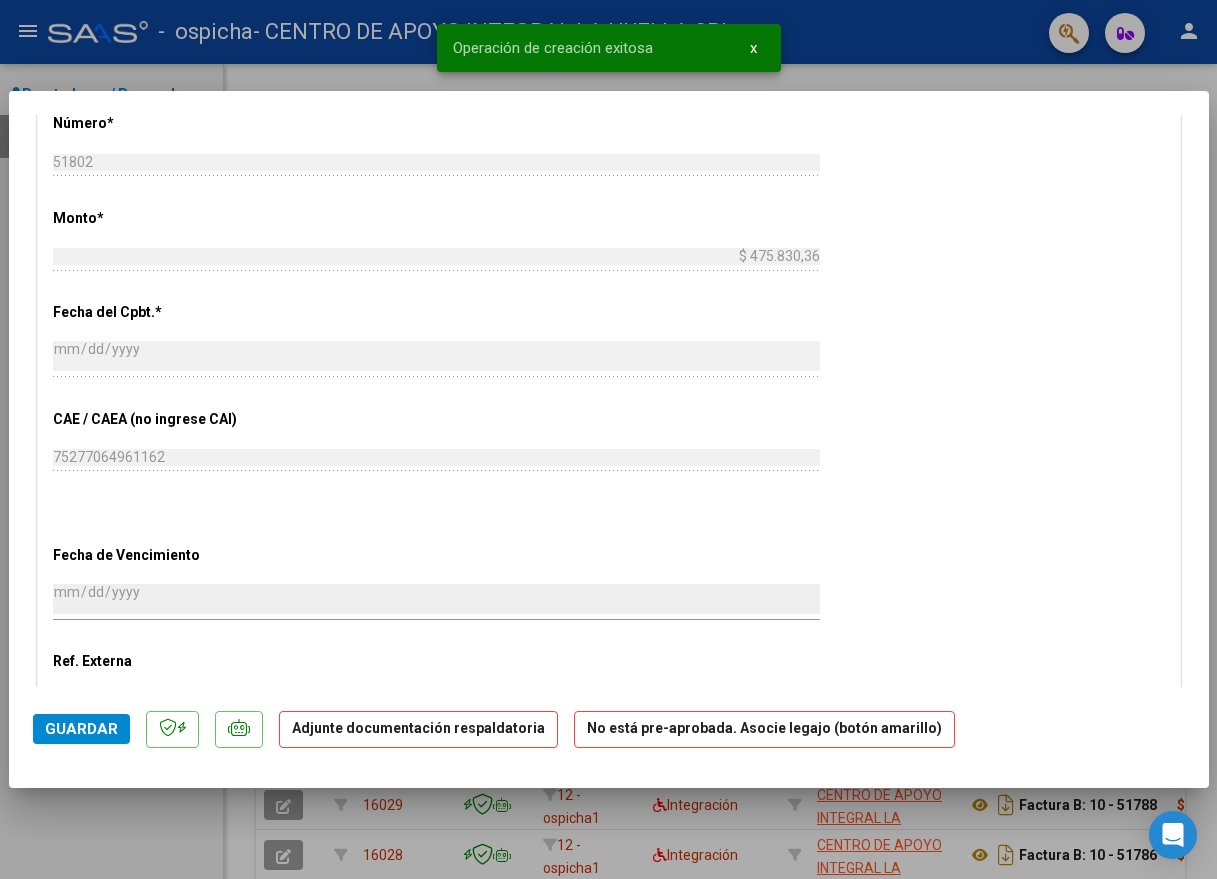 scroll, scrollTop: 1400, scrollLeft: 0, axis: vertical 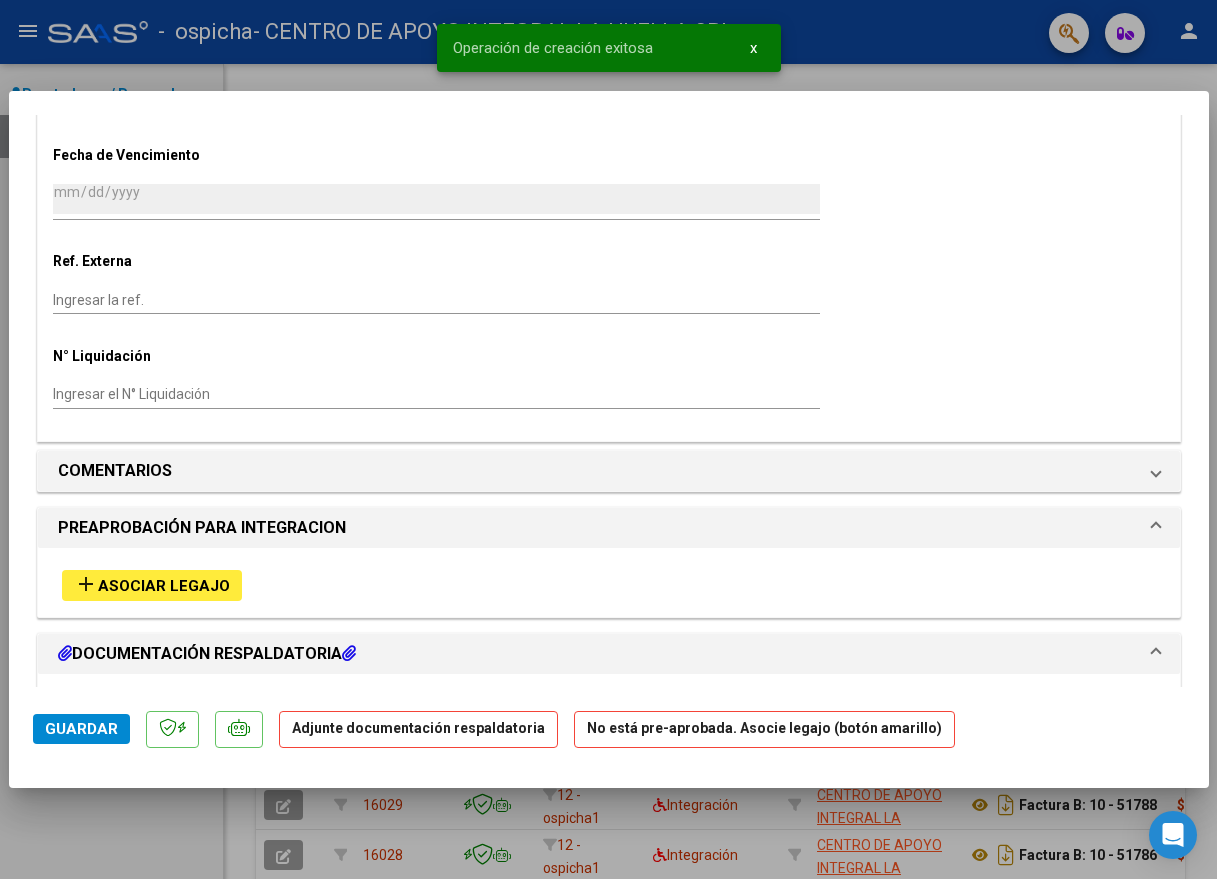 click on "Asociar Legajo" at bounding box center (164, 586) 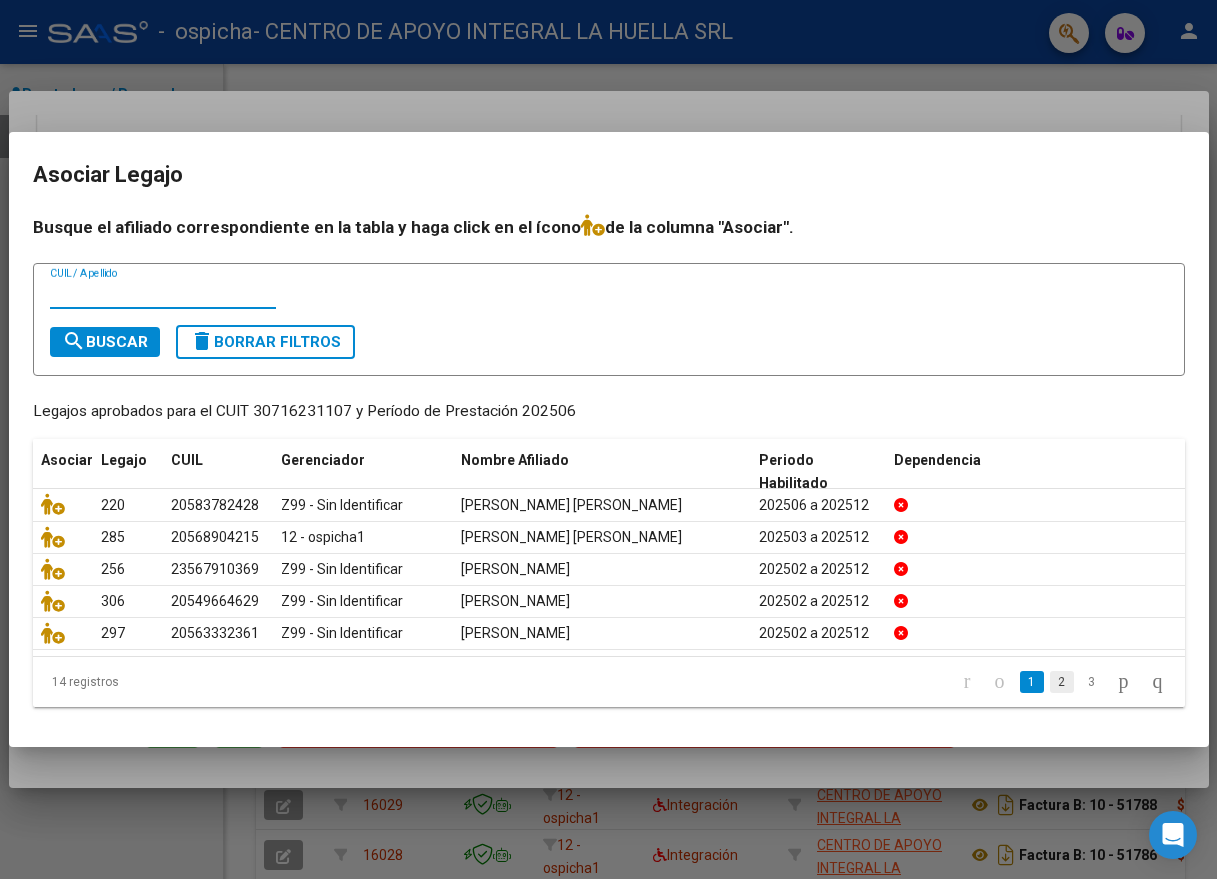 click on "2" 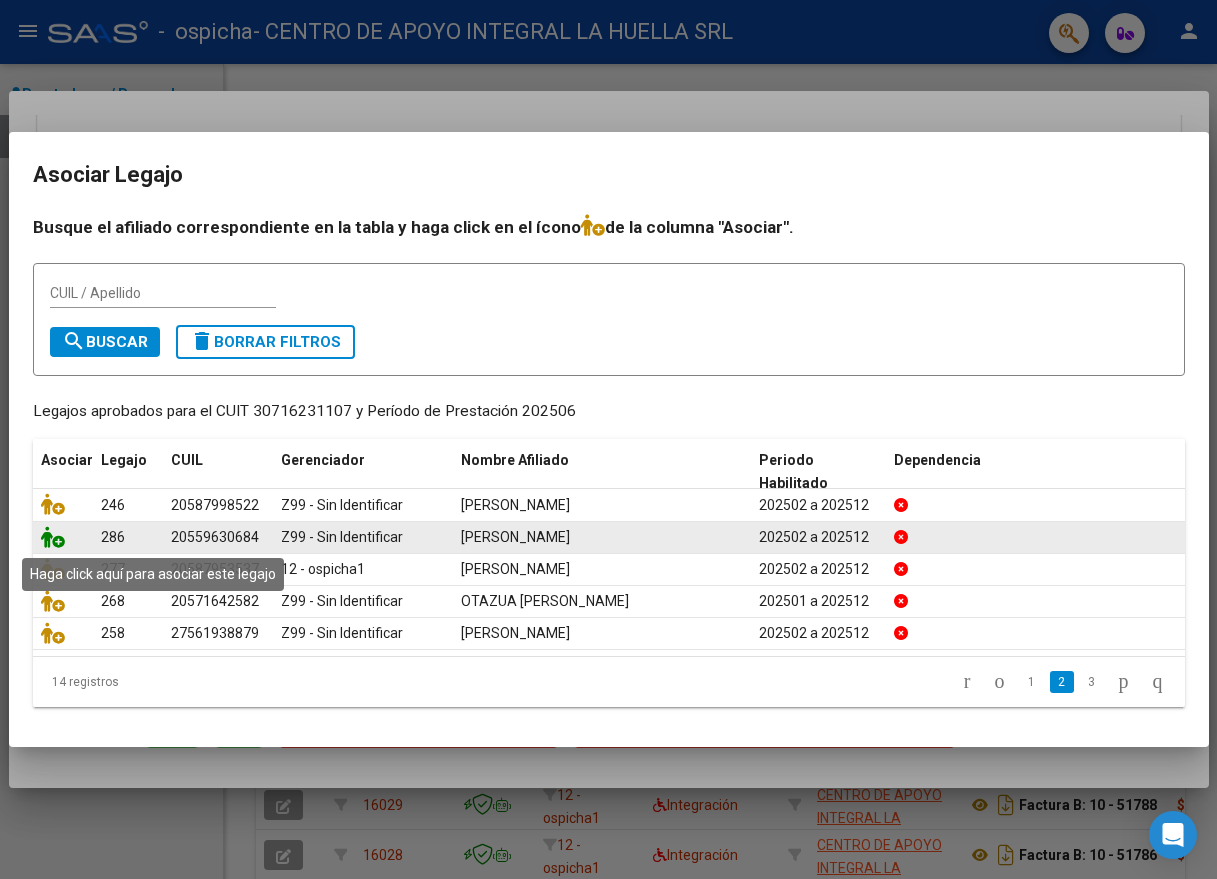click 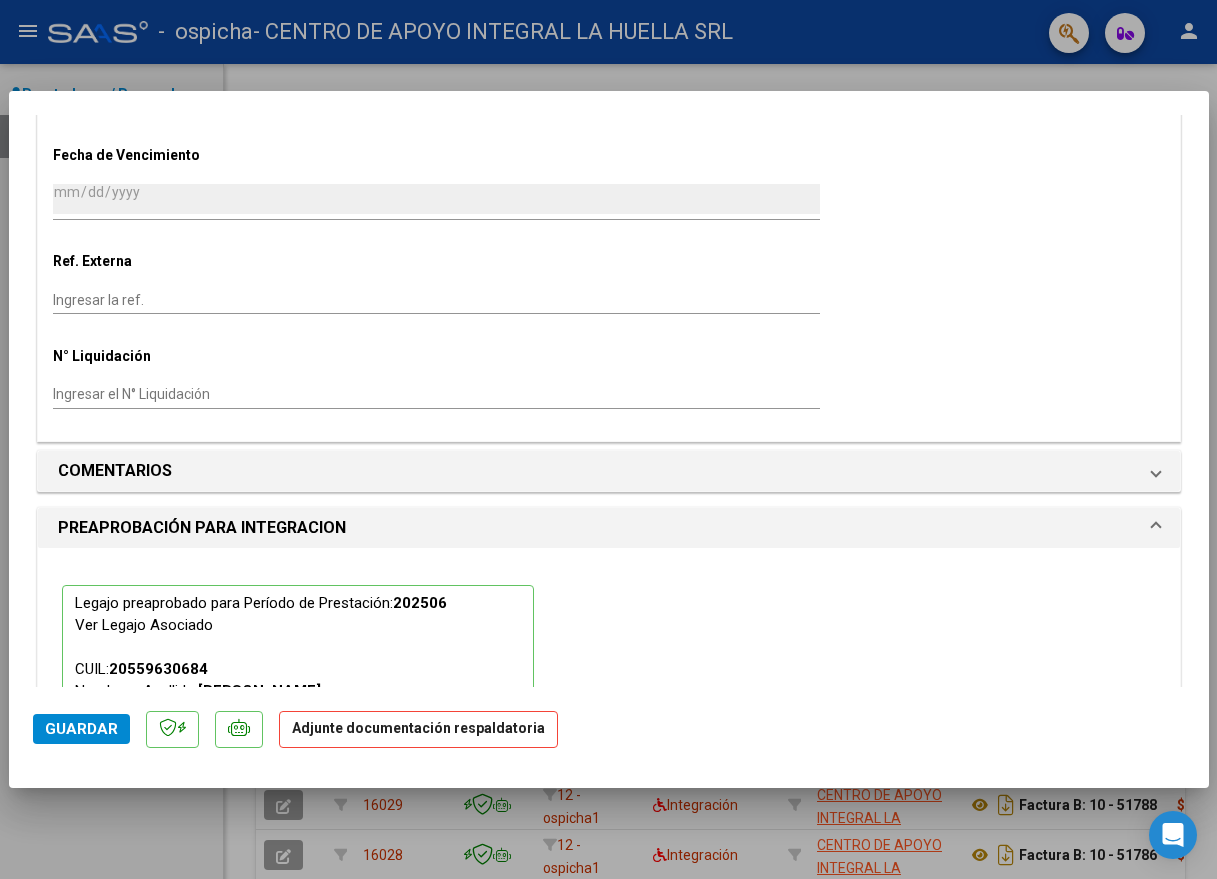 scroll, scrollTop: 1949, scrollLeft: 0, axis: vertical 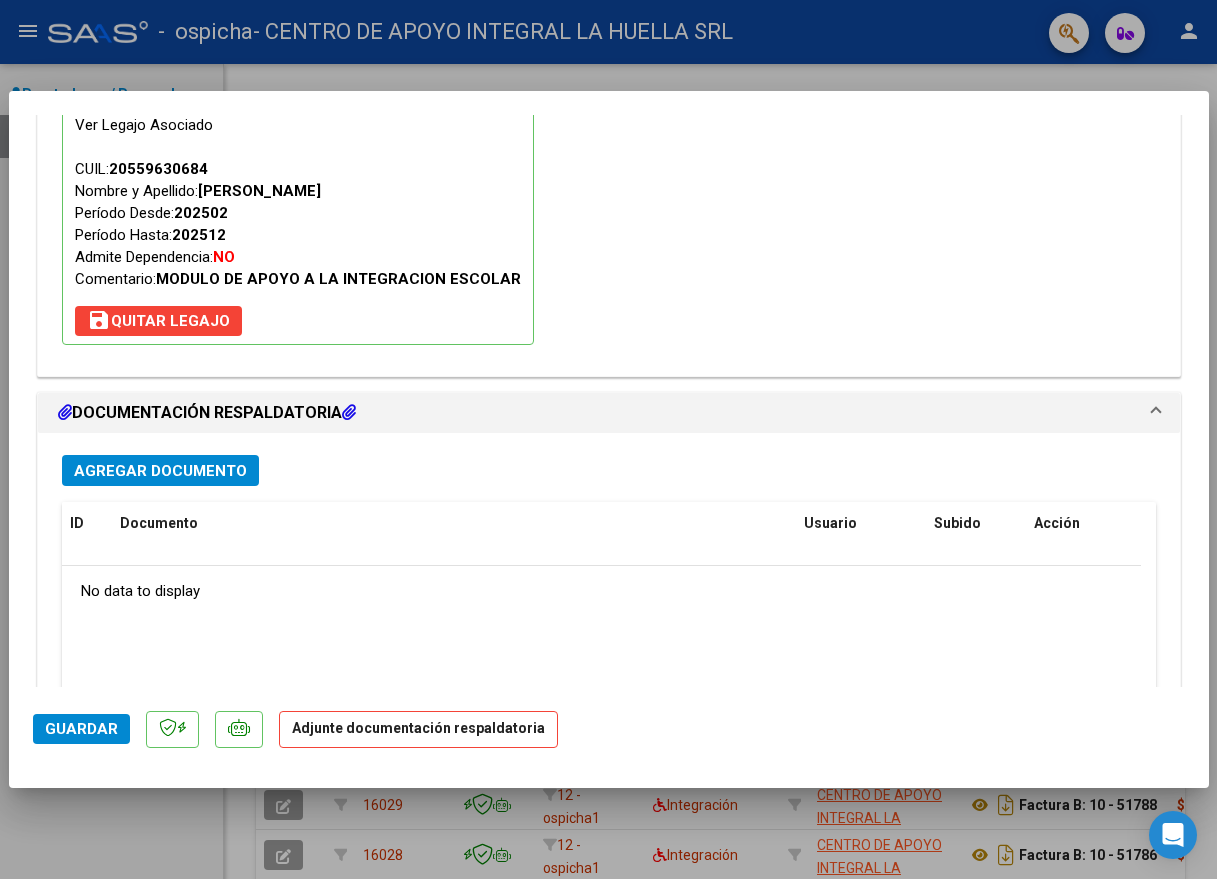 click on "Agregar Documento" at bounding box center [160, 471] 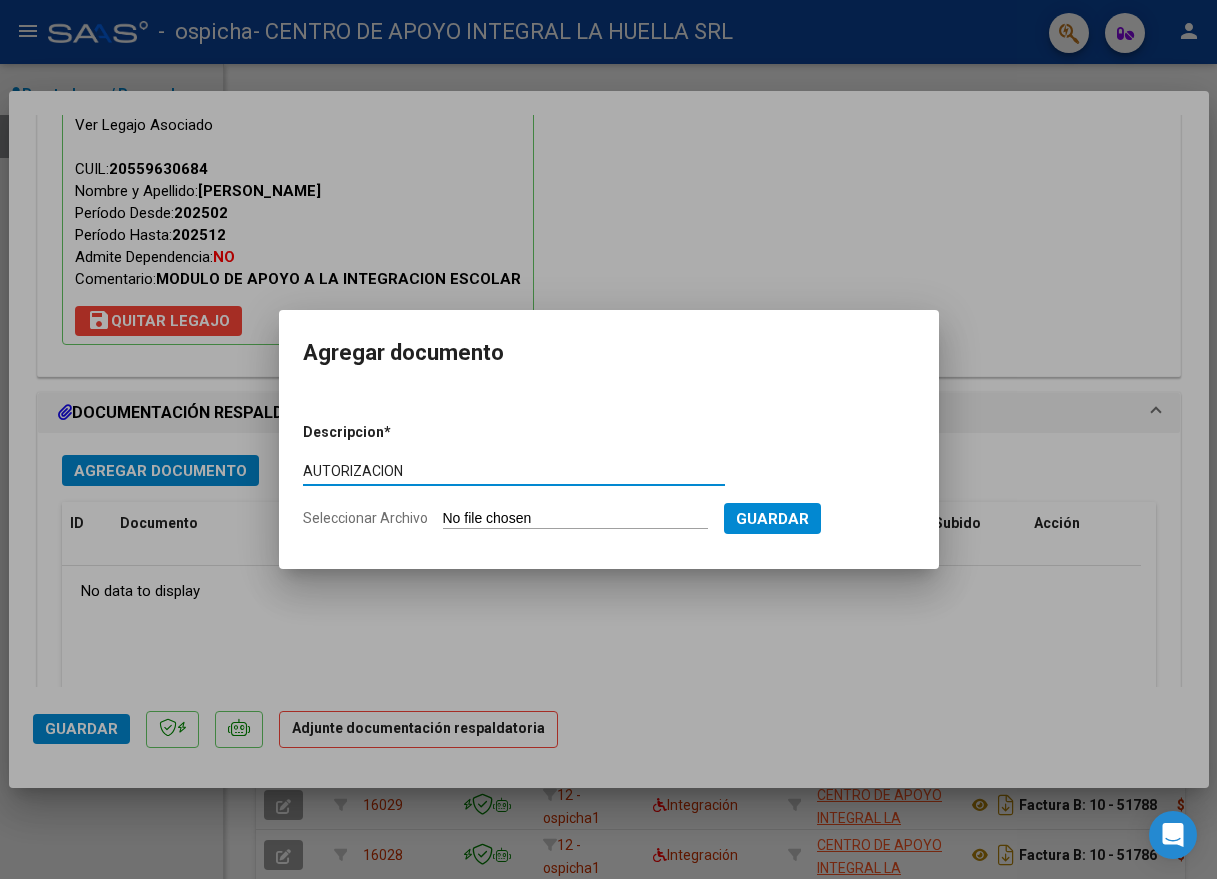 type on "AUTORIZACION" 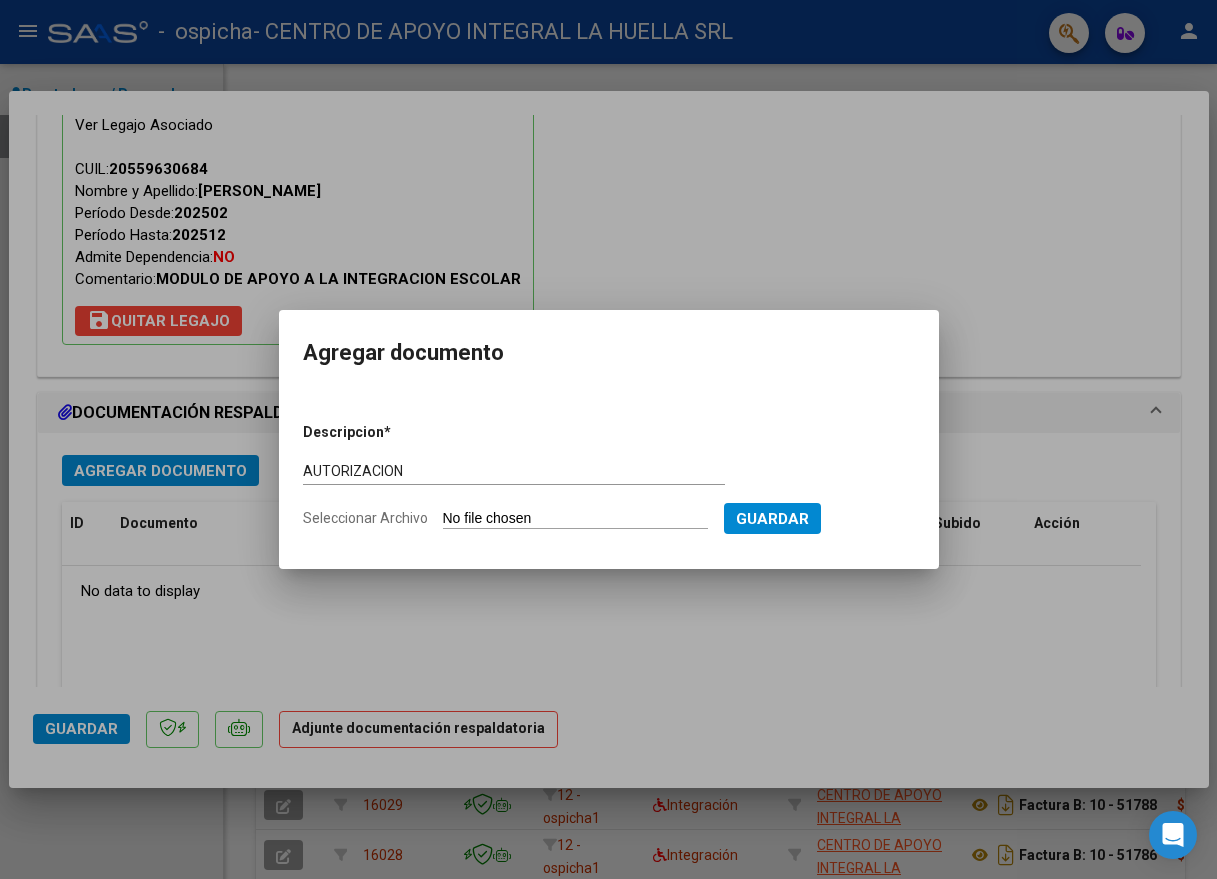 type on "C:\fakepath\CHAMORRO ELIAN GAEL AUTORIZACION 2025.pdf" 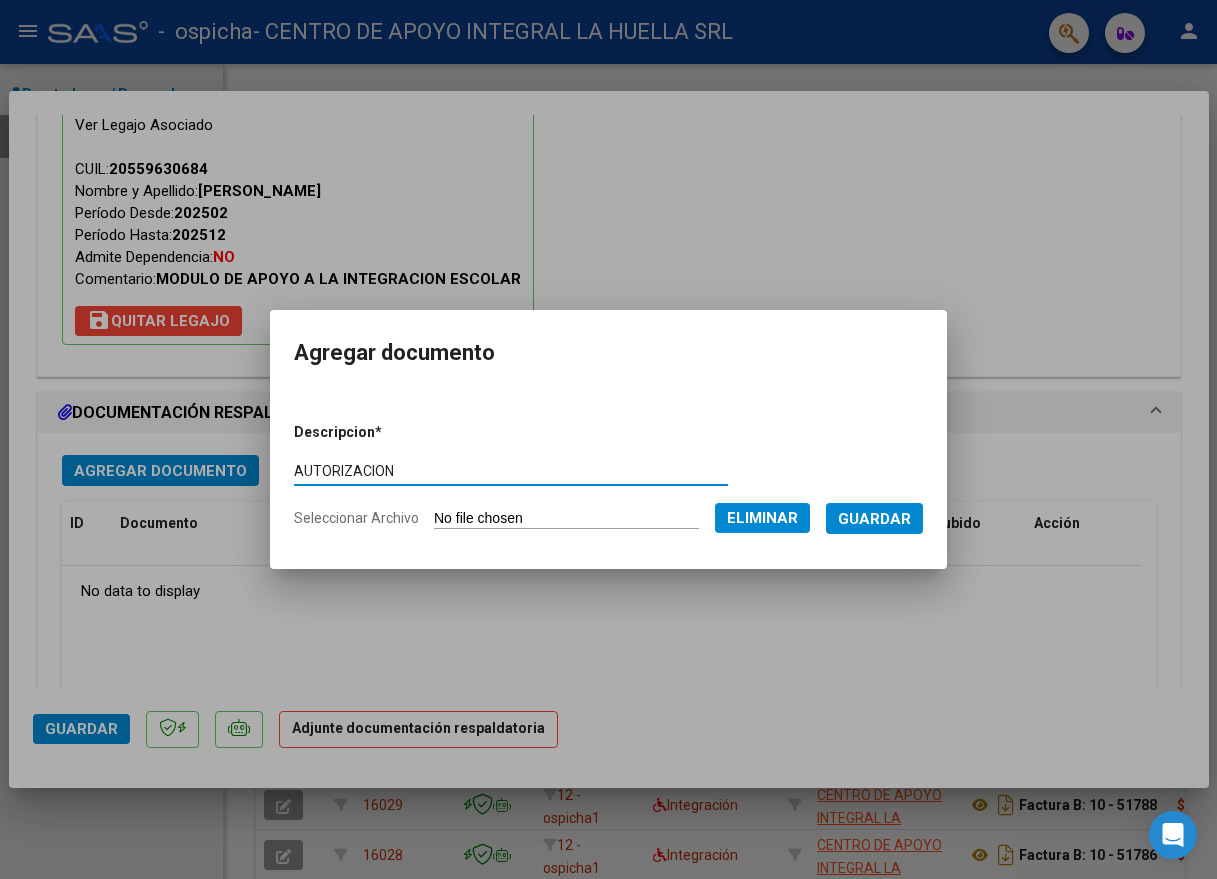 click on "Guardar" at bounding box center [874, 518] 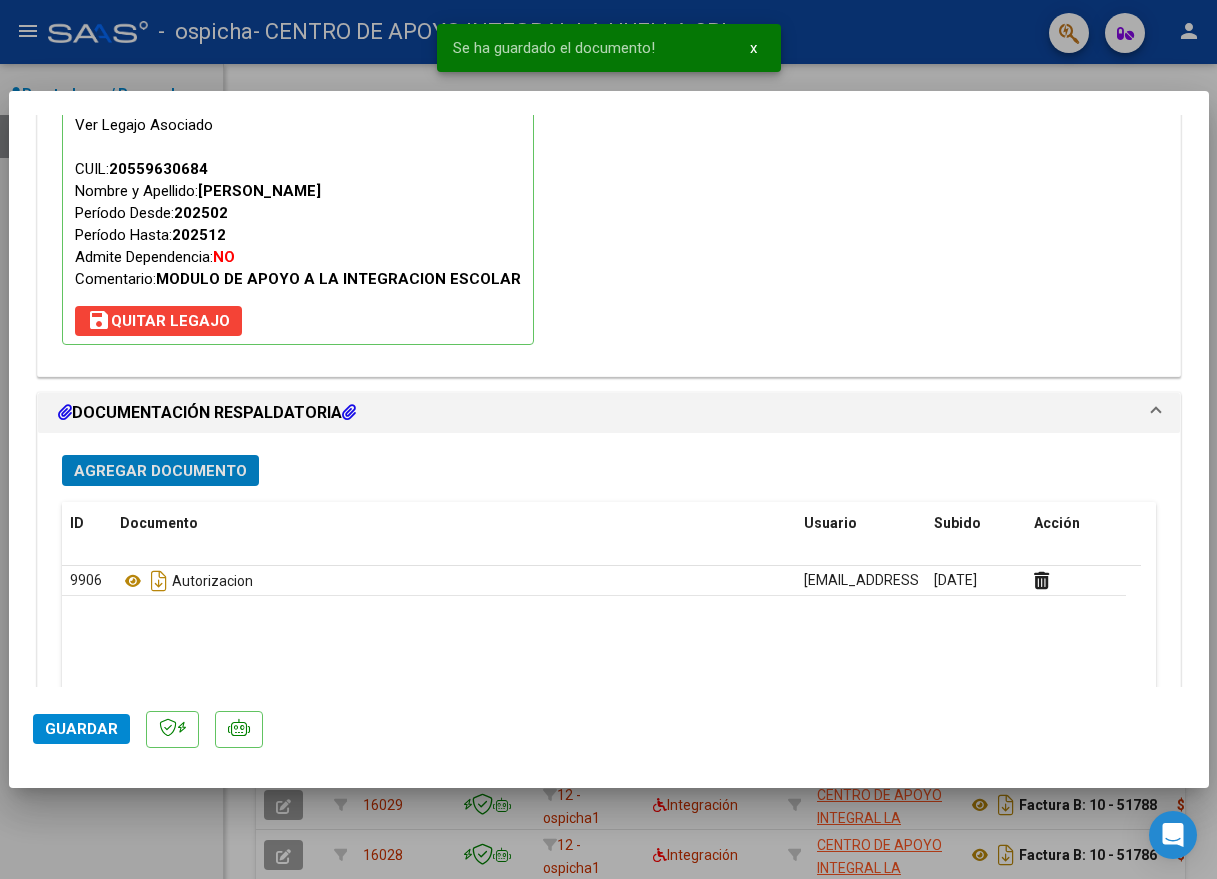 click on "Agregar Documento" at bounding box center (160, 471) 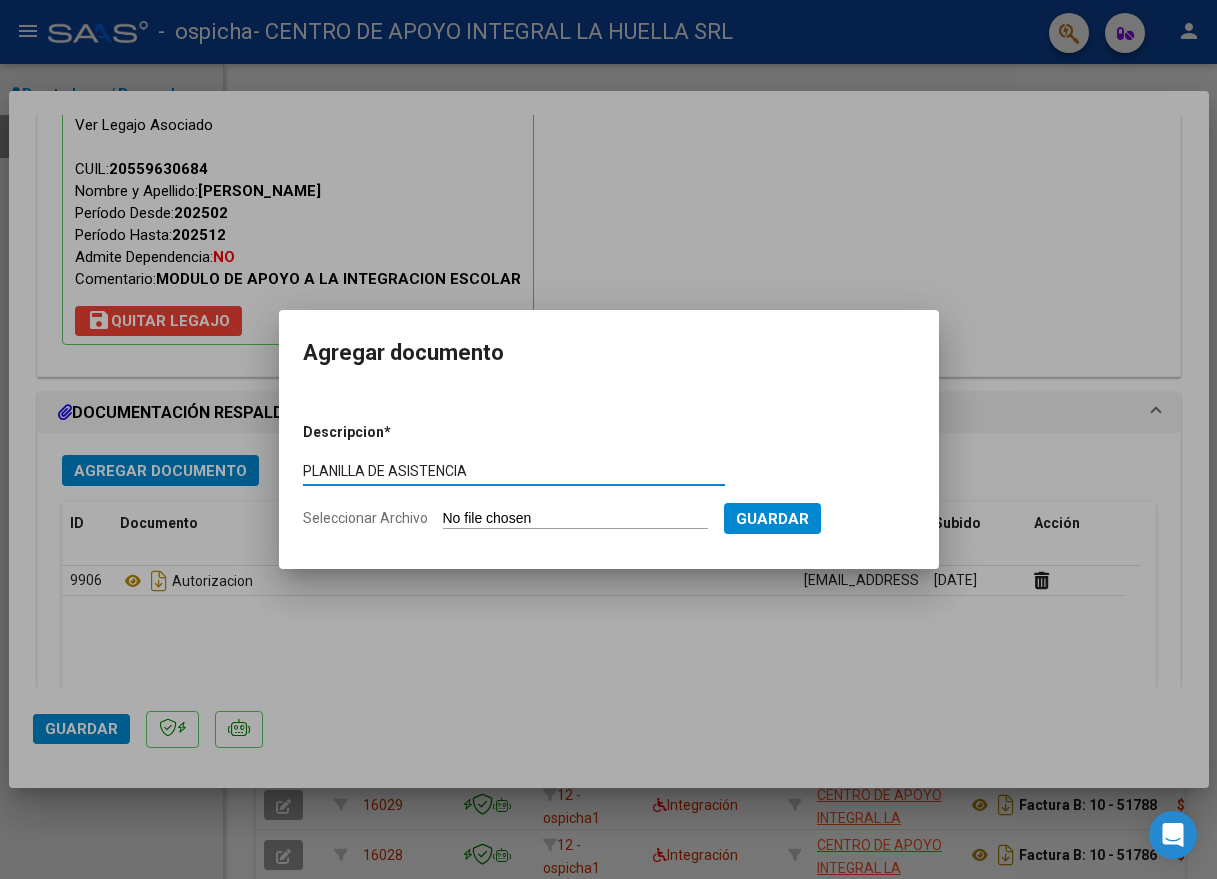 type on "PLANILLA DE ASISTENCIA" 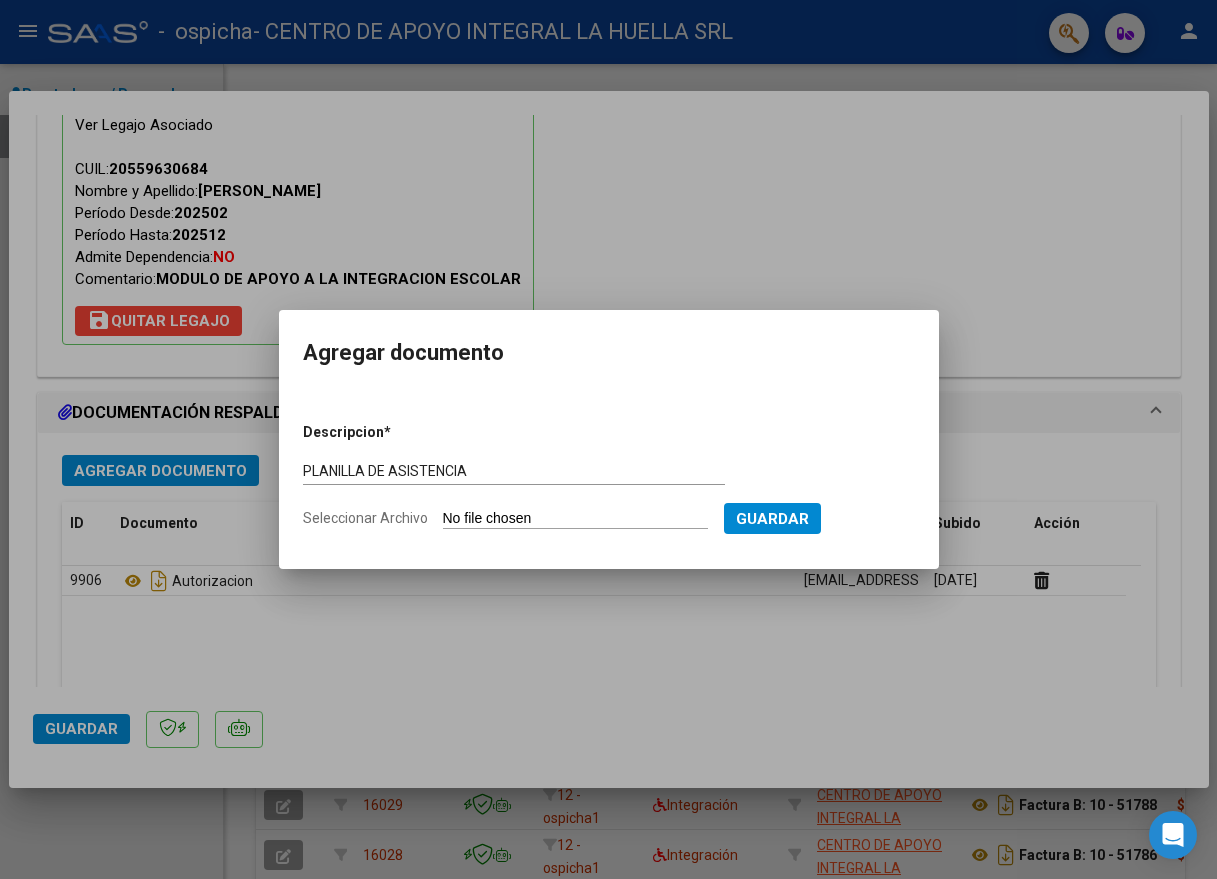 type on "C:\fakepath\CHAMORRO ELIAN GAEL-PLANILLA ASISTENCIA-JUNIO-S-OSPICHA.pdf" 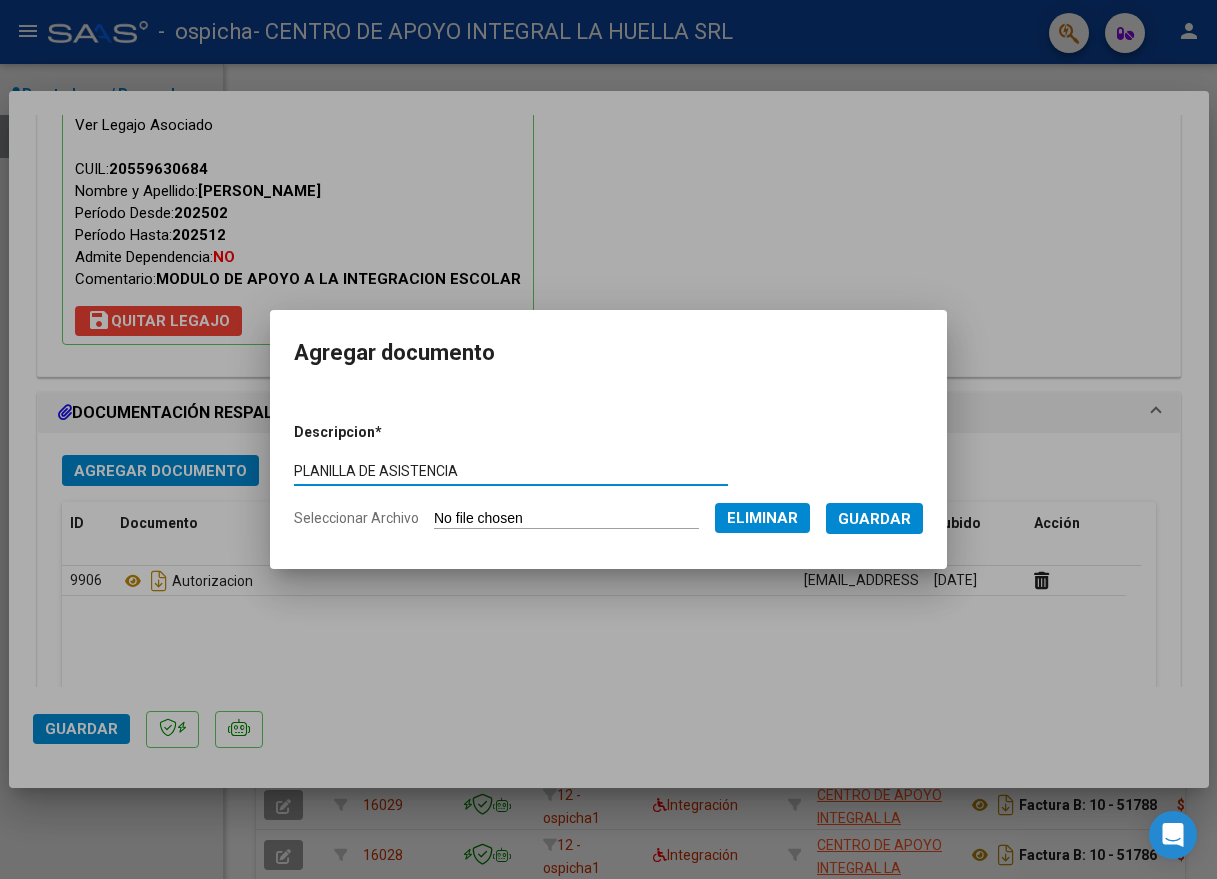 click on "Guardar" at bounding box center [874, 518] 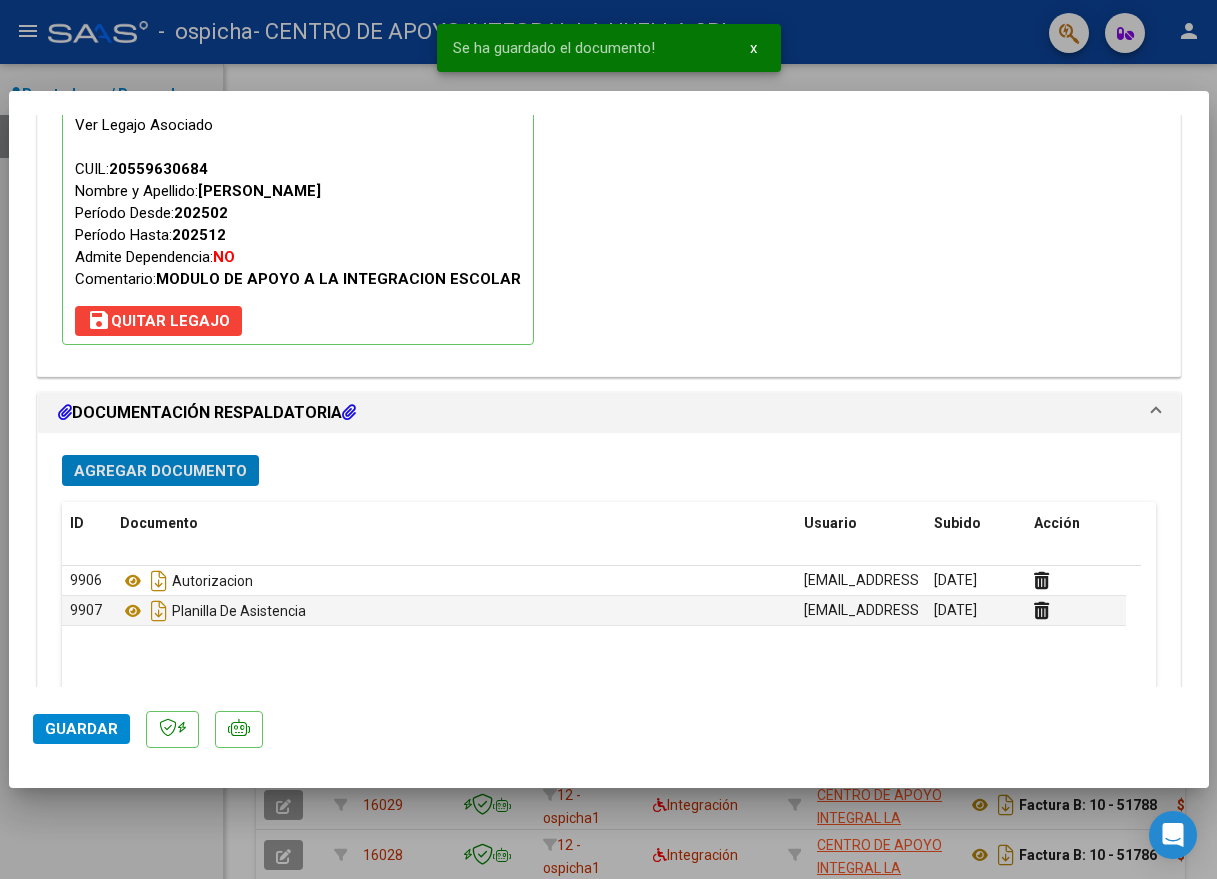 click on "Agregar Documento" at bounding box center (160, 471) 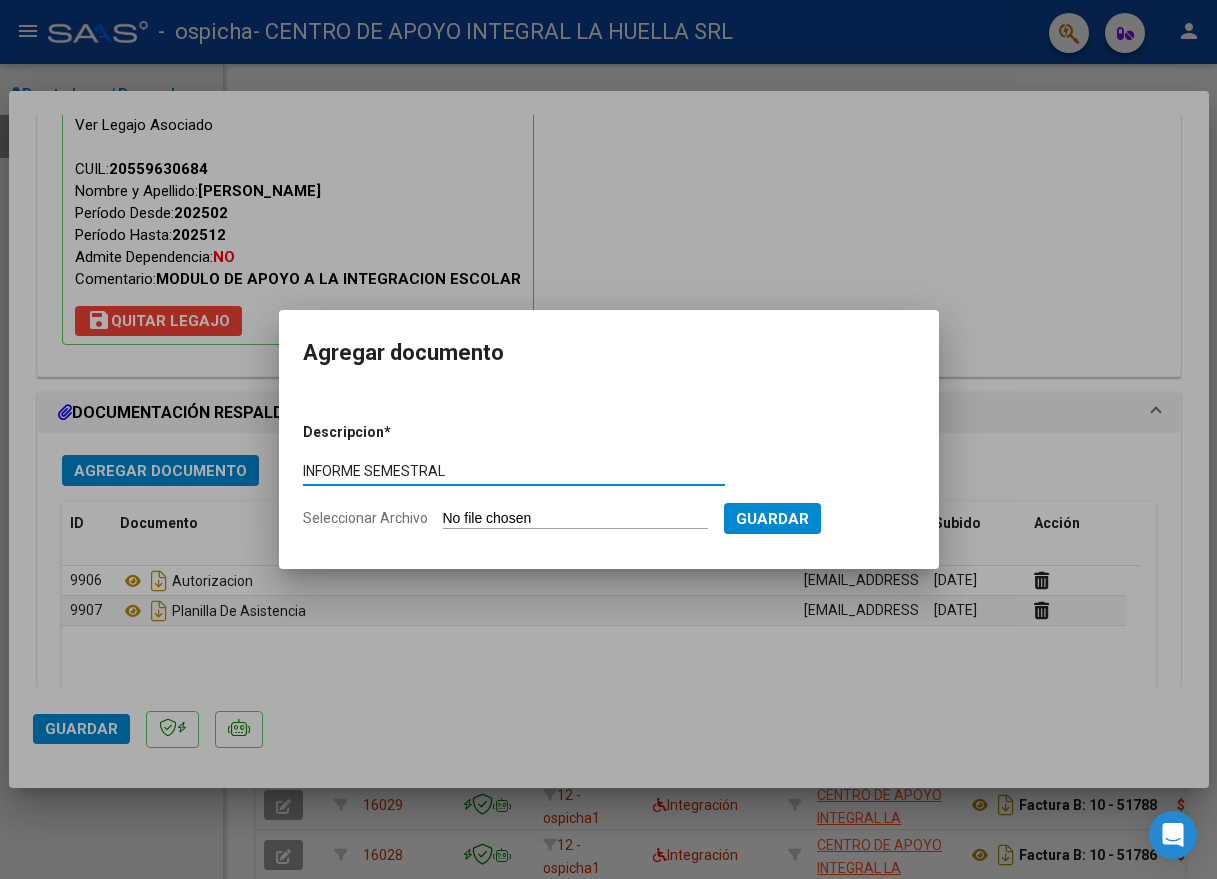 type on "INFORME SEMESTRAL" 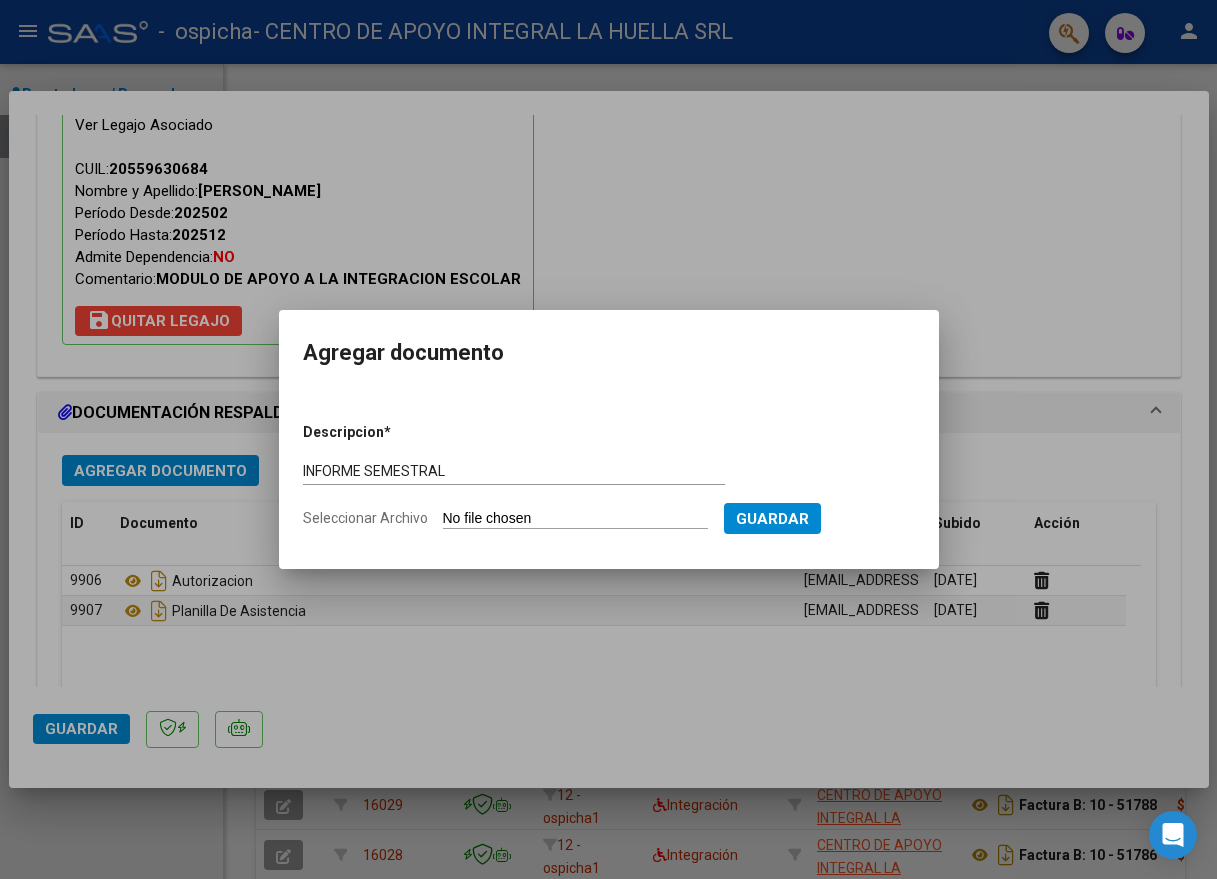 type on "C:\fakepath\CHAMORRO ELIAN GAEL INFORME SEMESTRAL S OSPICHA.pdf" 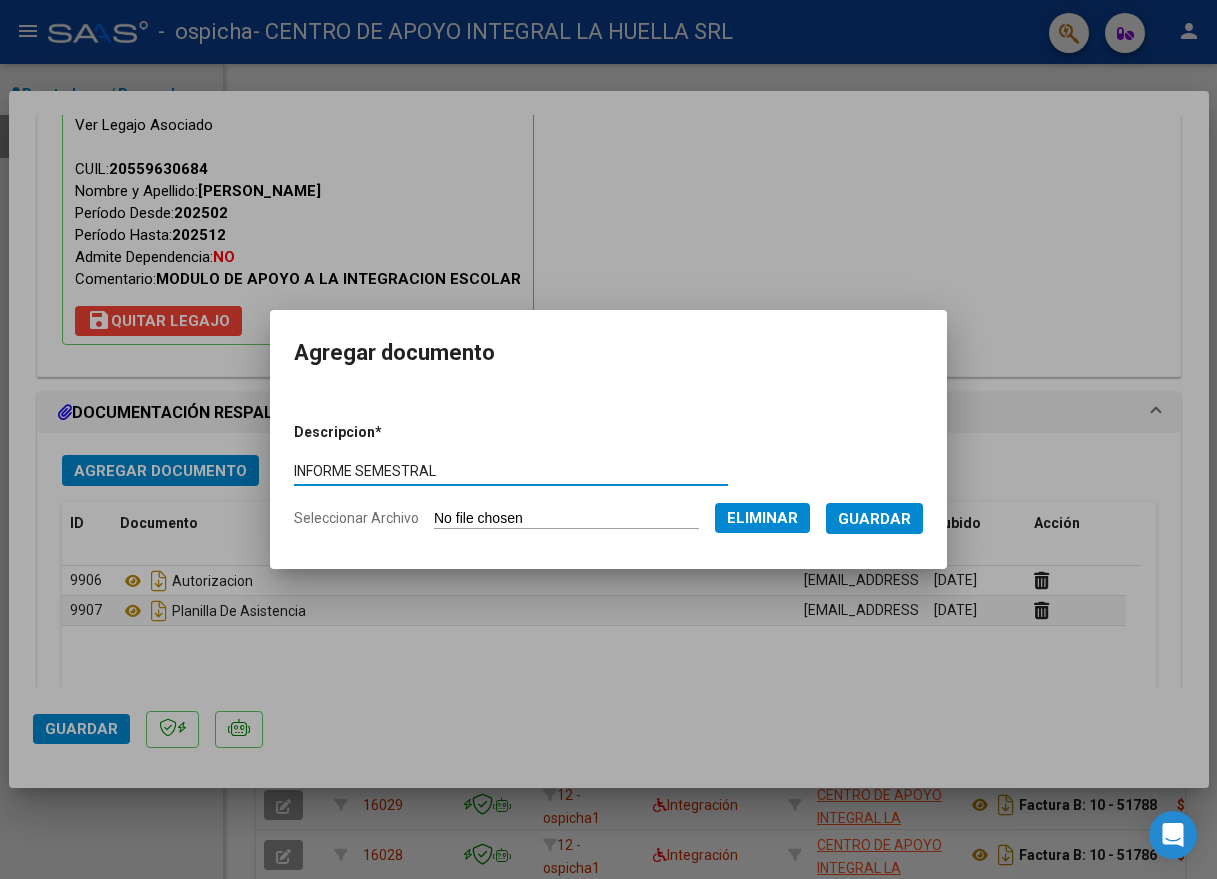 click on "Guardar" at bounding box center (874, 519) 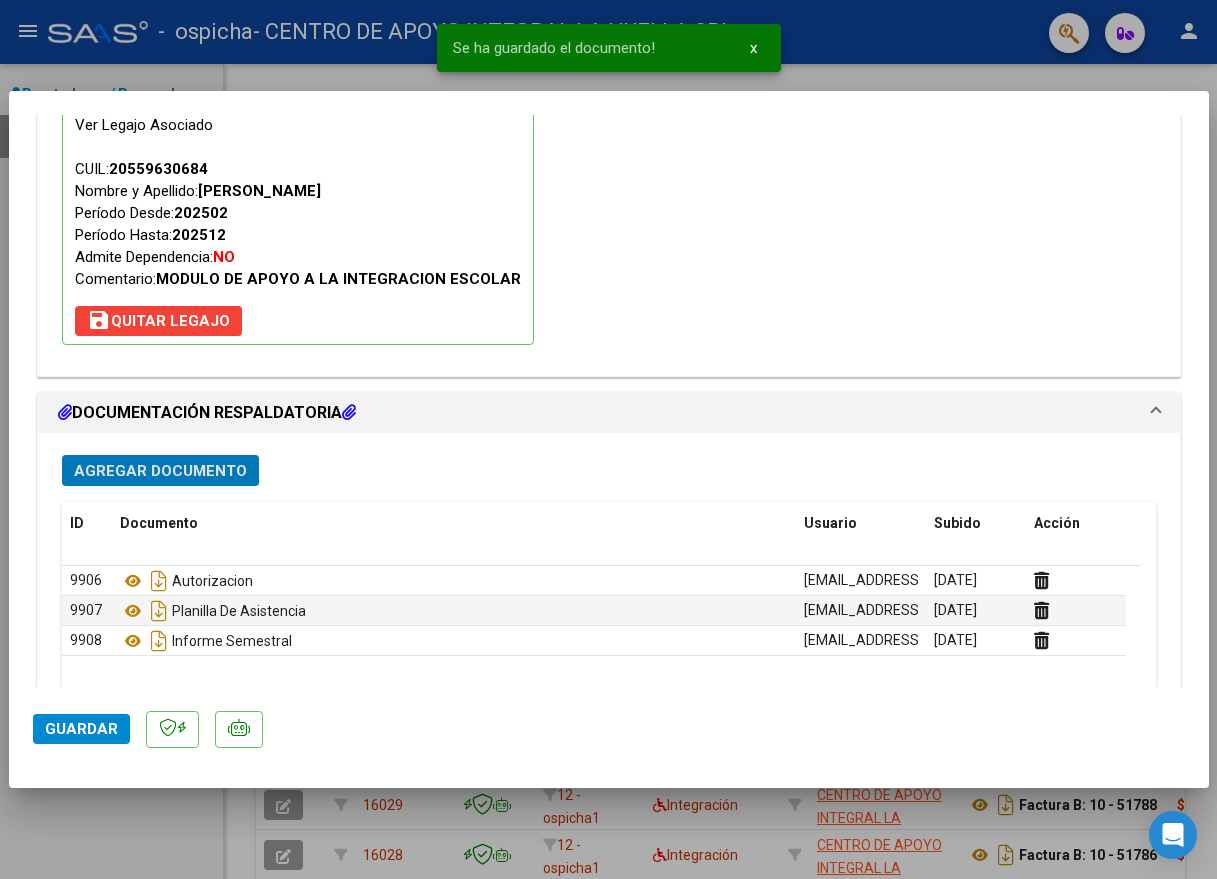 click on "Guardar" 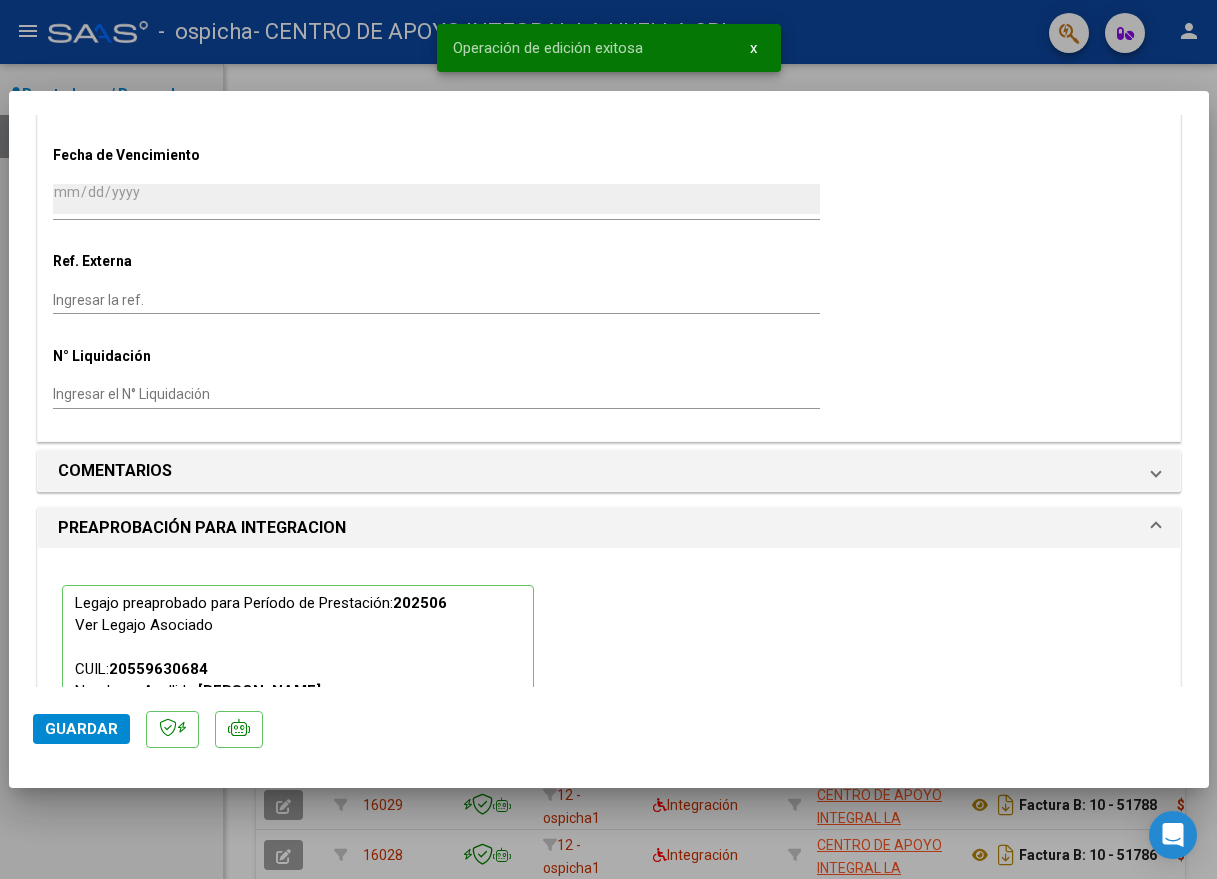 scroll, scrollTop: 1049, scrollLeft: 0, axis: vertical 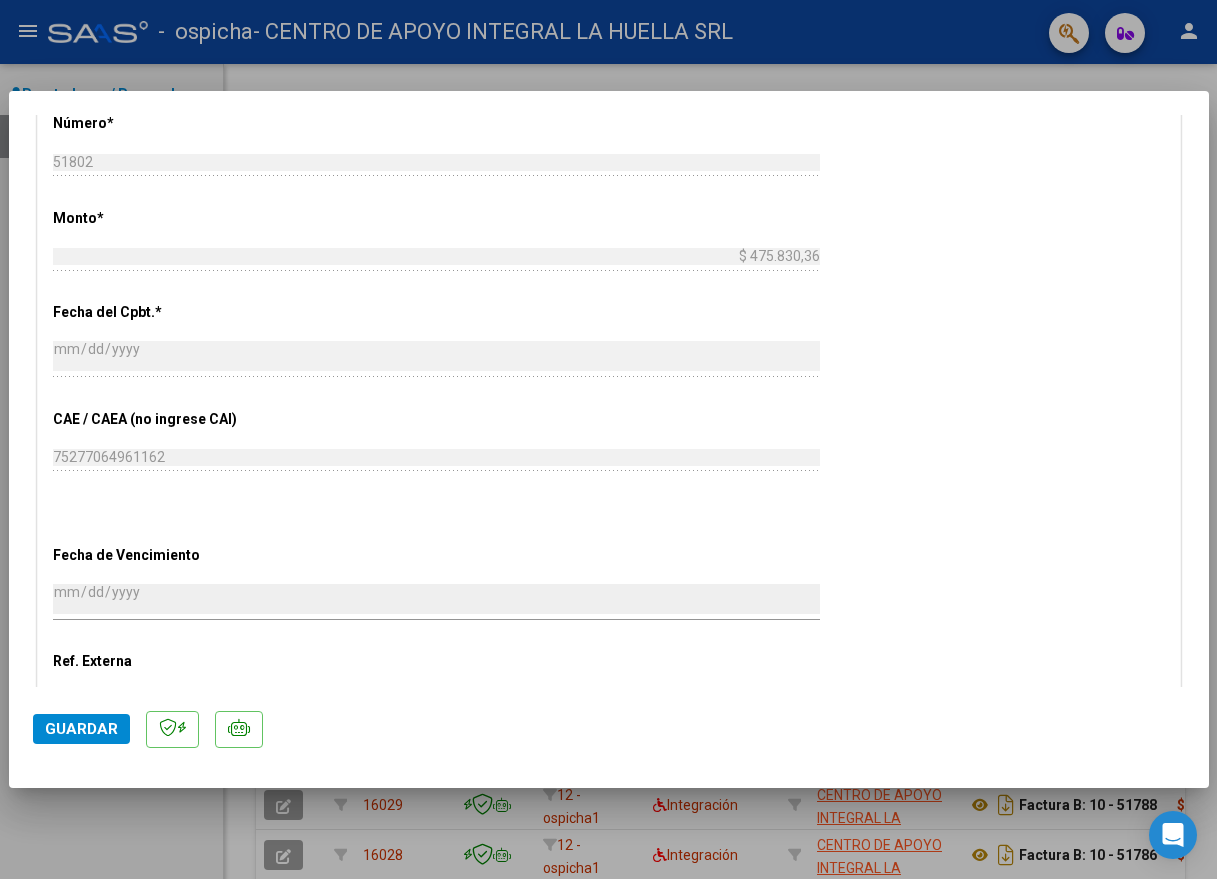 click on "Guardar" 